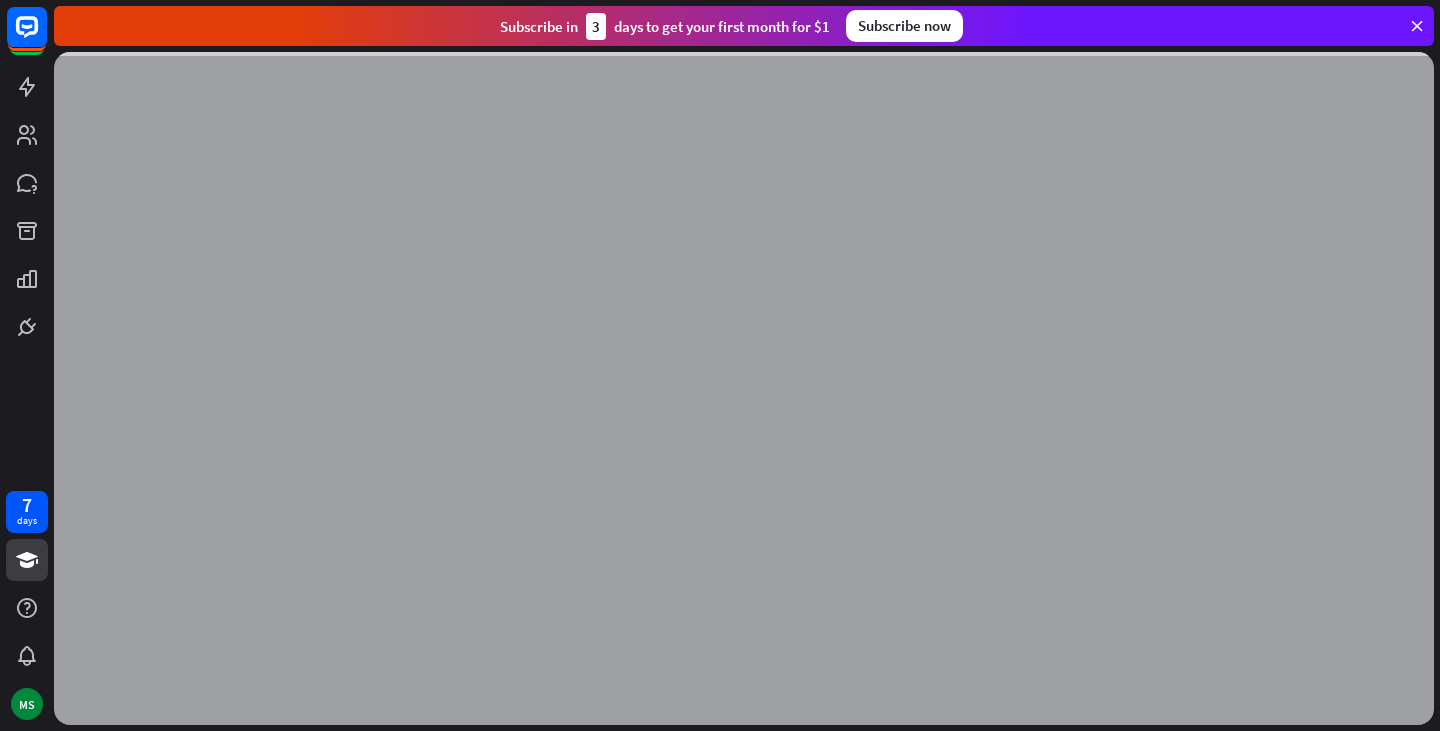 scroll, scrollTop: 0, scrollLeft: 0, axis: both 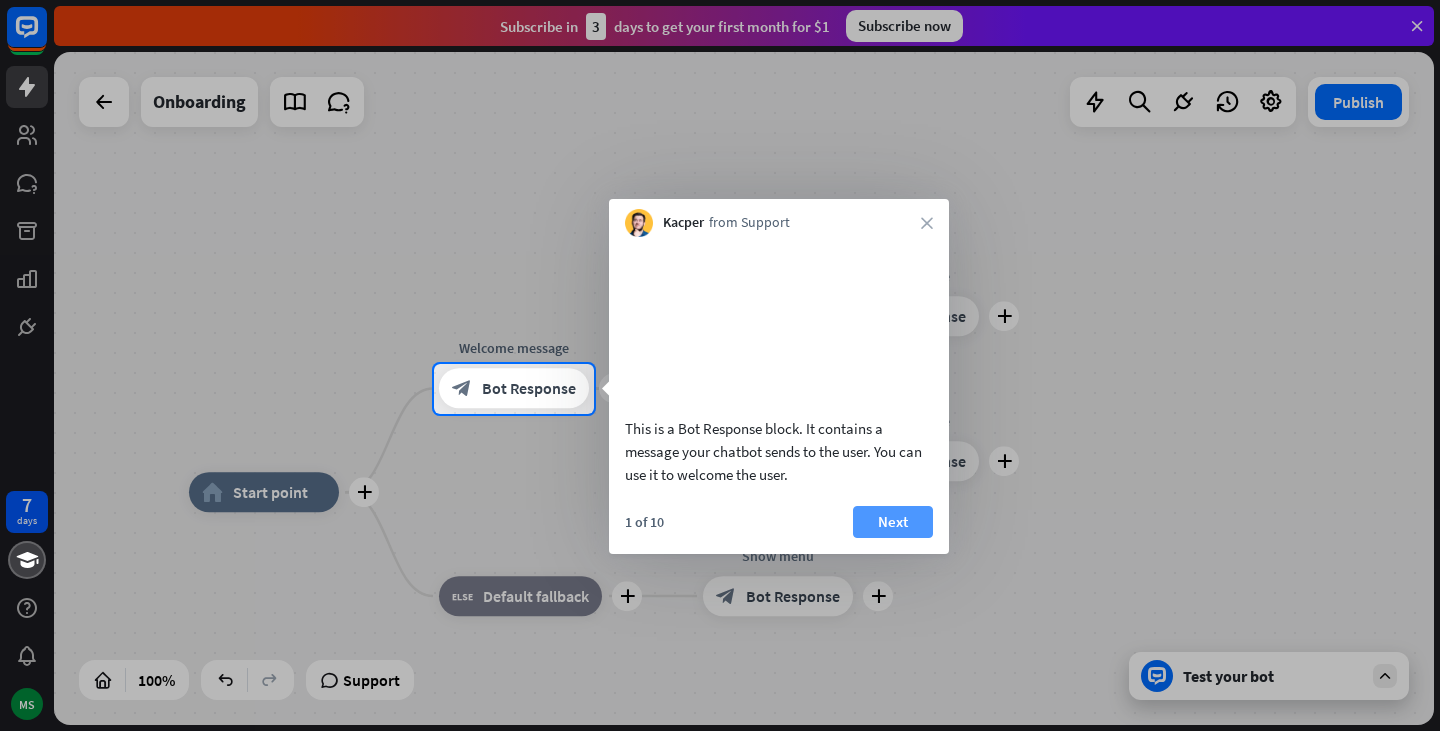 click on "Next" at bounding box center [893, 522] 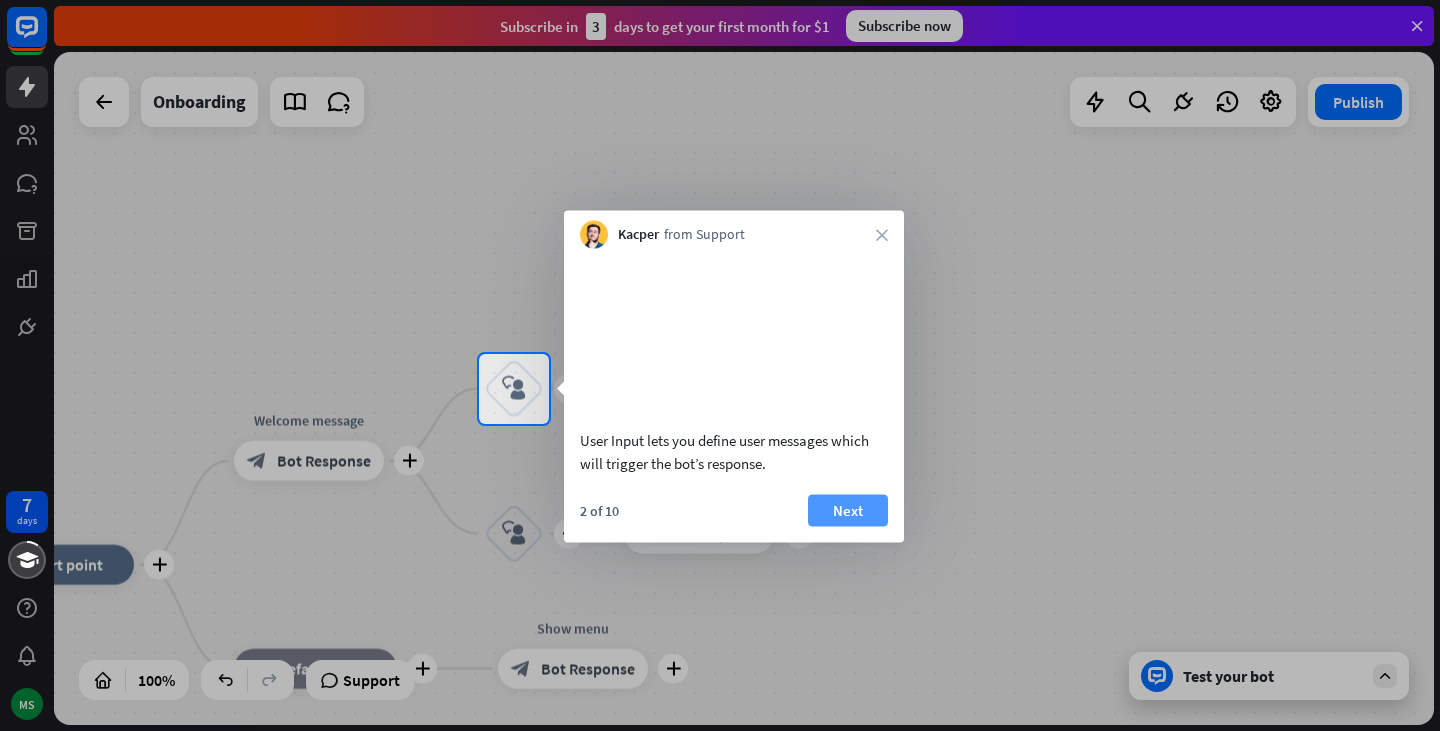 click on "Next" at bounding box center (848, 510) 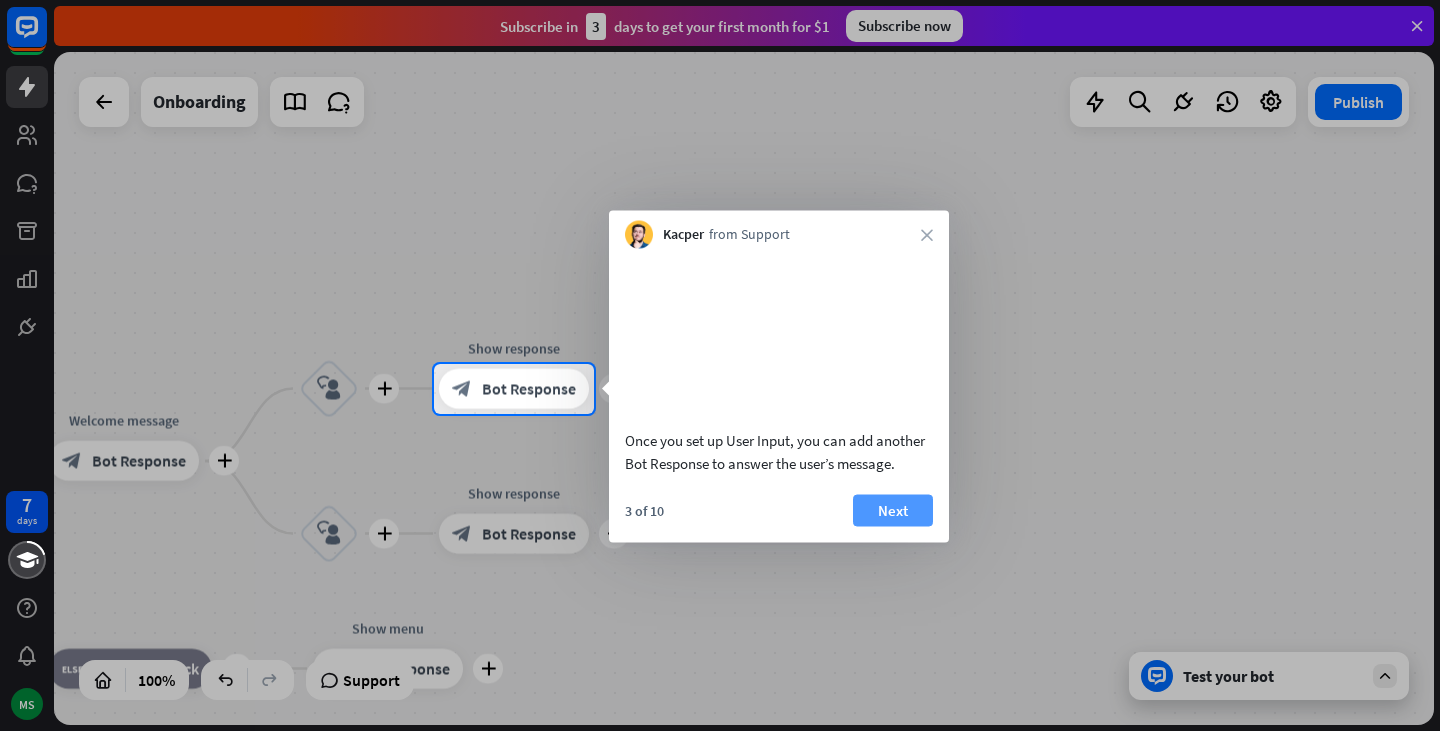 click on "Next" at bounding box center (893, 510) 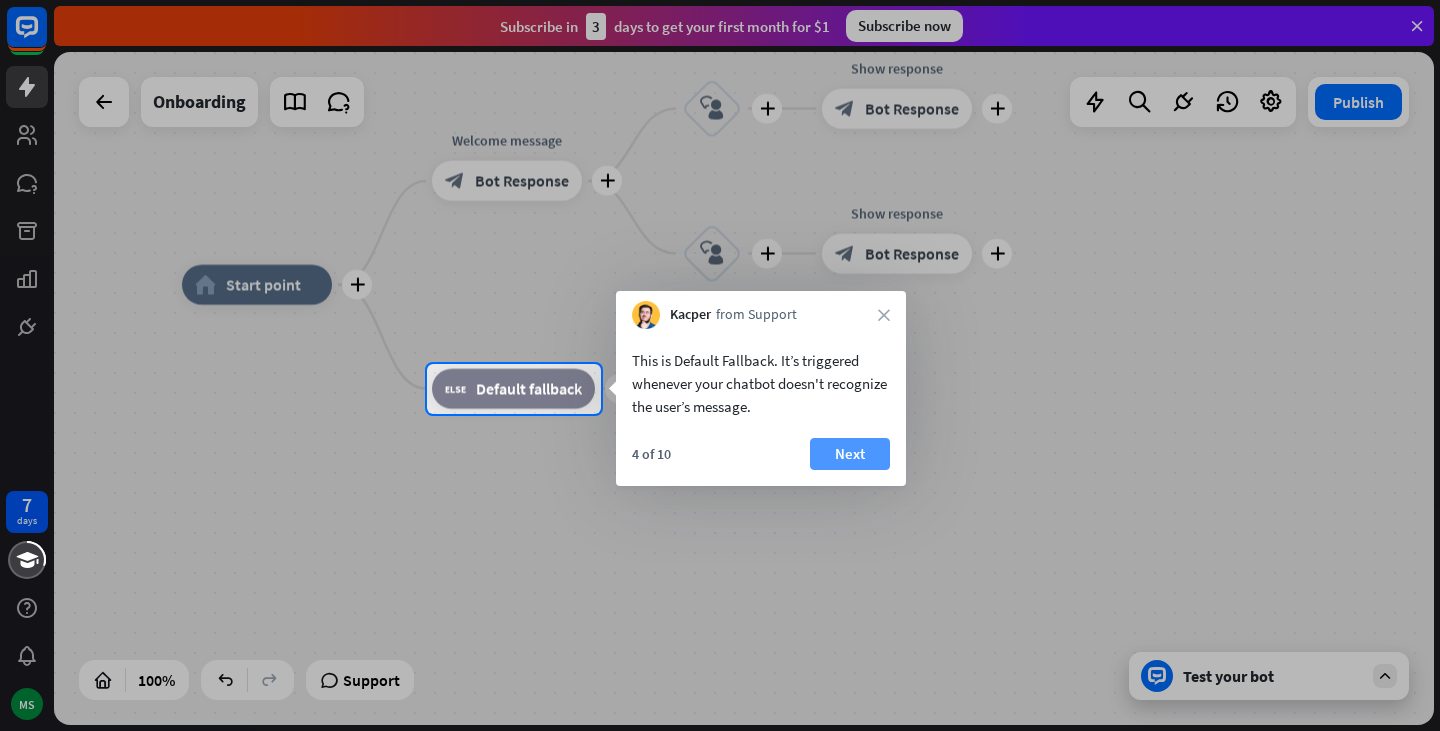 click on "Next" at bounding box center (850, 454) 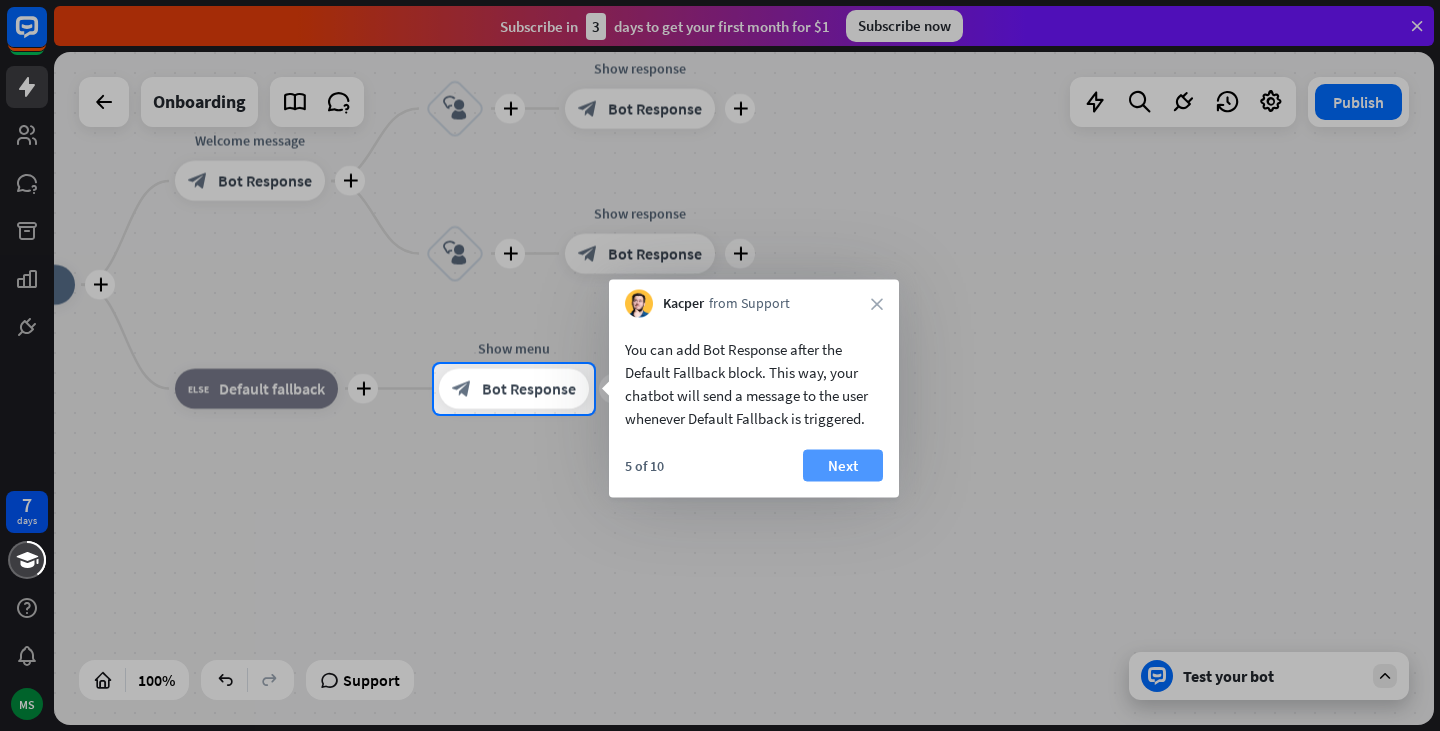 click on "Next" at bounding box center [843, 466] 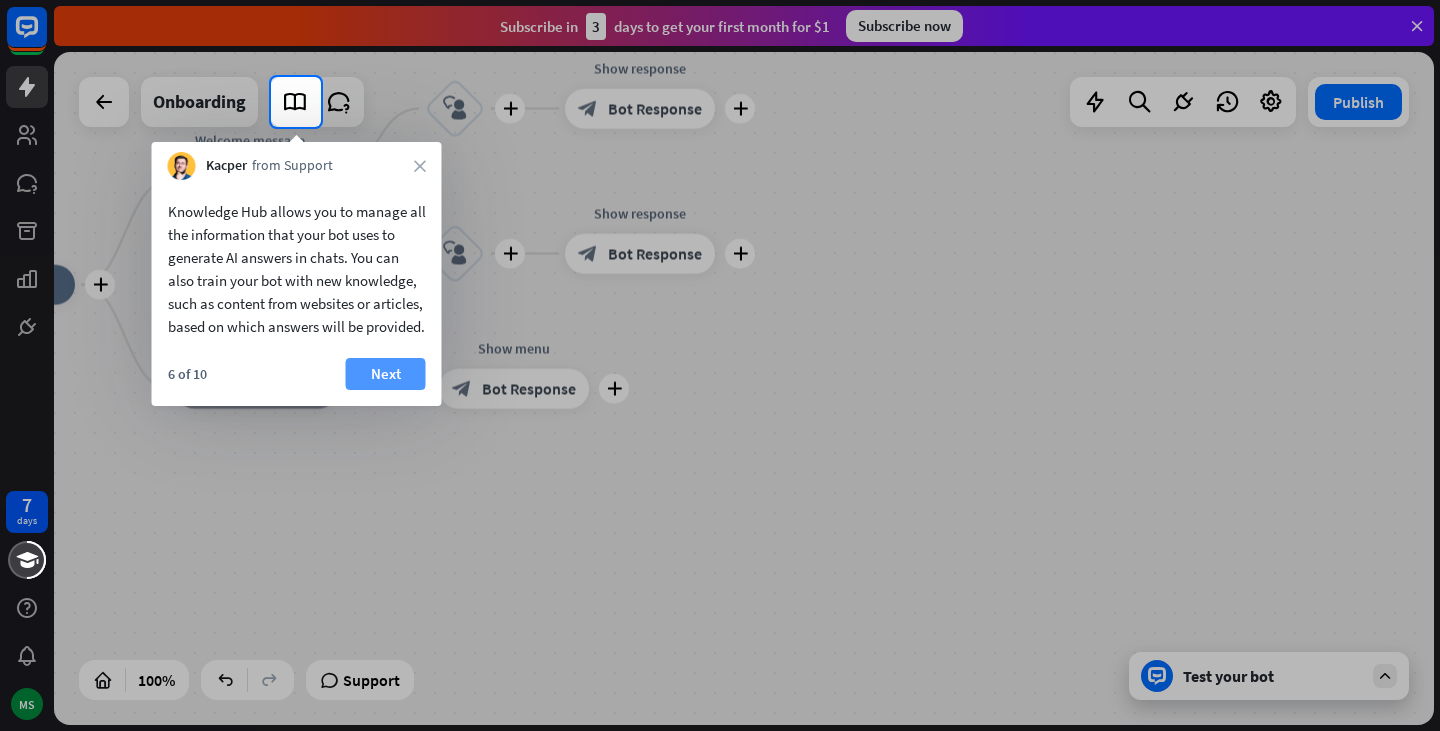 click on "Next" at bounding box center [386, 374] 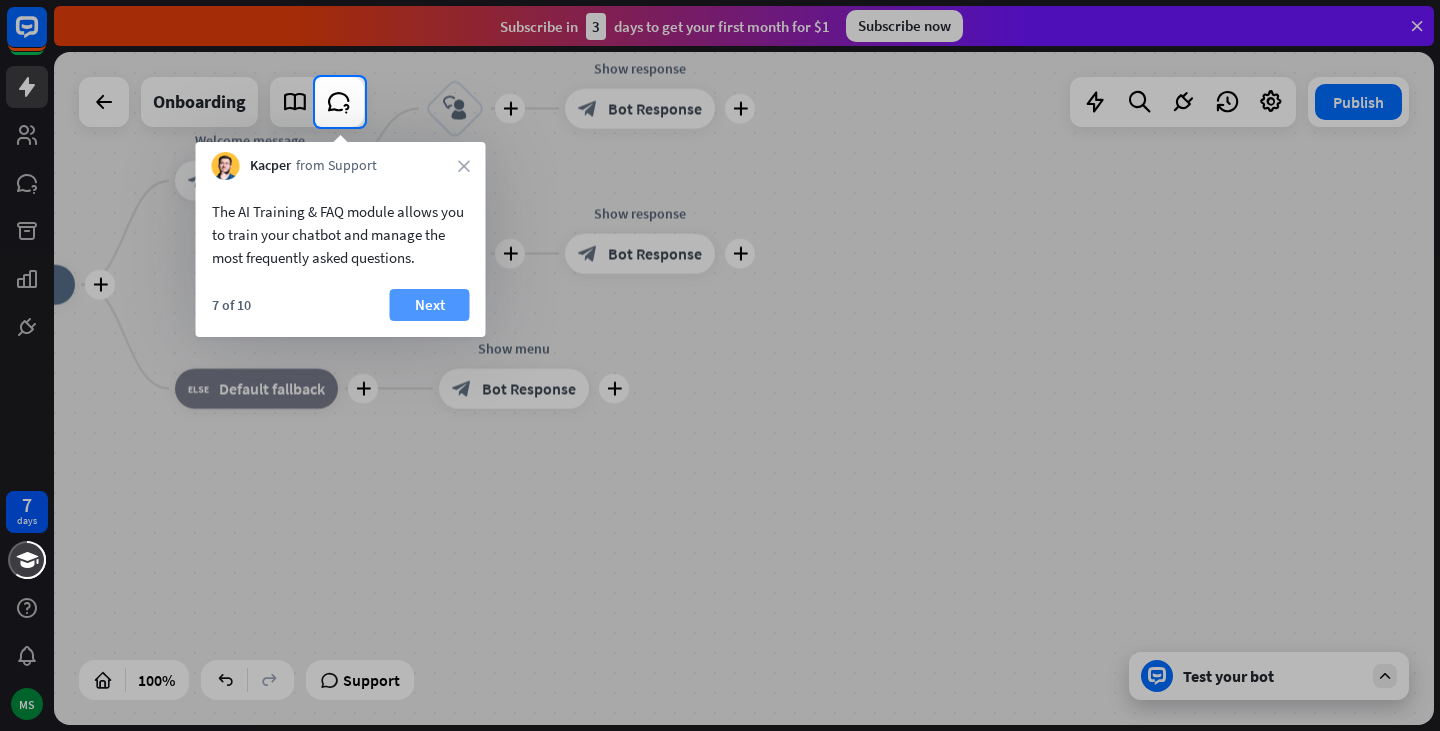 click on "Next" at bounding box center [430, 305] 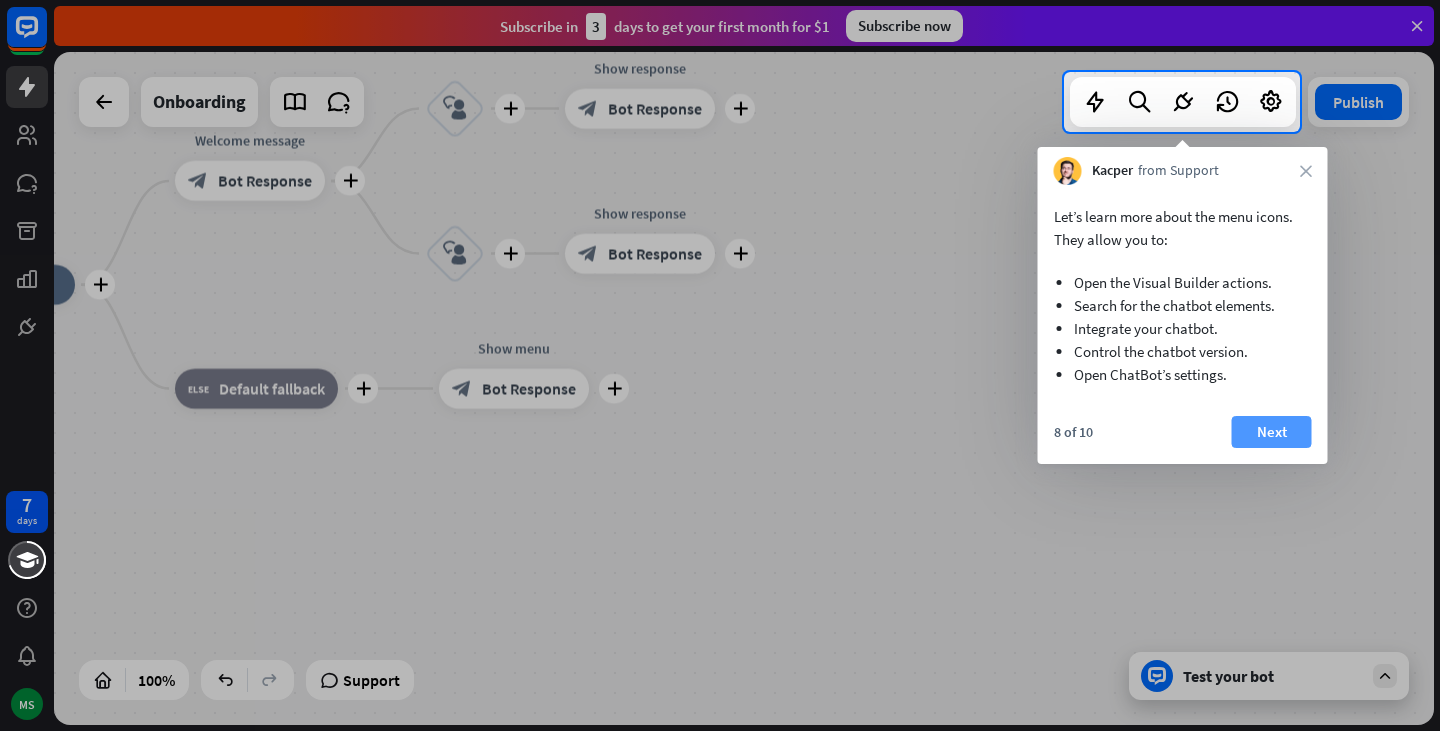 click on "Next" at bounding box center (1272, 432) 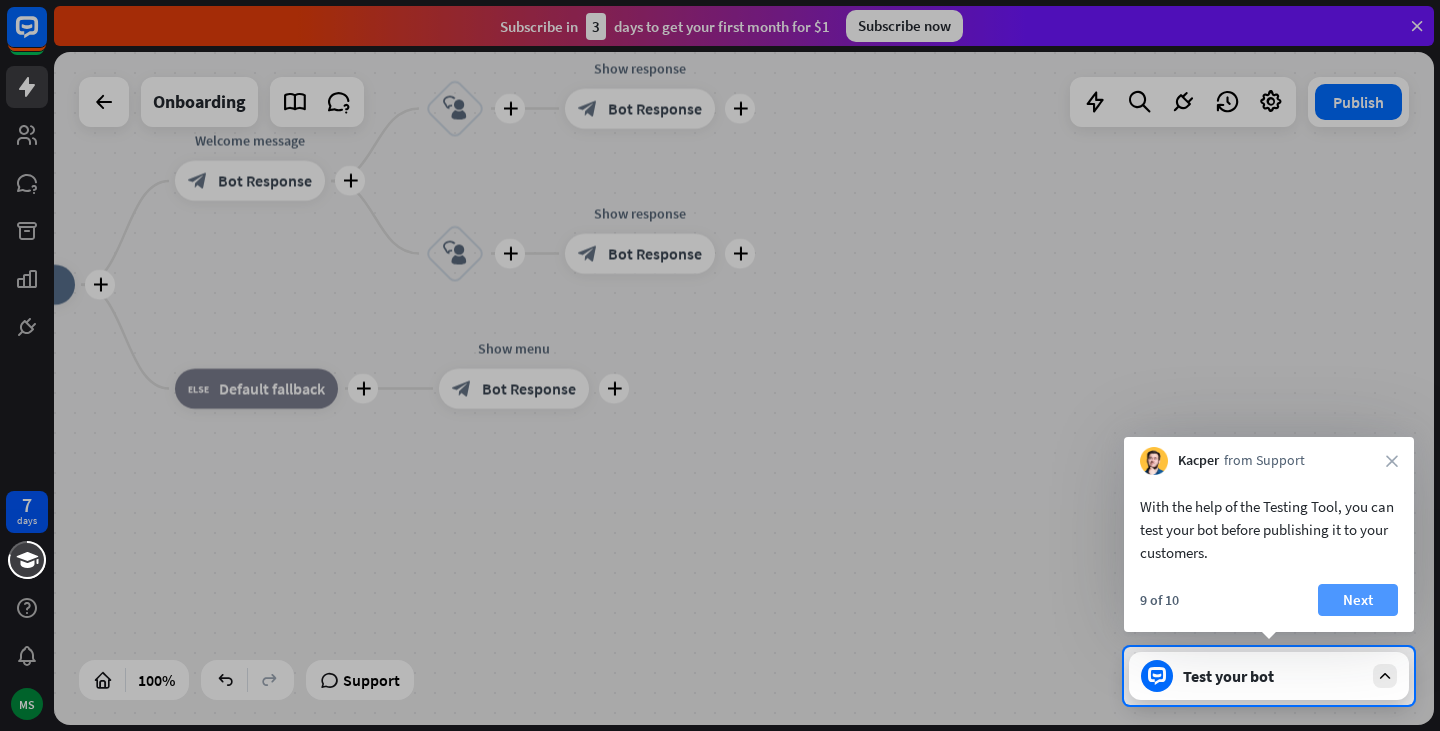 click on "Next" at bounding box center (1358, 600) 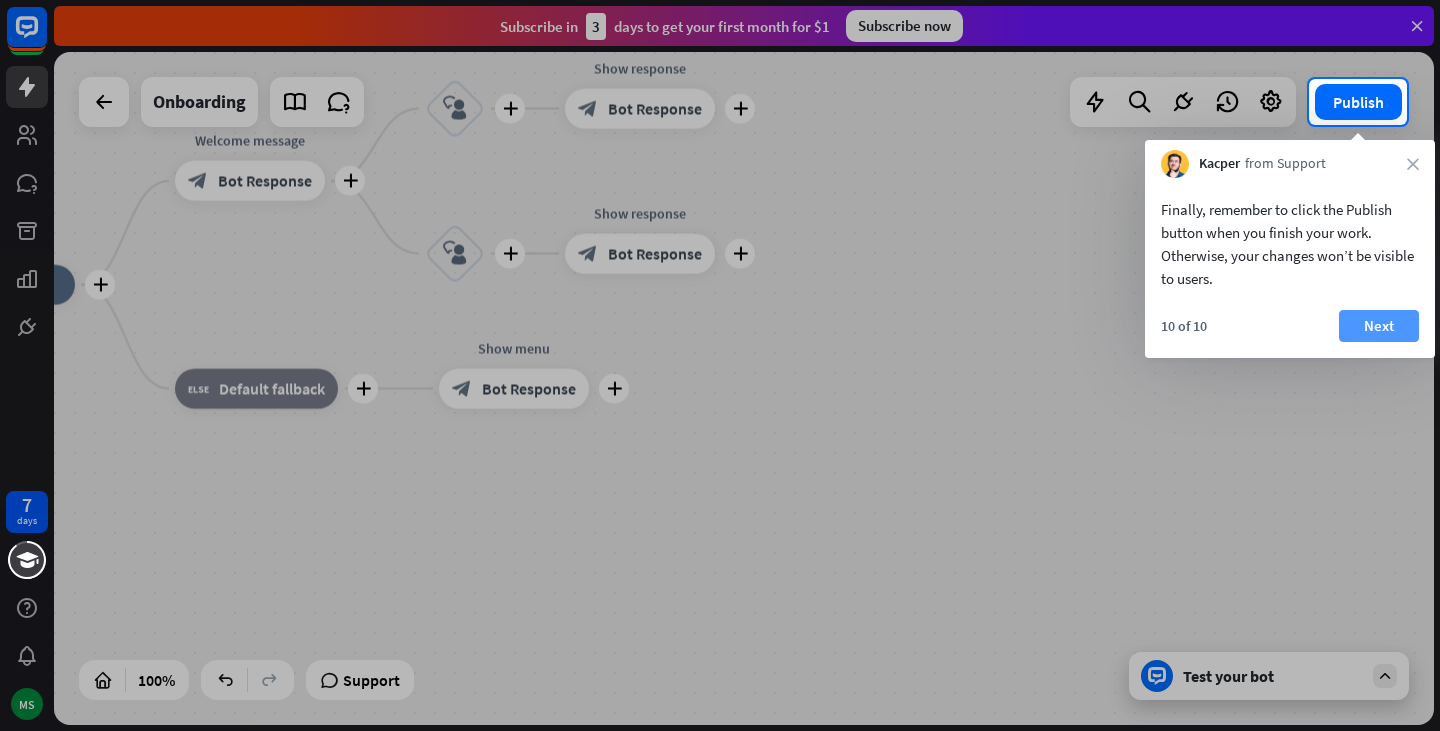 click on "Next" at bounding box center (1379, 326) 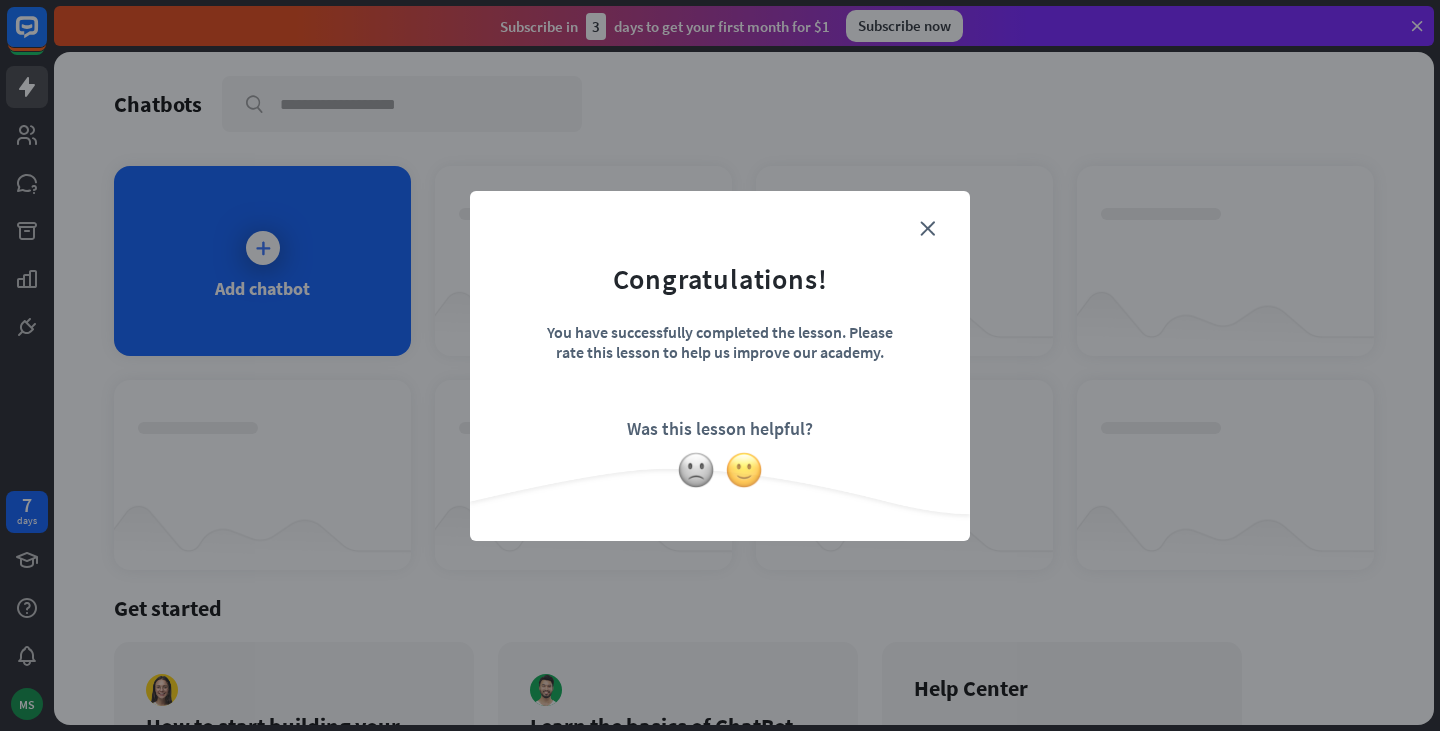 click at bounding box center (744, 470) 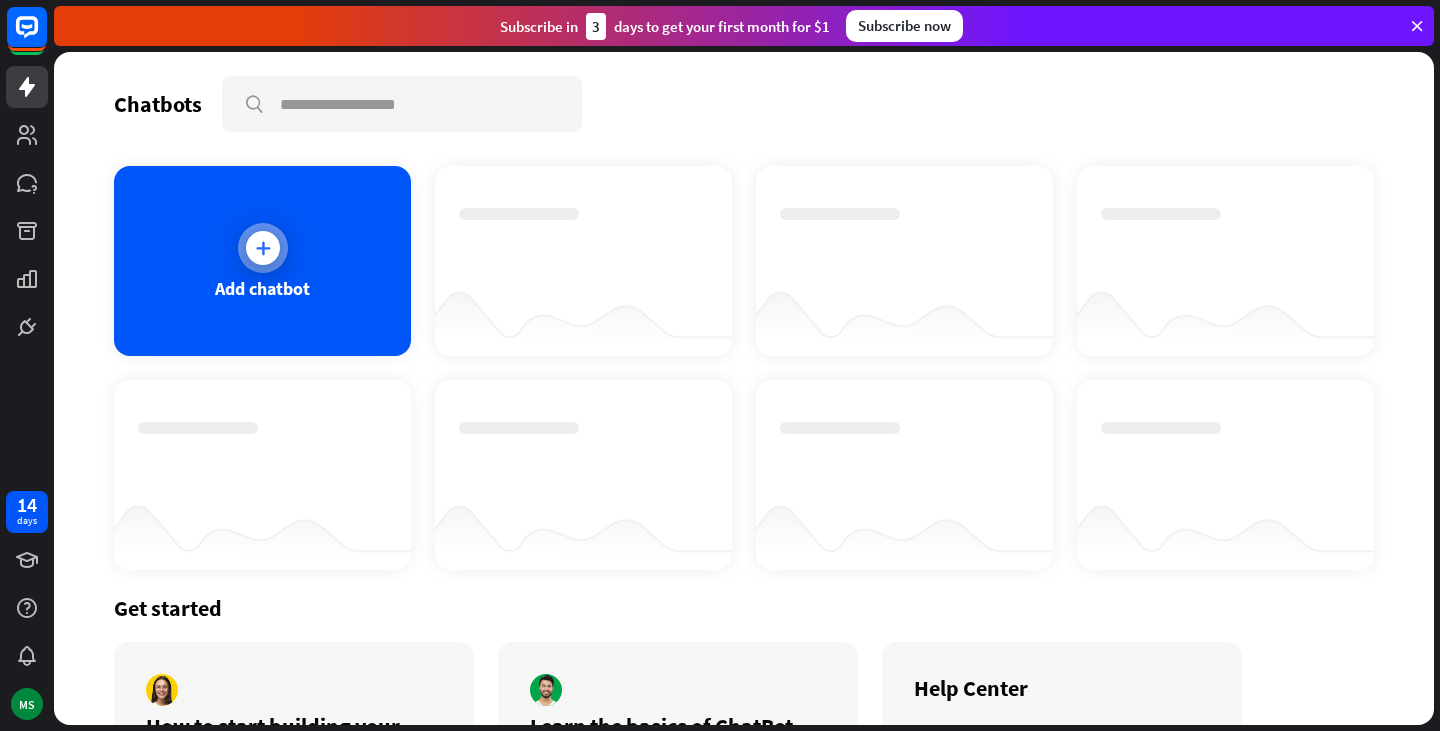 click at bounding box center (263, 248) 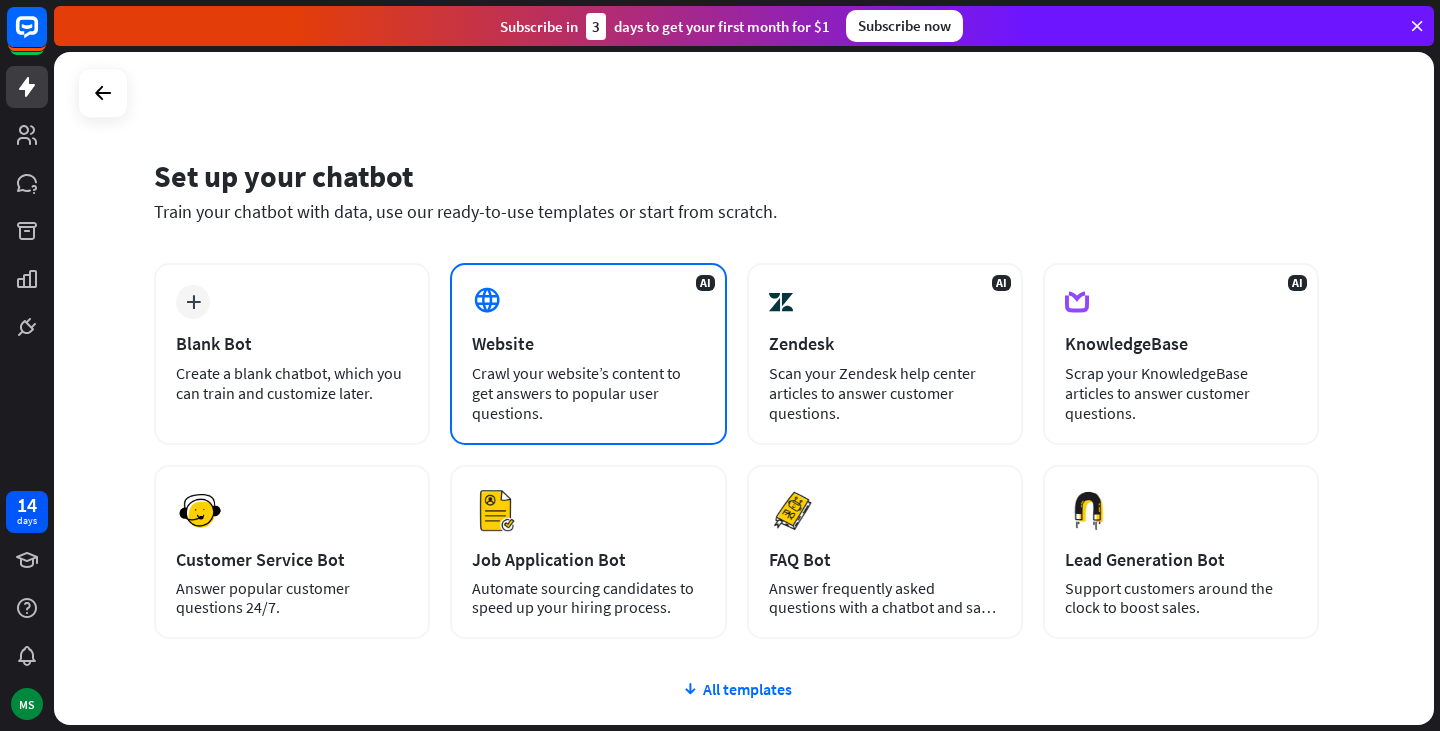 click on "AI     Website
Crawl your website’s content to get answers to
popular user questions." at bounding box center [588, 354] 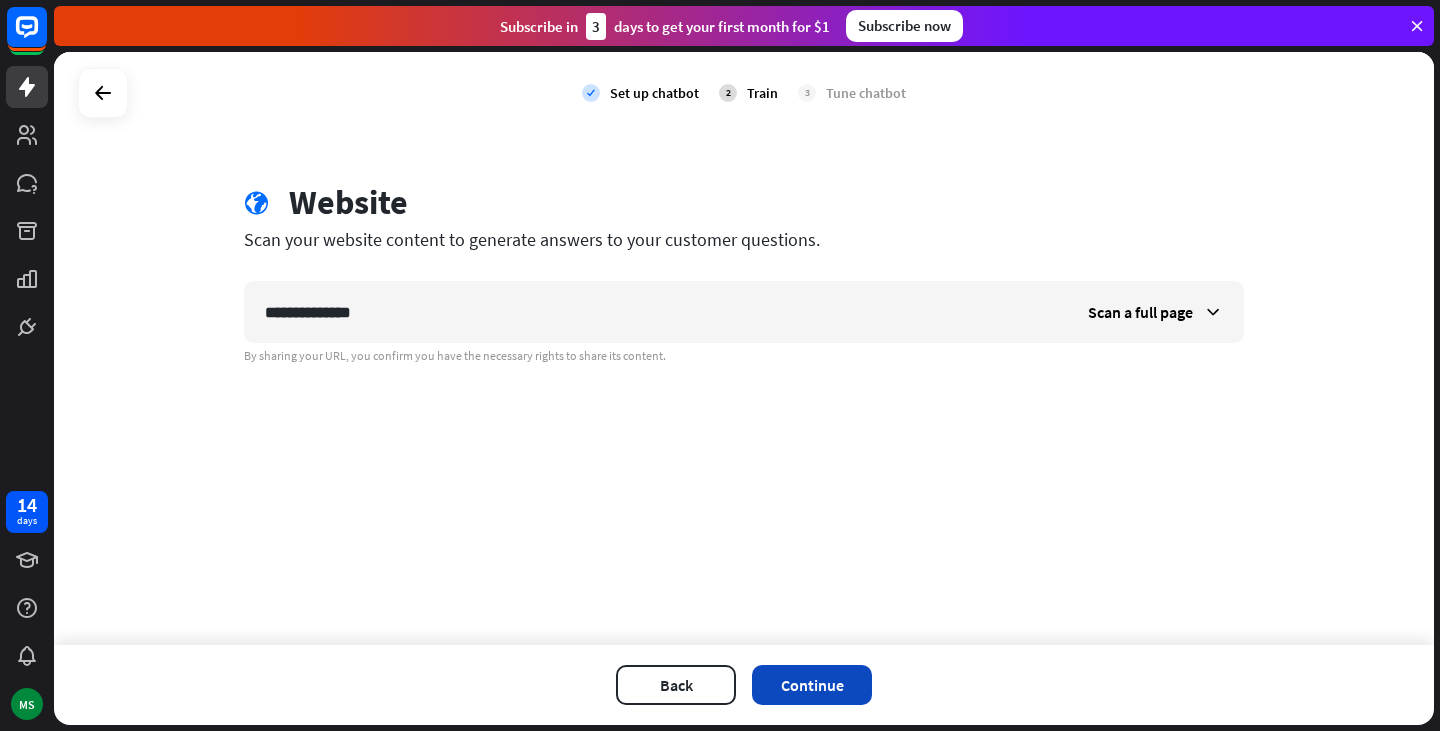 type on "**********" 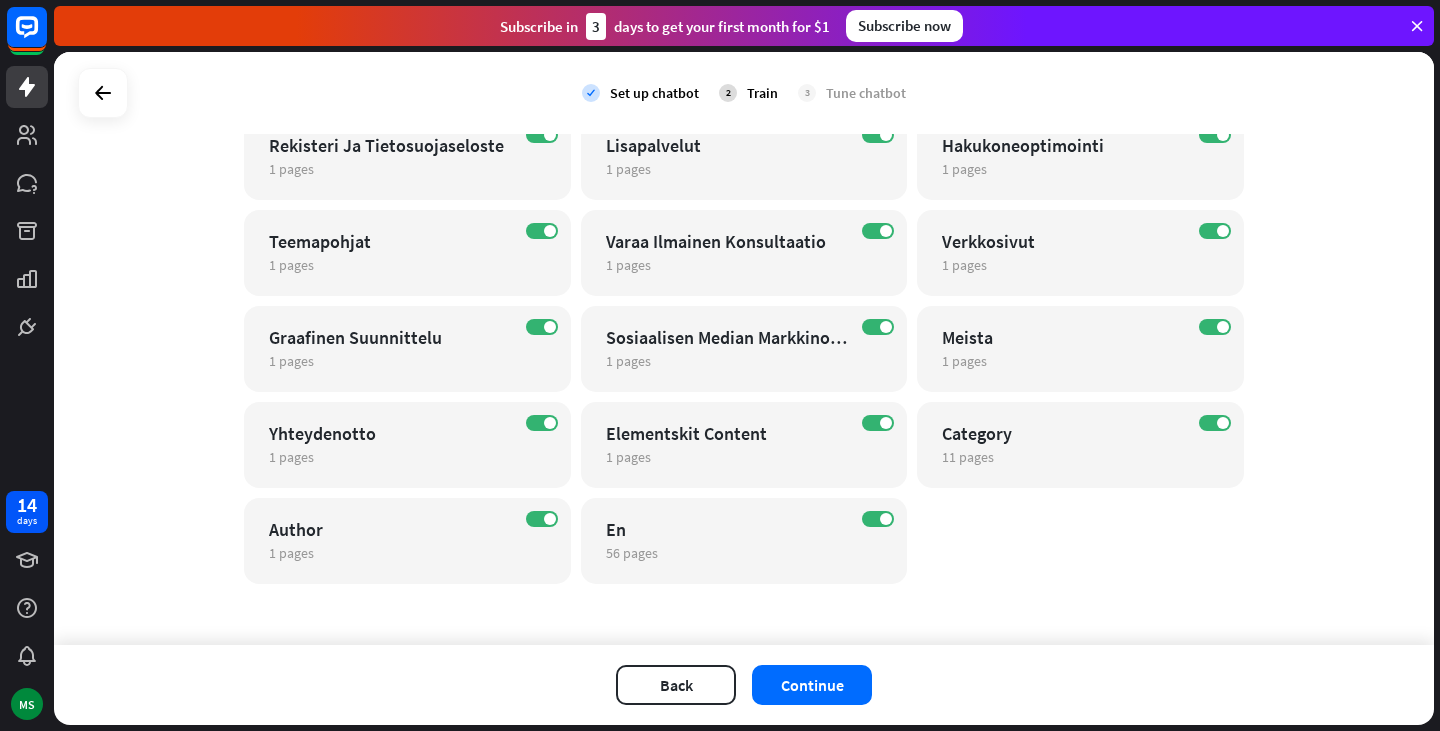 scroll, scrollTop: 395, scrollLeft: 0, axis: vertical 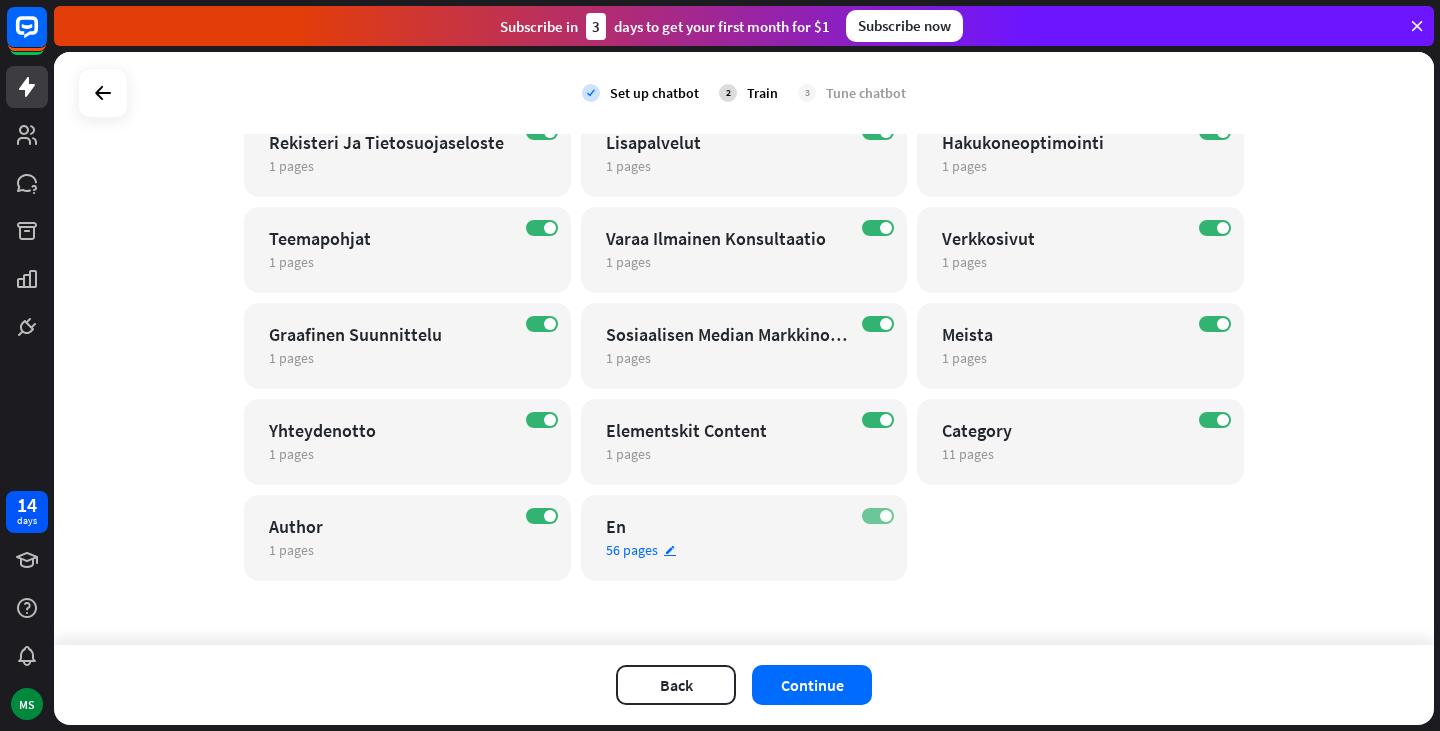 click on "ON" at bounding box center [878, 516] 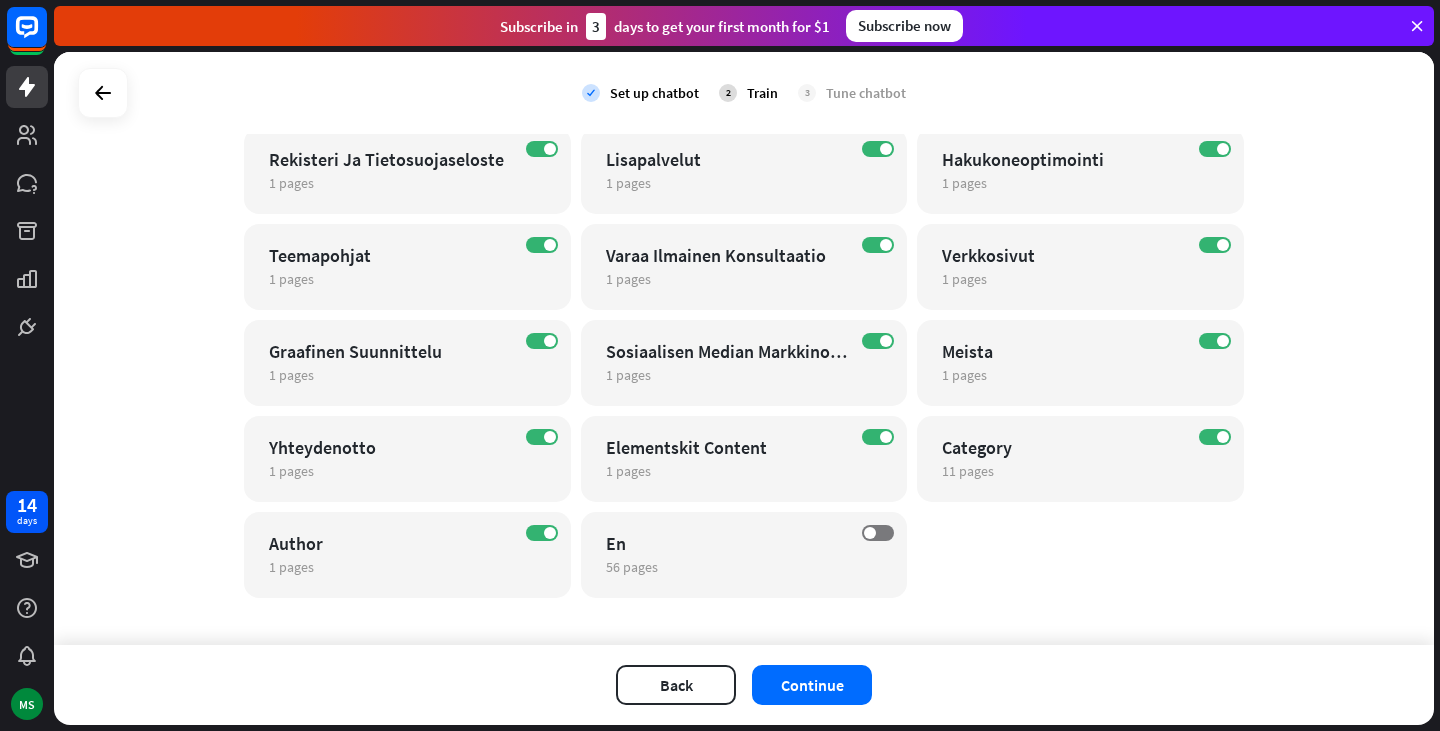 scroll, scrollTop: 395, scrollLeft: 0, axis: vertical 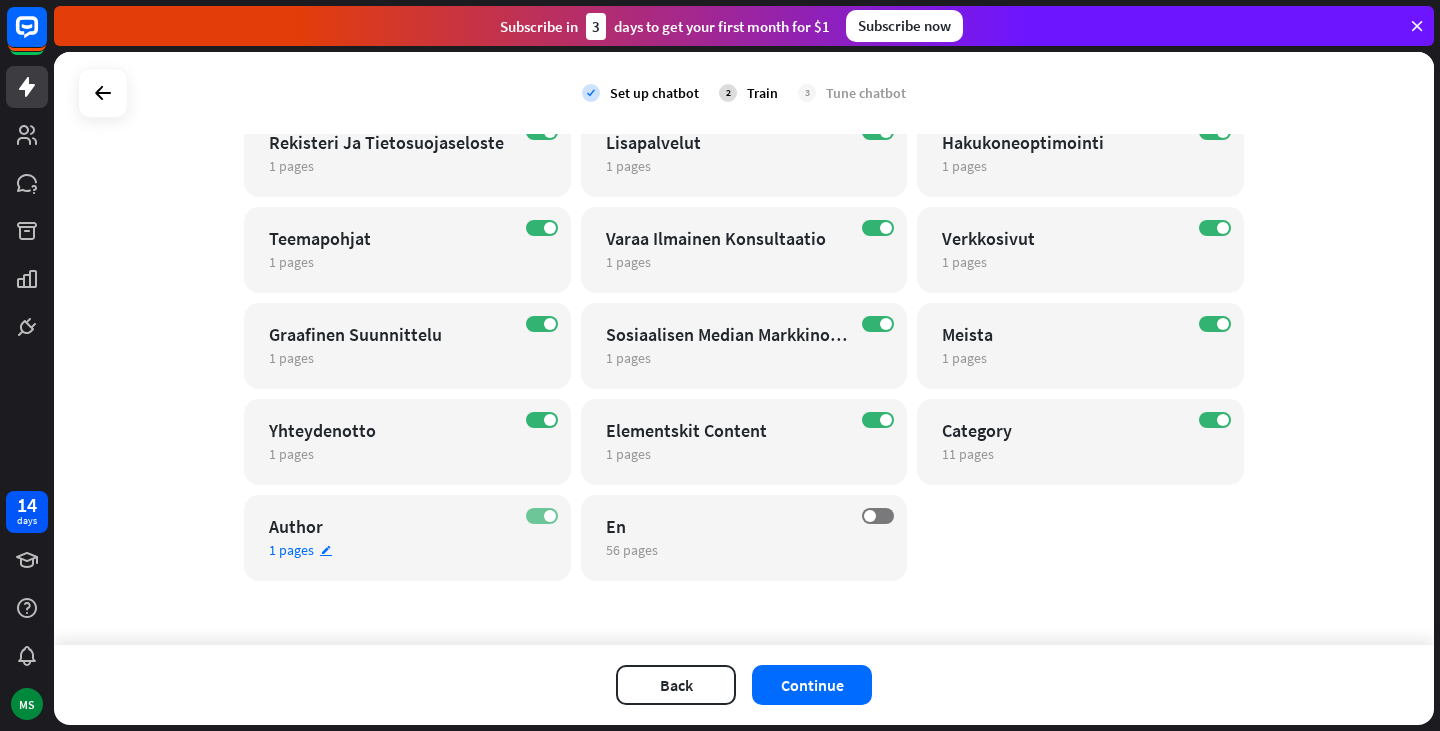 click on "ON" at bounding box center [542, 516] 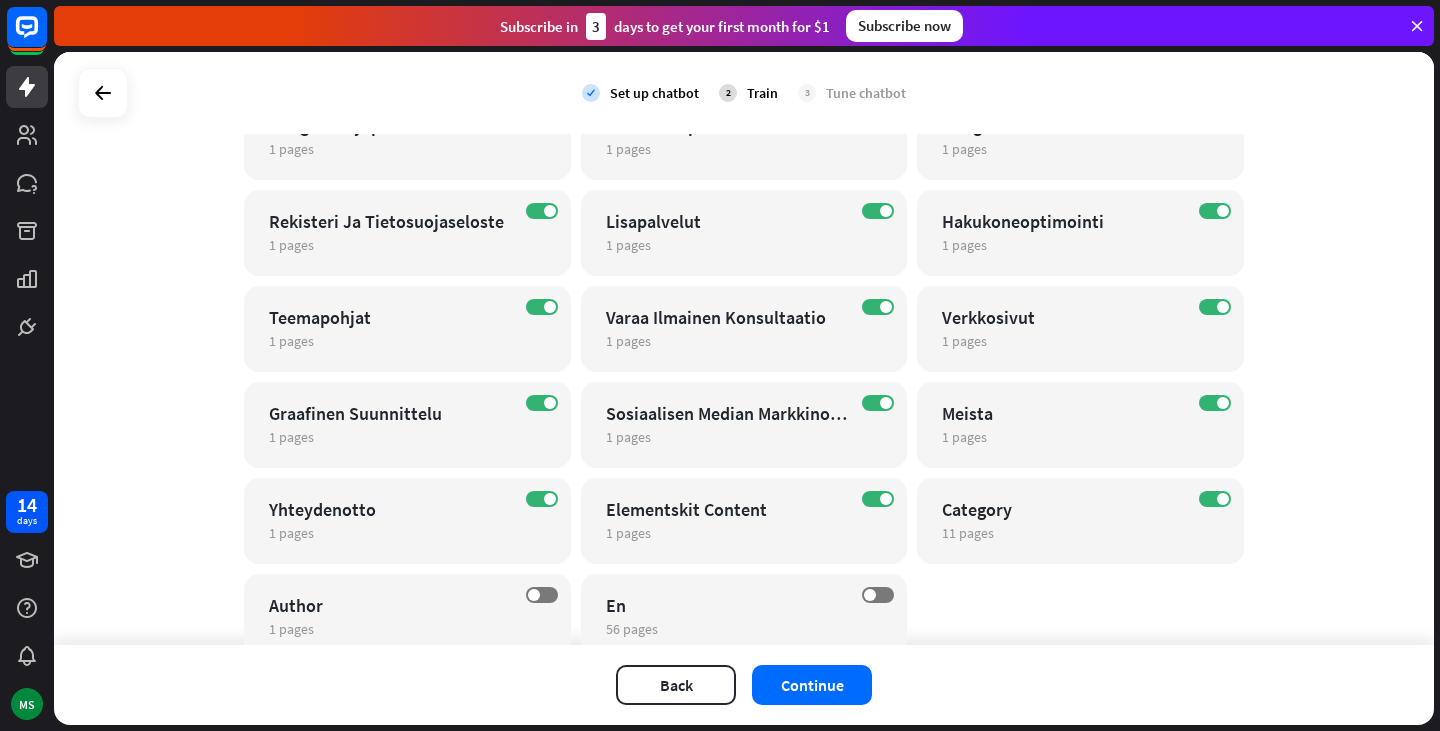 scroll, scrollTop: 317, scrollLeft: 0, axis: vertical 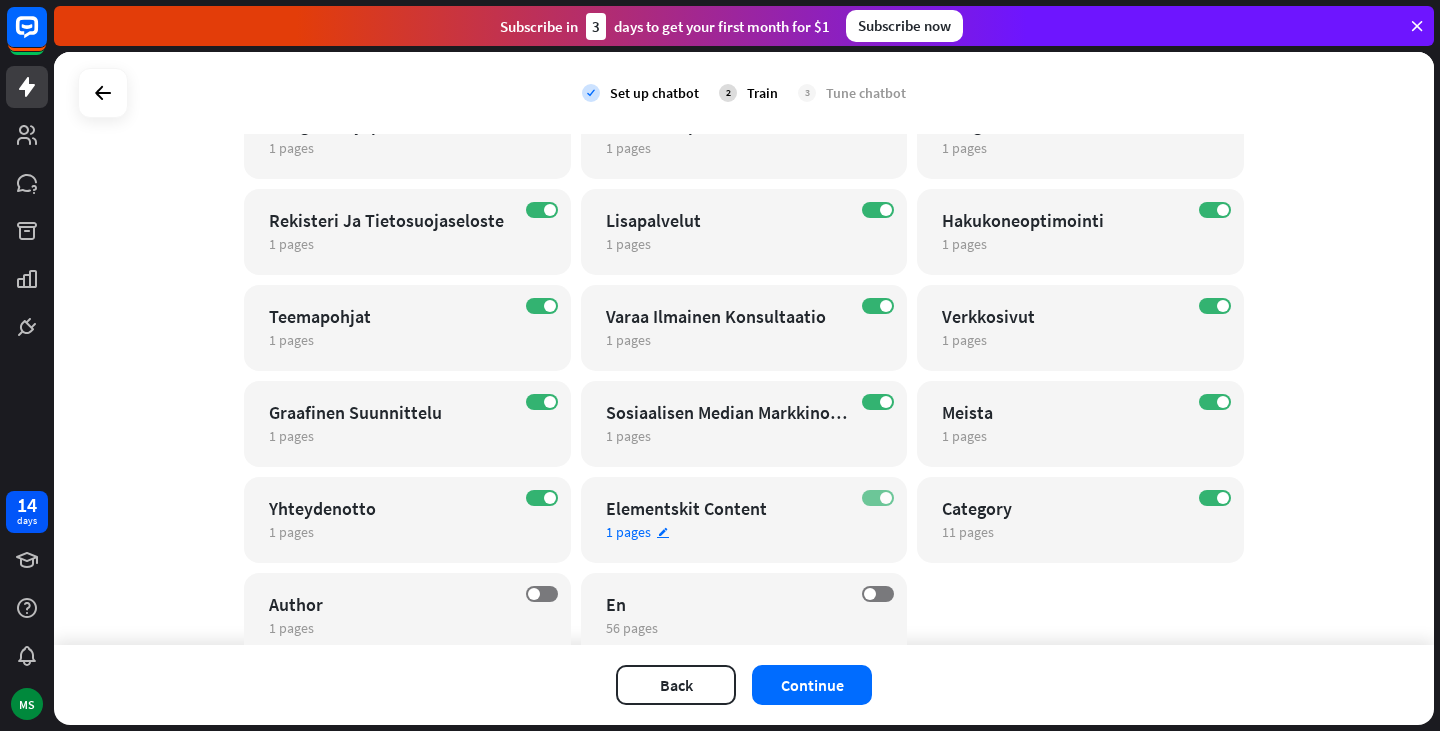click on "ON" at bounding box center [878, 498] 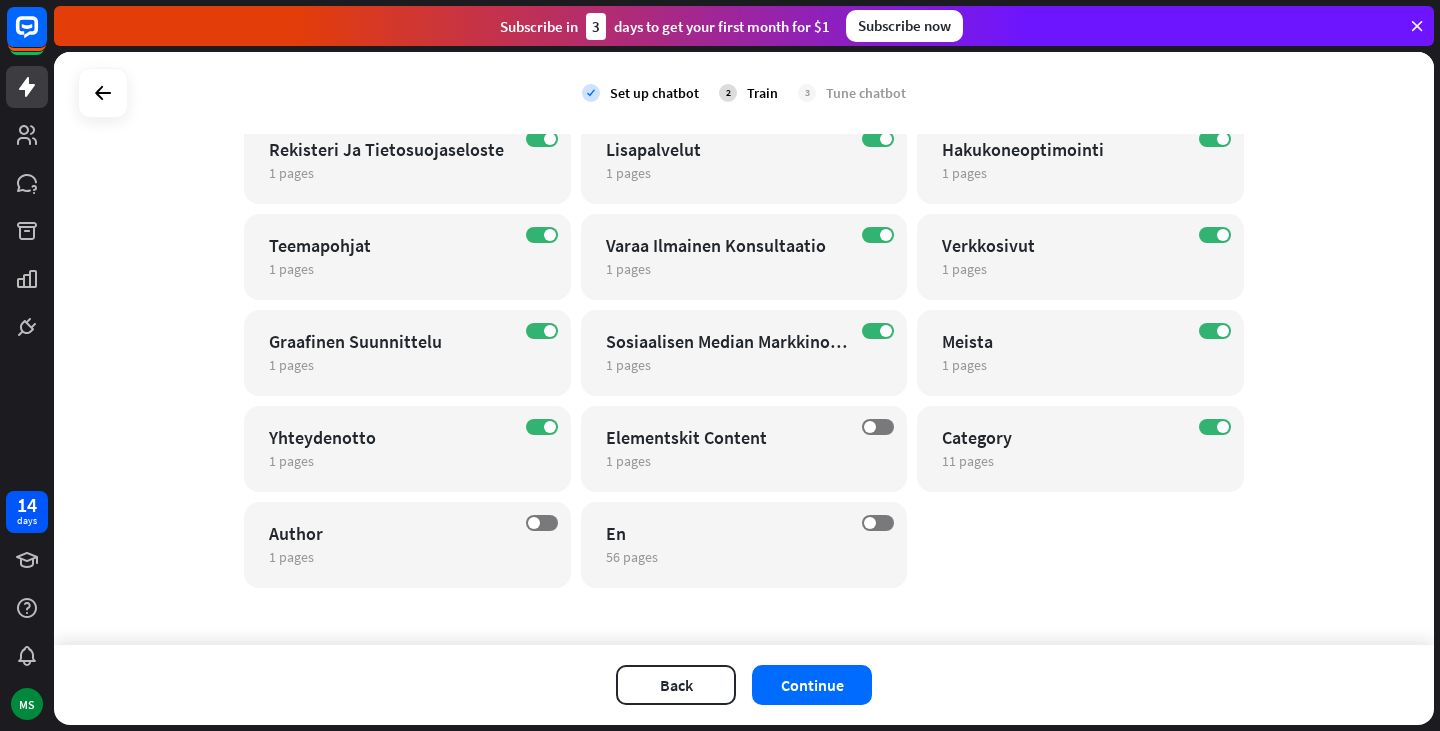 scroll, scrollTop: 395, scrollLeft: 0, axis: vertical 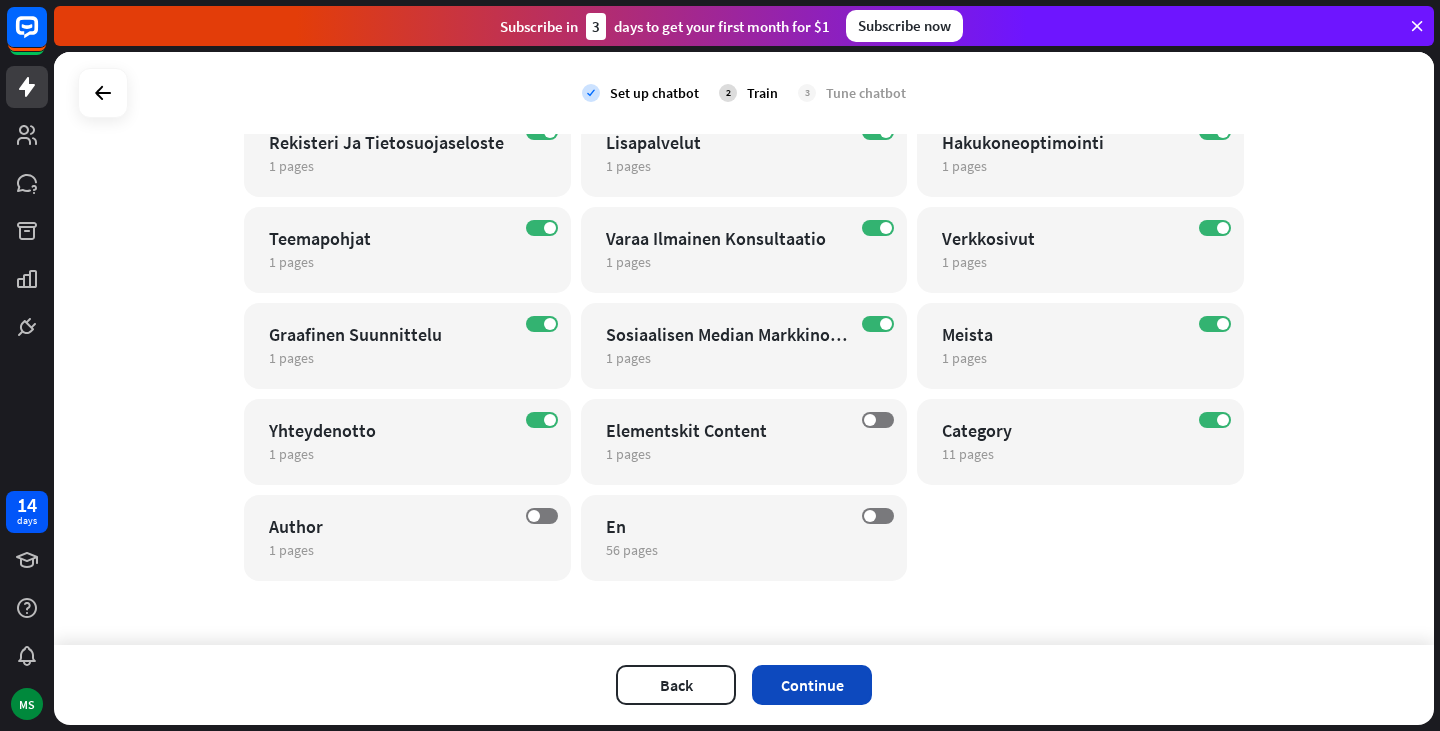 click on "Continue" at bounding box center [812, 685] 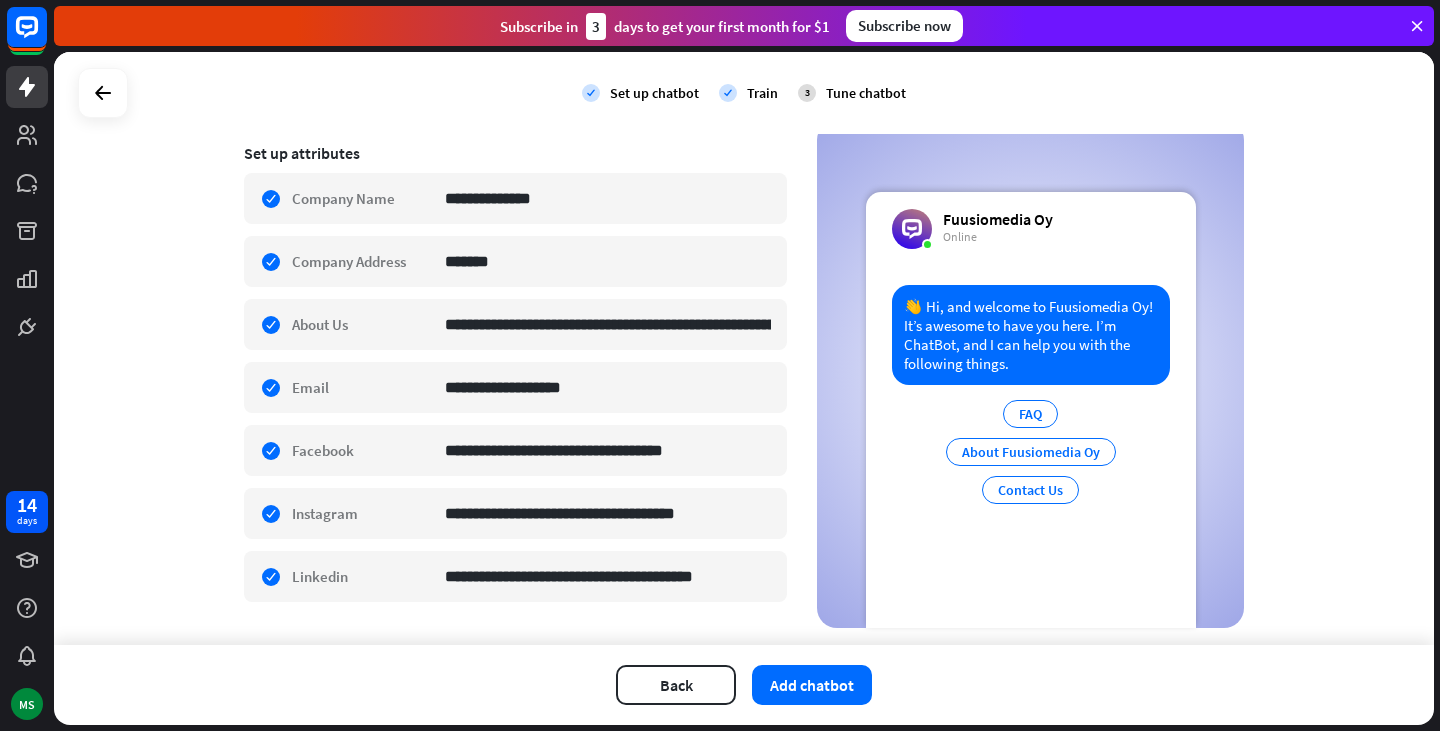 scroll, scrollTop: 372, scrollLeft: 0, axis: vertical 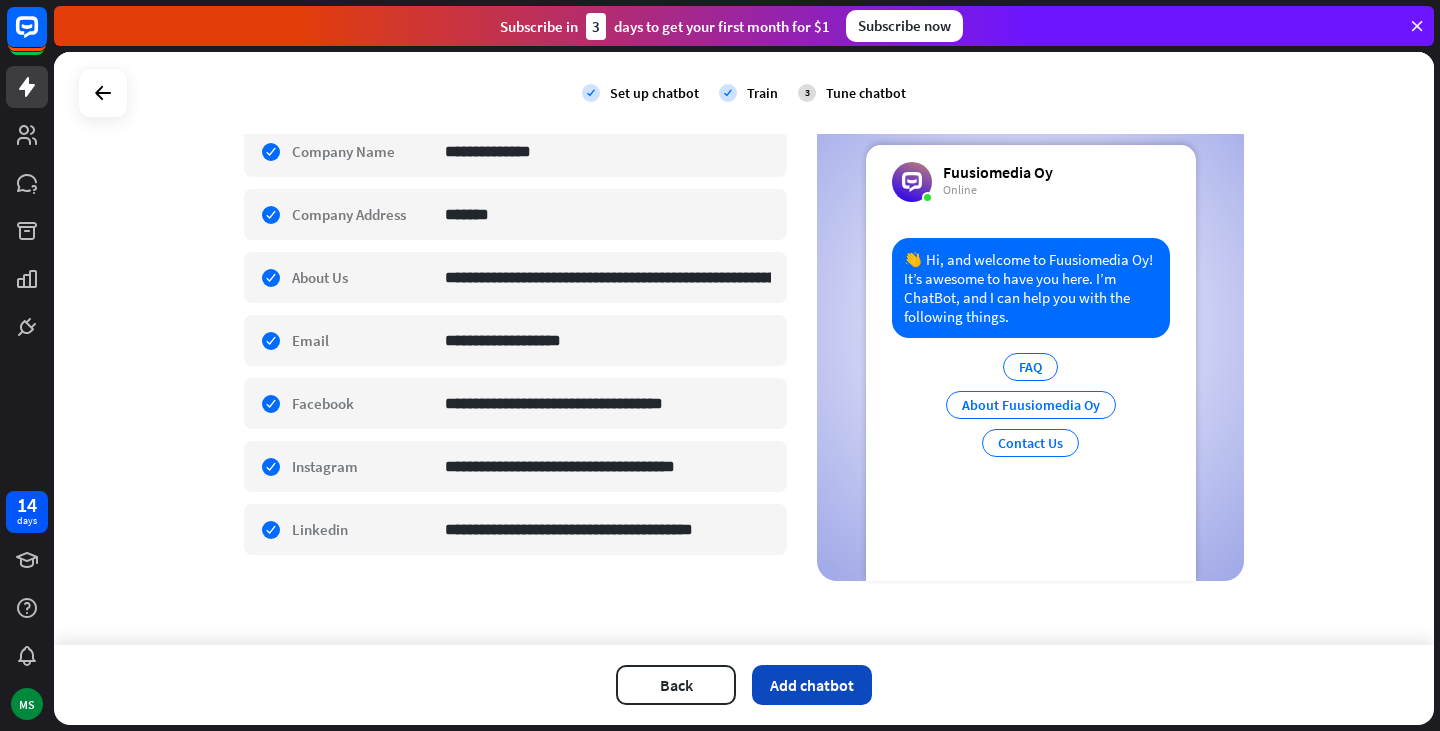 click on "Add chatbot" at bounding box center [812, 685] 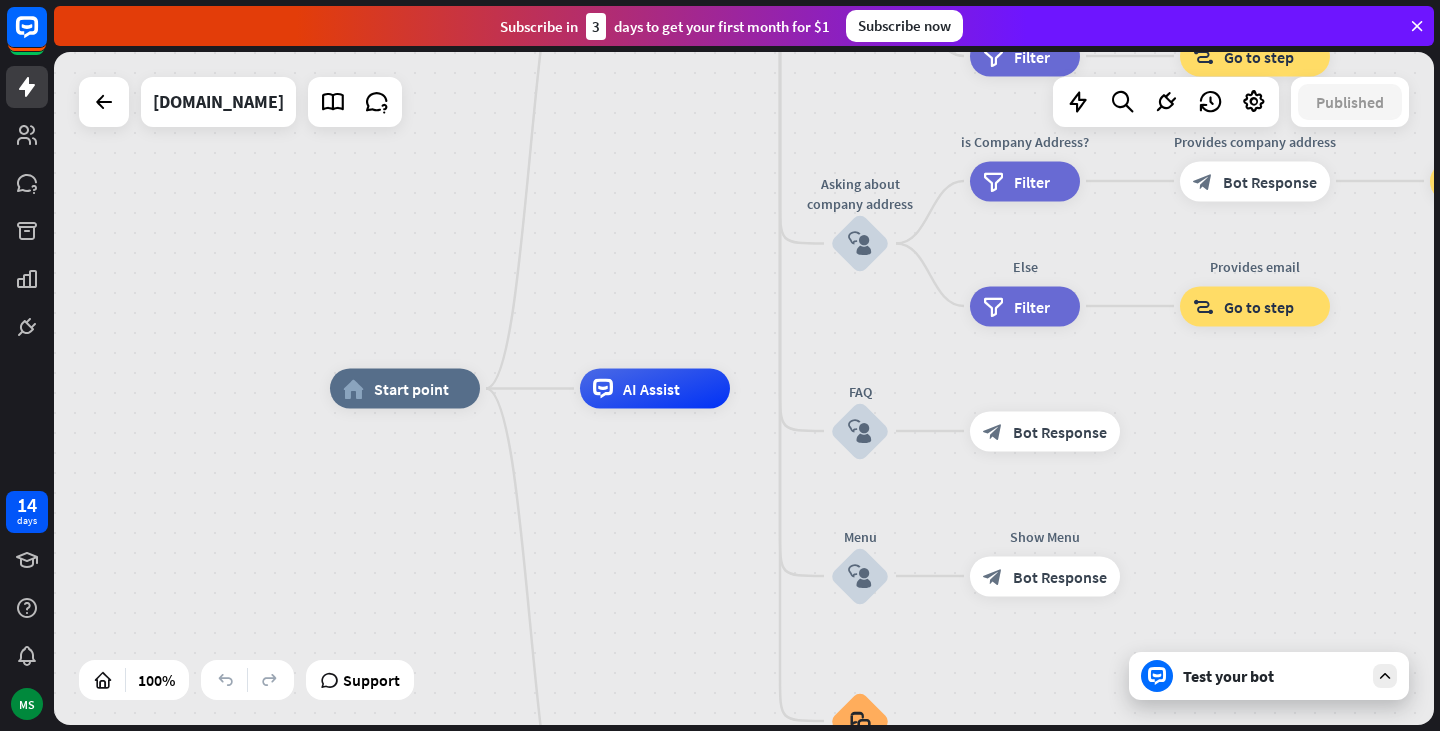 click on "Test your bot" at bounding box center (1273, 676) 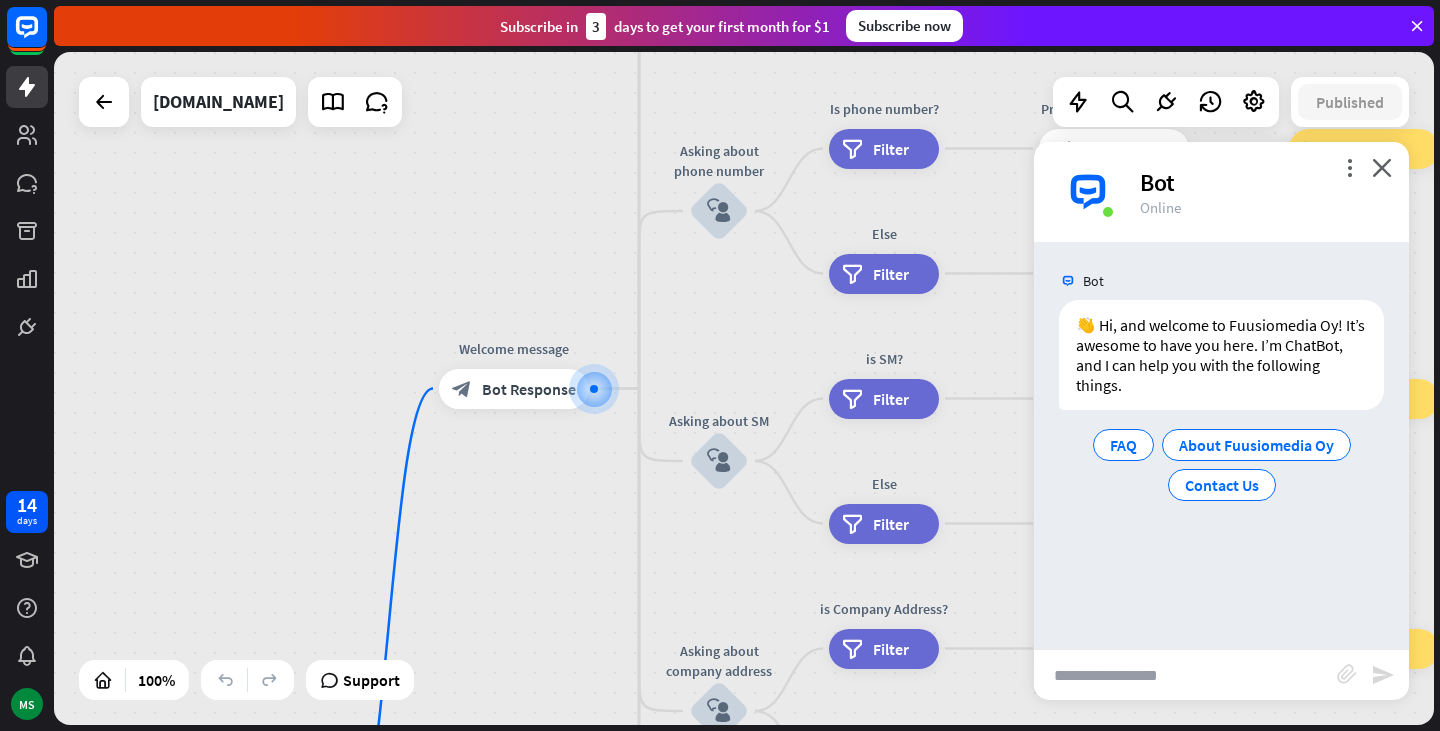 click at bounding box center (1185, 675) 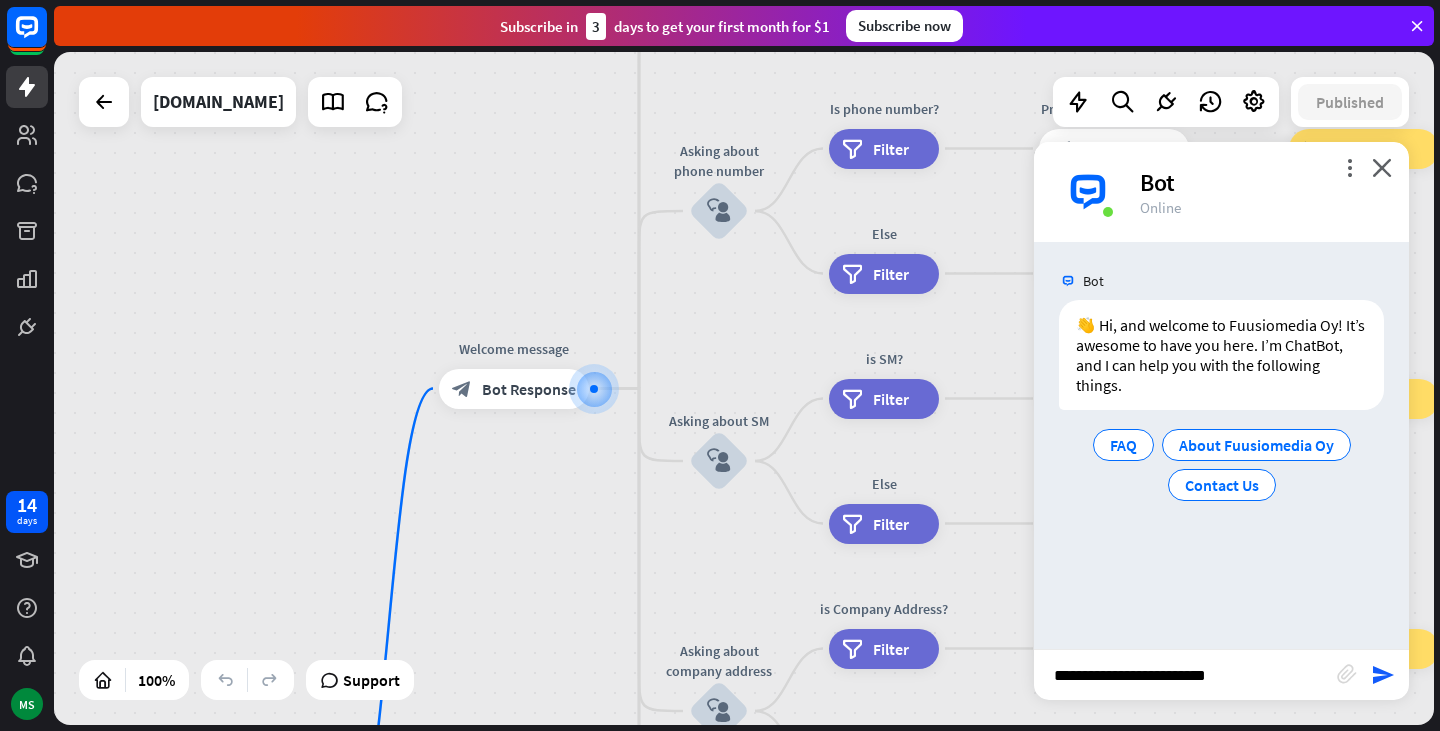 type on "**********" 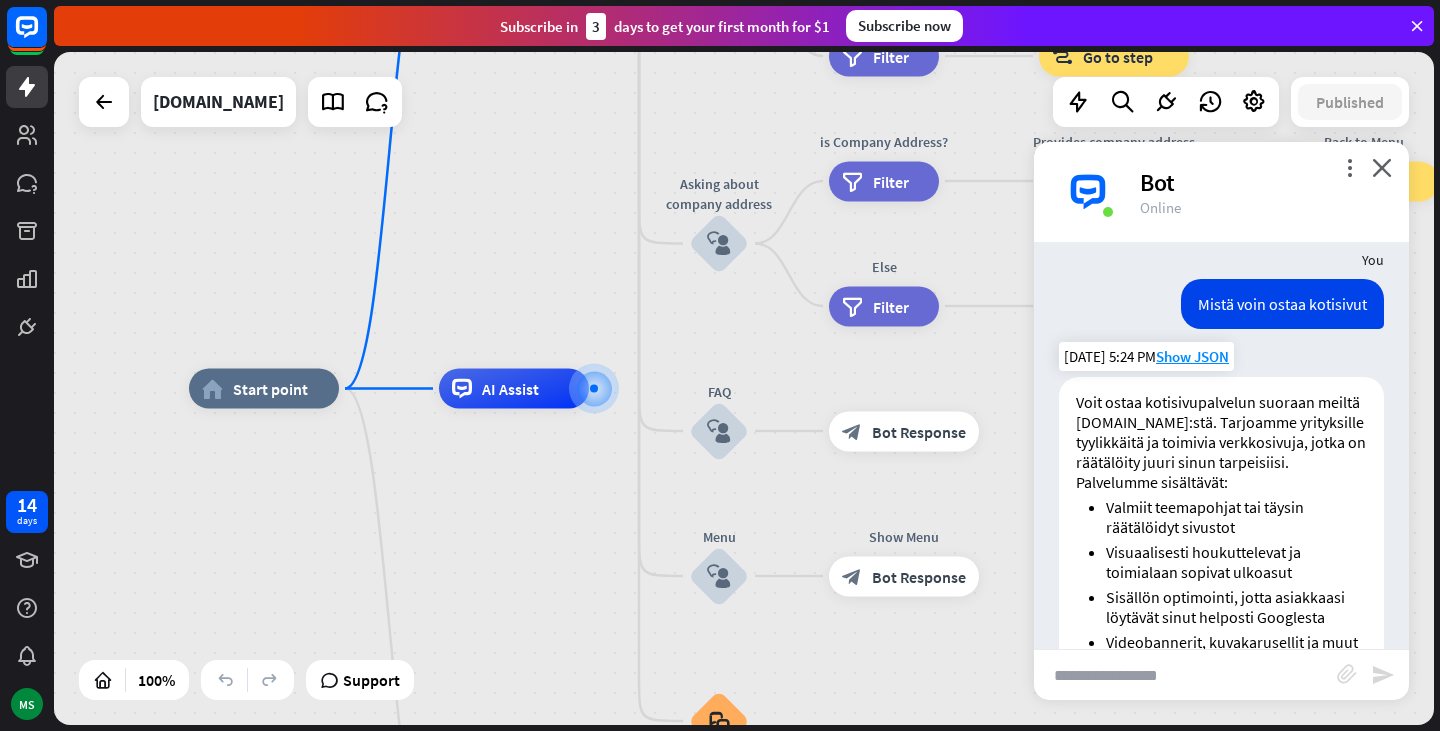 scroll, scrollTop: 522, scrollLeft: 0, axis: vertical 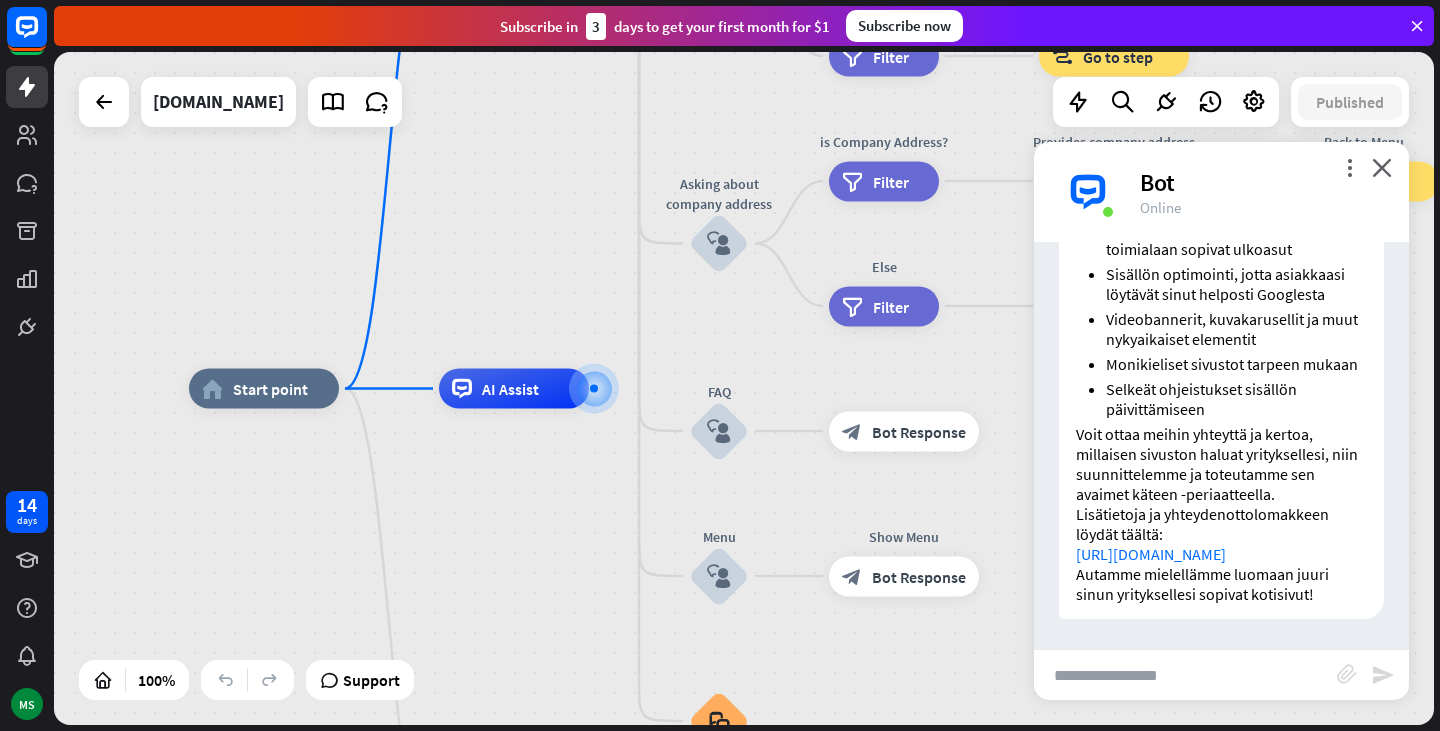click at bounding box center [1185, 675] 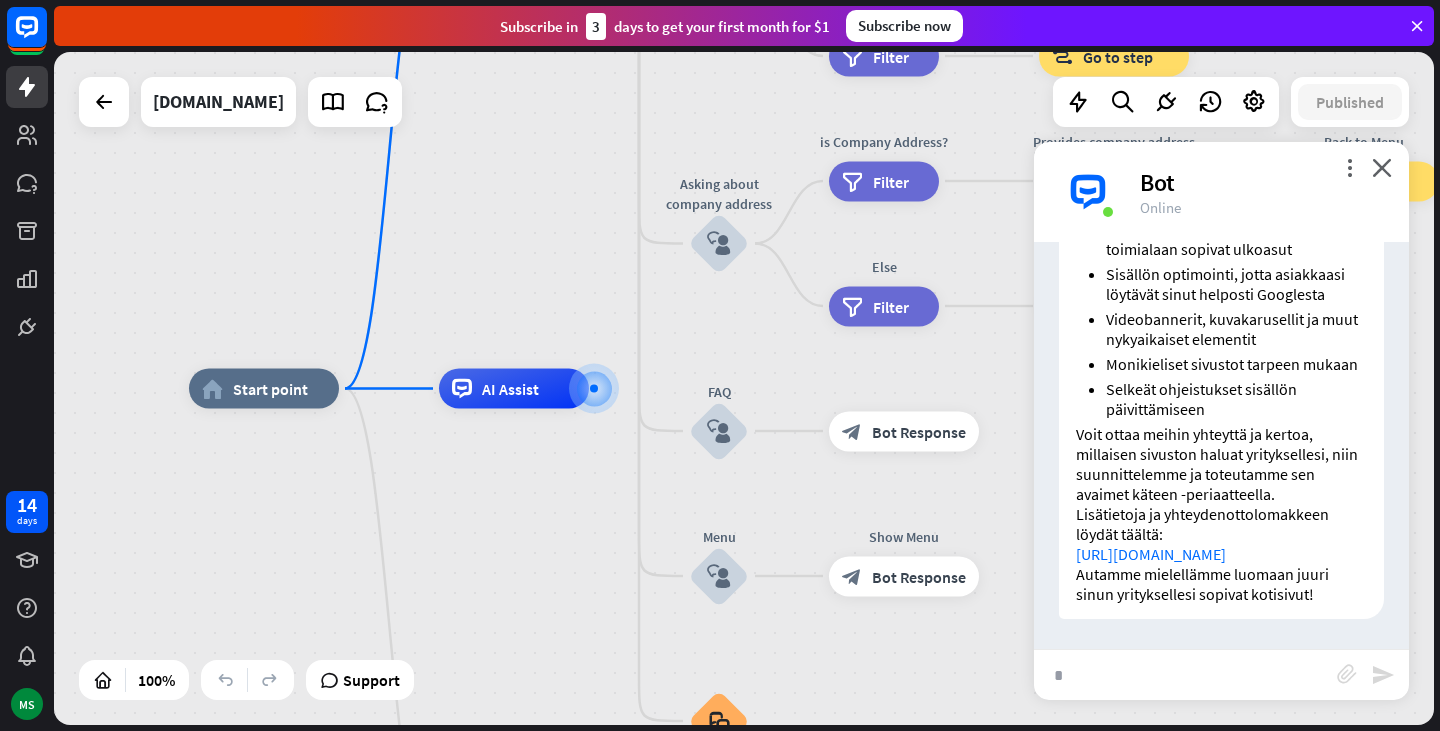click on "*" at bounding box center [1185, 675] 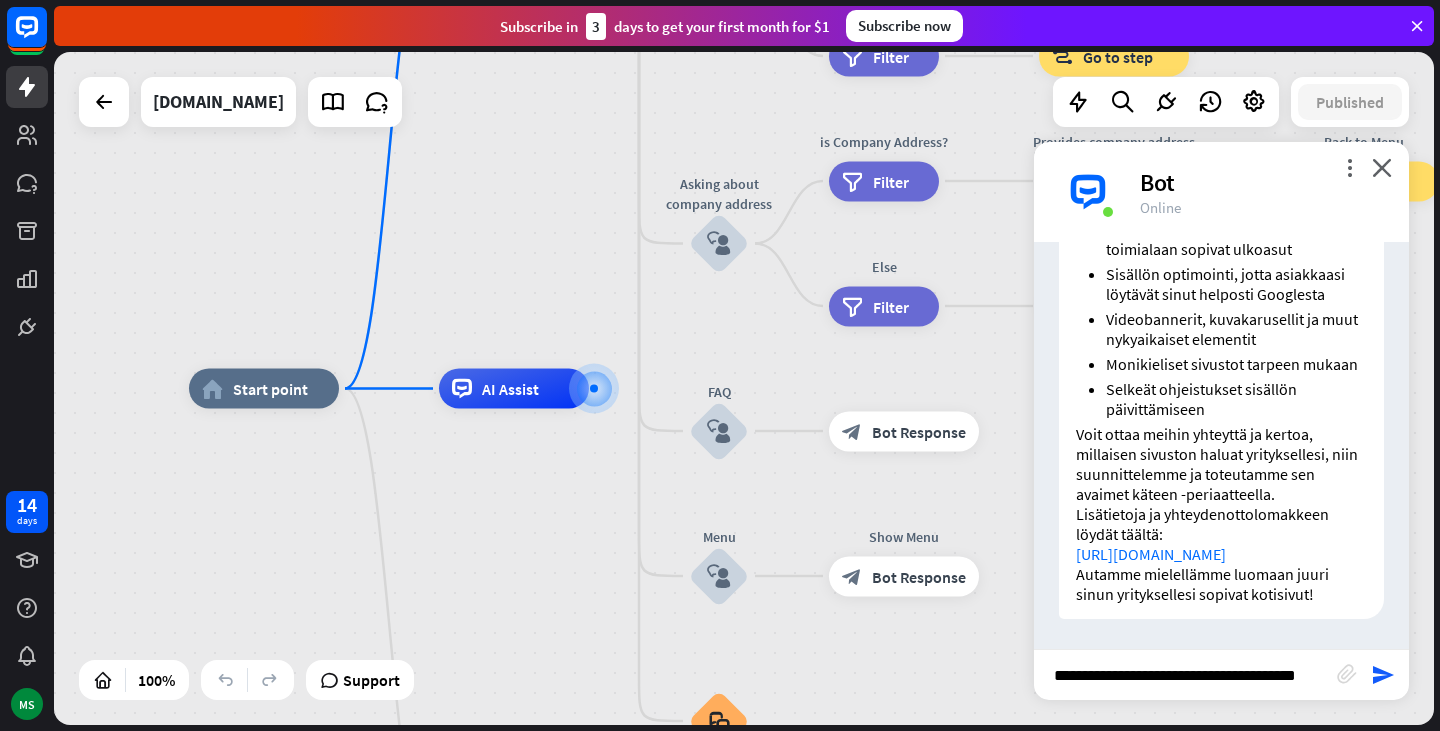 type on "**********" 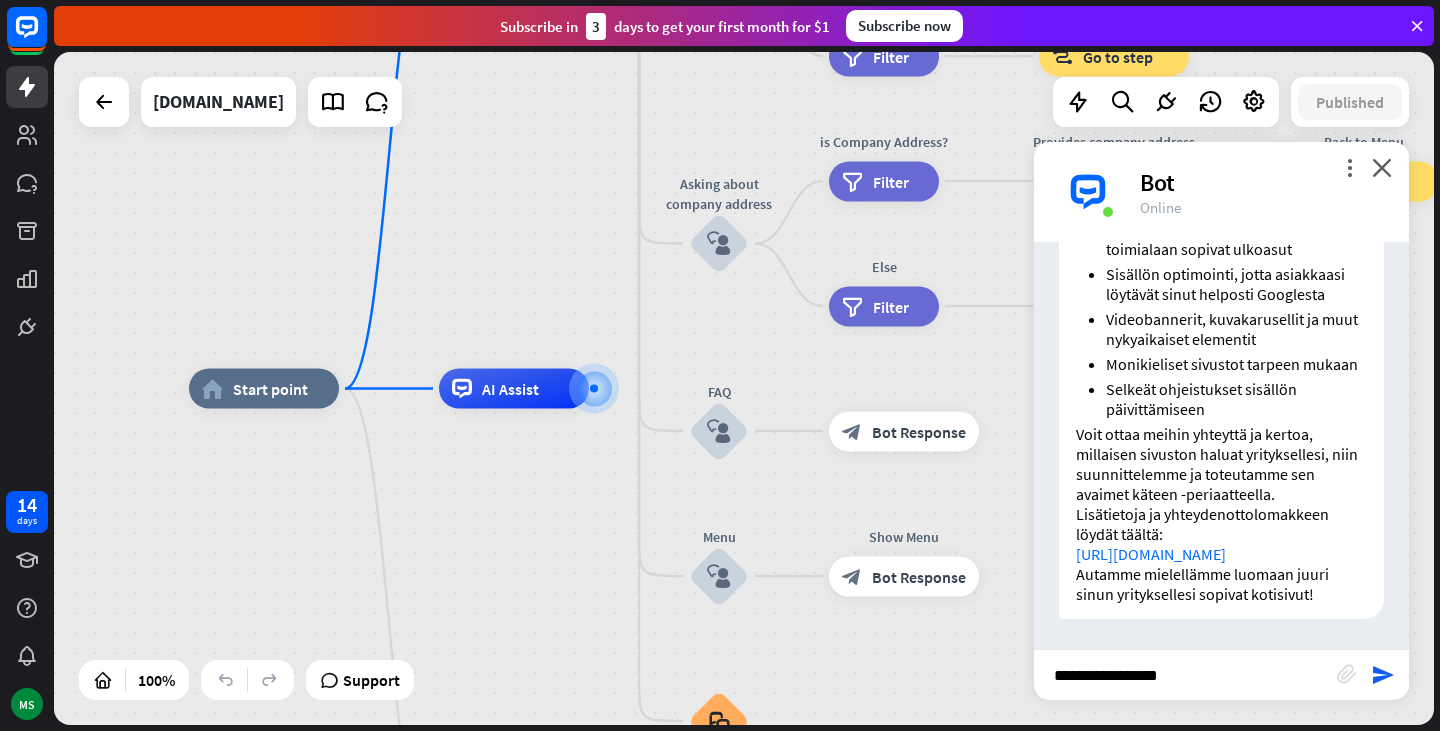 scroll, scrollTop: 0, scrollLeft: 0, axis: both 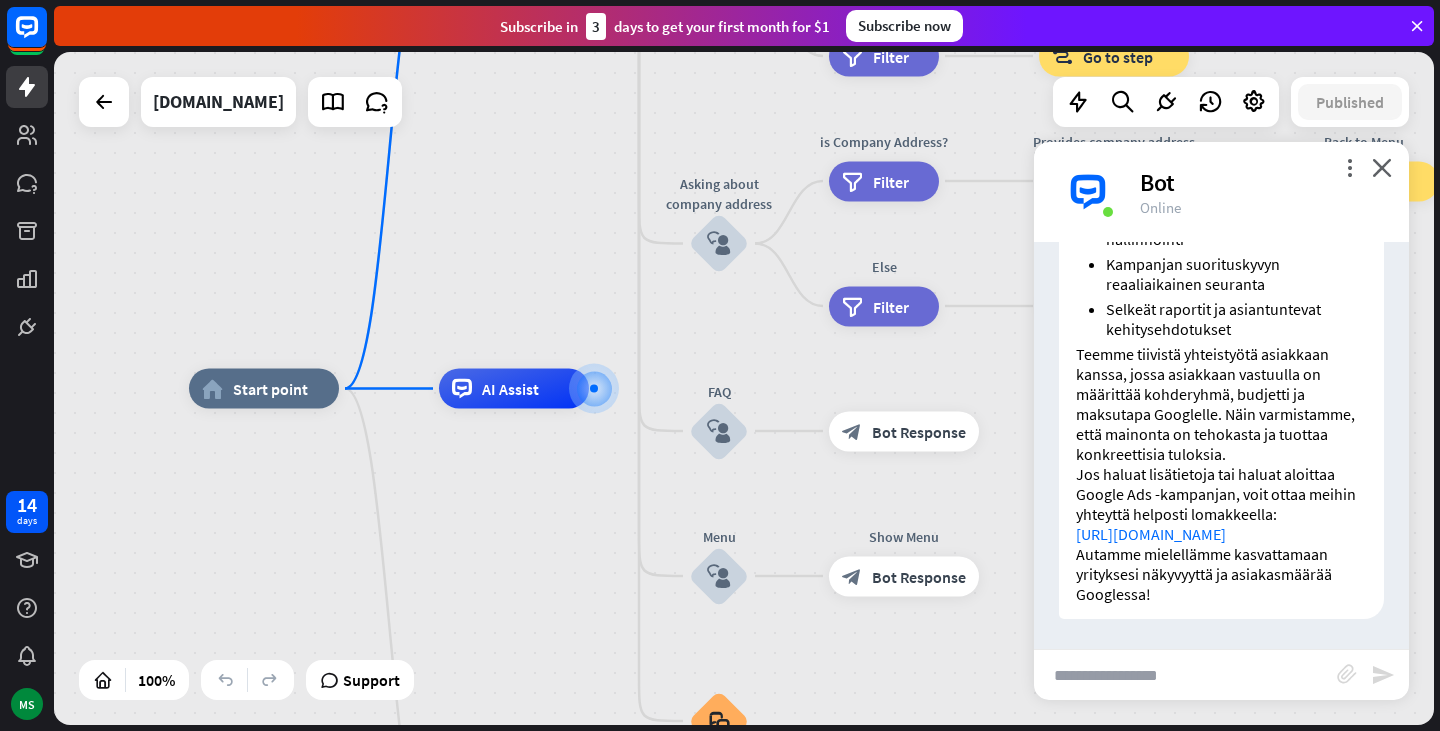 click at bounding box center (1185, 675) 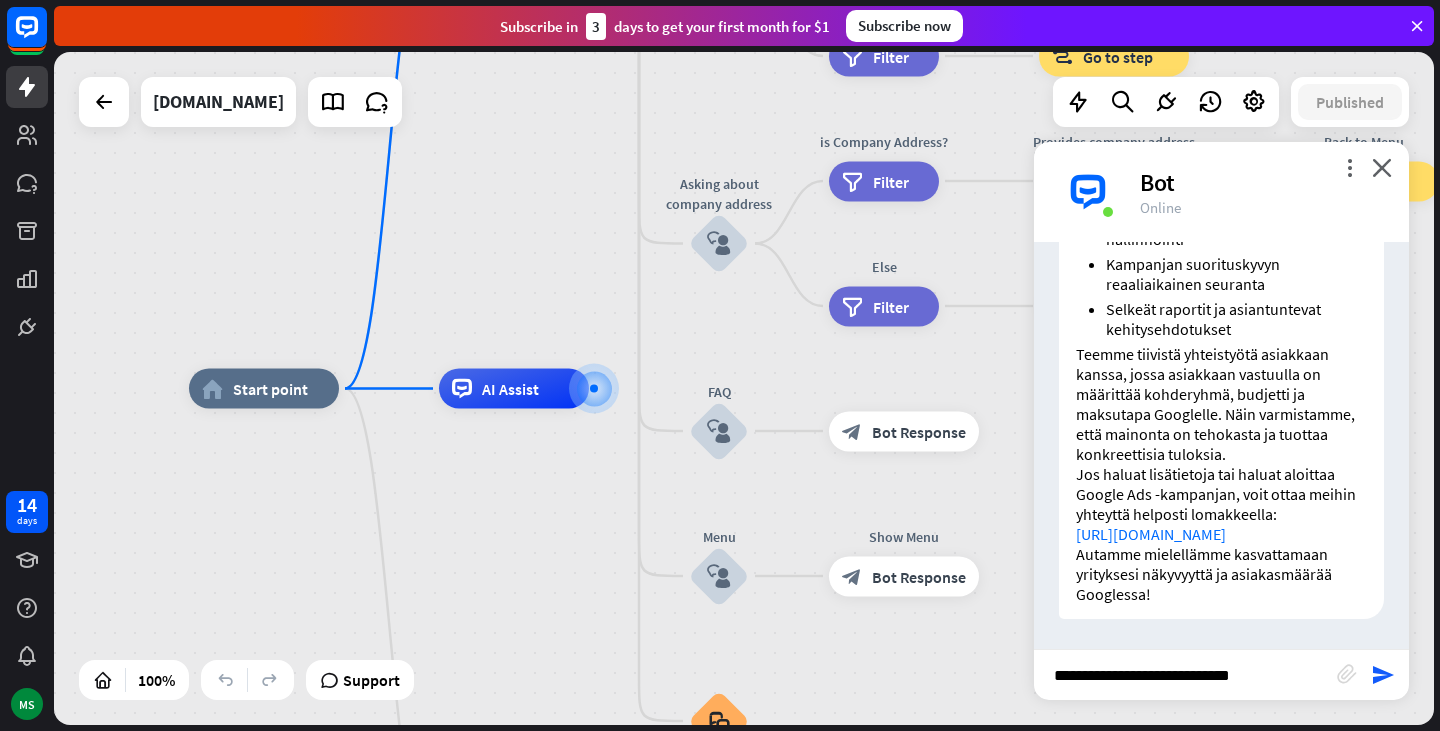 type on "**********" 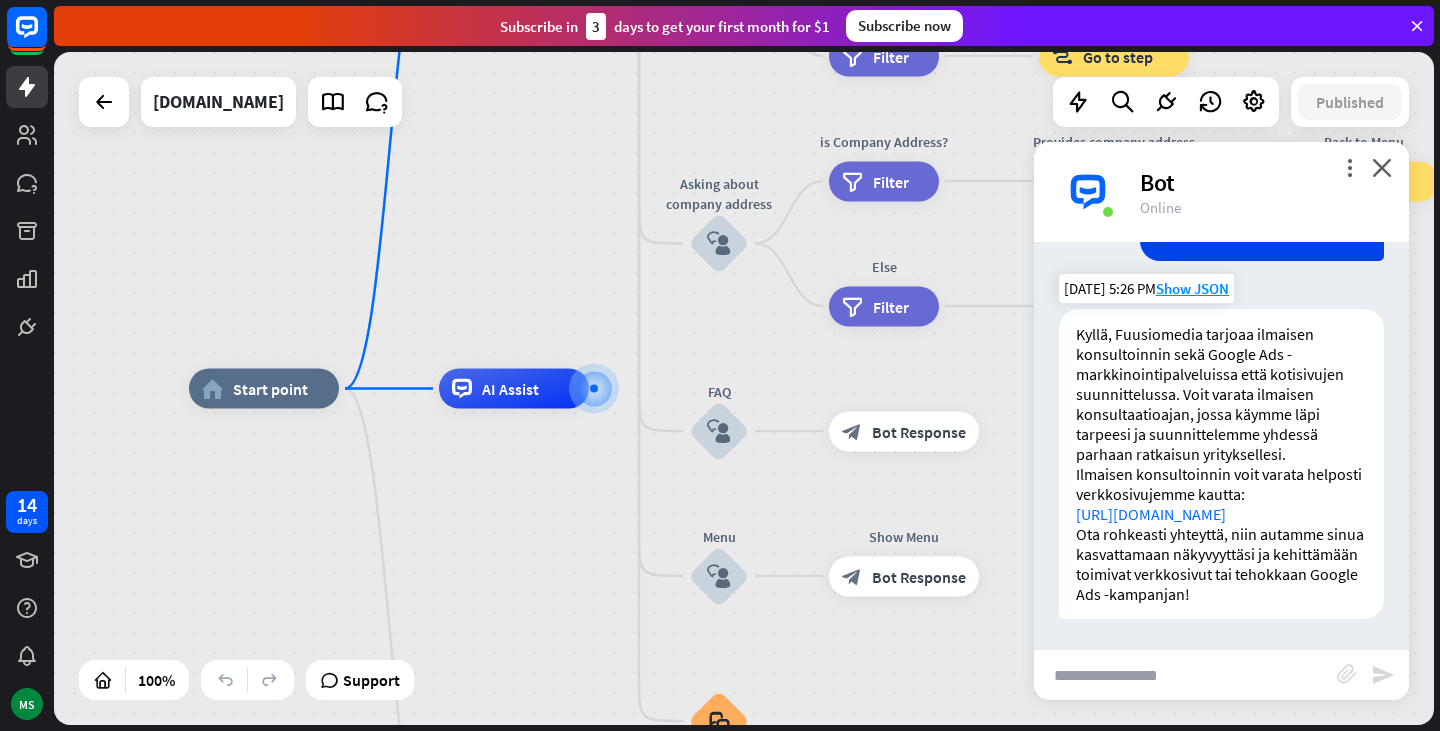 scroll, scrollTop: 1829, scrollLeft: 0, axis: vertical 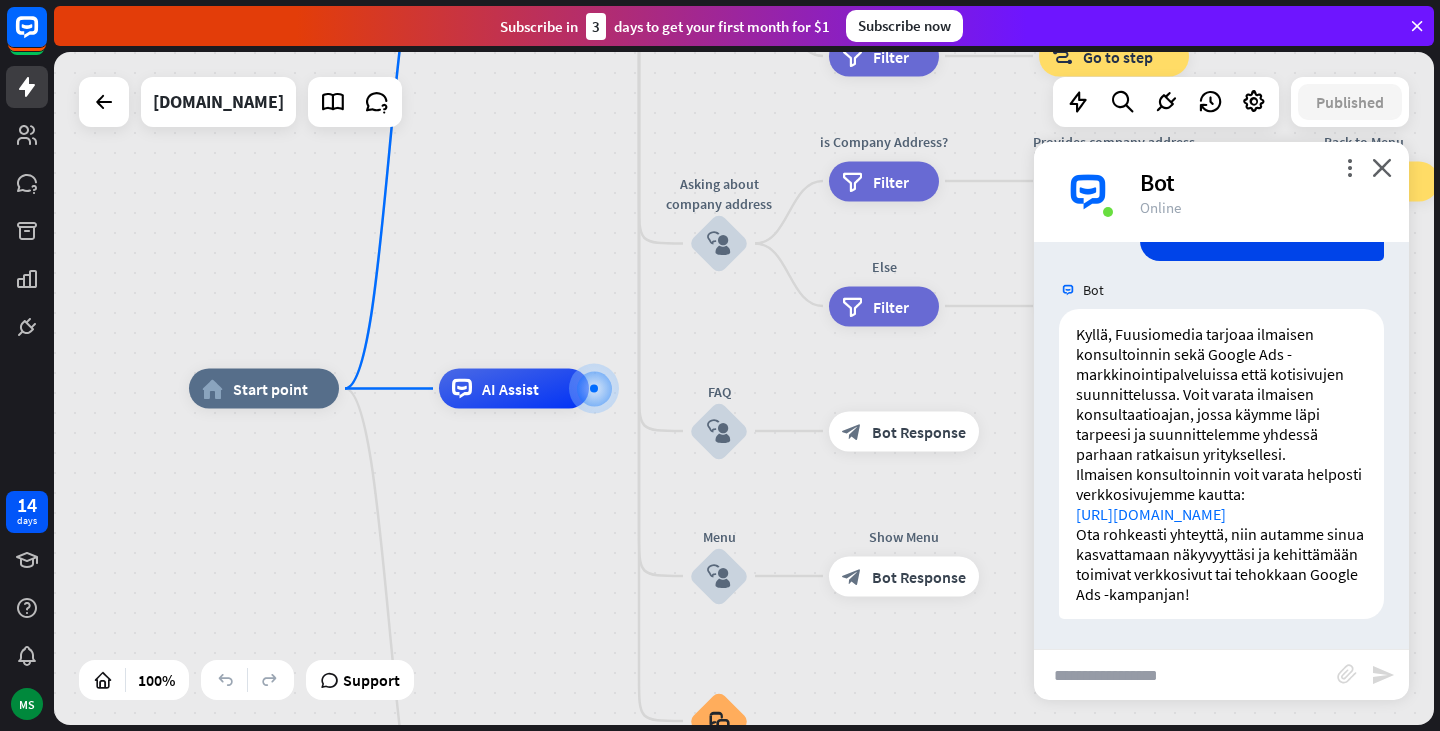 click at bounding box center [1185, 675] 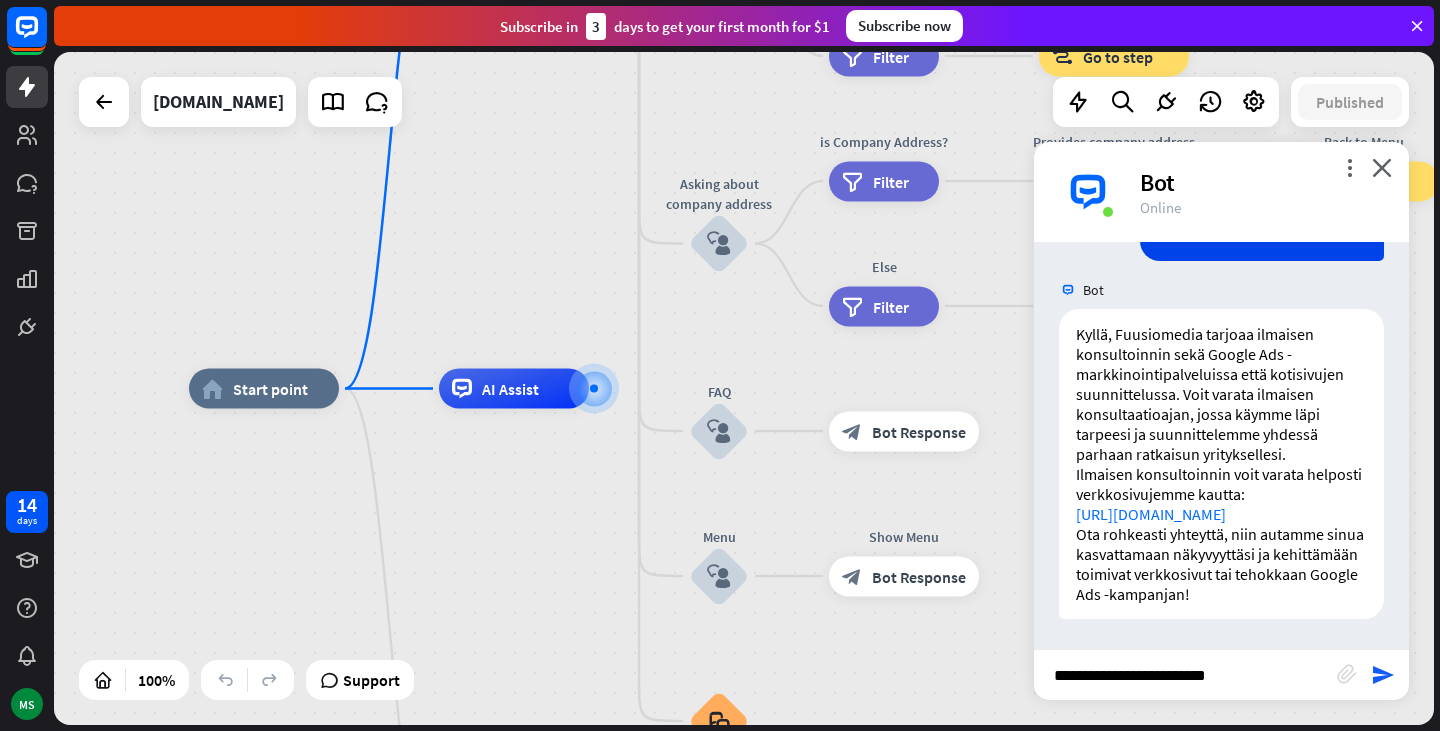 type on "**********" 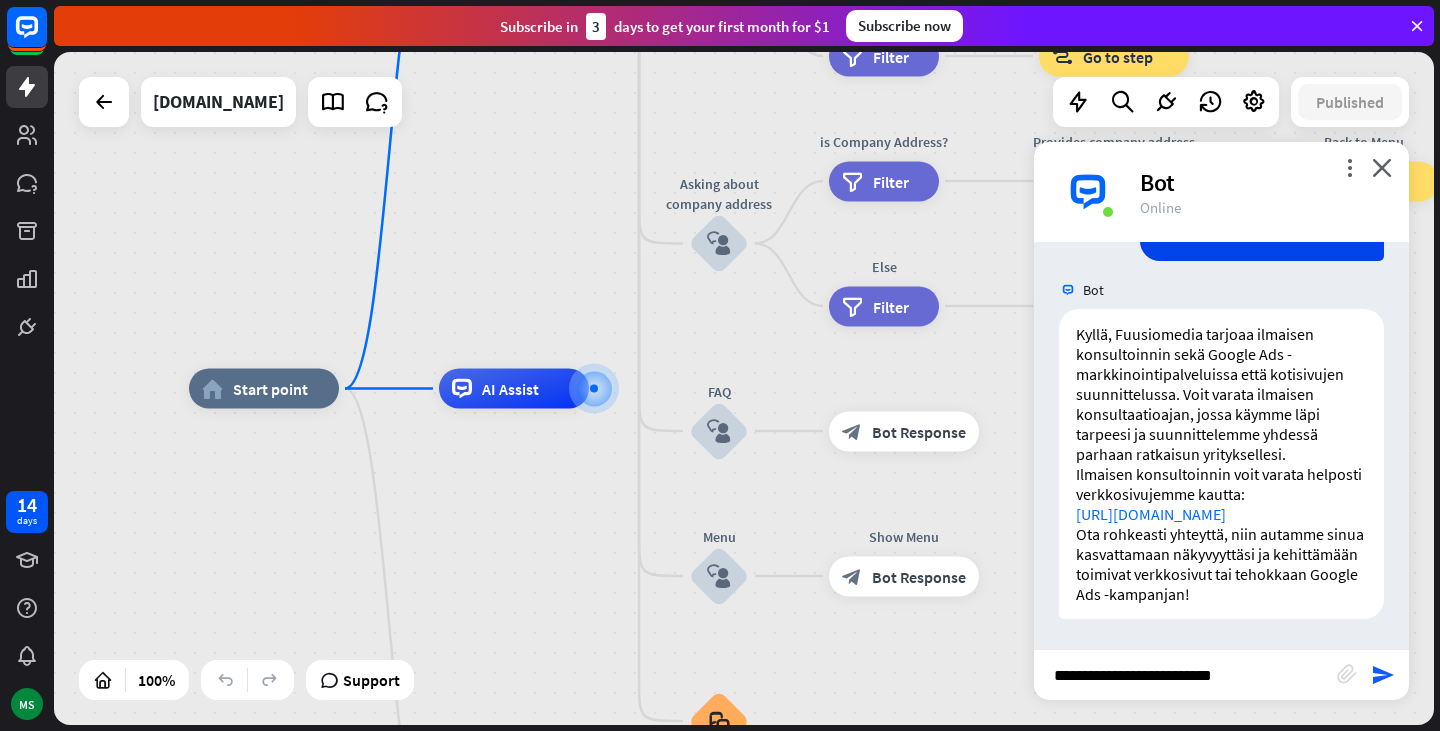 type 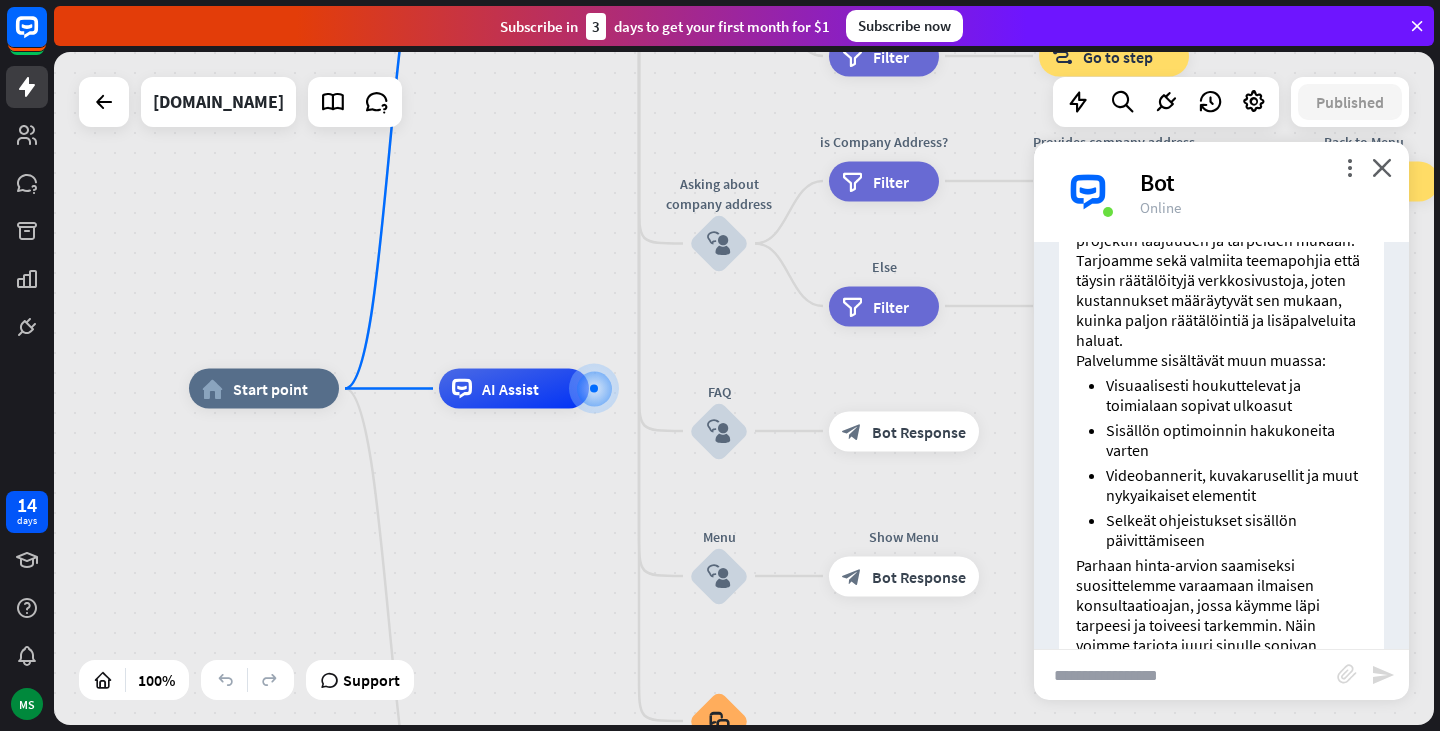 scroll, scrollTop: 2340, scrollLeft: 0, axis: vertical 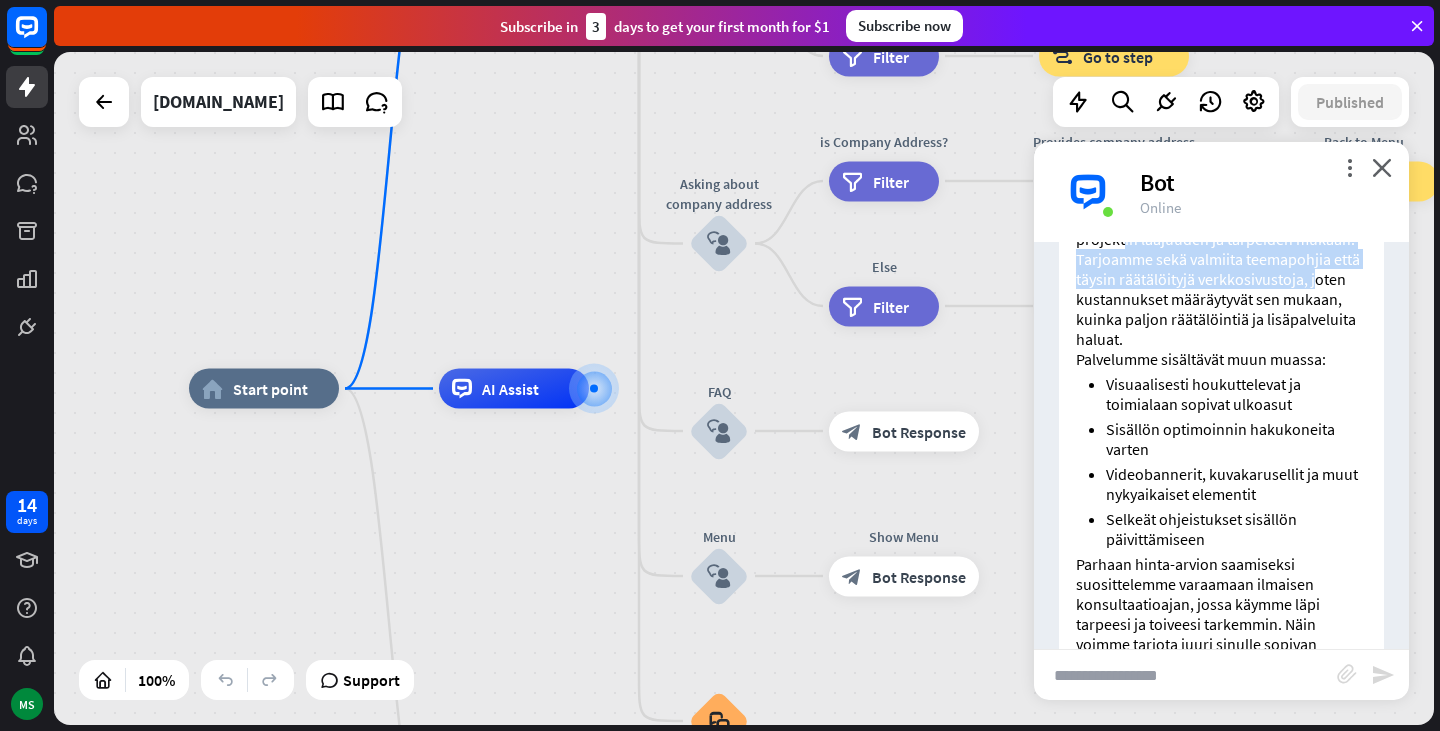 drag, startPoint x: 1115, startPoint y: 322, endPoint x: 1186, endPoint y: 389, distance: 97.62172 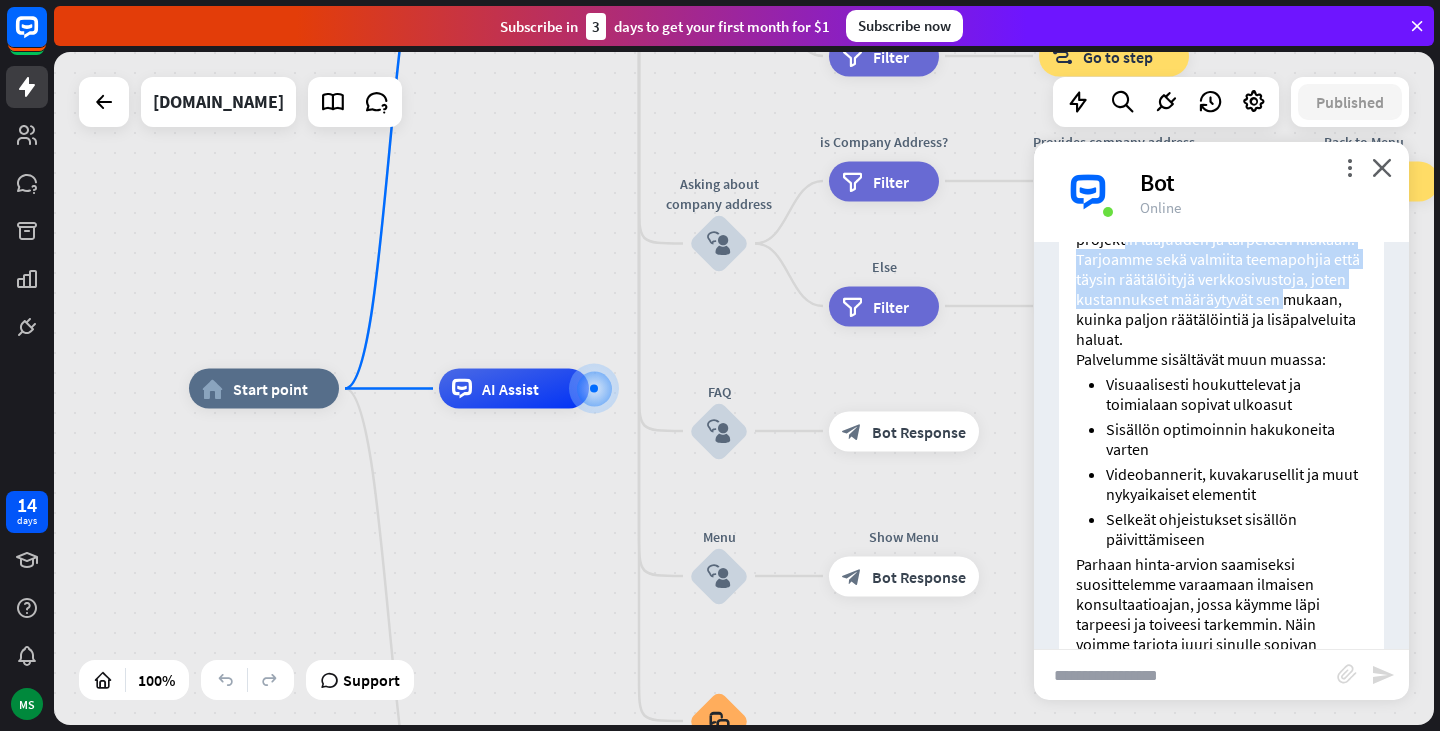 click on "Kotisivujen suunnittelun ja toteutuksen hinta [DOMAIN_NAME]:ssä vaihtelee projektin laajuuden ja tarpeiden mukaan. Tarjoamme sekä valmiita teemapohjia että täysin räätälöityjä verkkosivustoja, joten kustannukset määräytyvät sen mukaan, kuinka paljon räätälöintiä ja lisäpalveluita haluat." at bounding box center (1221, 269) 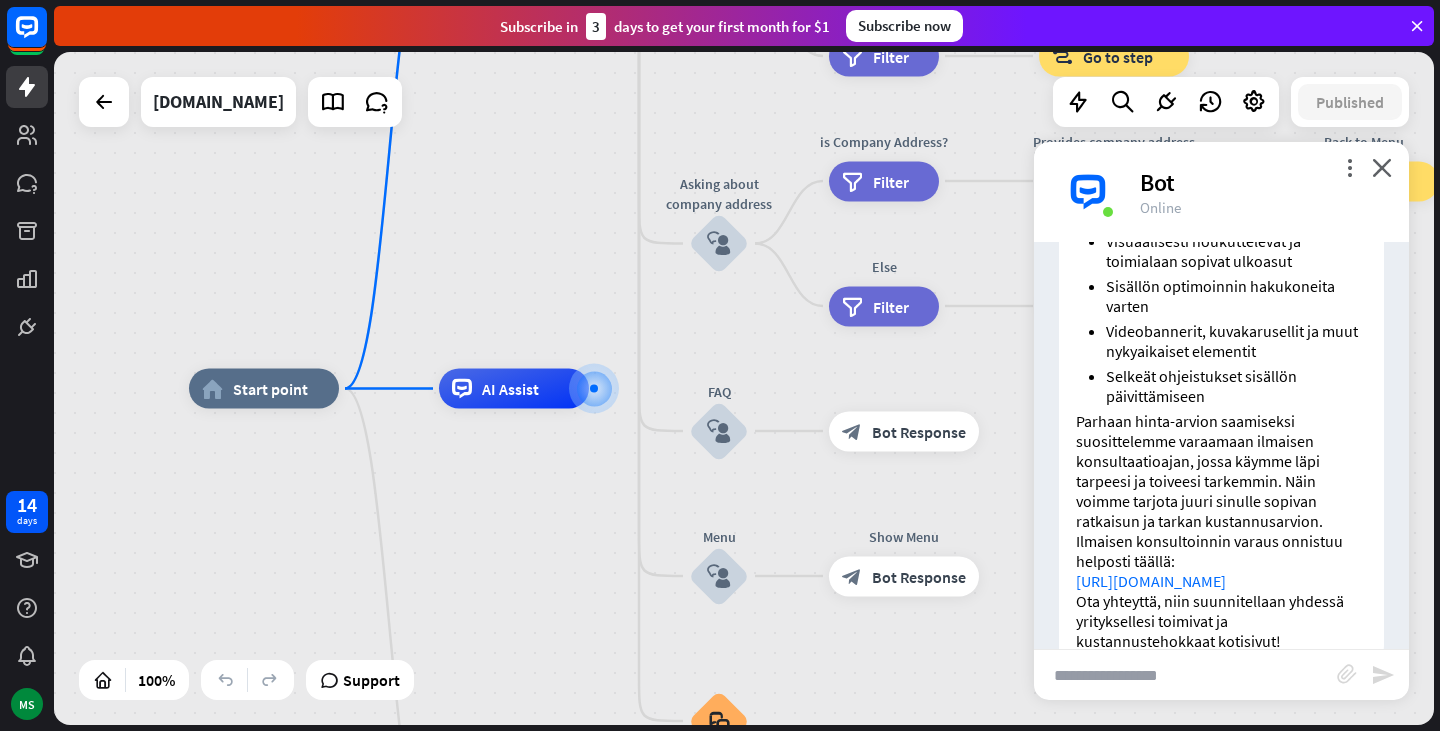 scroll, scrollTop: 2630, scrollLeft: 0, axis: vertical 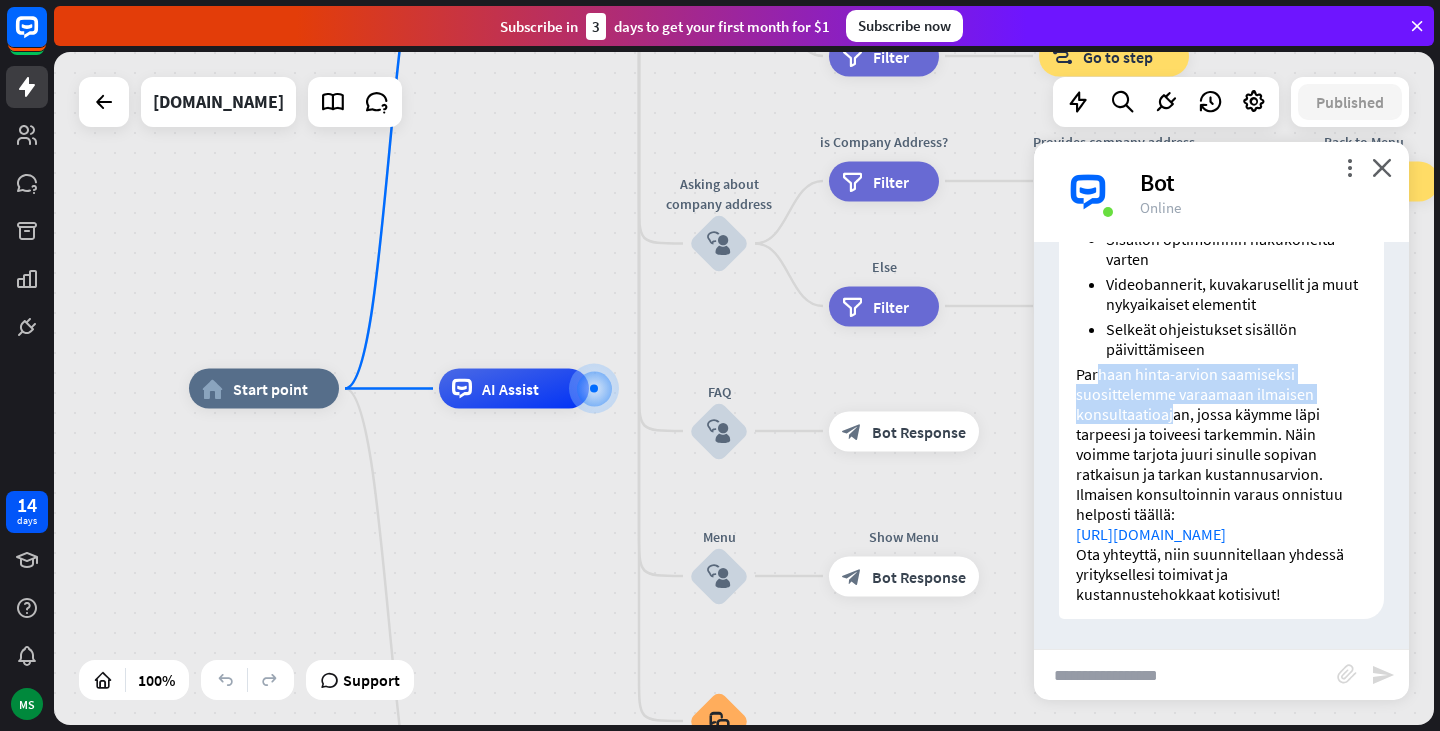 drag, startPoint x: 1099, startPoint y: 355, endPoint x: 1172, endPoint y: 401, distance: 86.28442 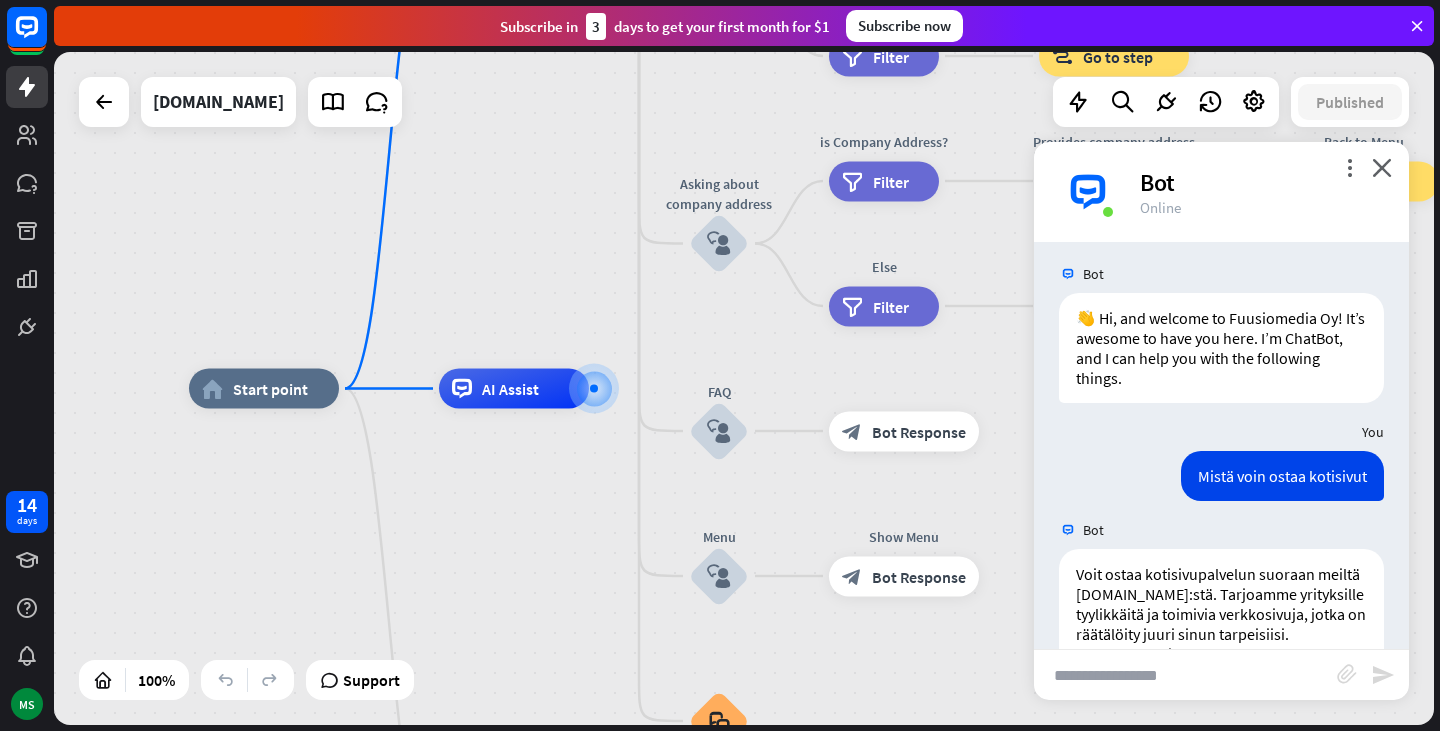 scroll, scrollTop: 0, scrollLeft: 0, axis: both 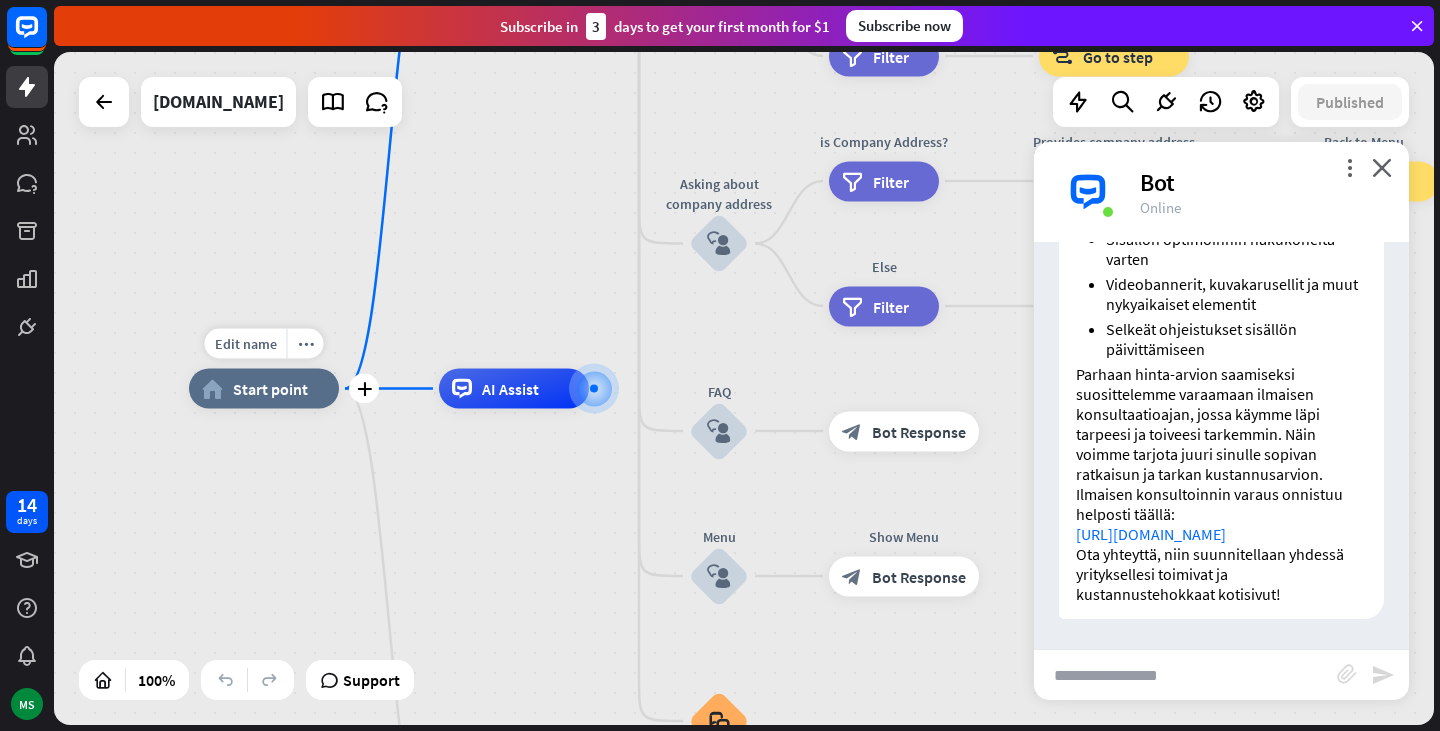 click on "Start point" at bounding box center (270, 389) 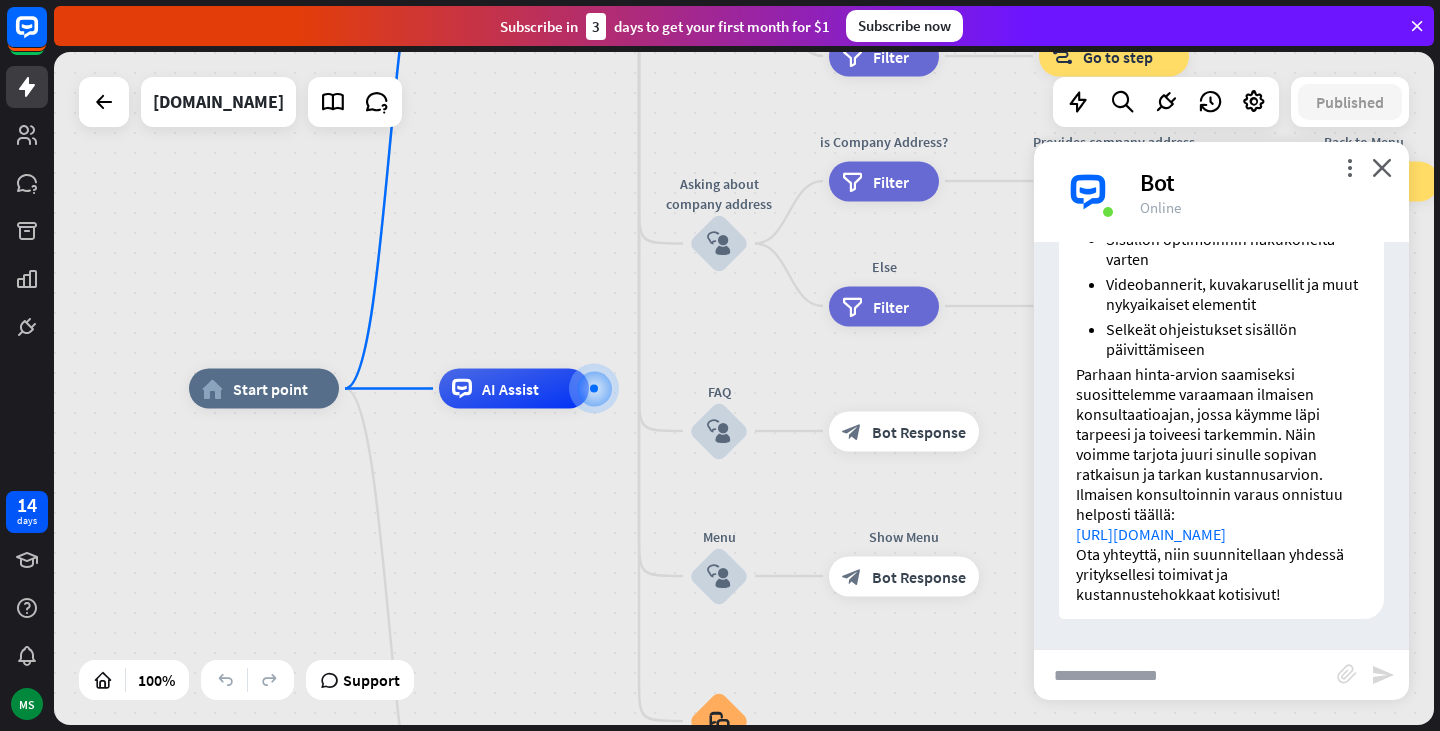 click on "home_2   Start point                 Welcome message   block_bot_response   Bot Response                 About us   block_user_input                 Provide company information   block_bot_response   Bot Response                 Back to Menu   block_user_input                 Was it helpful?   block_bot_response   Bot Response                 Yes   block_user_input                 Thank you!   block_bot_response   Bot Response                 No   block_user_input                 Back to Menu   block_goto   Go to step                 Contact us   block_user_input                 Contact flow   builder_tree   Flow                 Asking about email   block_user_input                   block_goto   Go to step                 Asking about phone number   block_user_input                 Is phone number?   filter   Filter                 Provides phone number   block_bot_response   Bot Response                 Back to Menu   block_goto   Go to step                 Else   filter   Filter" at bounding box center [879, 725] 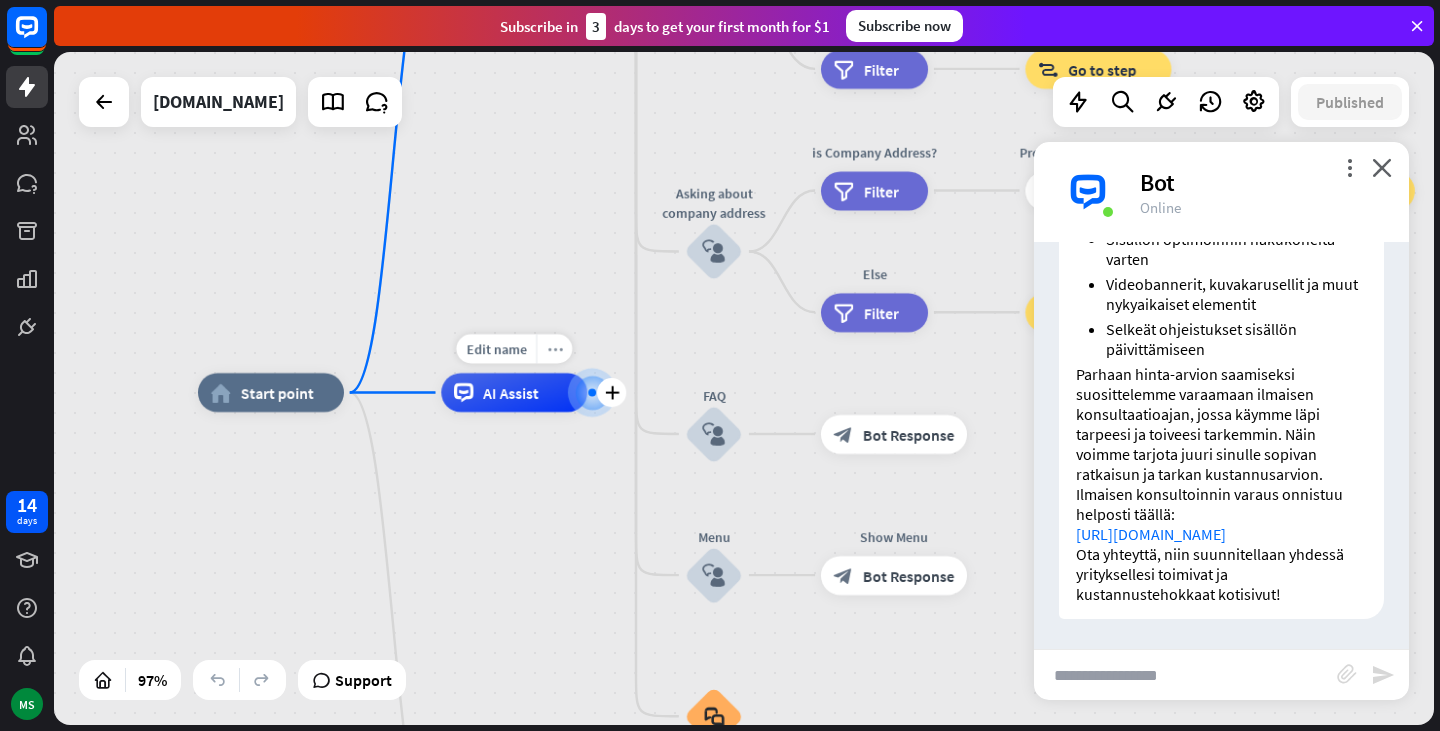 click on "more_horiz" at bounding box center [555, 348] 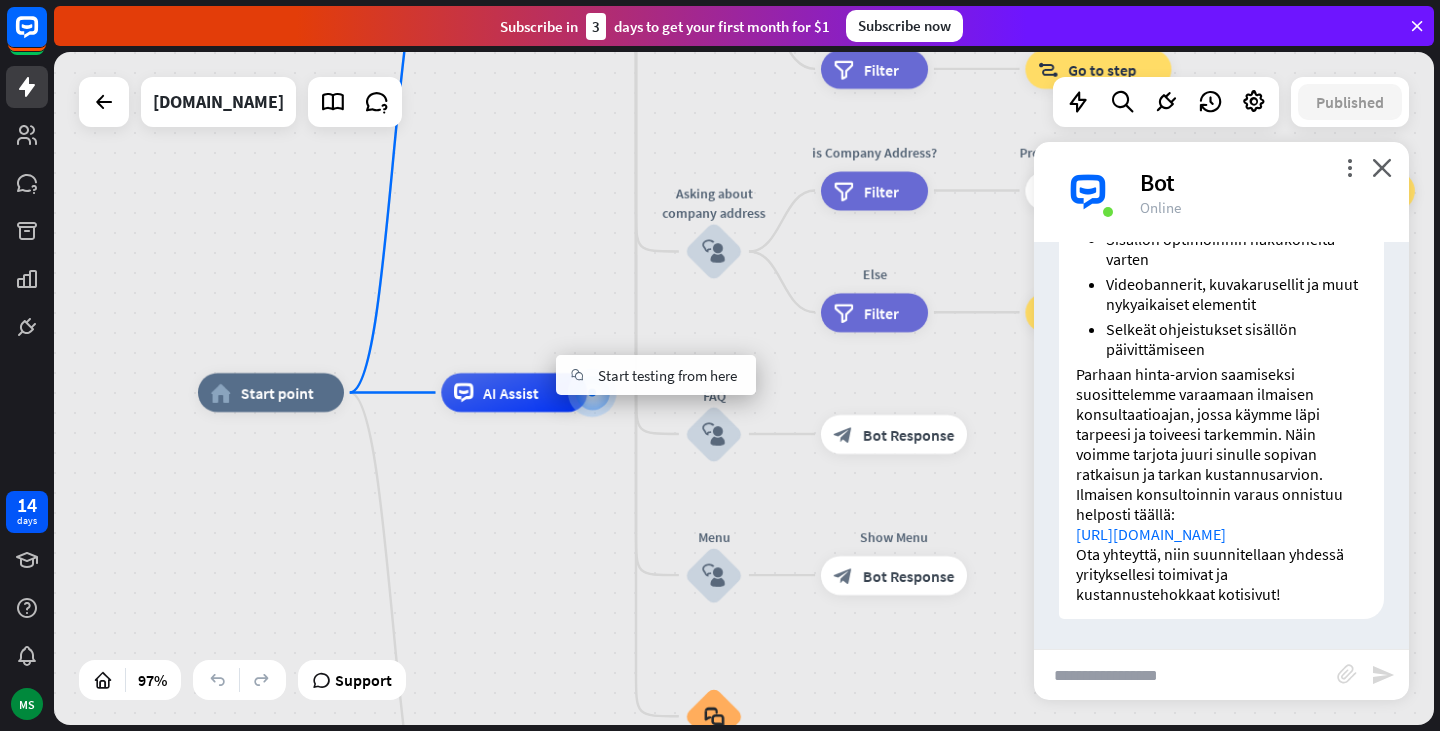 click on "home_2   Start point                 Welcome message   block_bot_response   Bot Response                 About us   block_user_input                 Provide company information   block_bot_response   Bot Response                 Back to Menu   block_user_input                 Was it helpful?   block_bot_response   Bot Response                 Yes   block_user_input                 Thank you!   block_bot_response   Bot Response                 No   block_user_input                 Back to Menu   block_goto   Go to step                 Contact us   block_user_input                 Contact flow   builder_tree   Flow                 Asking about email   block_user_input                   block_goto   Go to step                 Asking about phone number   block_user_input                 Is phone number?   filter   Filter                 Provides phone number   block_bot_response   Bot Response                 Back to Menu   block_goto   Go to step                 Else   filter   Filter" at bounding box center [869, 720] 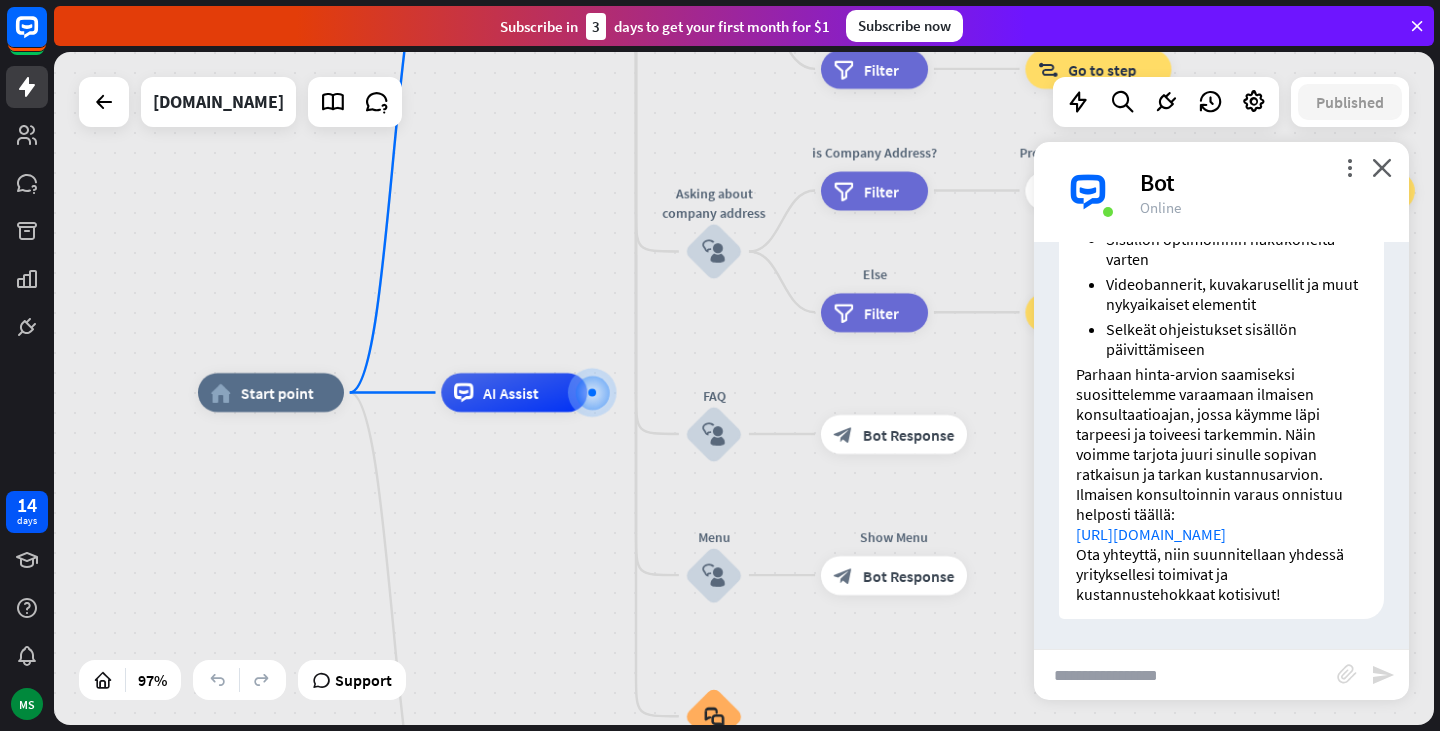 click on "home_2   Start point                 Welcome message   block_bot_response   Bot Response                 About us   block_user_input                 Provide company information   block_bot_response   Bot Response                 Back to Menu   block_user_input                 Was it helpful?   block_bot_response   Bot Response                 Yes   block_user_input                 Thank you!   block_bot_response   Bot Response                 No   block_user_input                 Back to Menu   block_goto   Go to step                 Contact us   block_user_input                 Contact flow   builder_tree   Flow                 Asking about email   block_user_input                   block_goto   Go to step                 Asking about phone number   block_user_input                 Is phone number?   filter   Filter                 Provides phone number   block_bot_response   Bot Response                 Back to Menu   block_goto   Go to step                 Else   filter   Filter" at bounding box center [869, 720] 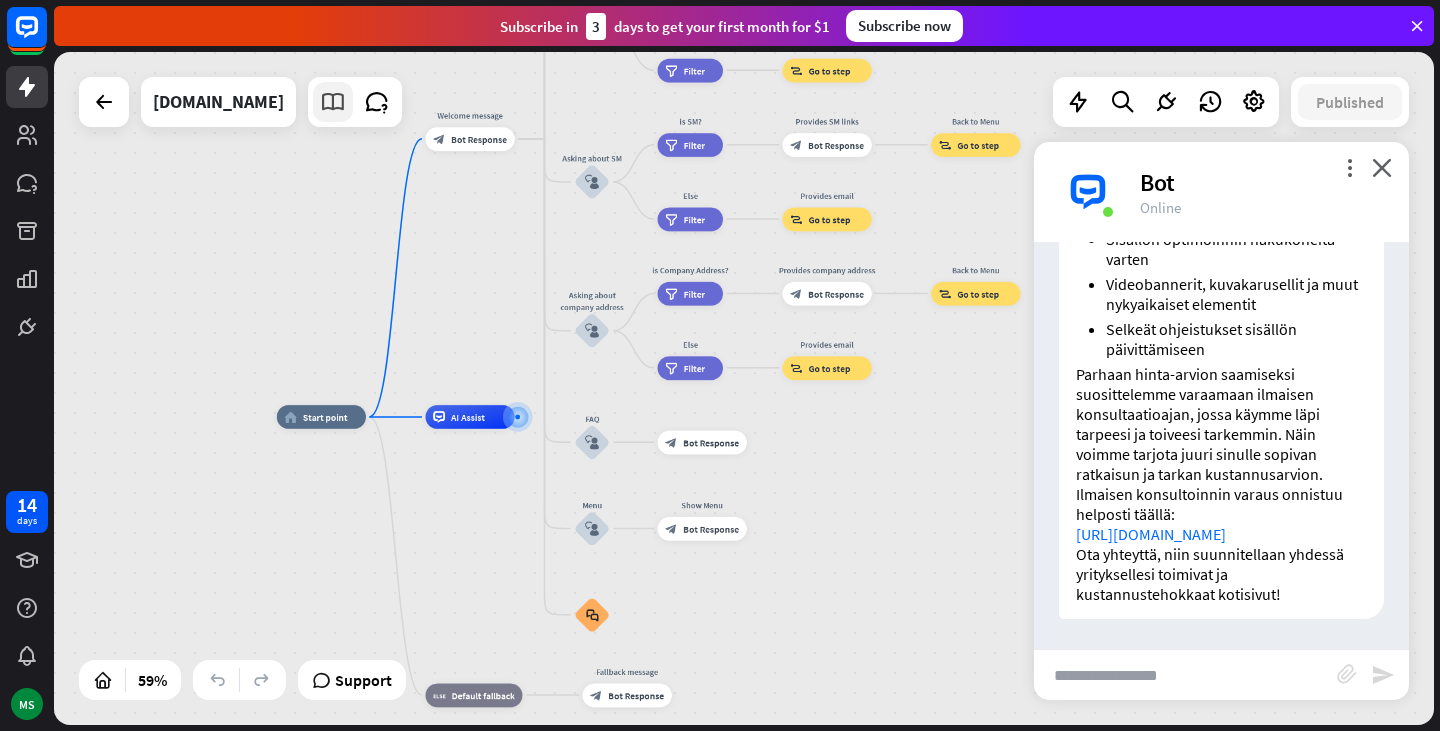click at bounding box center (333, 102) 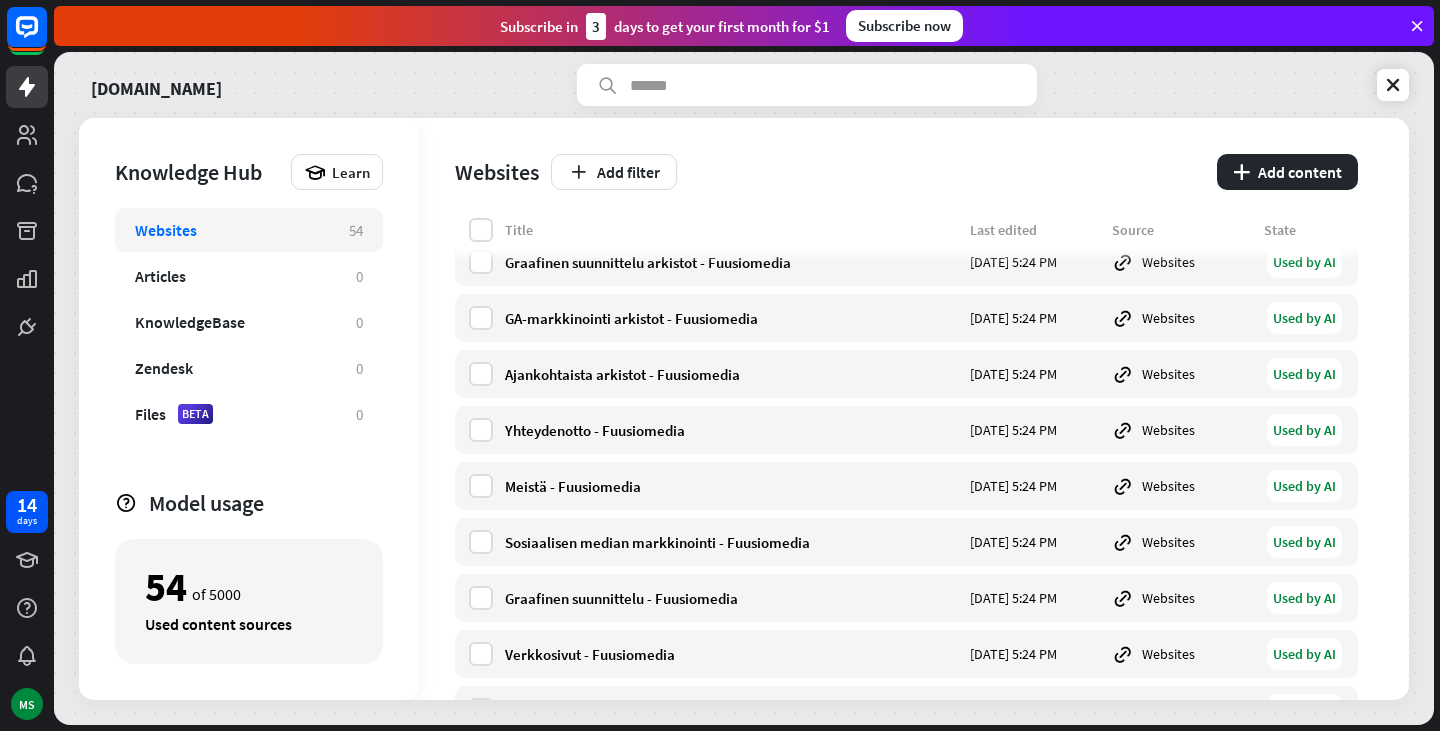 scroll, scrollTop: 351, scrollLeft: 0, axis: vertical 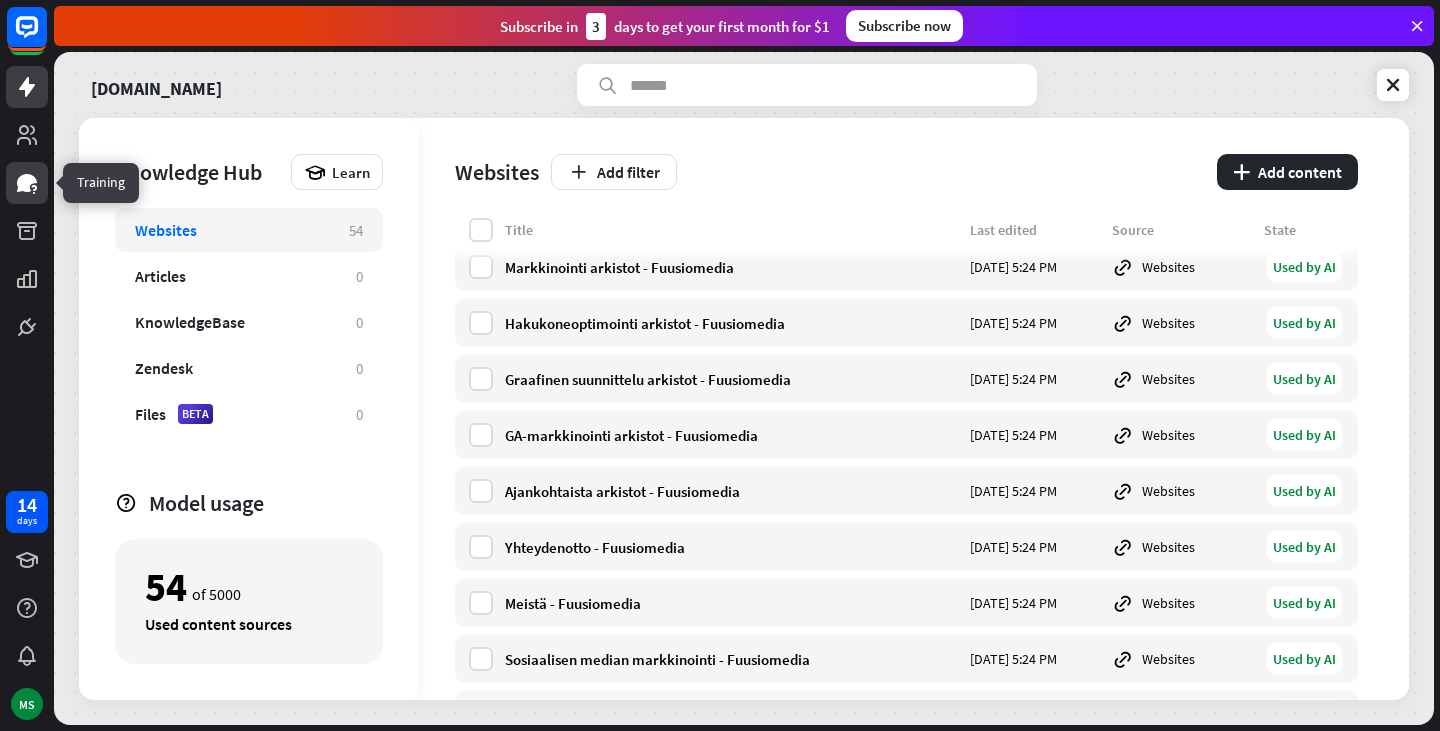 click 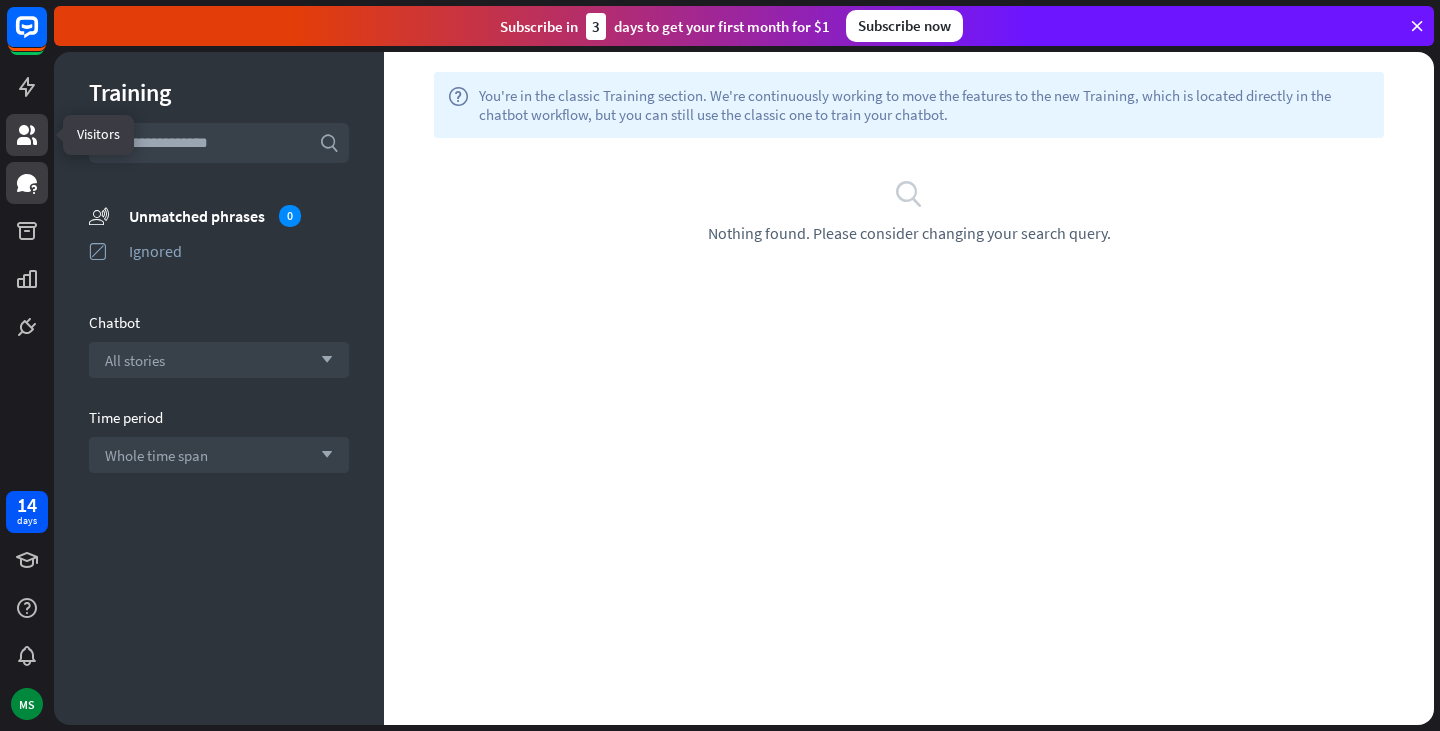 click 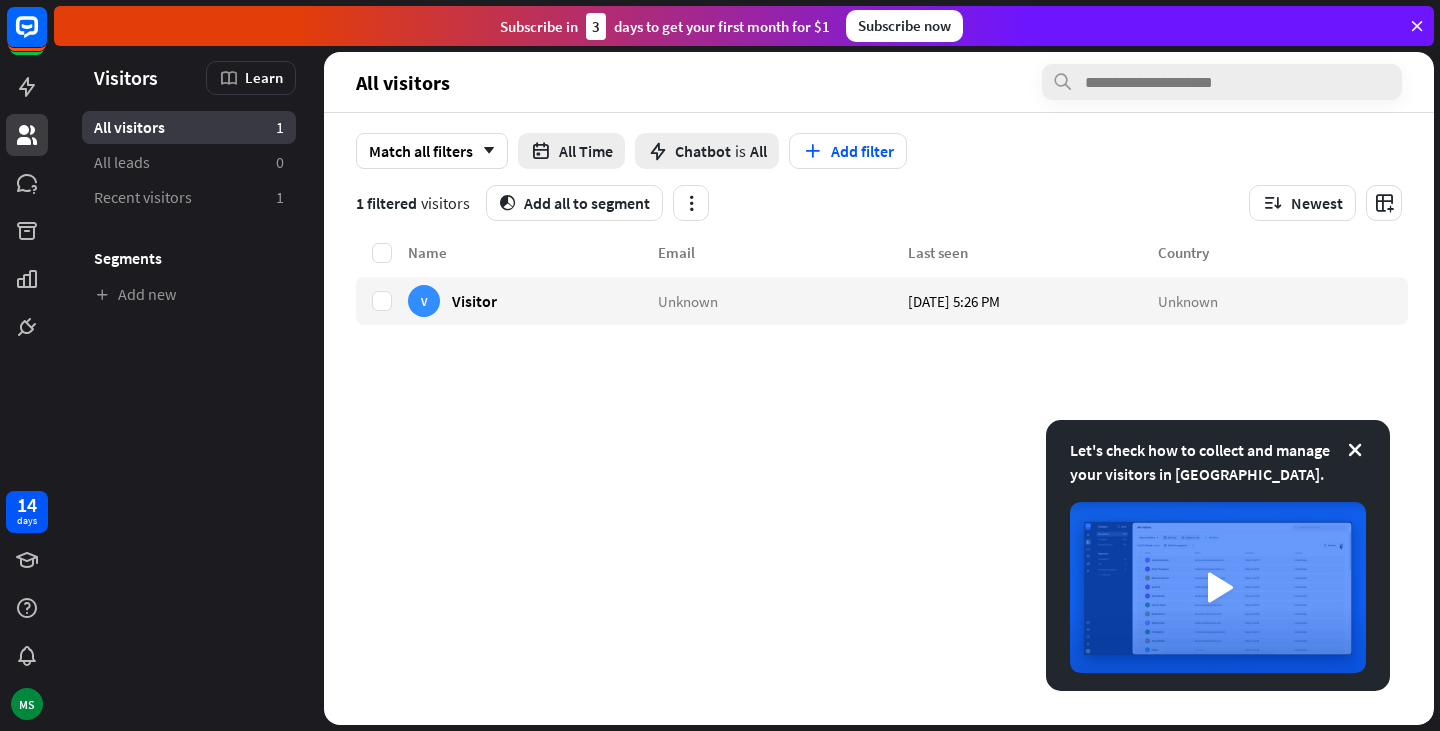 click at bounding box center (1417, 26) 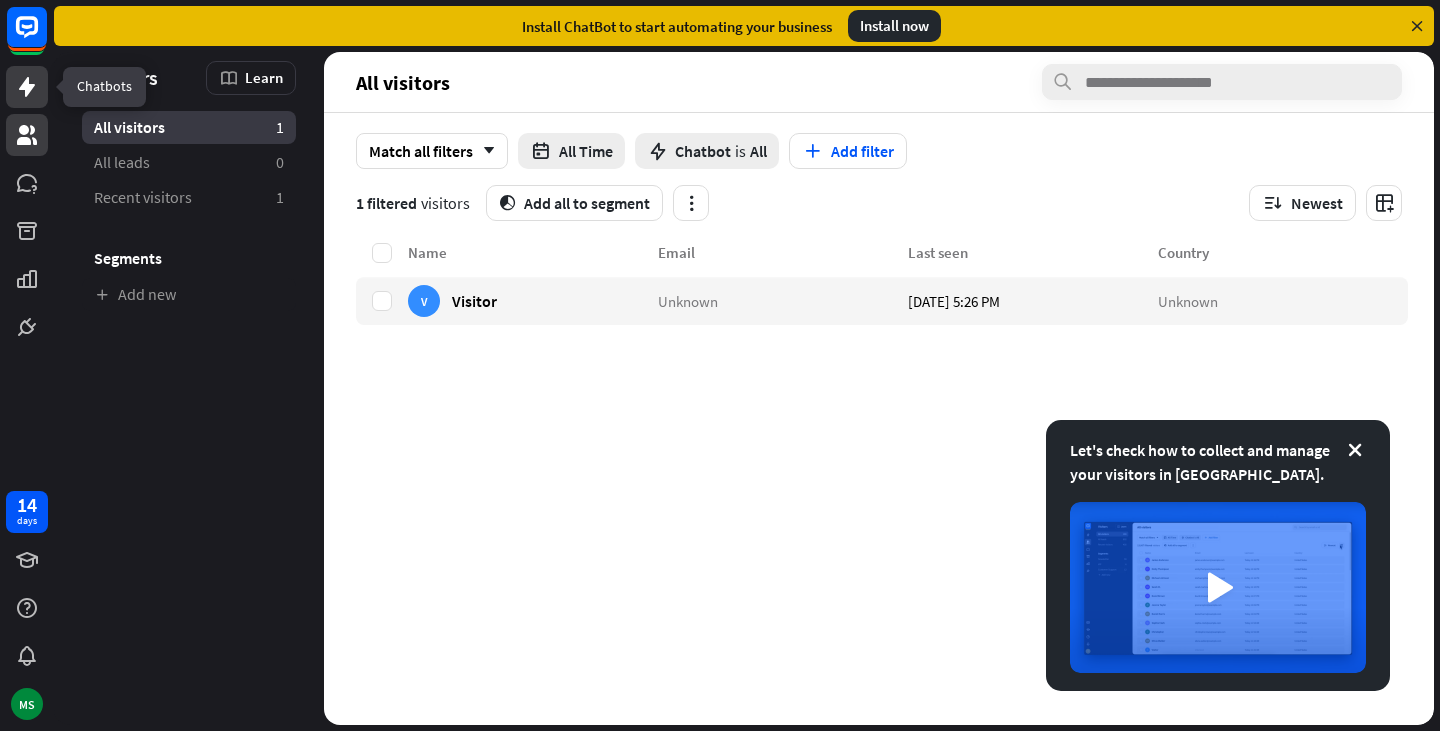 click 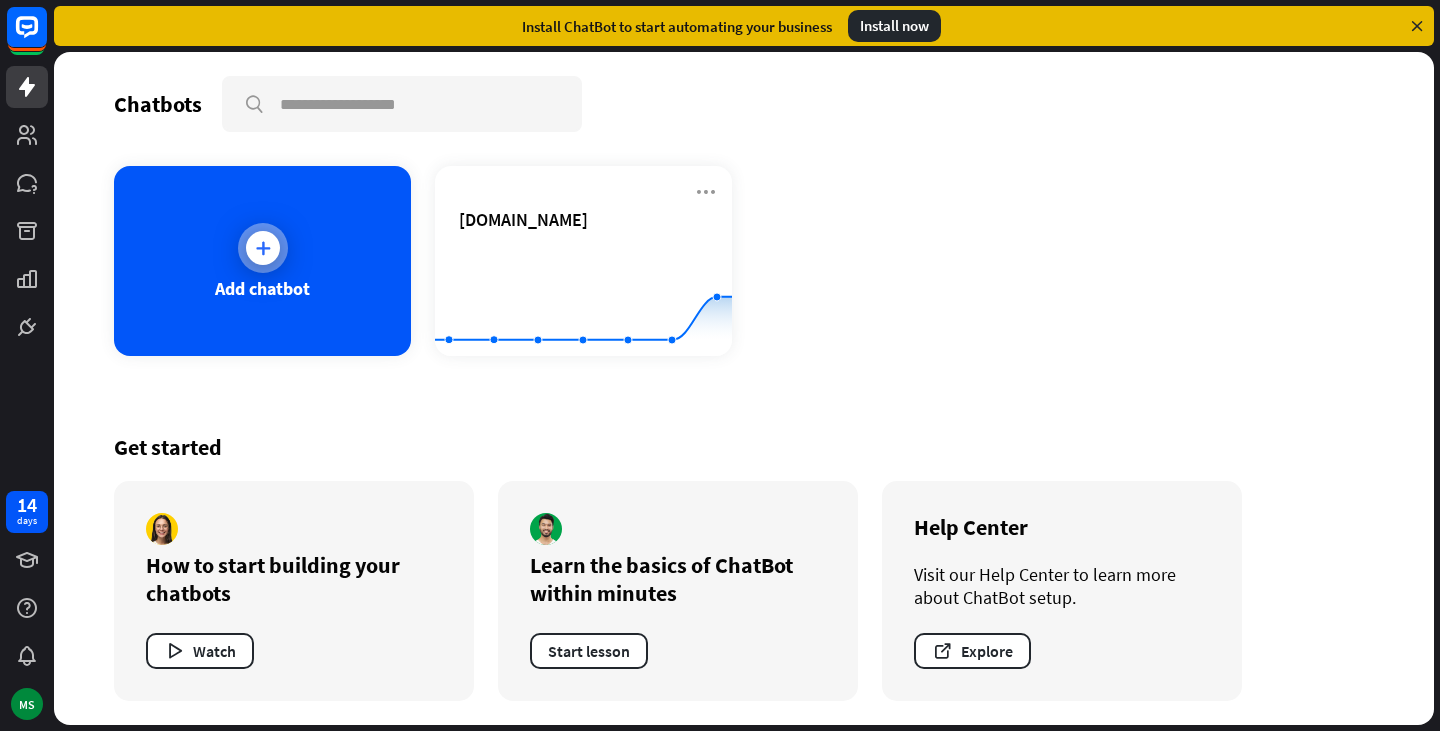 click on "Add chatbot" at bounding box center [262, 288] 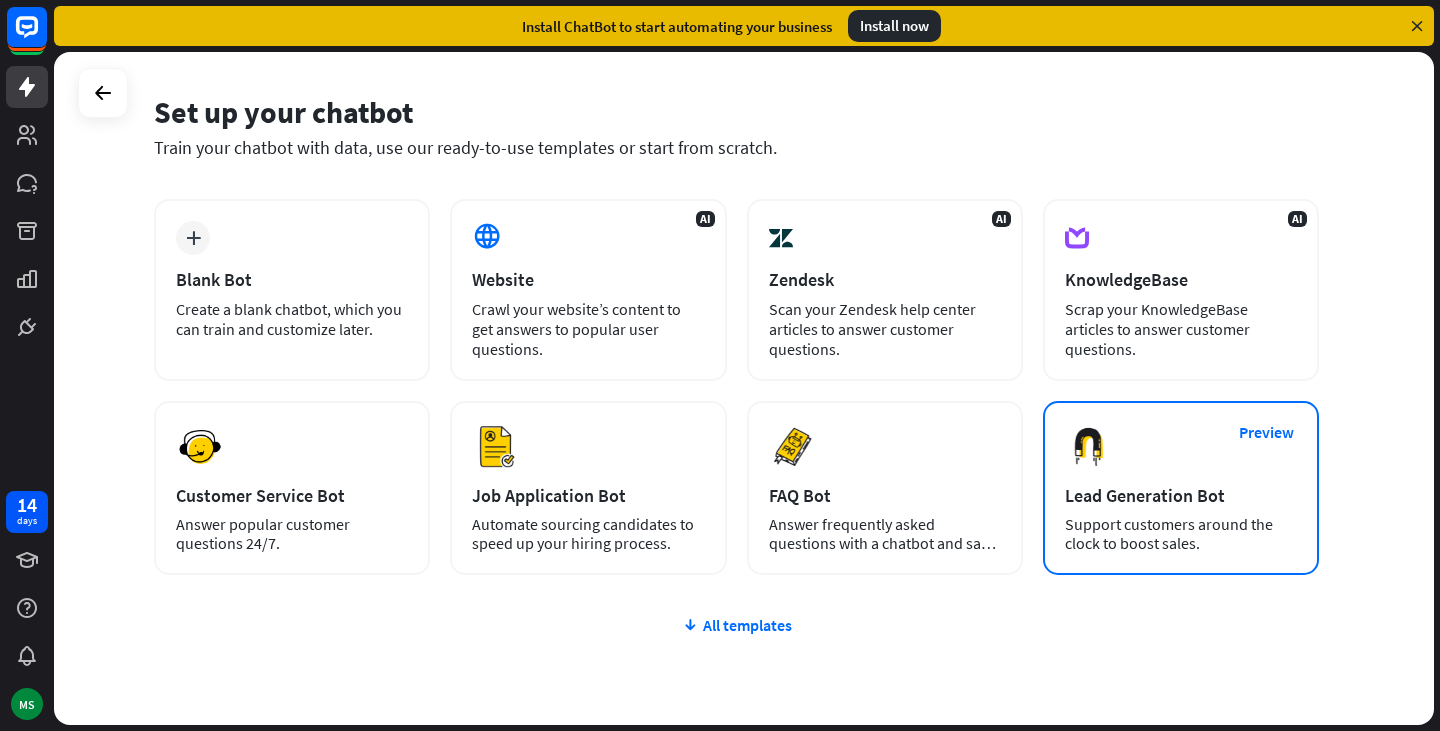 scroll, scrollTop: 154, scrollLeft: 0, axis: vertical 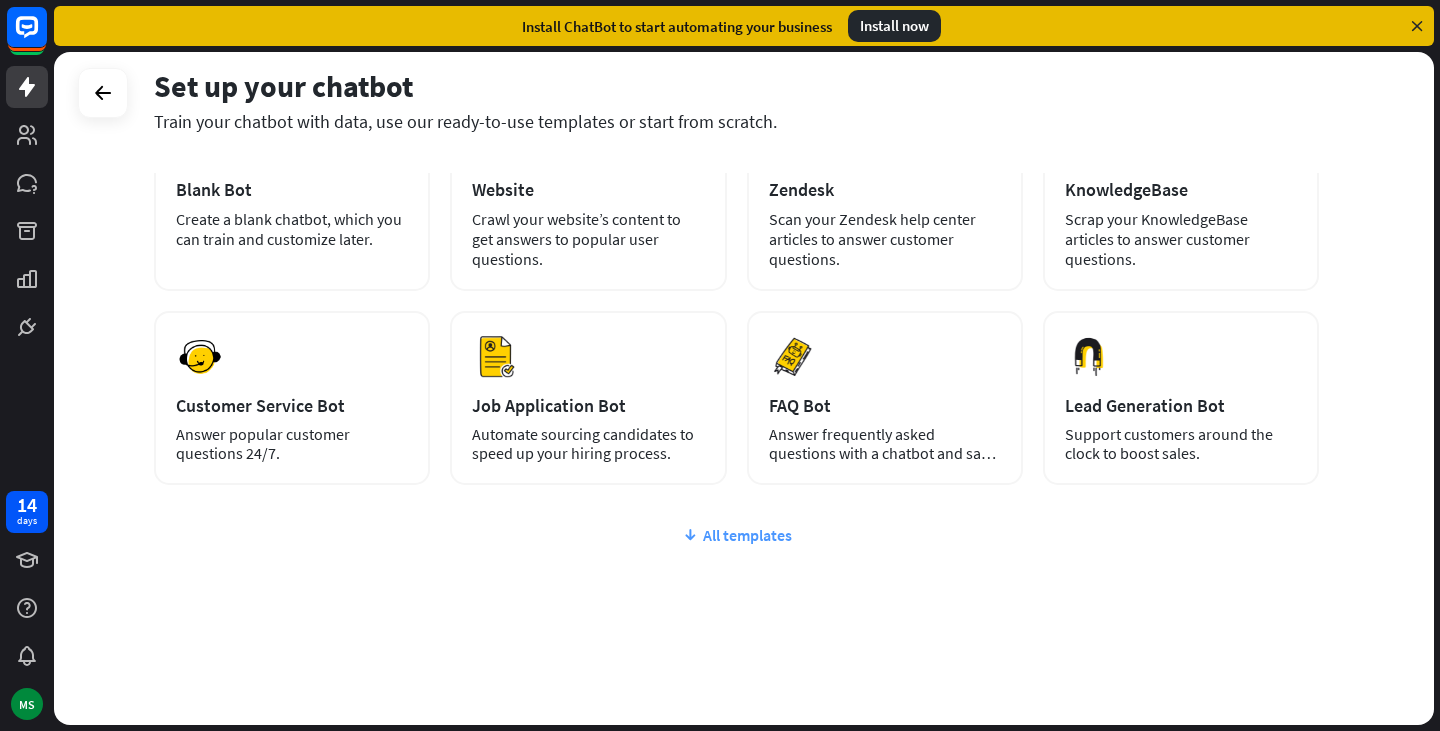 click on "All templates" at bounding box center [736, 535] 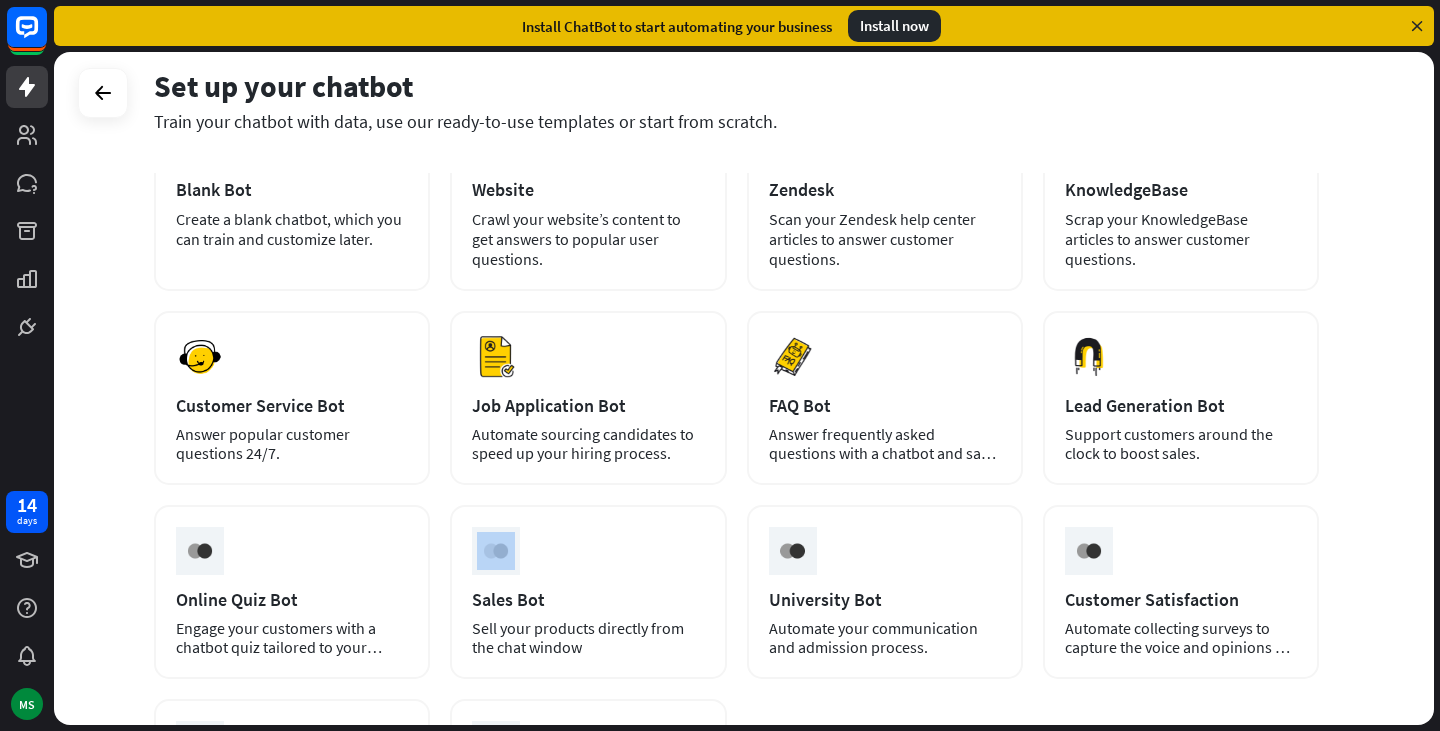 click on "Preview
Sales Bot
Sell your products directly from the chat window" at bounding box center [588, 592] 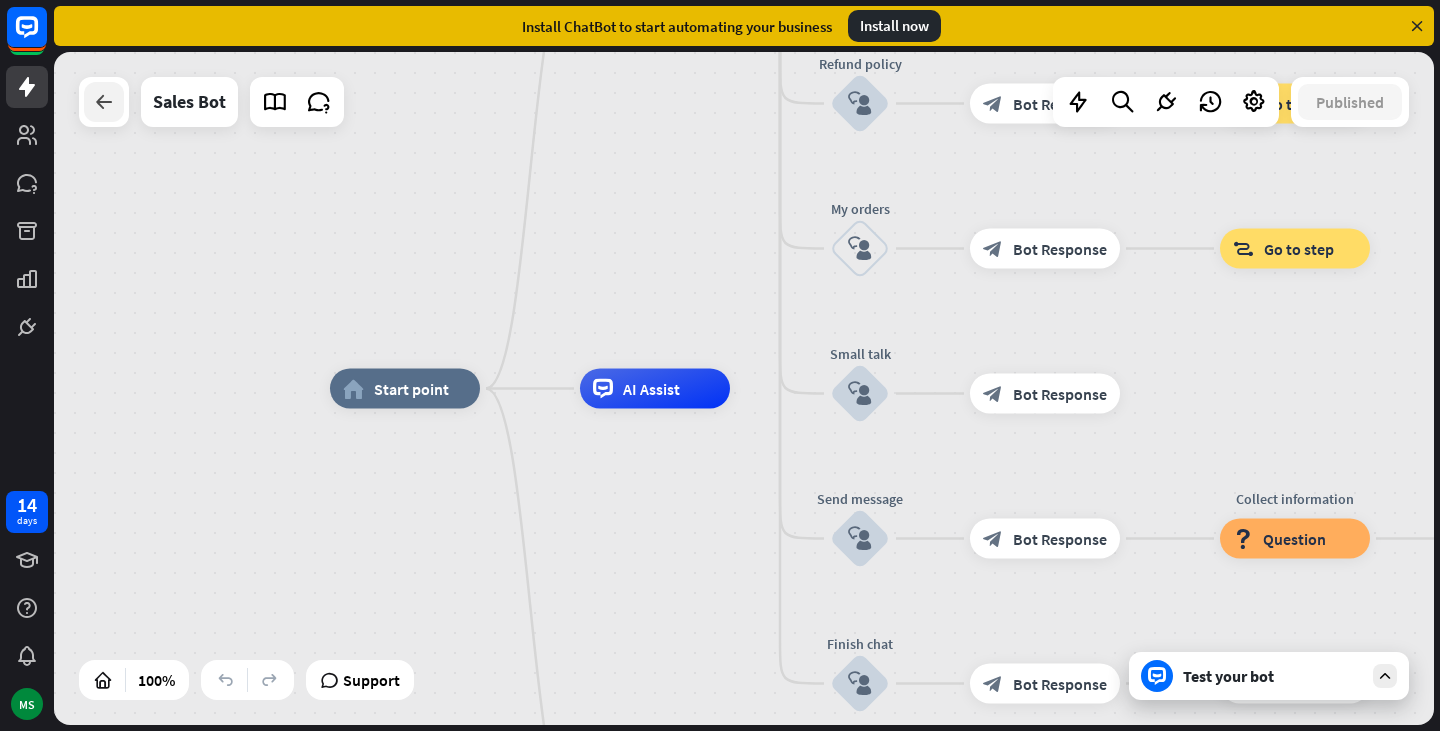 click at bounding box center [104, 102] 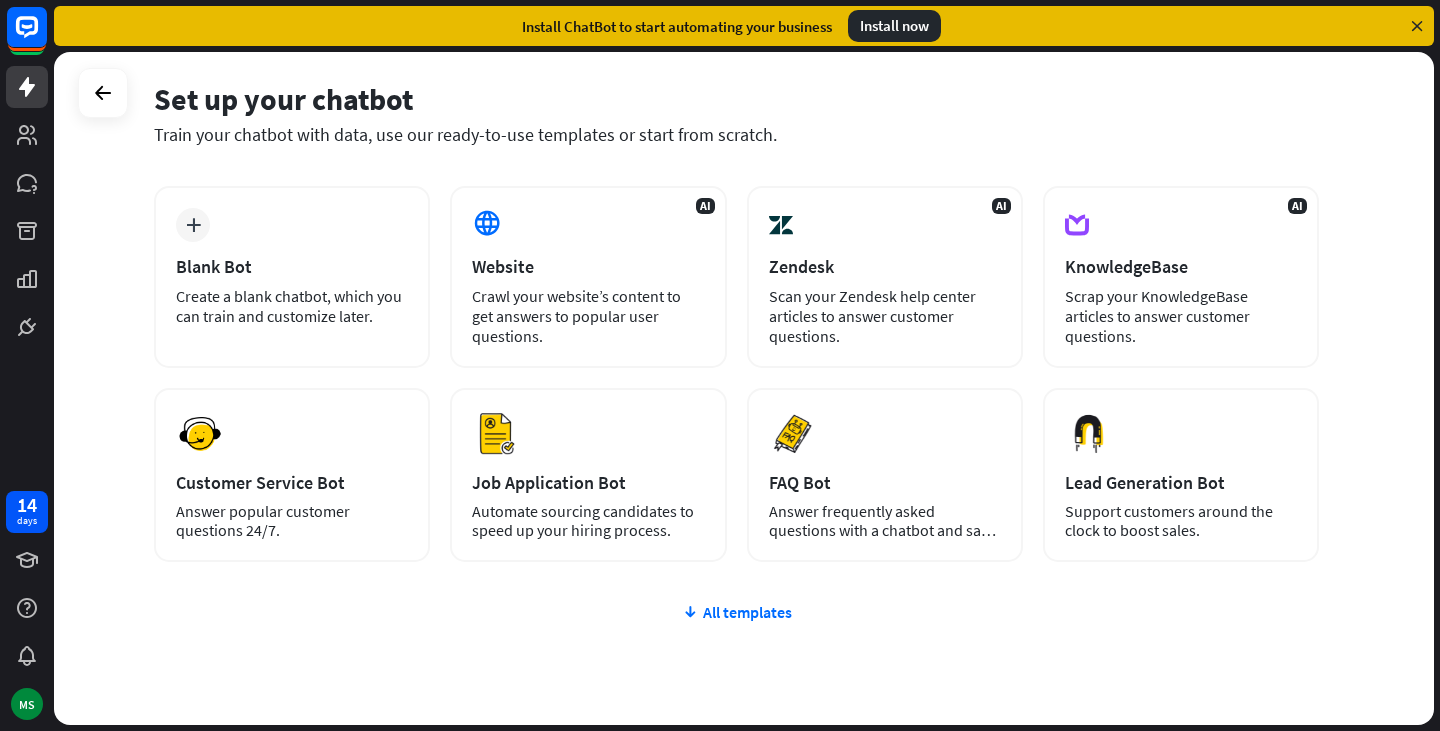 scroll, scrollTop: 154, scrollLeft: 0, axis: vertical 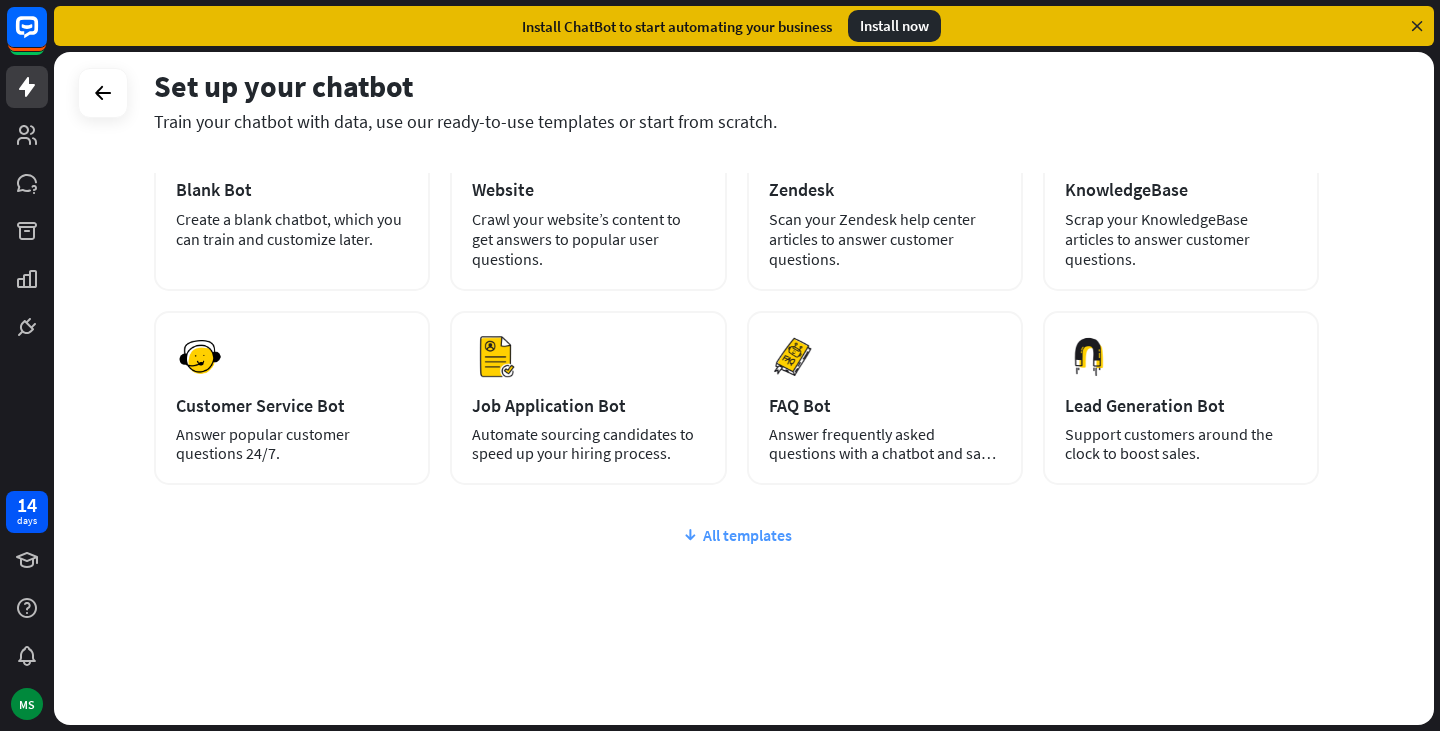 click on "All templates" at bounding box center [736, 535] 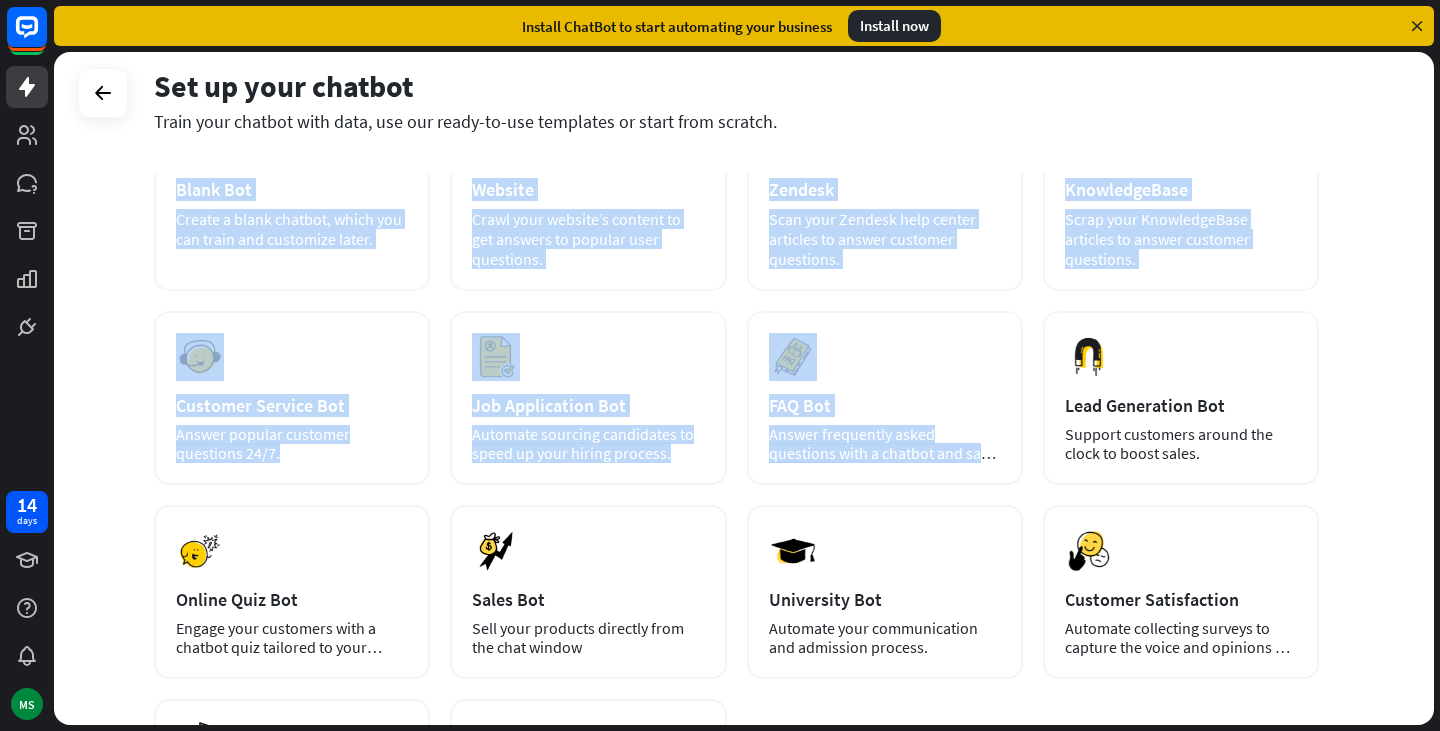 click on "Preview
University Bot
Automate your communication and admission process." at bounding box center [885, 592] 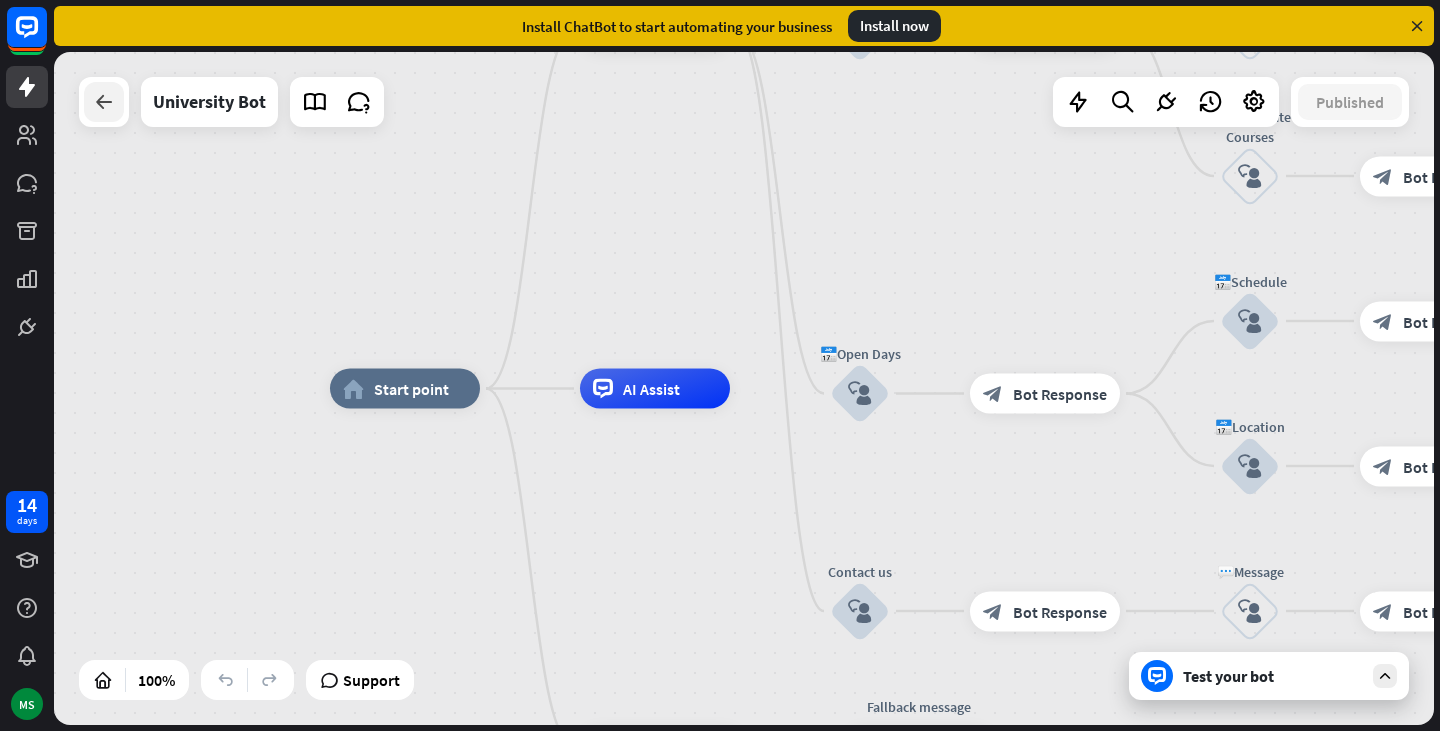 click at bounding box center [104, 102] 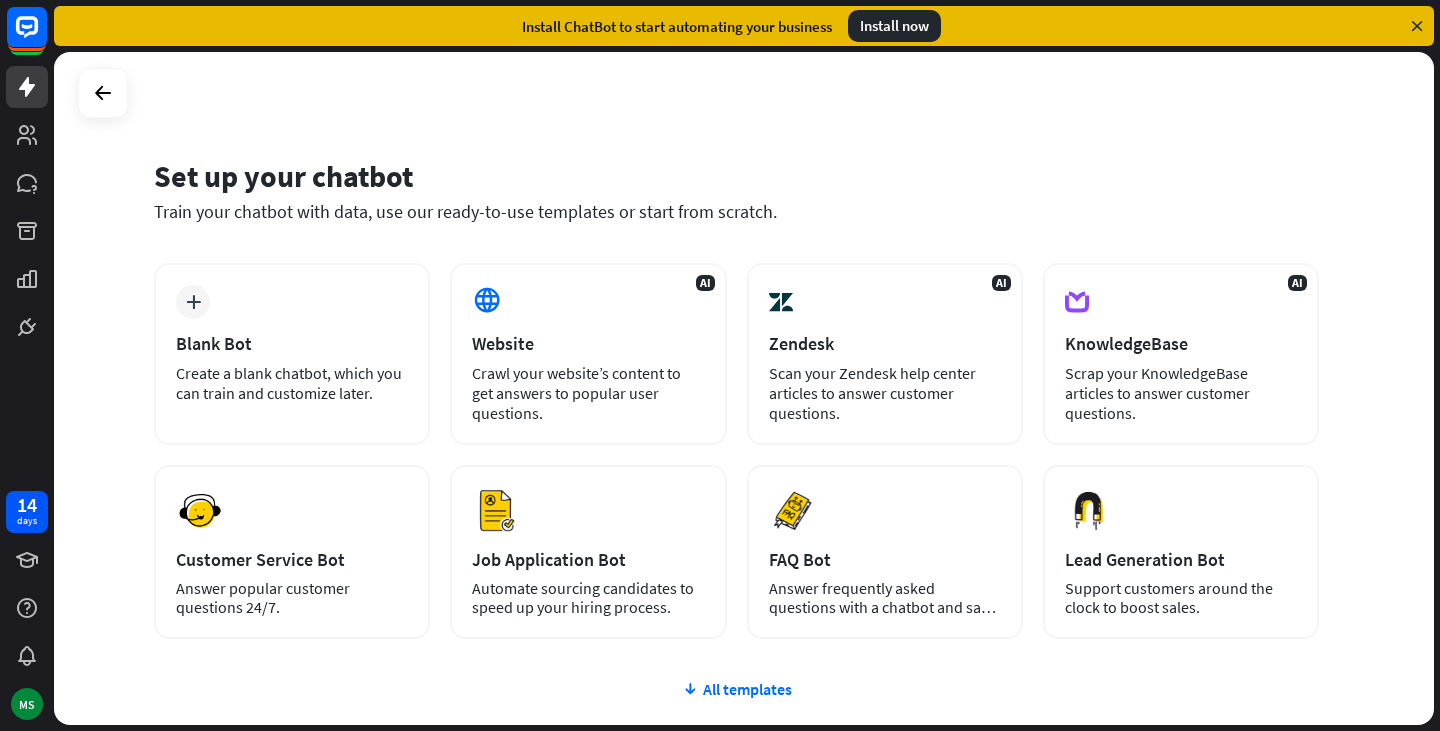 scroll, scrollTop: 154, scrollLeft: 0, axis: vertical 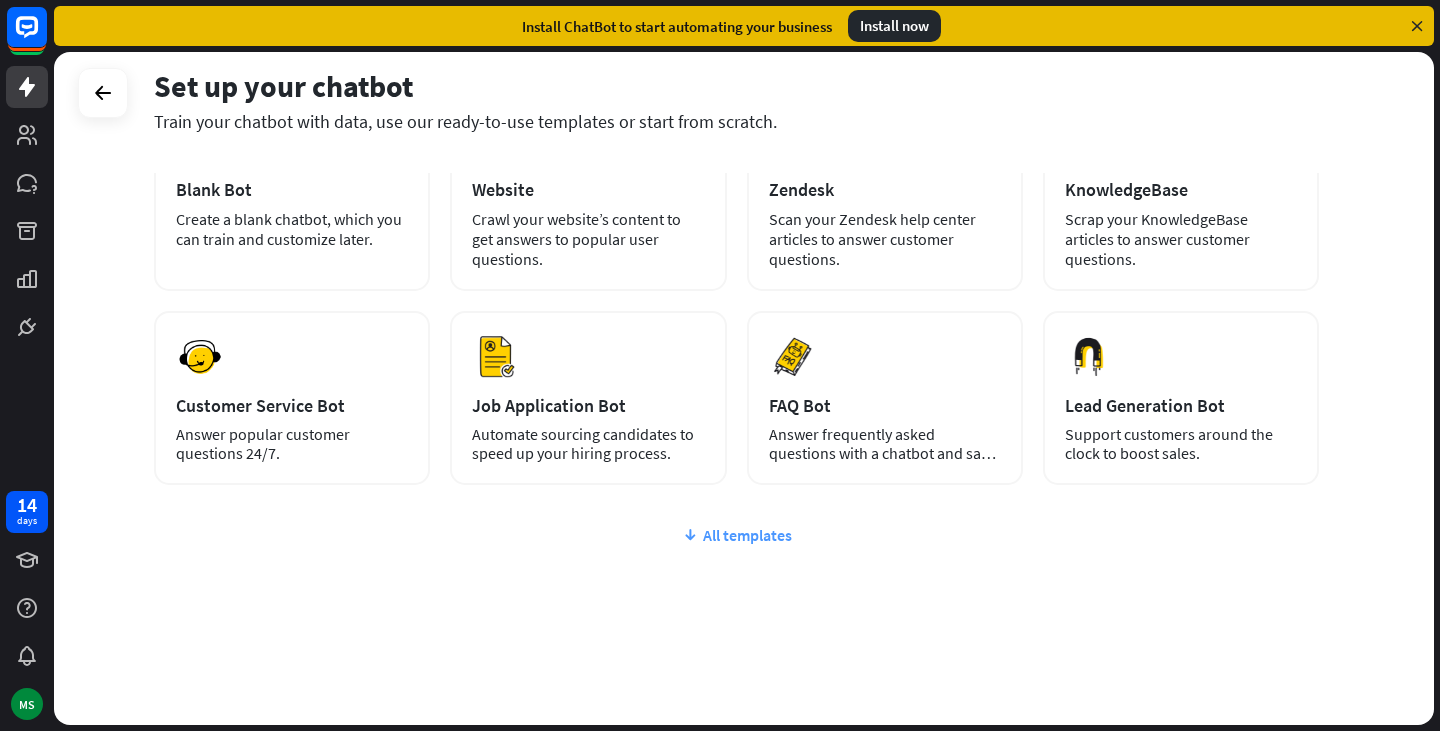 click on "All templates" at bounding box center [736, 535] 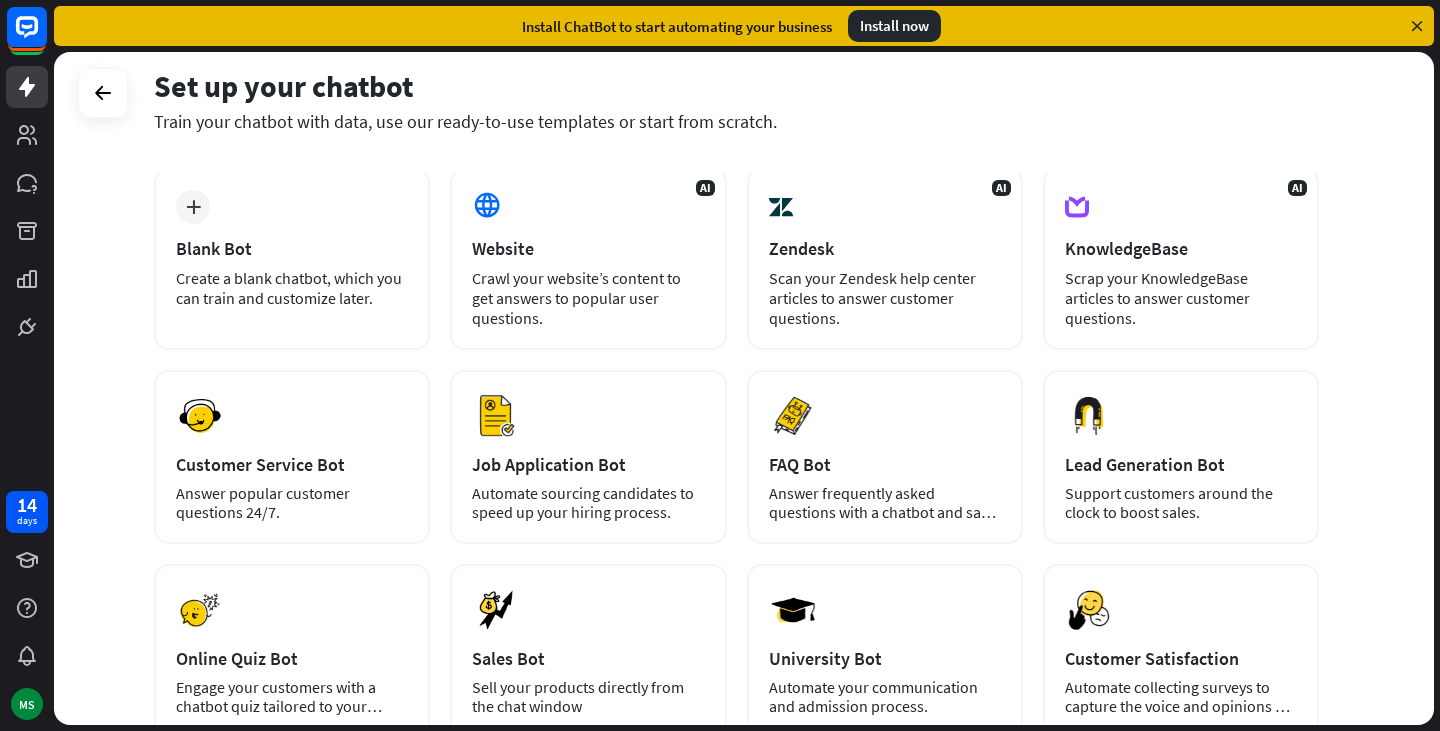 scroll, scrollTop: 95, scrollLeft: 0, axis: vertical 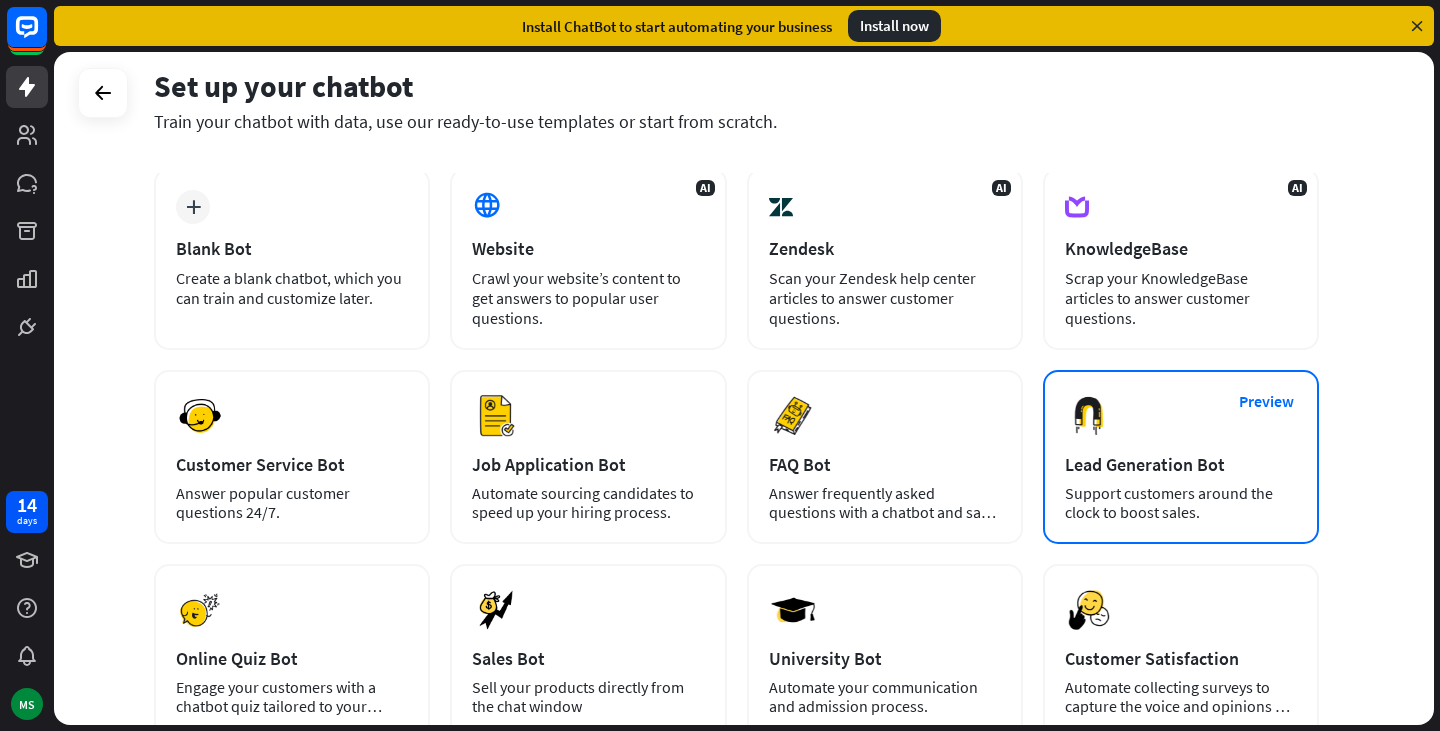 click on "Preview
Lead Generation Bot
Support customers around the clock to boost sales." at bounding box center (1181, 457) 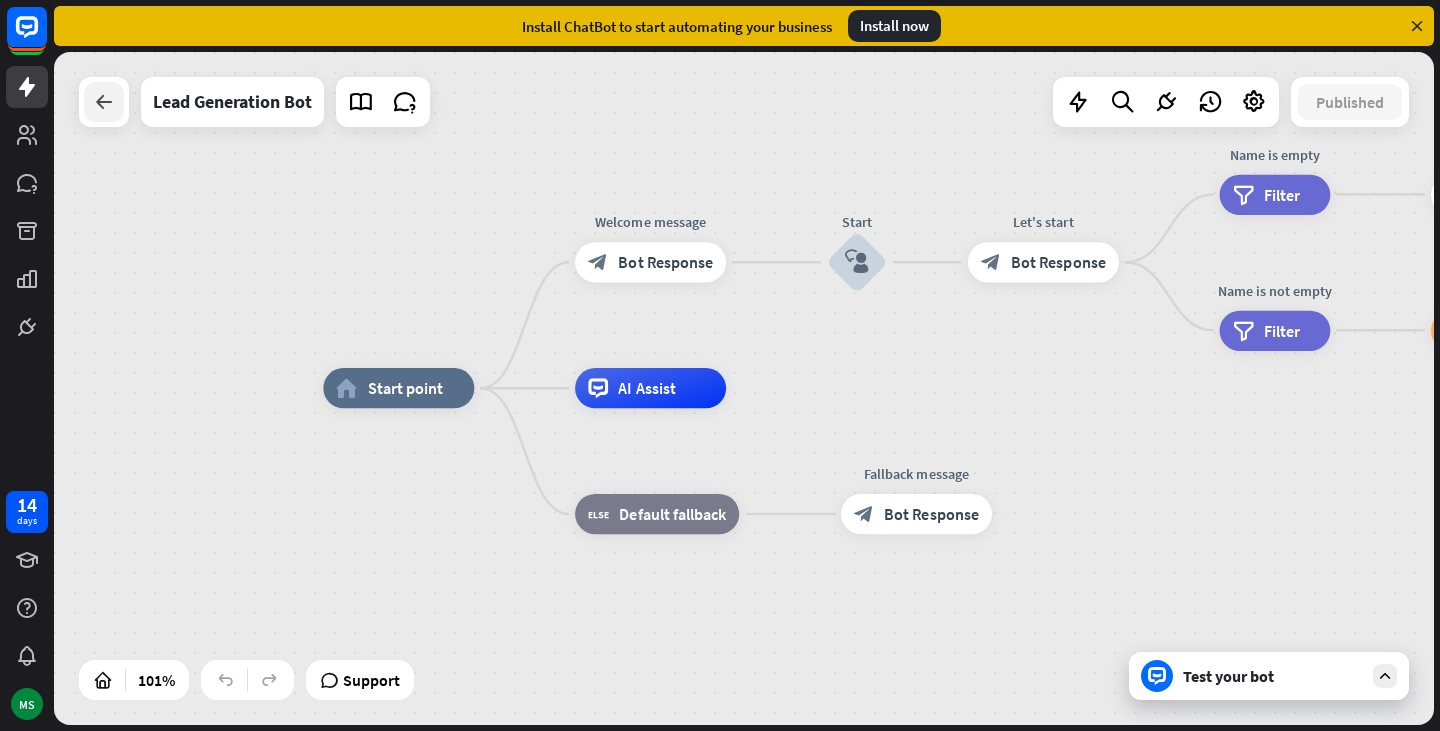 click at bounding box center (104, 102) 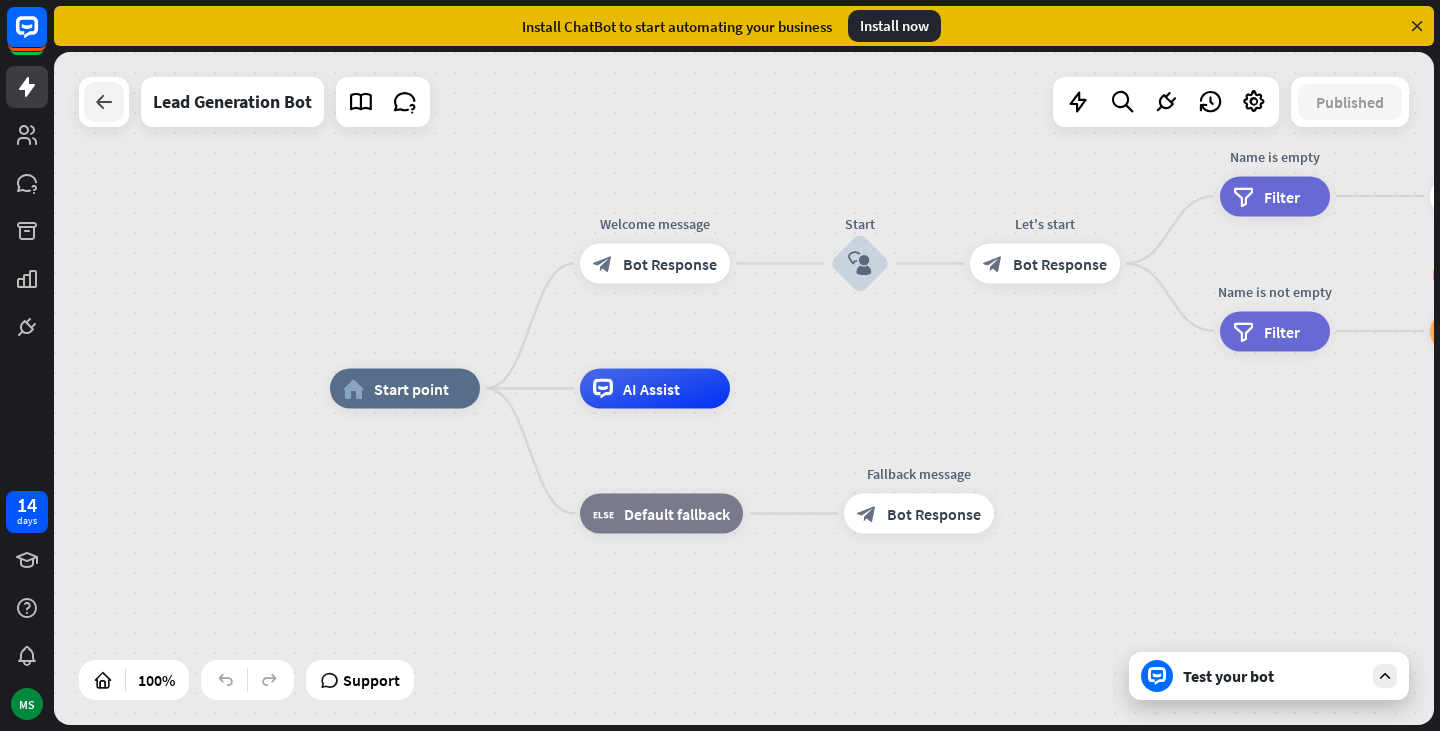 click at bounding box center [104, 102] 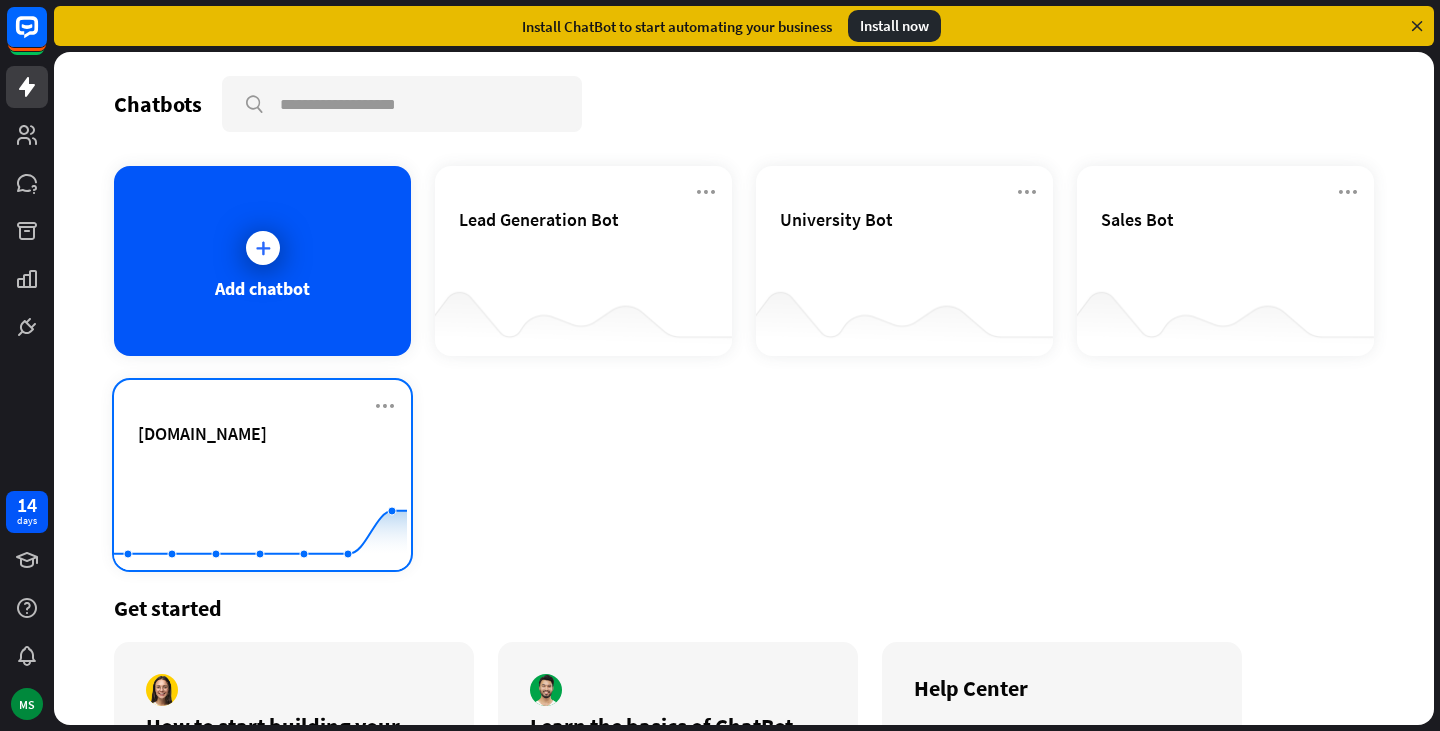 click on "[DOMAIN_NAME]" at bounding box center [202, 433] 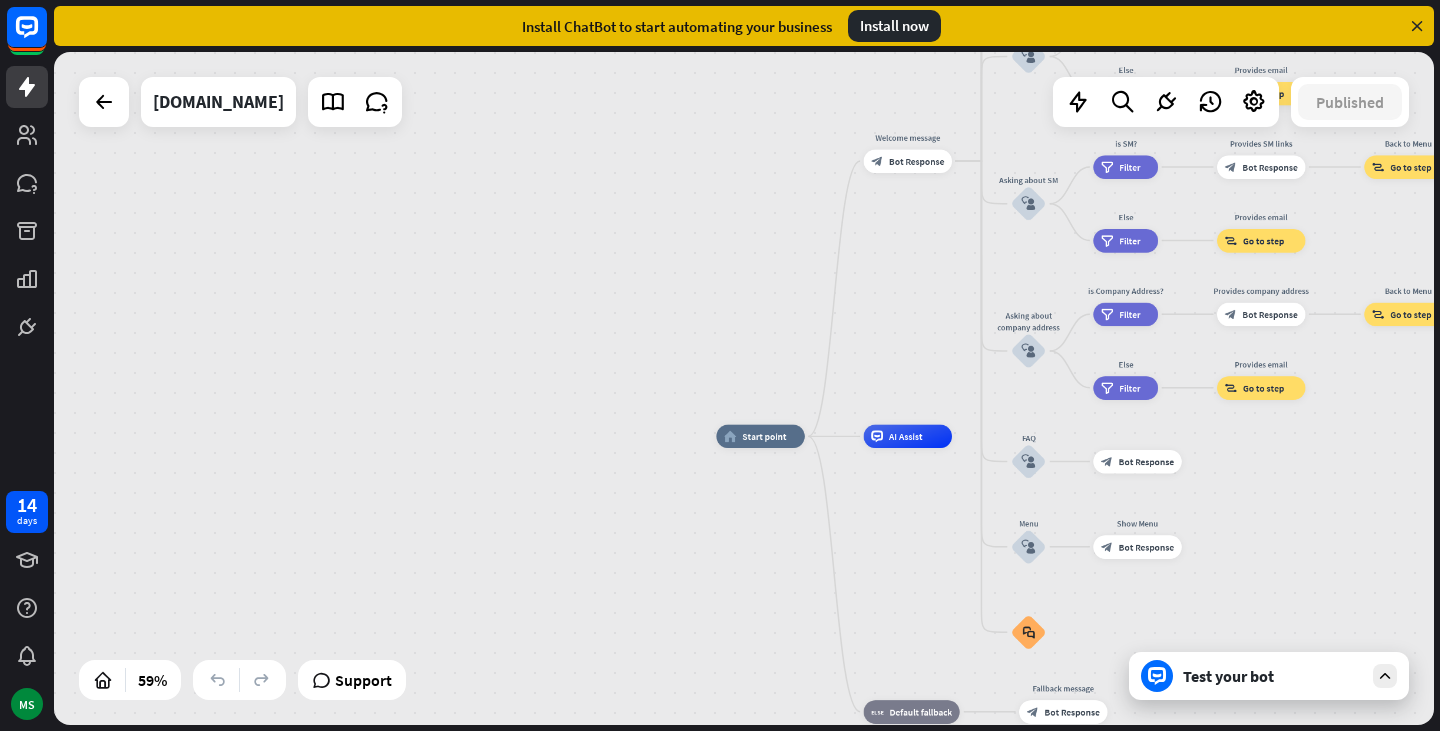 click on "Test your bot" at bounding box center (1273, 676) 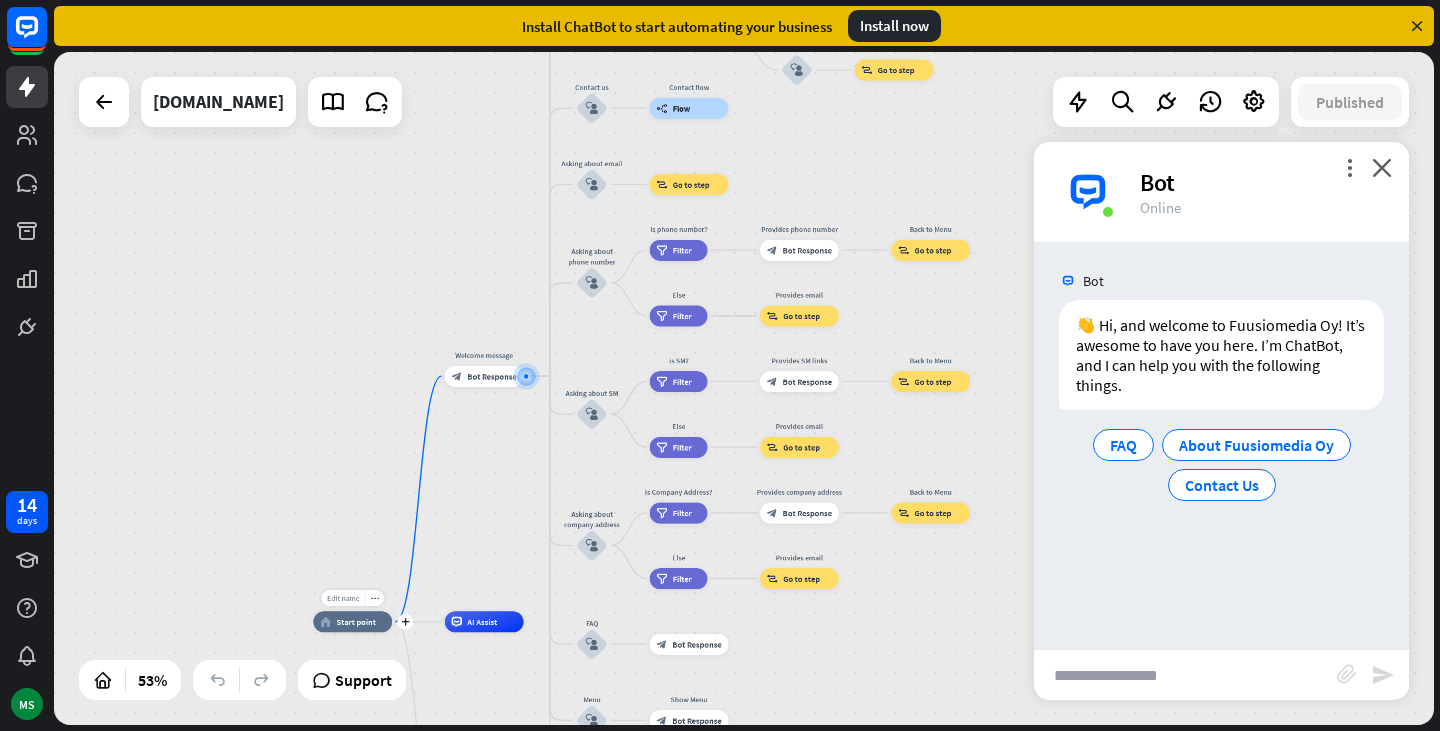 click on "Edit name" at bounding box center (343, 597) 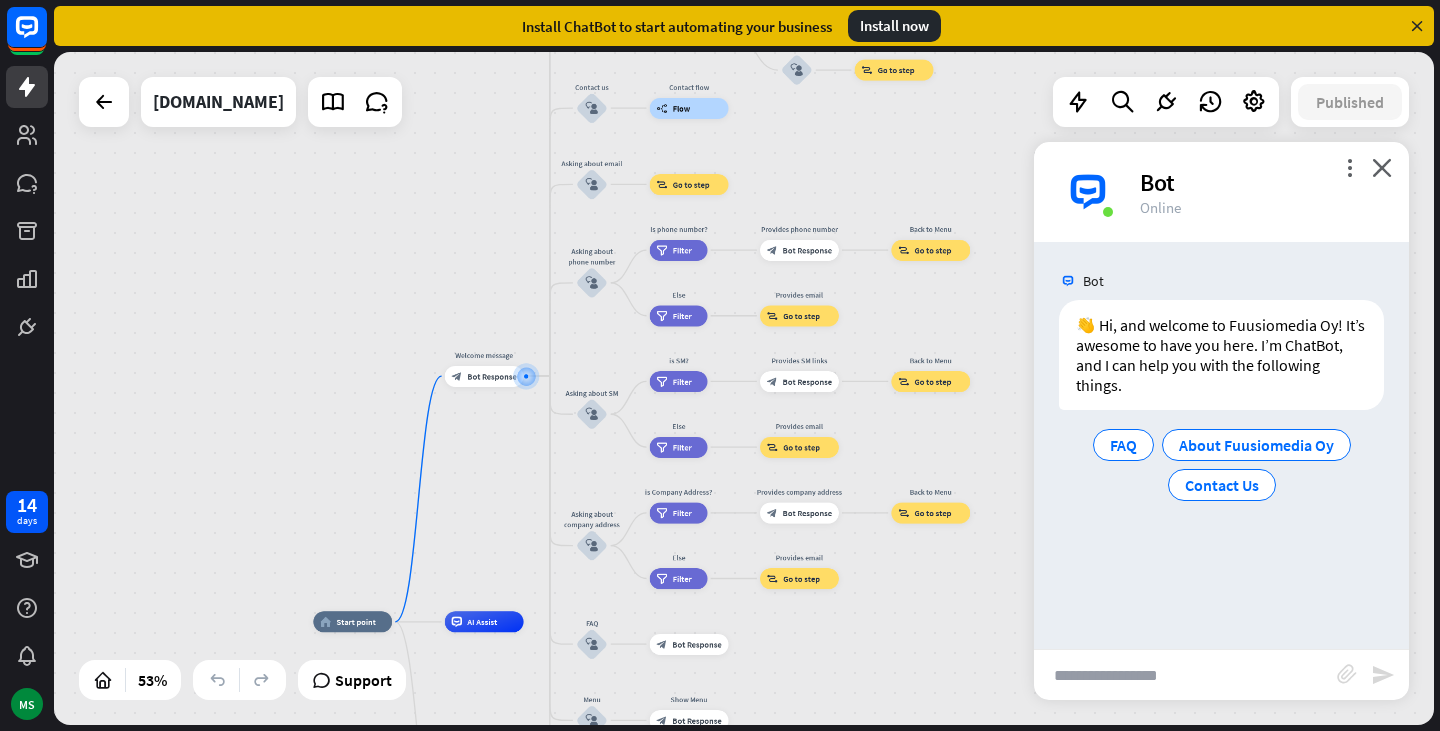 click on "home_2   Start point                 Welcome message   block_bot_response   Bot Response                     About us   block_user_input                 Provide company information   block_bot_response   Bot Response                 Back to Menu   block_user_input                 Was it helpful?   block_bot_response   Bot Response                 Yes   block_user_input                 Thank you!   block_bot_response   Bot Response                 No   block_user_input                 Back to Menu   block_goto   Go to step                 Contact us   block_user_input                 Contact flow   builder_tree   Flow                 Asking about email   block_user_input                   block_goto   Go to step                 Asking about phone number   block_user_input                 Is phone number?   filter   Filter                 Provides phone number   block_bot_response   Bot Response                 Back to Menu   block_goto   Go to step                 Else   filter   Filter" at bounding box center (744, 388) 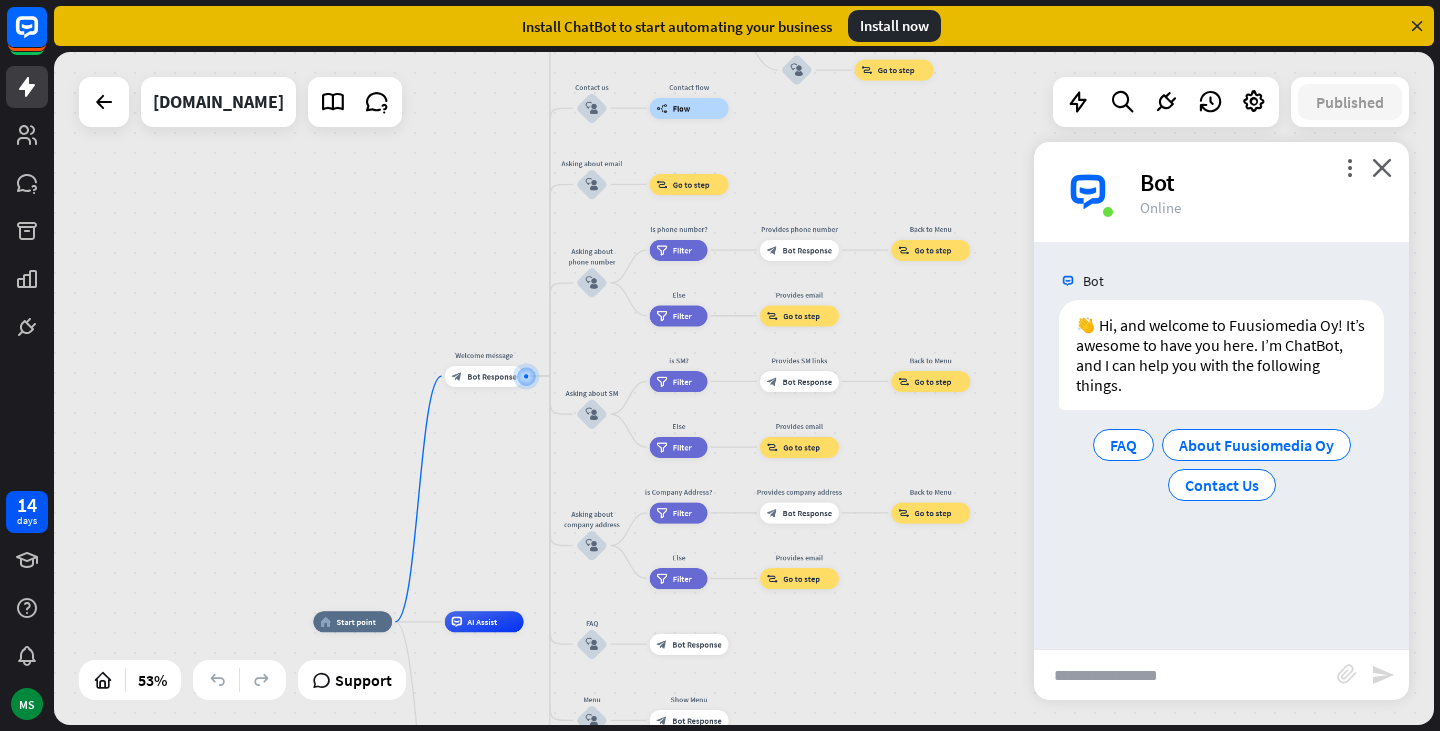click on "home_2   Start point                 Welcome message   block_bot_response   Bot Response                     About us   block_user_input                 Provide company information   block_bot_response   Bot Response                 Back to Menu   block_user_input                 Was it helpful?   block_bot_response   Bot Response                 Yes   block_user_input                 Thank you!   block_bot_response   Bot Response                 No   block_user_input                 Back to Menu   block_goto   Go to step                 Contact us   block_user_input                 Contact flow   builder_tree   Flow                 Asking about email   block_user_input                   block_goto   Go to step                 Asking about phone number   block_user_input                 Is phone number?   filter   Filter                 Provides phone number   block_bot_response   Bot Response                 Back to Menu   block_goto   Go to step                 Else   filter   Filter" at bounding box center [744, 388] 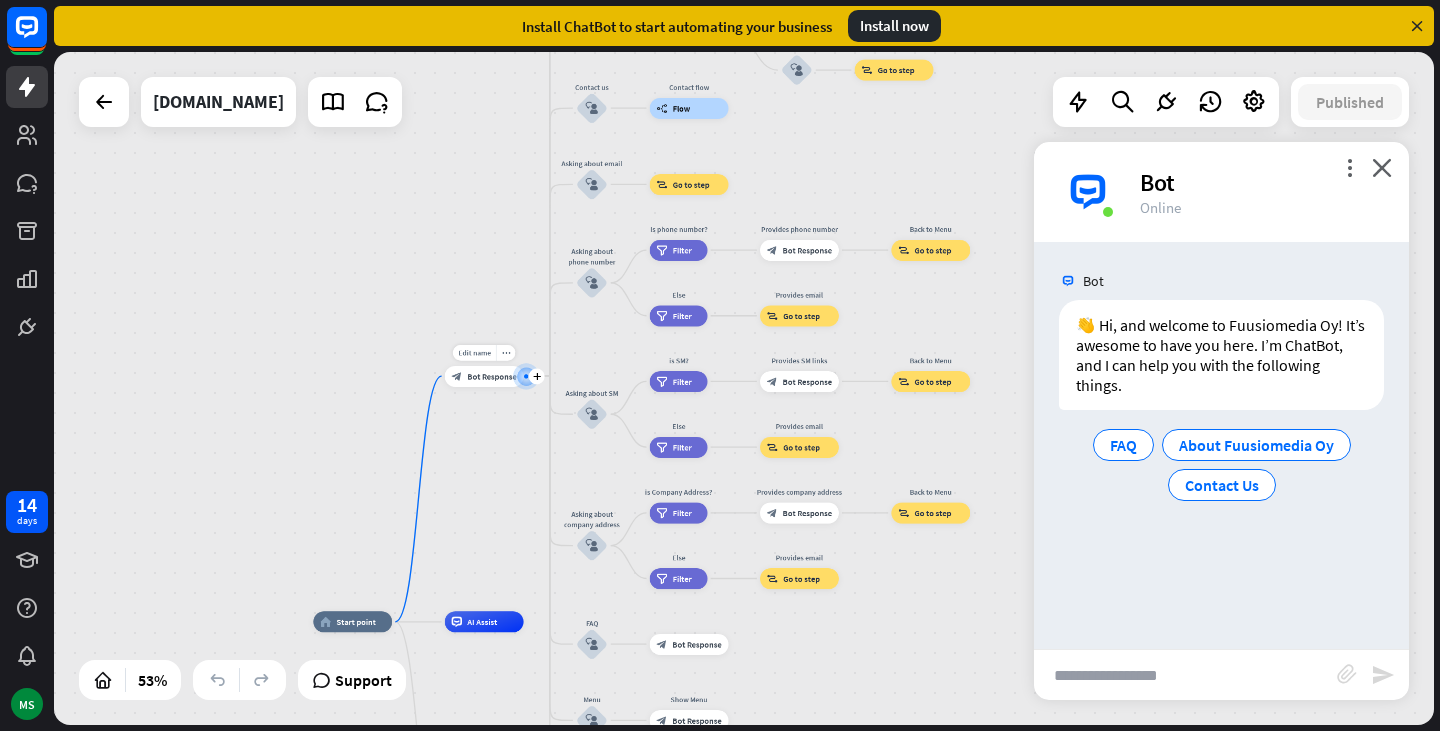 click on "Edit name   more_horiz         plus     block_bot_response   Bot Response" at bounding box center (484, 376) 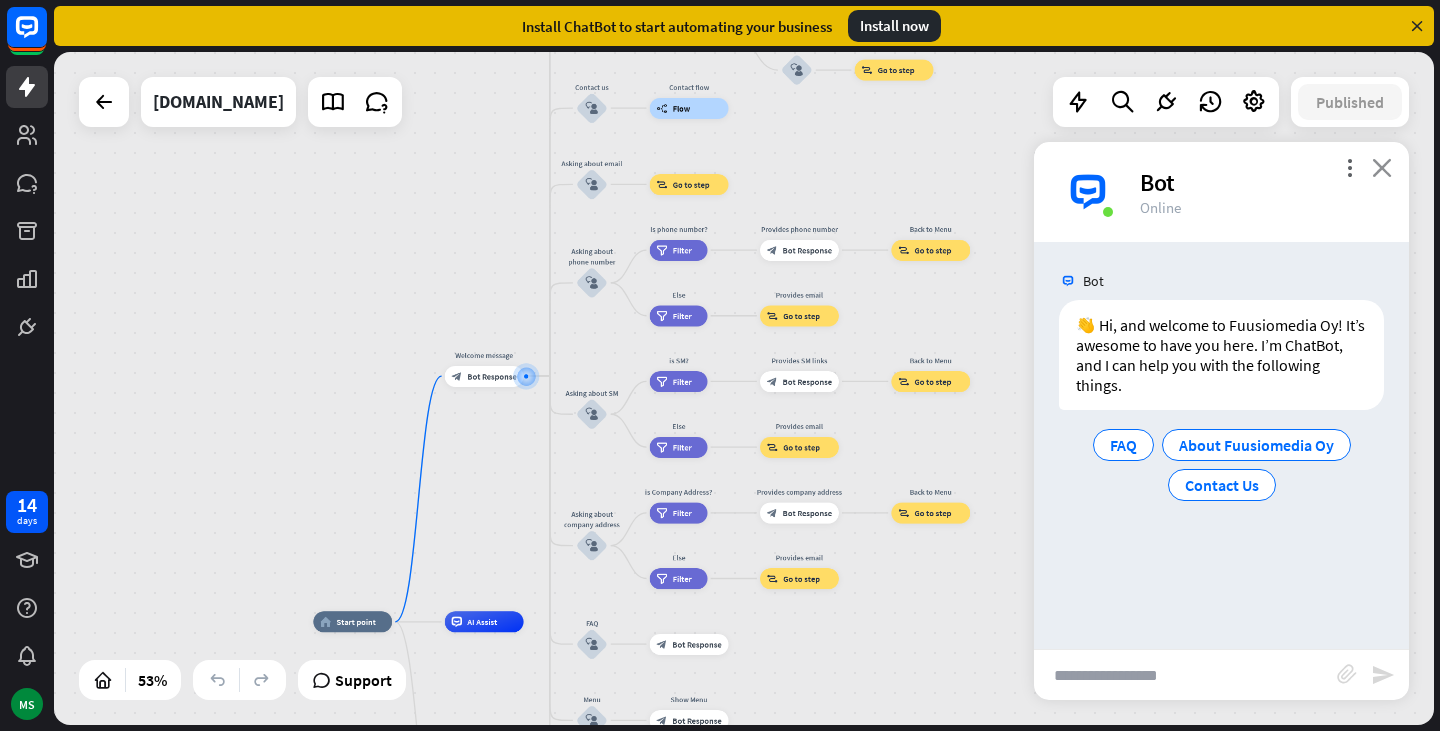click on "close" at bounding box center [1382, 167] 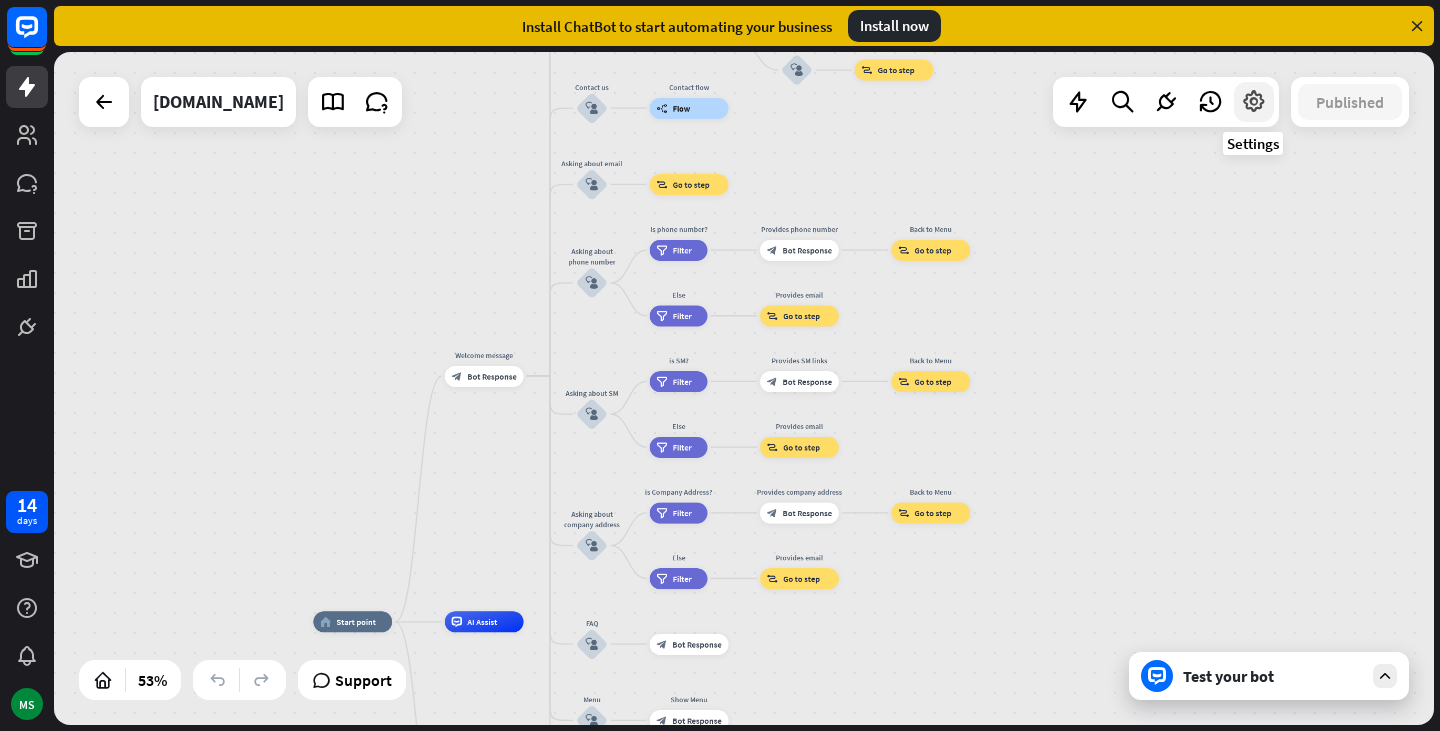 click at bounding box center (1254, 102) 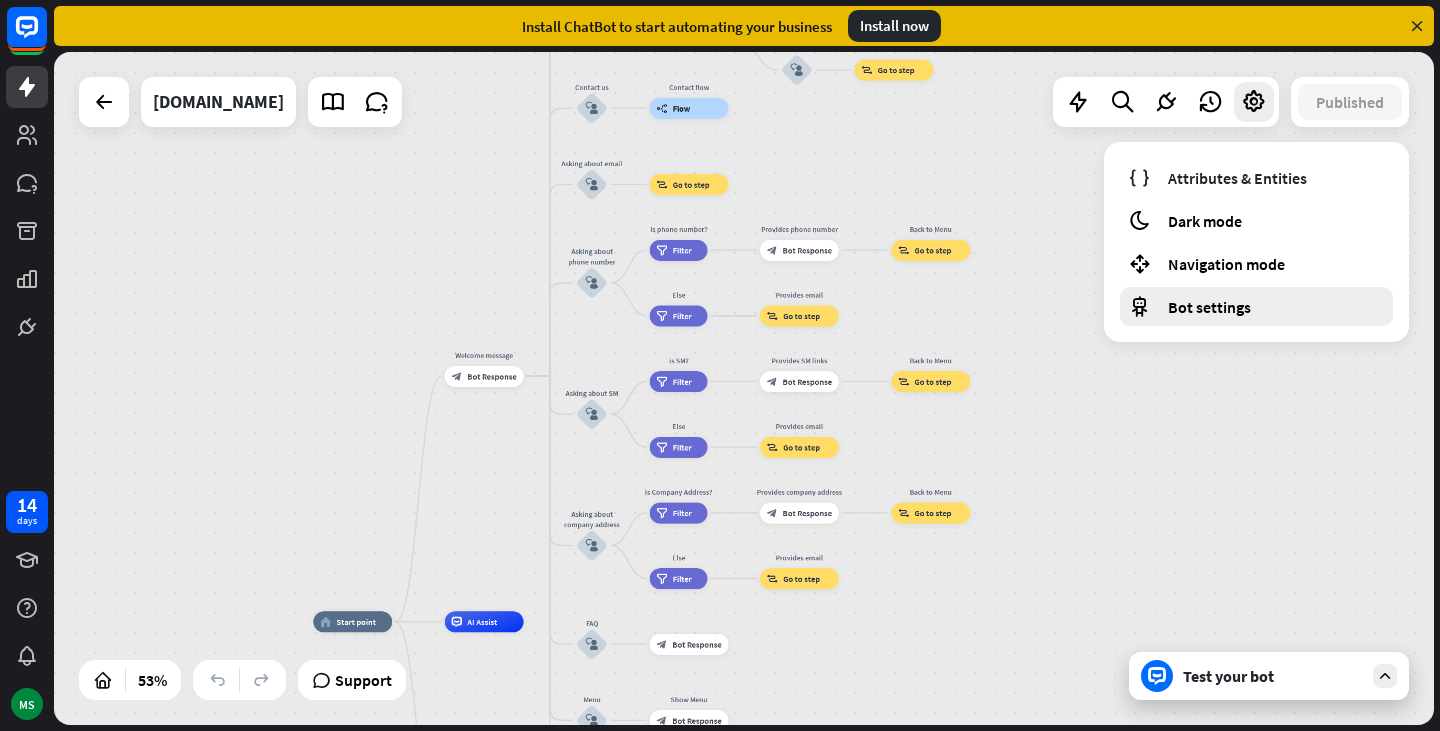 click on "Bot settings" at bounding box center (1209, 307) 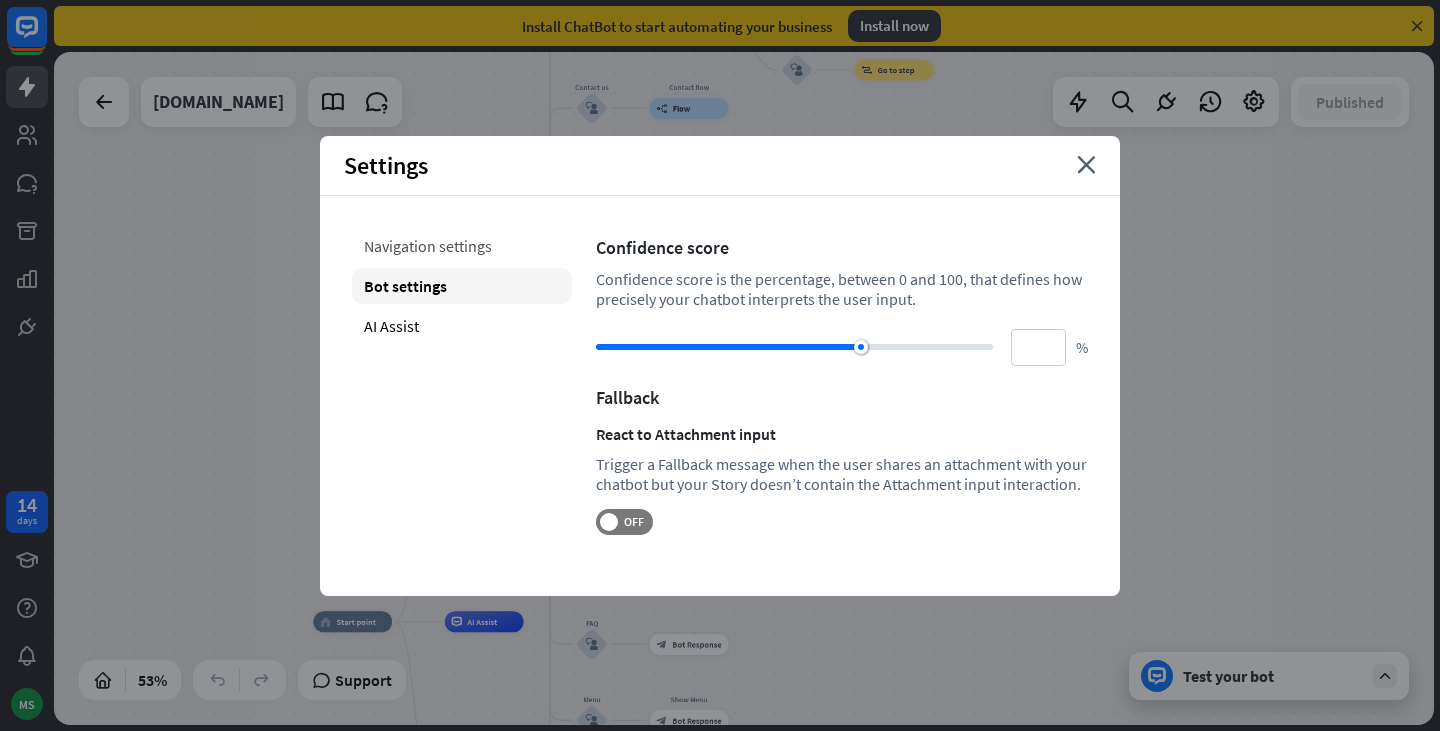 click on "Navigation settings" at bounding box center (462, 246) 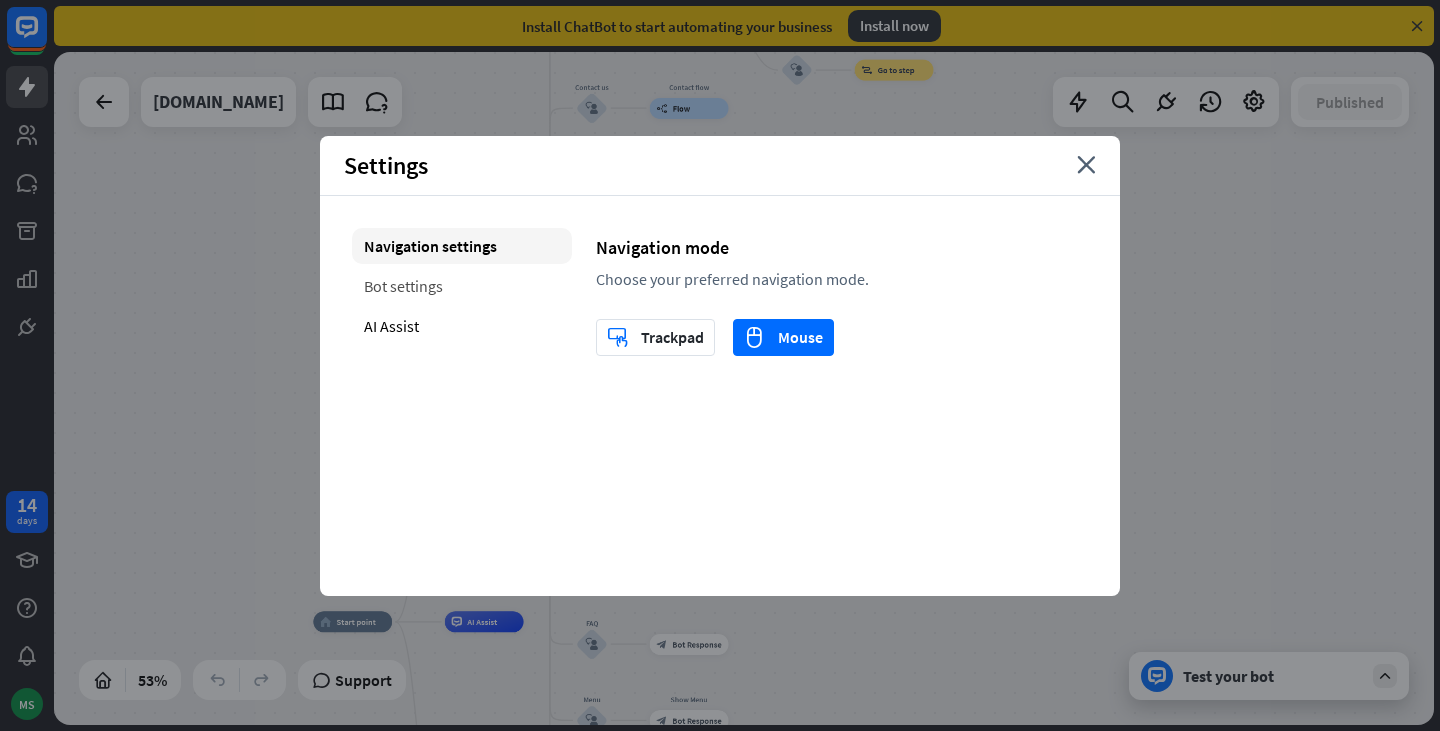 click on "Bot settings" at bounding box center (462, 286) 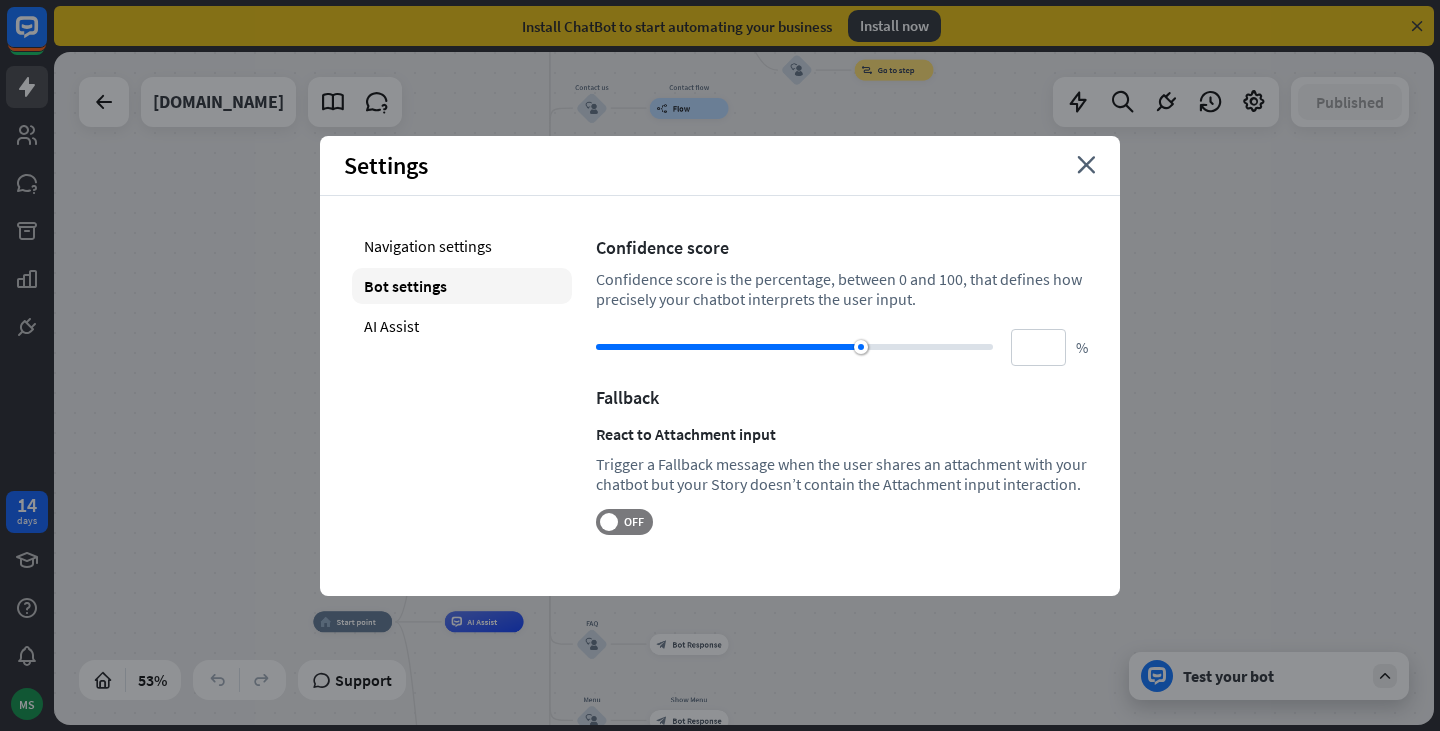 click on "Bot settings" at bounding box center [462, 286] 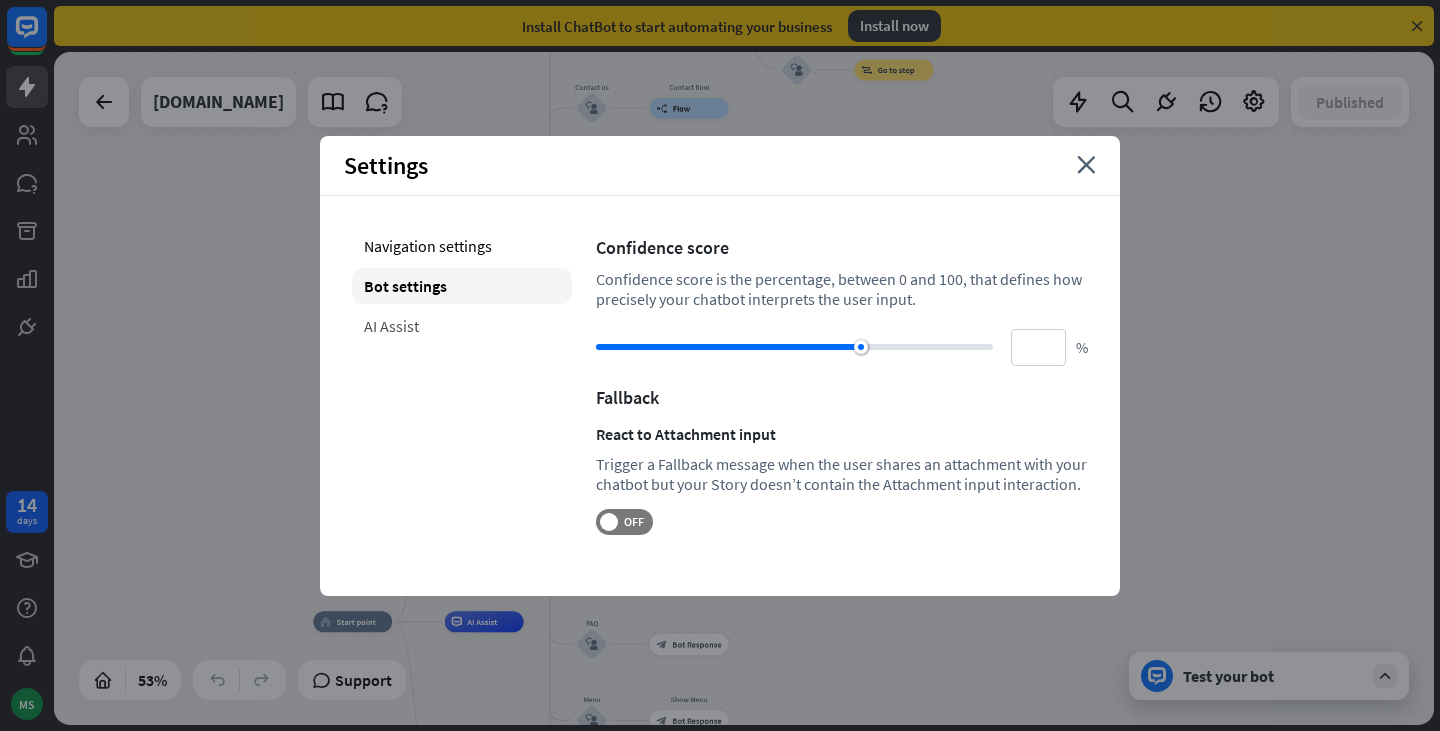 click on "AI Assist" at bounding box center (462, 326) 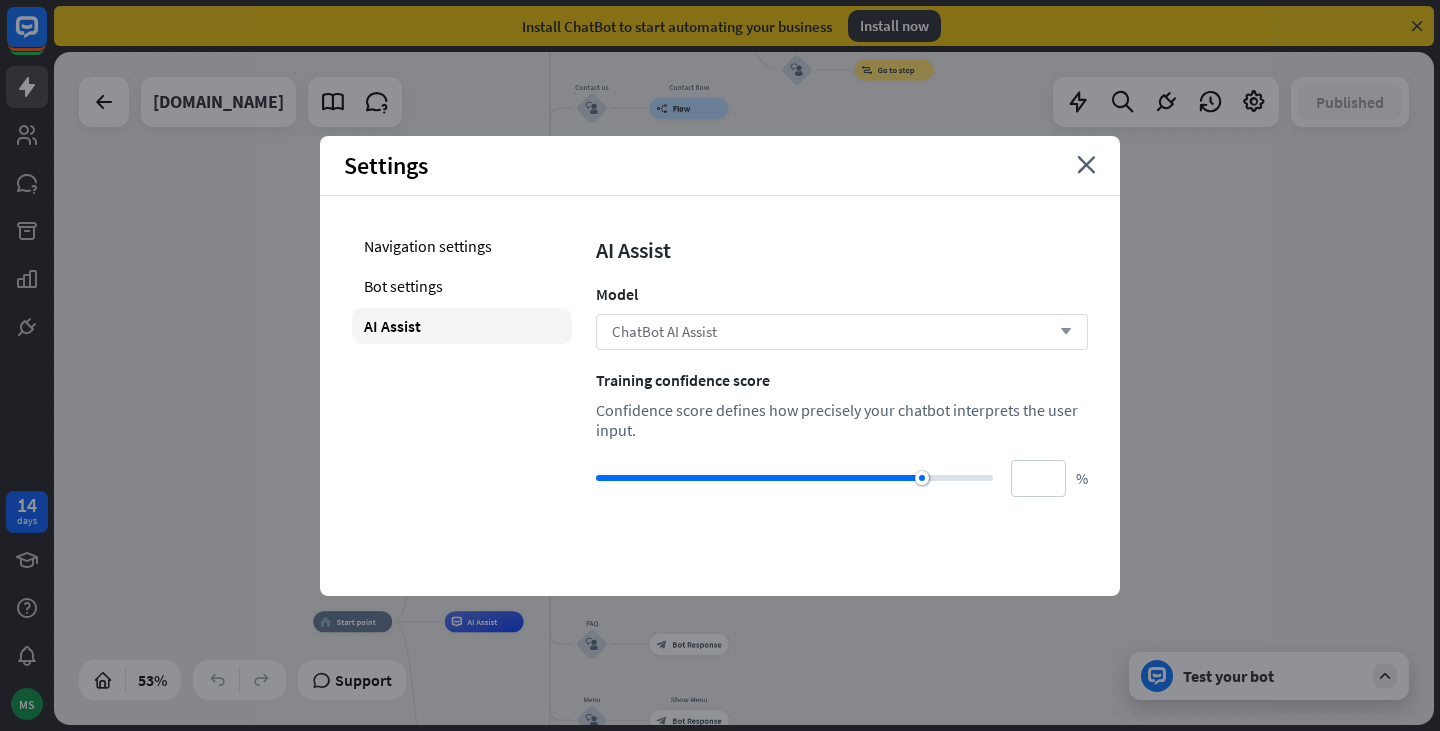 click on "ChatBot AI Assist" at bounding box center [664, 331] 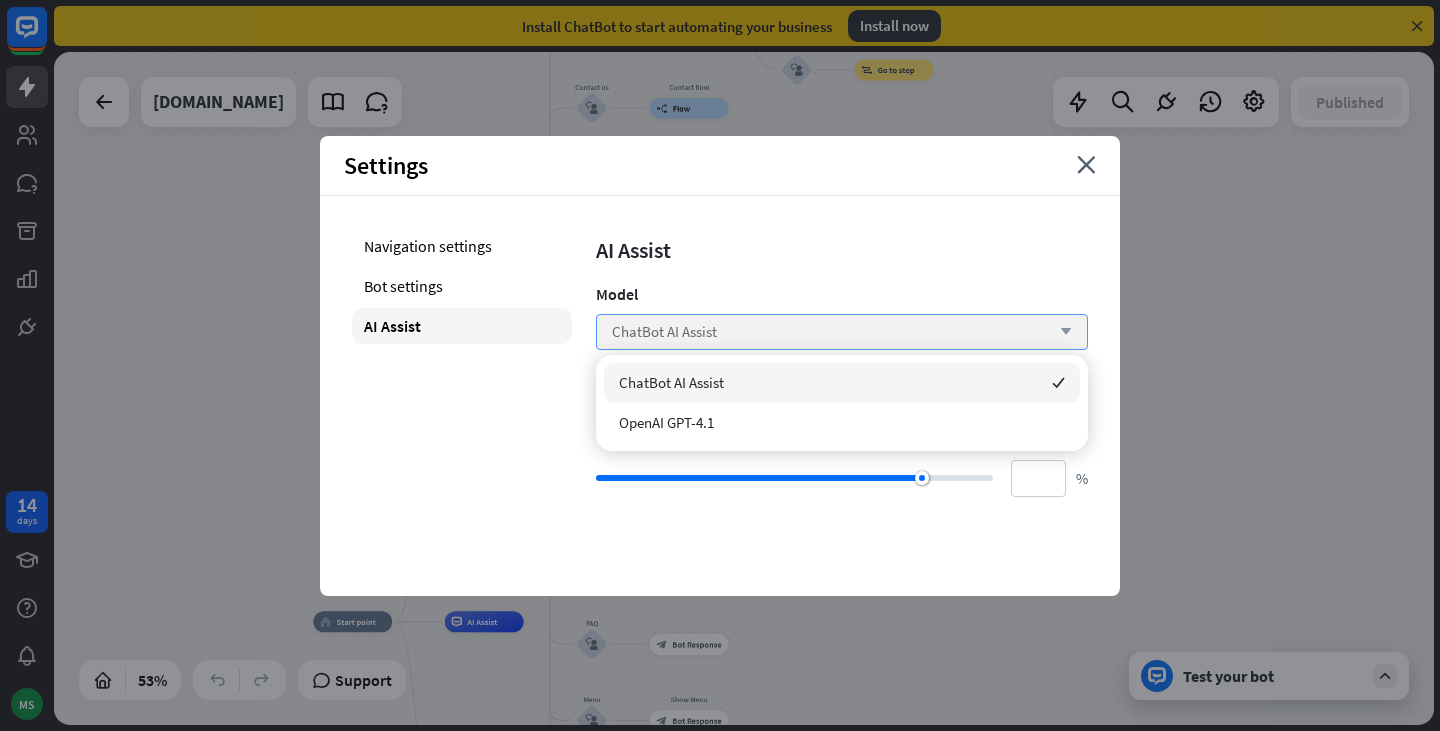 click on "ChatBot AI Assist" at bounding box center (664, 331) 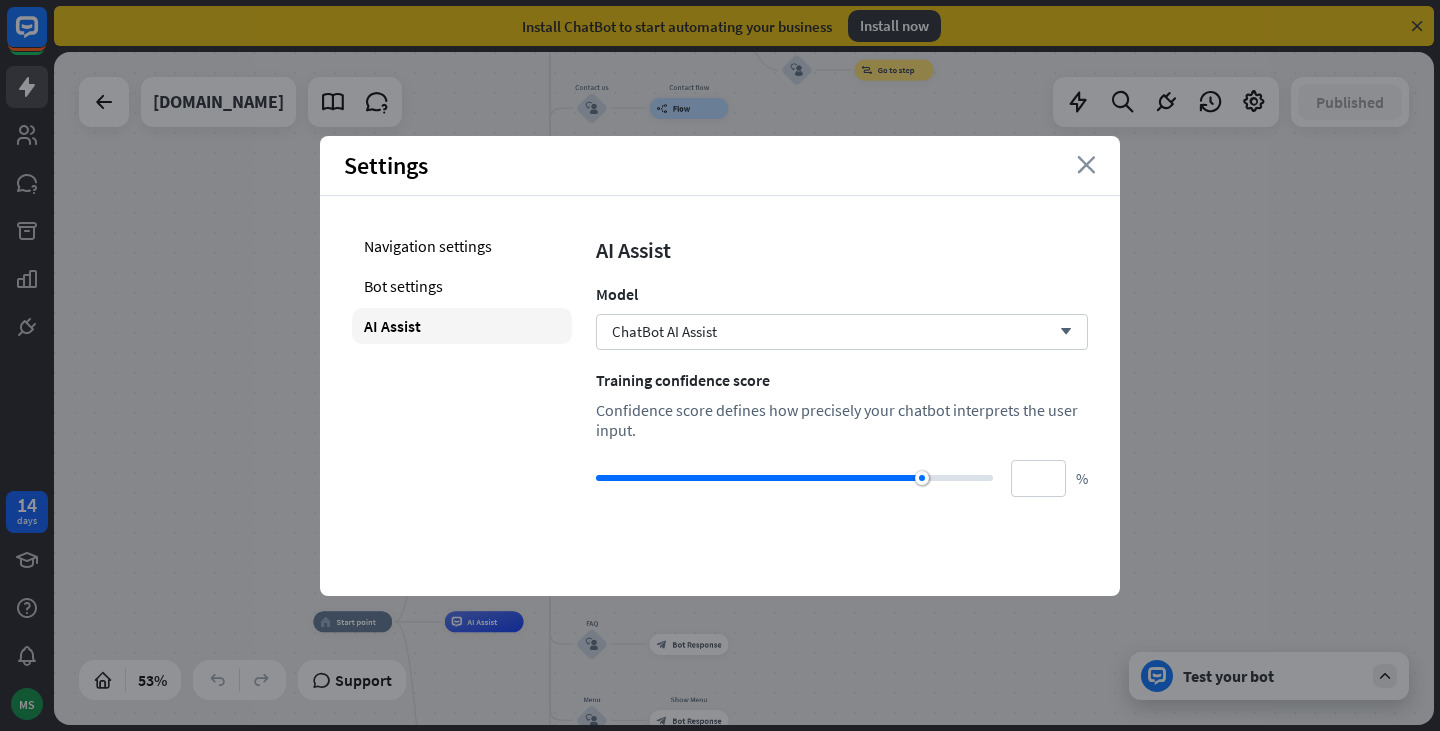 click on "close" at bounding box center [1086, 165] 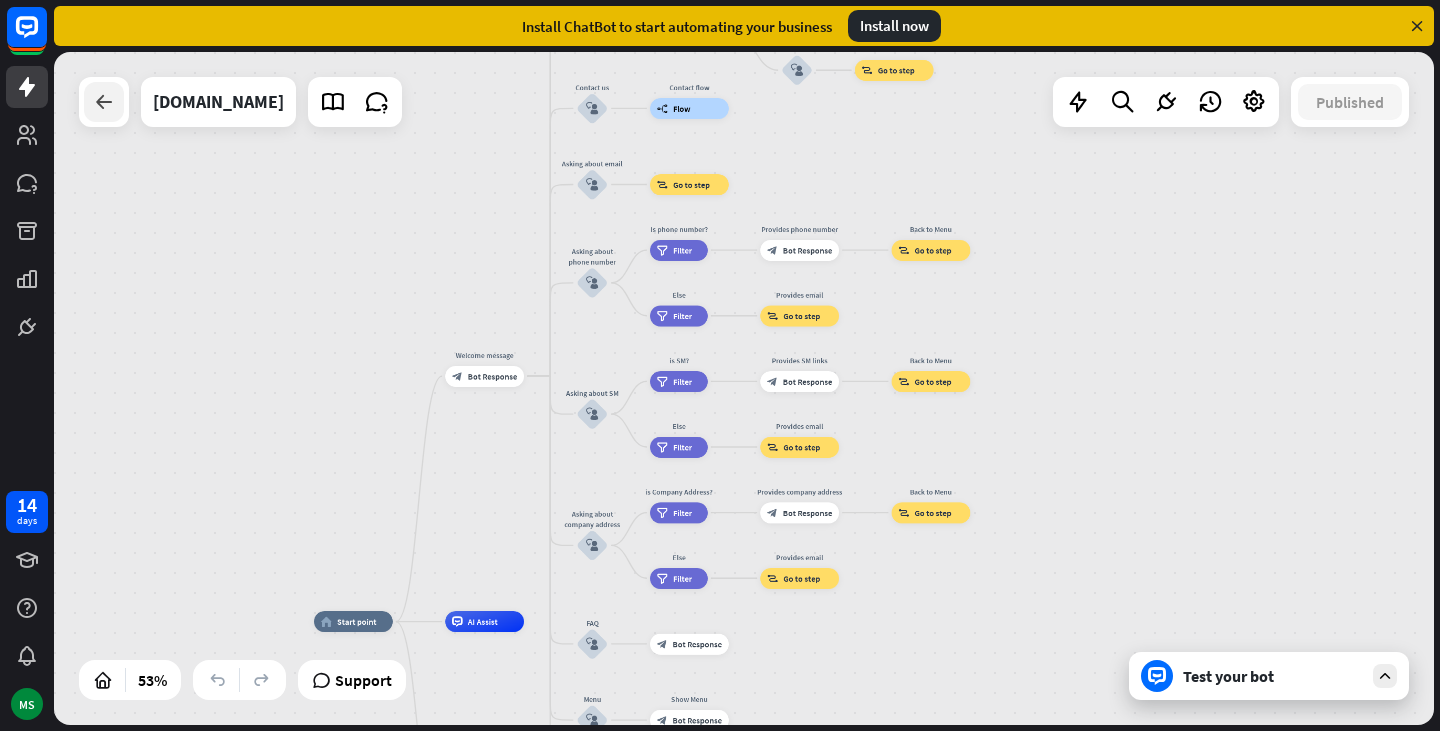 click at bounding box center [104, 102] 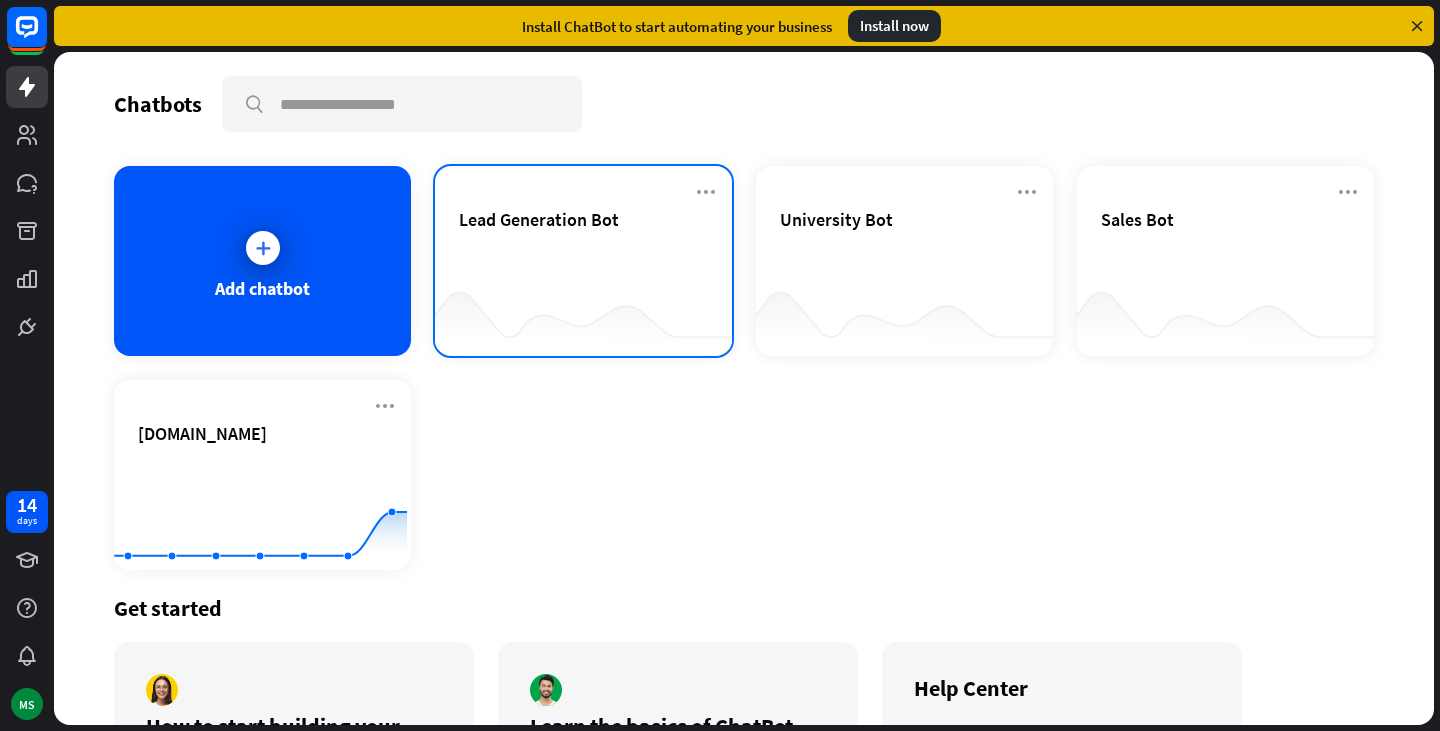 click on "Lead Generation Bot" at bounding box center (583, 243) 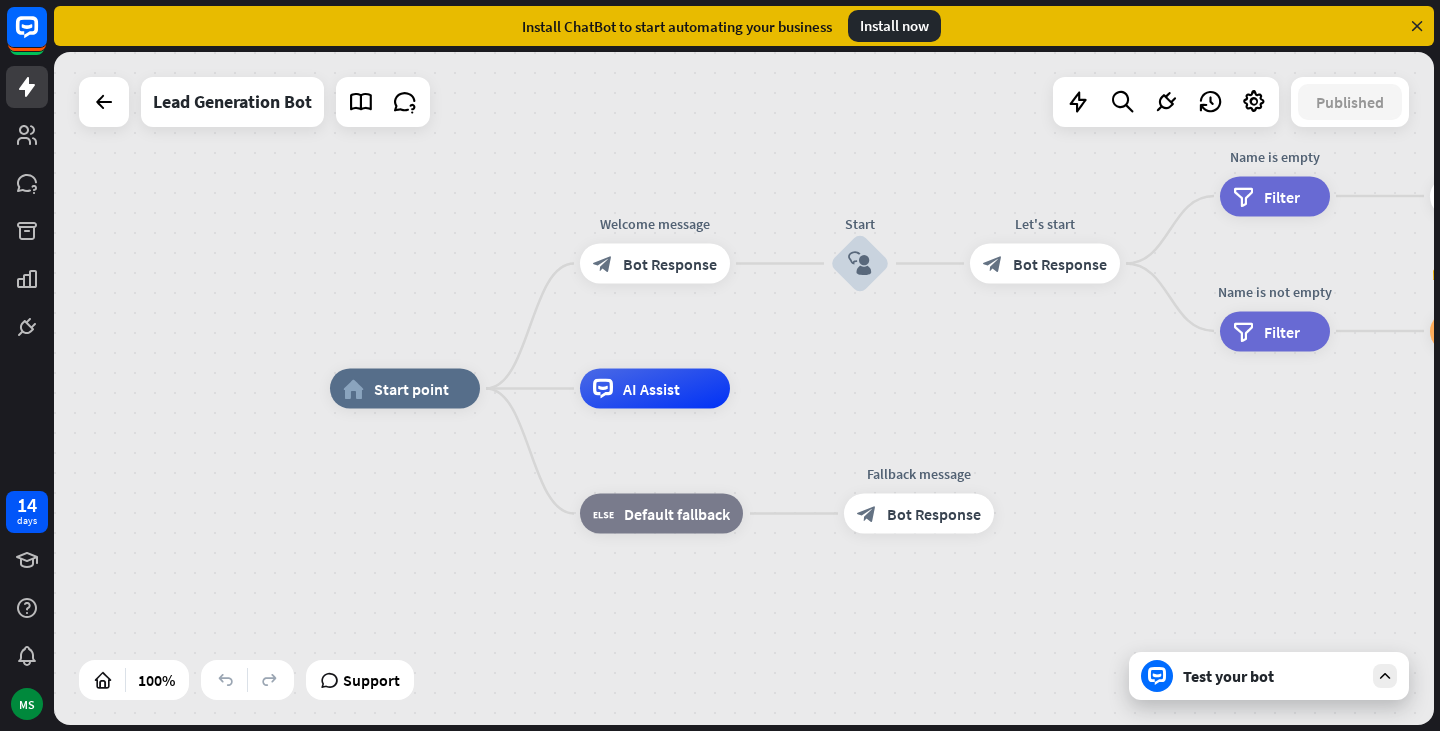 click on "Test your bot" at bounding box center [1273, 676] 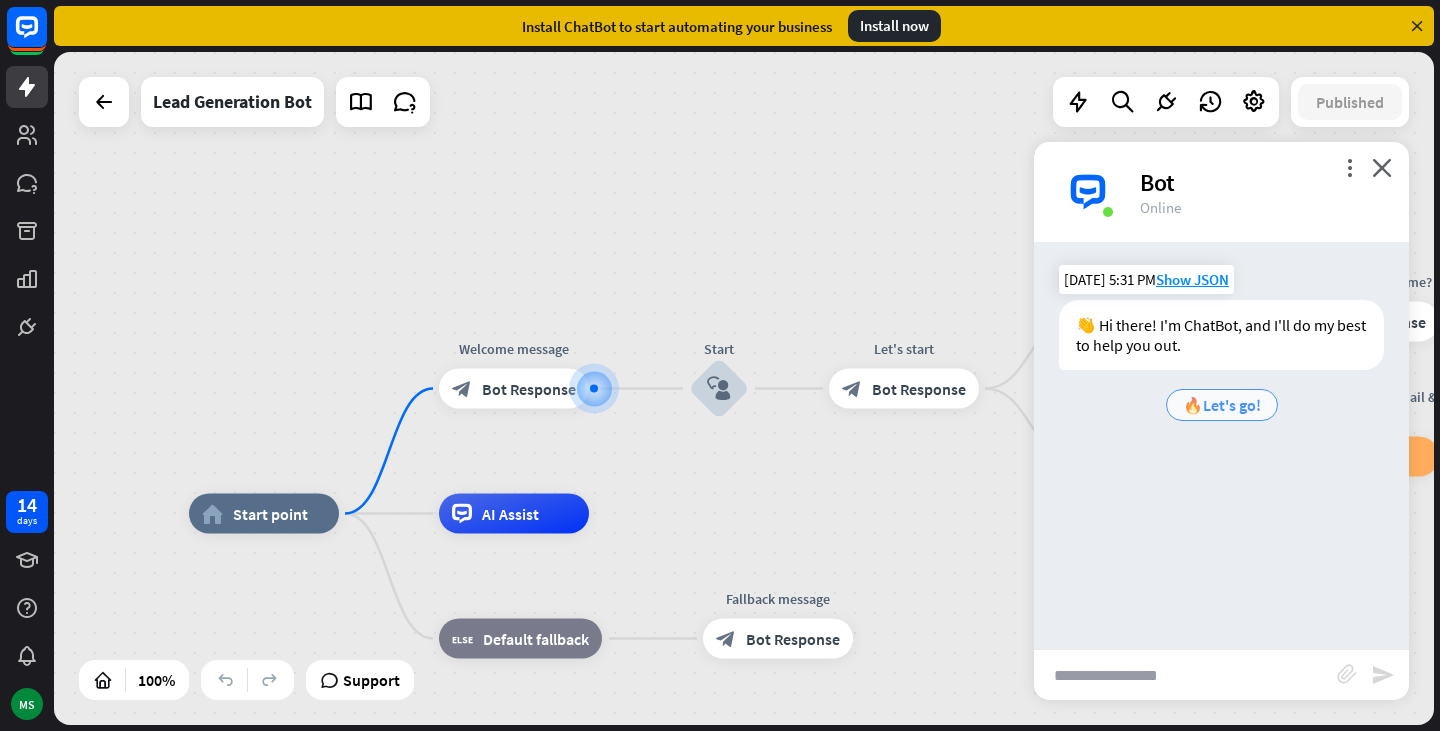 click on "🔥Let's go!" at bounding box center (1222, 405) 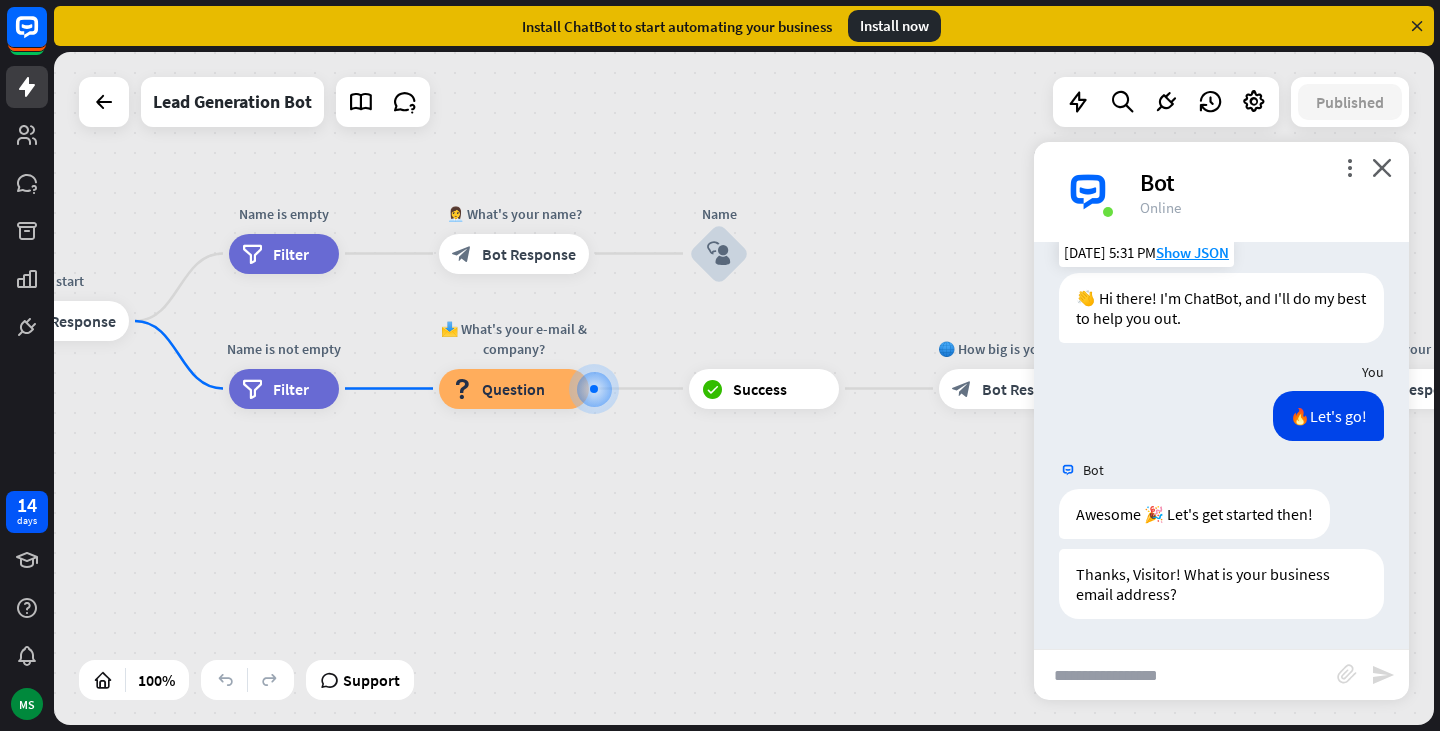 scroll, scrollTop: 27, scrollLeft: 0, axis: vertical 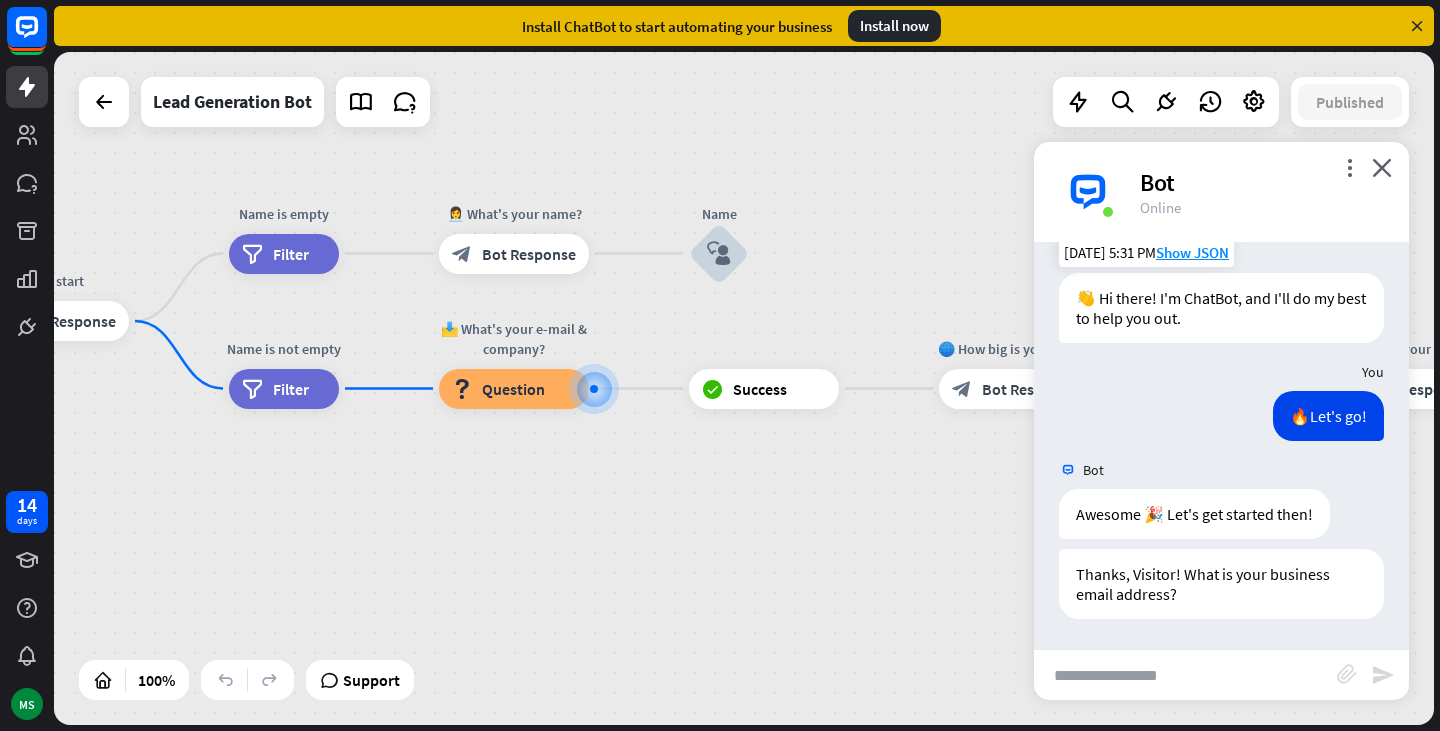 click at bounding box center [1185, 675] 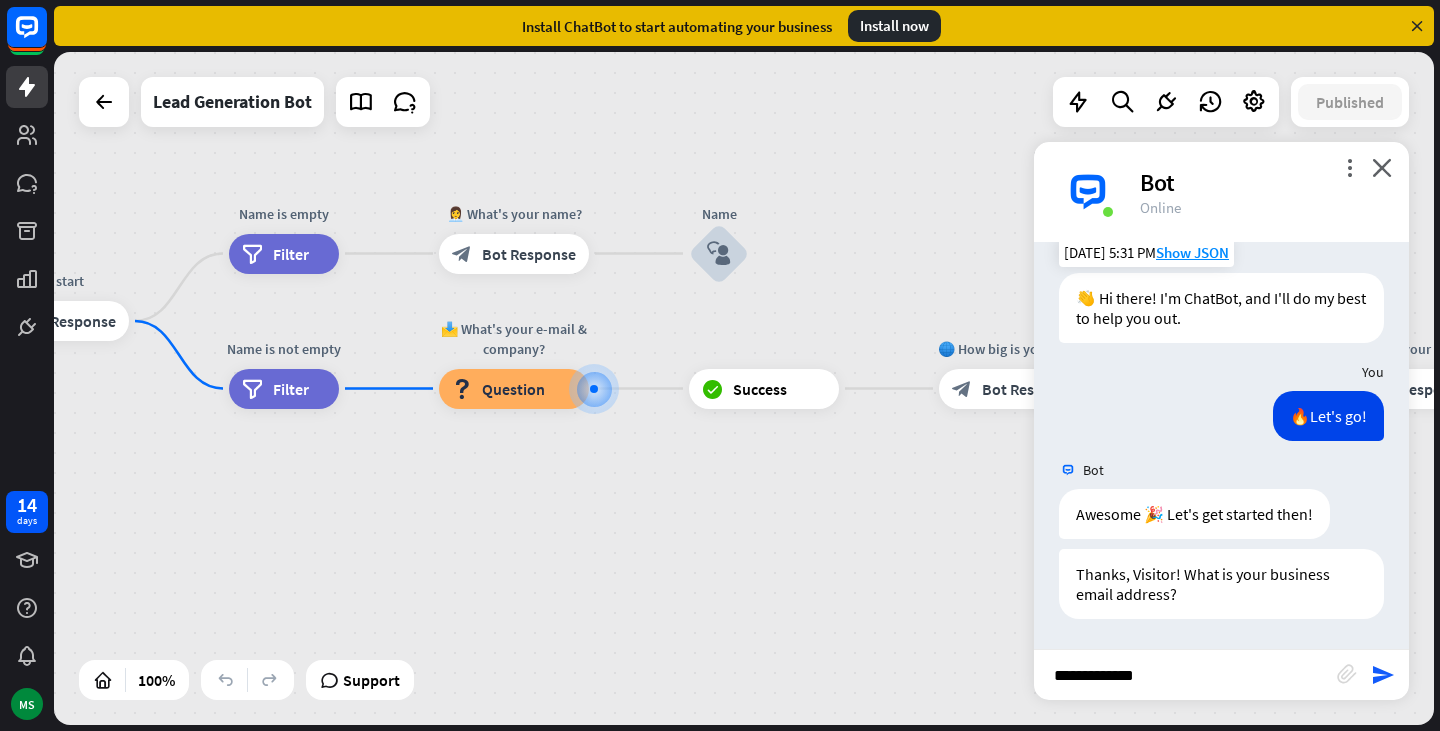 type on "**********" 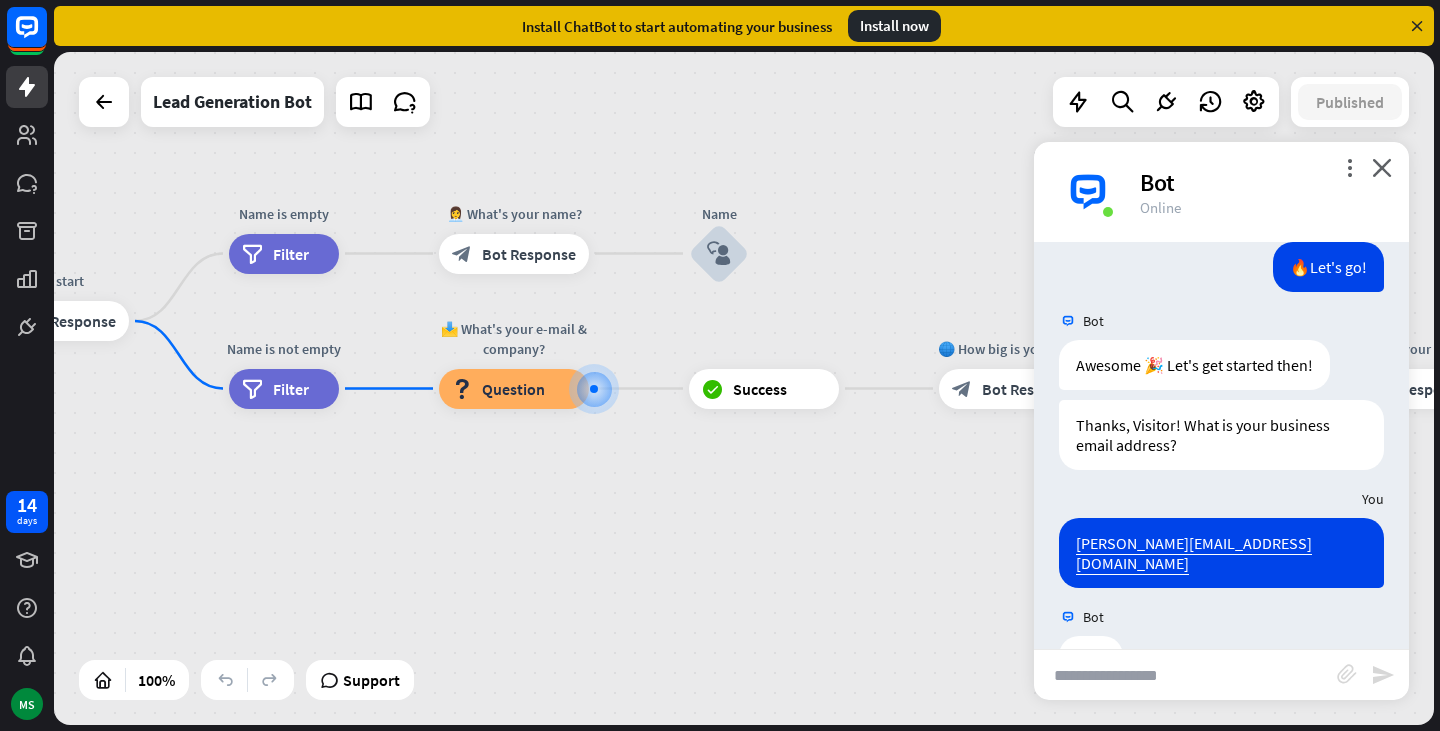 scroll, scrollTop: 223, scrollLeft: 0, axis: vertical 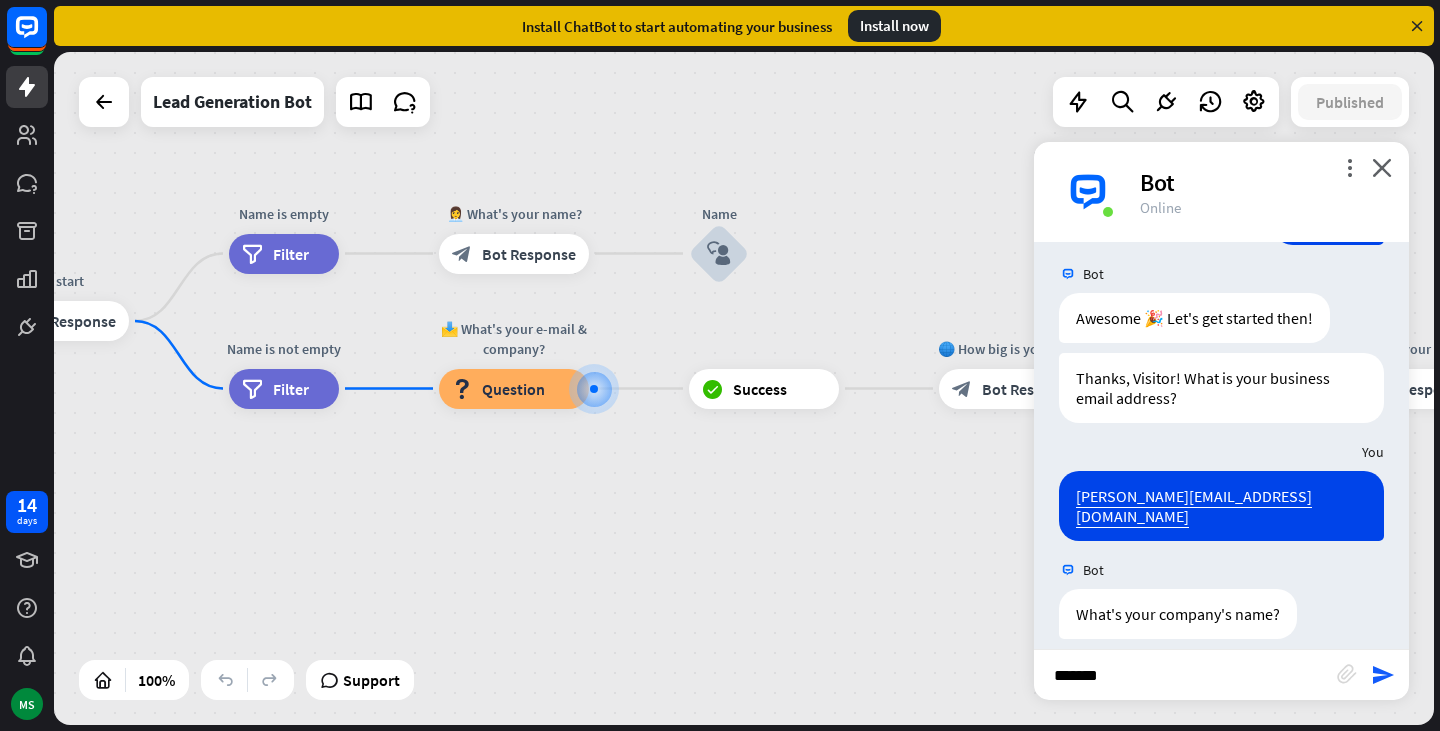 type on "********" 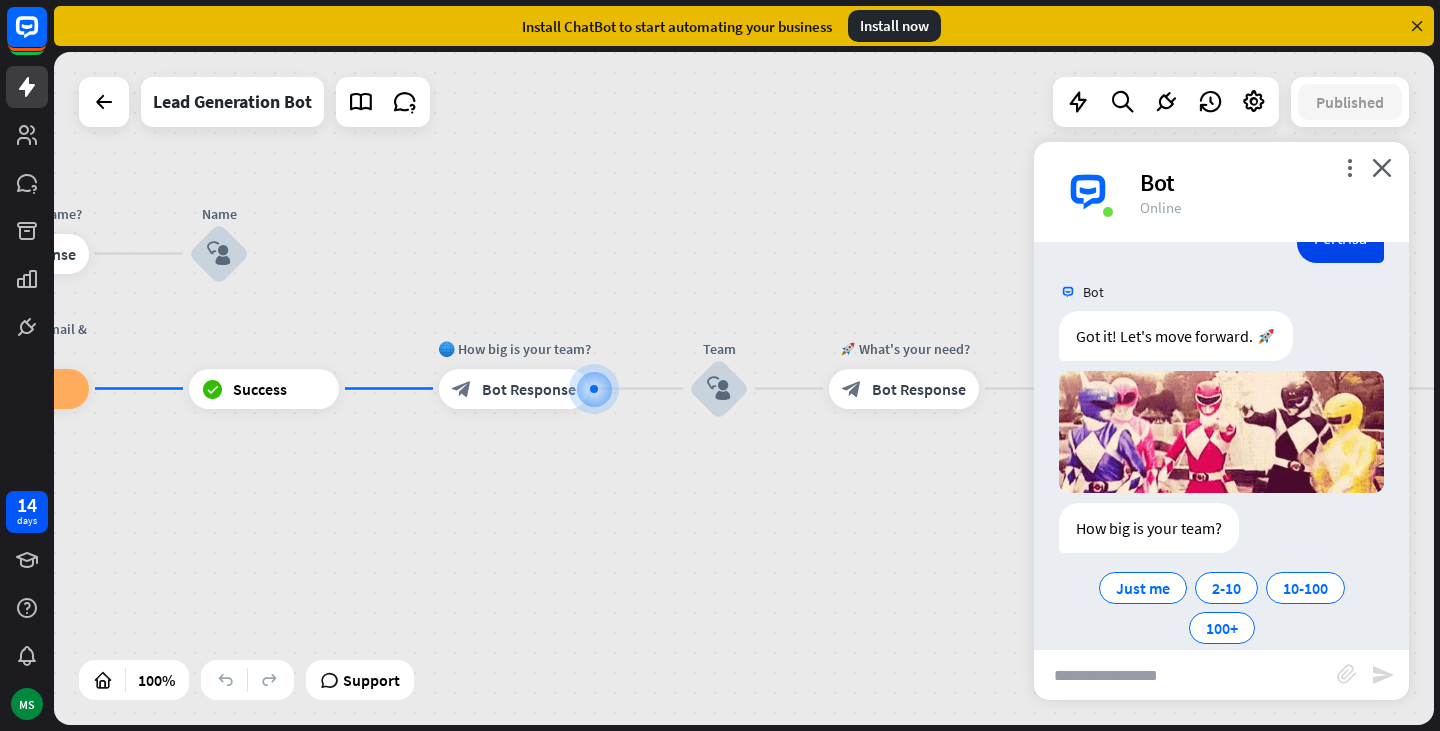 scroll, scrollTop: 700, scrollLeft: 0, axis: vertical 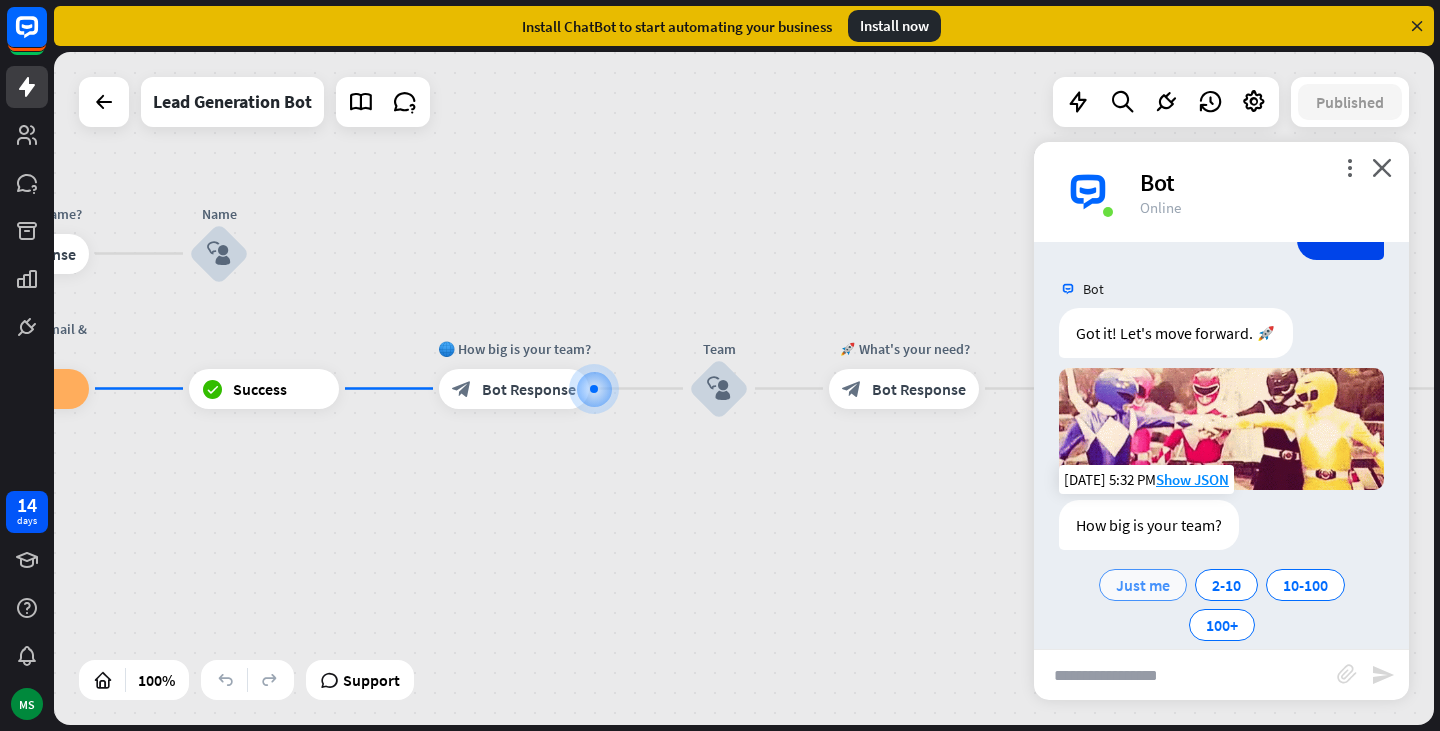 click on "Just me" at bounding box center (1143, 585) 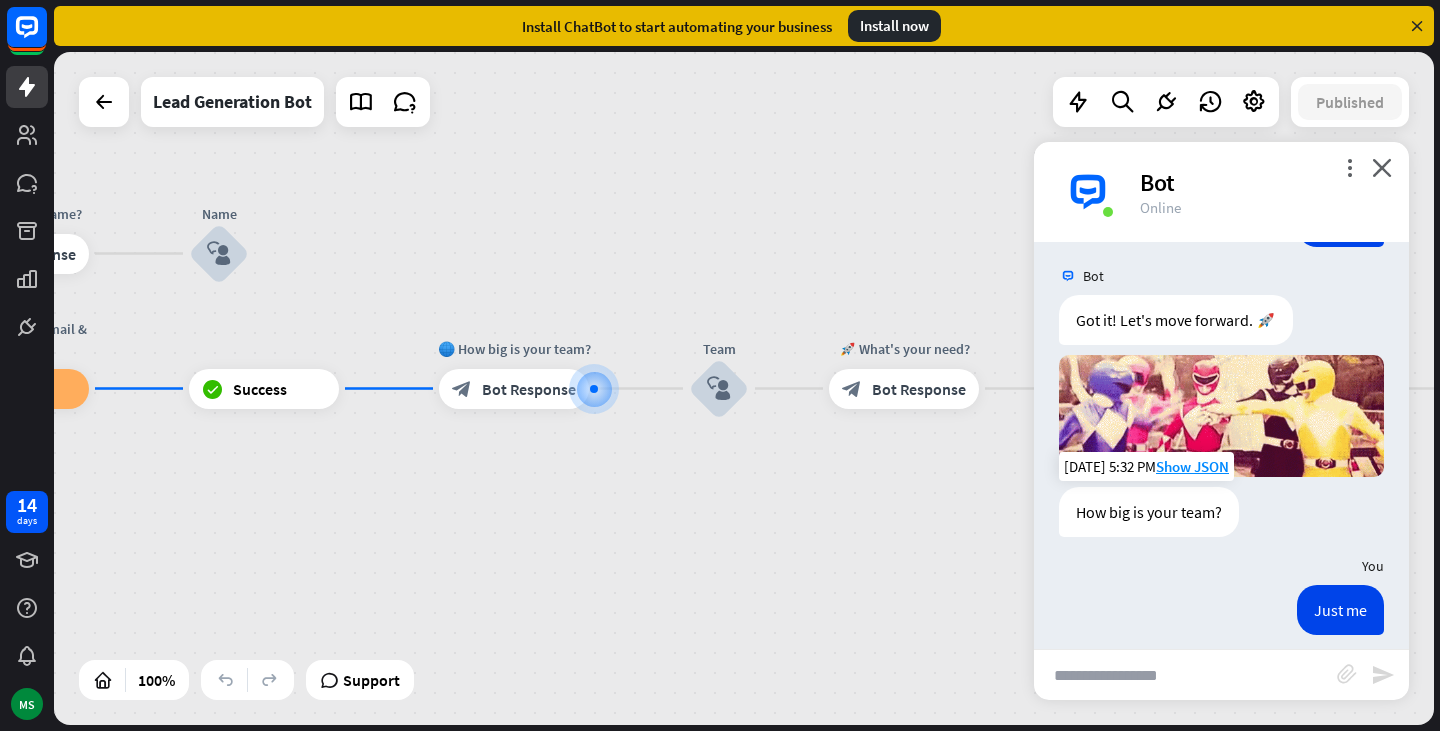 click on "You" at bounding box center (1221, 566) 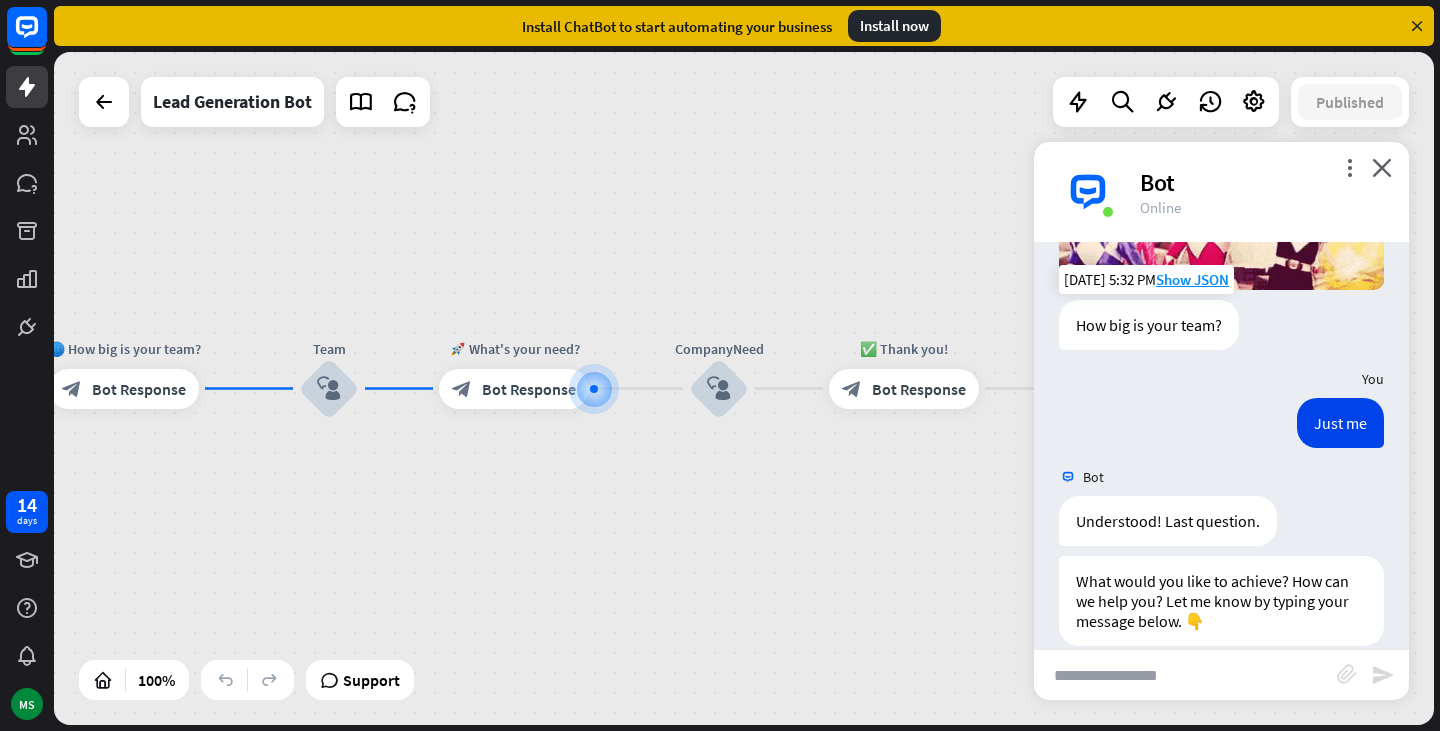 scroll, scrollTop: 901, scrollLeft: 0, axis: vertical 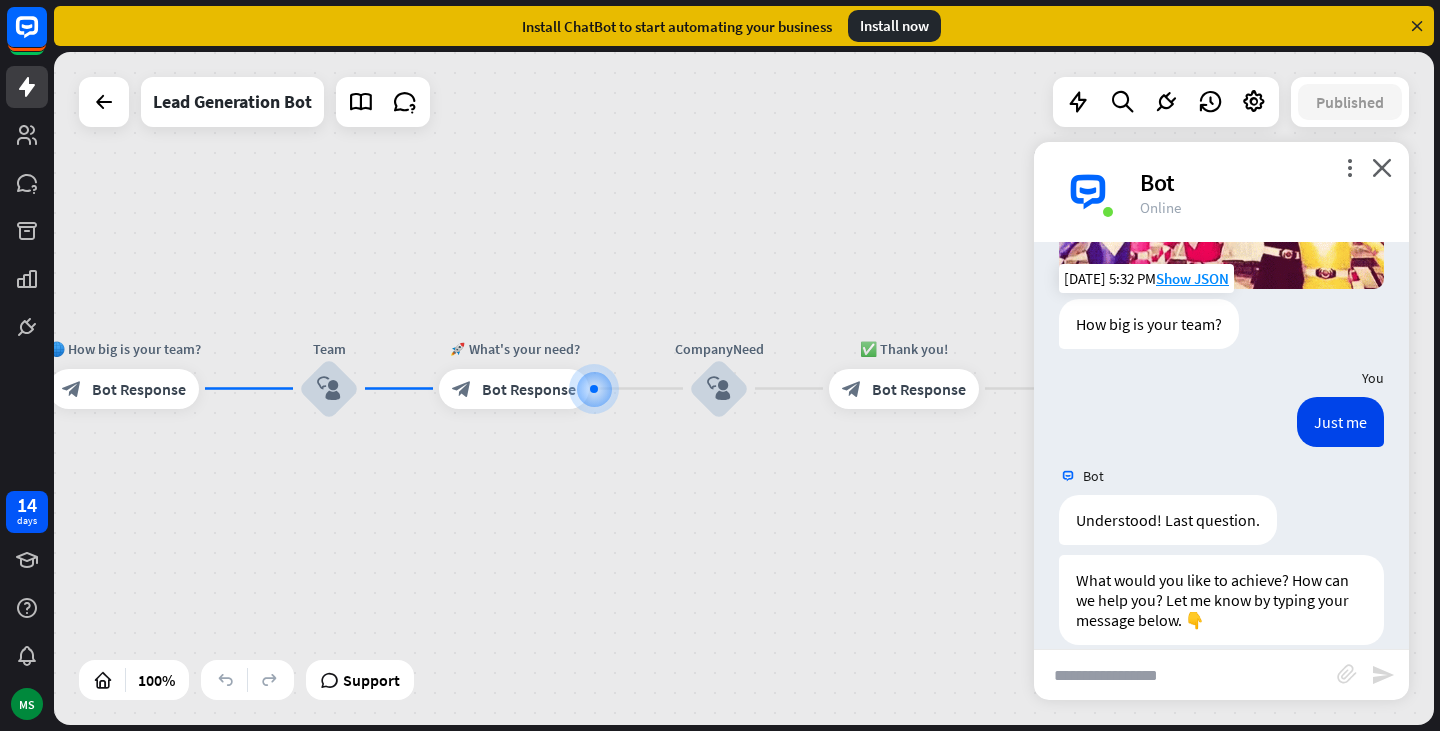 click at bounding box center [1185, 675] 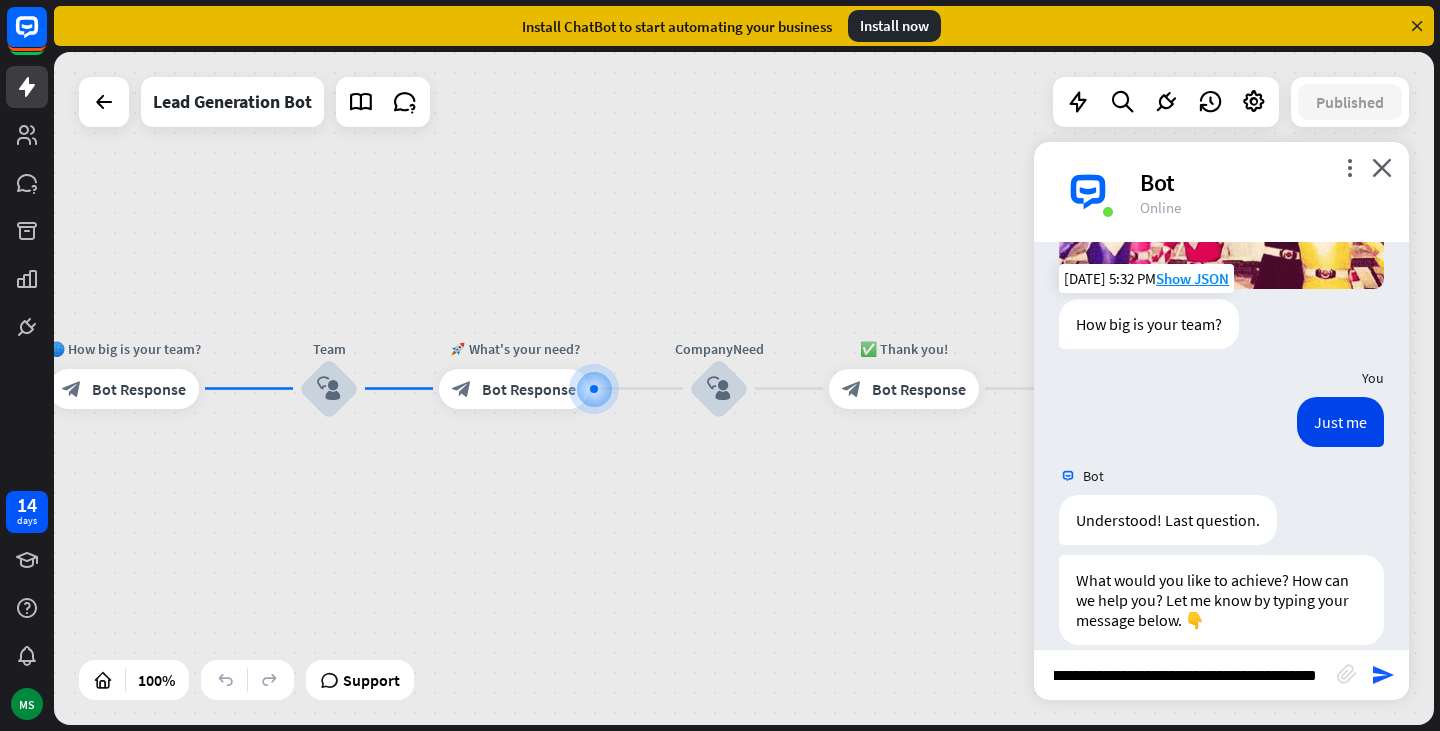 type on "**********" 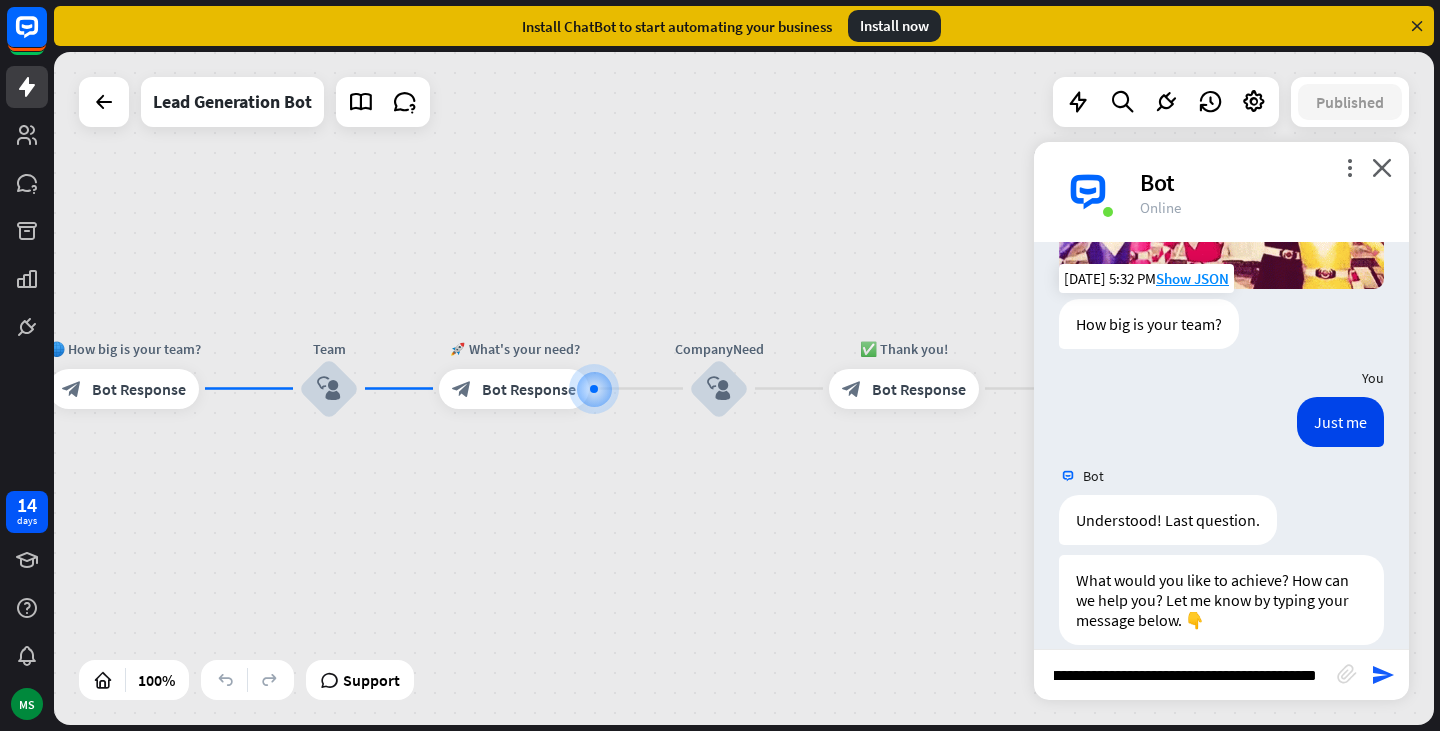 scroll, scrollTop: 0, scrollLeft: 69, axis: horizontal 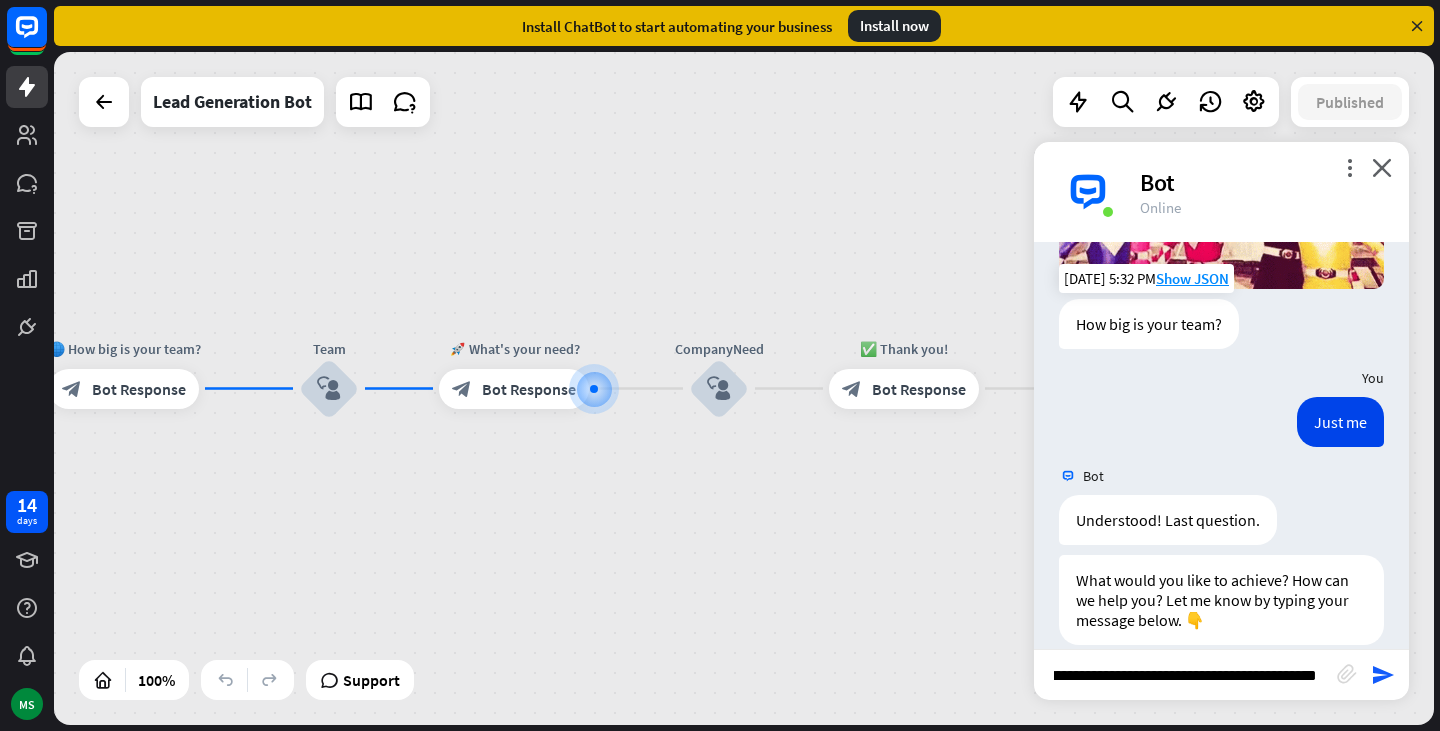 type 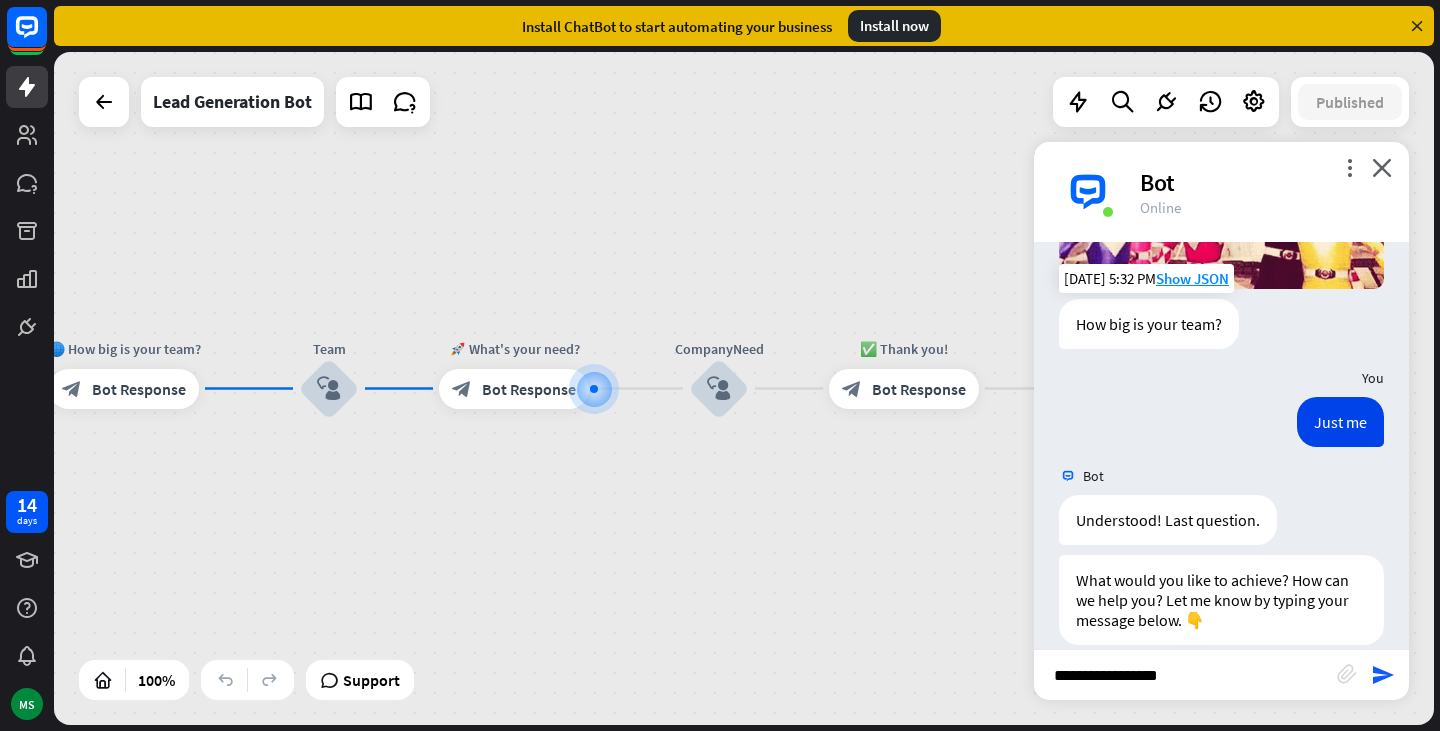 scroll, scrollTop: 0, scrollLeft: 0, axis: both 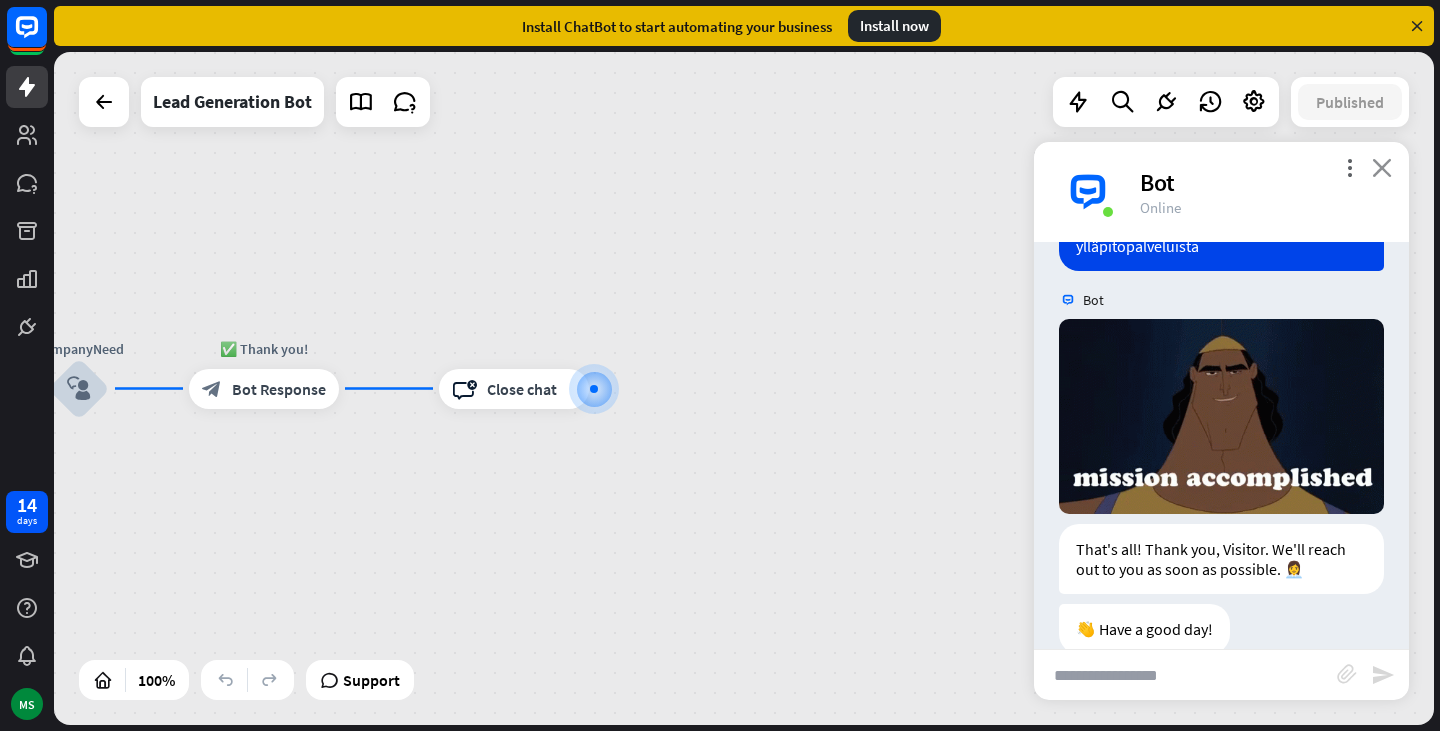 click on "close" at bounding box center [1382, 167] 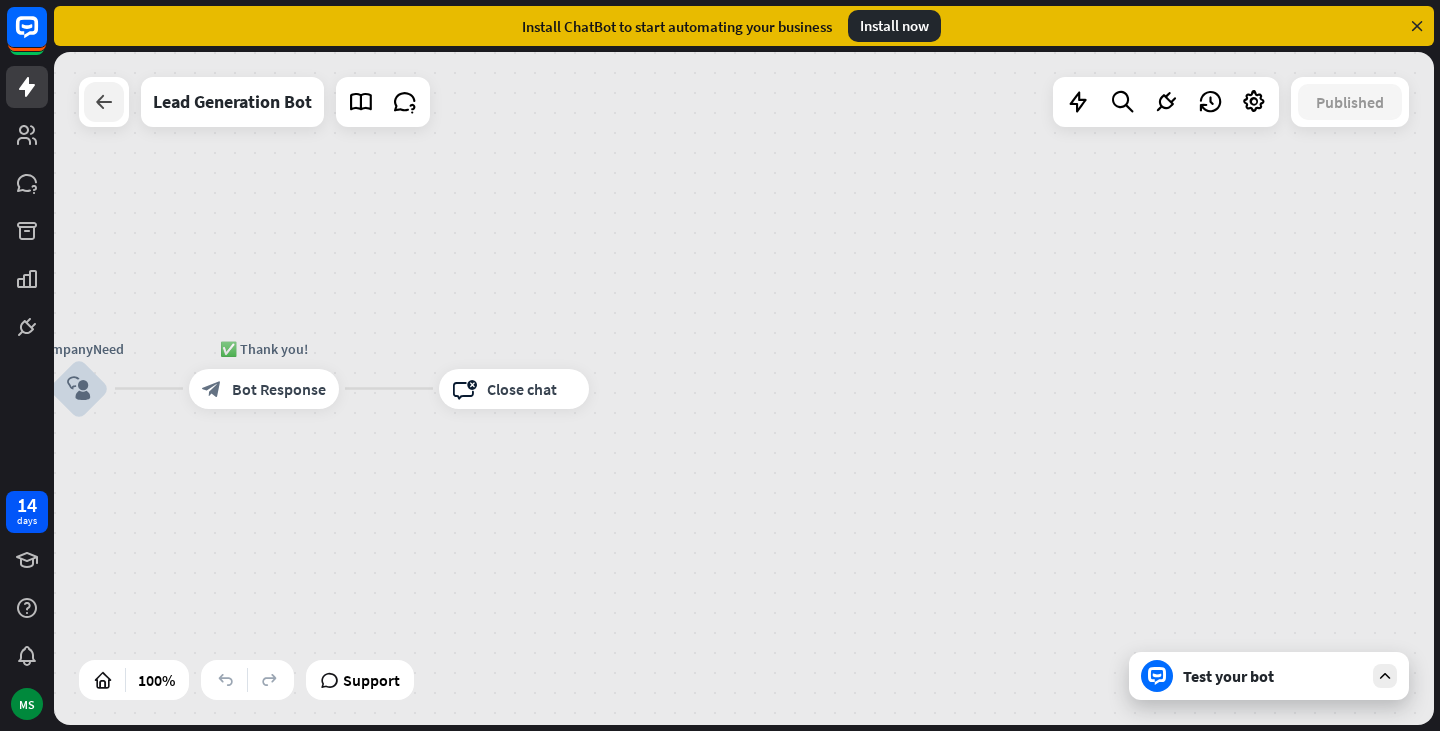click at bounding box center [104, 102] 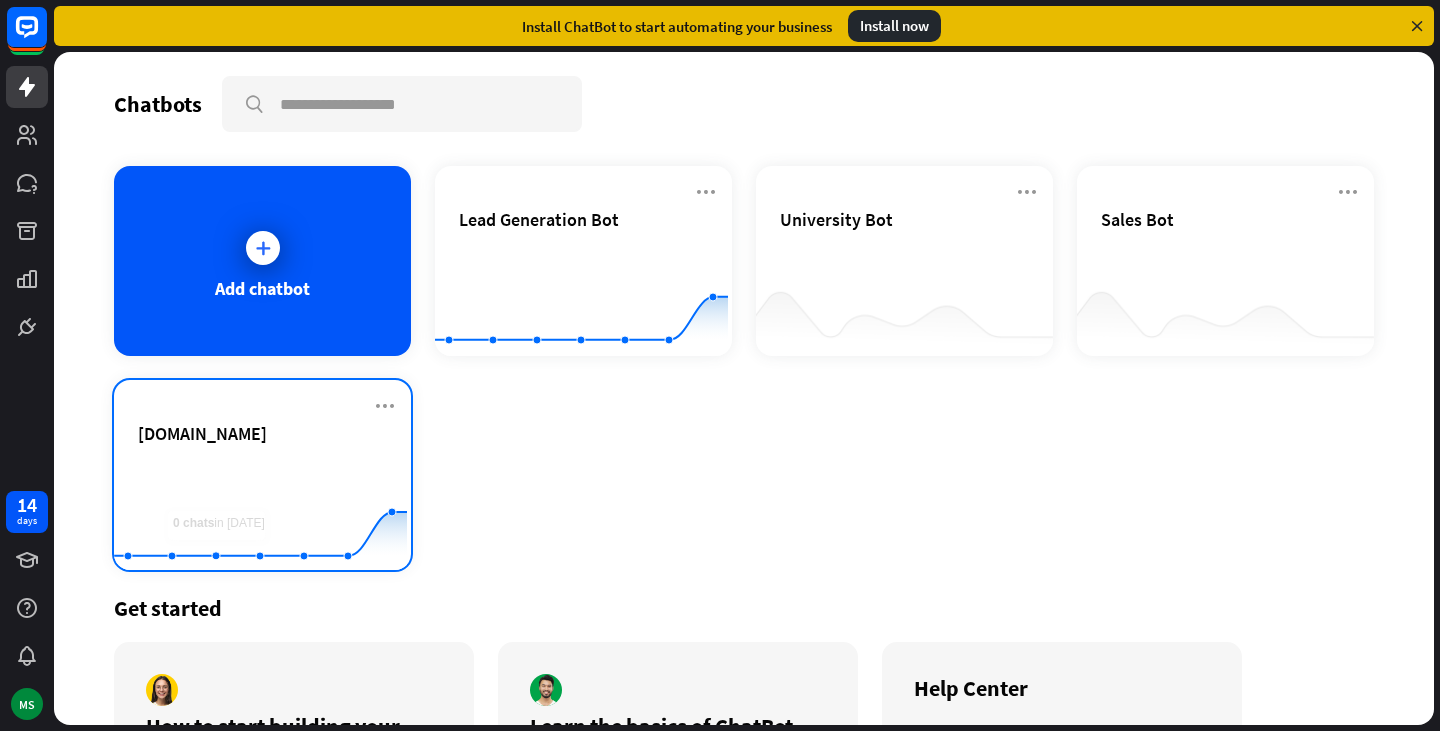 click on "[DOMAIN_NAME]" at bounding box center [262, 457] 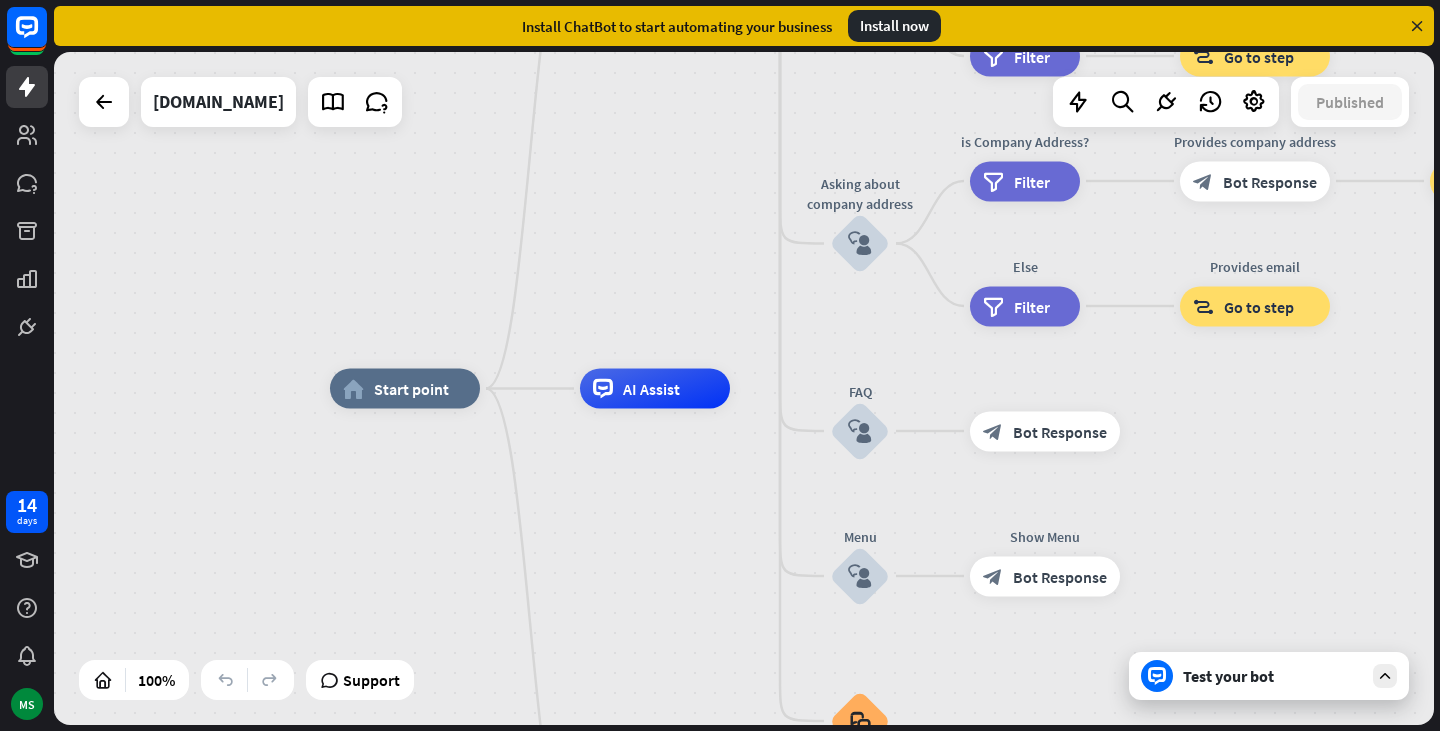click at bounding box center [1417, 26] 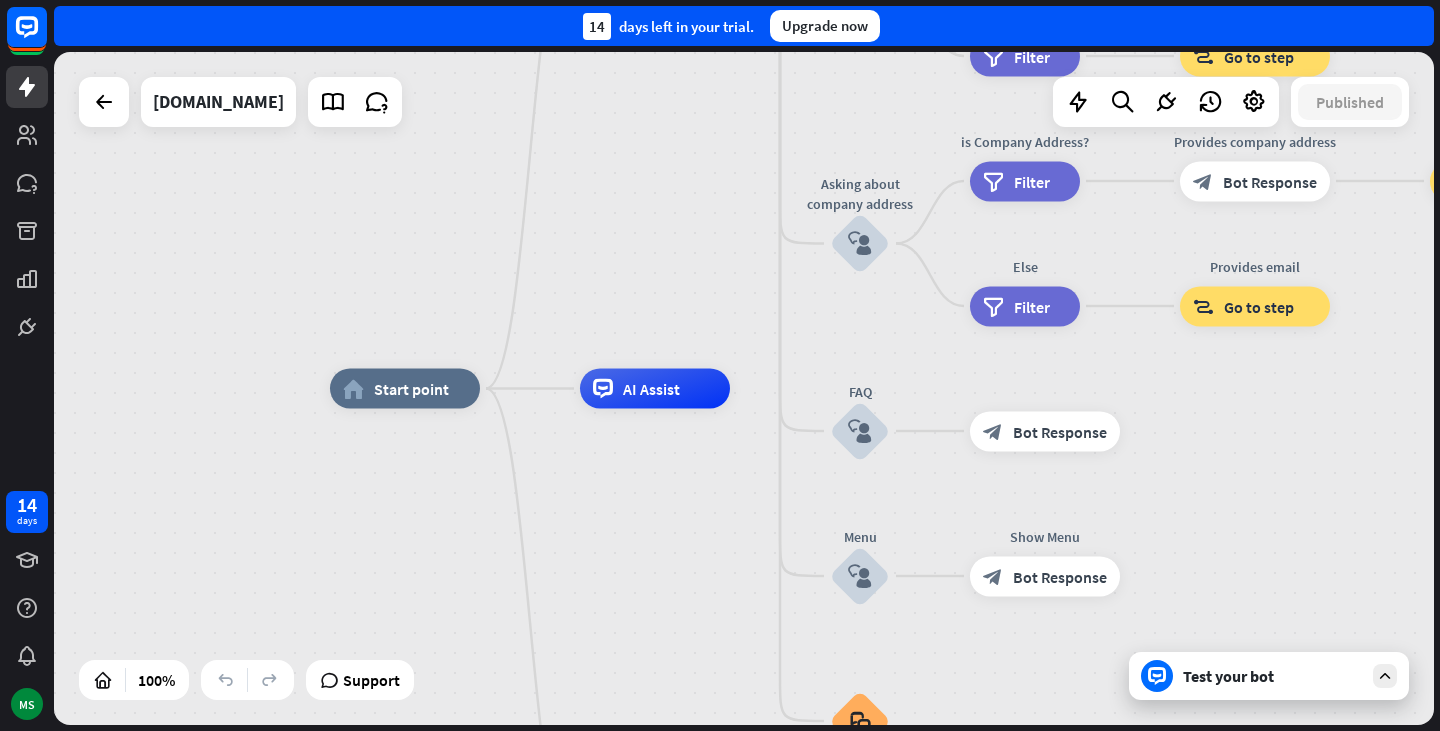 click on "14
days
left in your trial.
Upgrade now" at bounding box center [744, 26] 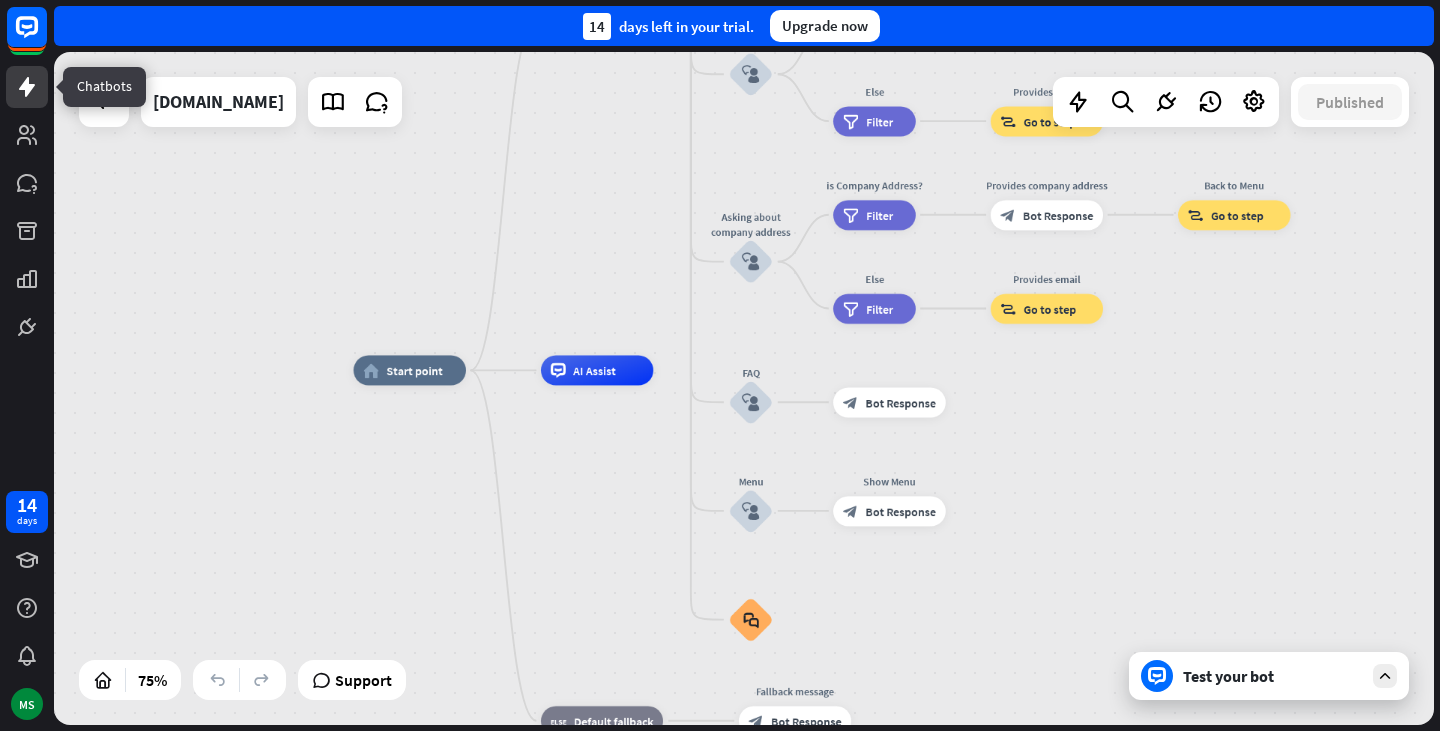click 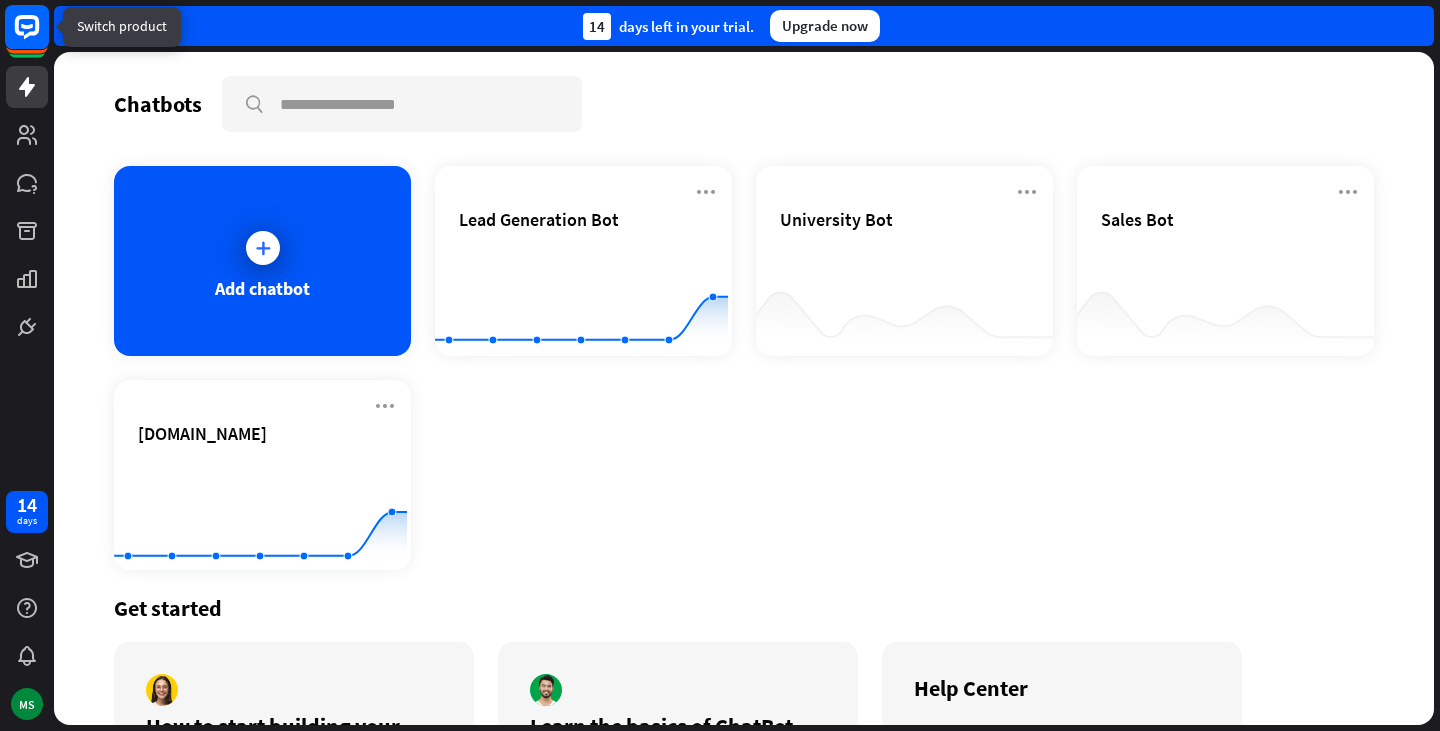 click 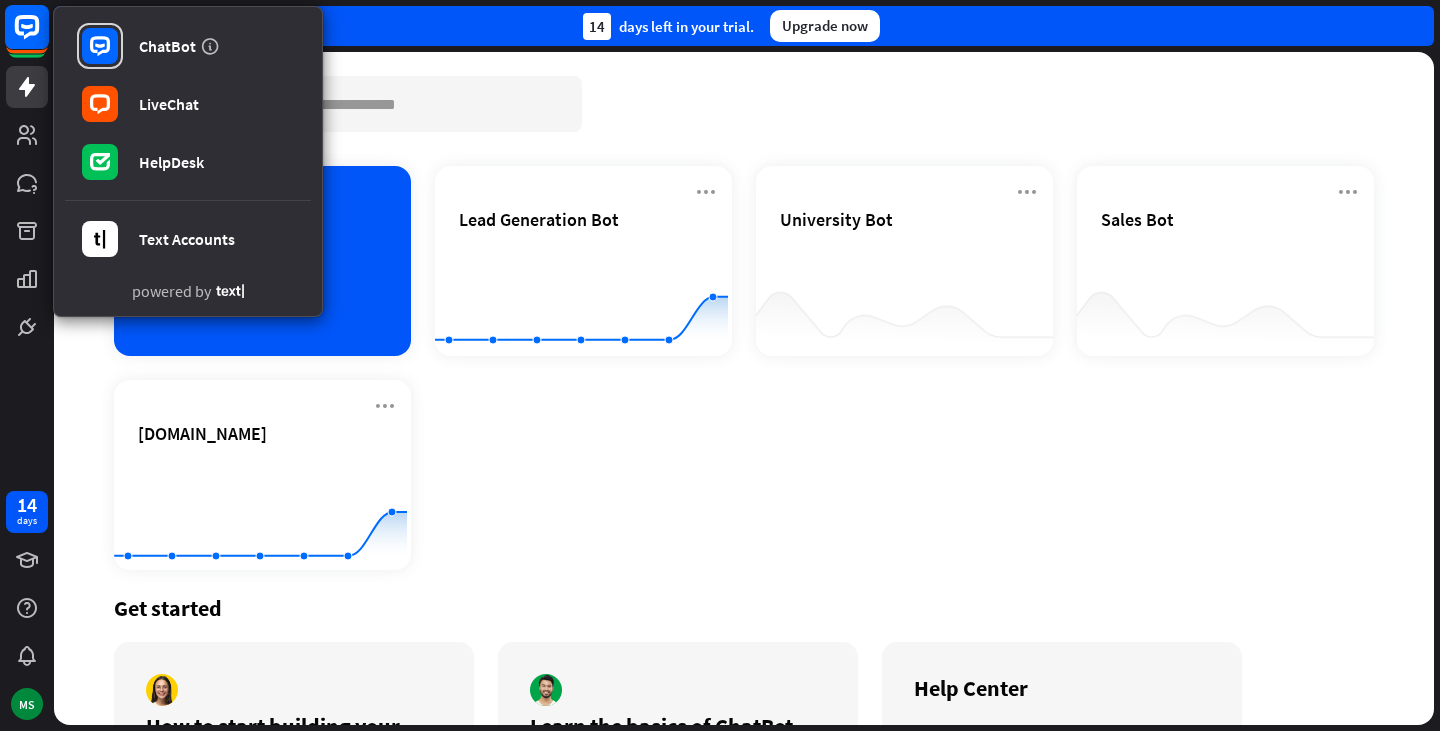 click 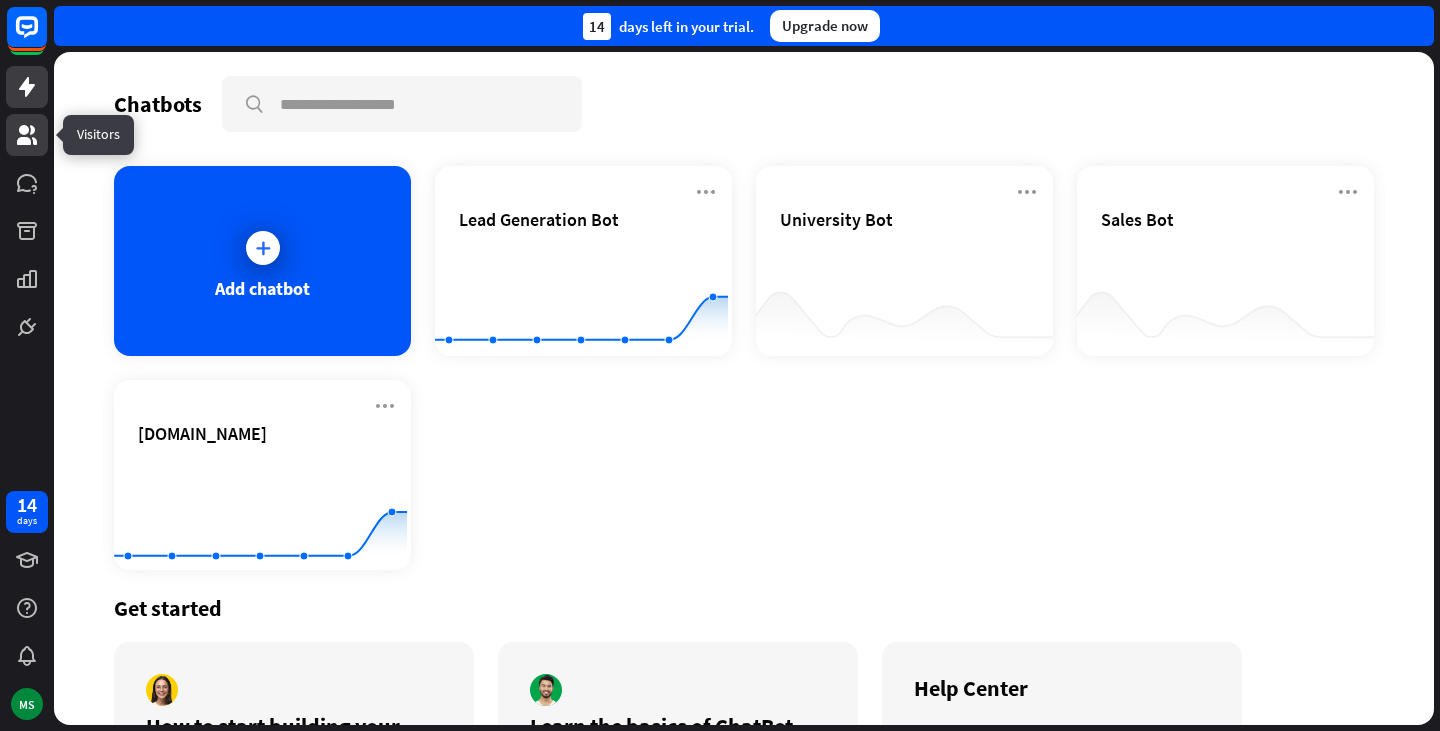 click 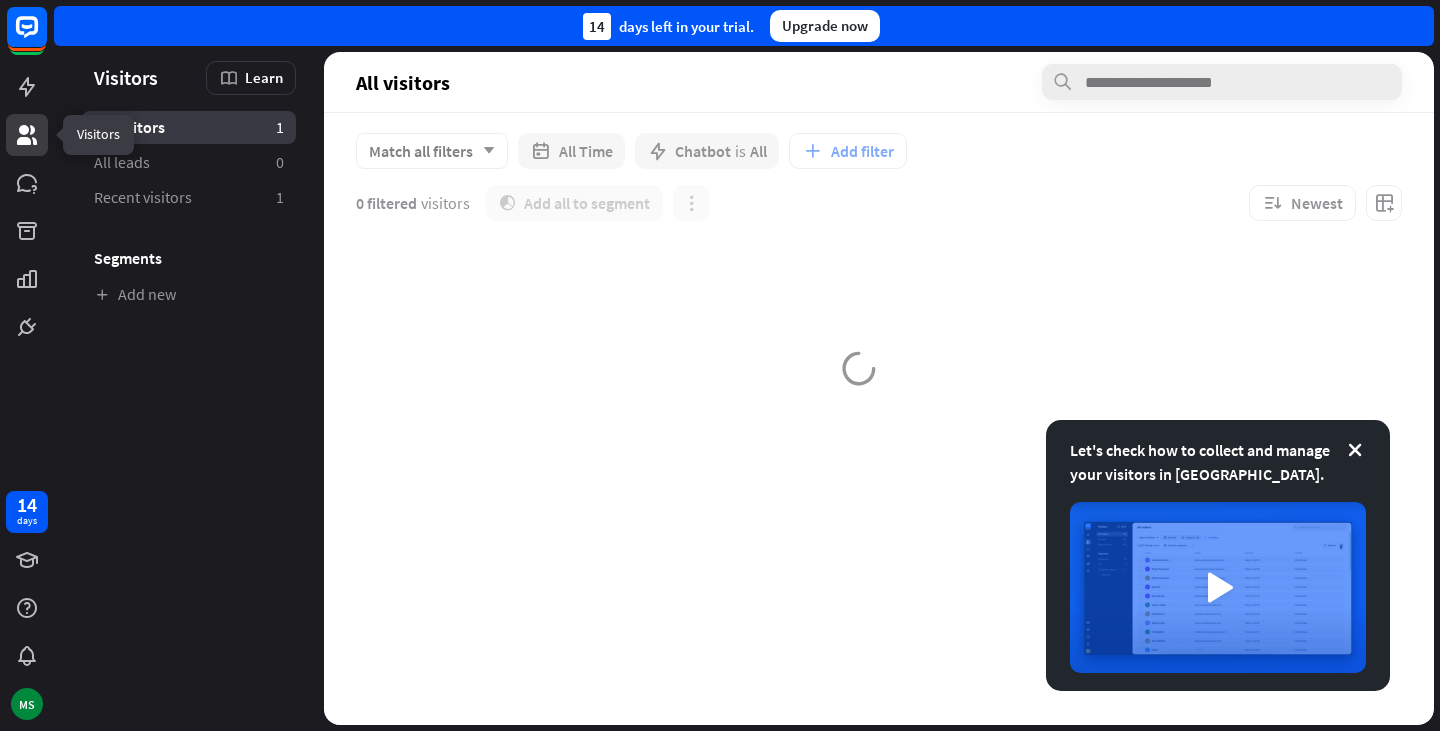 click 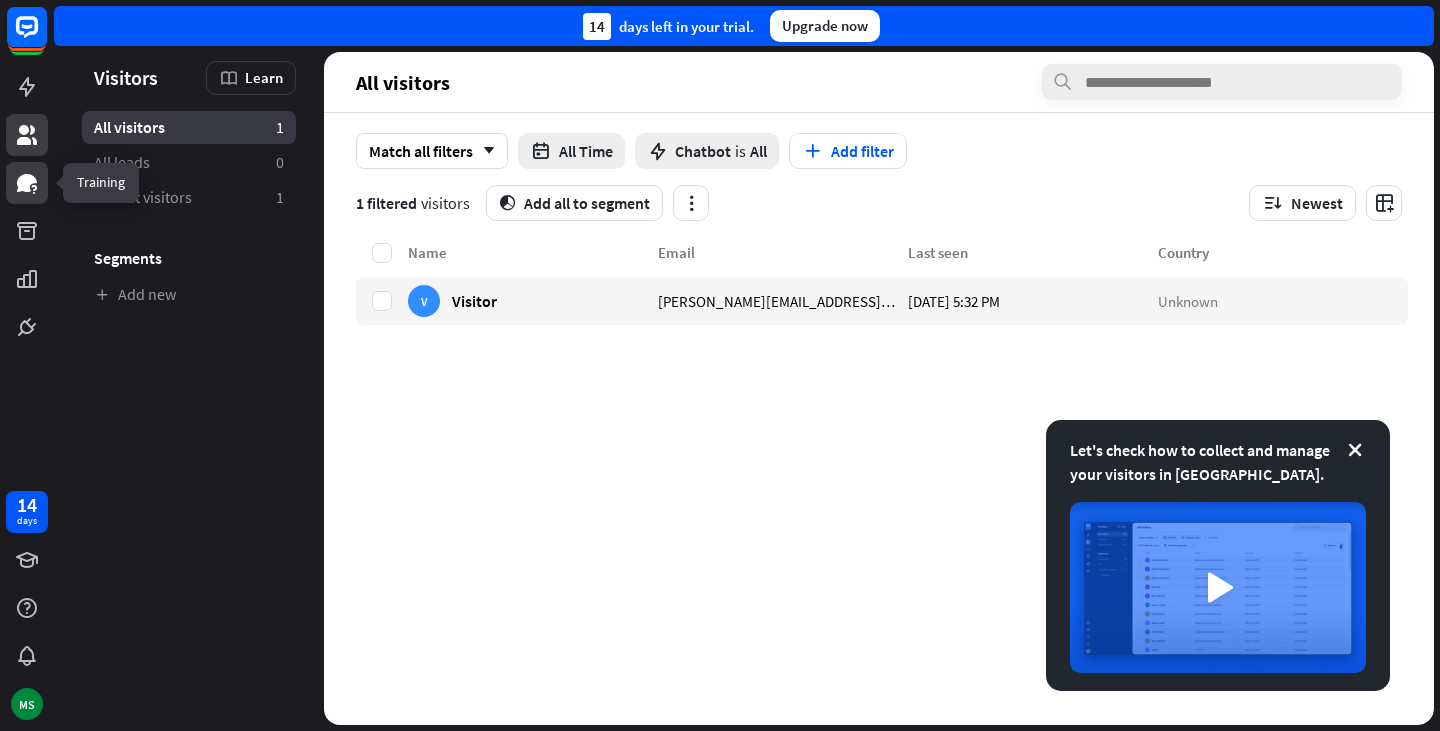 click 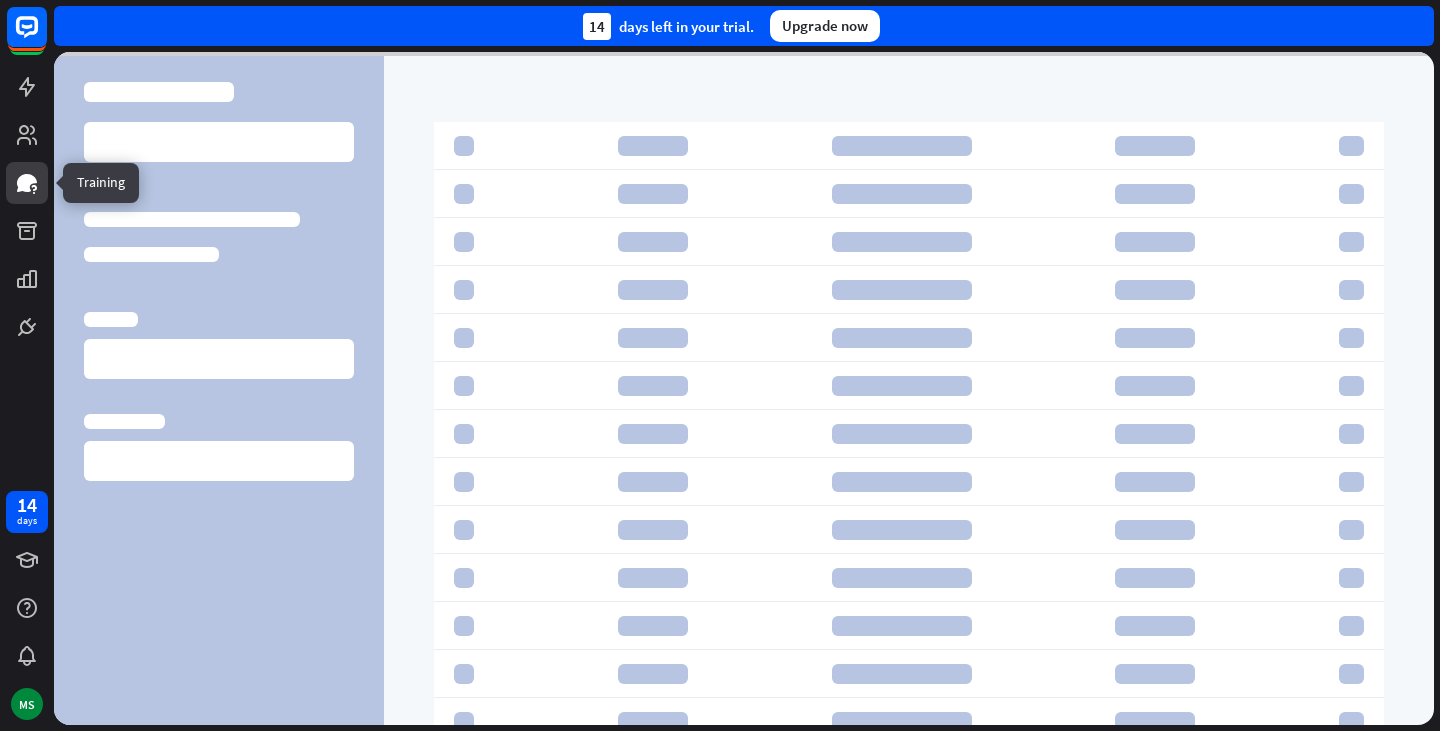 click 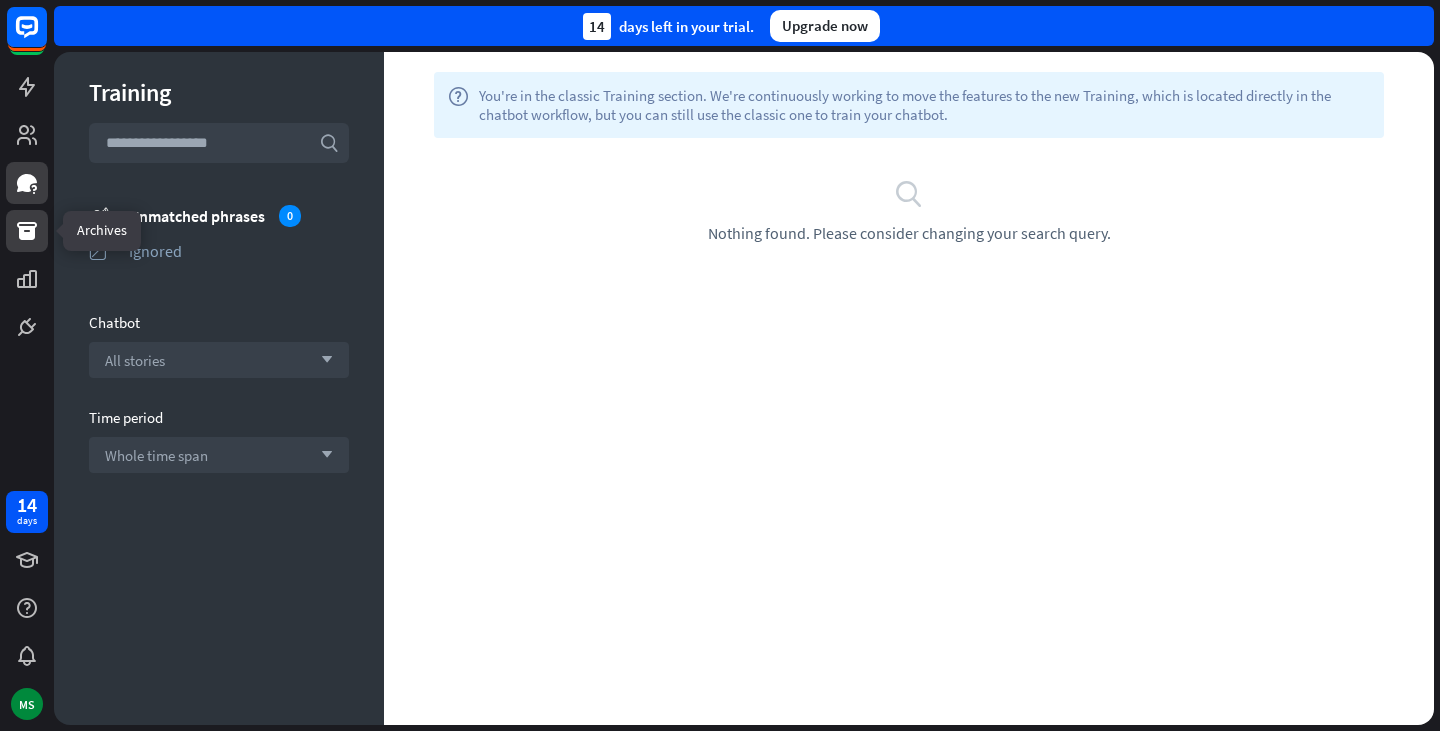 click at bounding box center [27, 231] 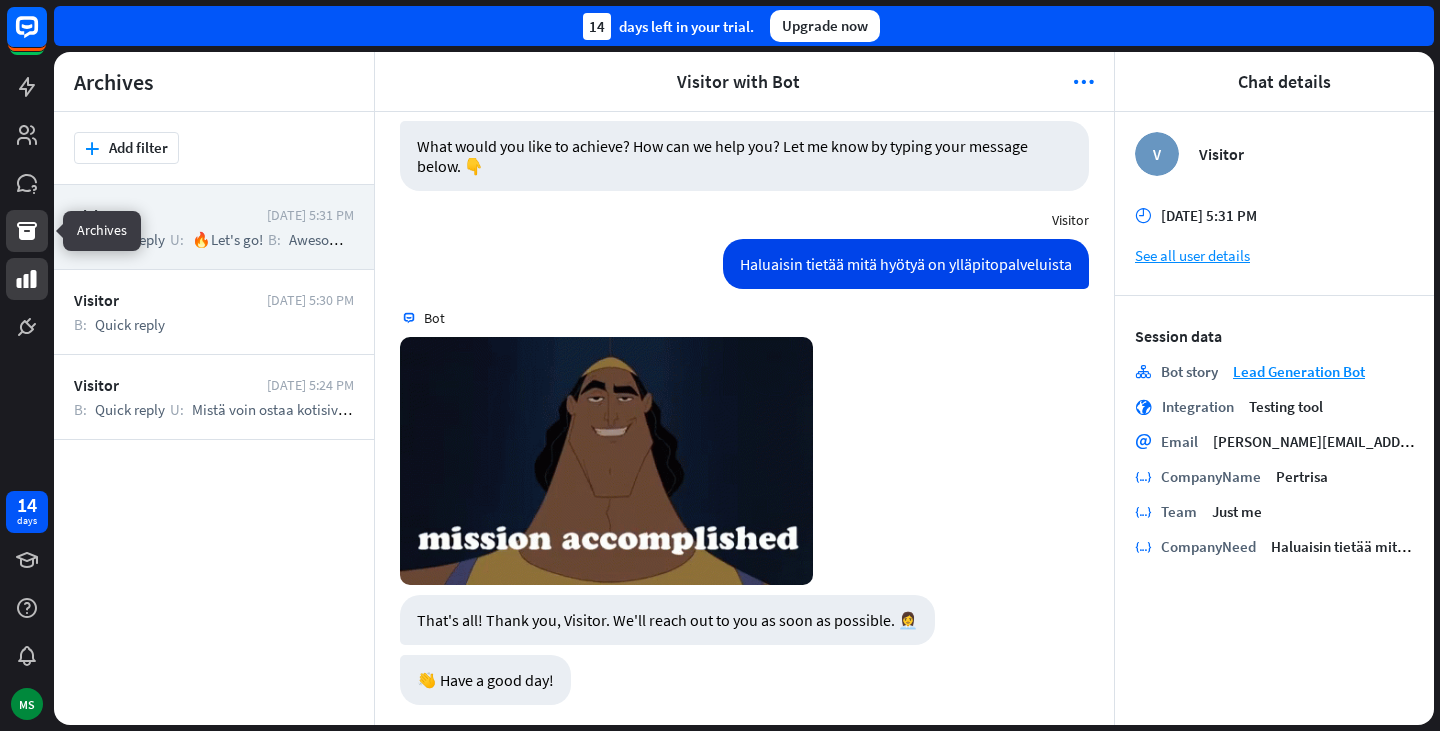 scroll, scrollTop: 1179, scrollLeft: 0, axis: vertical 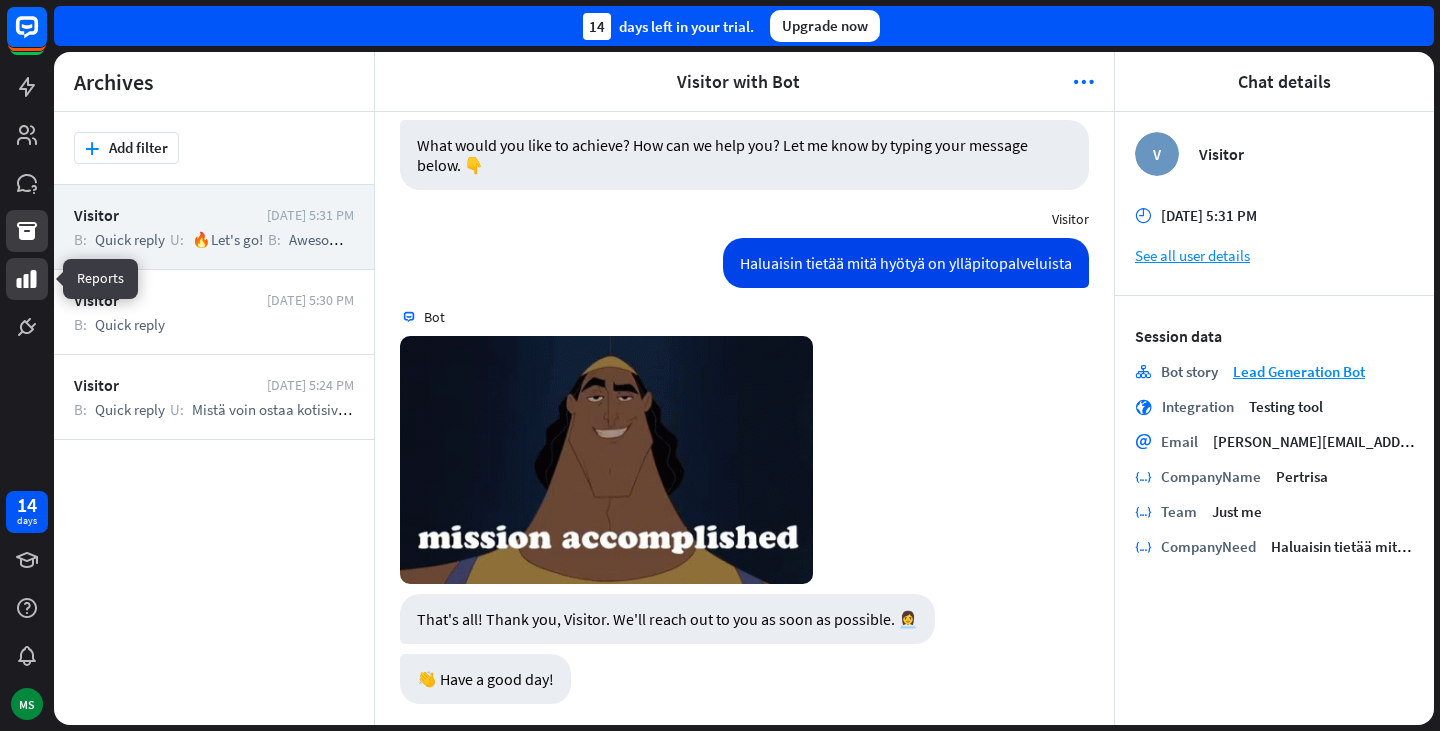 click 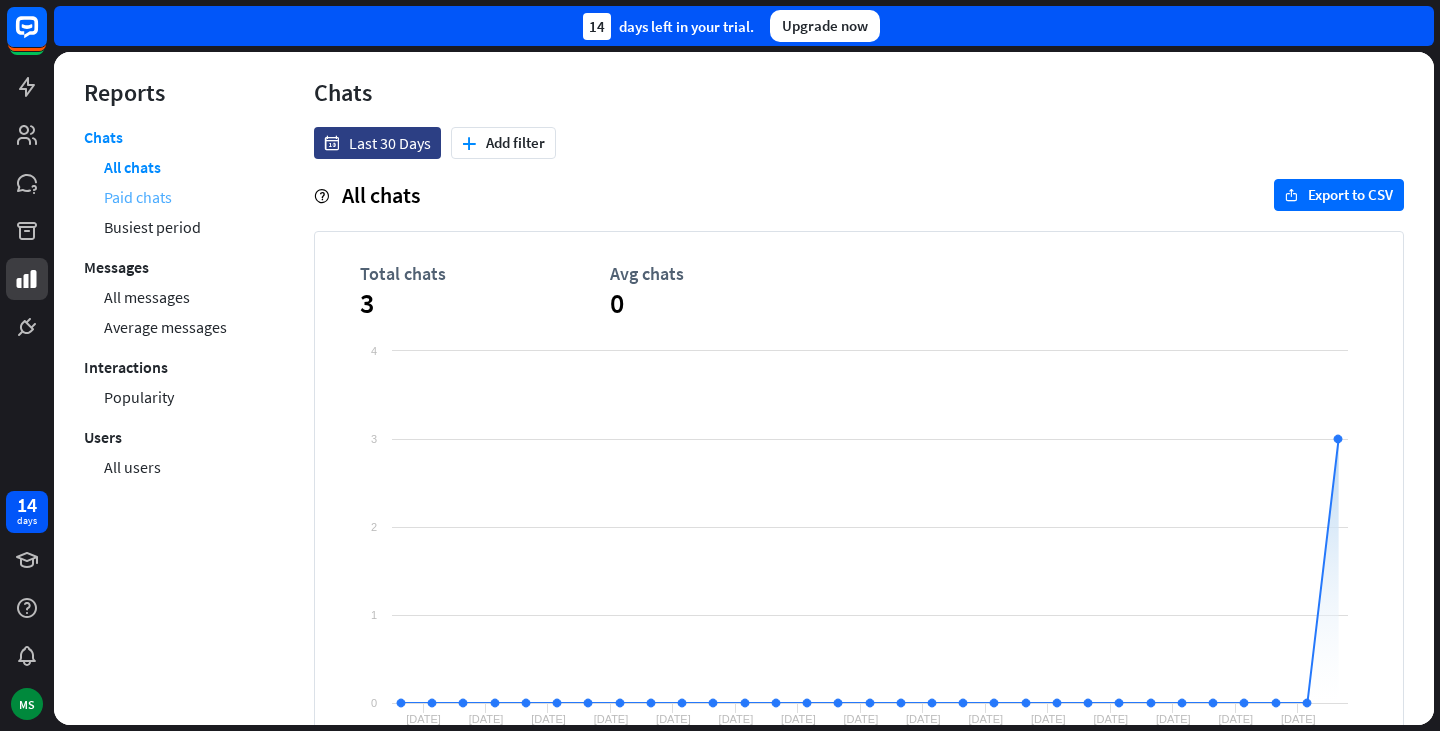 click on "Paid chats" at bounding box center (138, 197) 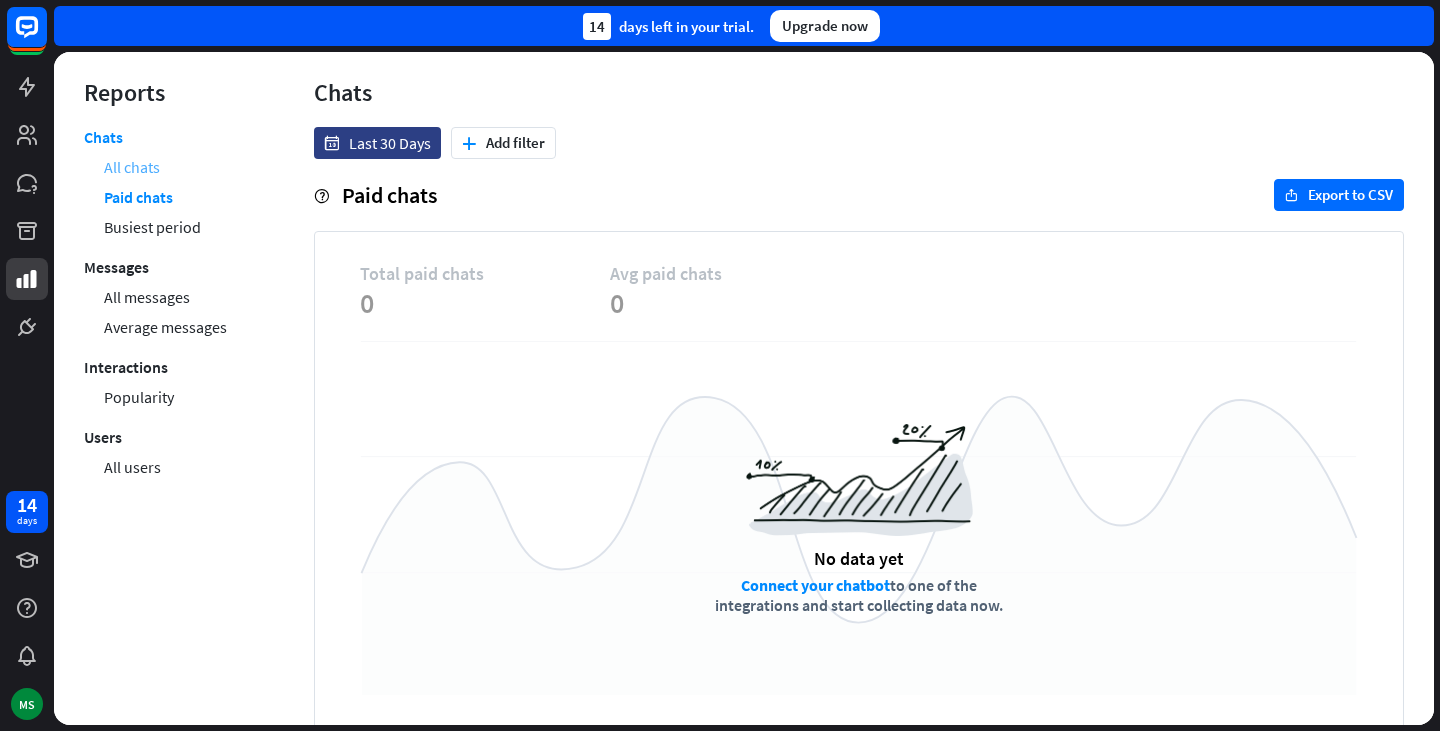 click on "All chats" at bounding box center (132, 167) 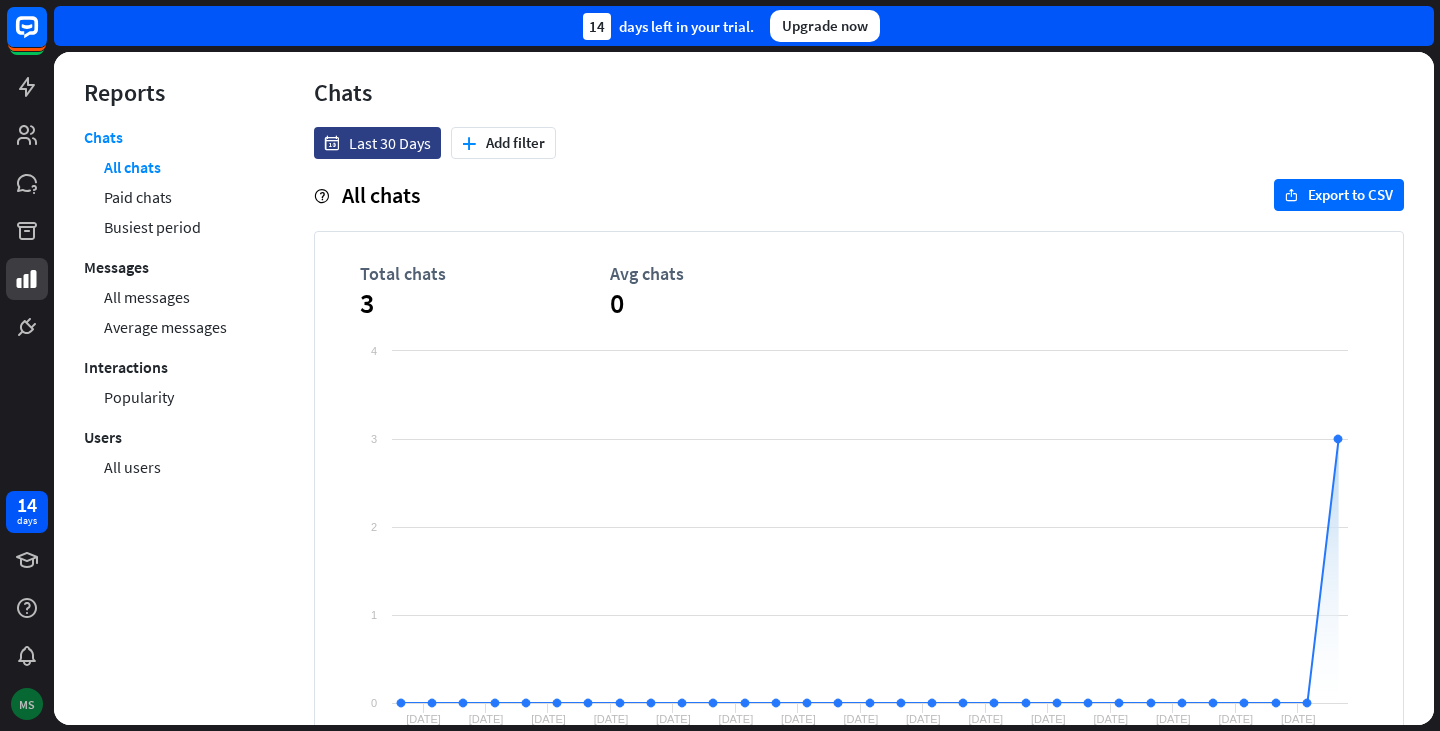 click on "MS" at bounding box center [27, 704] 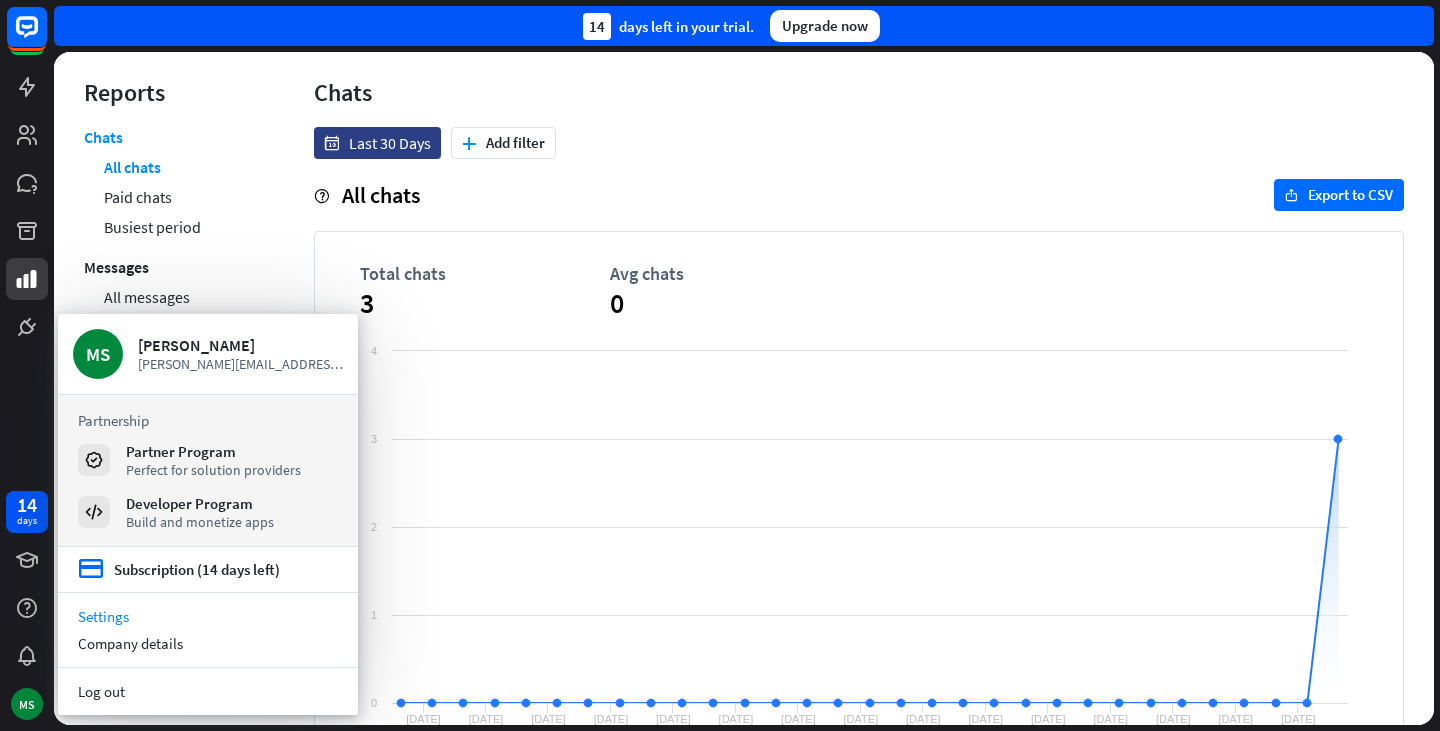 click on "Settings" at bounding box center [208, 616] 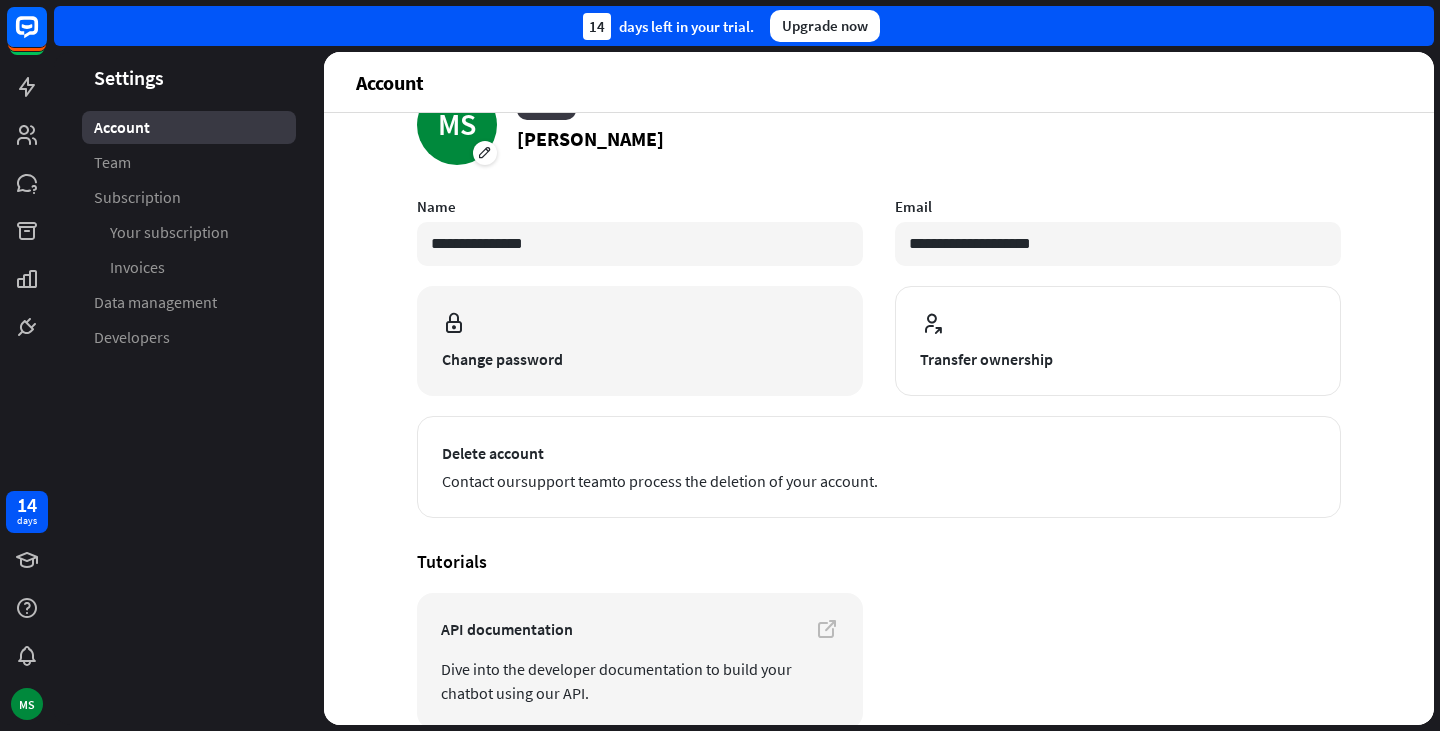 scroll, scrollTop: 59, scrollLeft: 0, axis: vertical 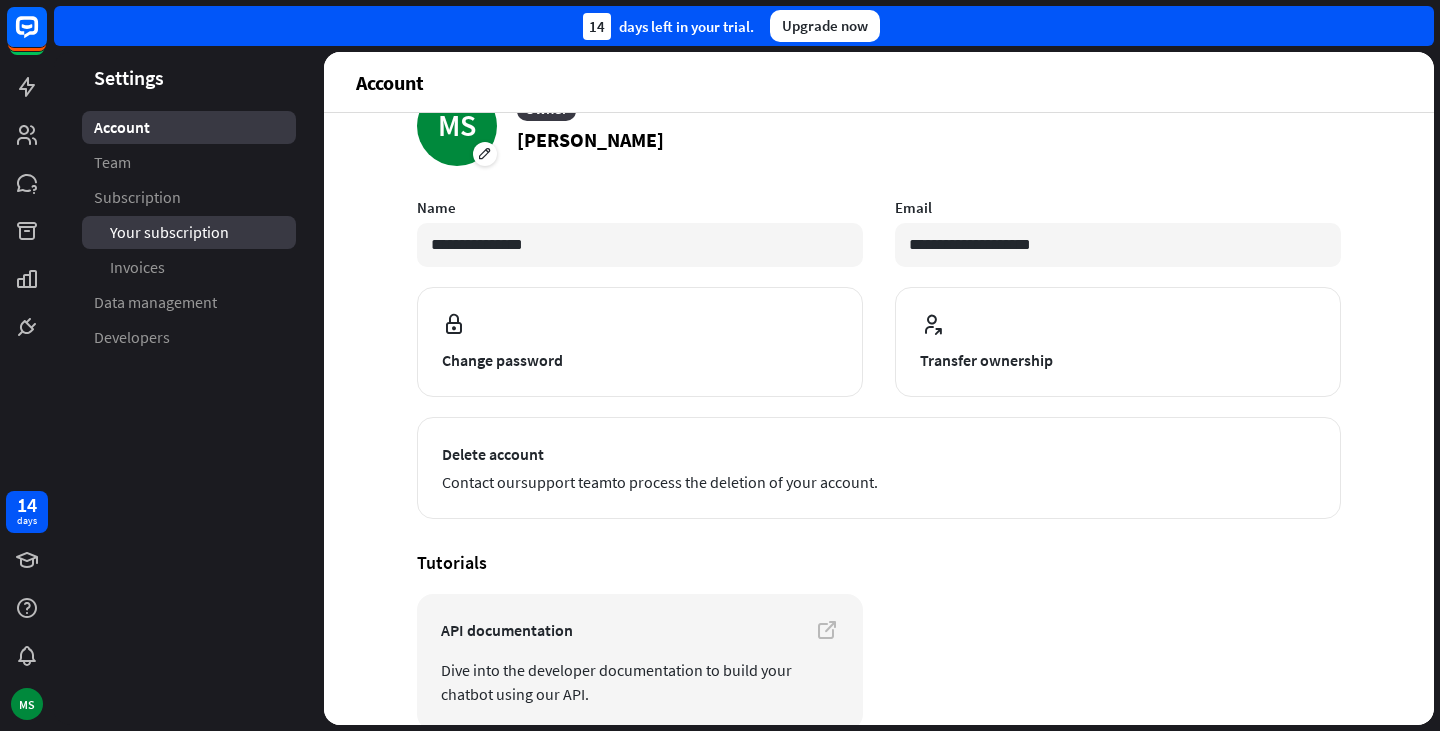 click on "Your subscription" at bounding box center (169, 232) 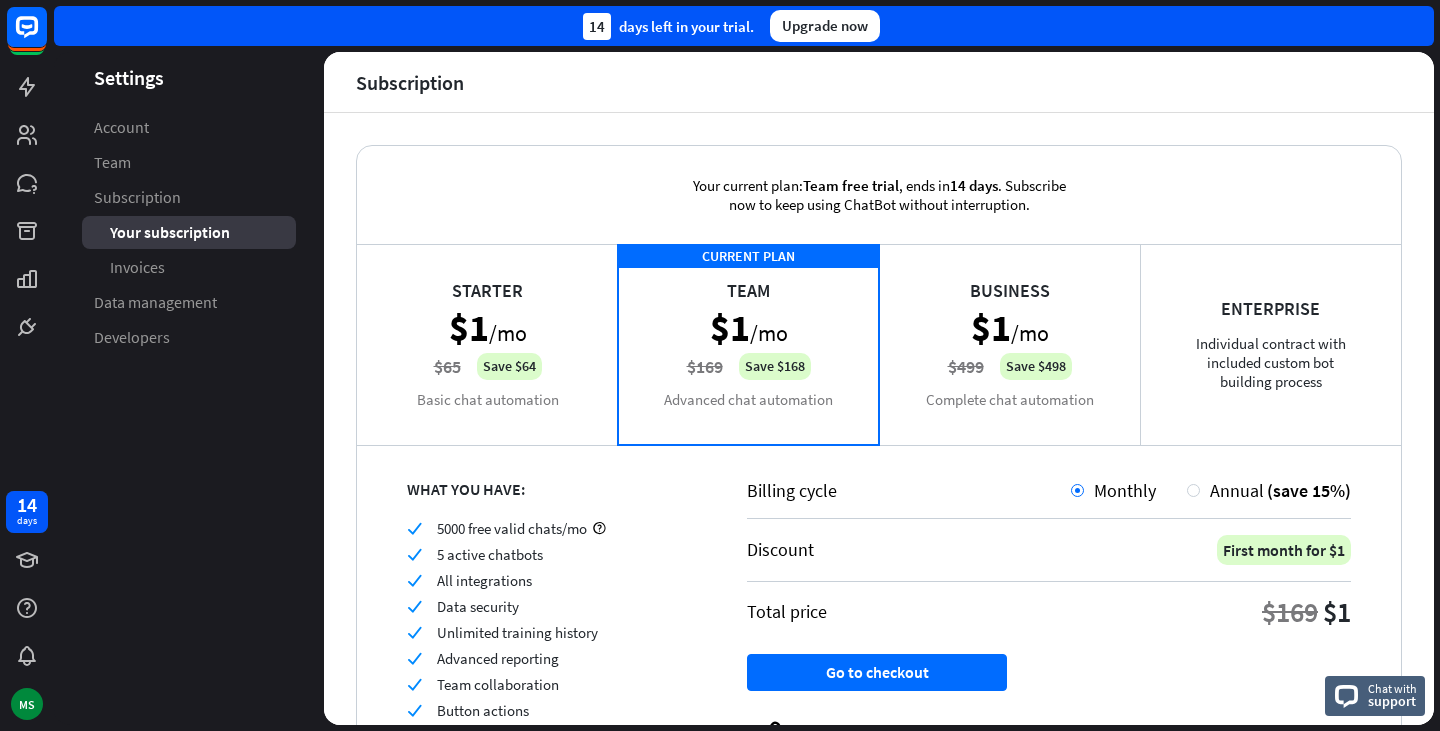 click on "Starter
$1   /mo   $65   Save $64
Basic chat automation" at bounding box center (487, 344) 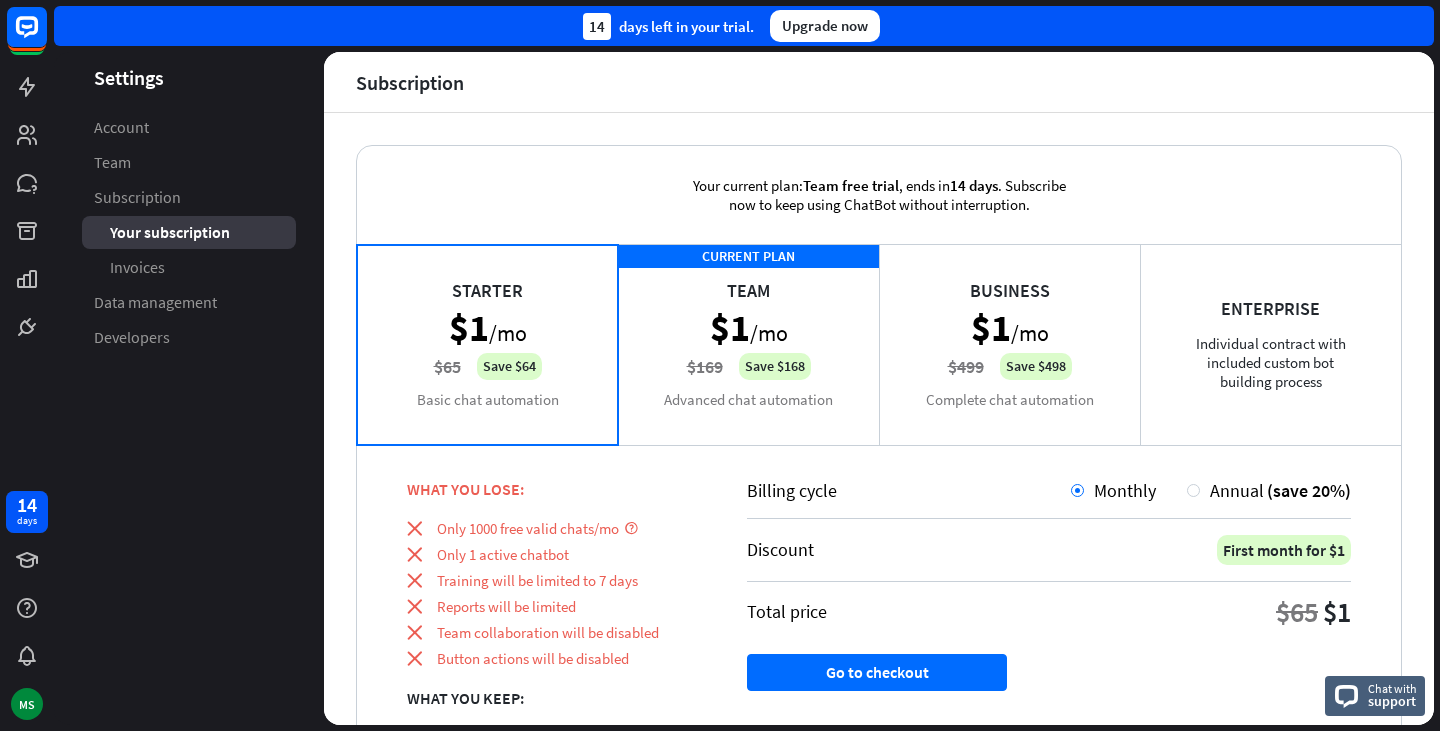 click on "CURRENT PLAN
Team
$1   /mo   $169   Save $168
Advanced chat automation" at bounding box center (748, 344) 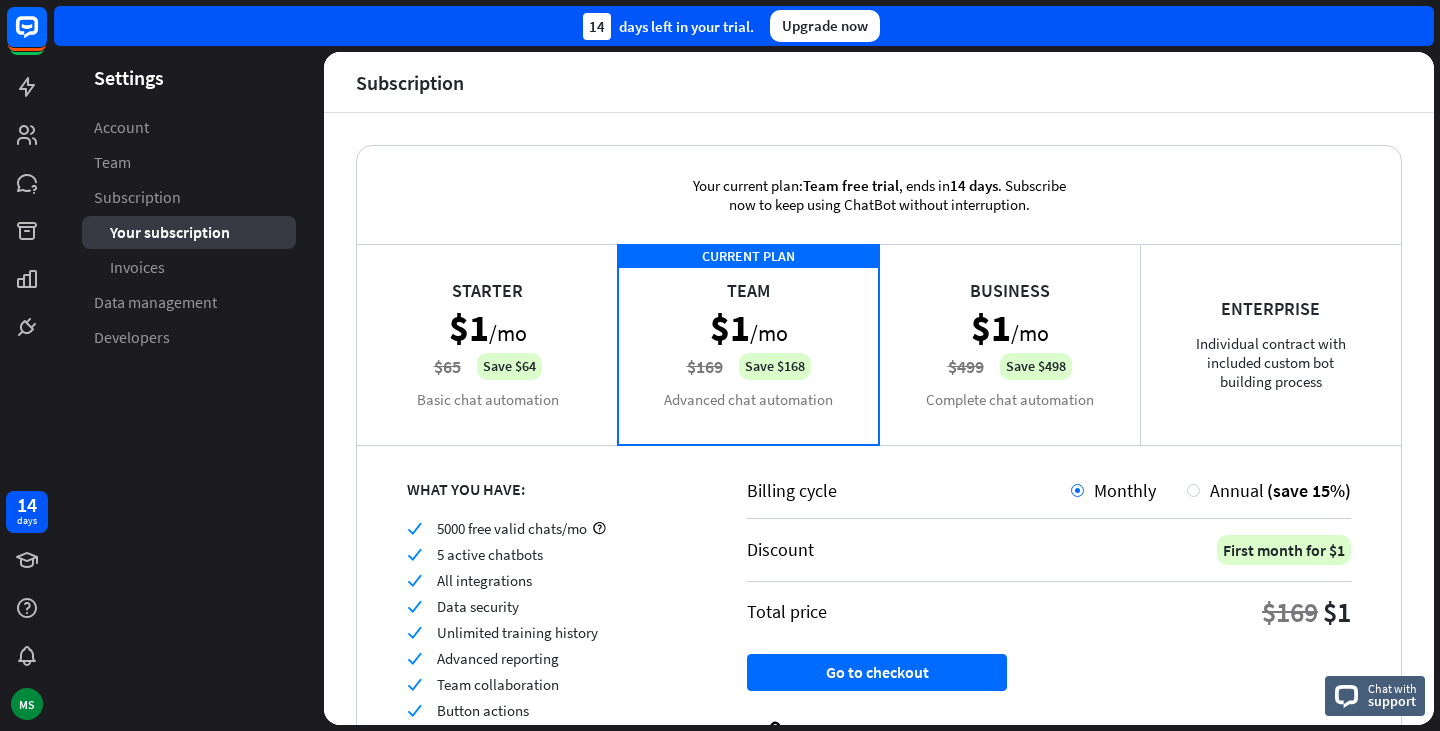 scroll, scrollTop: 115, scrollLeft: 0, axis: vertical 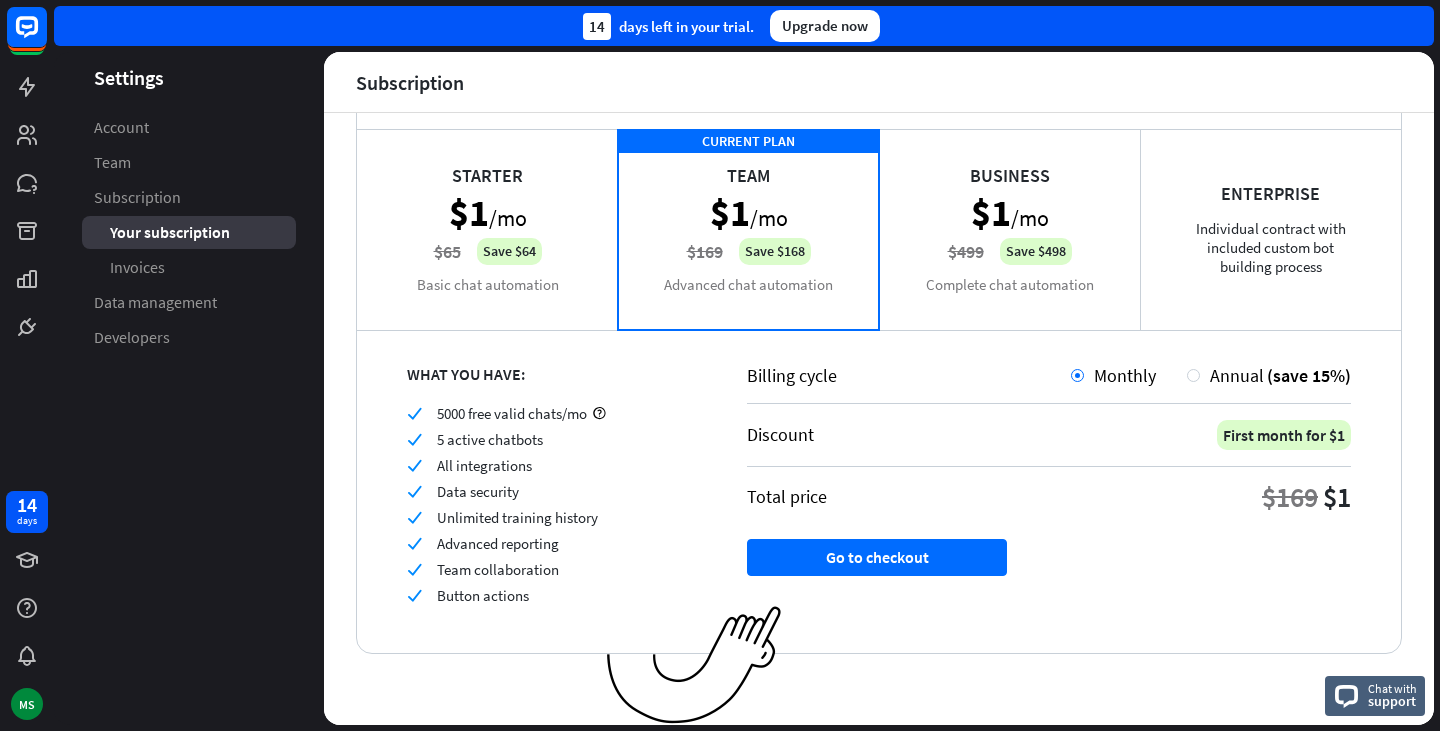 click on "Starter
$1   /mo   $65   Save $64
Basic chat automation" at bounding box center (487, 229) 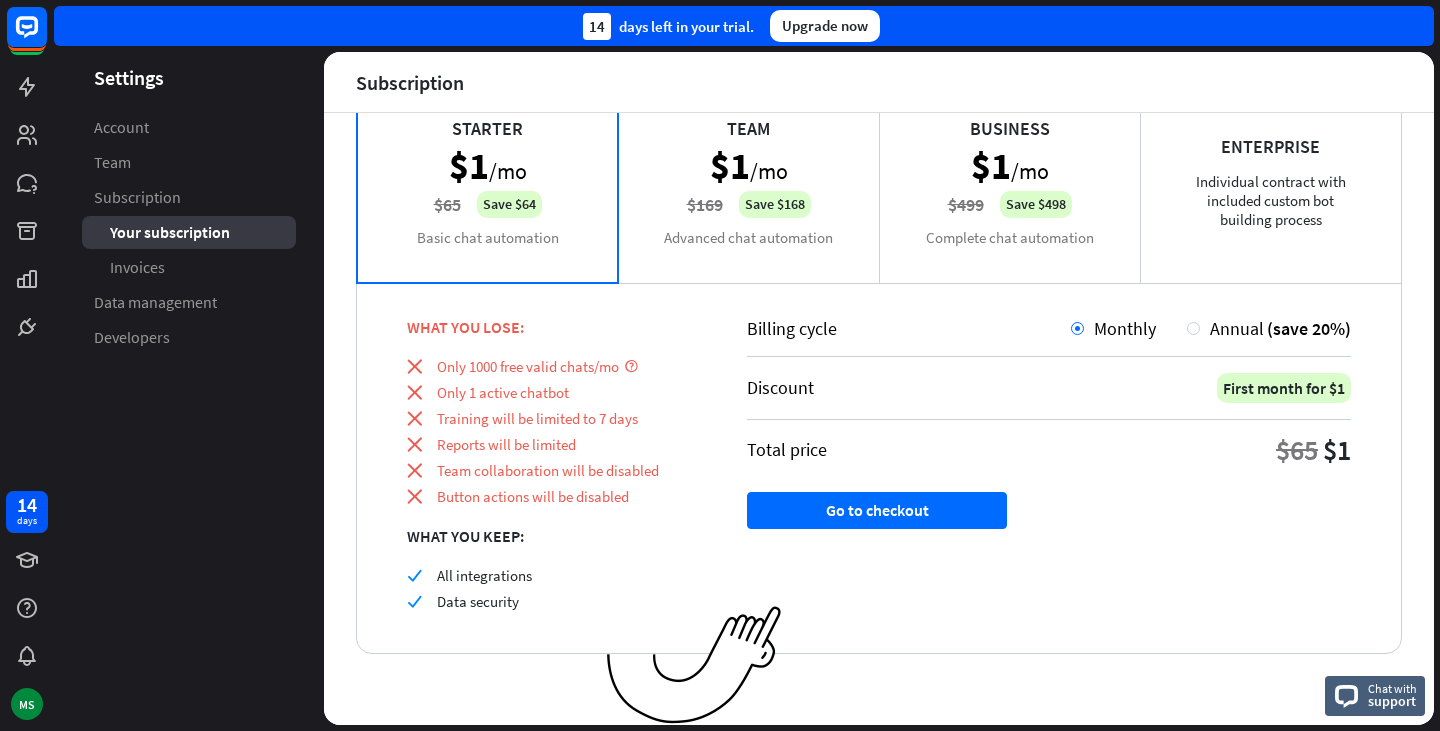 scroll, scrollTop: 0, scrollLeft: 0, axis: both 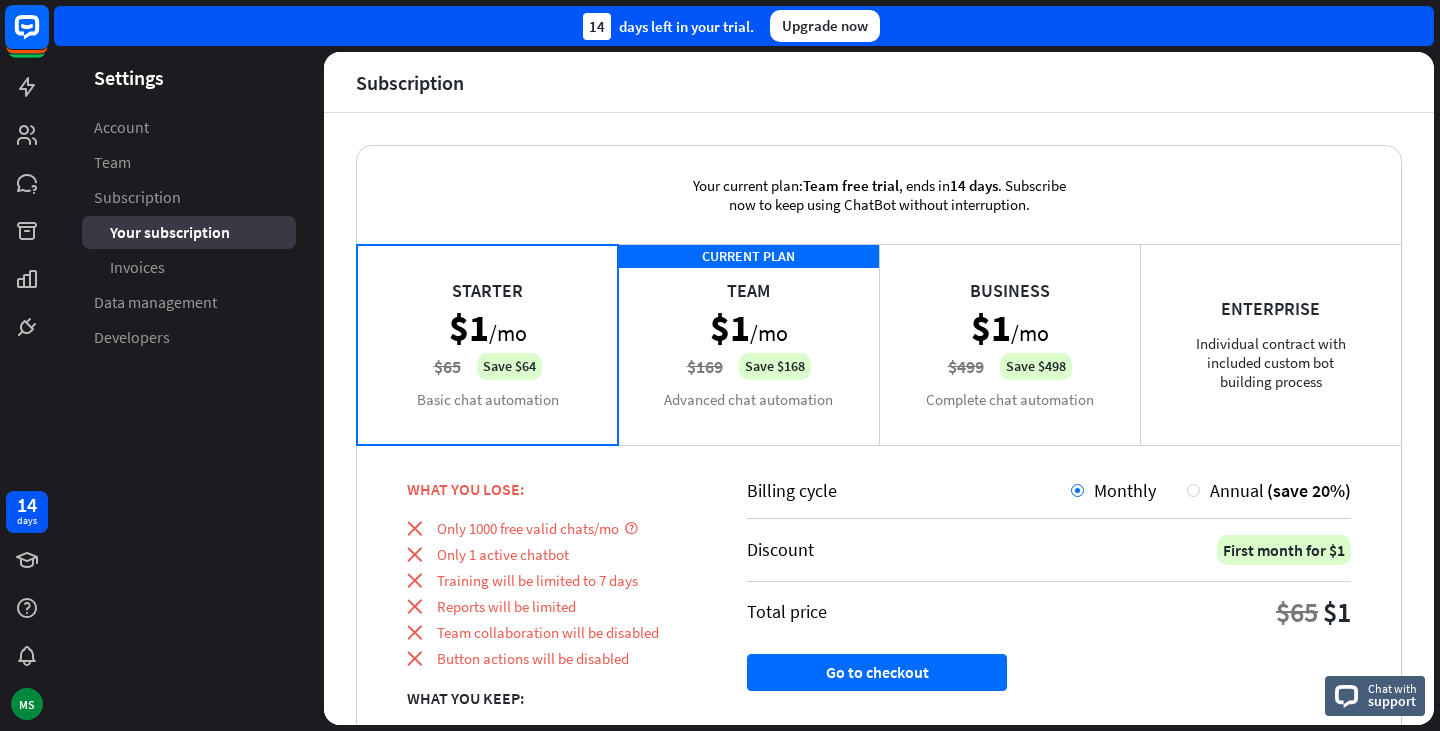 click 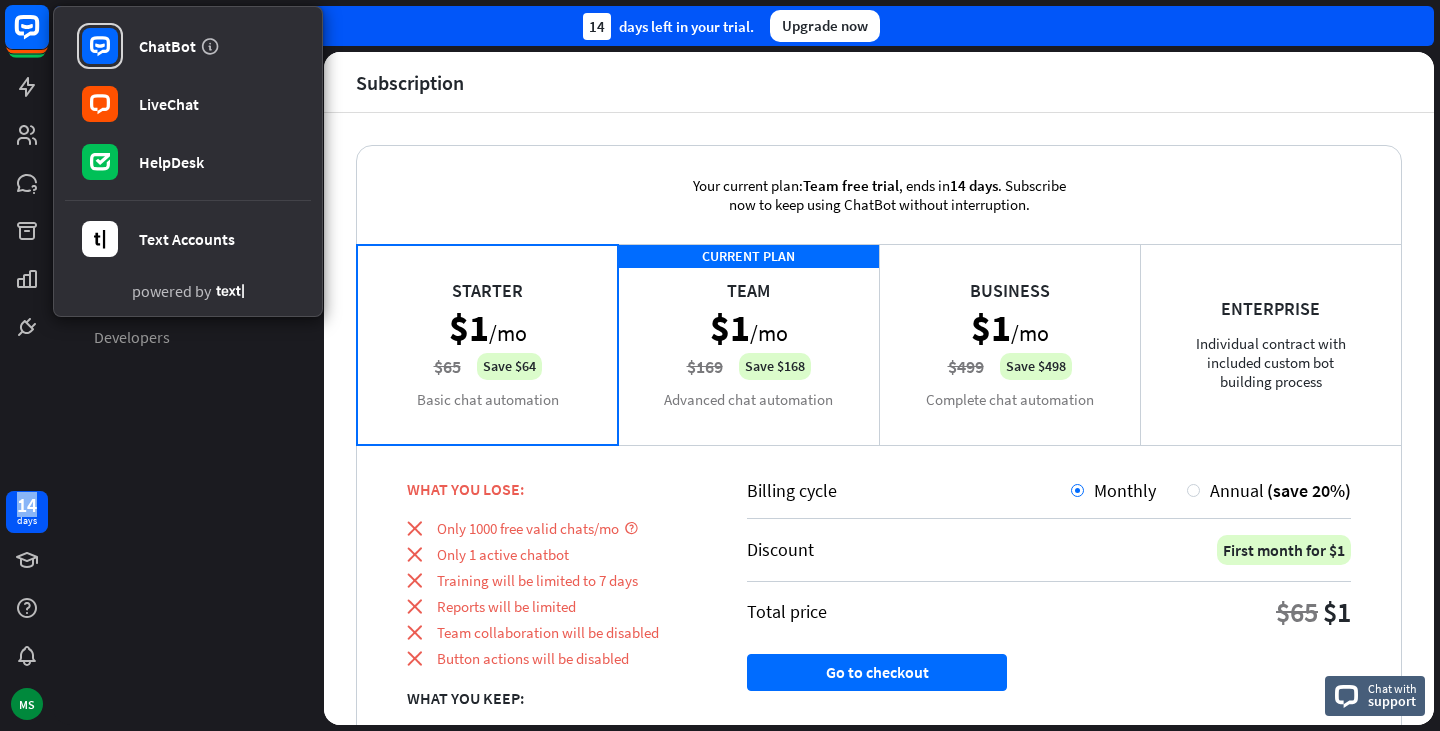 click 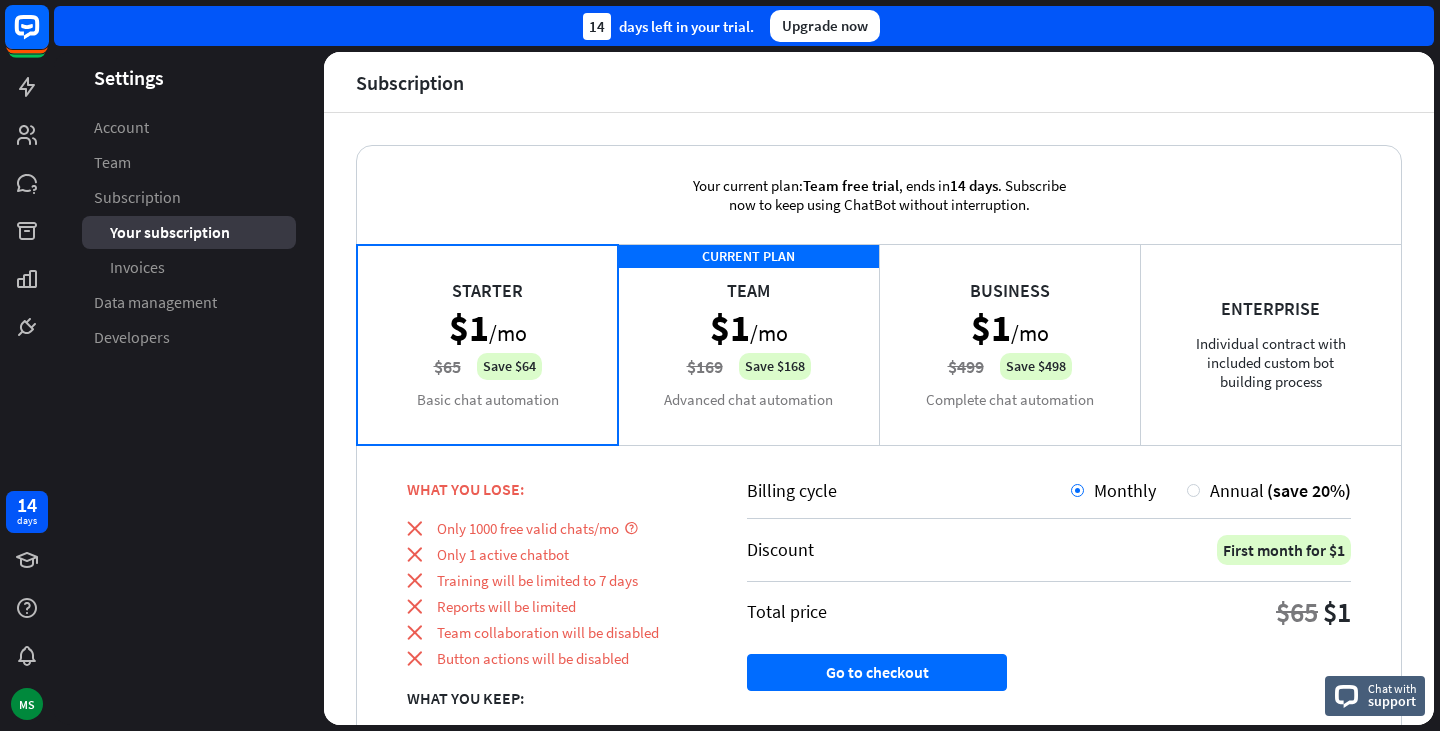 click 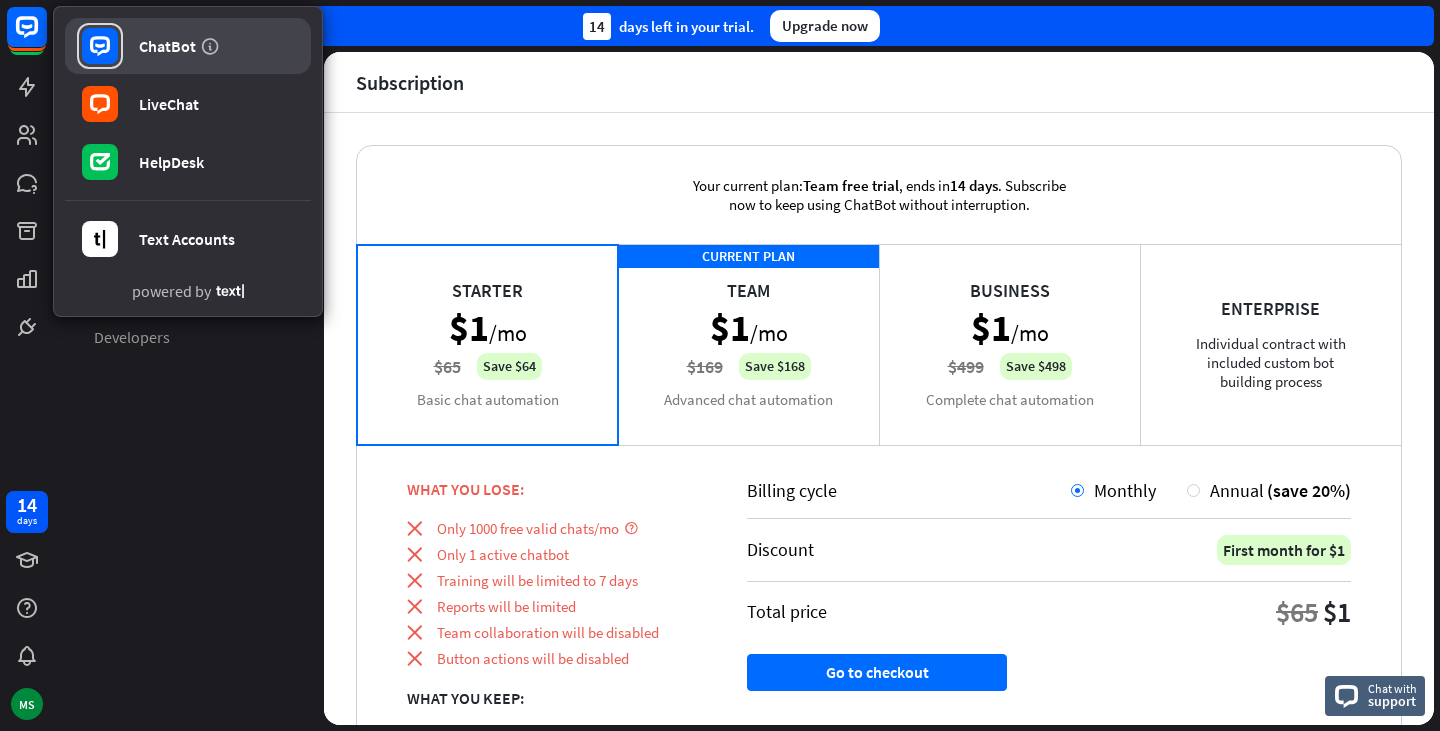 click on "ChatBot" at bounding box center (167, 46) 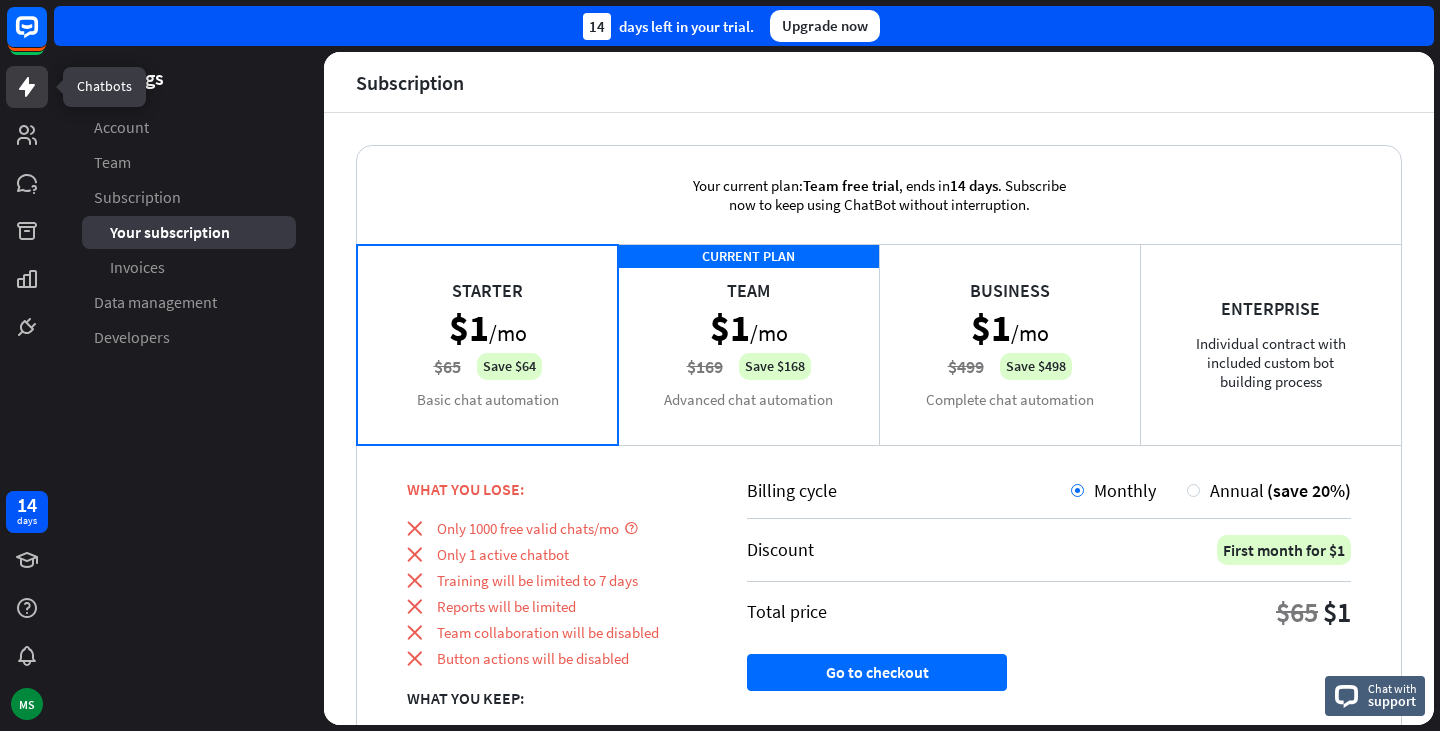 click at bounding box center (27, 87) 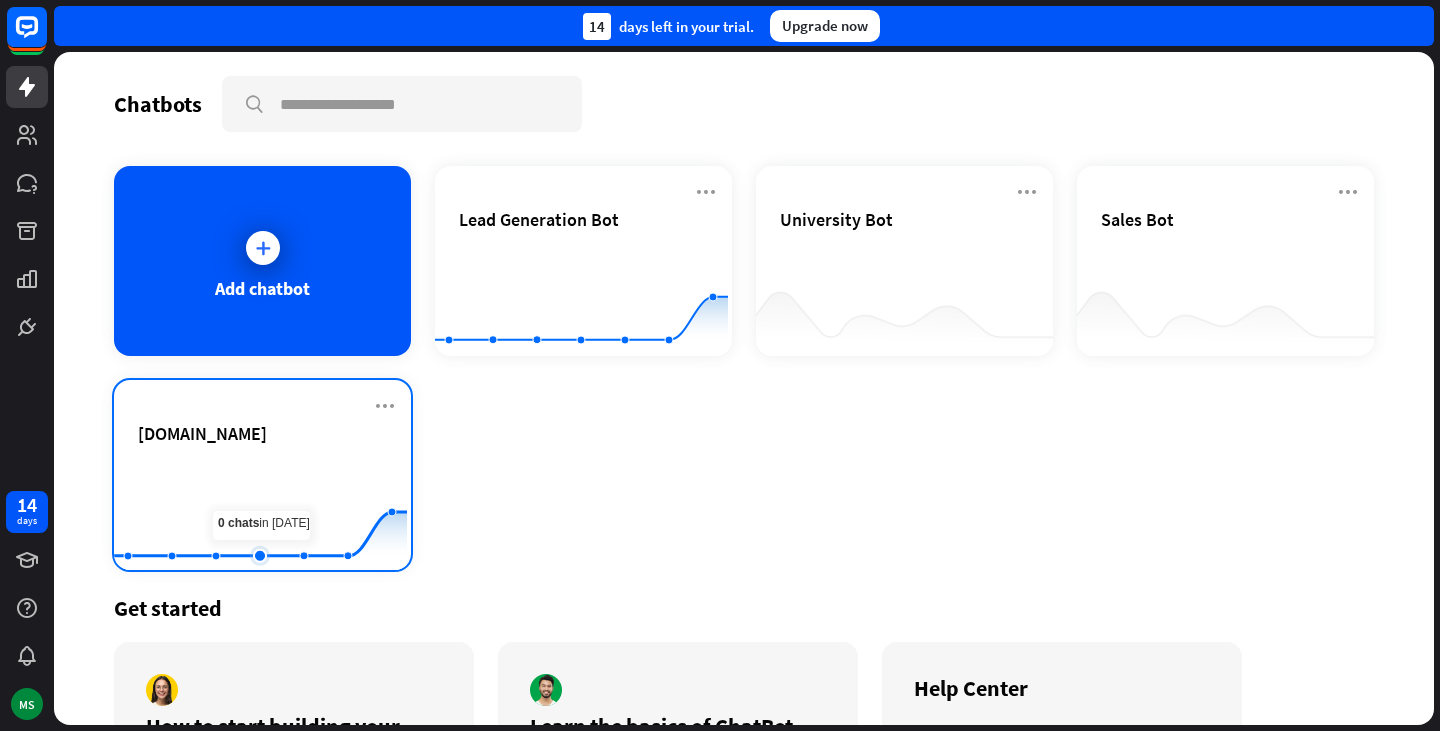 scroll, scrollTop: 161, scrollLeft: 0, axis: vertical 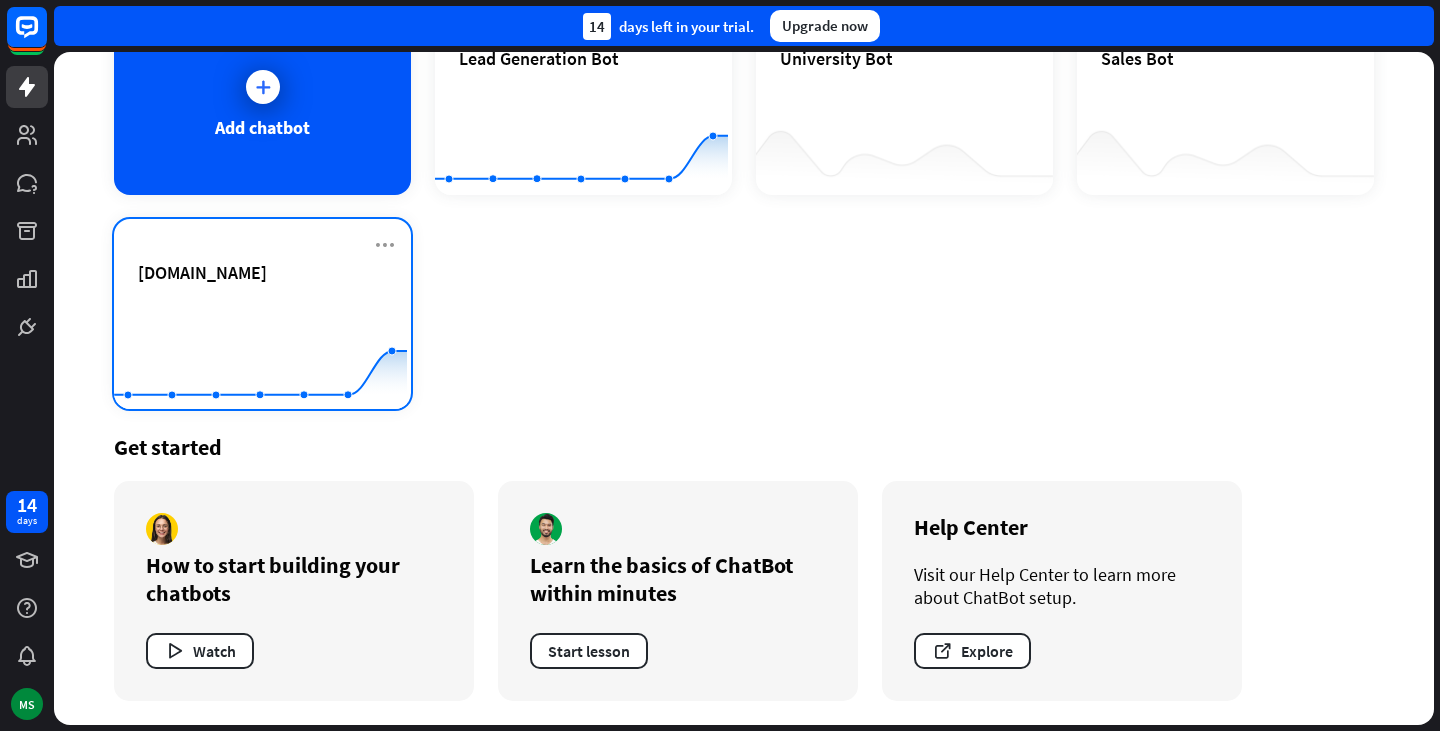 click 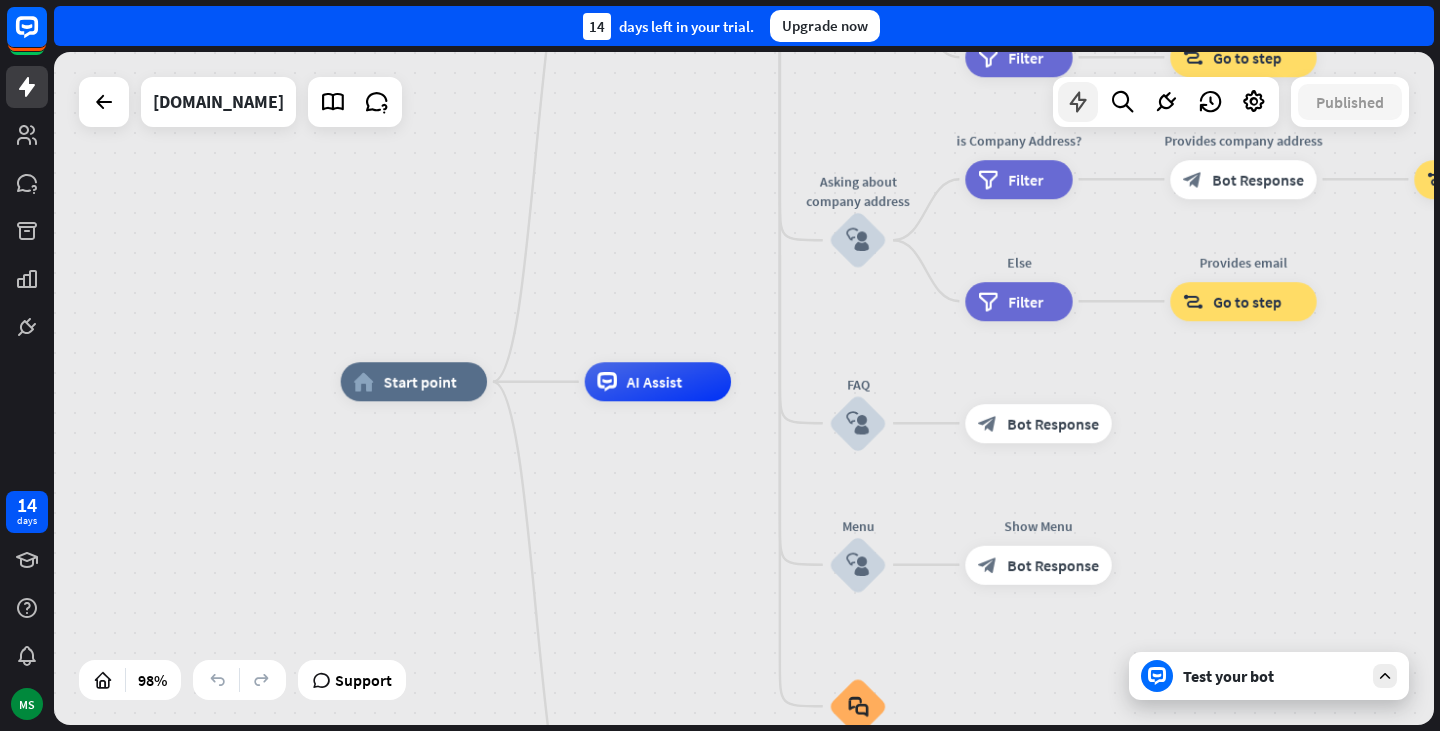 click at bounding box center [1078, 102] 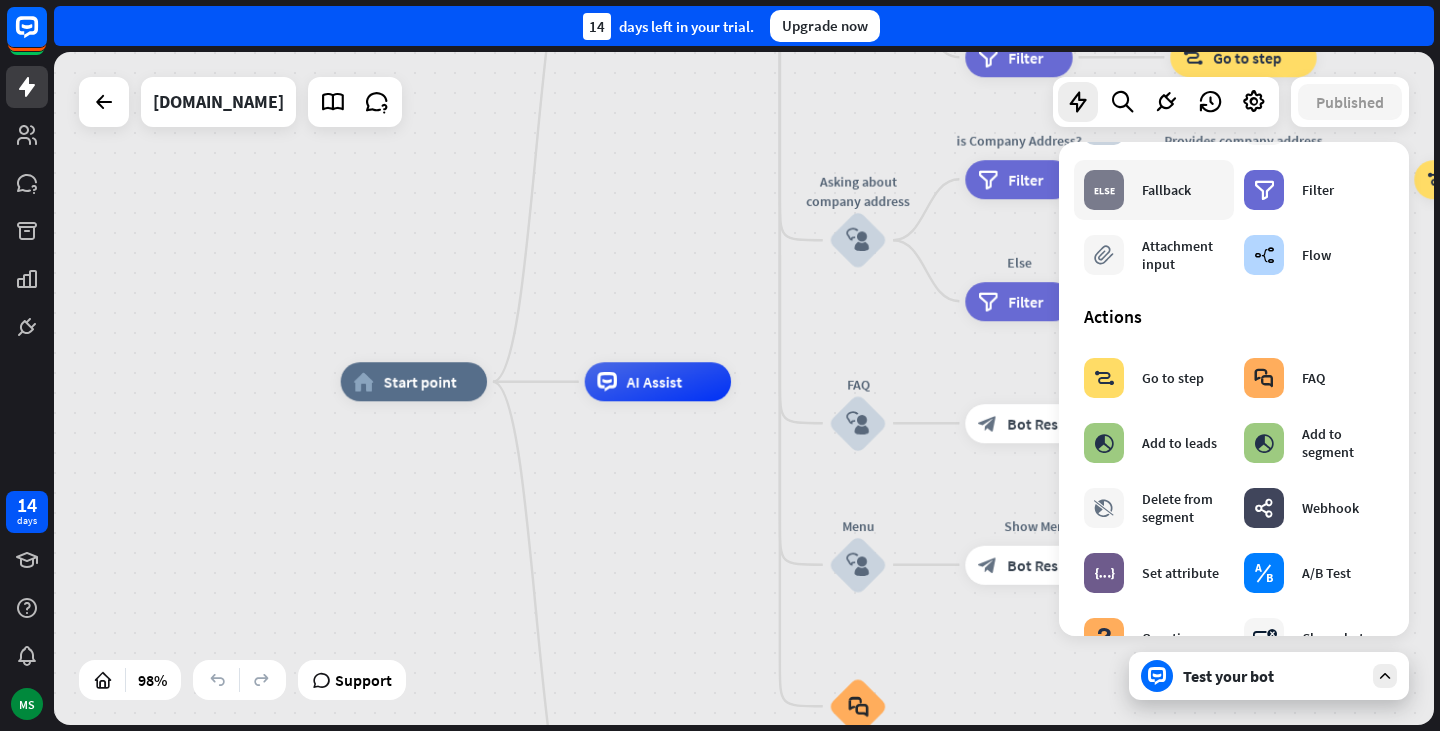 scroll, scrollTop: 113, scrollLeft: 0, axis: vertical 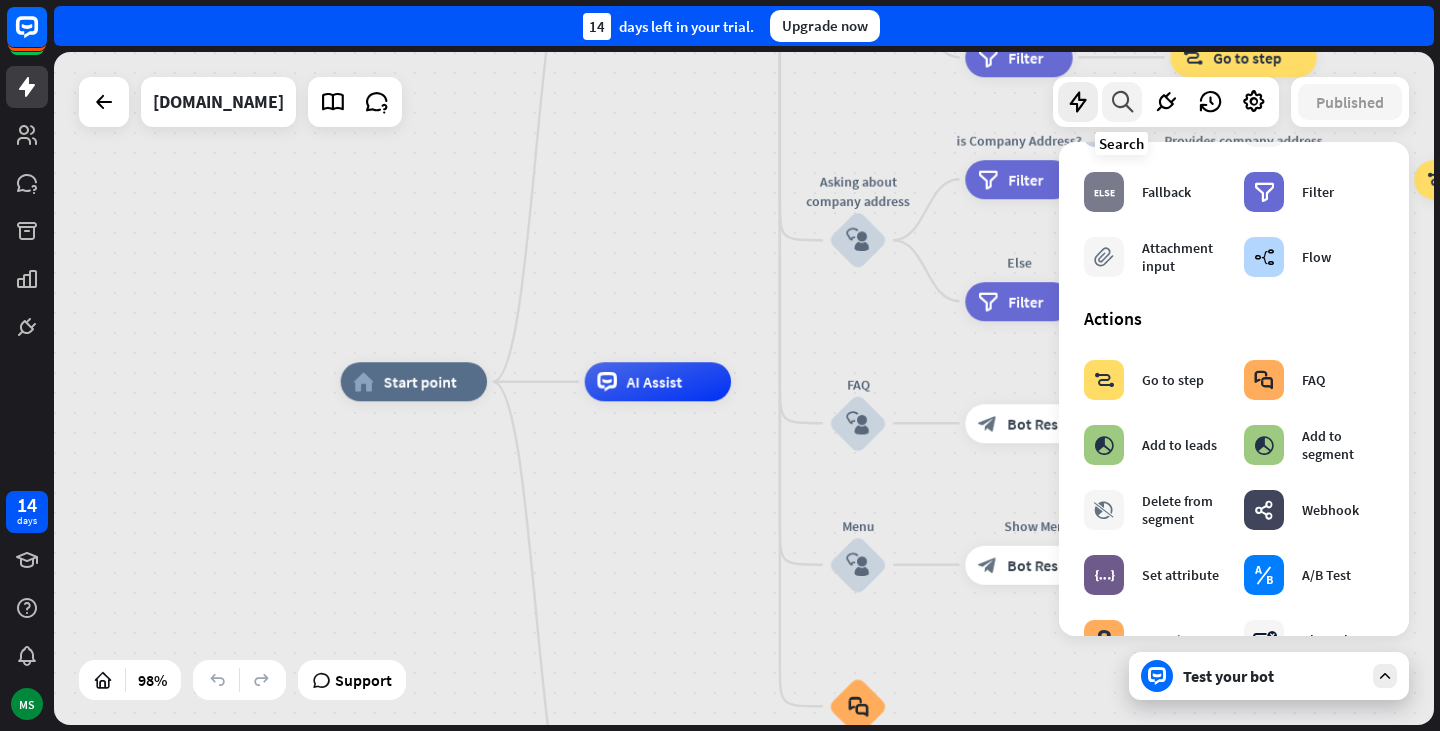 click at bounding box center (1122, 102) 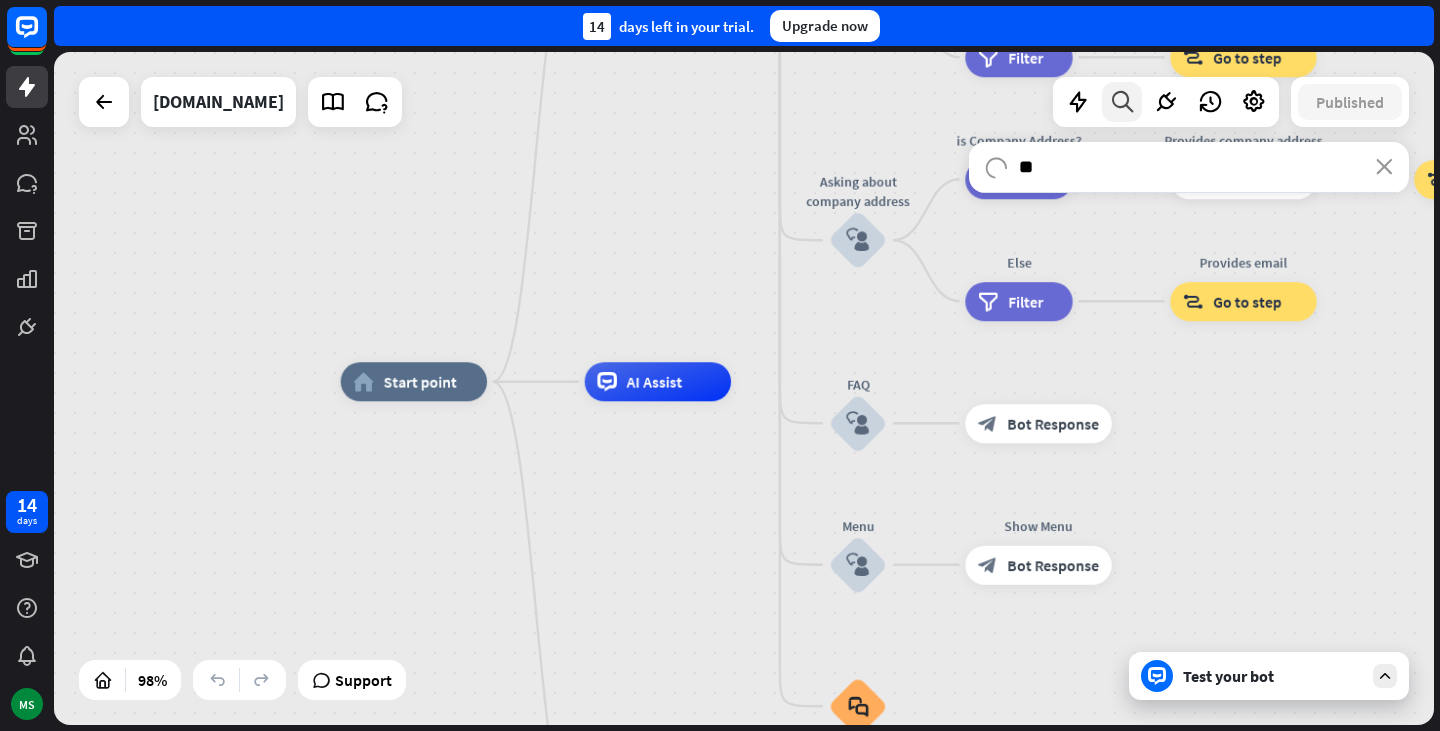 type on "*" 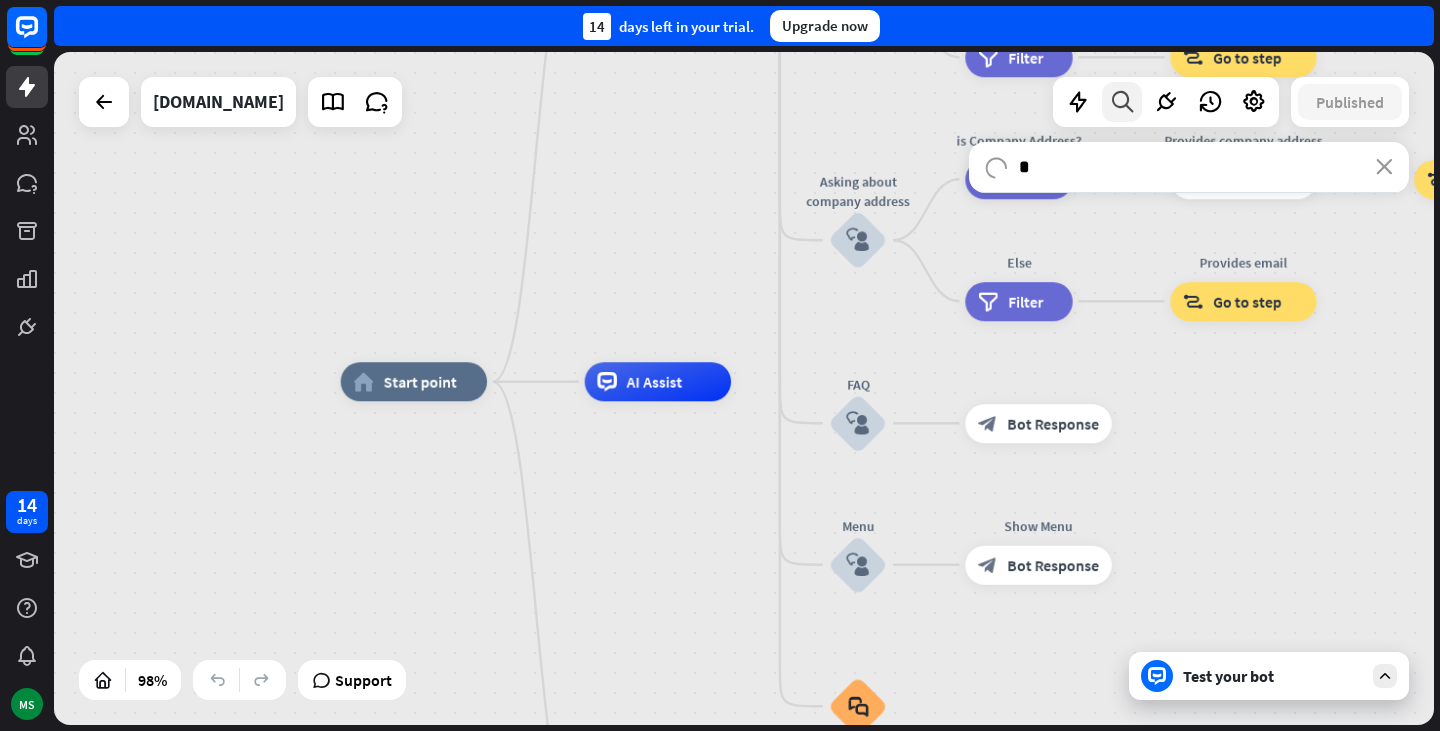 type 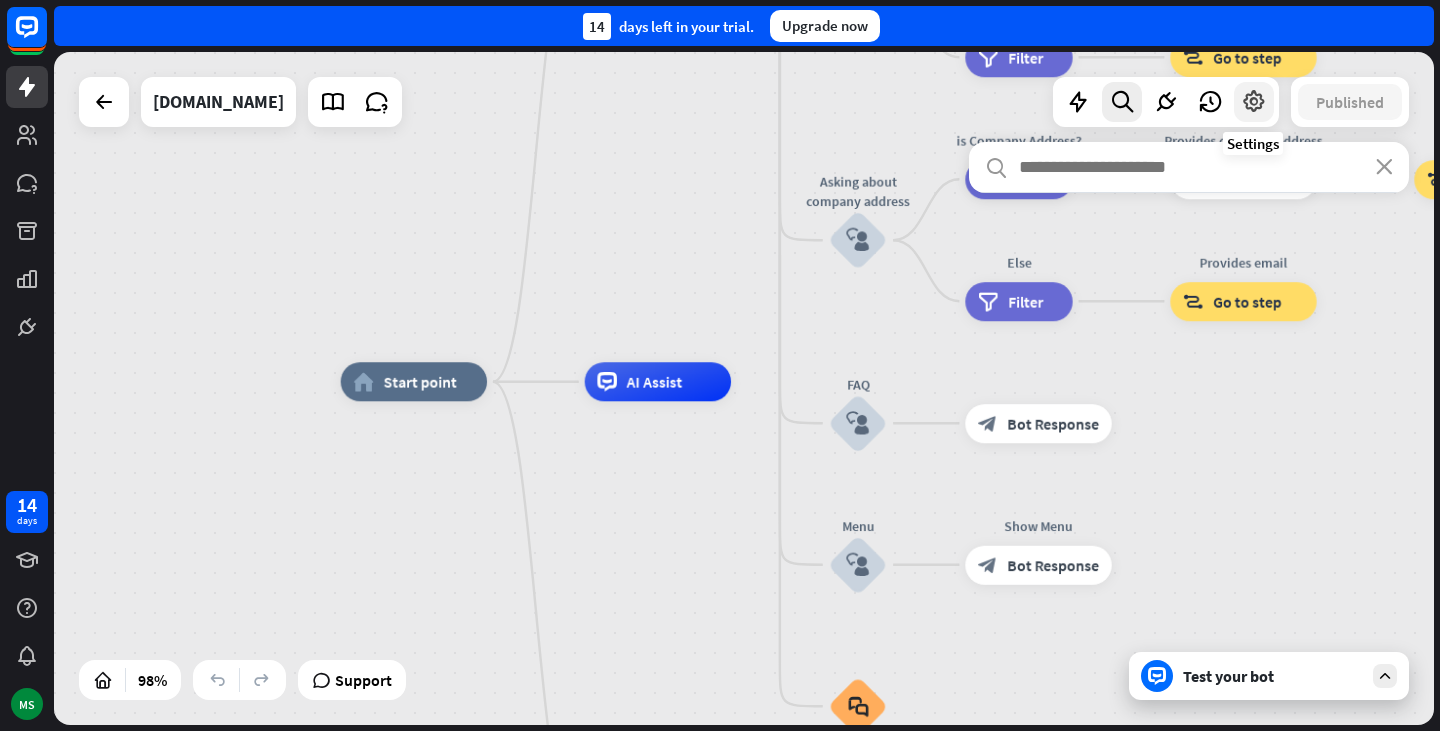 click at bounding box center (1254, 102) 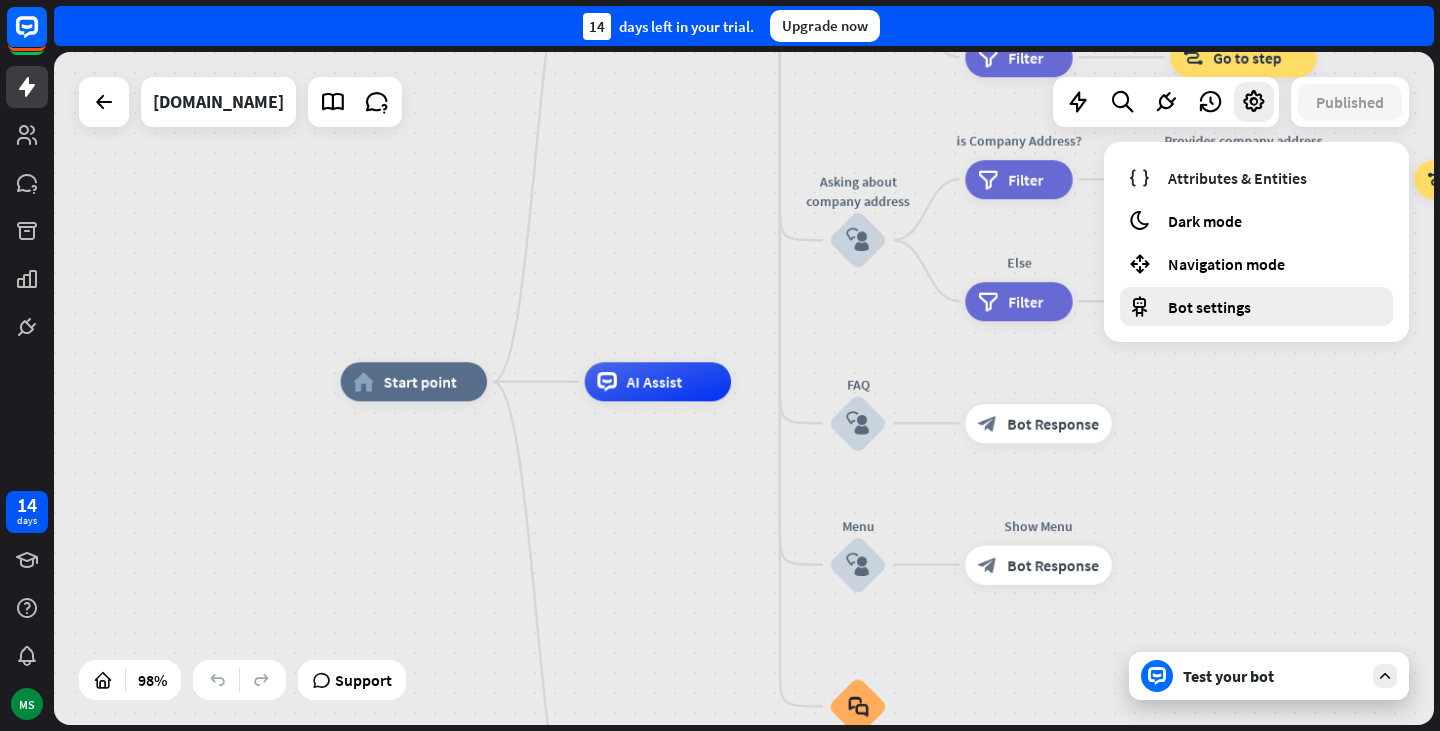 click on "Bot settings" at bounding box center [1256, 306] 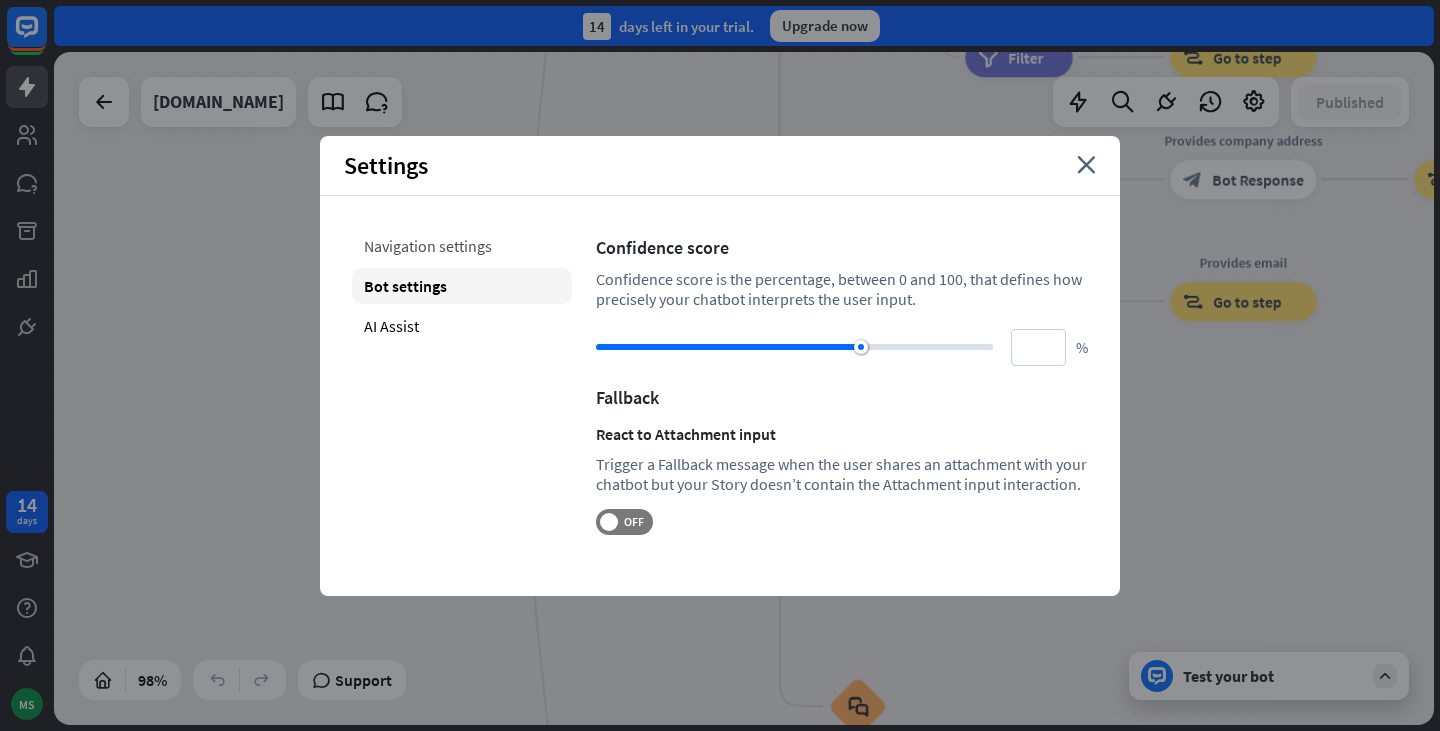 click on "Navigation settings" at bounding box center (462, 246) 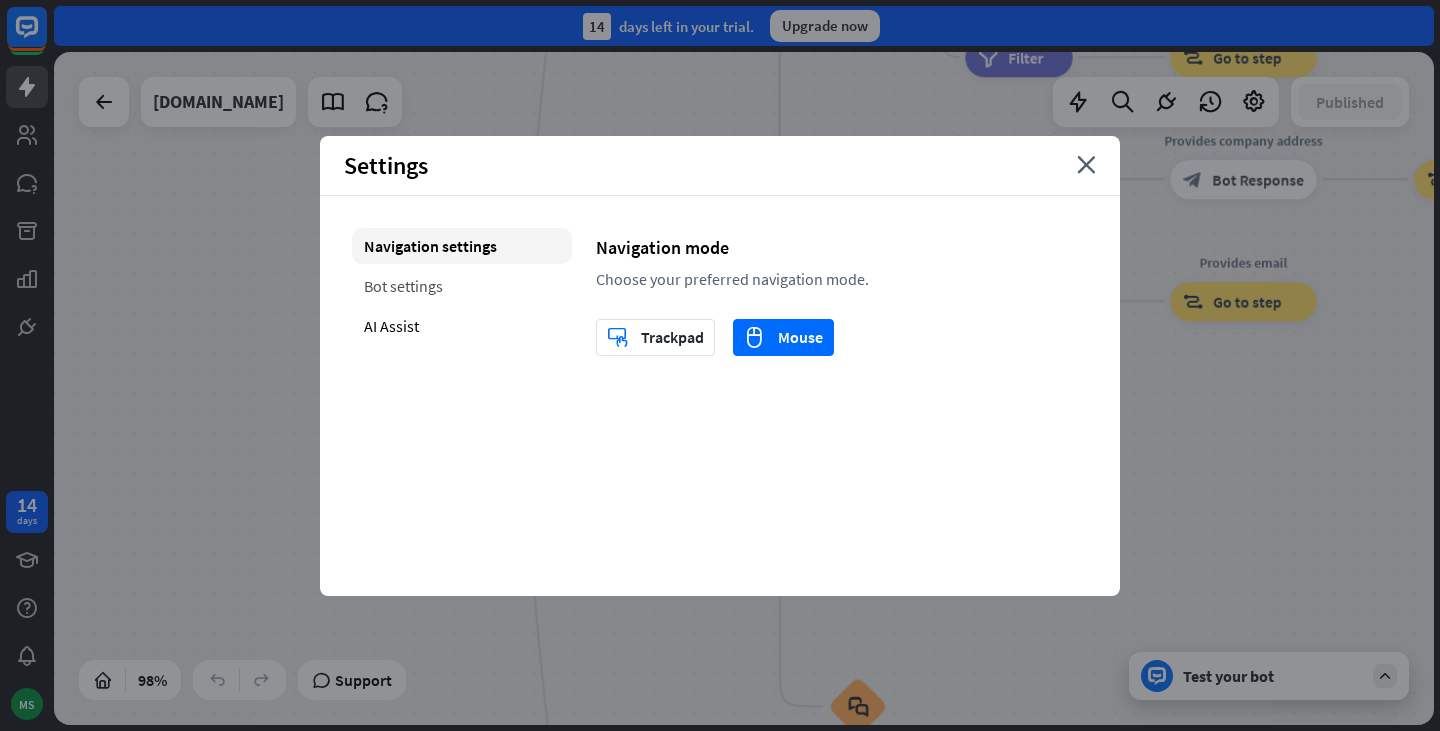 click on "Bot settings" at bounding box center [462, 286] 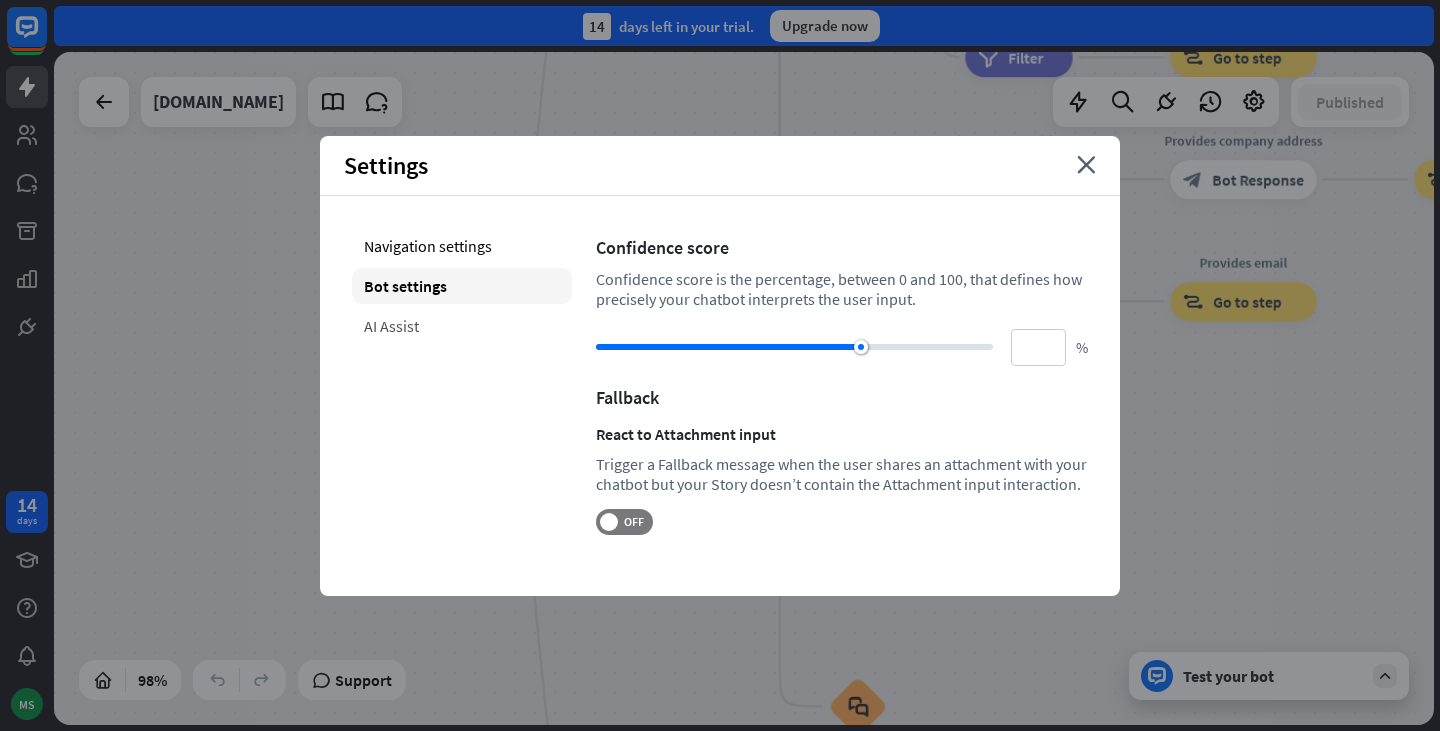 click on "AI Assist" at bounding box center [462, 326] 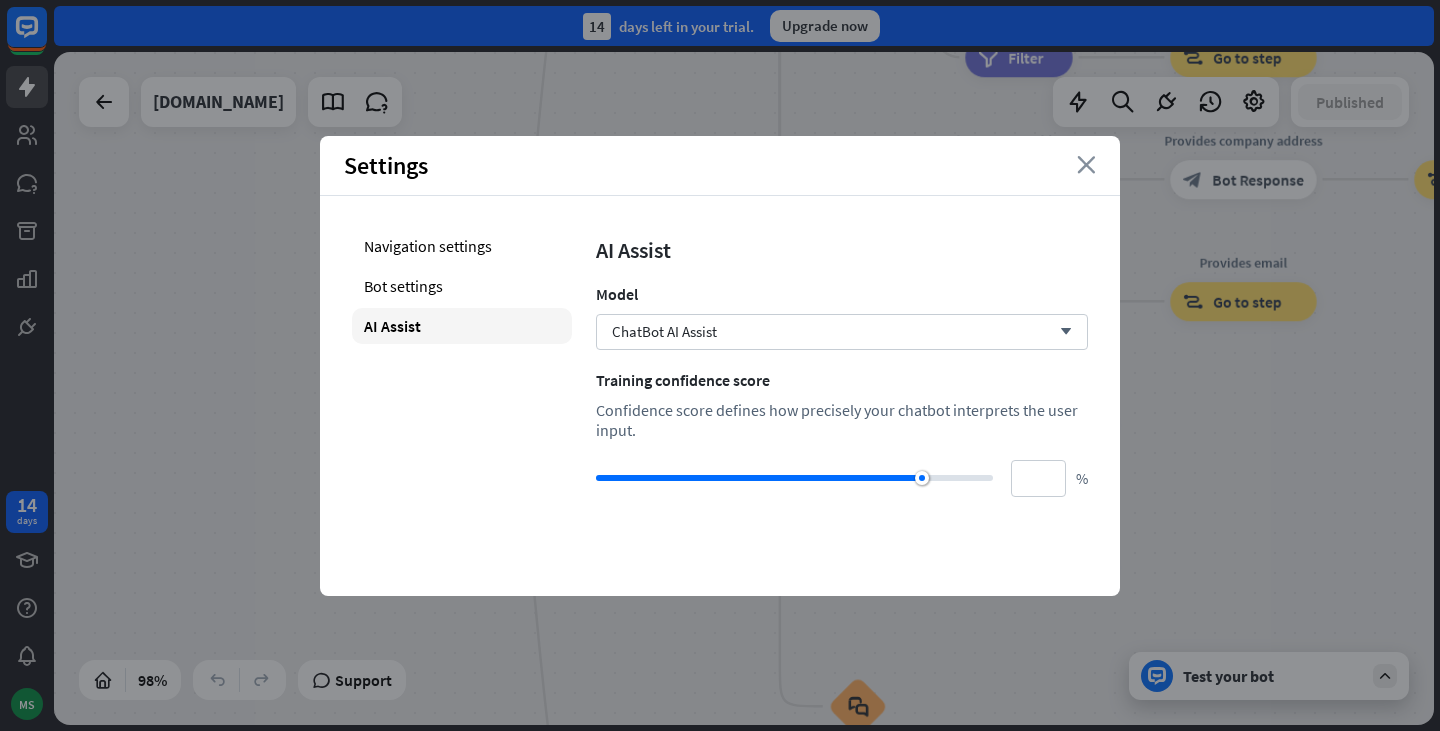 click on "close" at bounding box center [1086, 165] 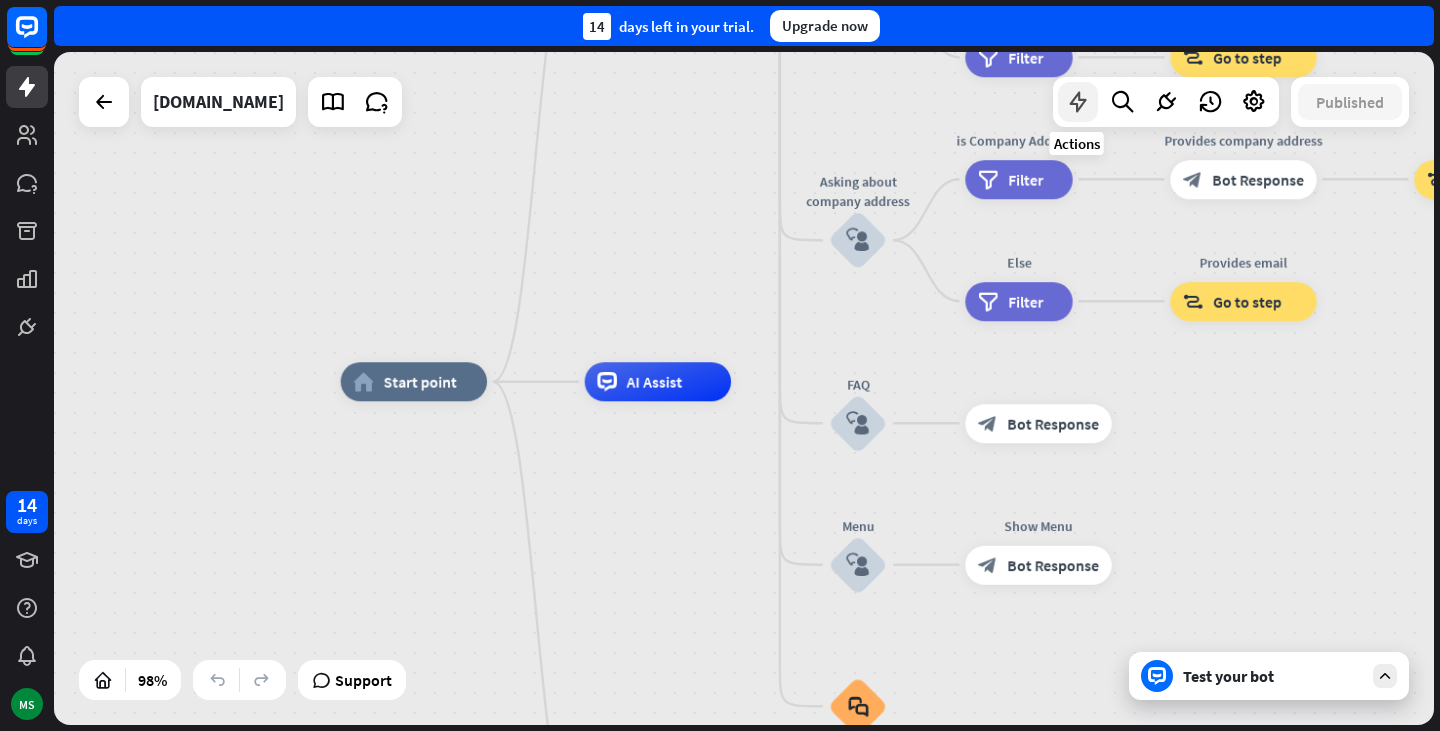 click at bounding box center [1078, 102] 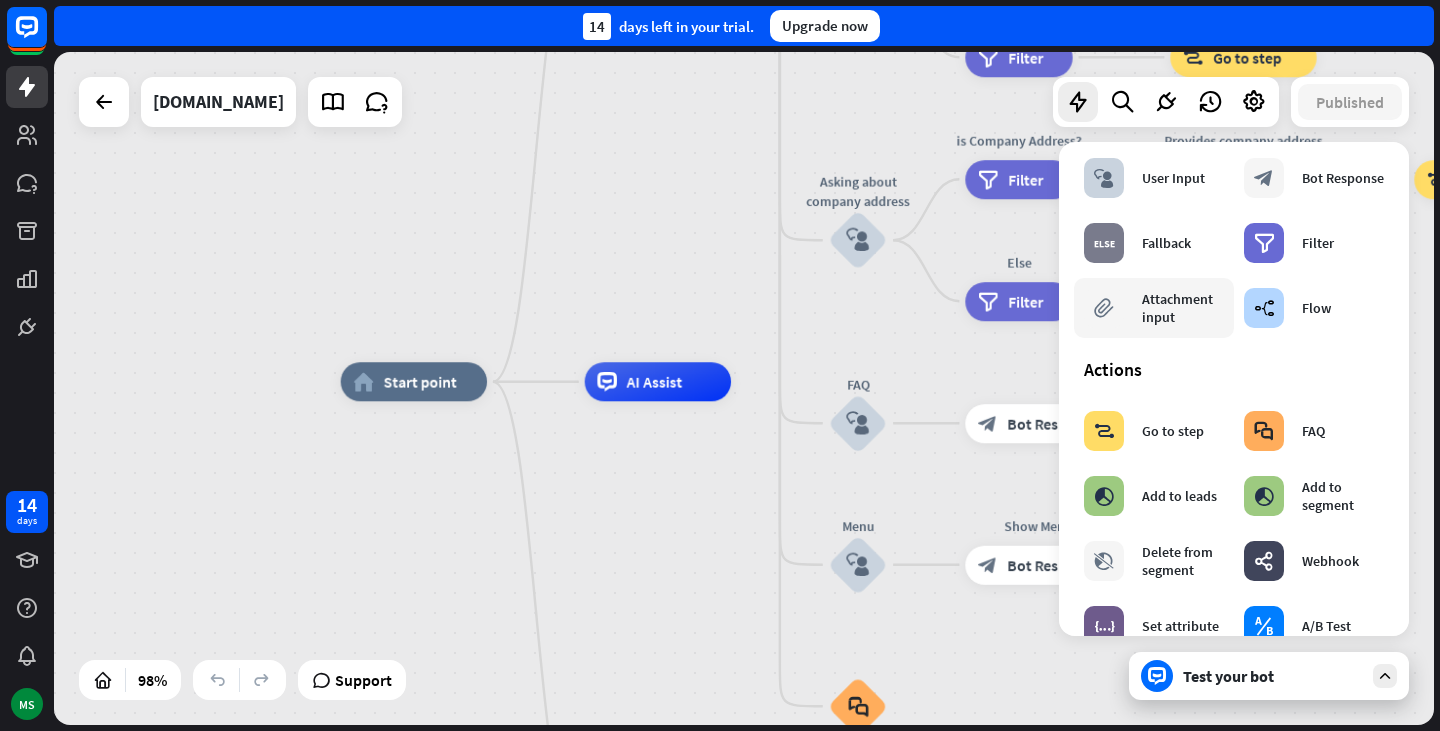scroll, scrollTop: 0, scrollLeft: 0, axis: both 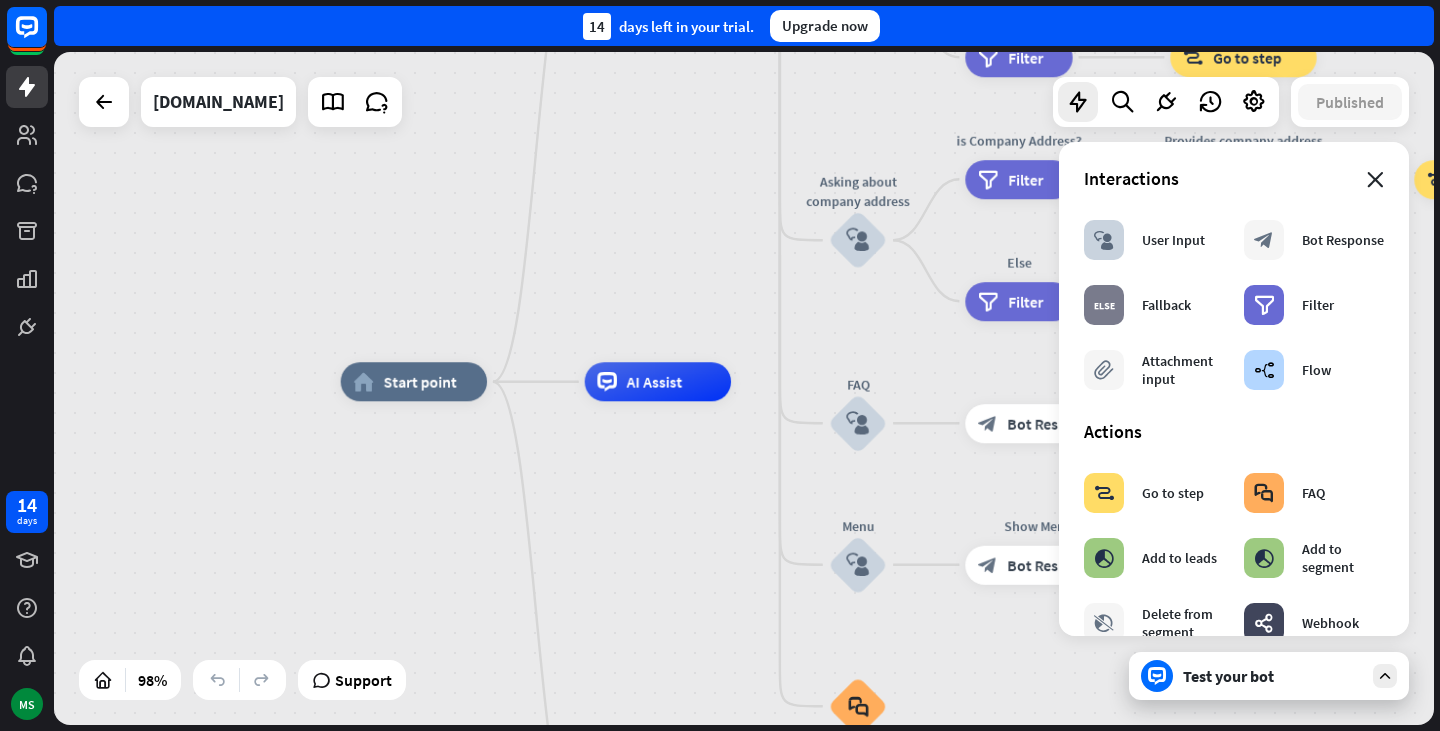click on "close" at bounding box center (1375, 180) 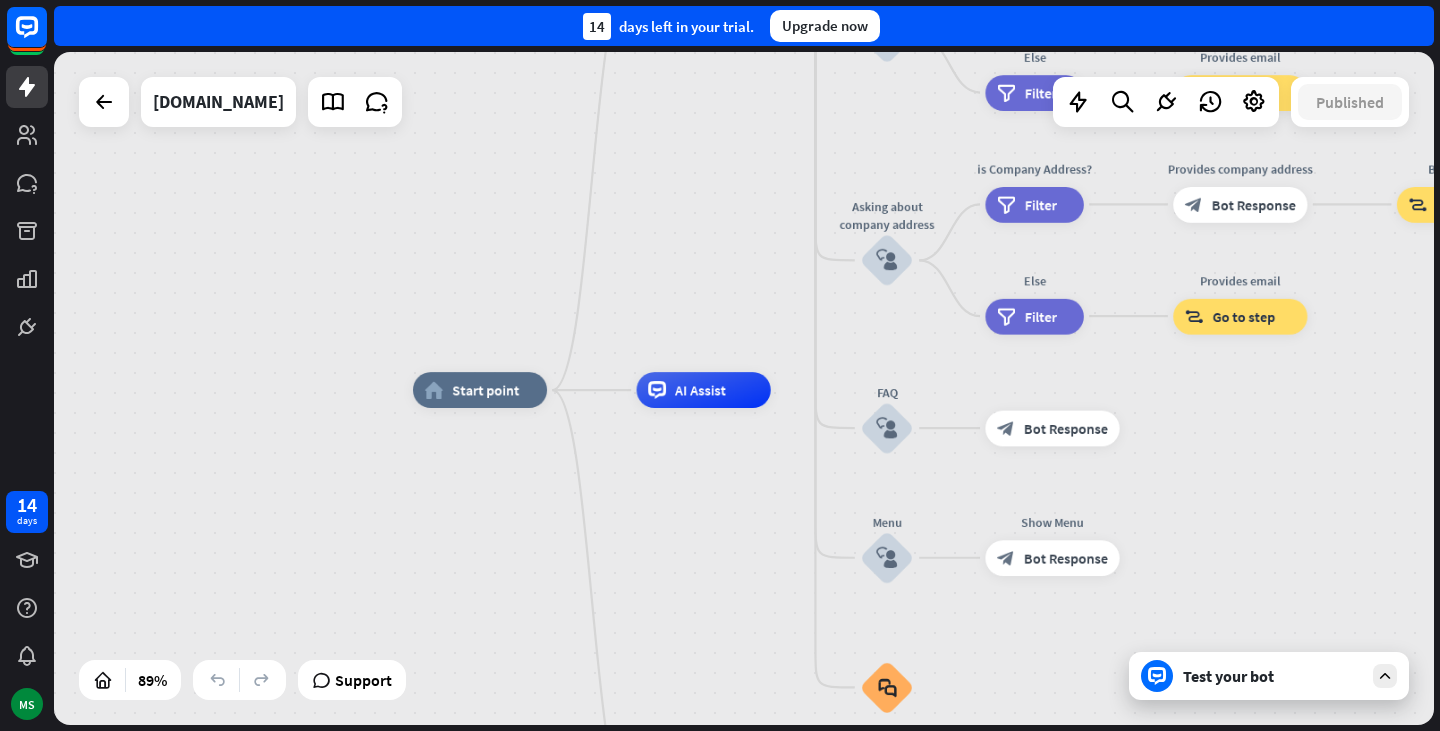click on "Test your bot" at bounding box center (1273, 676) 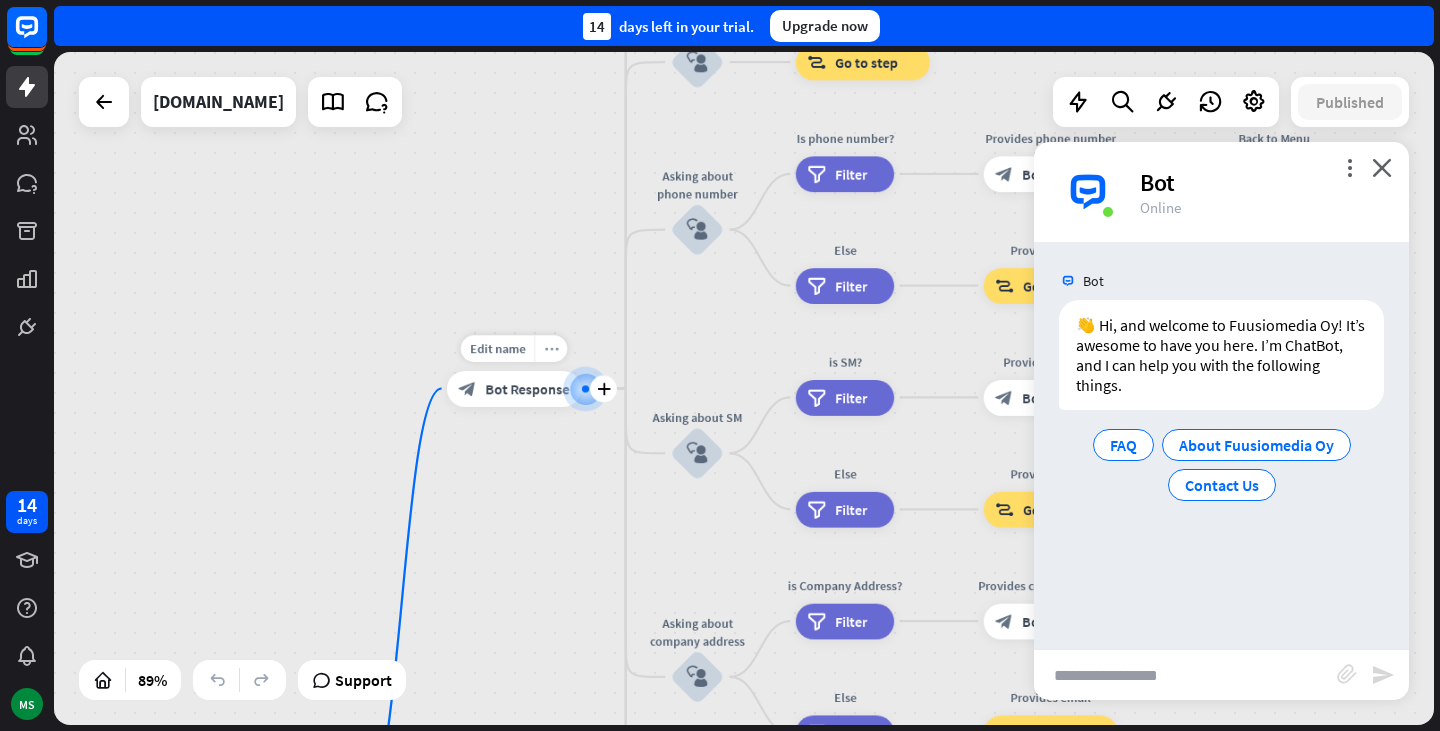 click on "more_horiz" at bounding box center (551, 348) 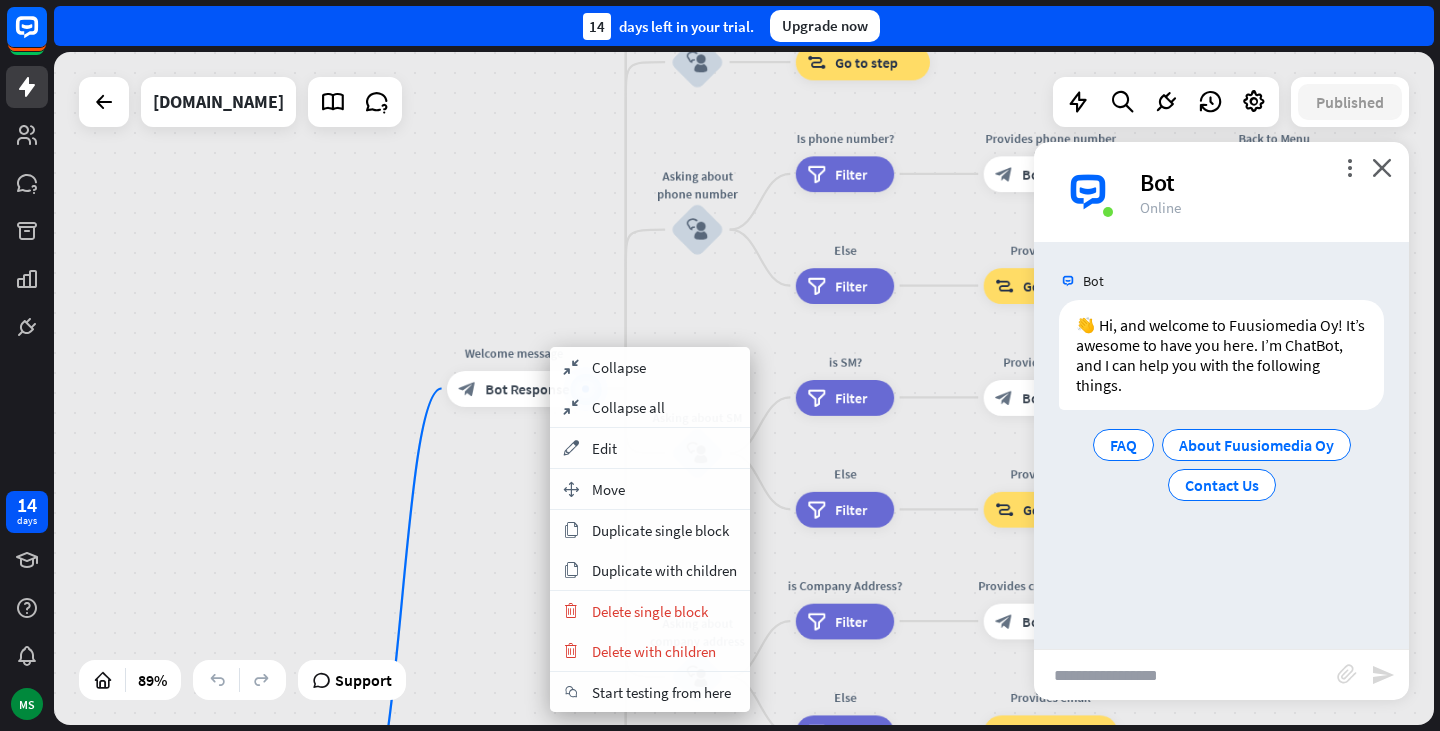 click on "home_2   Start point                 Welcome message   block_bot_response   Bot Response                     About us   block_user_input                 Provide company information   block_bot_response   Bot Response                 Back to Menu   block_user_input                 Was it helpful?   block_bot_response   Bot Response                 Yes   block_user_input                 Thank you!   block_bot_response   Bot Response                 No   block_user_input                 Back to Menu   block_goto   Go to step                 Contact us   block_user_input                 Contact flow   builder_tree   Flow                 Asking about email   block_user_input                   block_goto   Go to step                 Asking about phone number   block_user_input                 Is phone number?   filter   Filter                 Provides phone number   block_bot_response   Bot Response                 Back to Menu   block_goto   Go to step                 Else   filter   Filter" at bounding box center (744, 388) 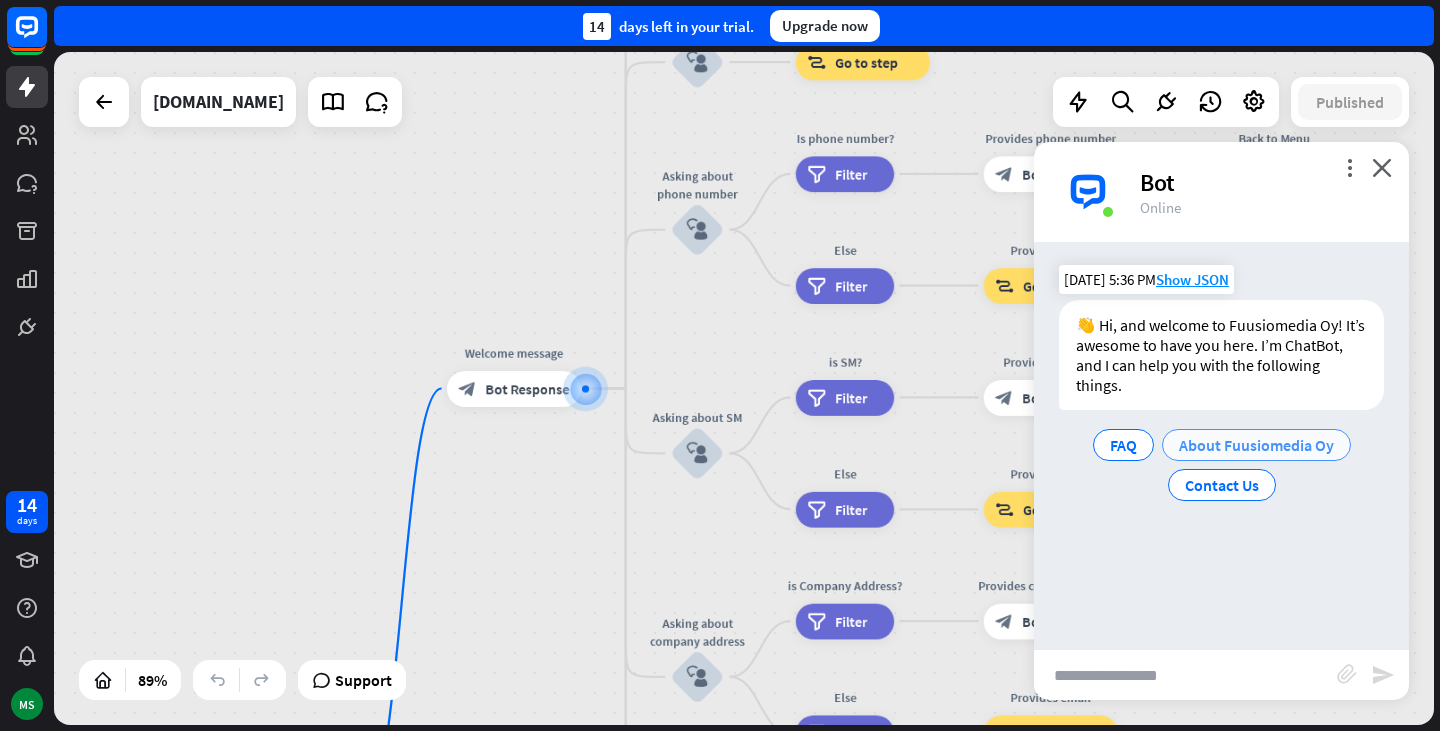 click on "About Fuusiomedia Oy" at bounding box center (1256, 445) 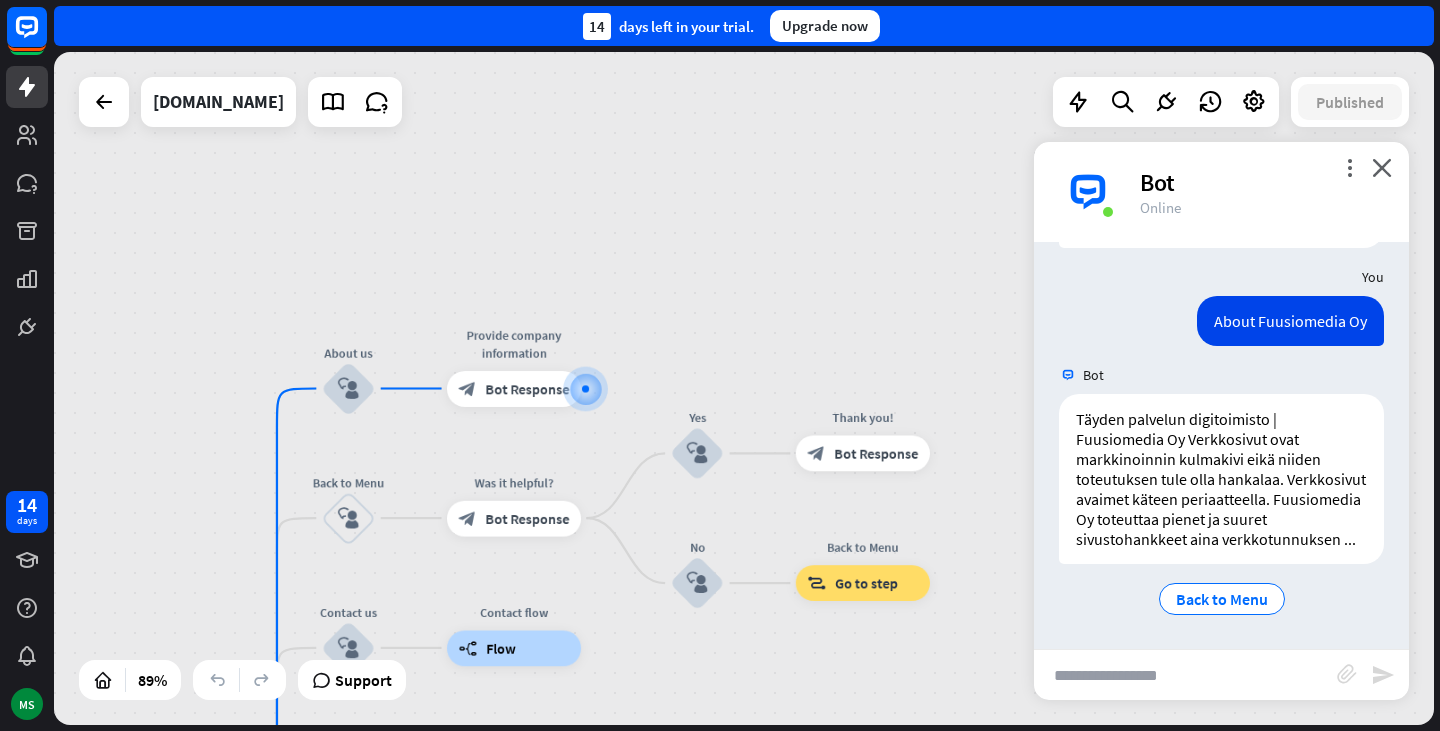 scroll, scrollTop: 182, scrollLeft: 0, axis: vertical 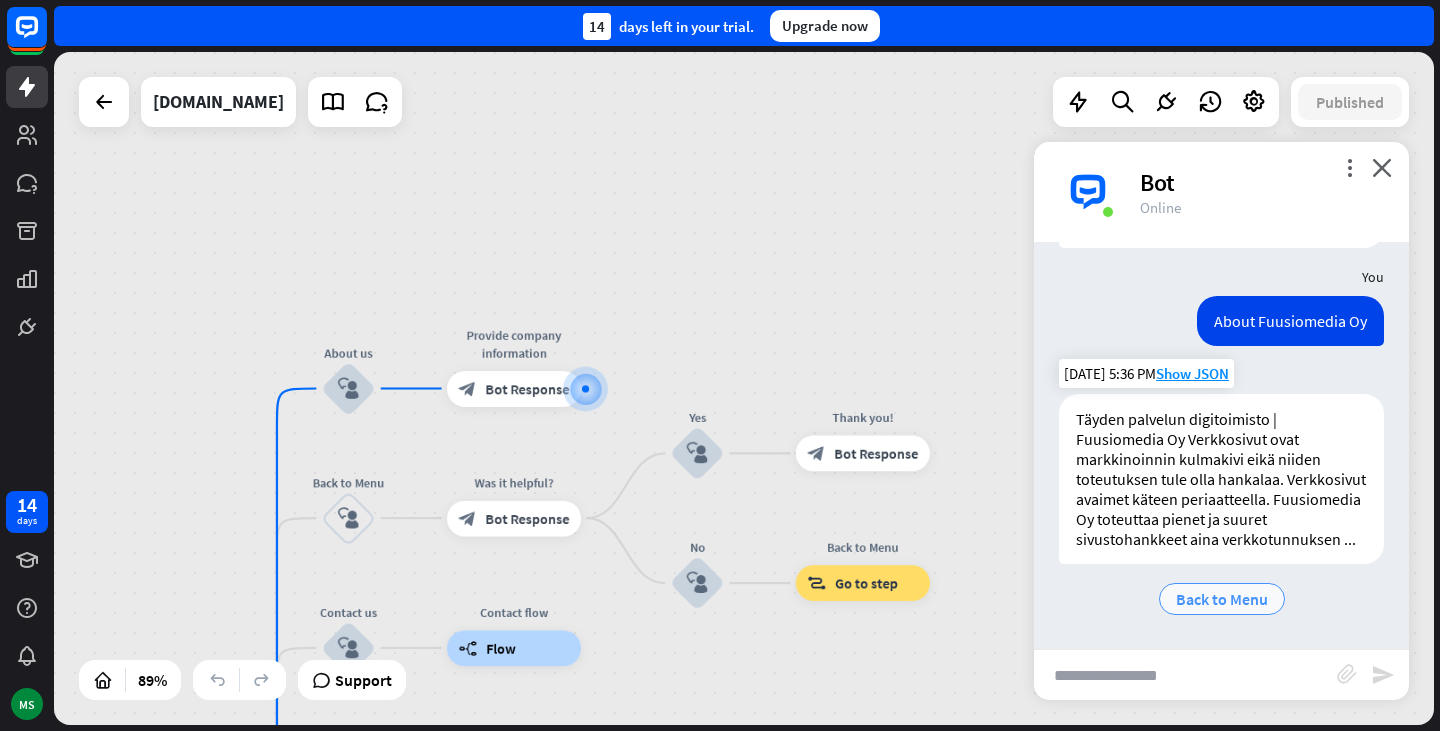 click on "Back to Menu" at bounding box center (1222, 599) 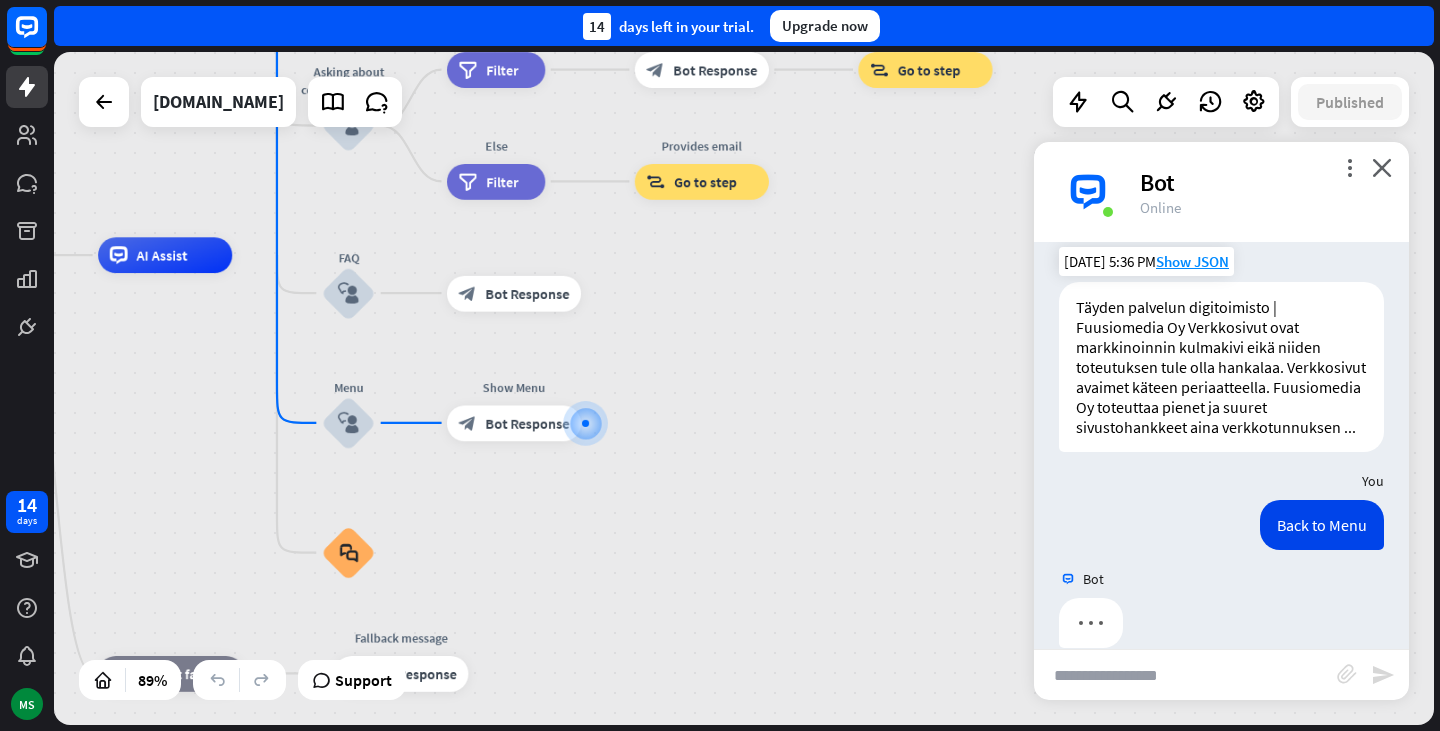 scroll, scrollTop: 323, scrollLeft: 0, axis: vertical 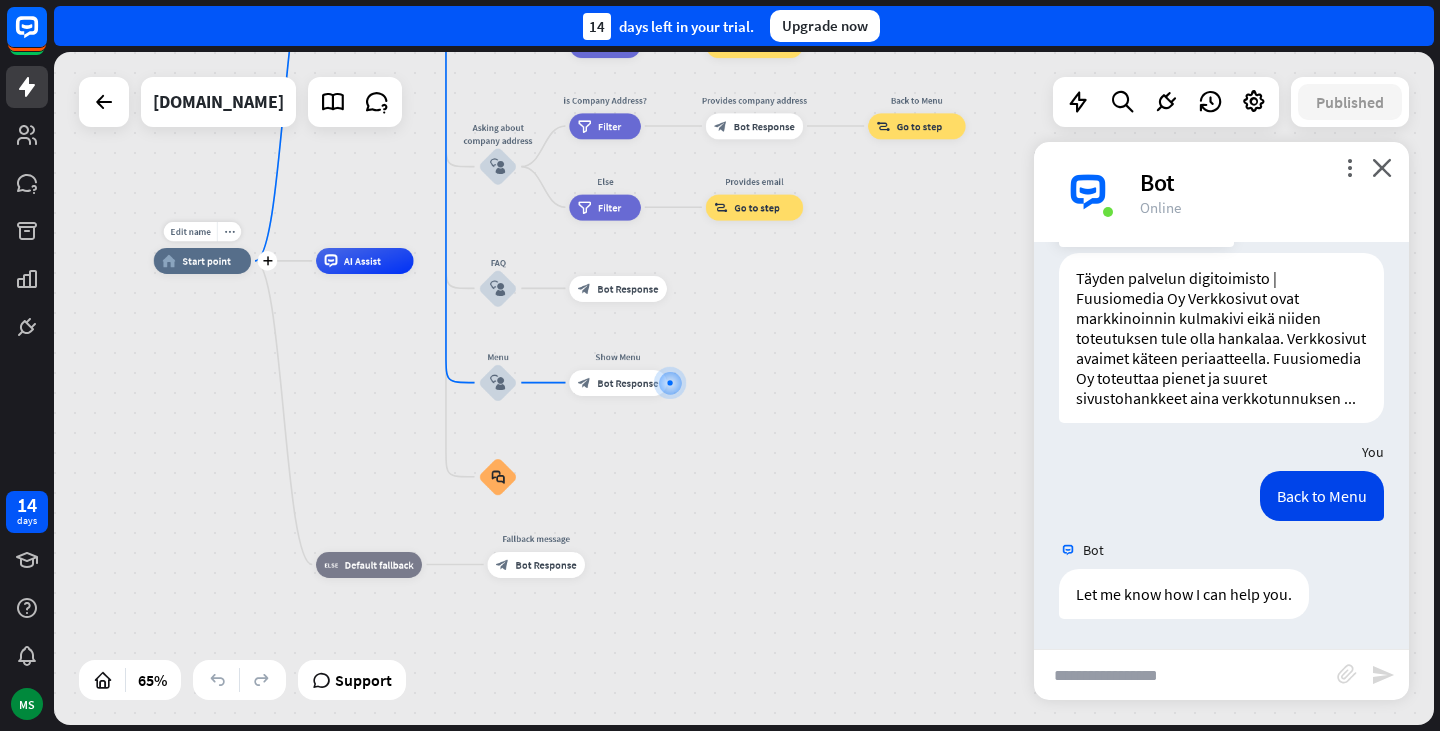click on "Start point" at bounding box center [206, 260] 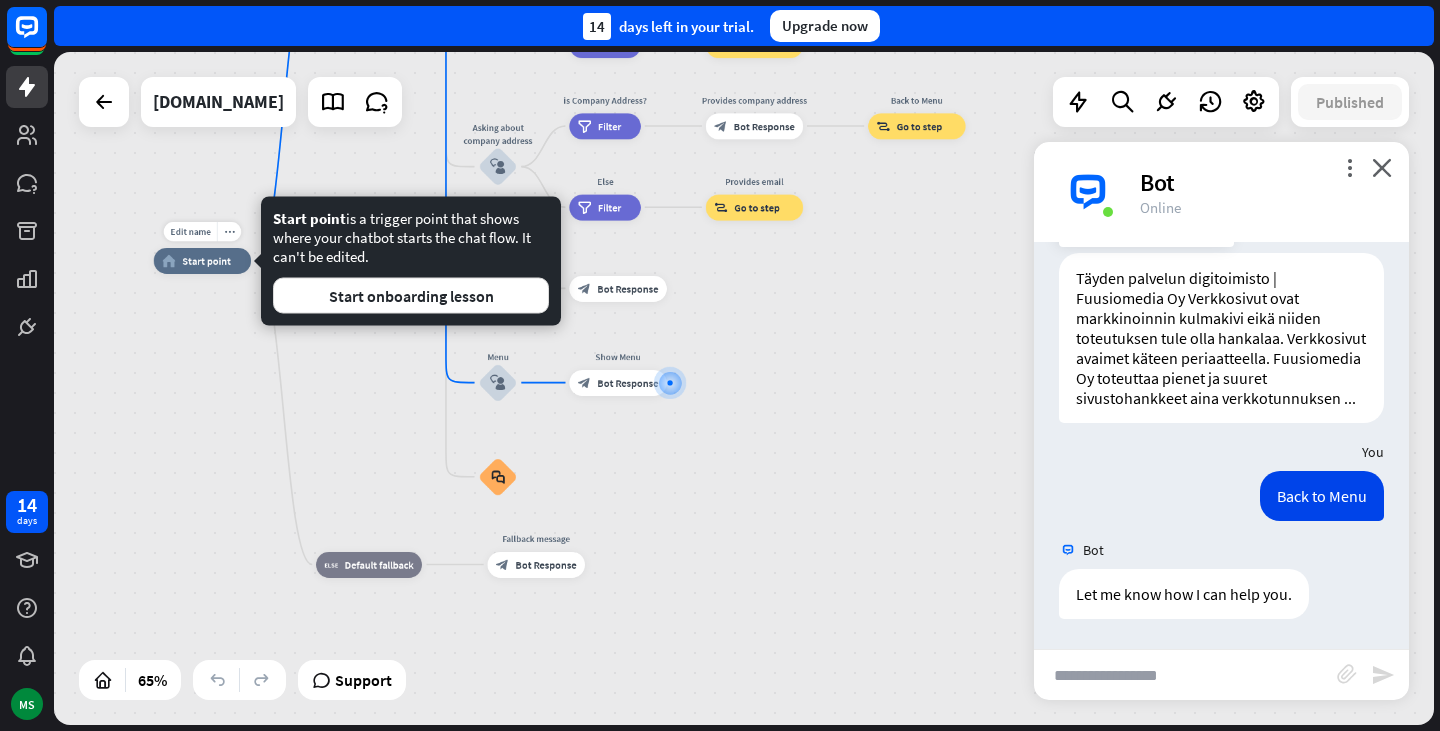 click on "Start point" at bounding box center (206, 260) 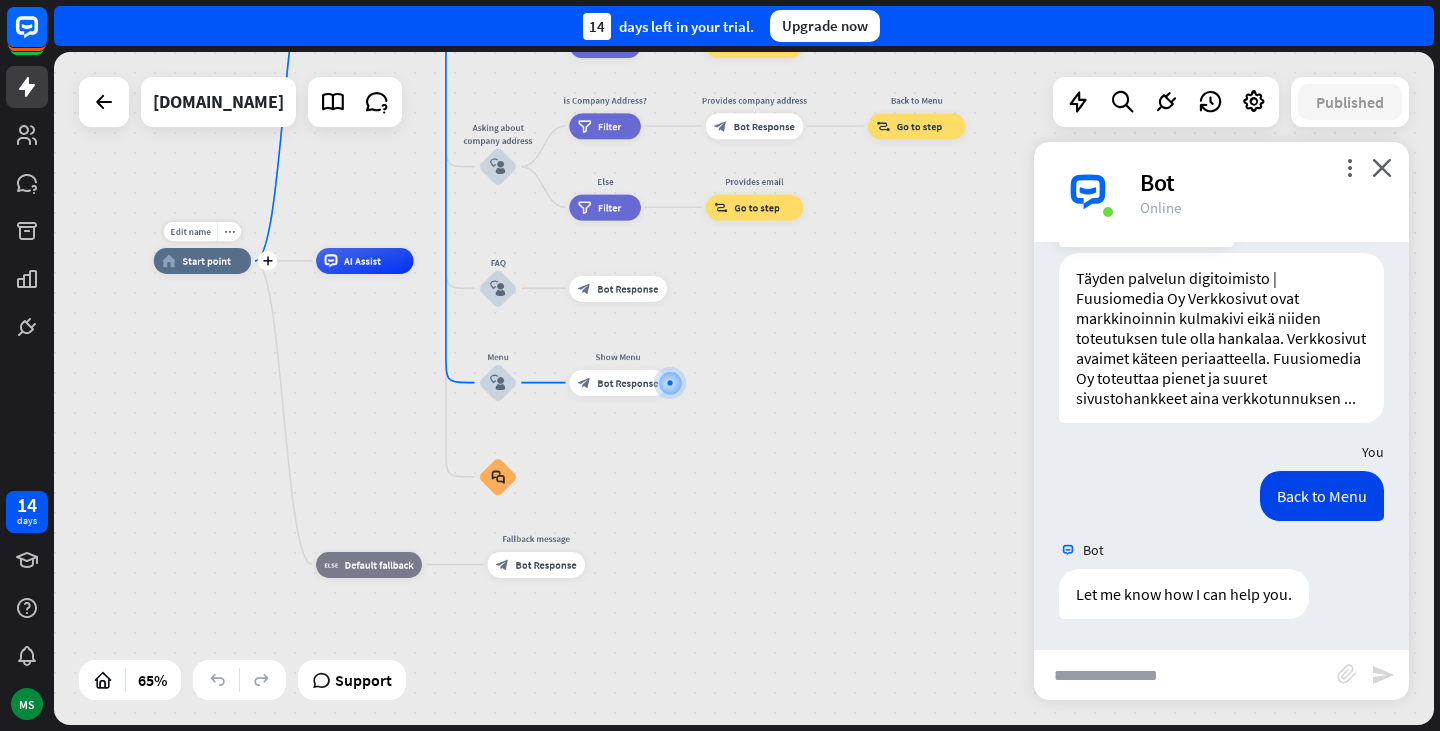 click on "Start point" at bounding box center (206, 260) 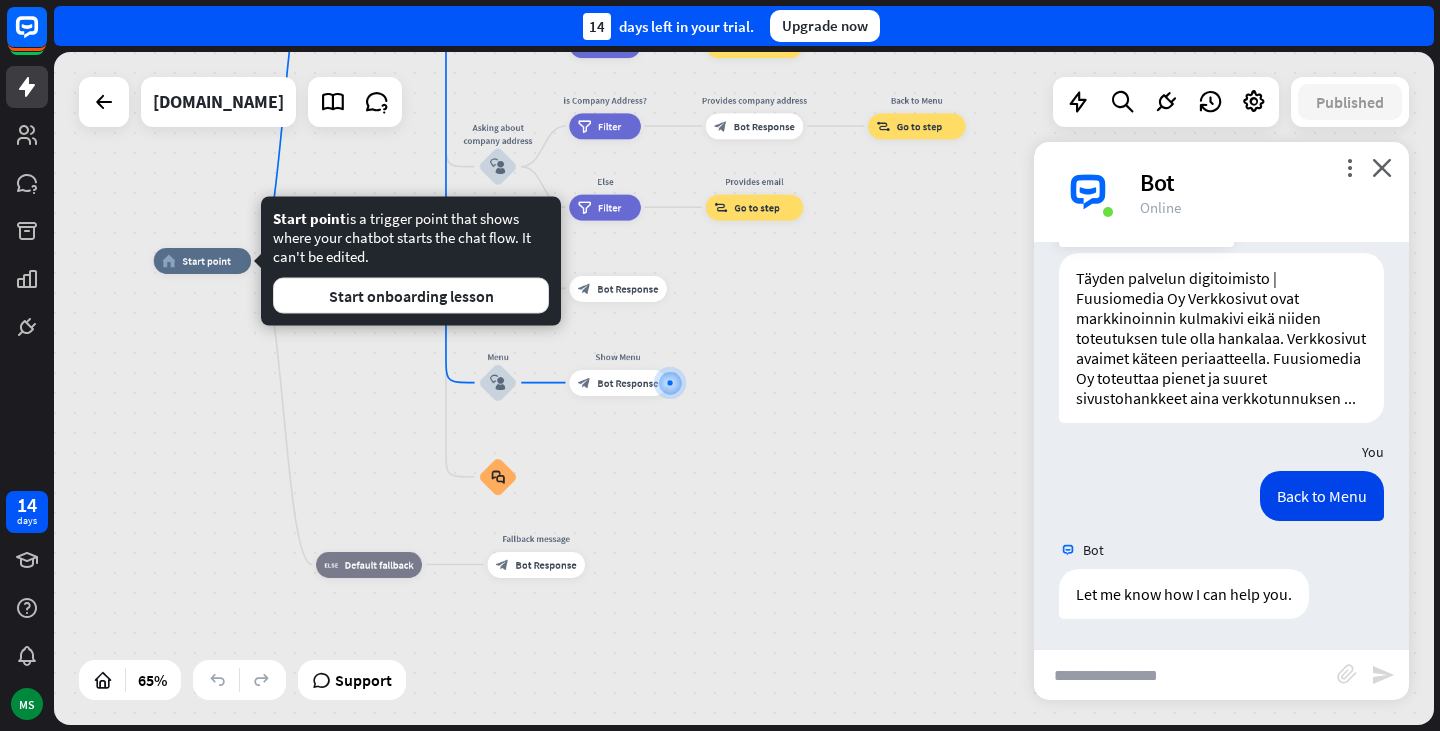 click on "home_2   Start point                 Welcome message   block_bot_response   Bot Response                 About us   block_user_input                 Provide company information   block_bot_response   Bot Response                 Back to Menu   block_user_input                 Was it helpful?   block_bot_response   Bot Response                 Yes   block_user_input                 Thank you!   block_bot_response   Bot Response                 No   block_user_input                 Back to Menu   block_goto   Go to step                 Contact us   block_user_input                 Contact flow   builder_tree   Flow                 Asking about email   block_user_input                   block_goto   Go to step                 Asking about phone number   block_user_input                 Is phone number?   filter   Filter                 Provides phone number   block_bot_response   Bot Response                 Back to Menu   block_goto   Go to step                 Else   filter   Filter" at bounding box center (602, 479) 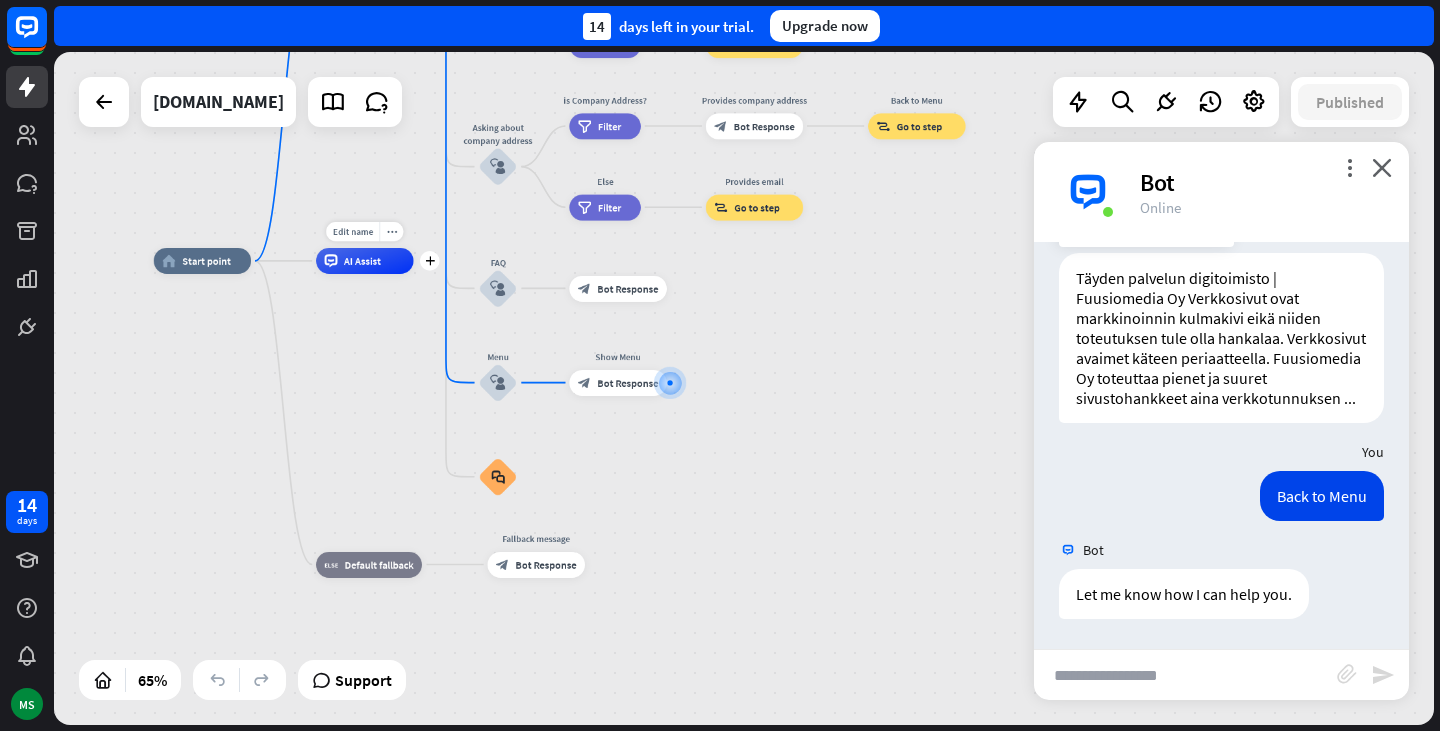 click on "AI Assist" at bounding box center (362, 260) 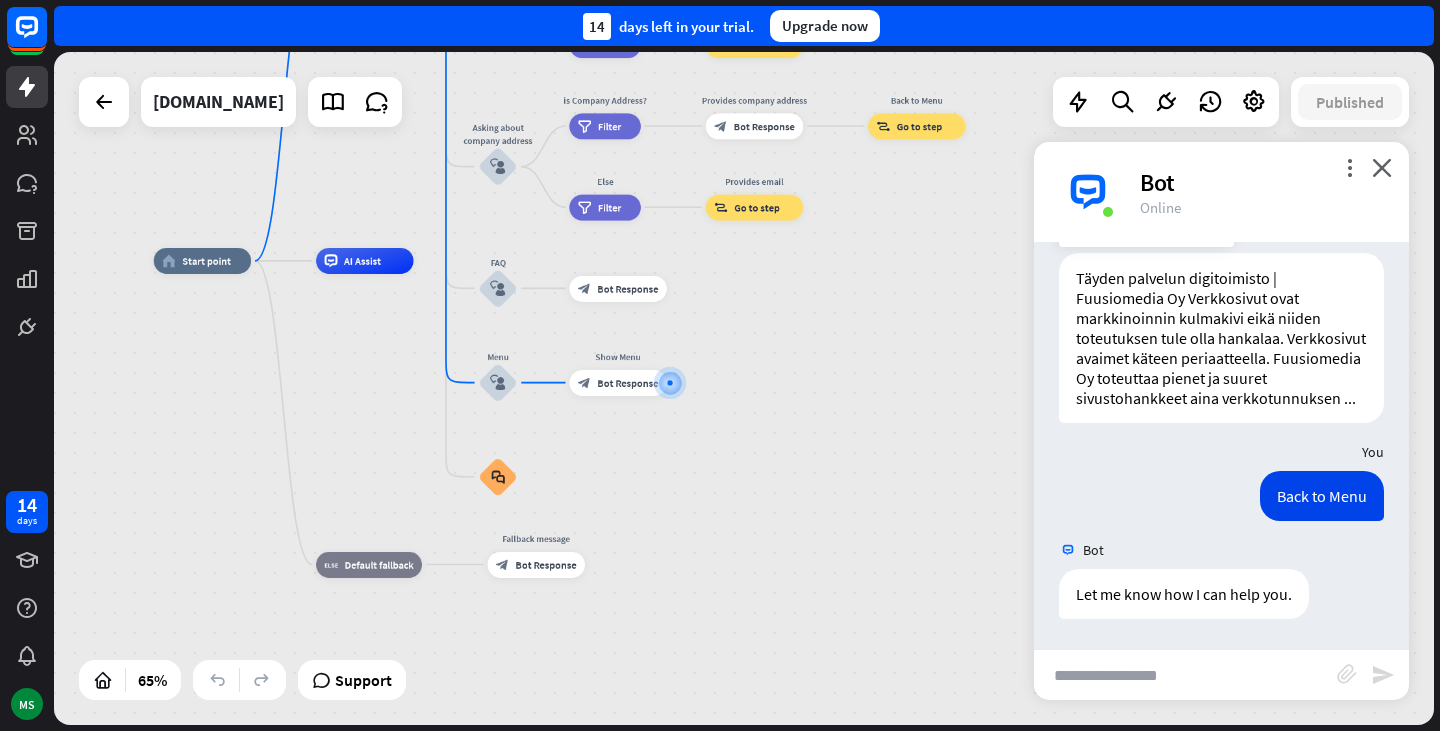 click on "home_2   Start point                 Welcome message   block_bot_response   Bot Response                 About us   block_user_input                 Provide company information   block_bot_response   Bot Response                 Back to Menu   block_user_input                 Was it helpful?   block_bot_response   Bot Response                 Yes   block_user_input                 Thank you!   block_bot_response   Bot Response                 No   block_user_input                 Back to Menu   block_goto   Go to step                 Contact us   block_user_input                 Contact flow   builder_tree   Flow                 Asking about email   block_user_input                   block_goto   Go to step                 Asking about phone number   block_user_input                 Is phone number?   filter   Filter                 Provides phone number   block_bot_response   Bot Response                 Back to Menu   block_goto   Go to step                 Else   filter   Filter" at bounding box center [602, 479] 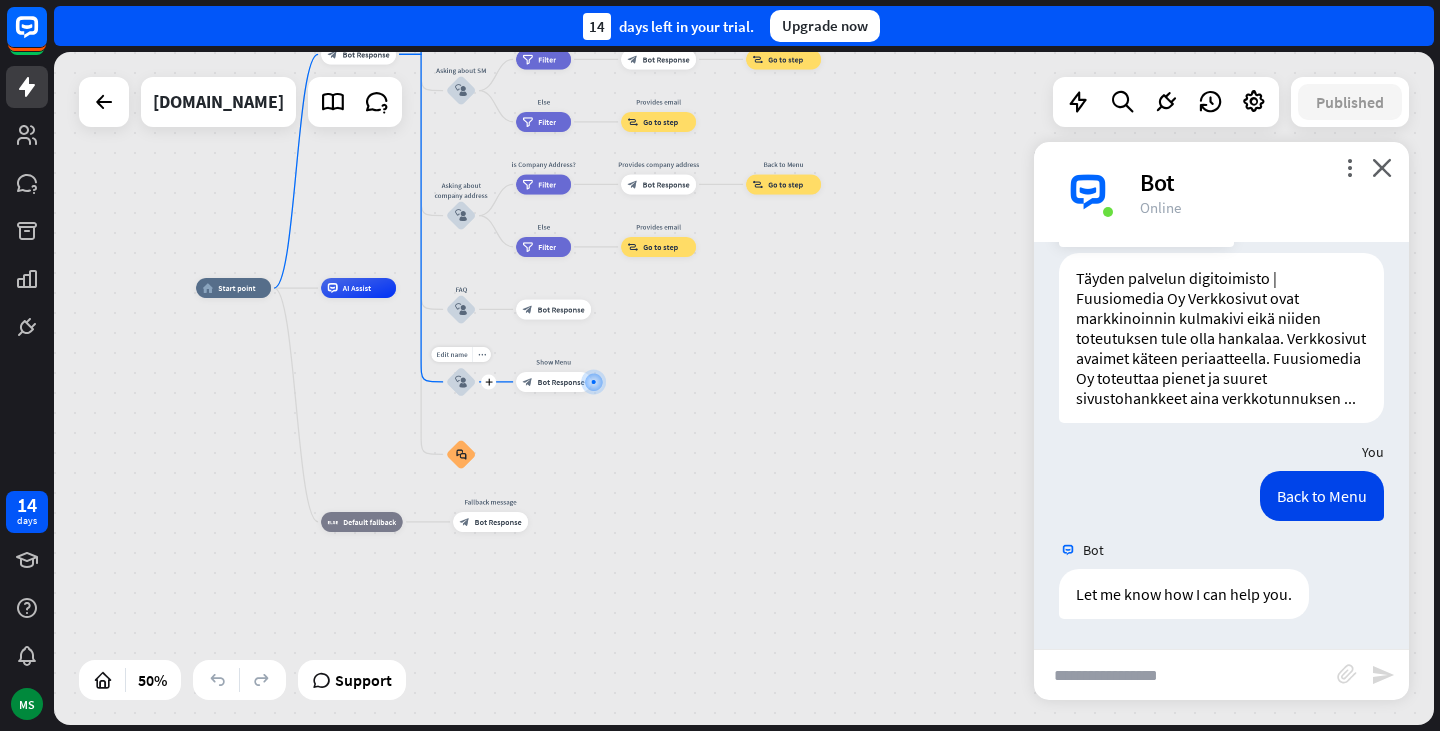 click on "block_user_input" at bounding box center (461, 382) 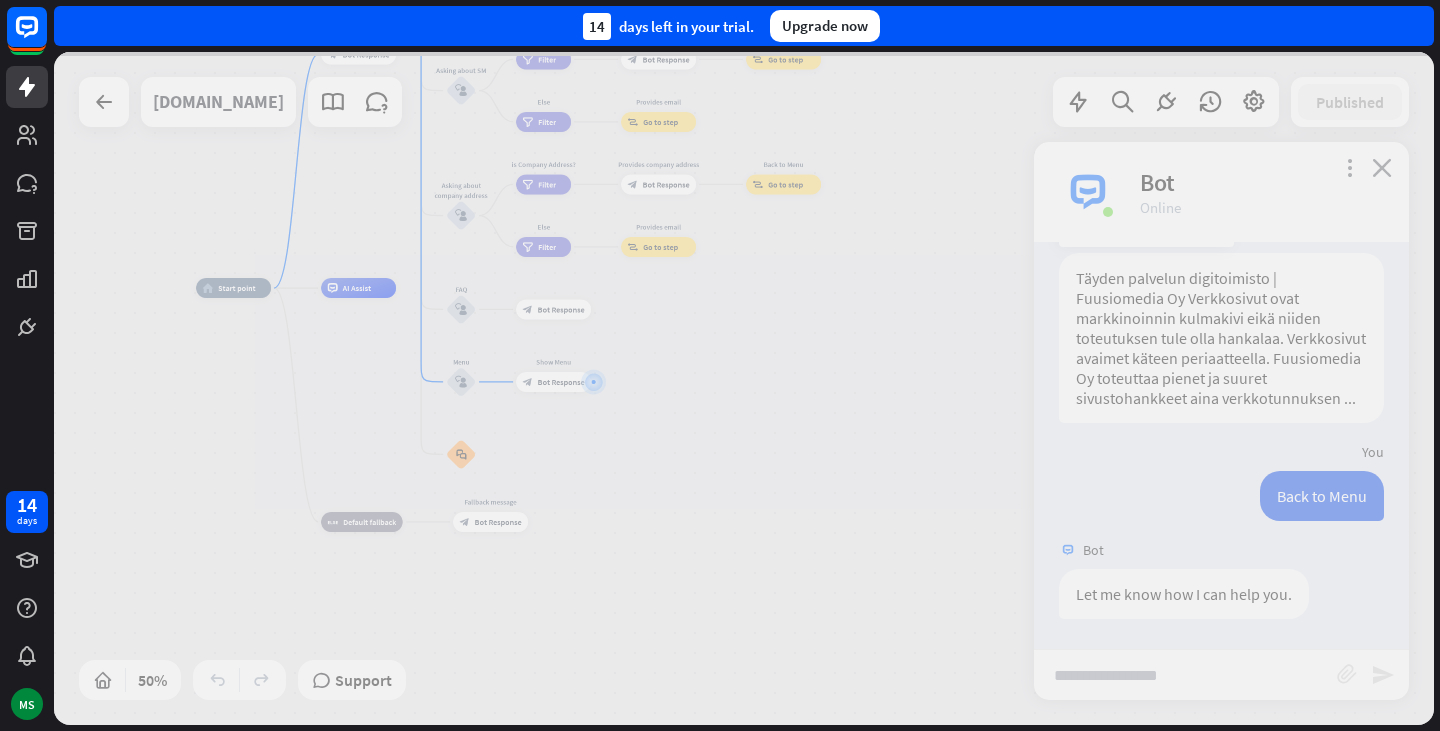 click at bounding box center (744, 388) 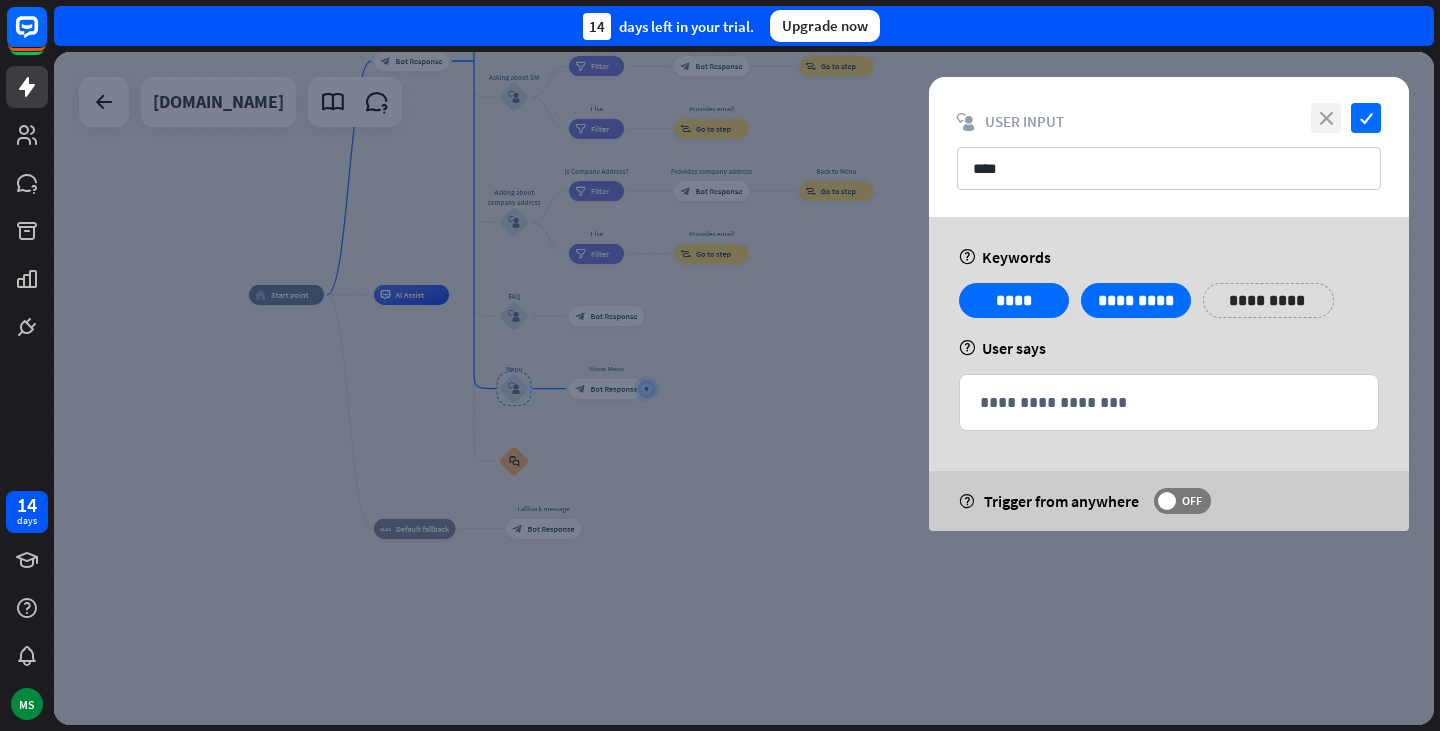 click on "close" at bounding box center [1326, 118] 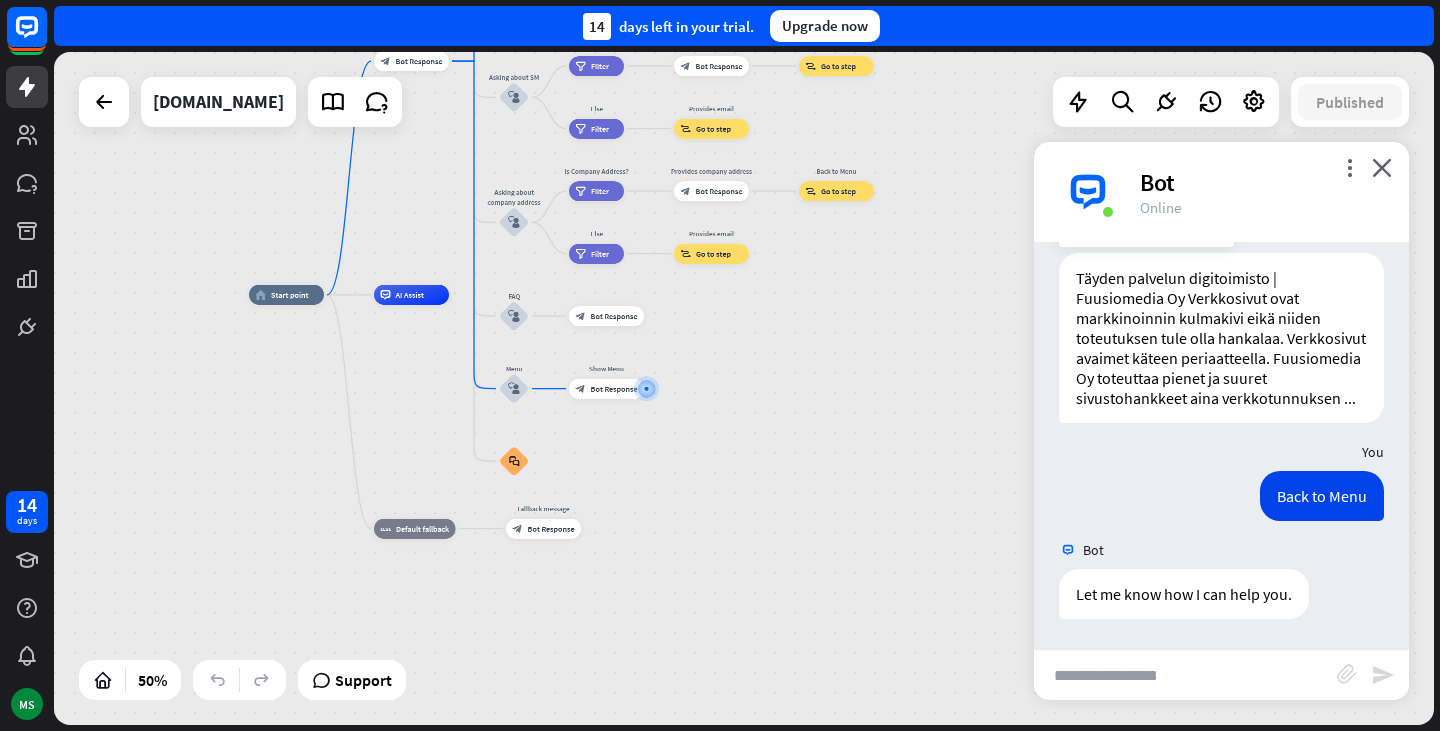 click on "more_vert
close
Bot
Online" at bounding box center (1221, 192) 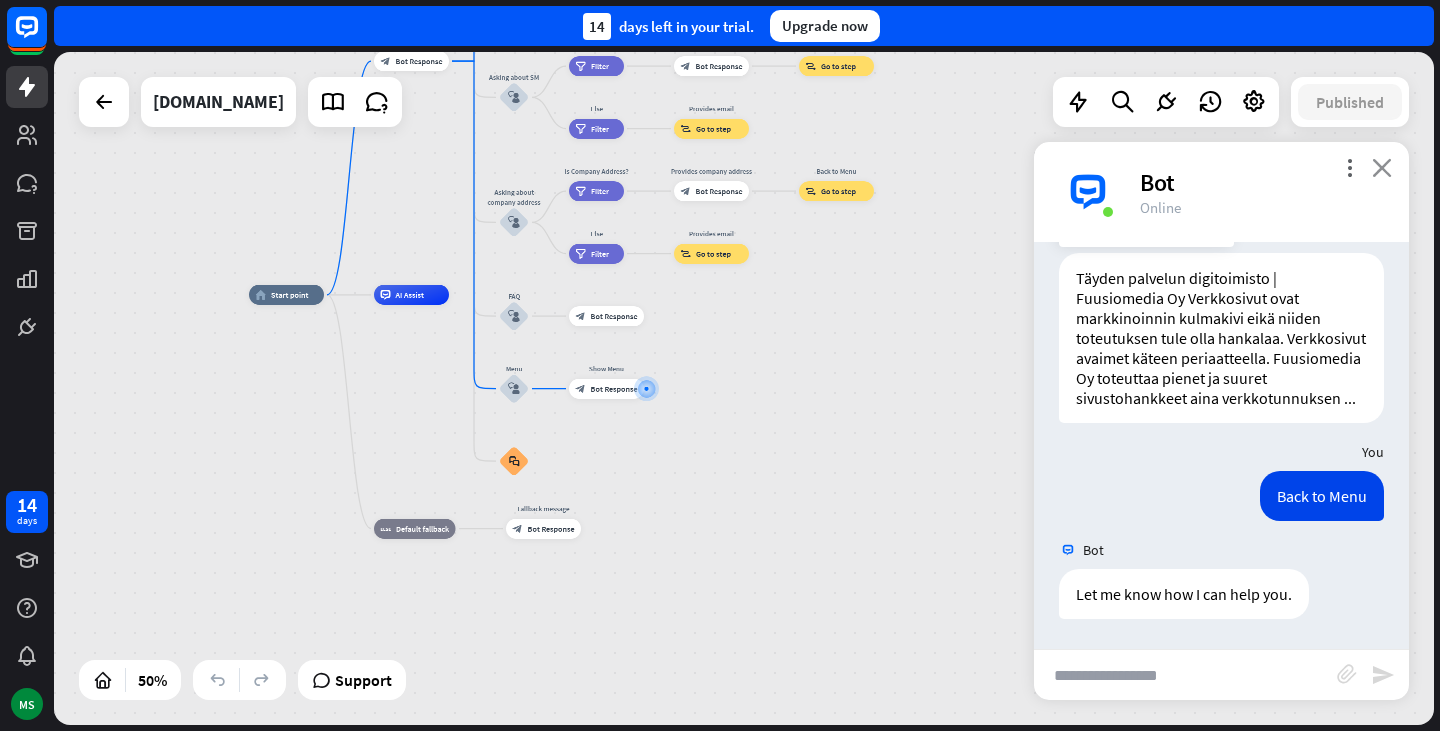 click on "close" at bounding box center [1382, 167] 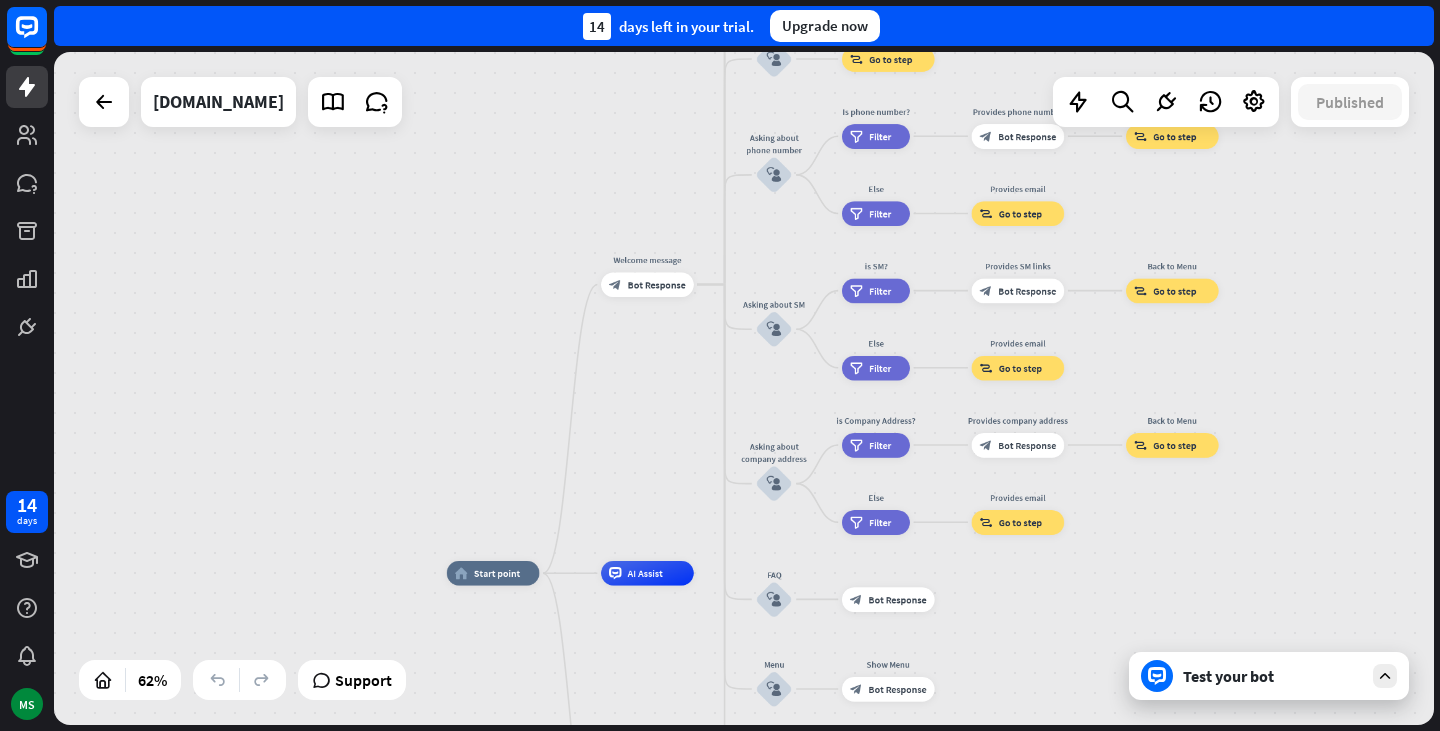 drag, startPoint x: 538, startPoint y: 135, endPoint x: 939, endPoint y: 405, distance: 483.4263 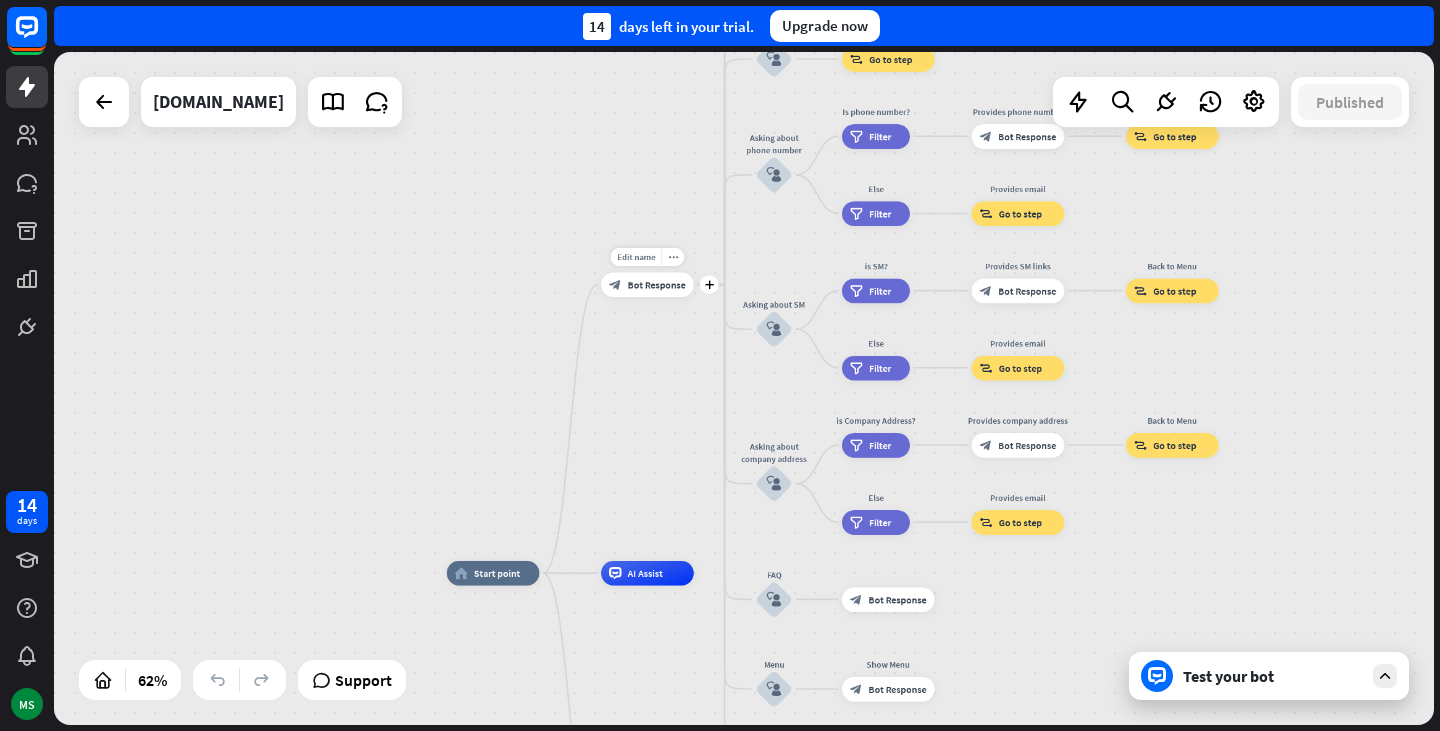 click on "block_bot_response   Bot Response" at bounding box center (647, 284) 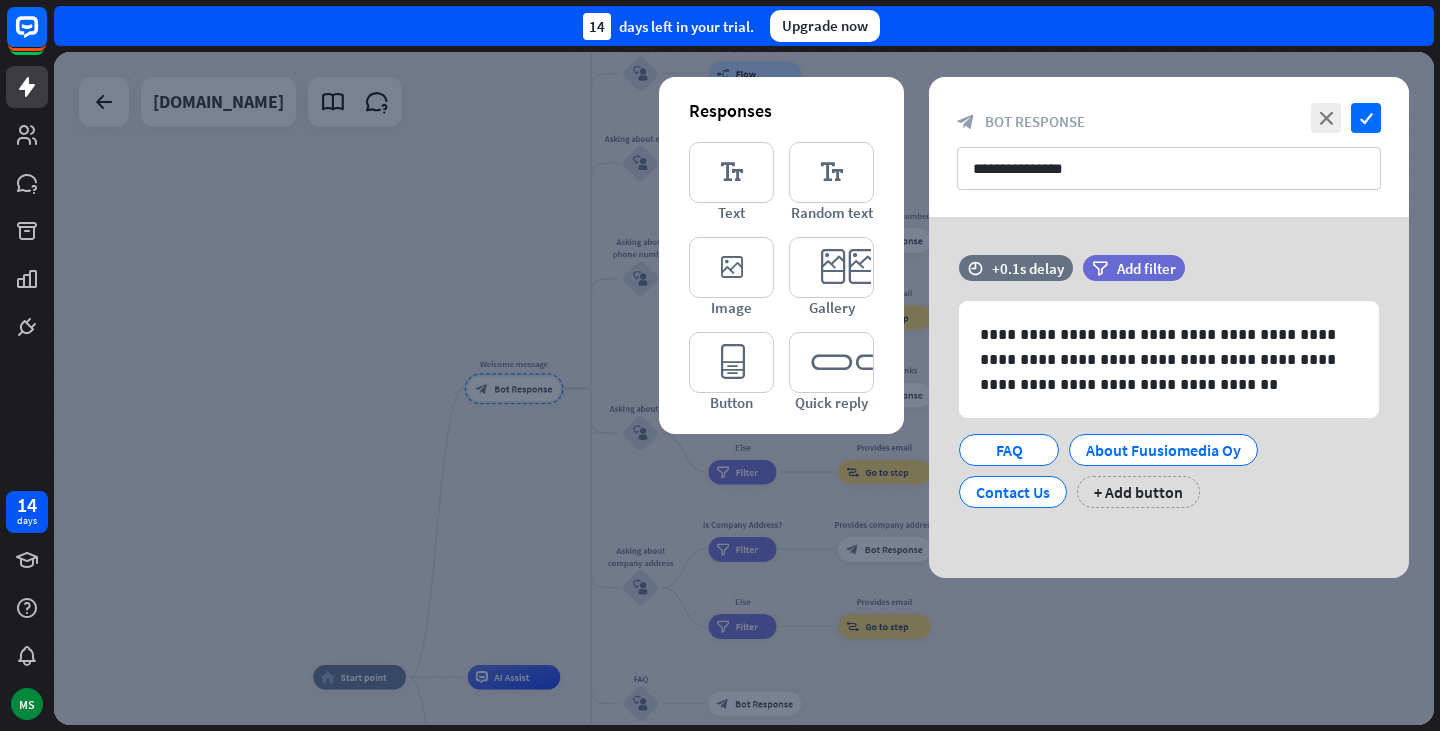 click at bounding box center (744, 388) 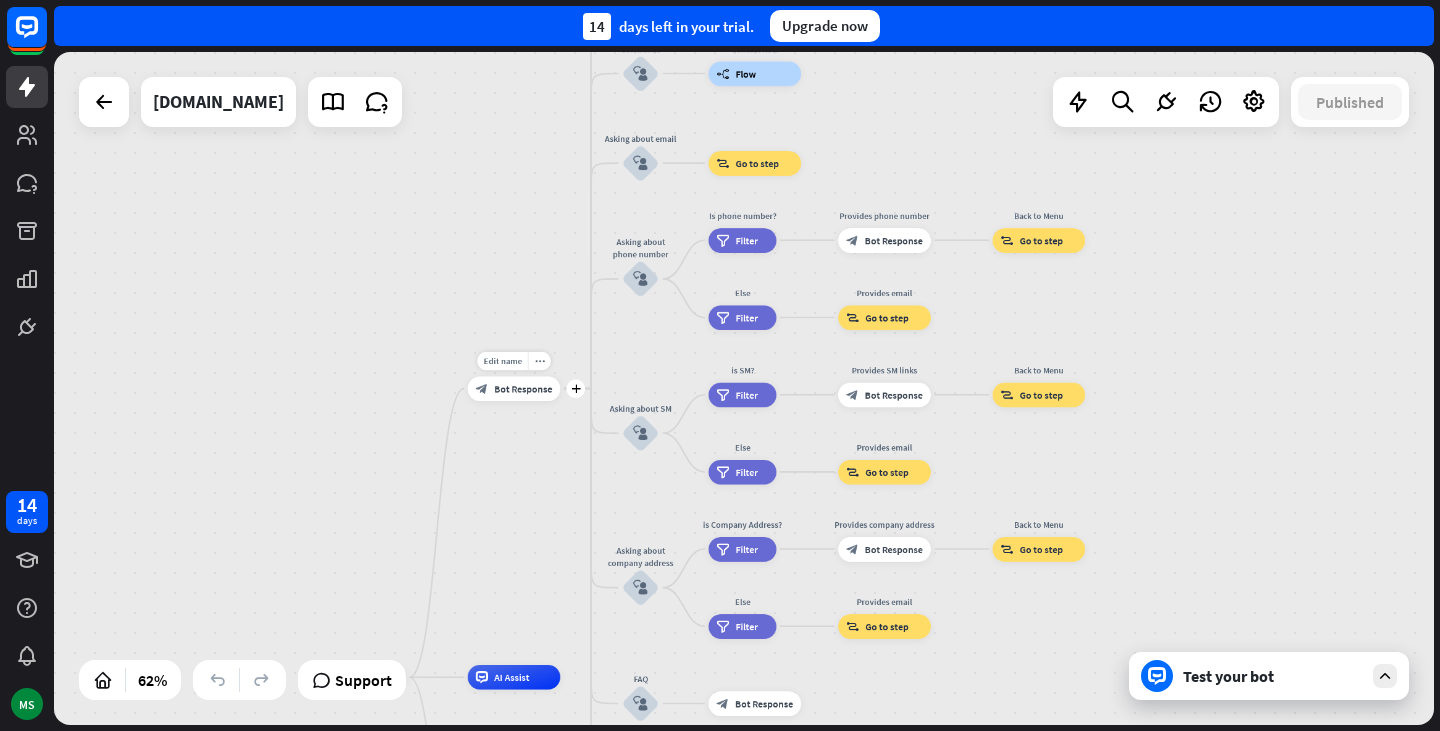click on "Bot Response" at bounding box center [523, 388] 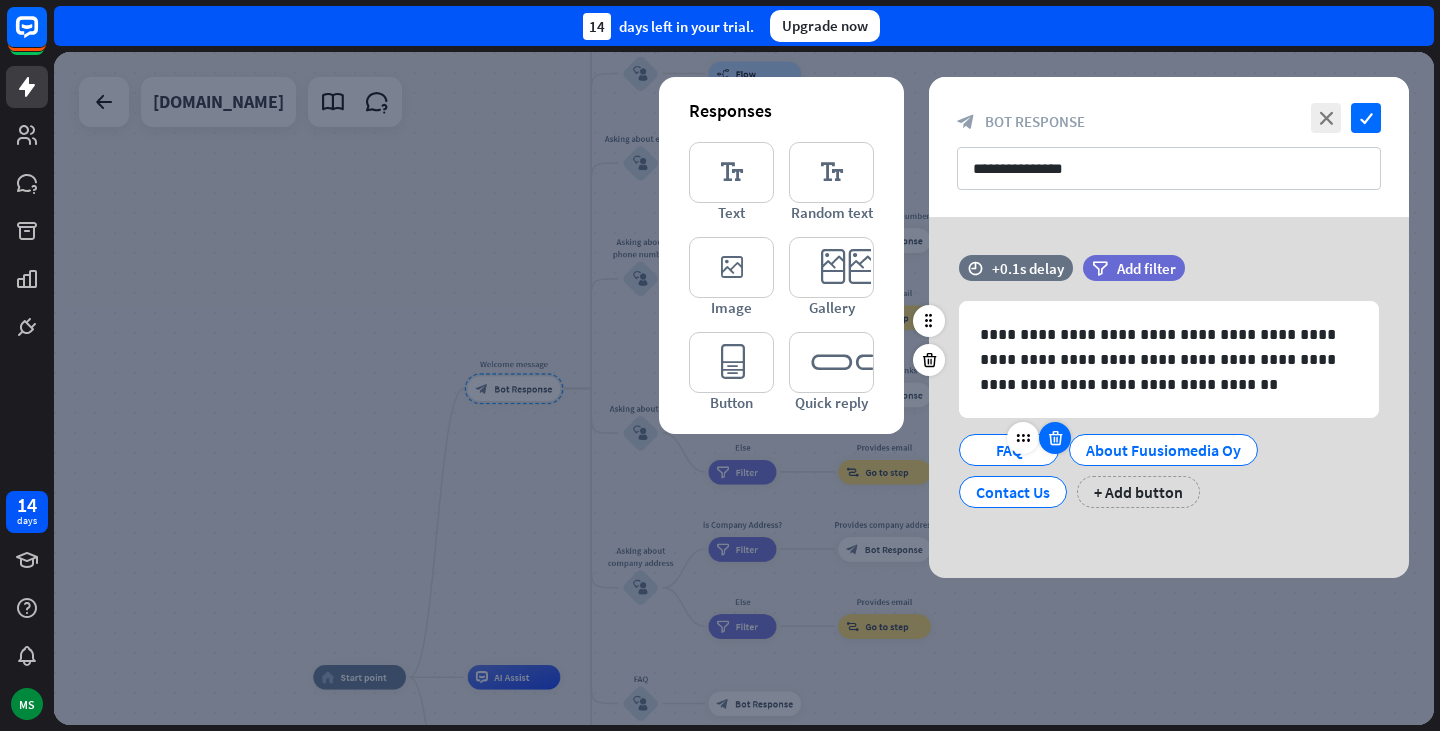 click at bounding box center [1055, 438] 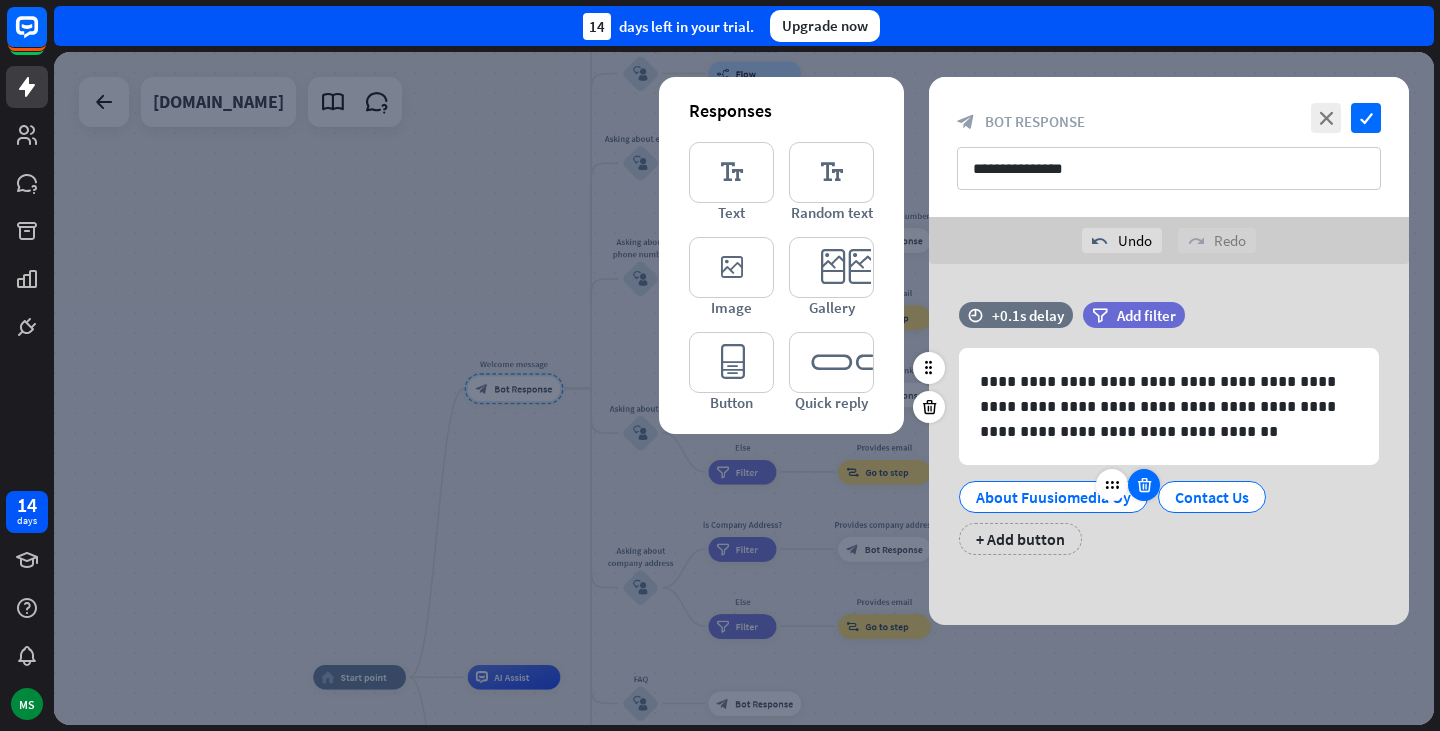 click at bounding box center (1144, 485) 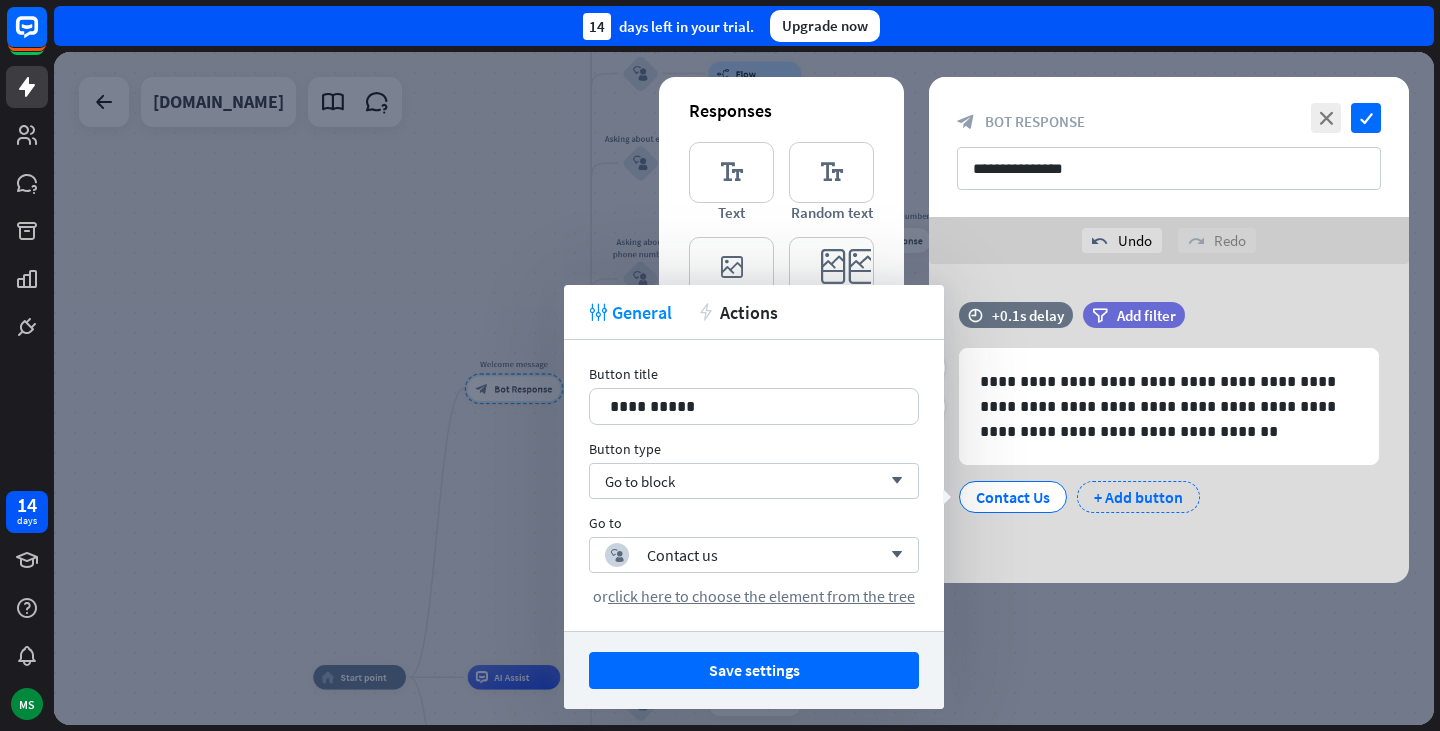 click on "+ Add button" at bounding box center [1138, 497] 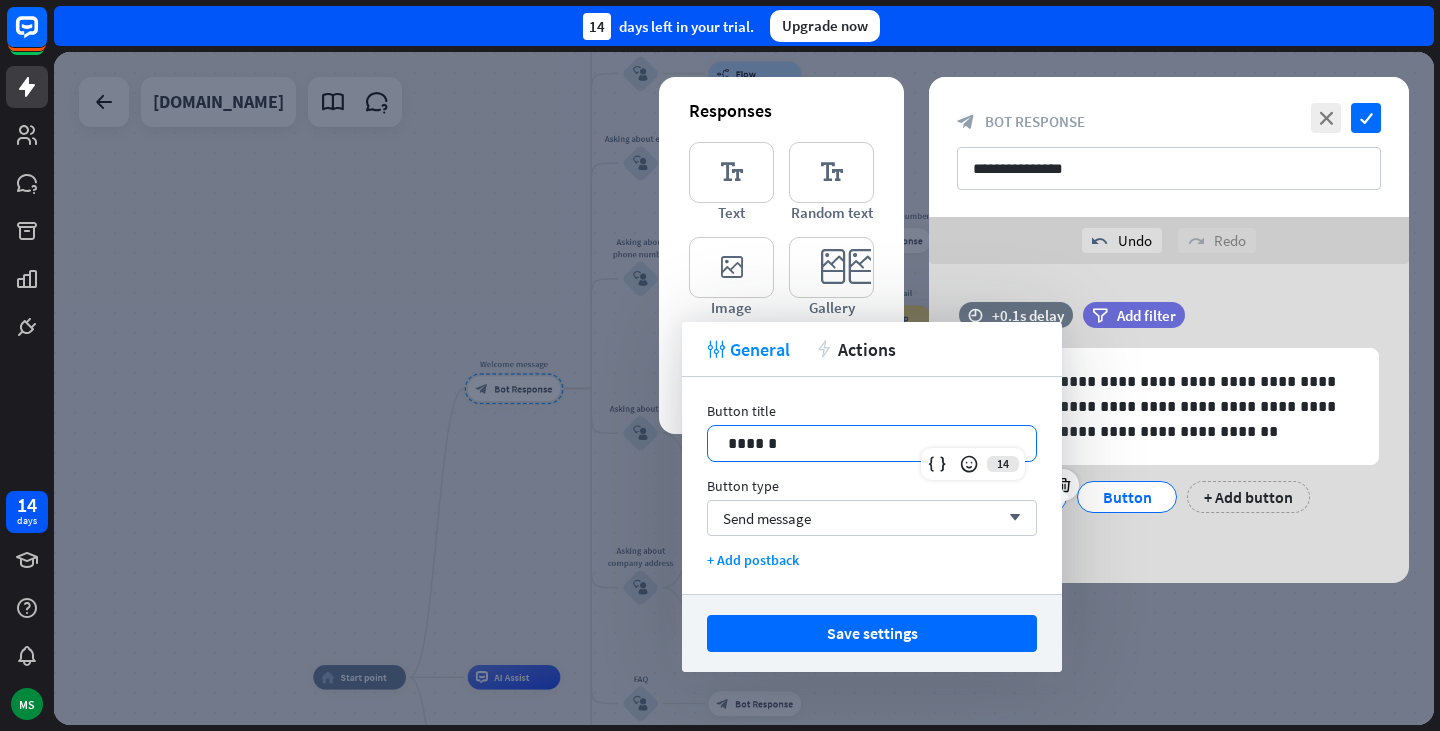 drag, startPoint x: 788, startPoint y: 431, endPoint x: 677, endPoint y: 430, distance: 111.0045 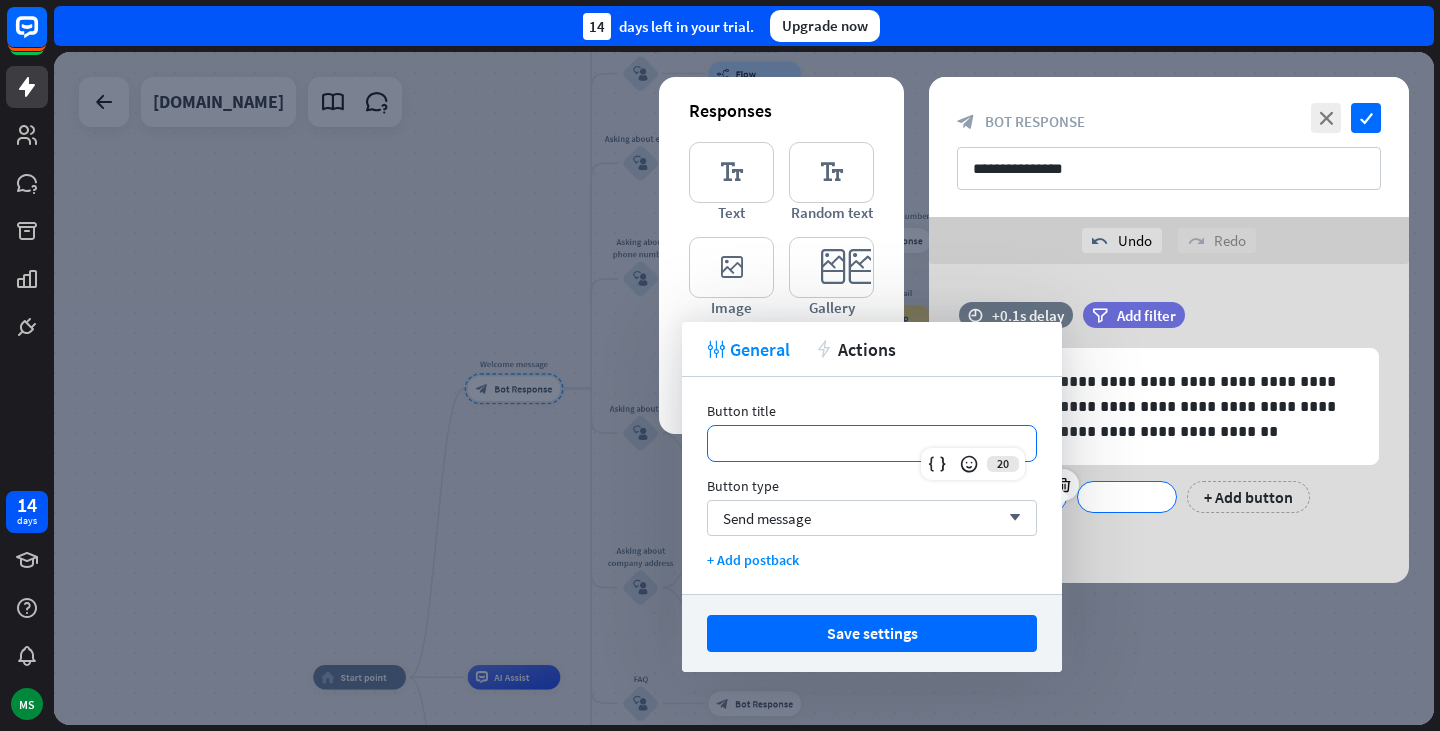 click on "**********" at bounding box center [872, 443] 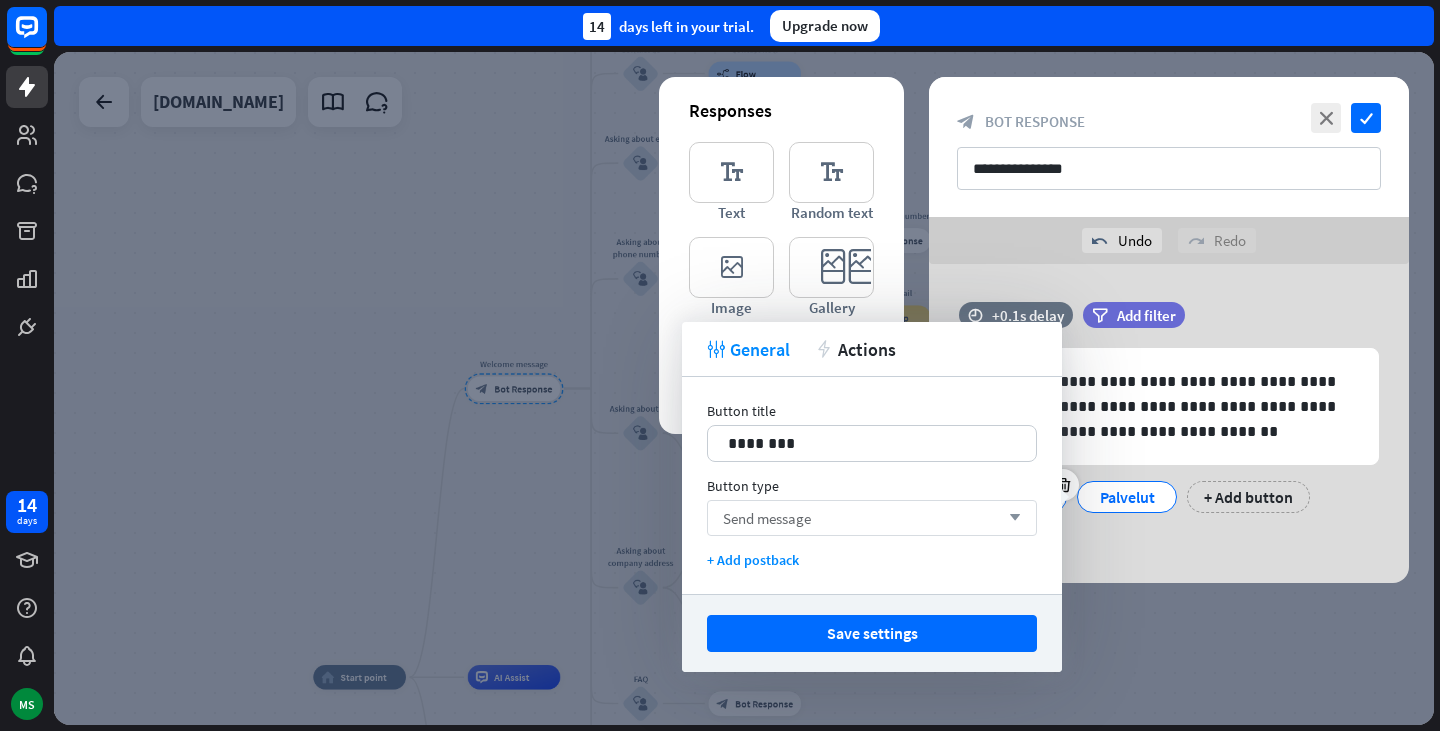 click on "Send message
arrow_down" at bounding box center [872, 518] 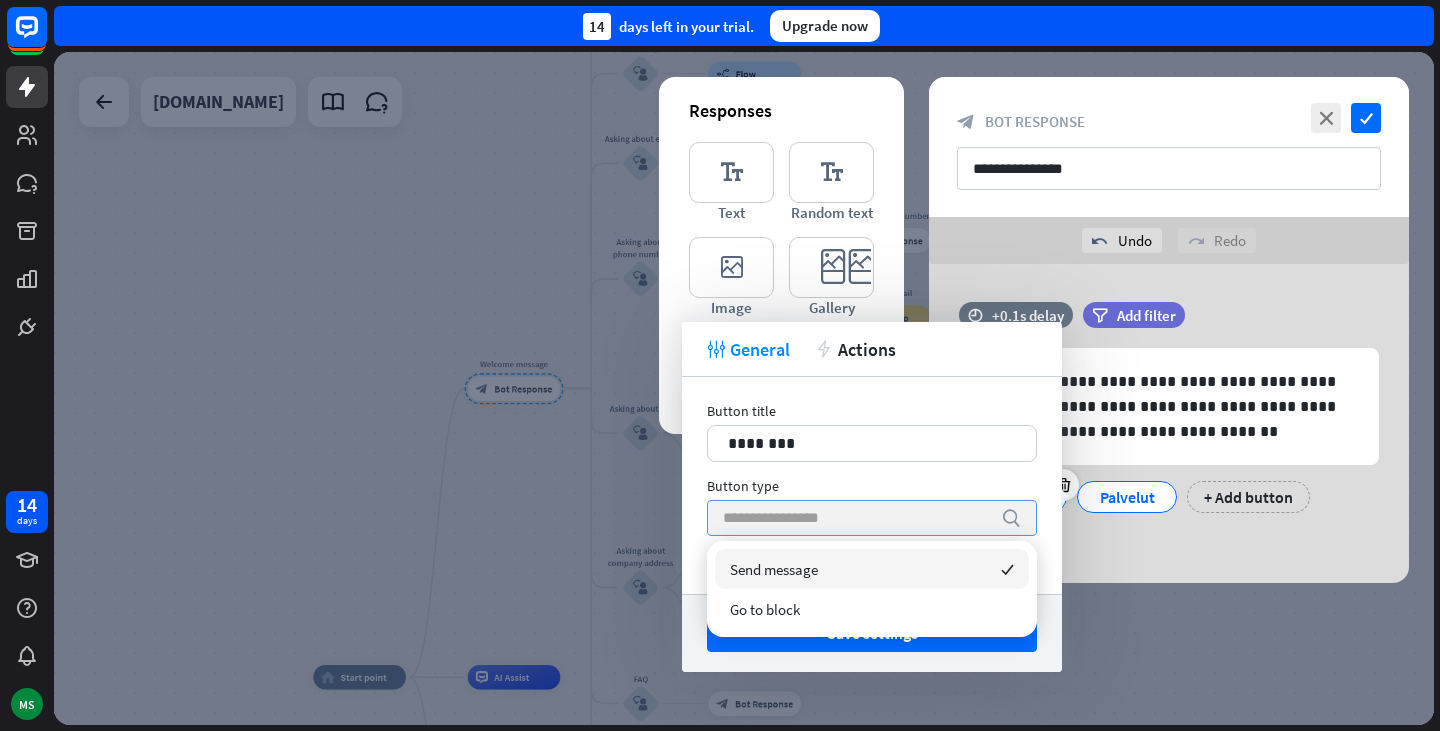 click at bounding box center [857, 518] 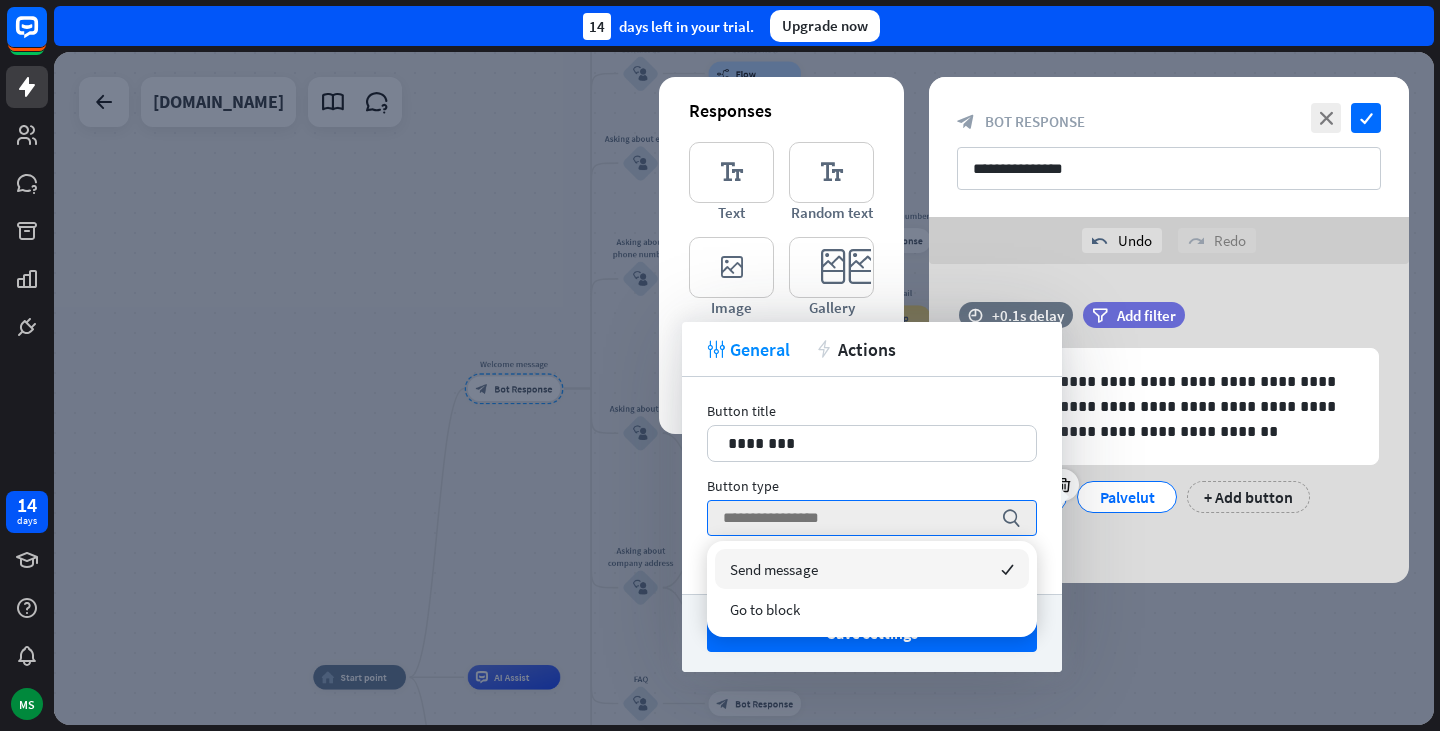 click on "Button title" at bounding box center [872, 411] 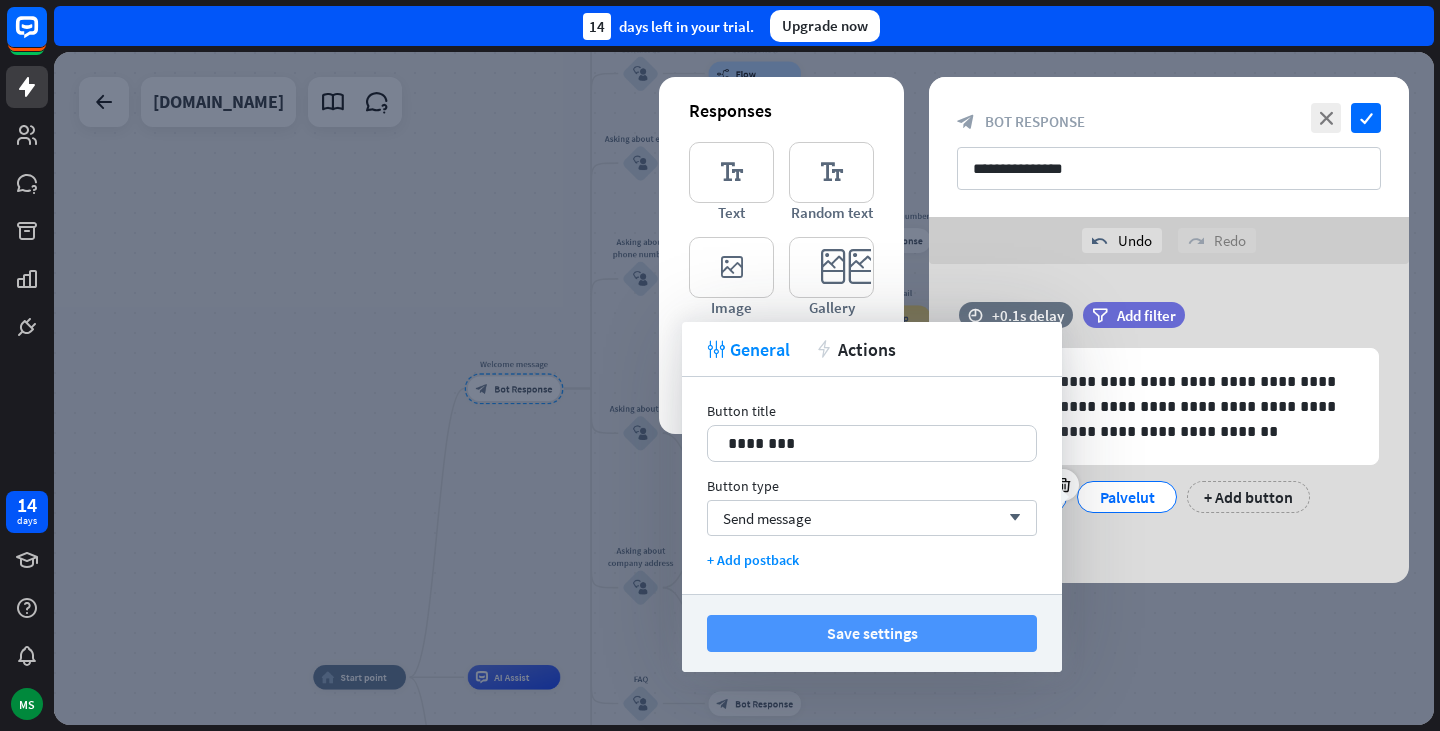 click on "Save settings" at bounding box center (872, 633) 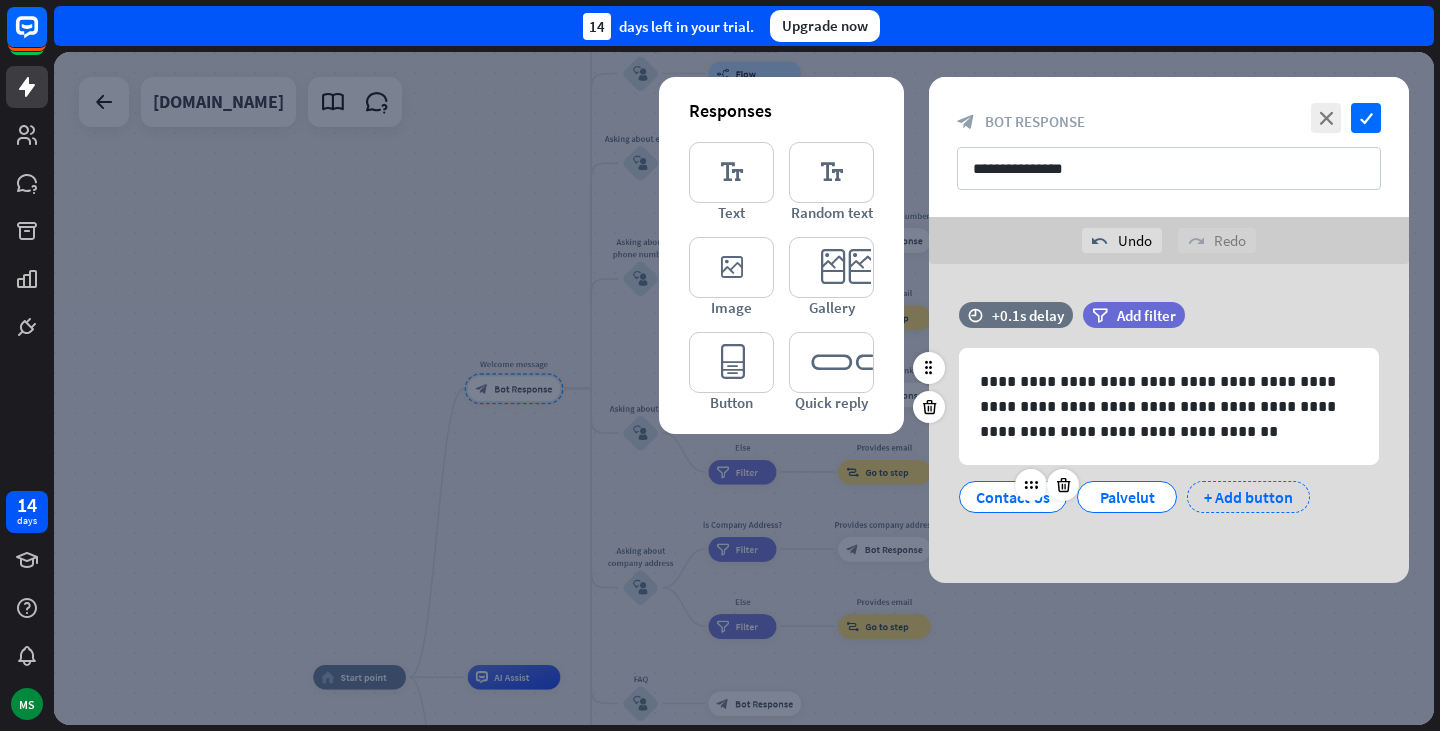 click on "+ Add button" at bounding box center (1248, 497) 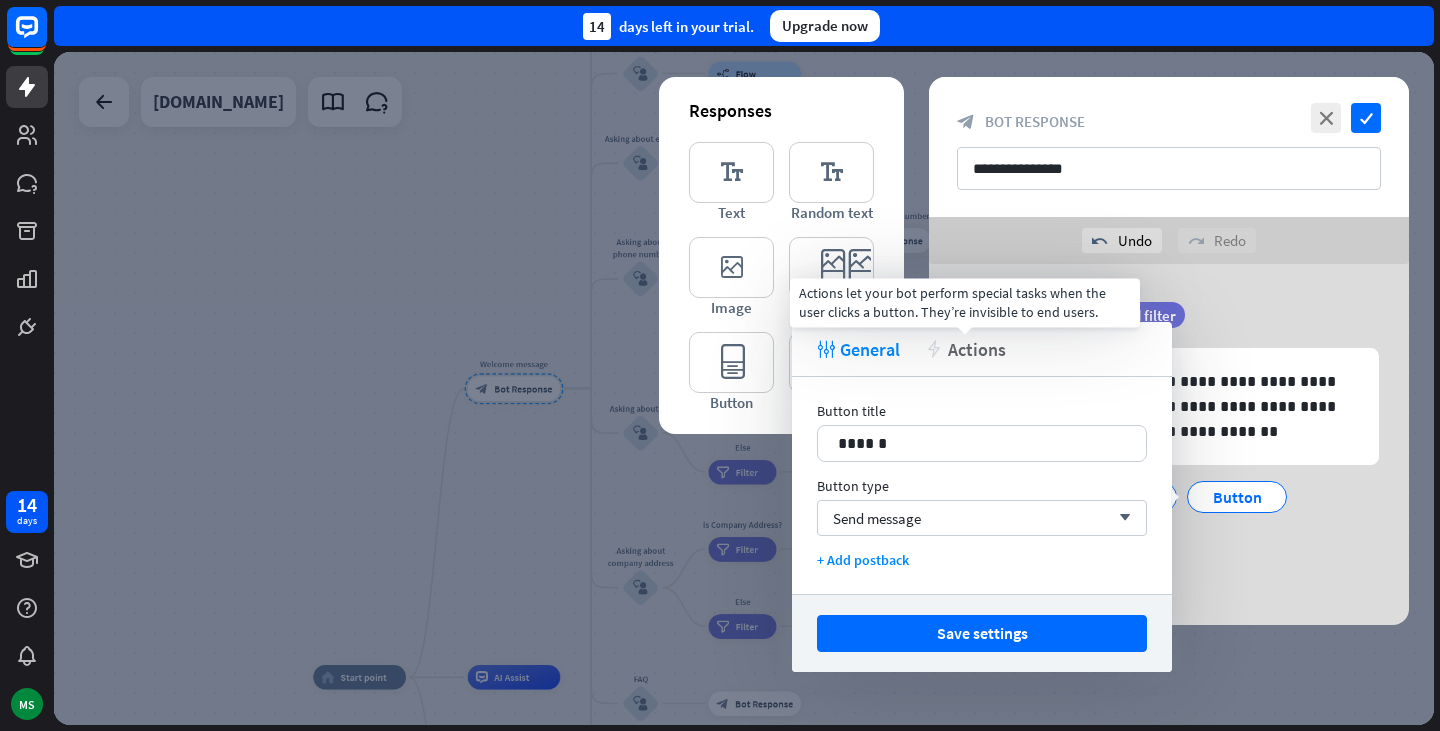 click on "Actions" at bounding box center (977, 349) 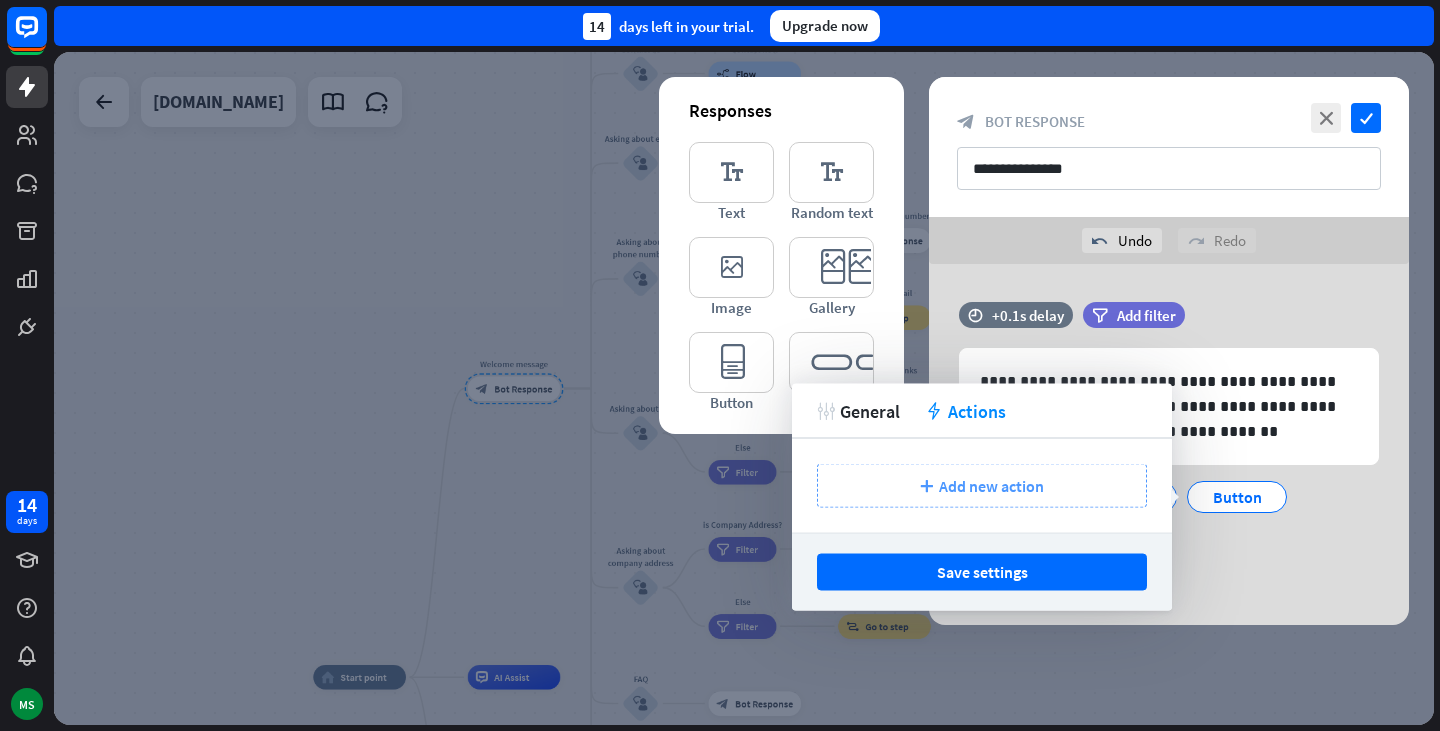 click on "Add new action" at bounding box center [991, 486] 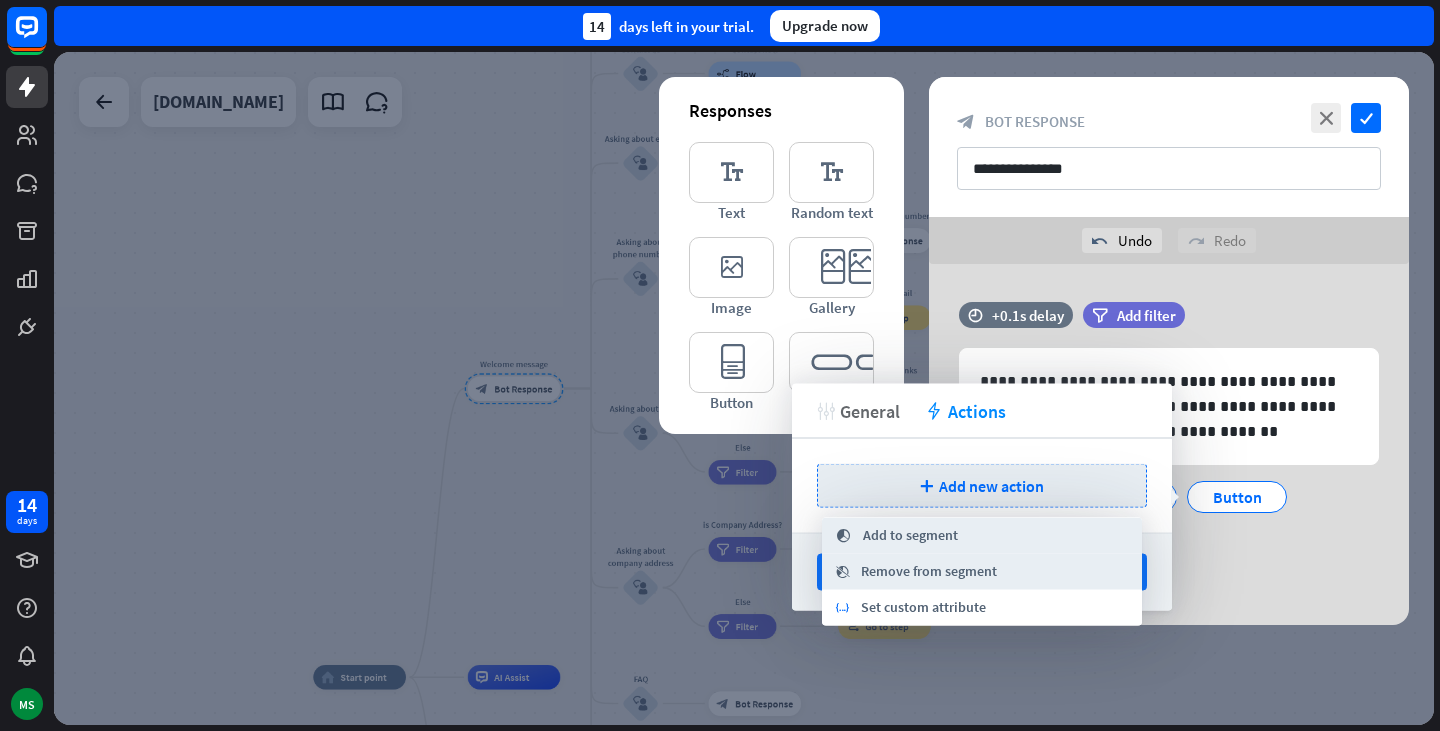 click on "General" at bounding box center [870, 410] 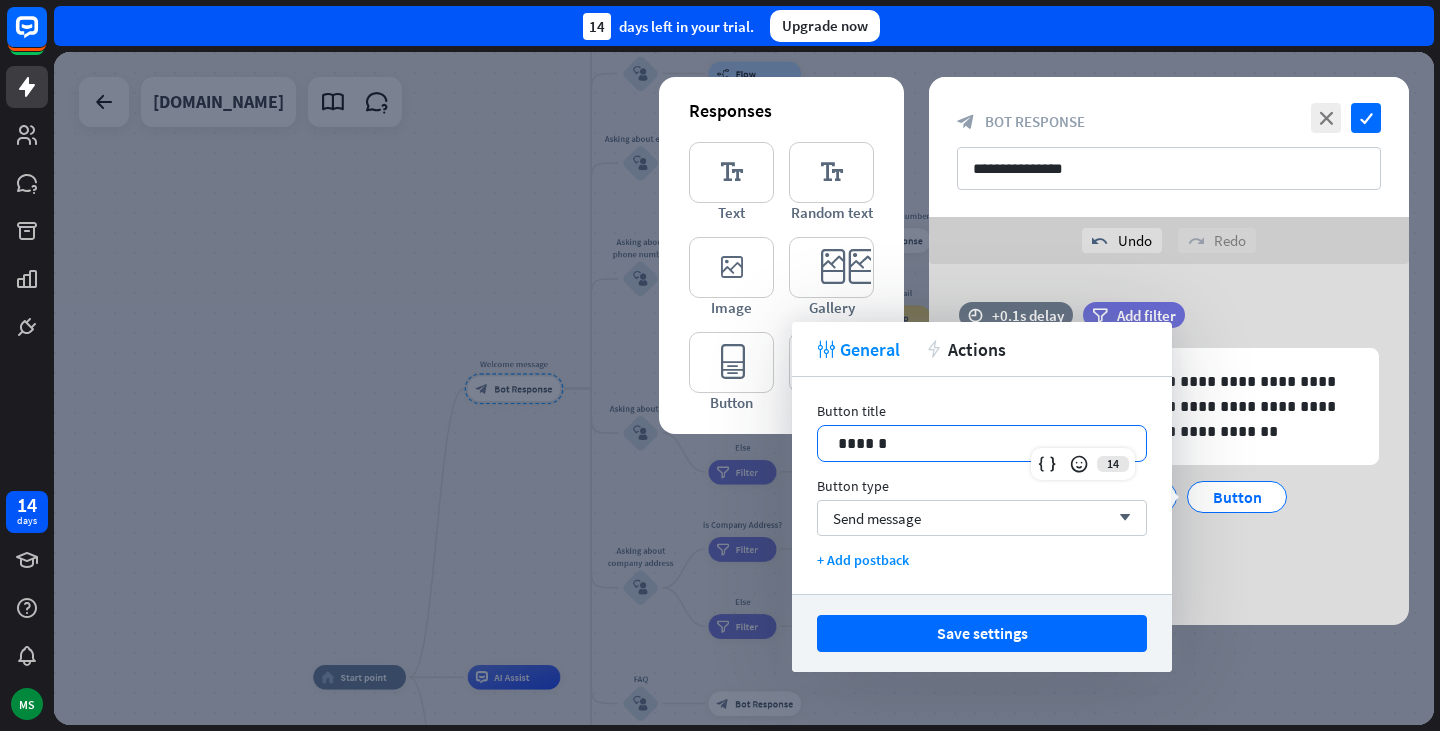 click on "******" at bounding box center [982, 443] 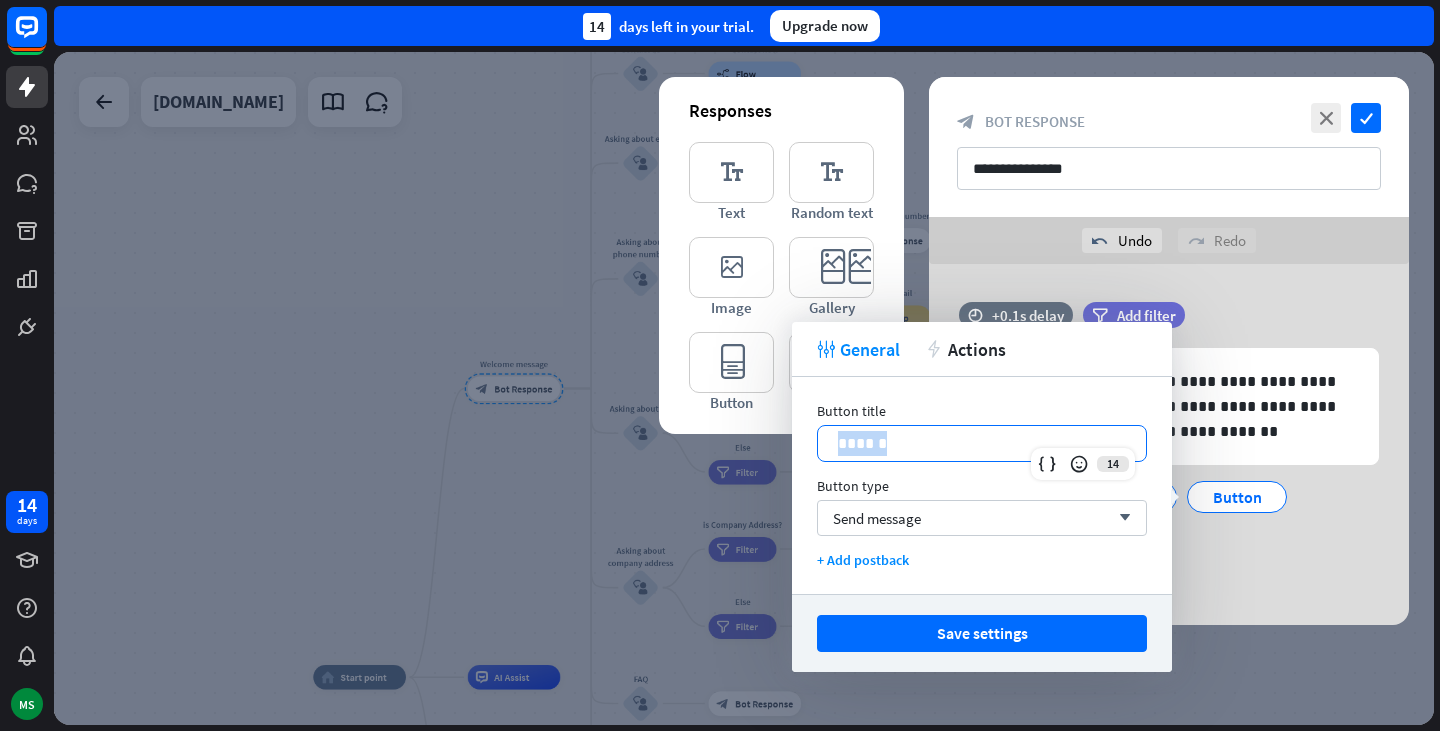 drag, startPoint x: 896, startPoint y: 442, endPoint x: 805, endPoint y: 434, distance: 91.350975 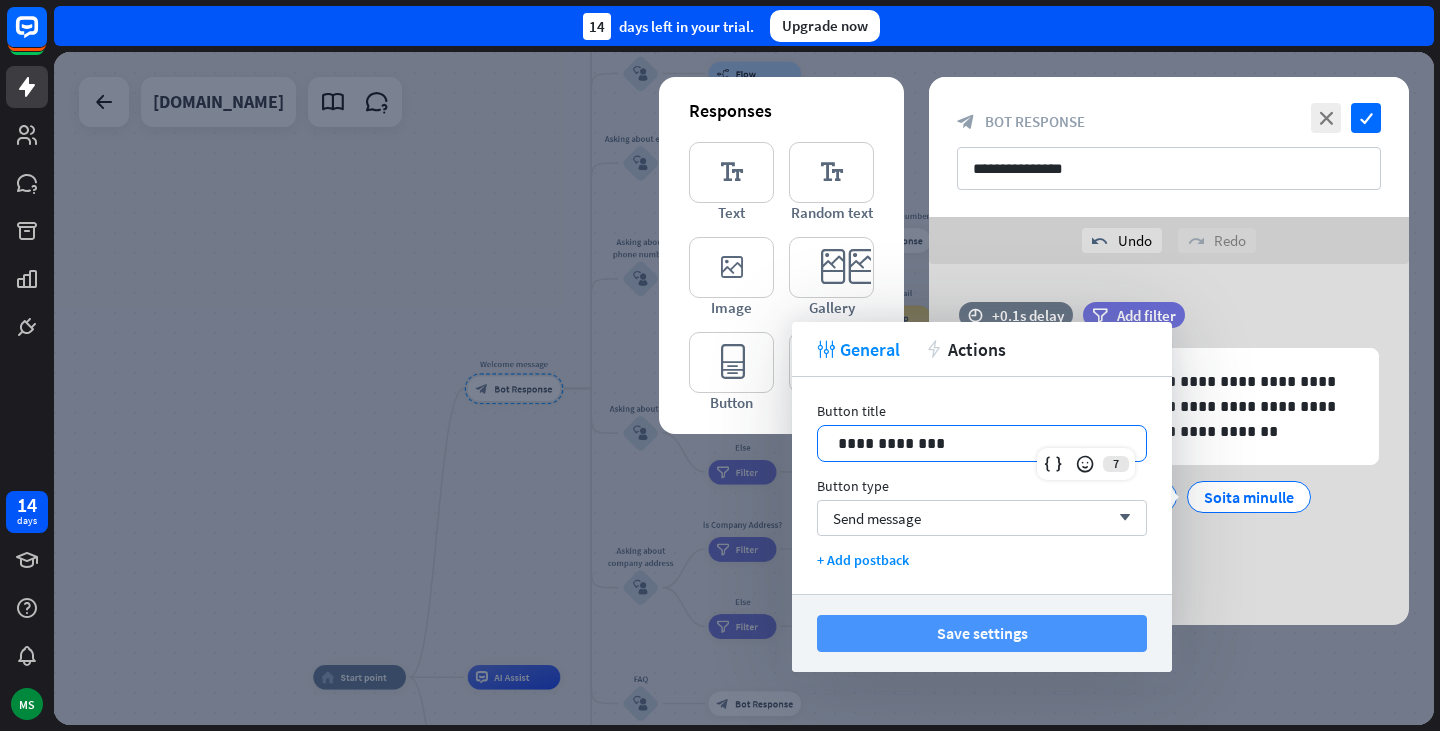 click on "Save settings" at bounding box center (982, 633) 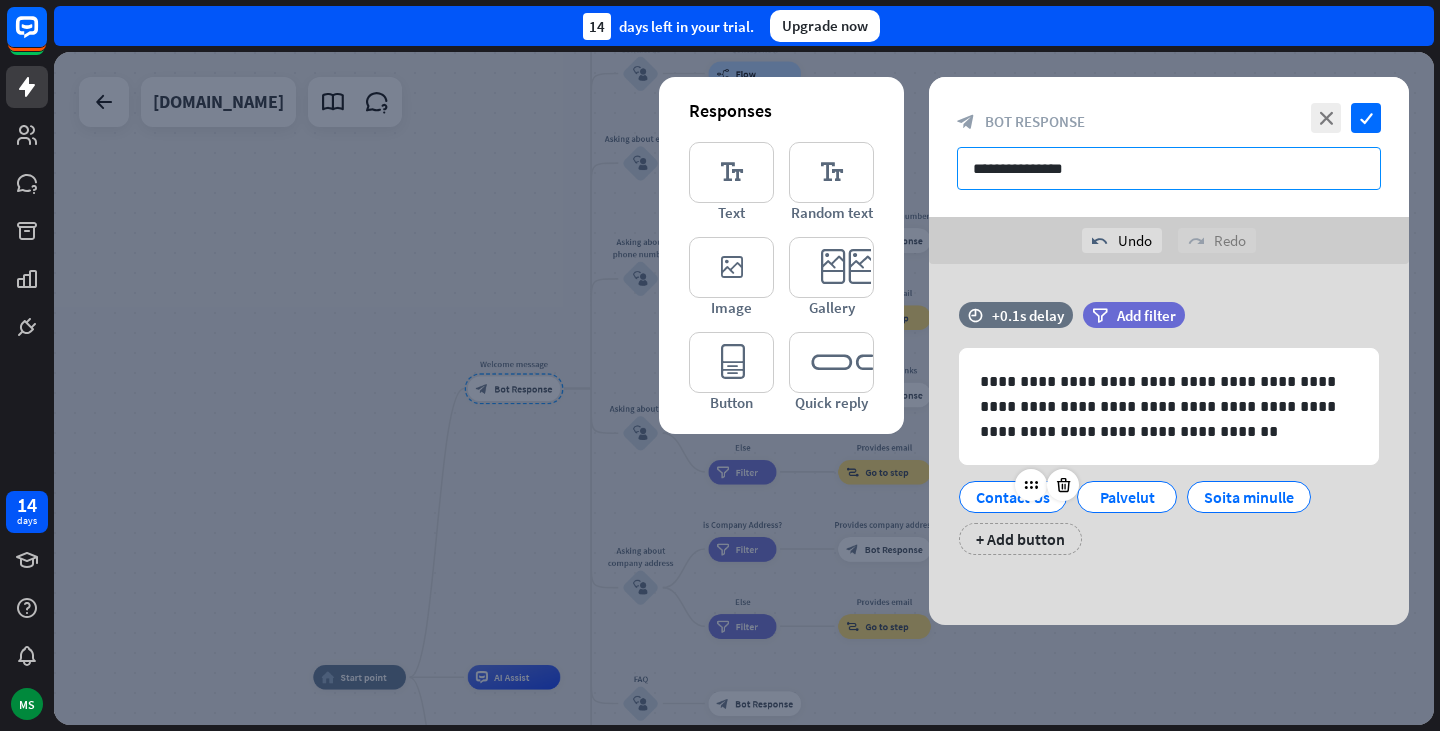 click on "**********" at bounding box center [1169, 168] 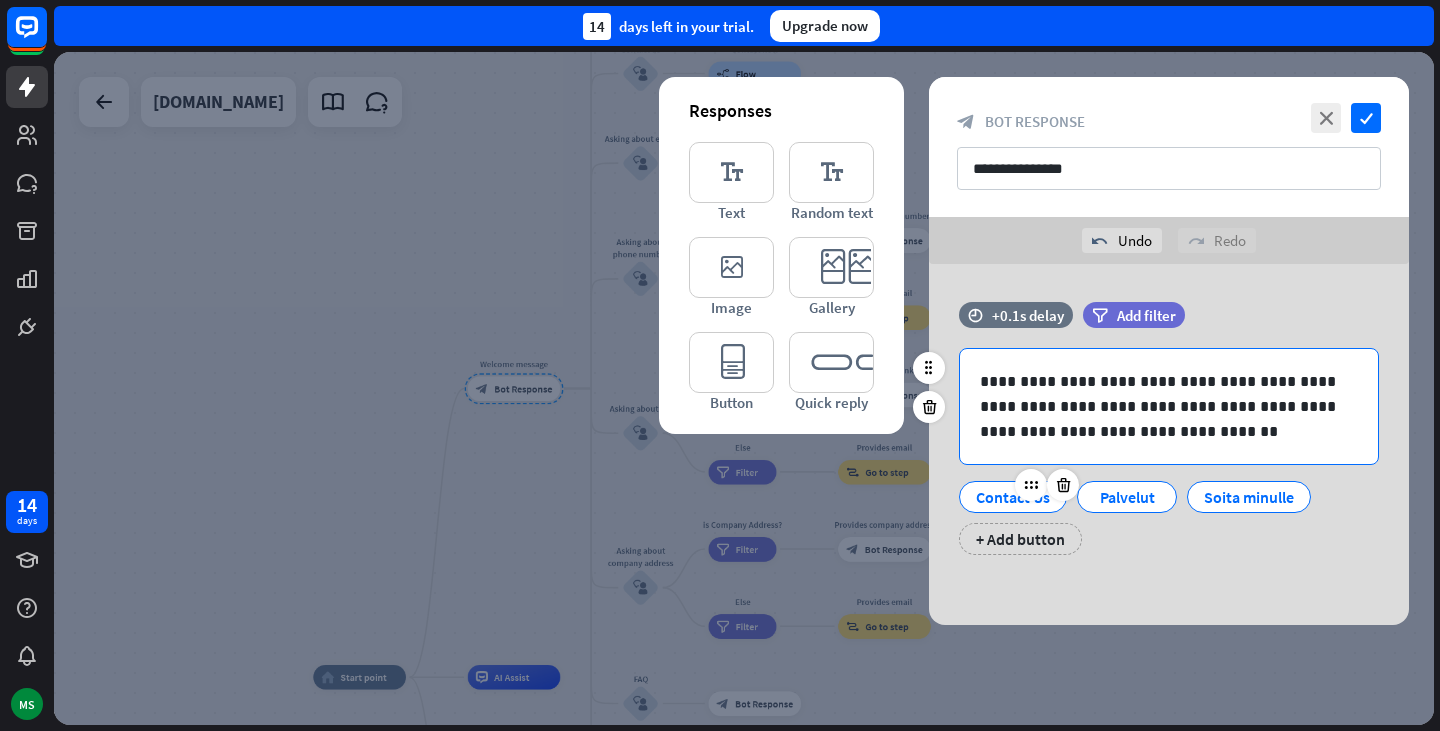 click on "**********" at bounding box center (1169, 406) 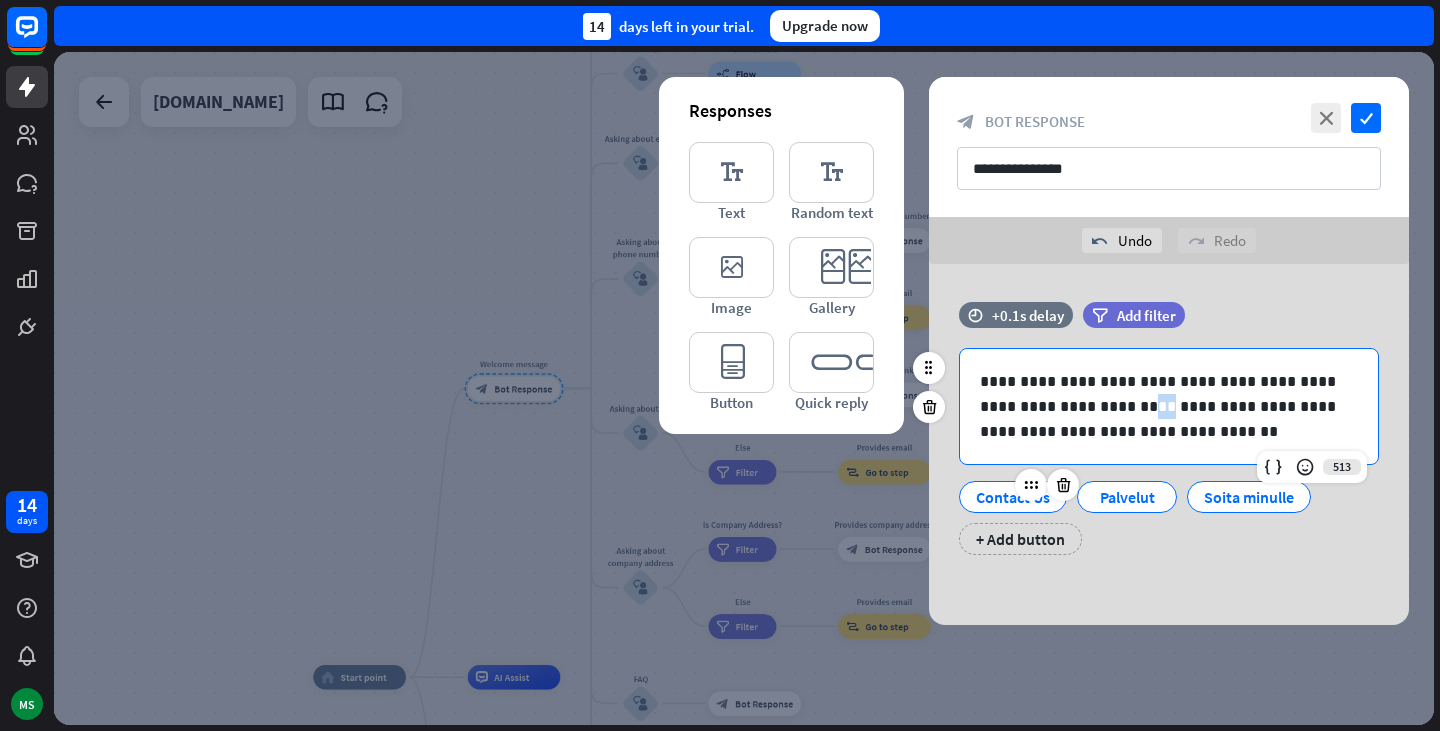 click on "**********" at bounding box center [1169, 406] 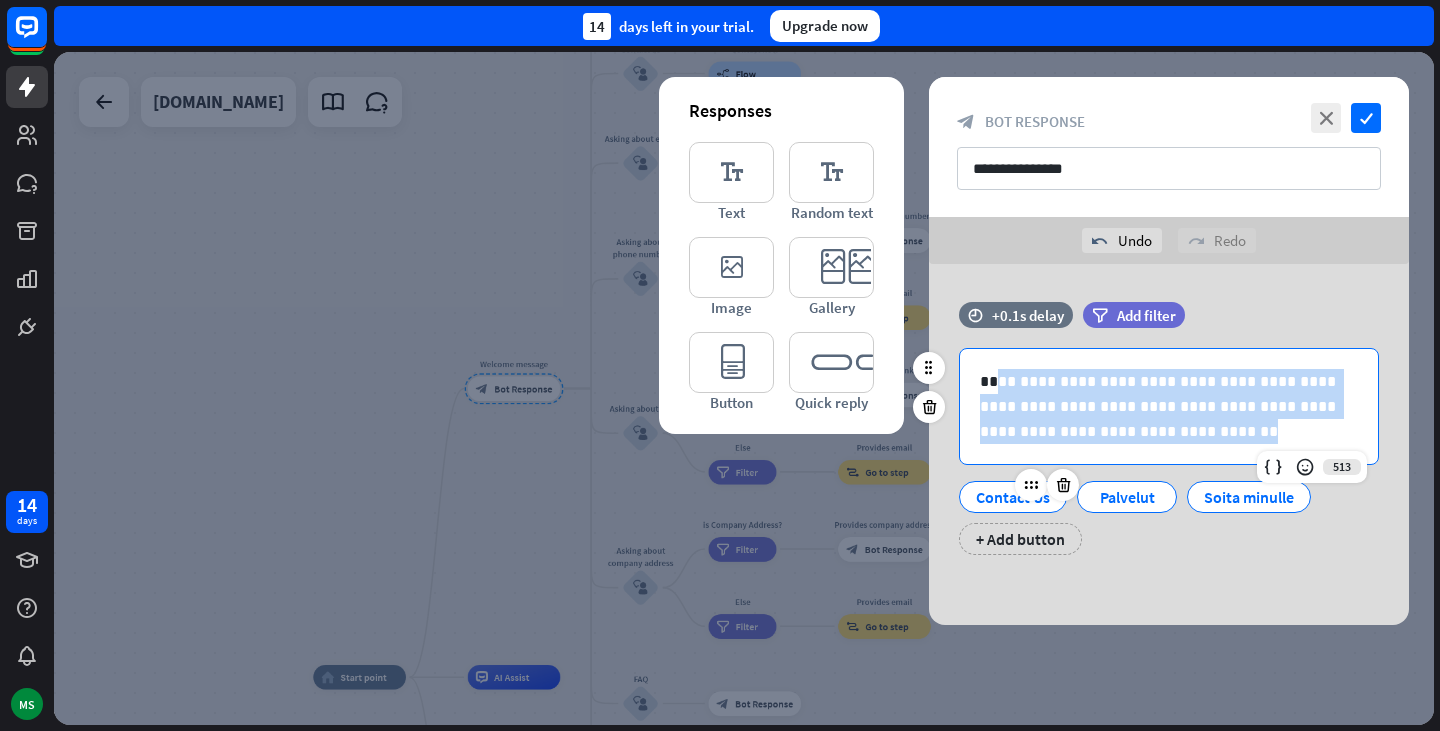 drag, startPoint x: 1124, startPoint y: 430, endPoint x: 1000, endPoint y: 381, distance: 133.33041 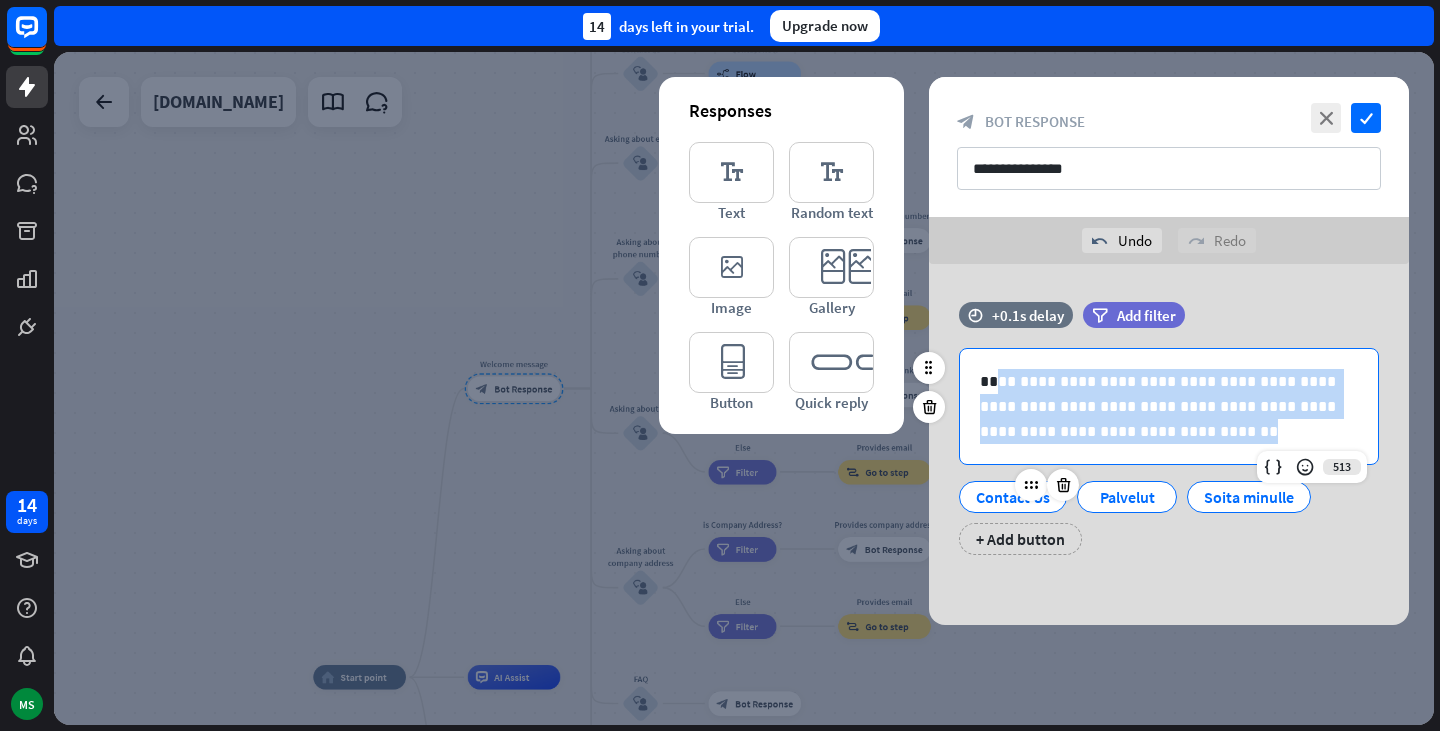 click on "**********" at bounding box center (1169, 406) 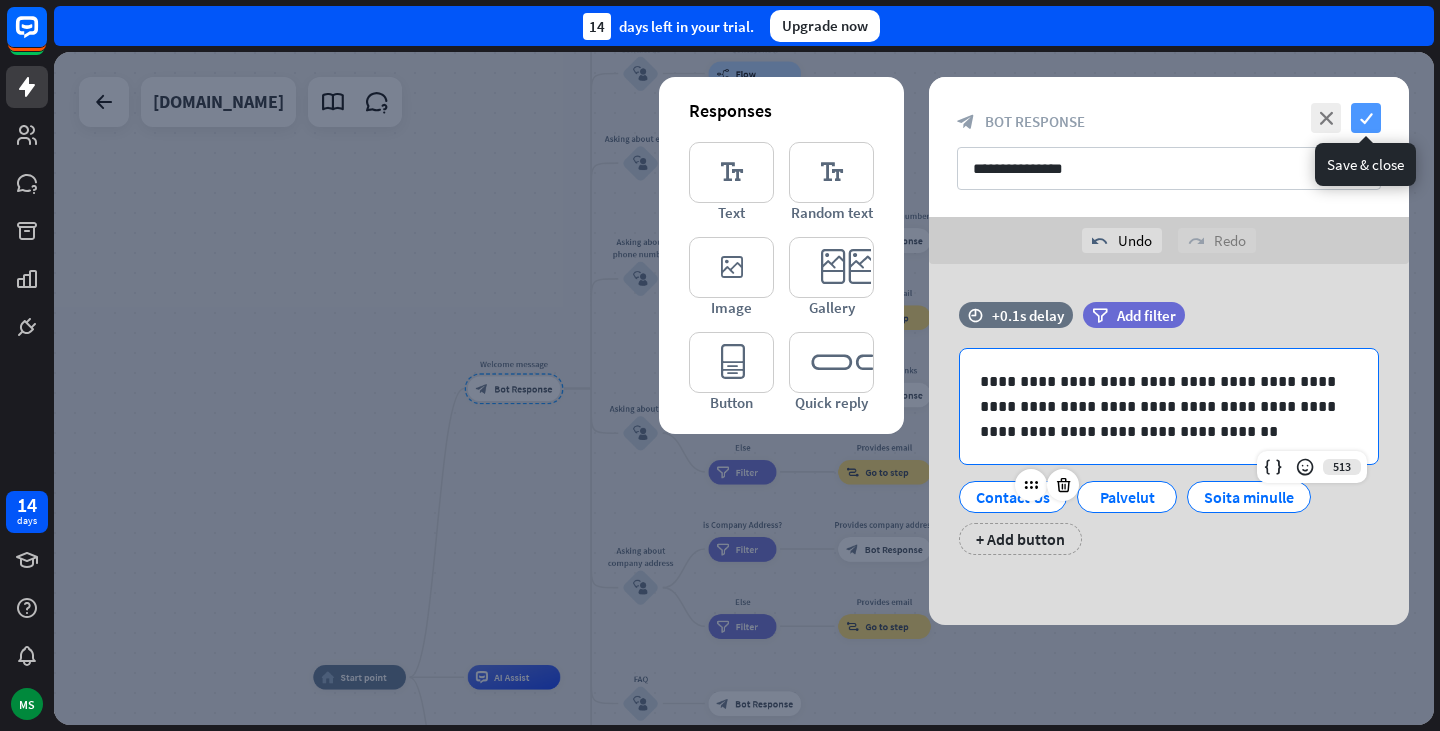 click on "check" at bounding box center [1366, 118] 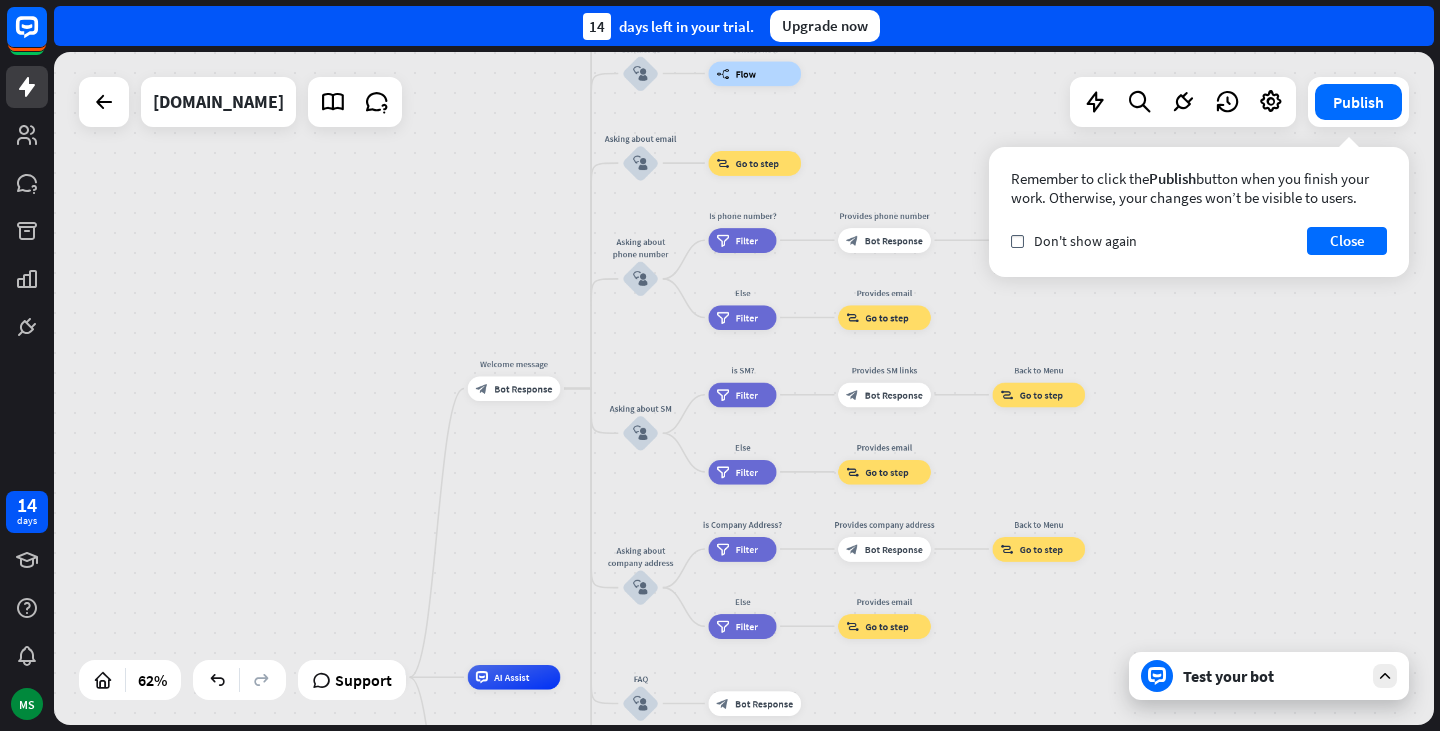 click on "Test your bot" at bounding box center (1273, 676) 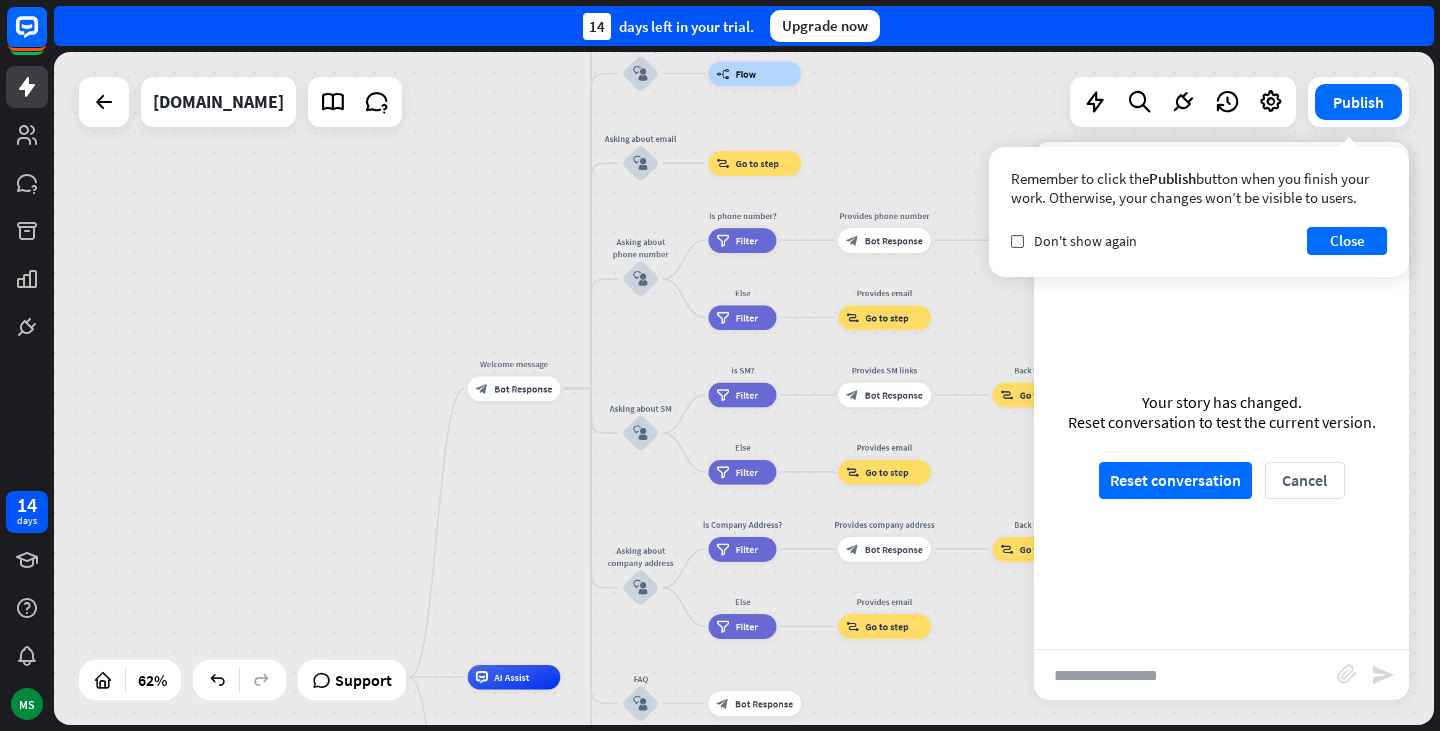 click on "home_2   Start point                 Welcome message   block_bot_response   Bot Response                 About us   block_user_input                 Provide company information   block_bot_response   Bot Response                 Back to Menu   block_user_input                 Was it helpful?   block_bot_response   Bot Response                 Yes   block_user_input                 Thank you!   block_bot_response   Bot Response                 No   block_user_input                 Back to Menu   block_goto   Go to step                 Contact us   block_user_input                 Contact flow   builder_tree   Flow                 Asking about email   block_user_input                   block_goto   Go to step                 Asking about phone number   block_user_input                 Is phone number?   filter   Filter                 Provides phone number   block_bot_response   Bot Response                 Back to Menu   block_goto   Go to step                 Else   filter   Filter" at bounding box center [744, 388] 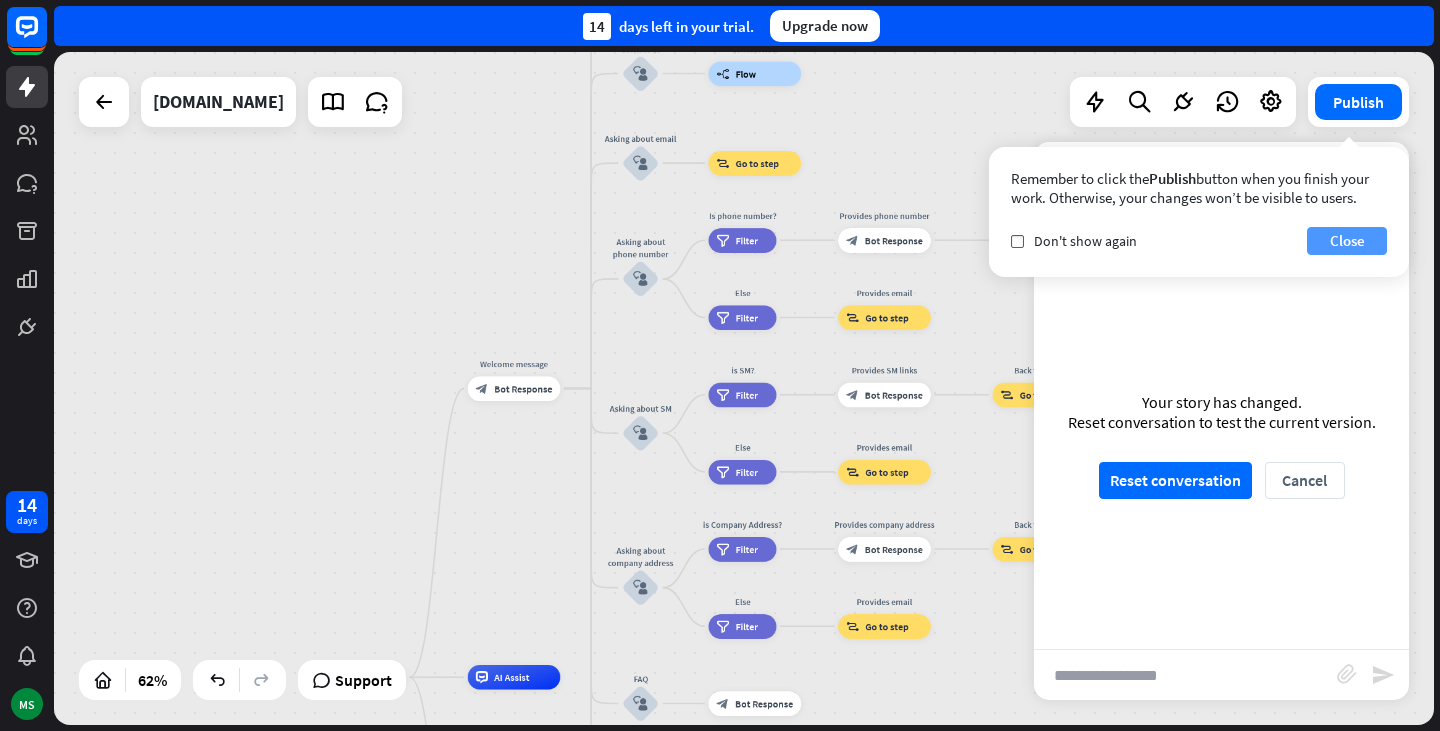 click on "Close" at bounding box center [1347, 241] 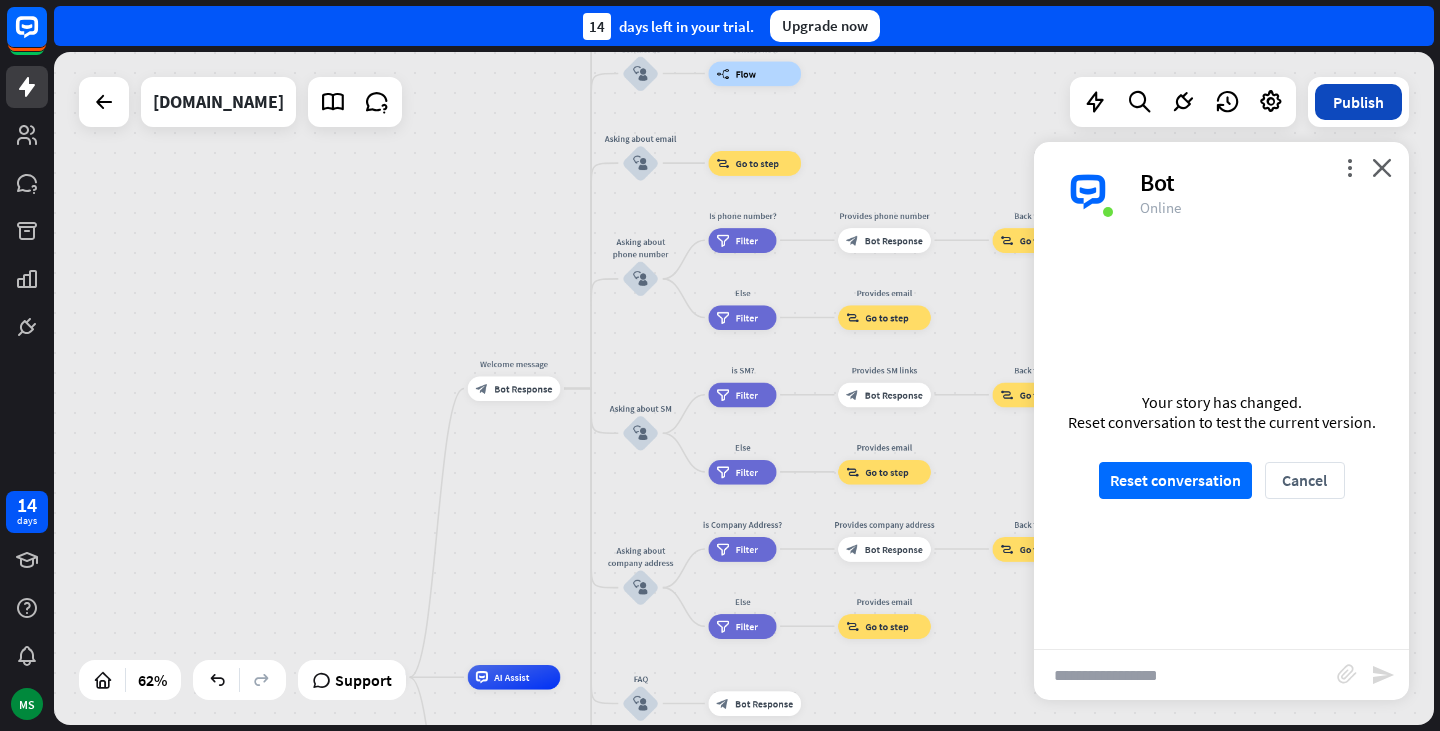 click on "Publish" at bounding box center [1358, 102] 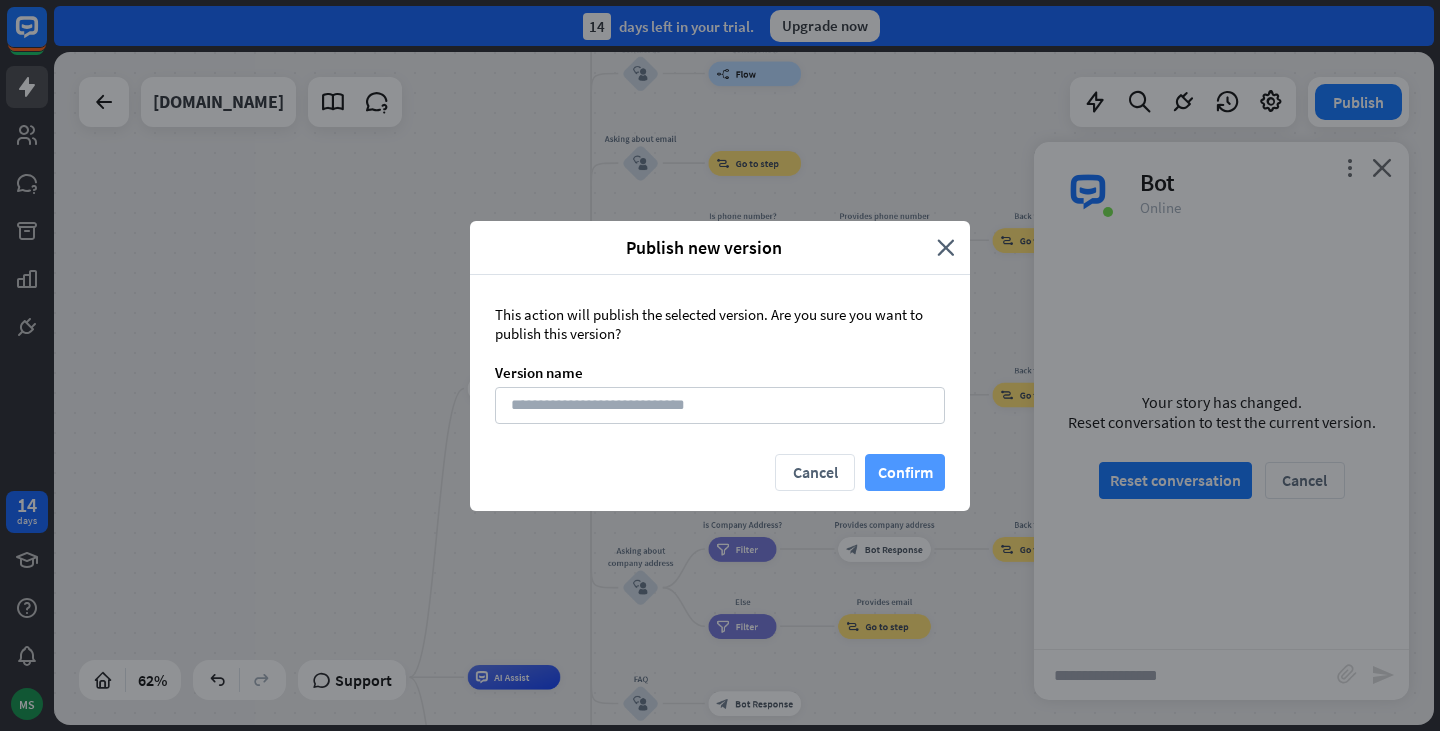 click on "Confirm" at bounding box center [905, 472] 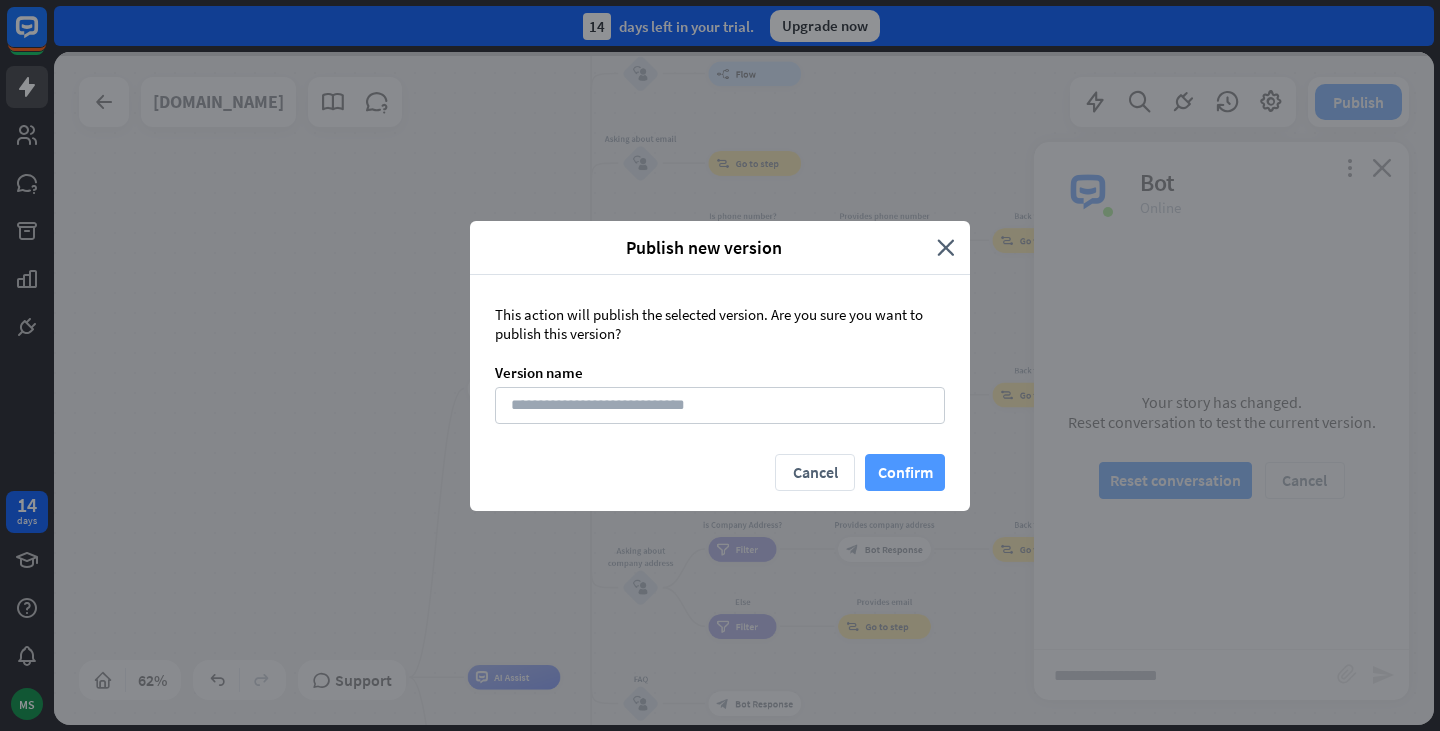 click on "Confirm" at bounding box center [905, 472] 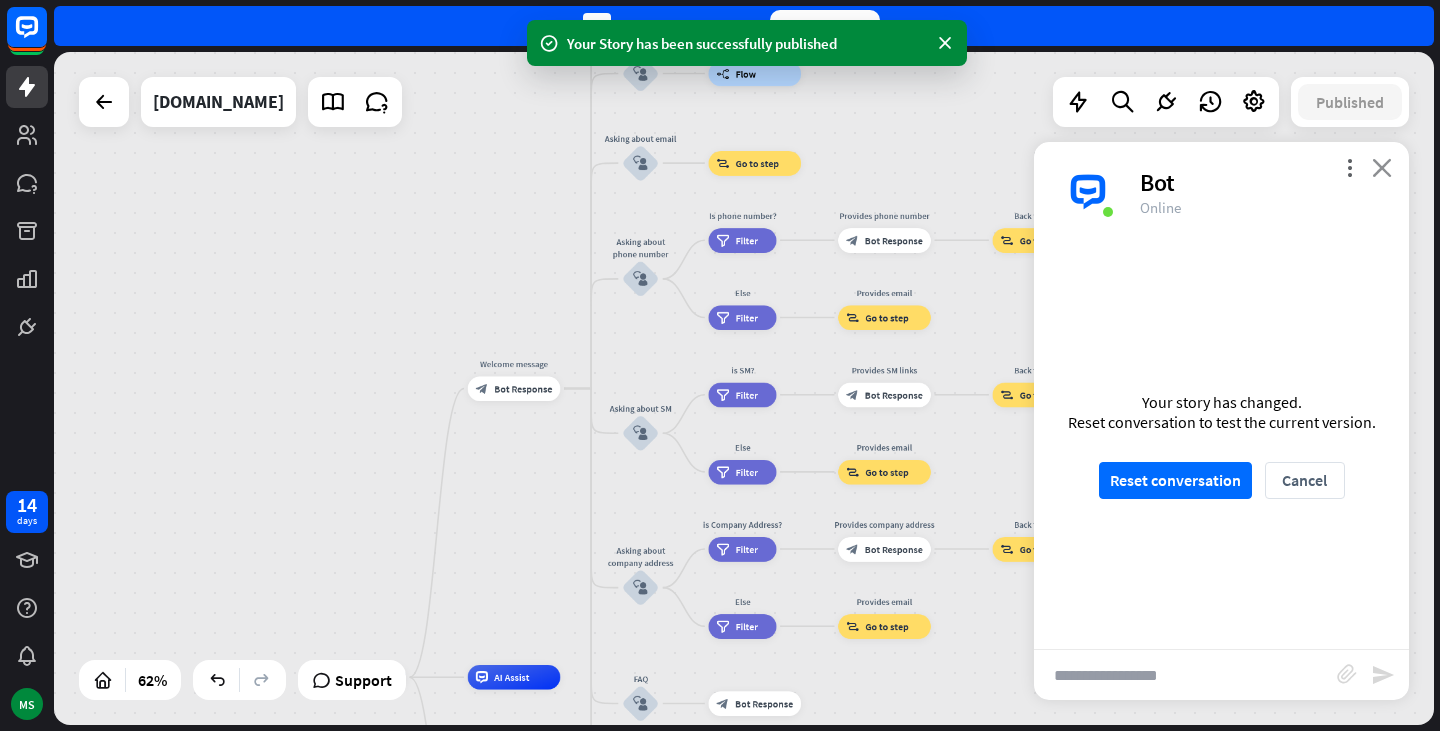 click on "close" at bounding box center (1382, 167) 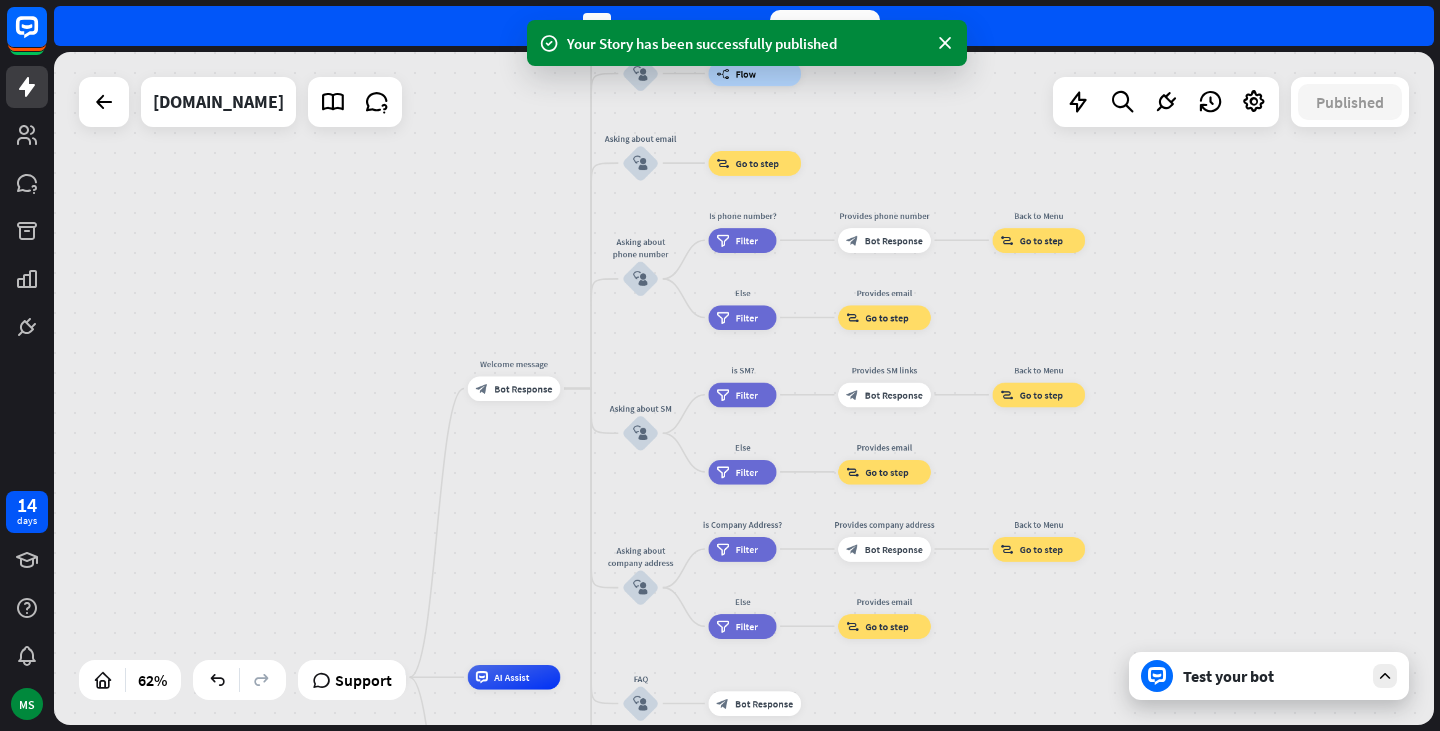 click on "Test your bot" at bounding box center [1273, 676] 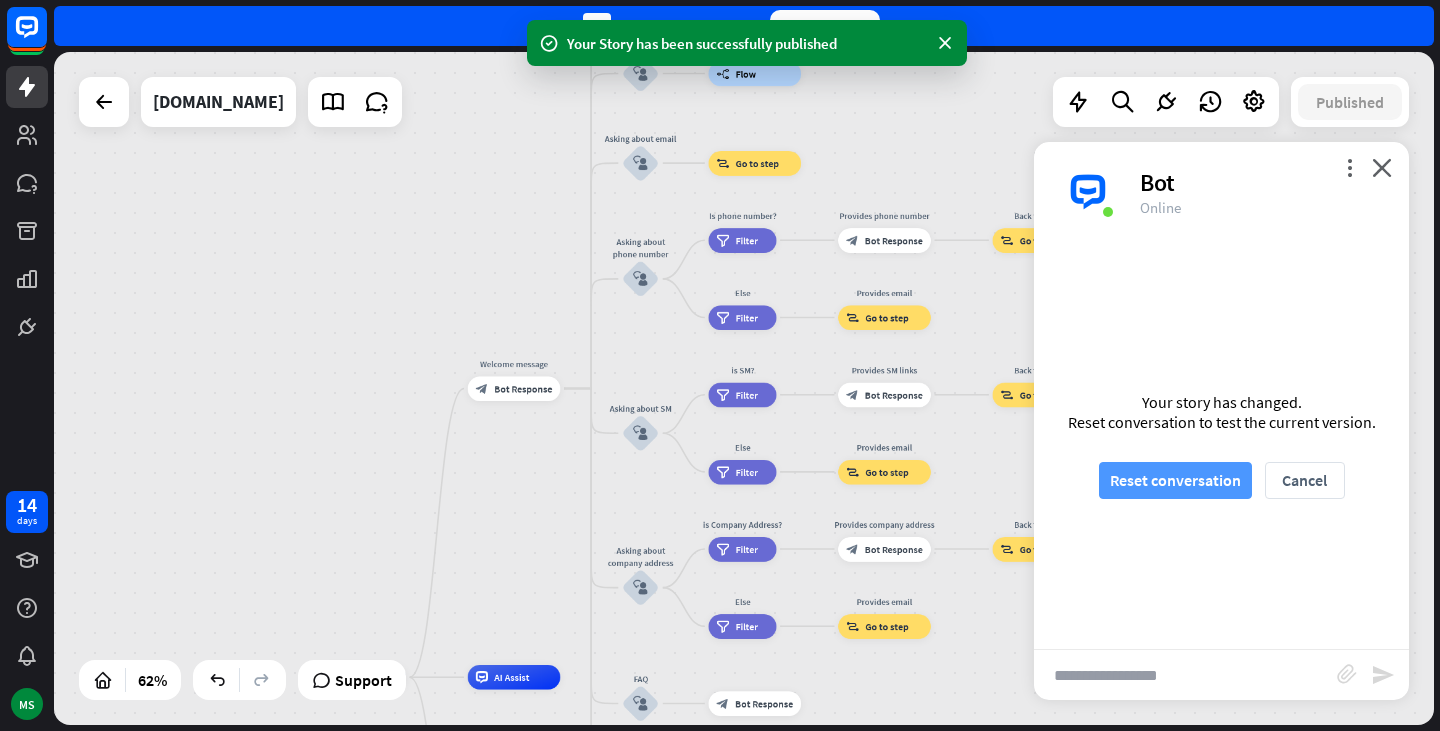 click on "Reset conversation" at bounding box center [1175, 480] 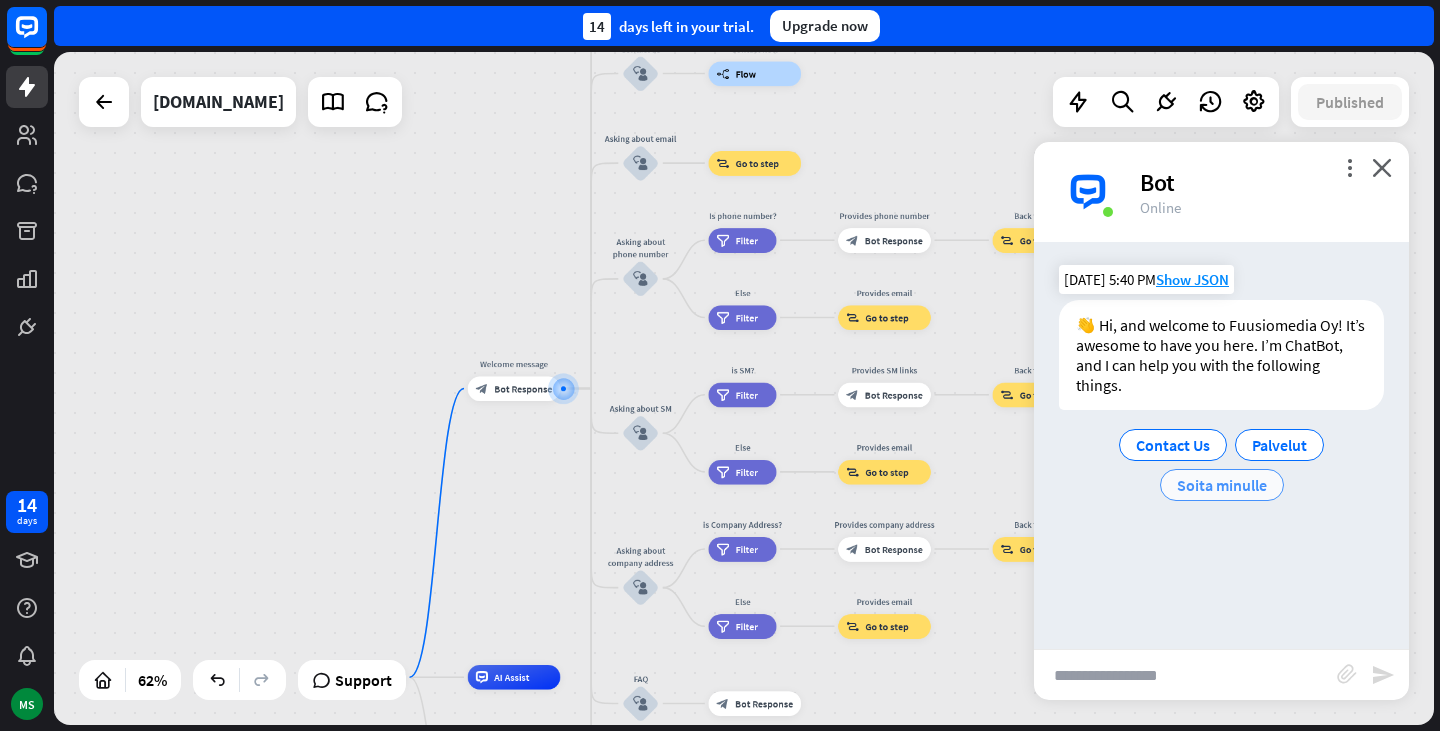 click on "Soita minulle" at bounding box center (1222, 485) 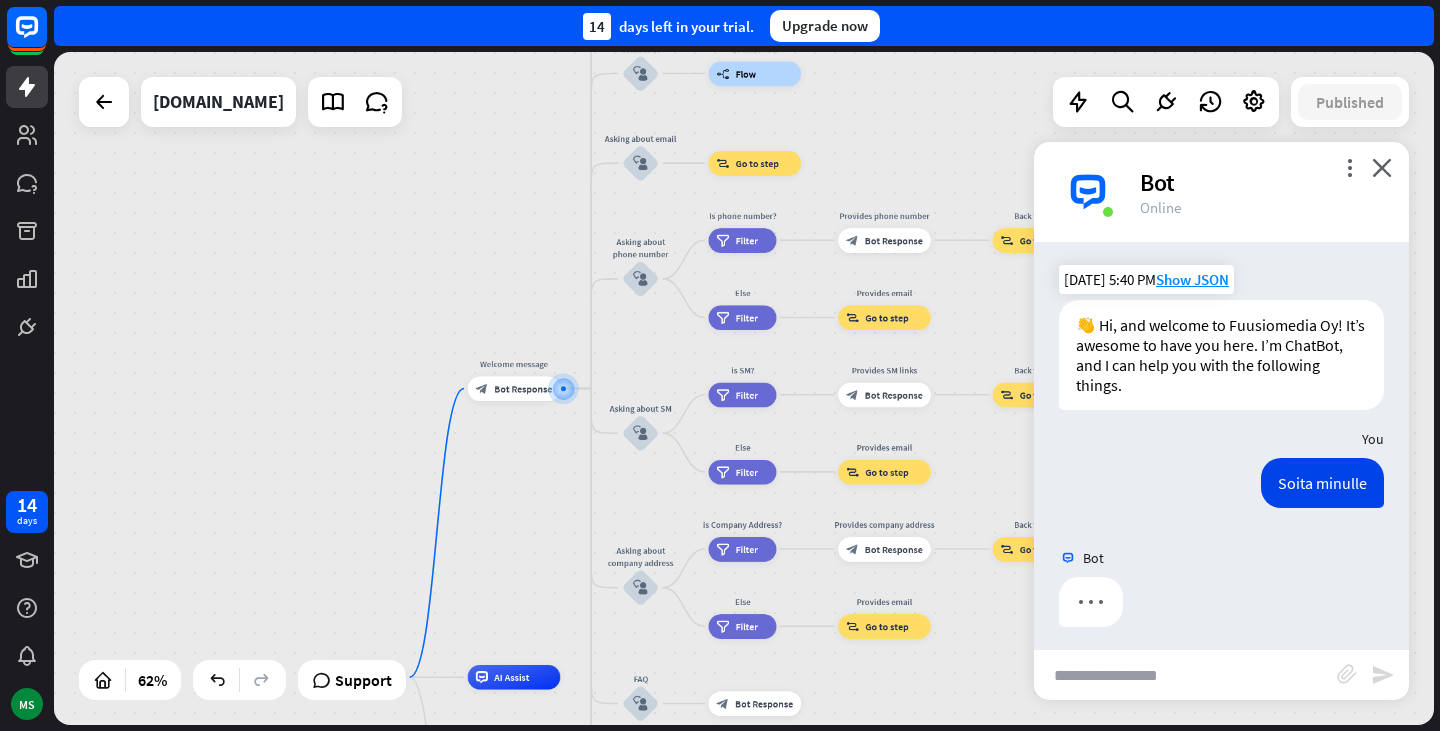 scroll, scrollTop: 8, scrollLeft: 0, axis: vertical 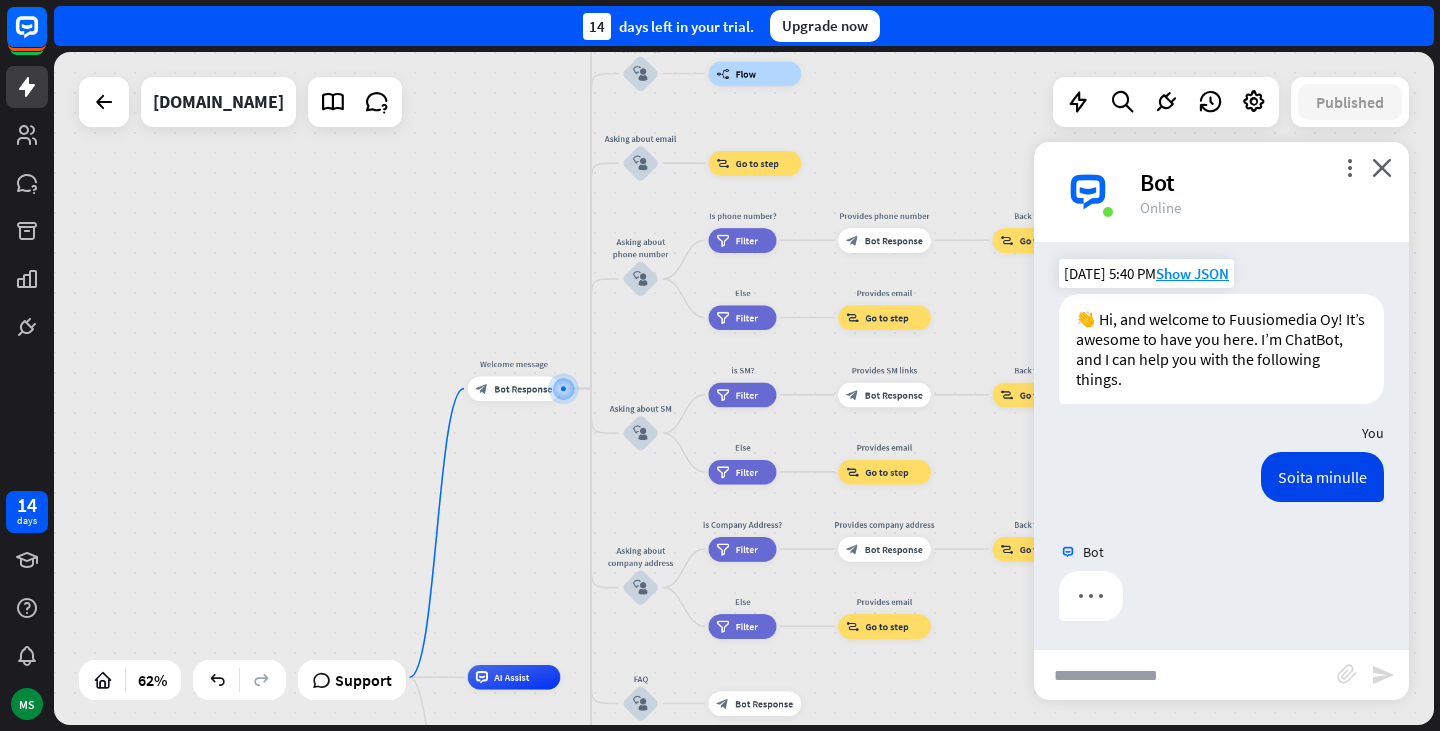 click on "Soita minulle" at bounding box center (1221, 492) 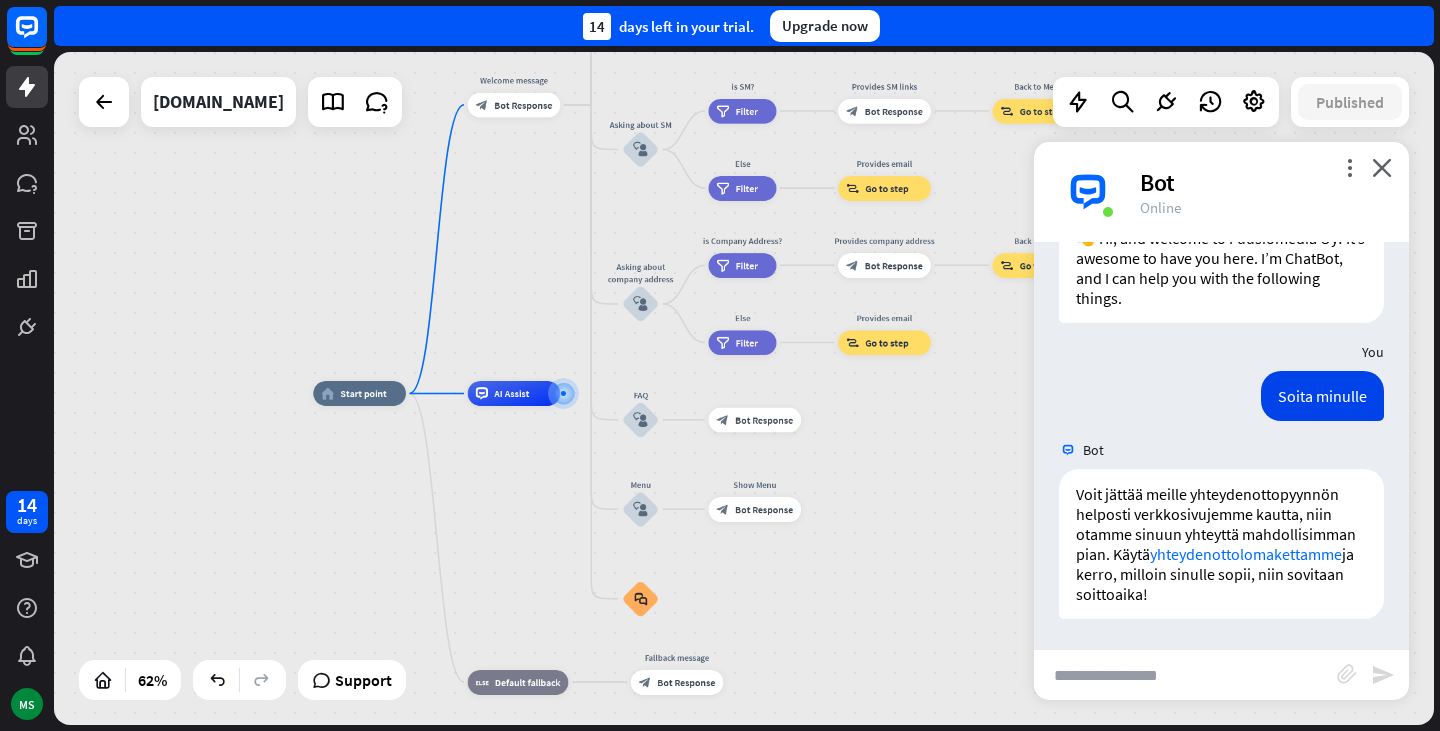 scroll, scrollTop: 107, scrollLeft: 0, axis: vertical 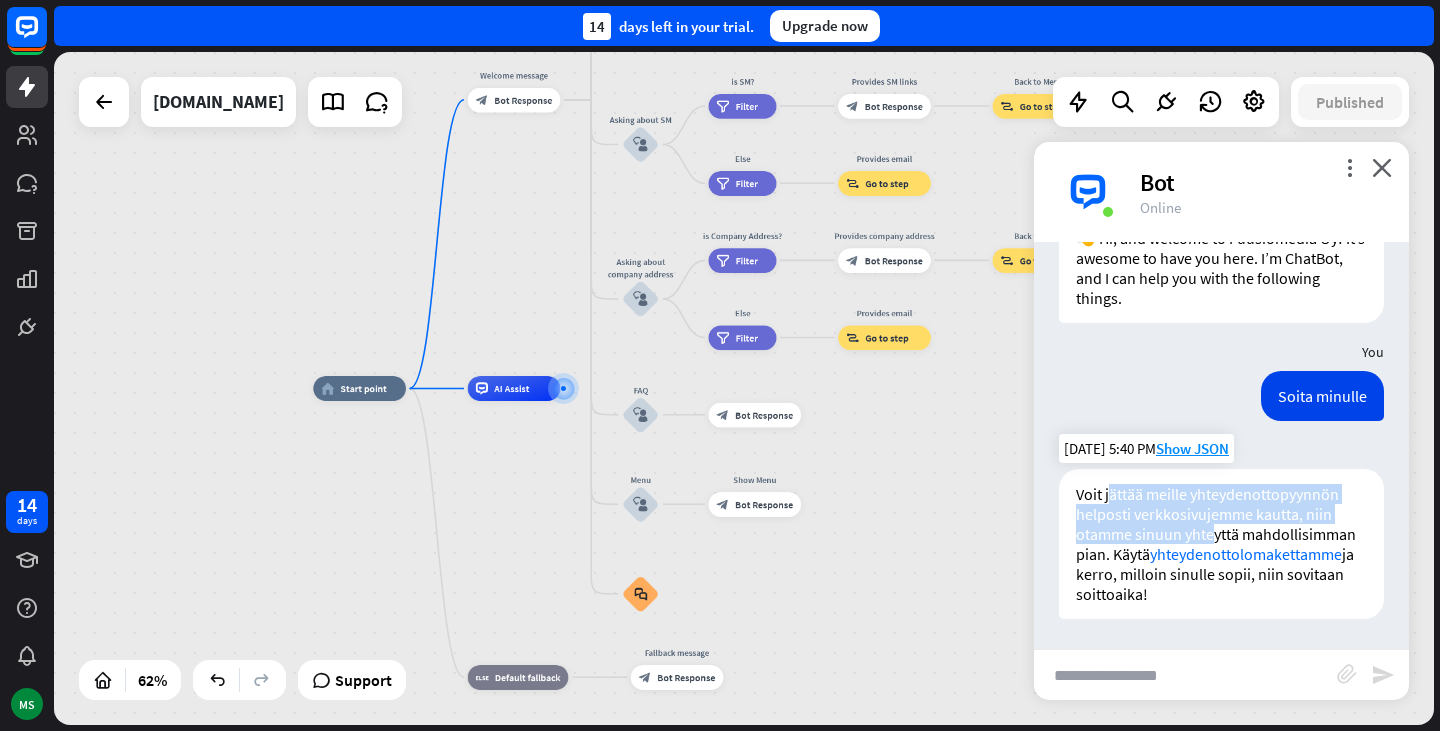 drag, startPoint x: 1109, startPoint y: 474, endPoint x: 1214, endPoint y: 513, distance: 112.00893 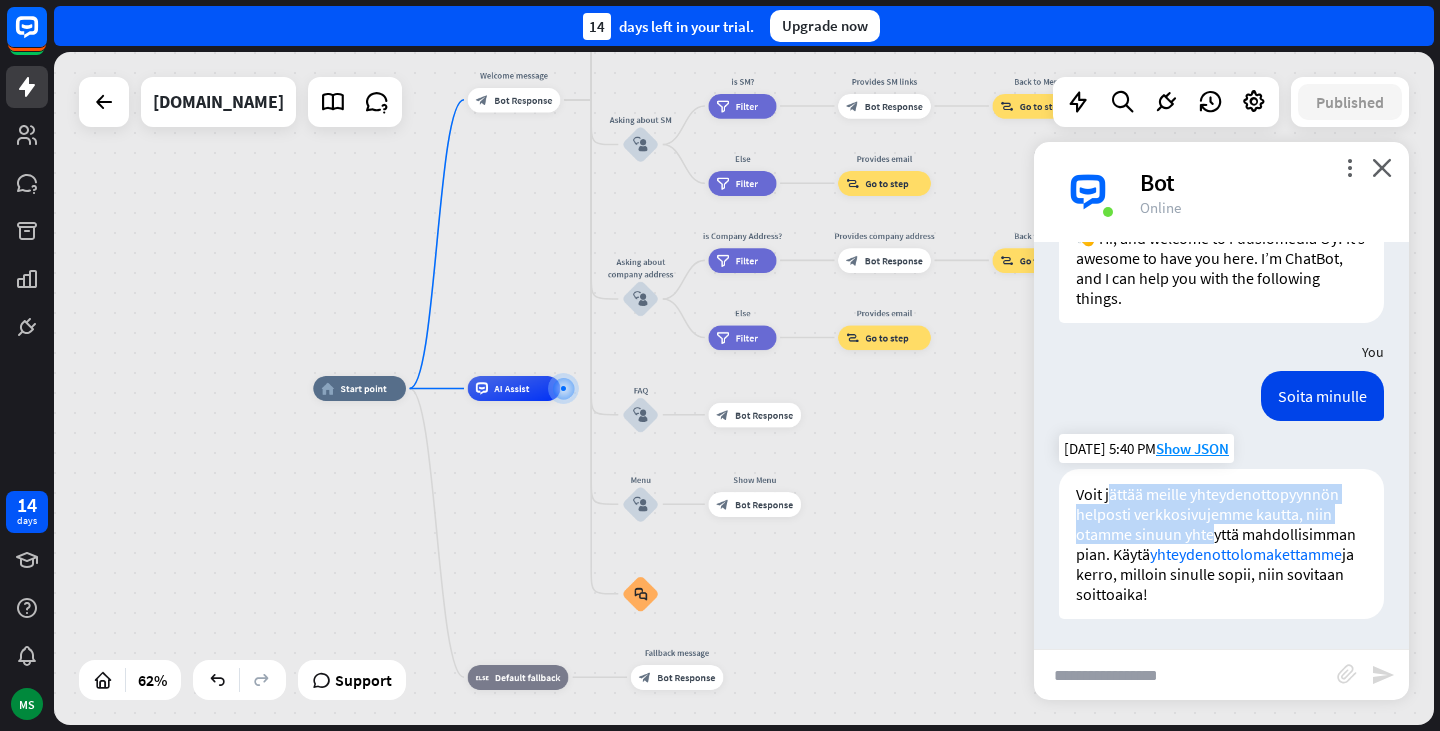 click on "Voit jättää meille yhteydenottopyynnön helposti verkkosivujemme kautta, niin otamme sinuun yhteyttä mahdollisimman pian. Käytä  yhteydenottolomakettamme  ja kerro, milloin sinulle sopii, niin sovitaan soittoaika!" at bounding box center (1221, 544) 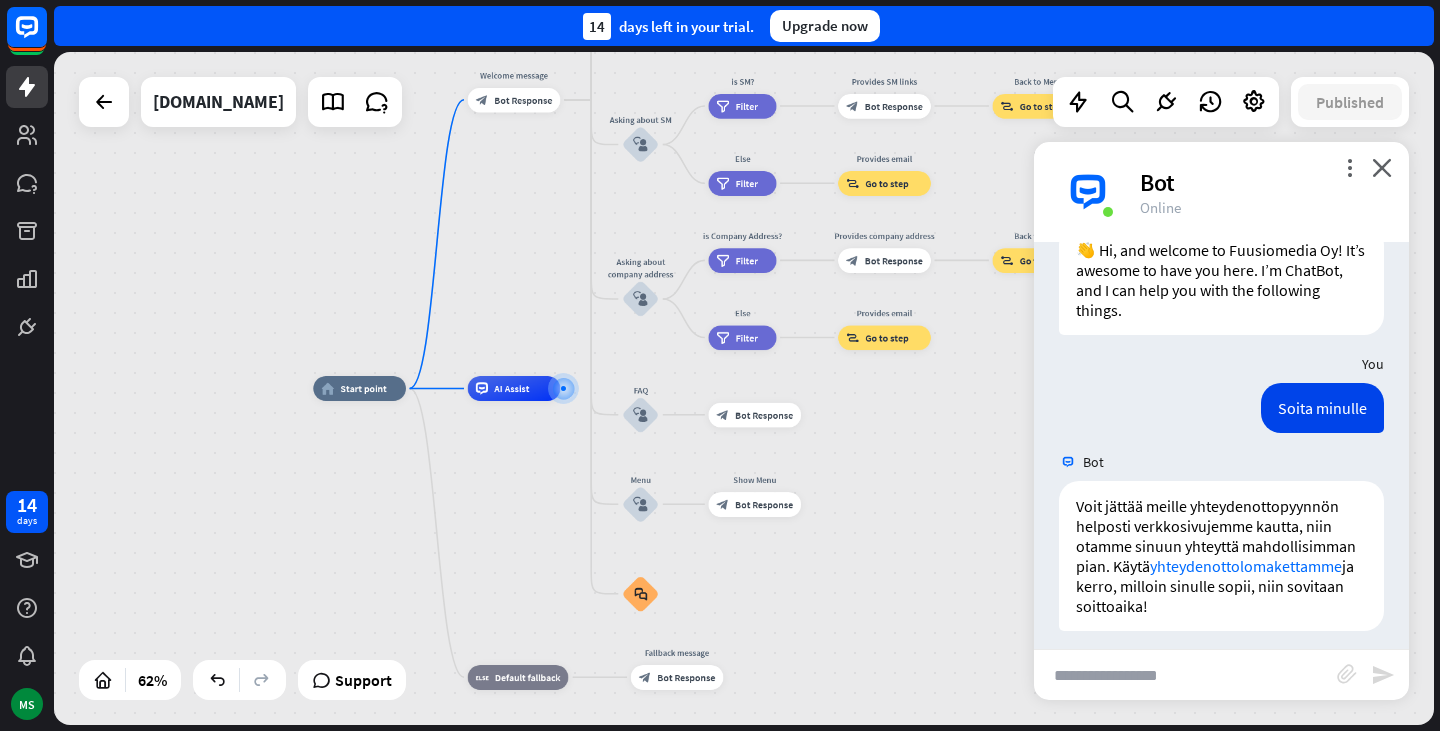 scroll, scrollTop: 76, scrollLeft: 0, axis: vertical 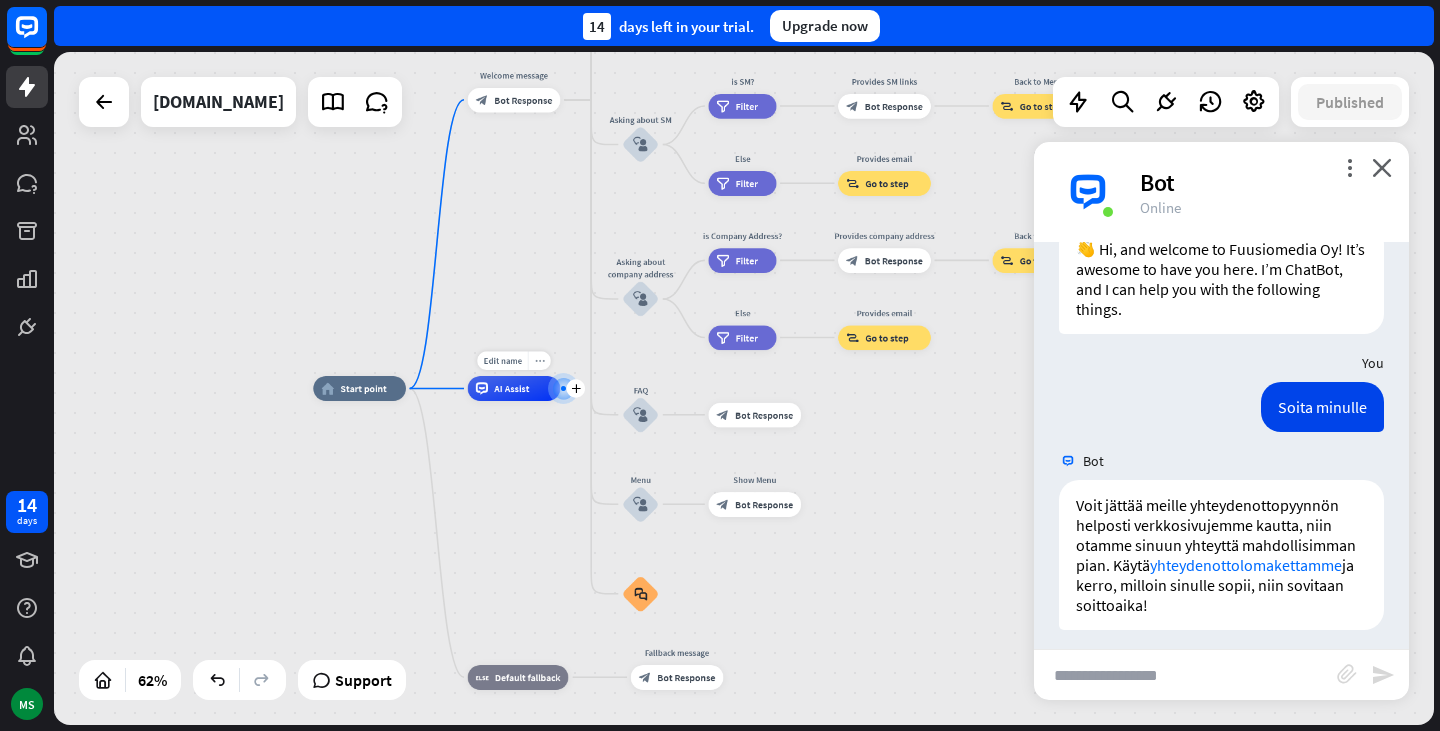 click on "more_horiz" at bounding box center [540, 360] 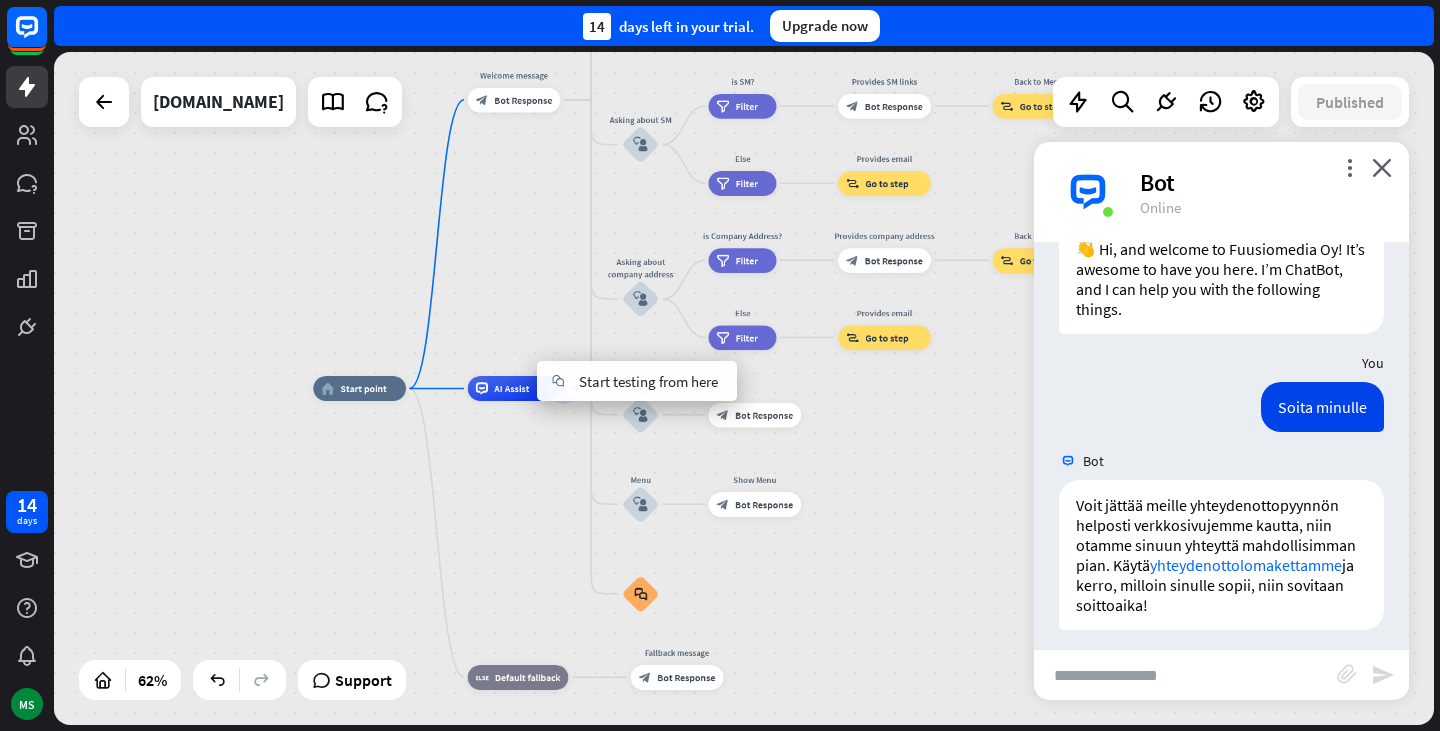 click on "AI Assist" at bounding box center (511, 388) 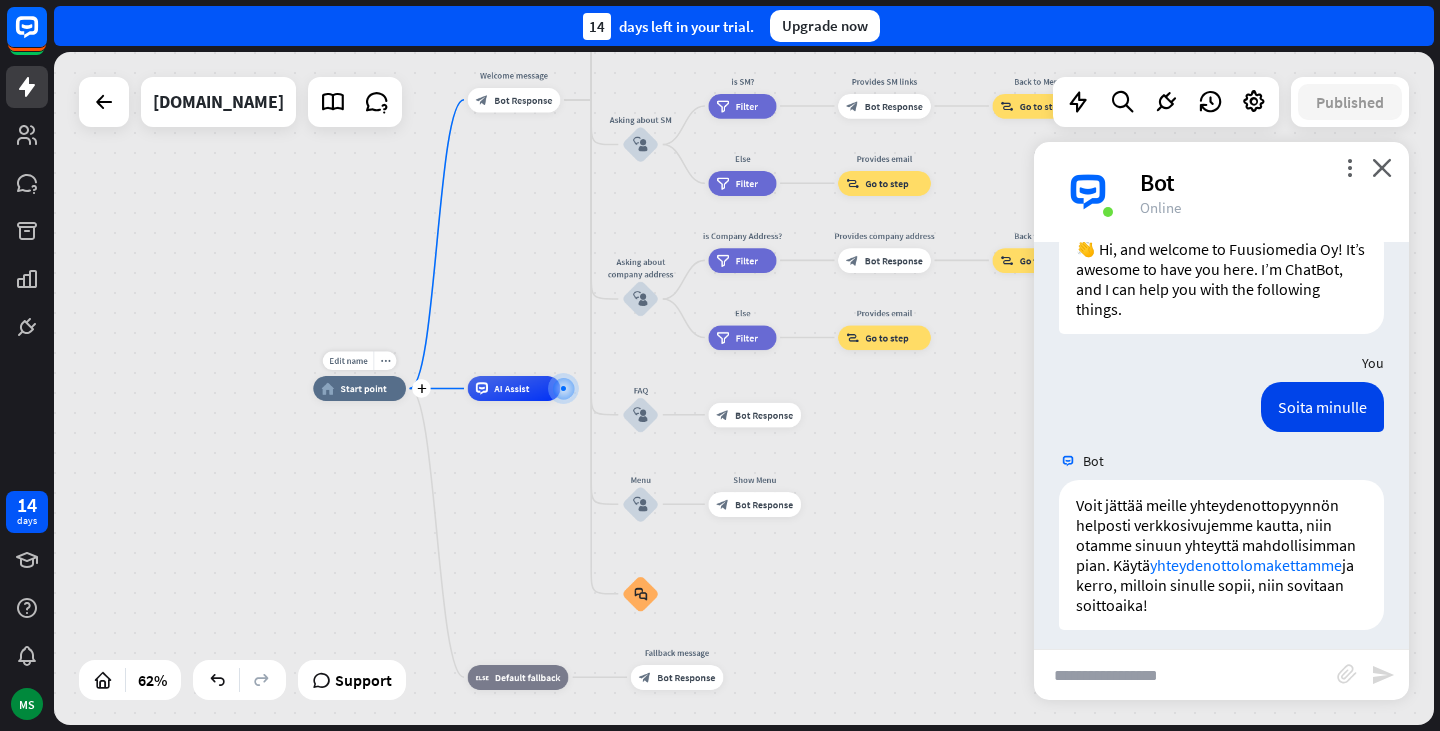 click on "Start point" at bounding box center (363, 388) 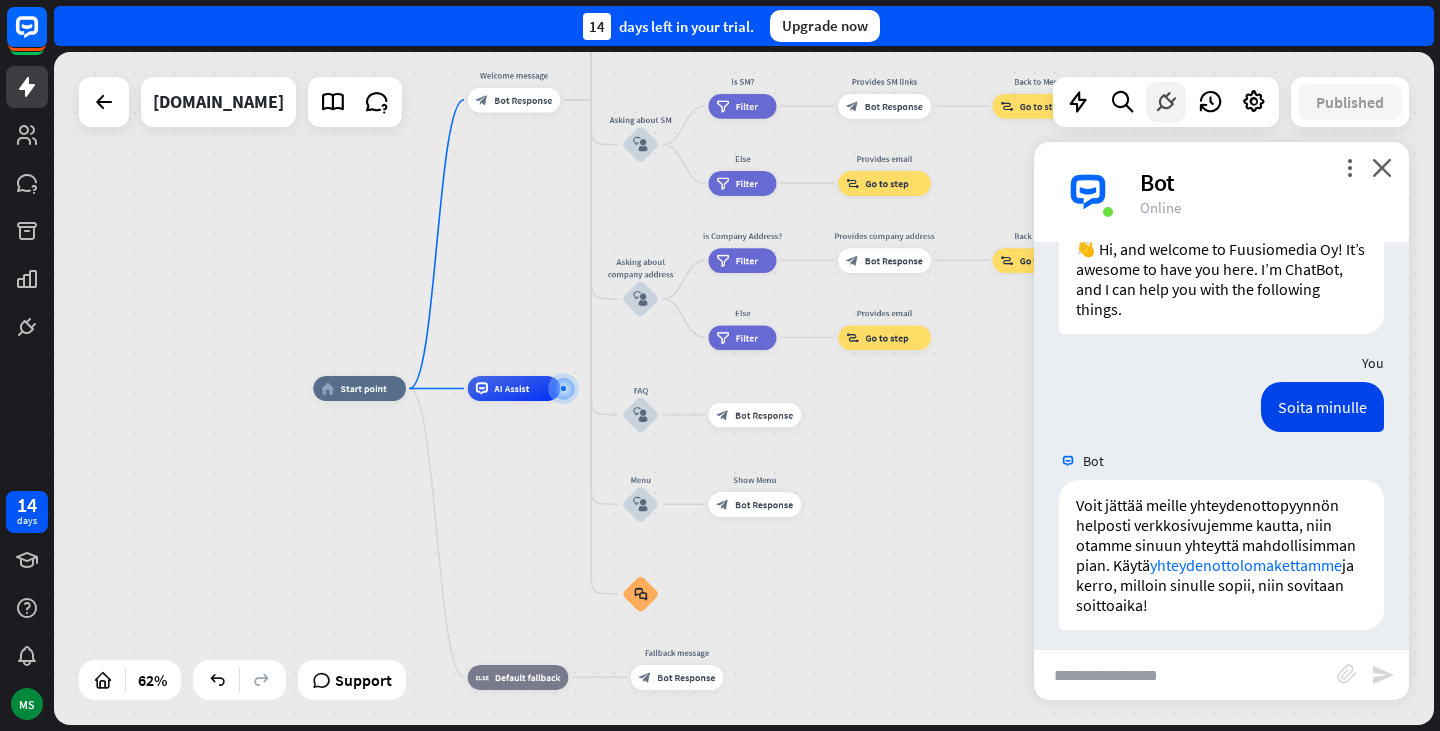 click at bounding box center (1166, 102) 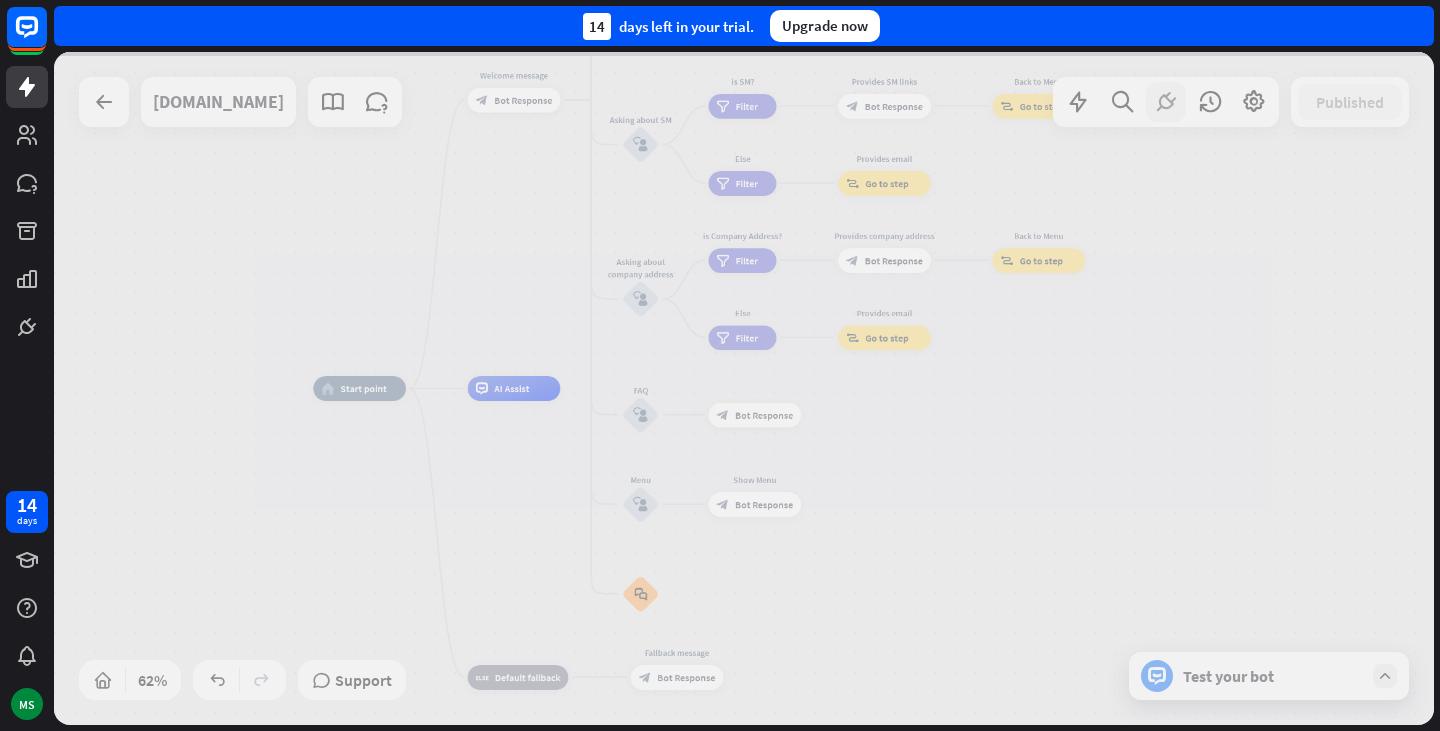 click at bounding box center [744, 388] 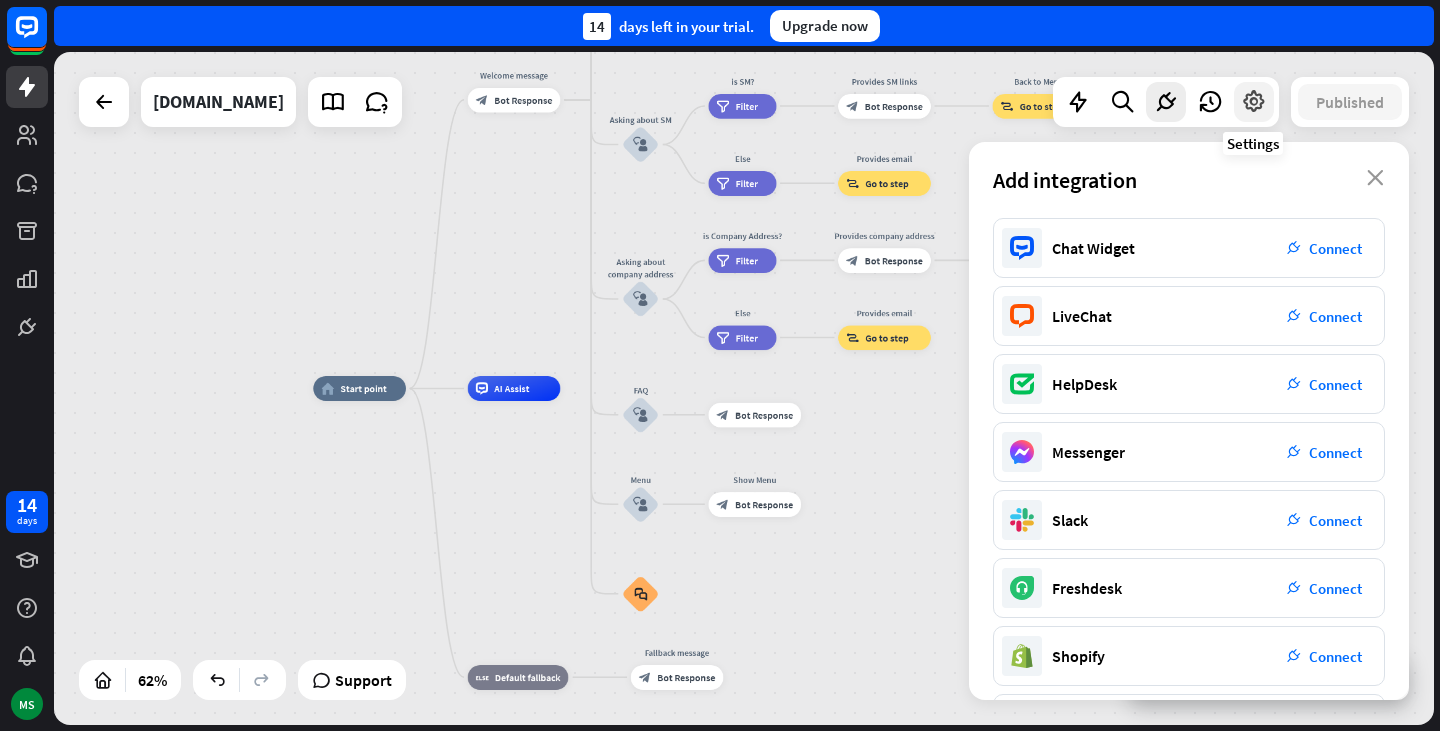 click at bounding box center (1254, 102) 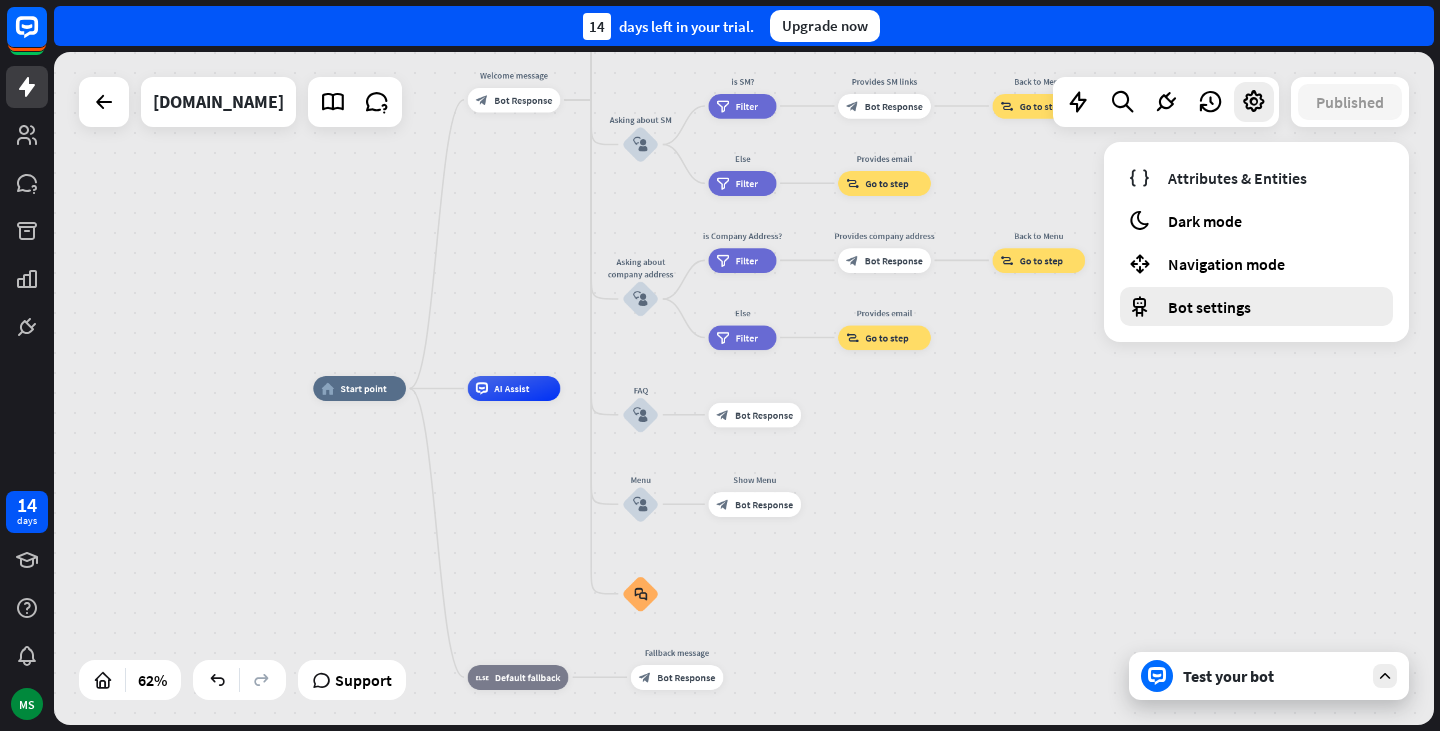 click on "Bot settings" at bounding box center (1209, 307) 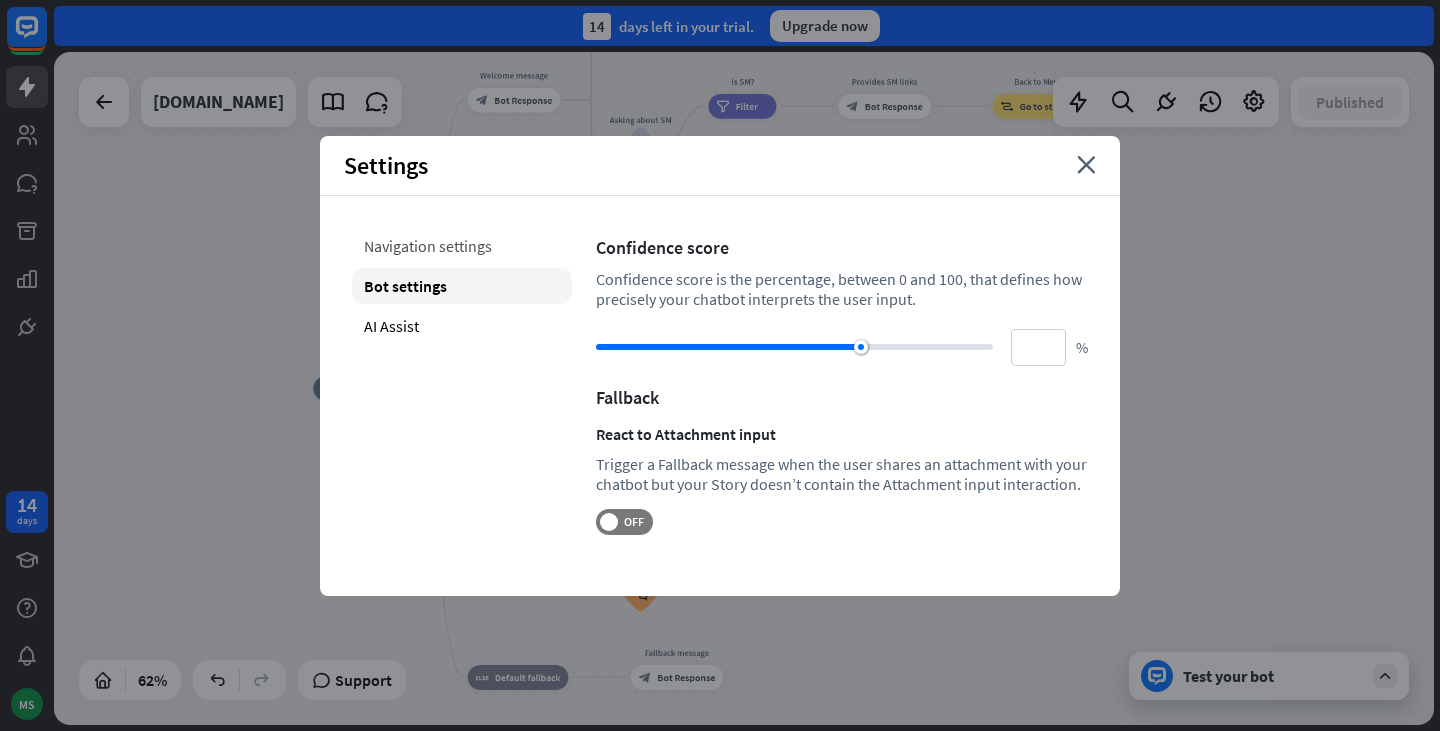 click on "Navigation settings" at bounding box center (462, 246) 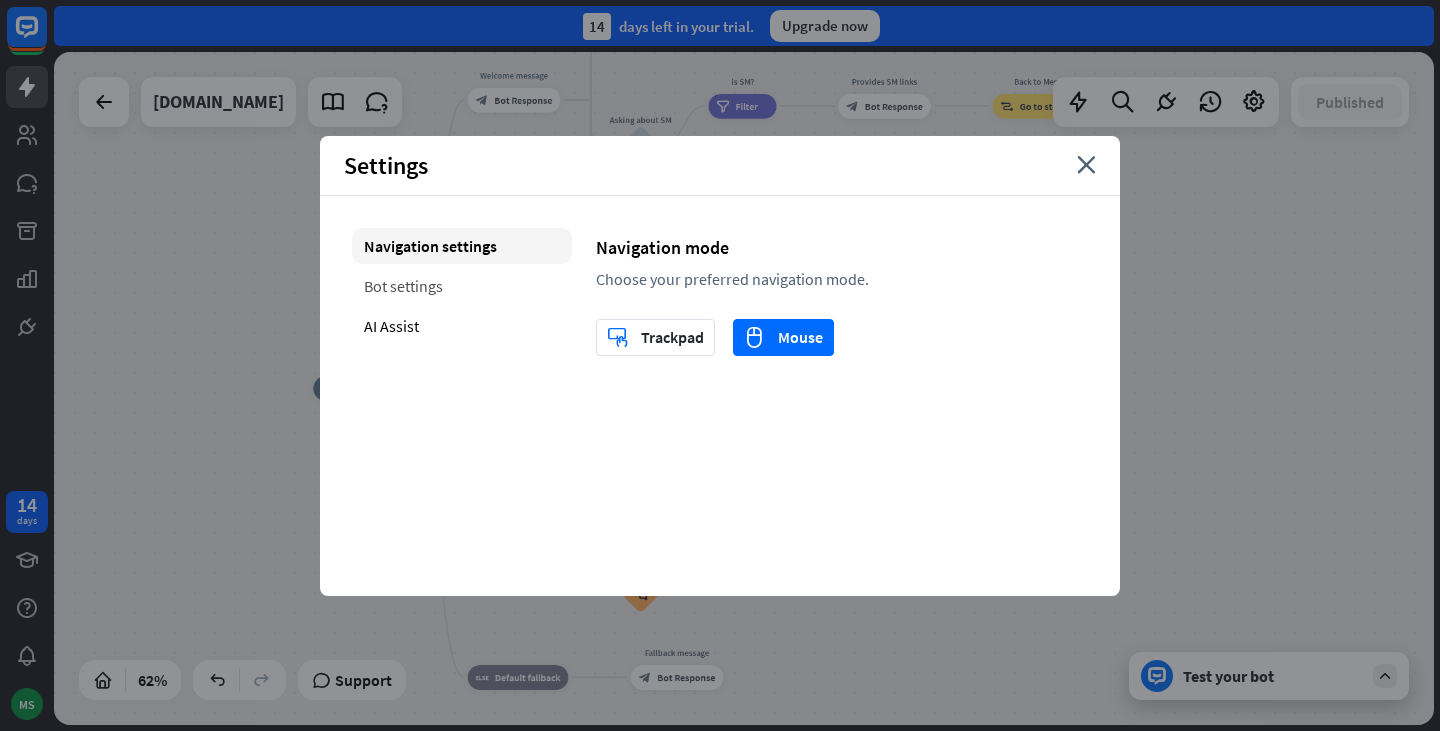 click on "Bot settings" at bounding box center [462, 286] 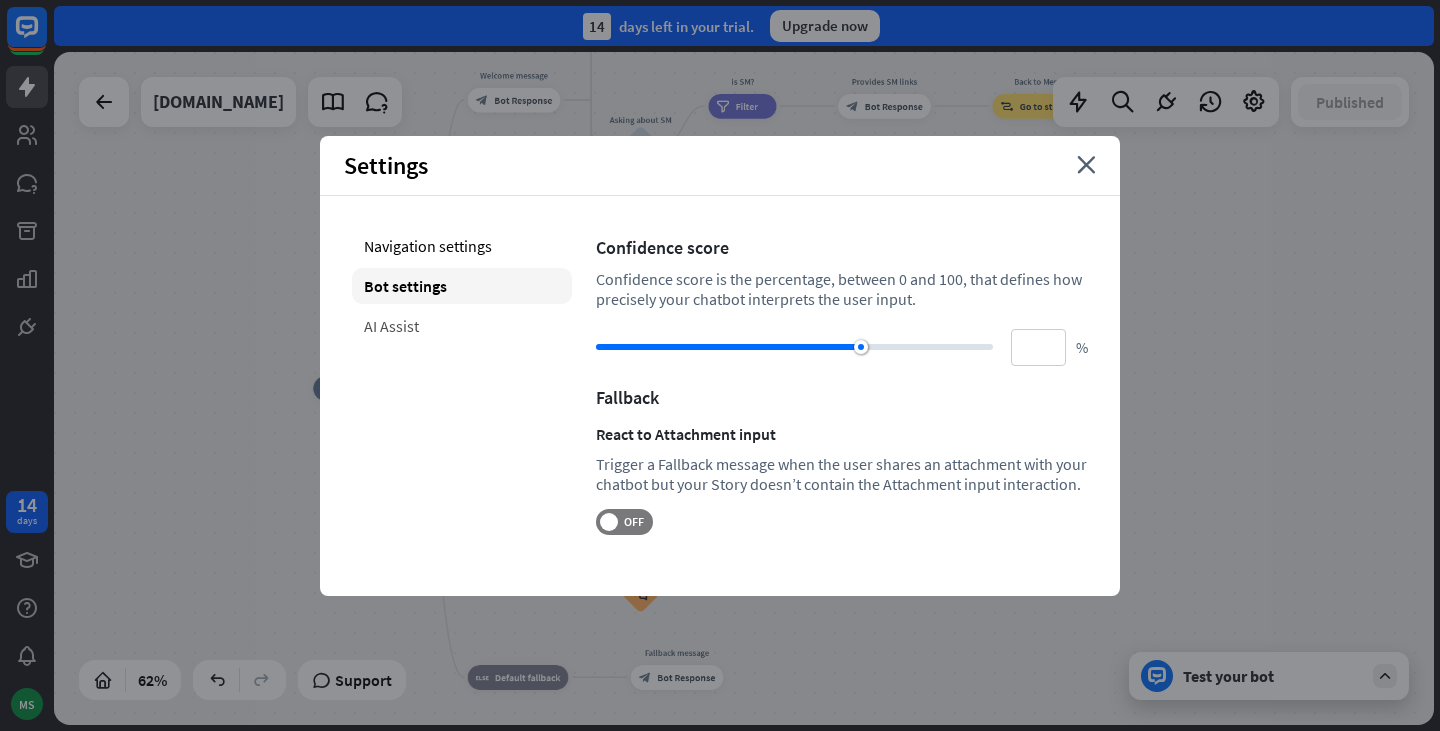 click on "AI Assist" at bounding box center [462, 326] 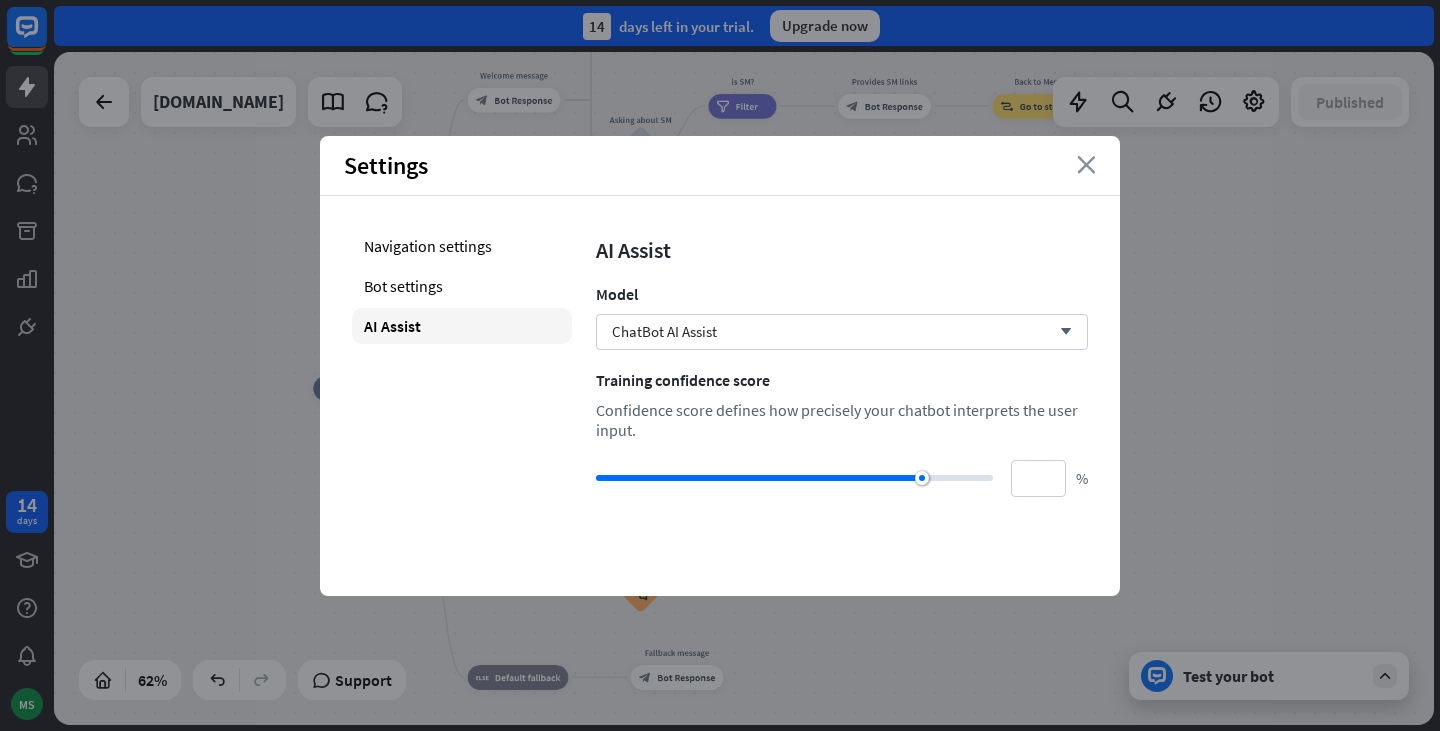 click on "close" at bounding box center (1086, 165) 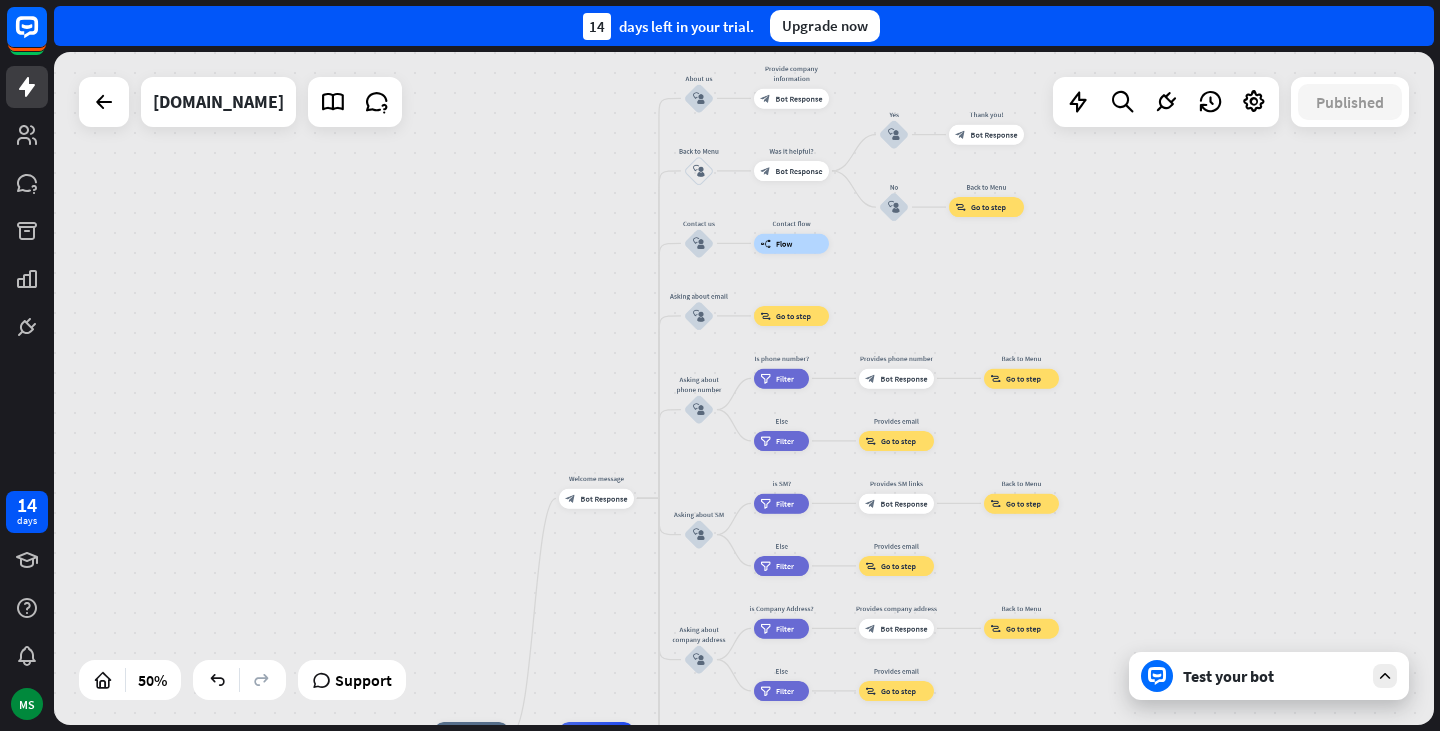 drag, startPoint x: 314, startPoint y: 249, endPoint x: 280, endPoint y: 611, distance: 363.59317 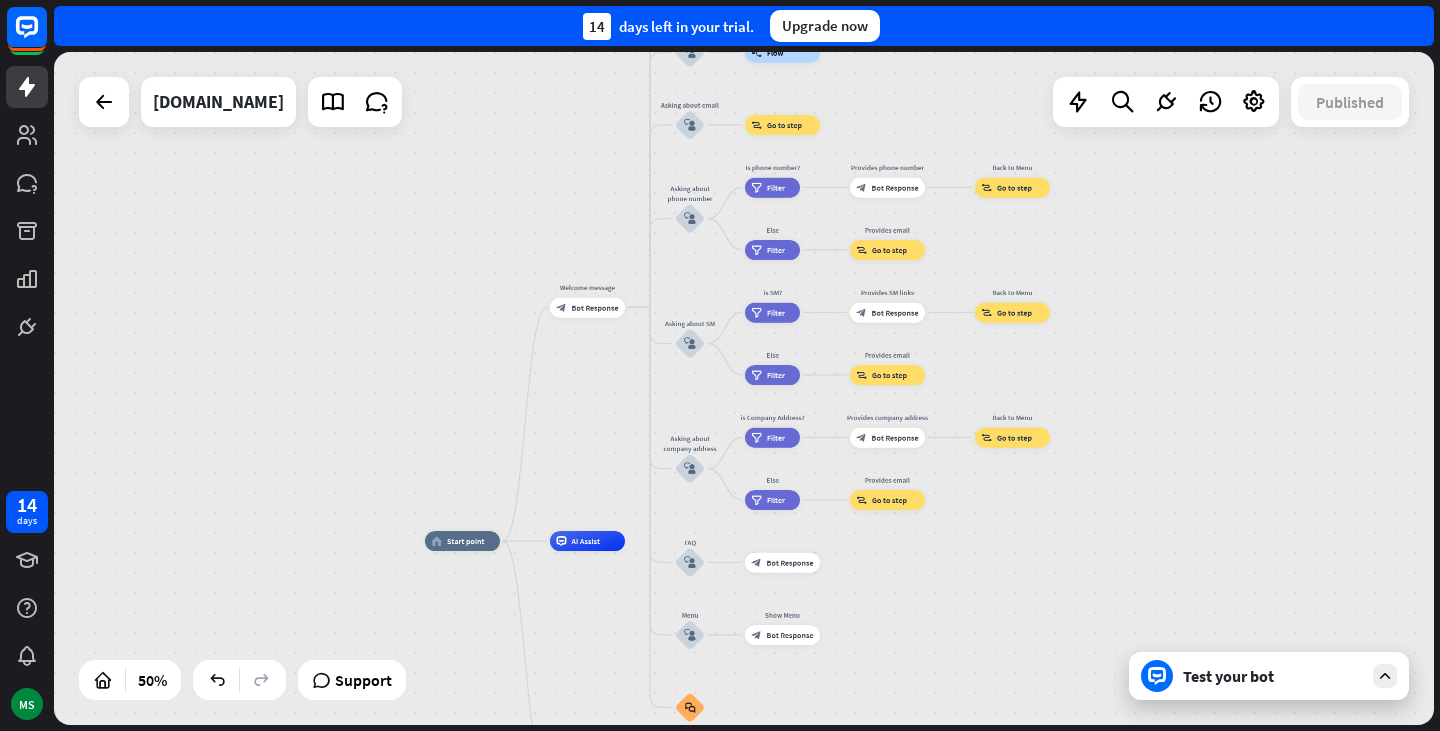 drag, startPoint x: 504, startPoint y: 229, endPoint x: 496, endPoint y: 17, distance: 212.1509 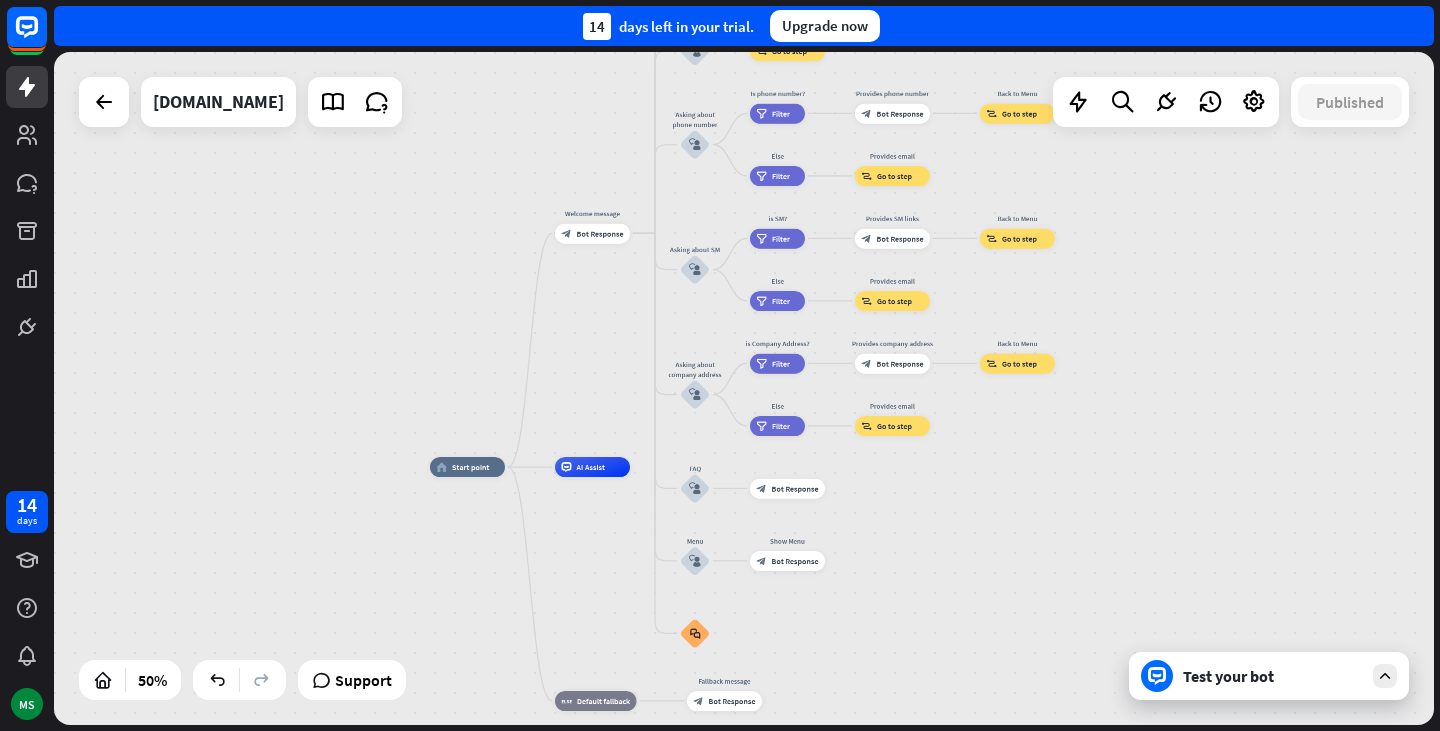 drag, startPoint x: 334, startPoint y: 303, endPoint x: 333, endPoint y: 244, distance: 59.008472 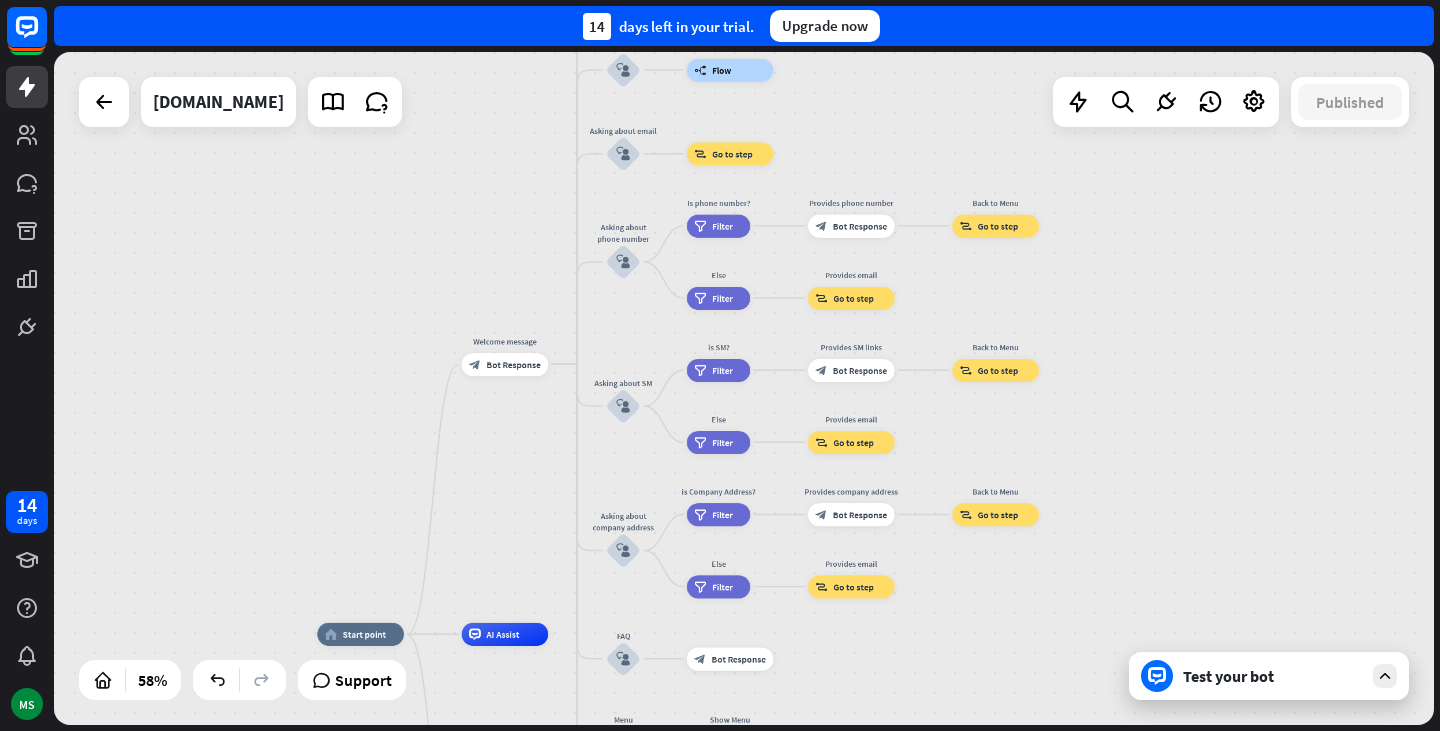 drag, startPoint x: 474, startPoint y: 297, endPoint x: 363, endPoint y: 444, distance: 184.20097 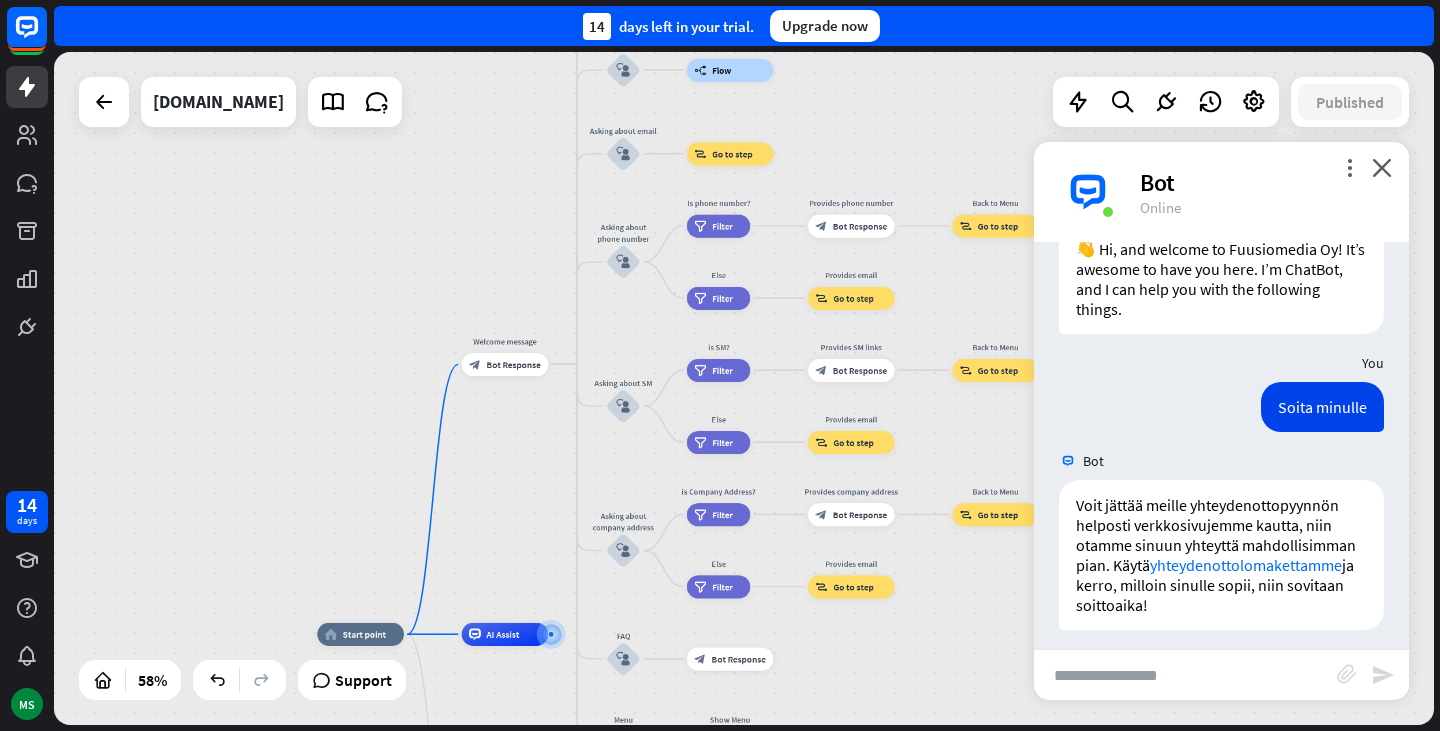click at bounding box center [1185, 675] 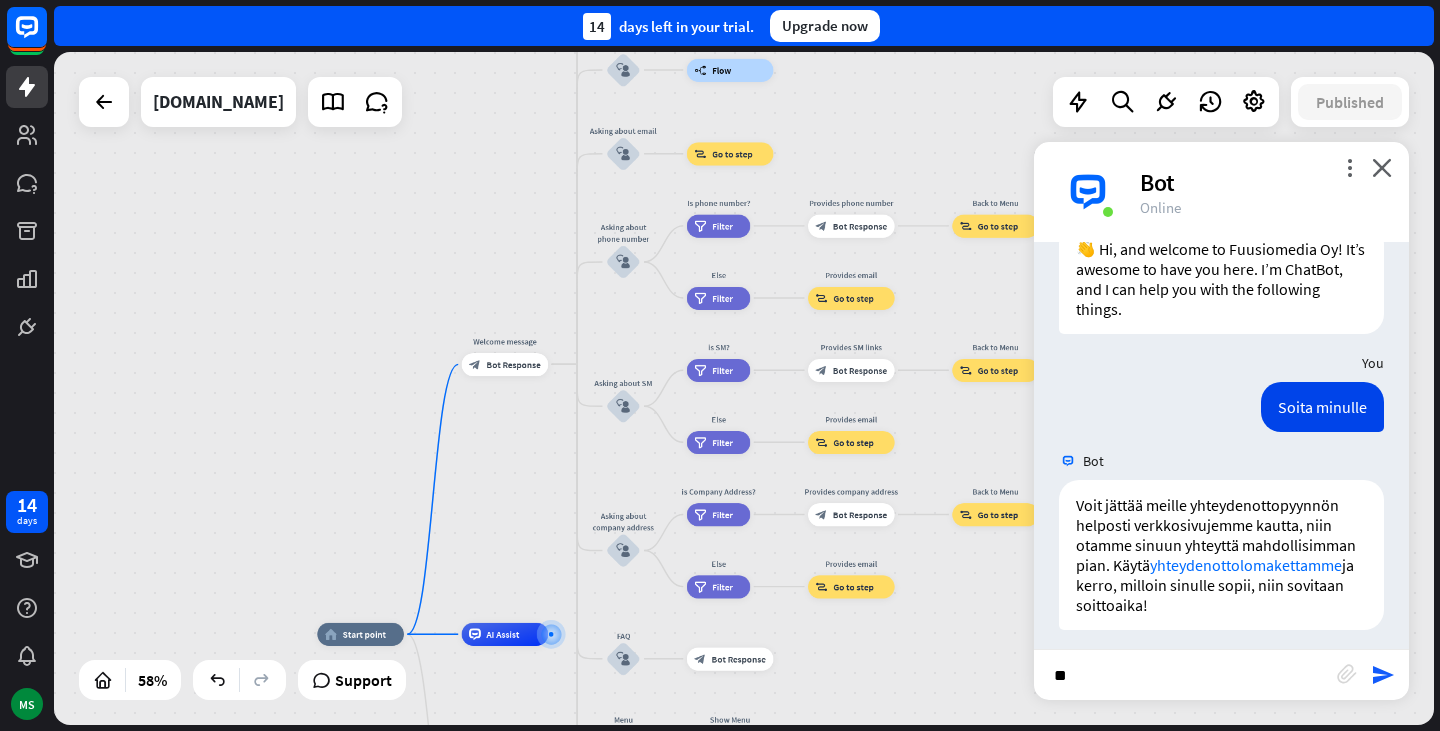 type on "*" 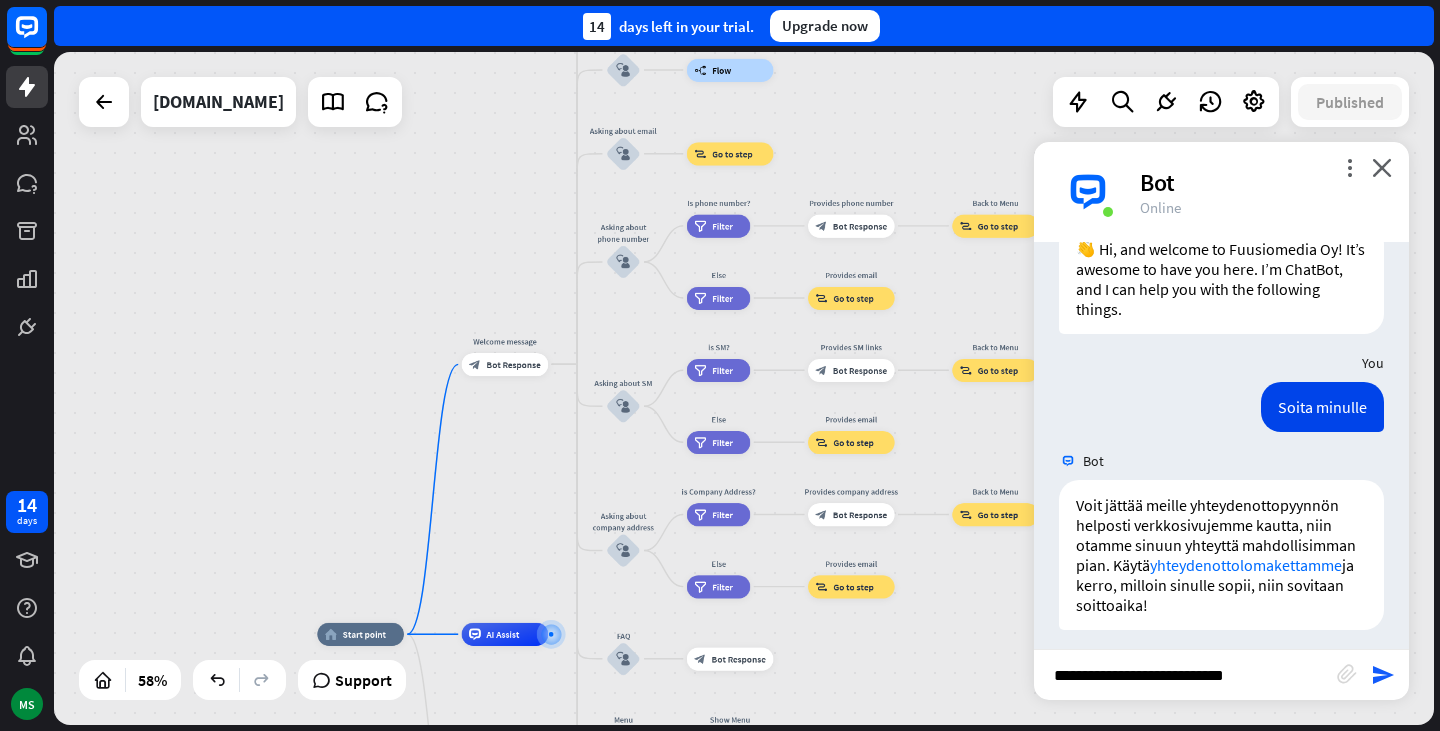 type on "**********" 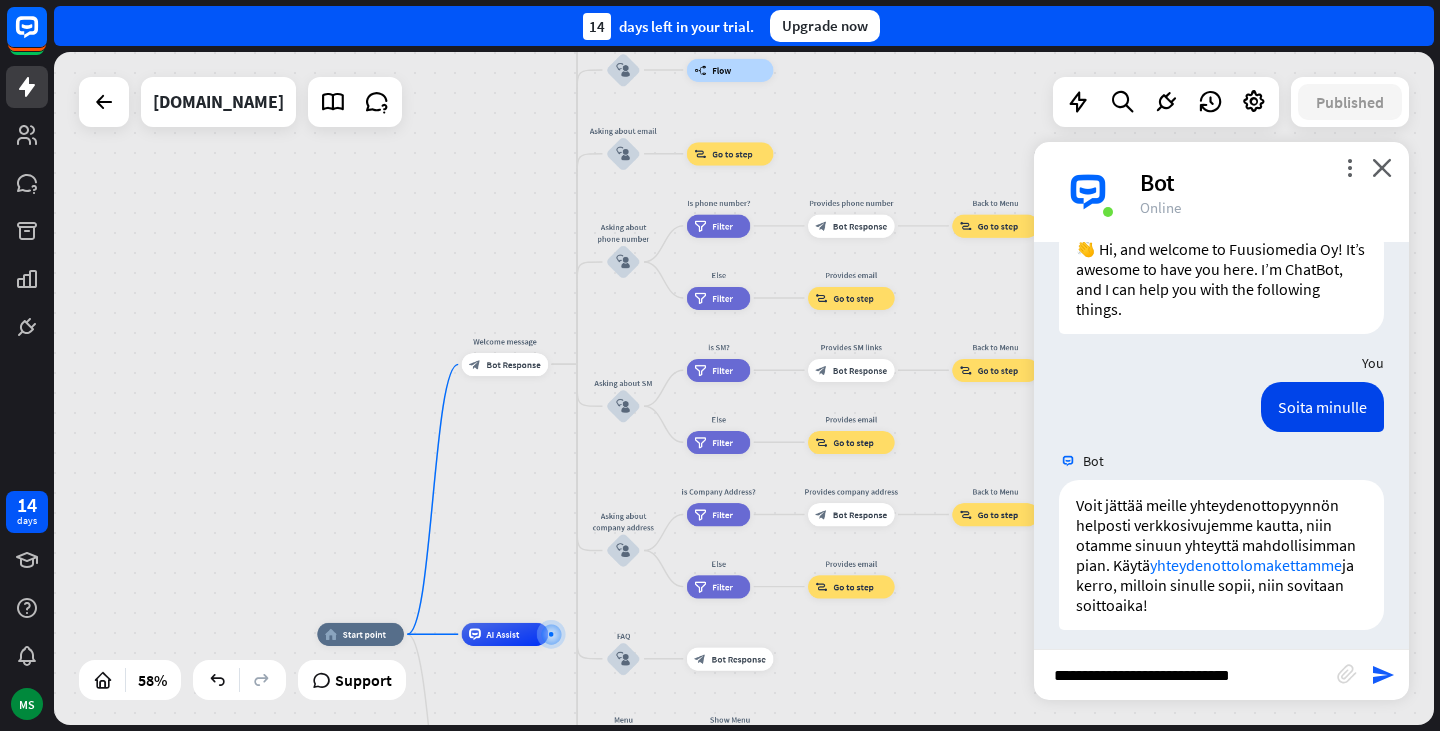 type 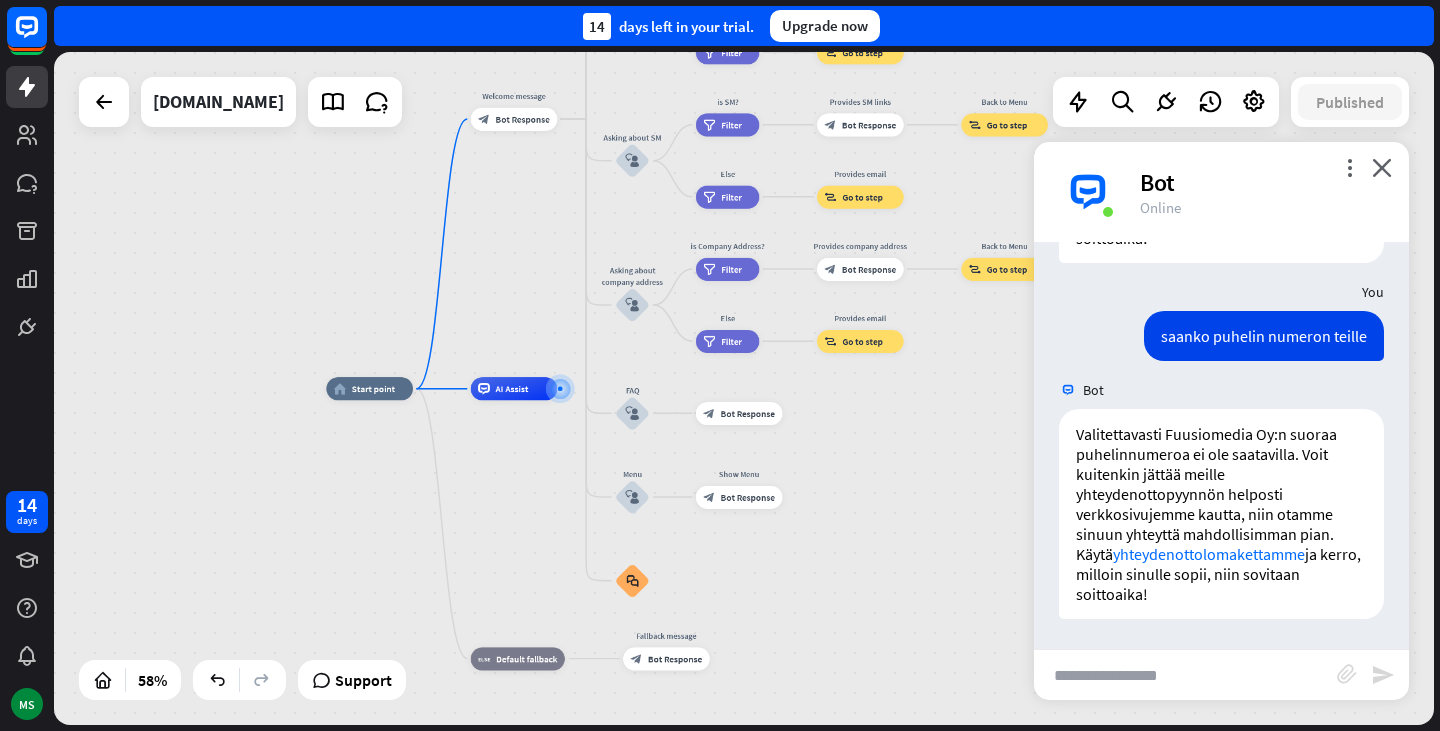scroll, scrollTop: 463, scrollLeft: 0, axis: vertical 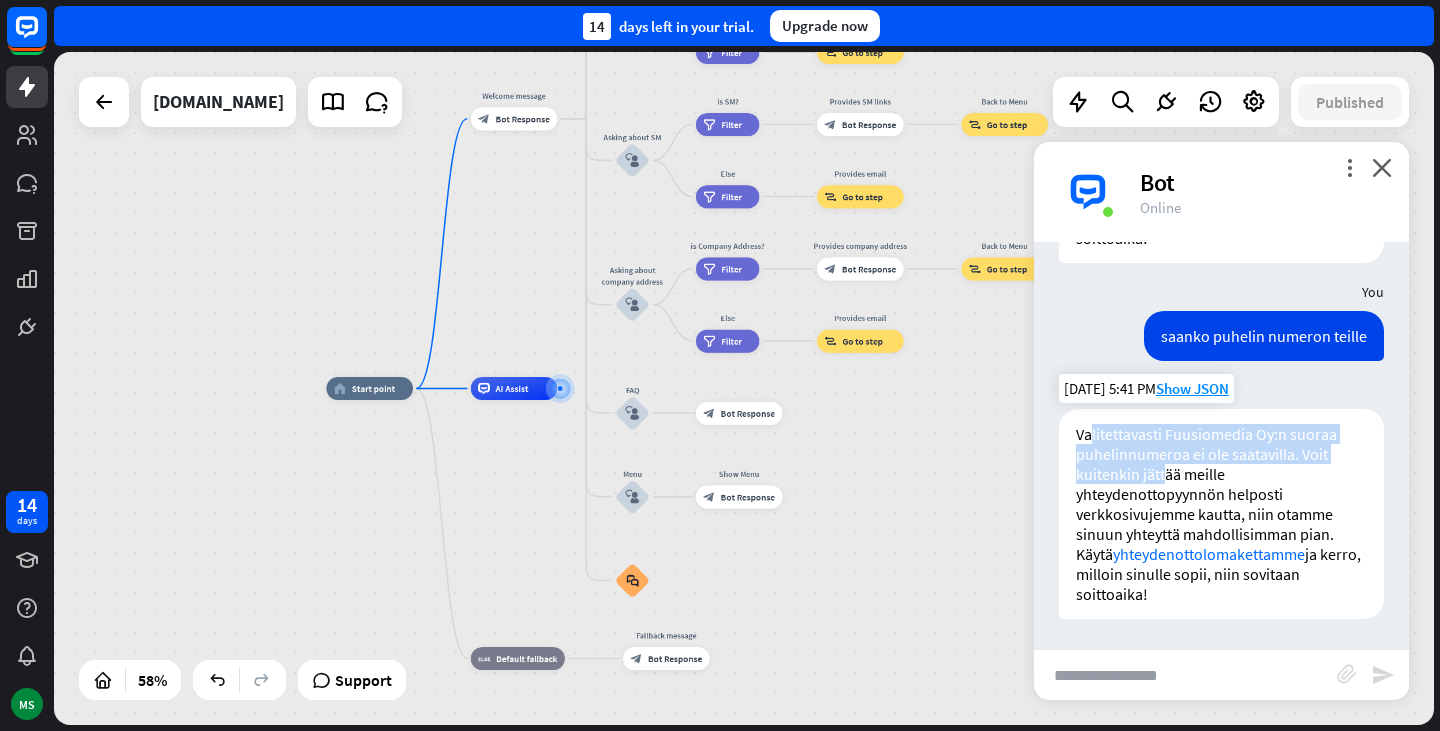 drag, startPoint x: 1093, startPoint y: 433, endPoint x: 1167, endPoint y: 482, distance: 88.752464 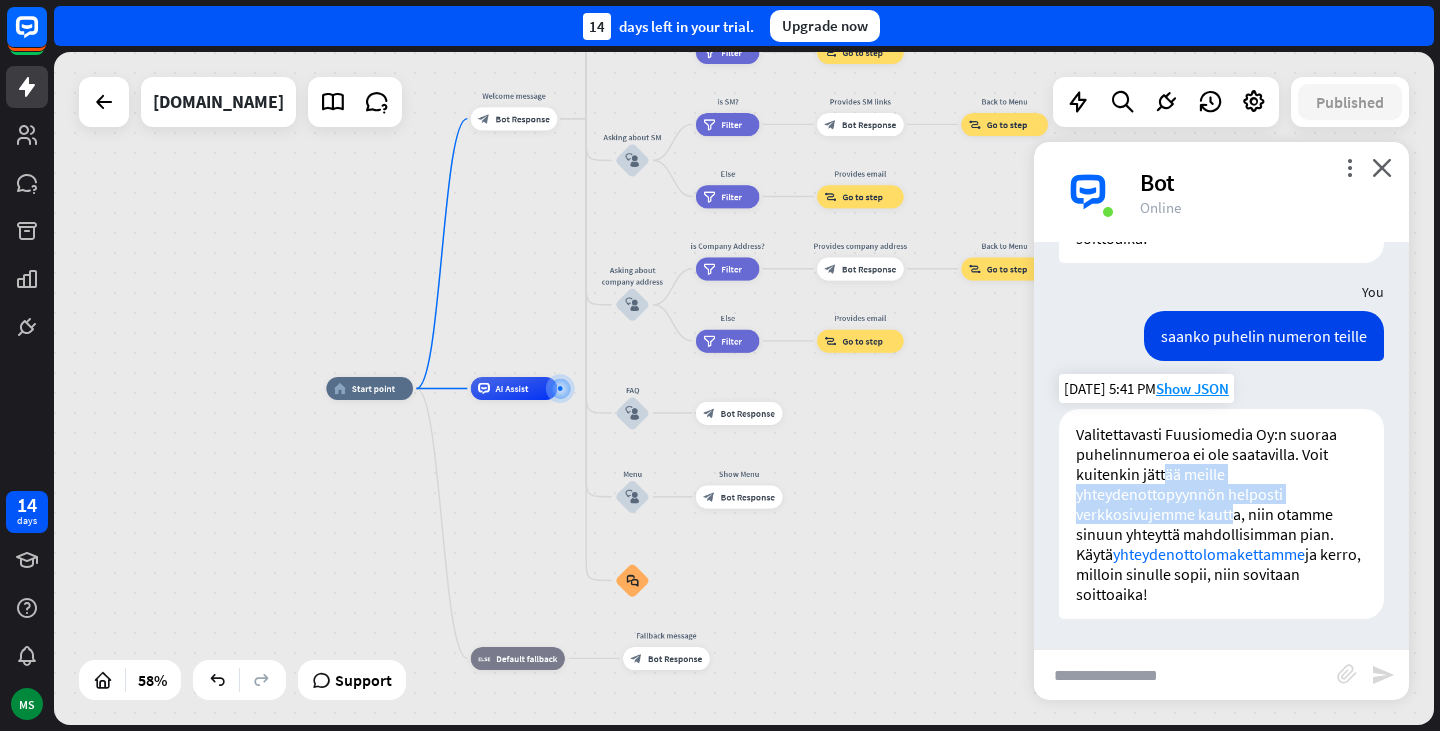drag, startPoint x: 1167, startPoint y: 482, endPoint x: 1234, endPoint y: 516, distance: 75.13322 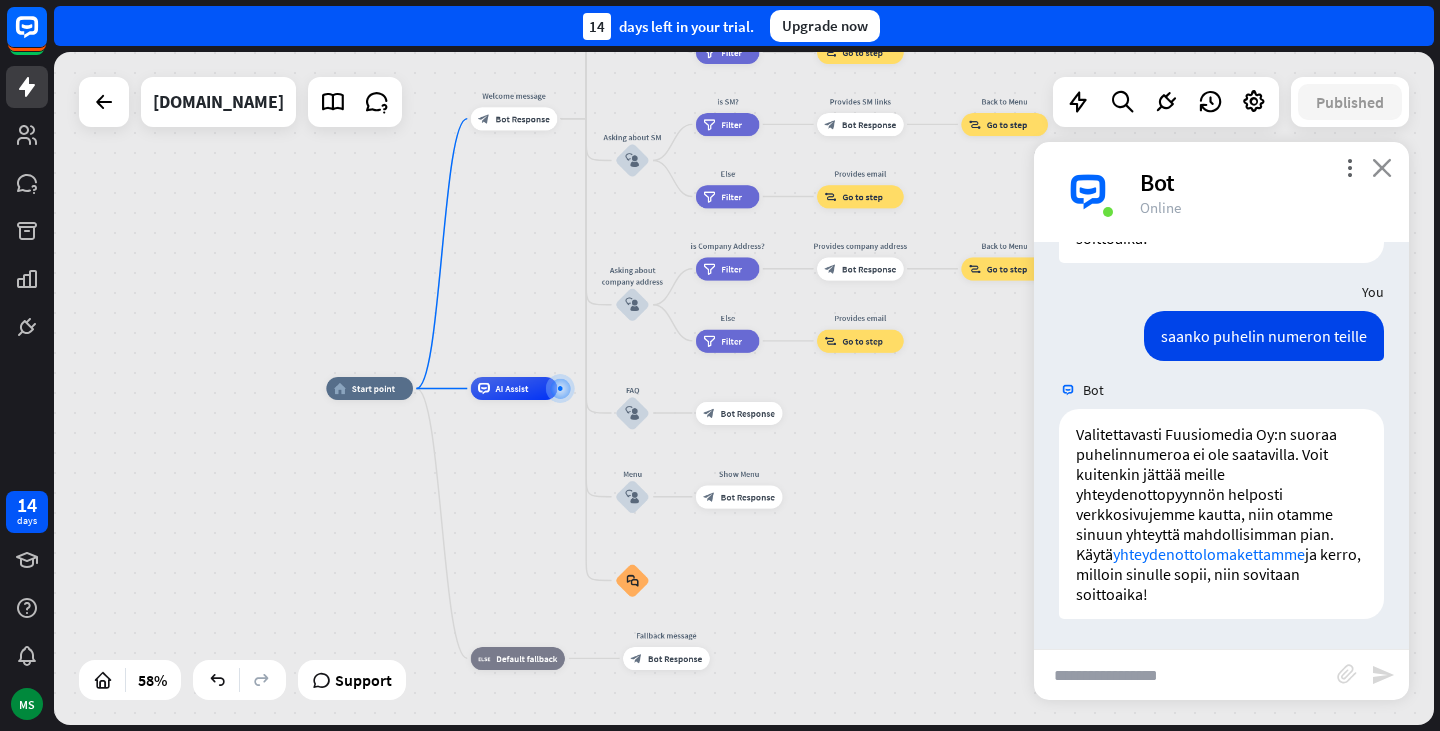 click on "close" at bounding box center (1382, 167) 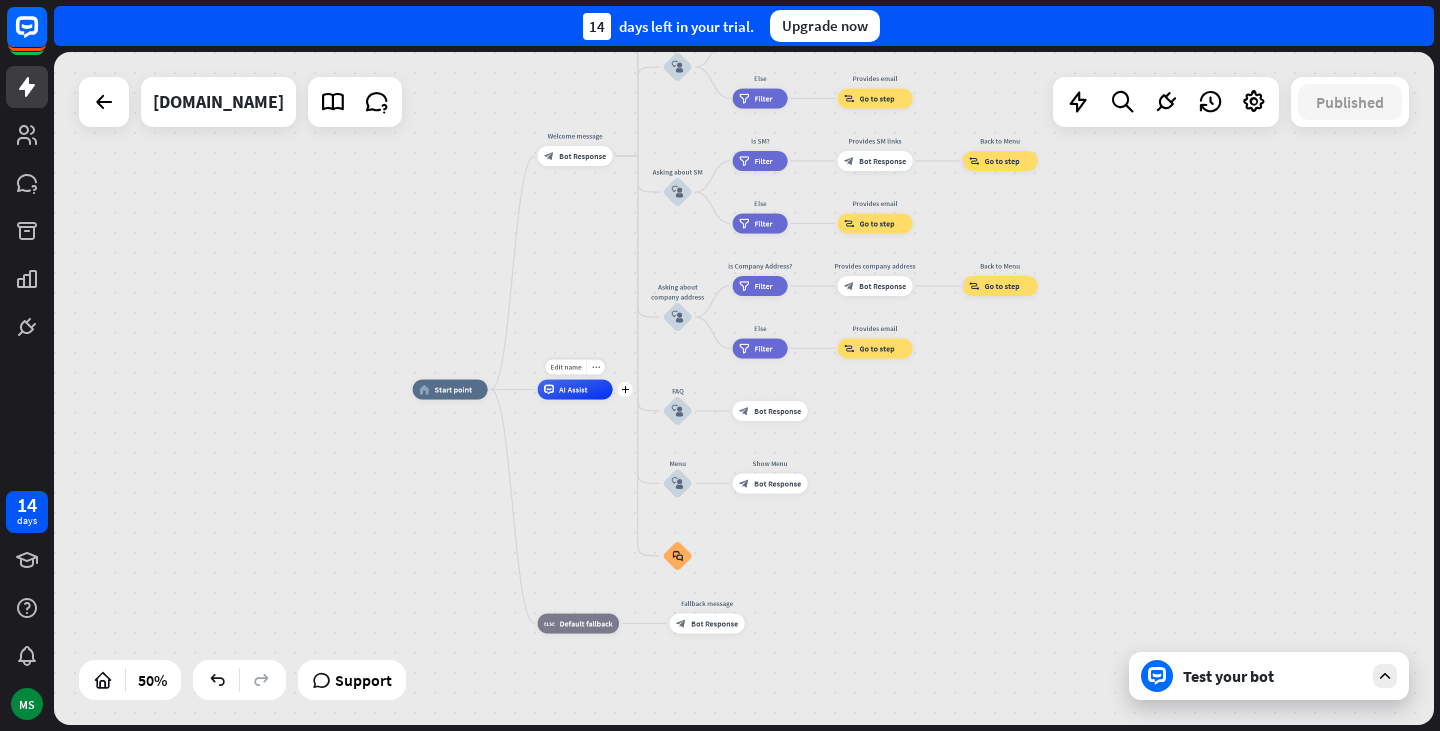click on "AI Assist" at bounding box center (573, 390) 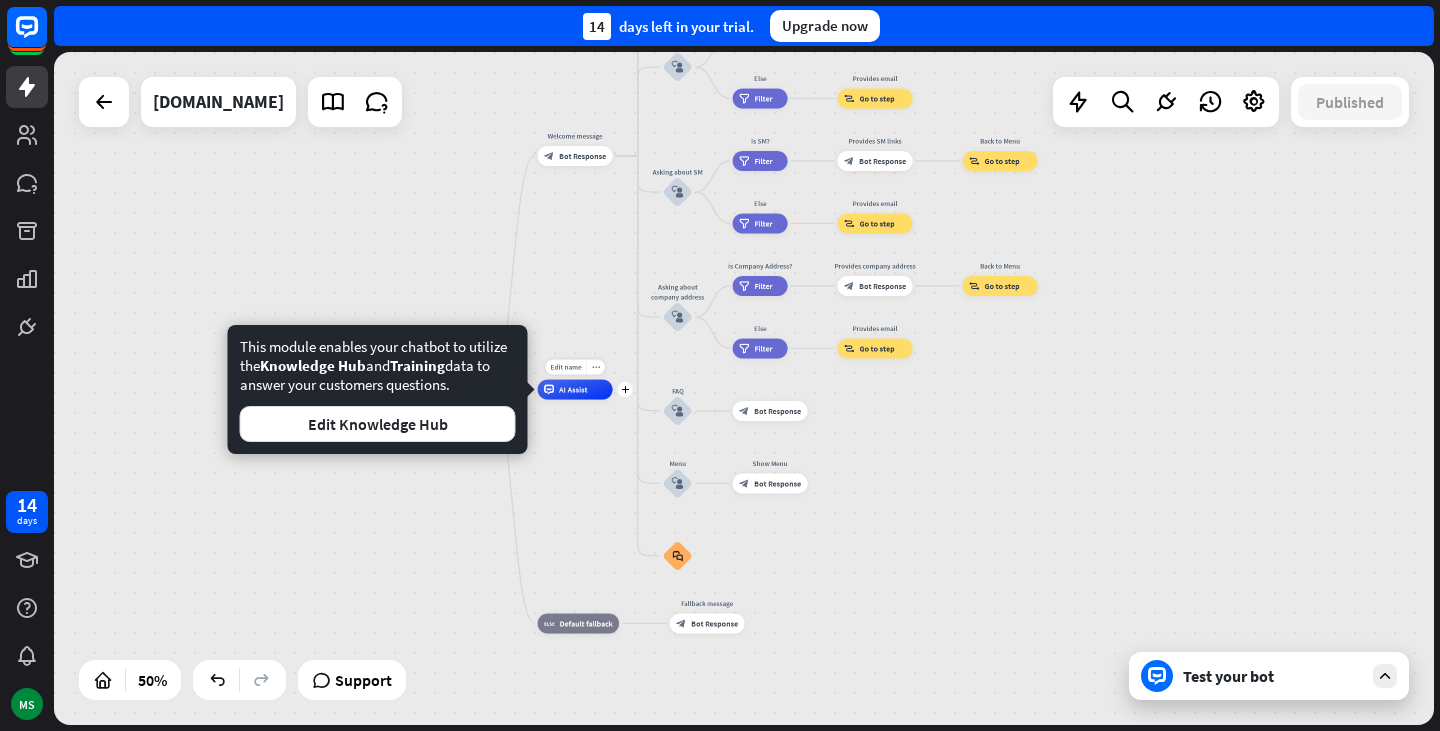 click on "AI Assist" at bounding box center [573, 390] 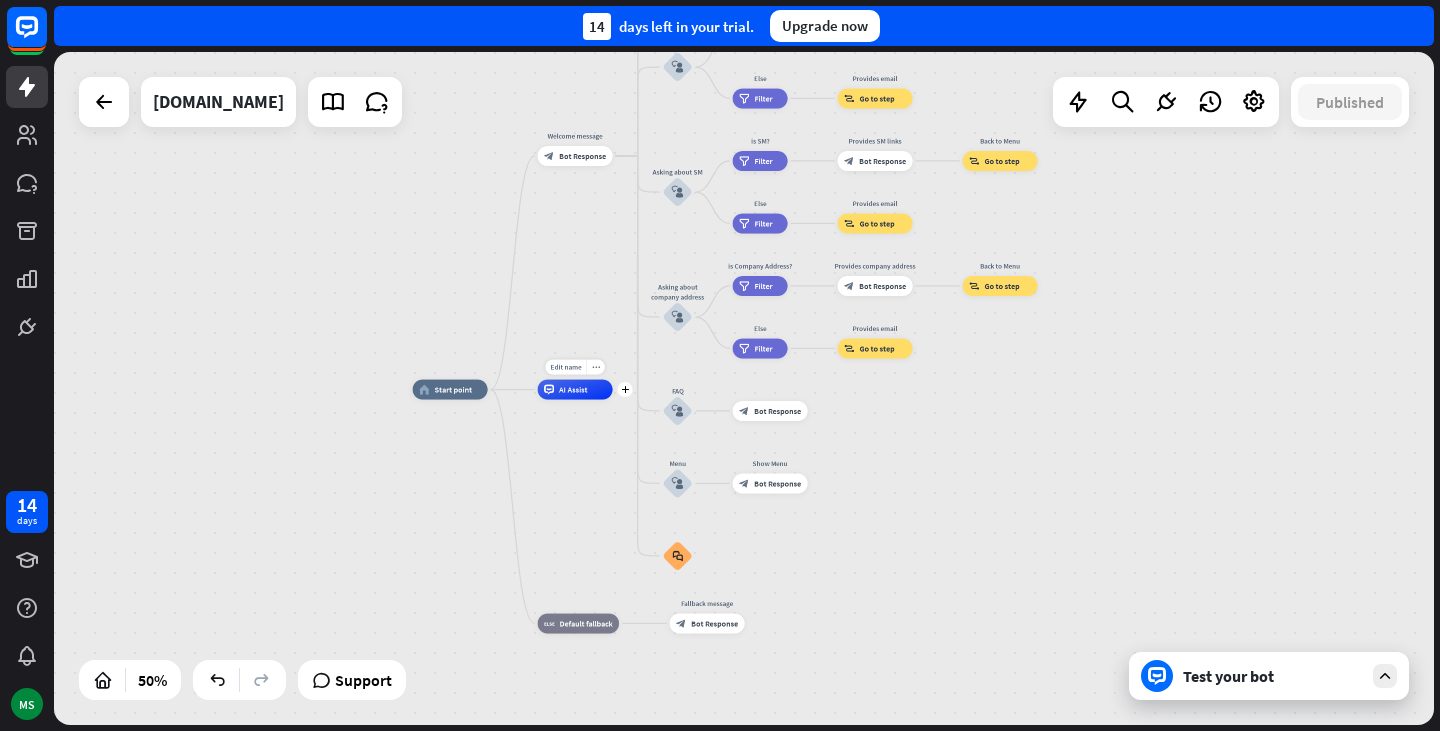 click on "AI Assist" at bounding box center (575, 390) 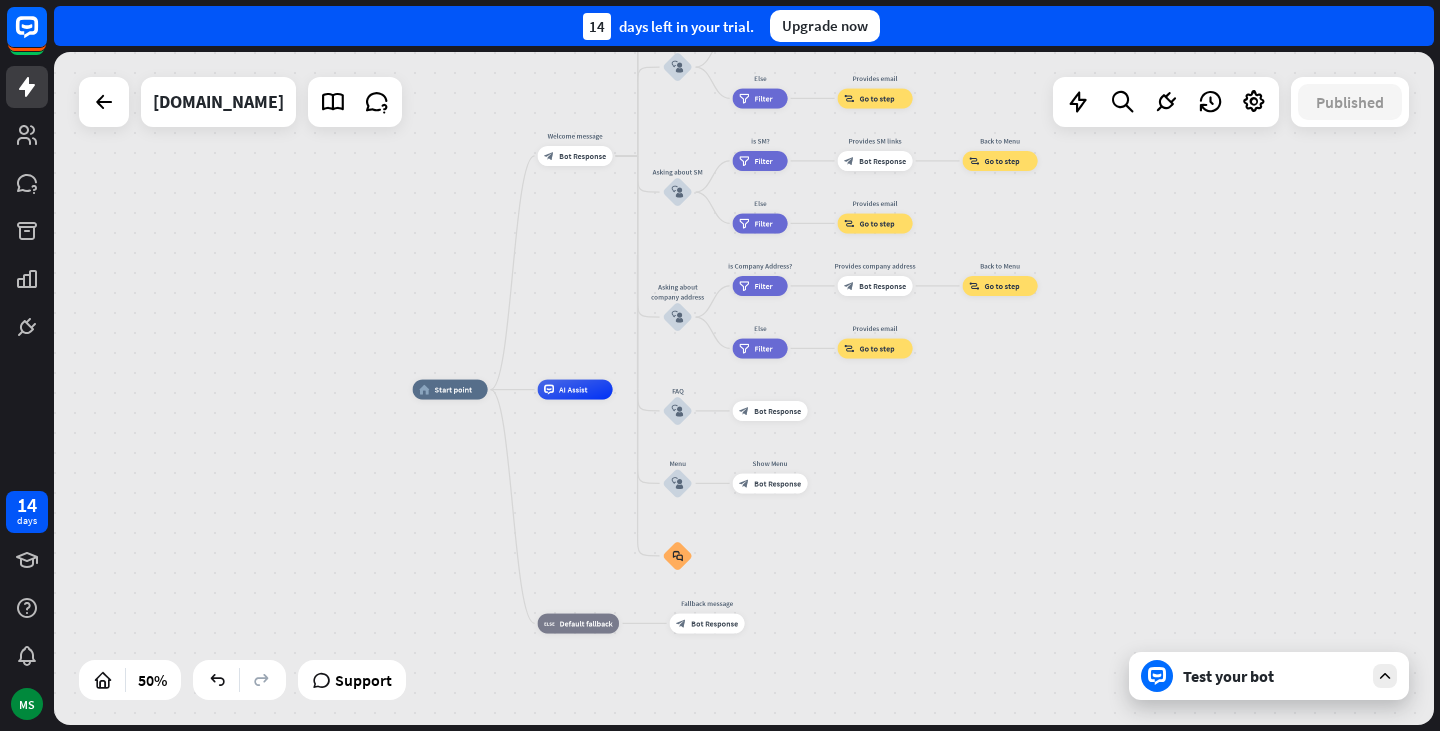 click on "home_2   Start point                 Welcome message   block_bot_response   Bot Response                 About us   block_user_input                 Provide company information   block_bot_response   Bot Response                 Back to Menu   block_user_input                 Was it helpful?   block_bot_response   Bot Response                 Yes   block_user_input                 Thank you!   block_bot_response   Bot Response                 No   block_user_input                 Back to Menu   block_goto   Go to step                 Contact us   block_user_input                 Contact flow   builder_tree   Flow                 Asking about email   block_user_input                   block_goto   Go to step                 Asking about phone number   block_user_input                 Is phone number?   filter   Filter                 Provides phone number   block_bot_response   Bot Response                 Back to Menu   block_goto   Go to step                 Else   filter   Filter" at bounding box center [744, 388] 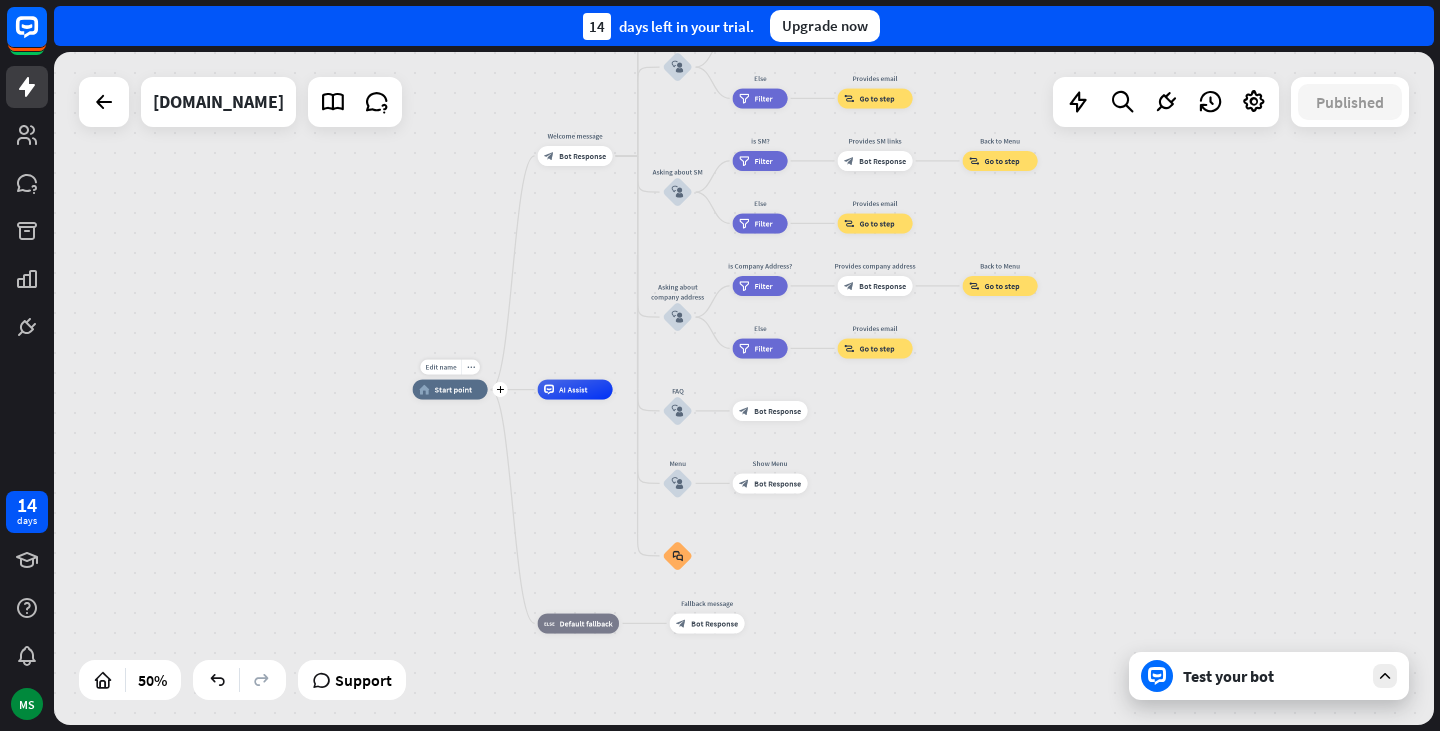 click on "home_2   Start point" at bounding box center (450, 390) 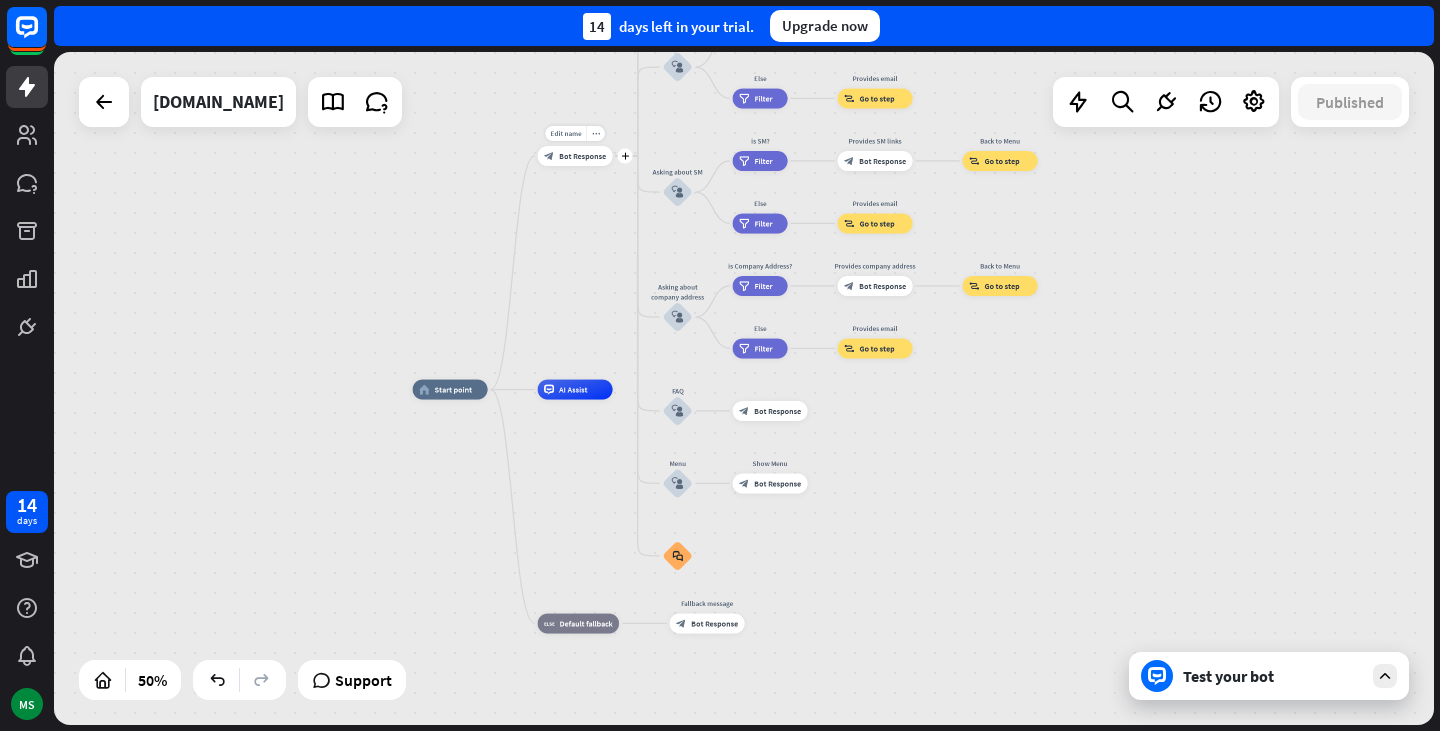 click on "block_bot_response   Bot Response" at bounding box center (575, 156) 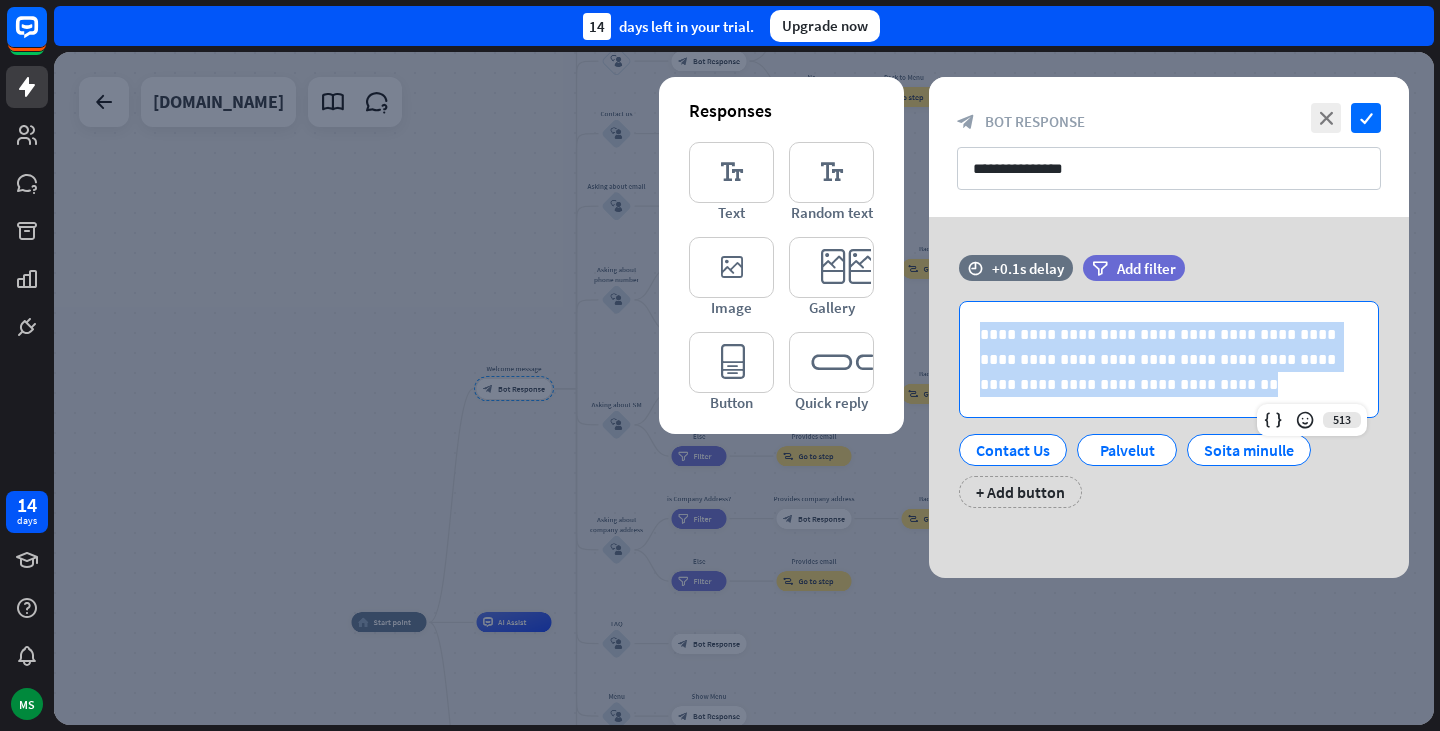 drag, startPoint x: 1131, startPoint y: 389, endPoint x: 920, endPoint y: 272, distance: 241.26749 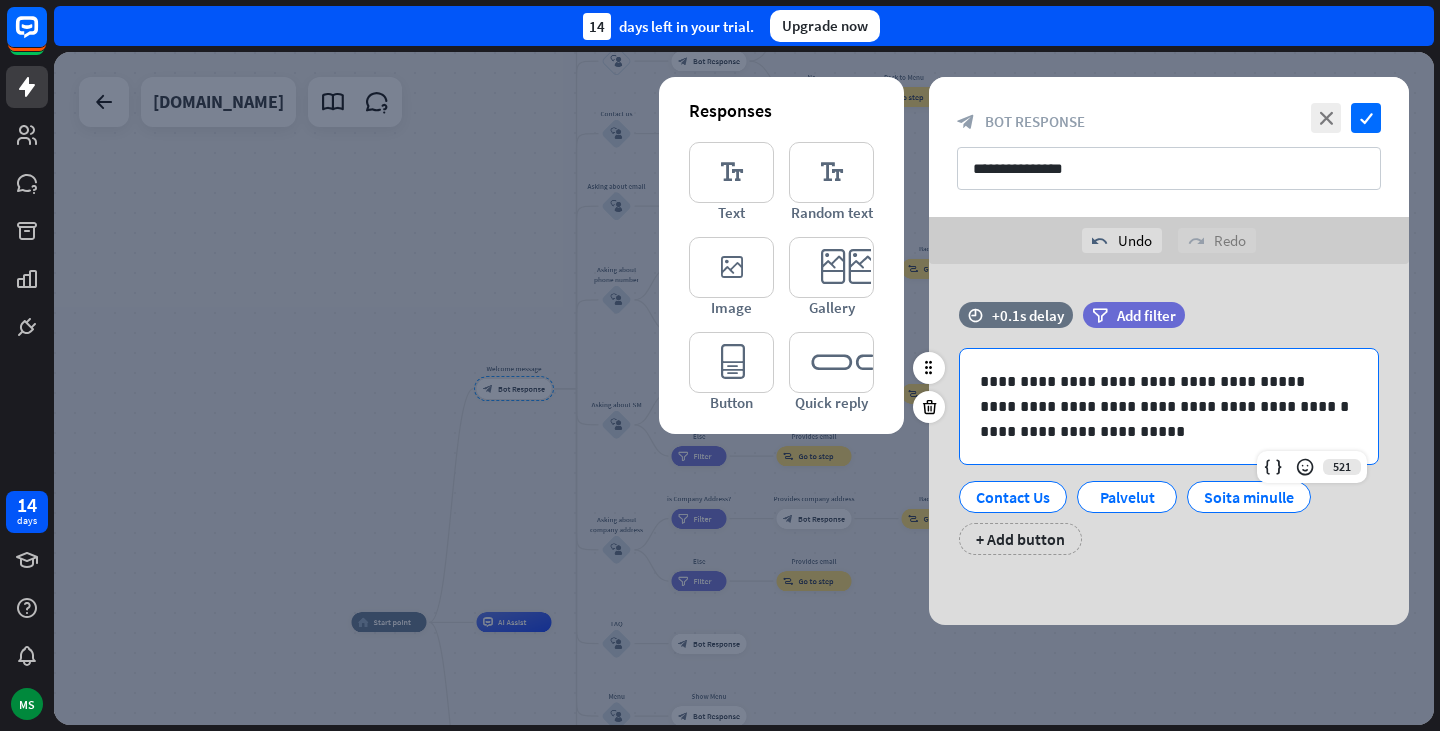 click on "**********" at bounding box center [1169, 406] 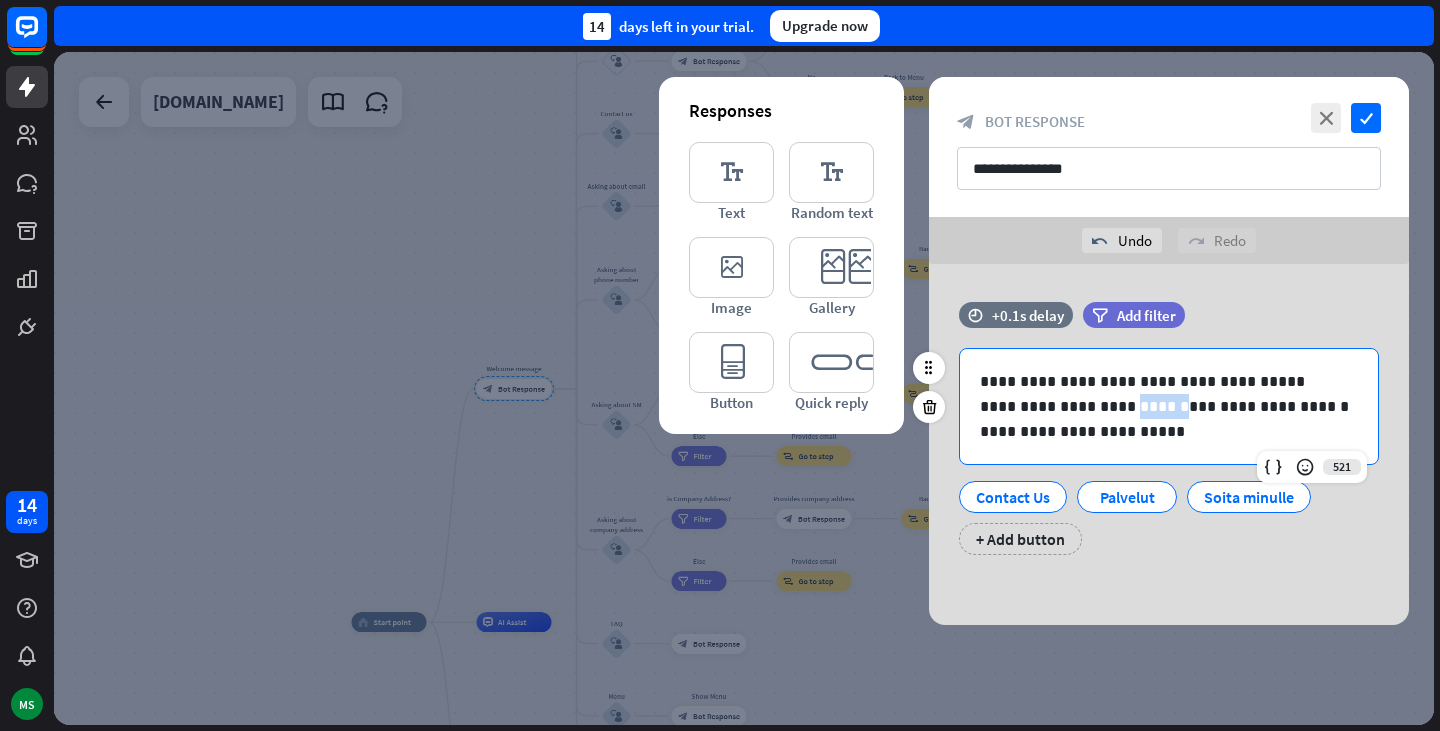 click on "**********" at bounding box center (1169, 406) 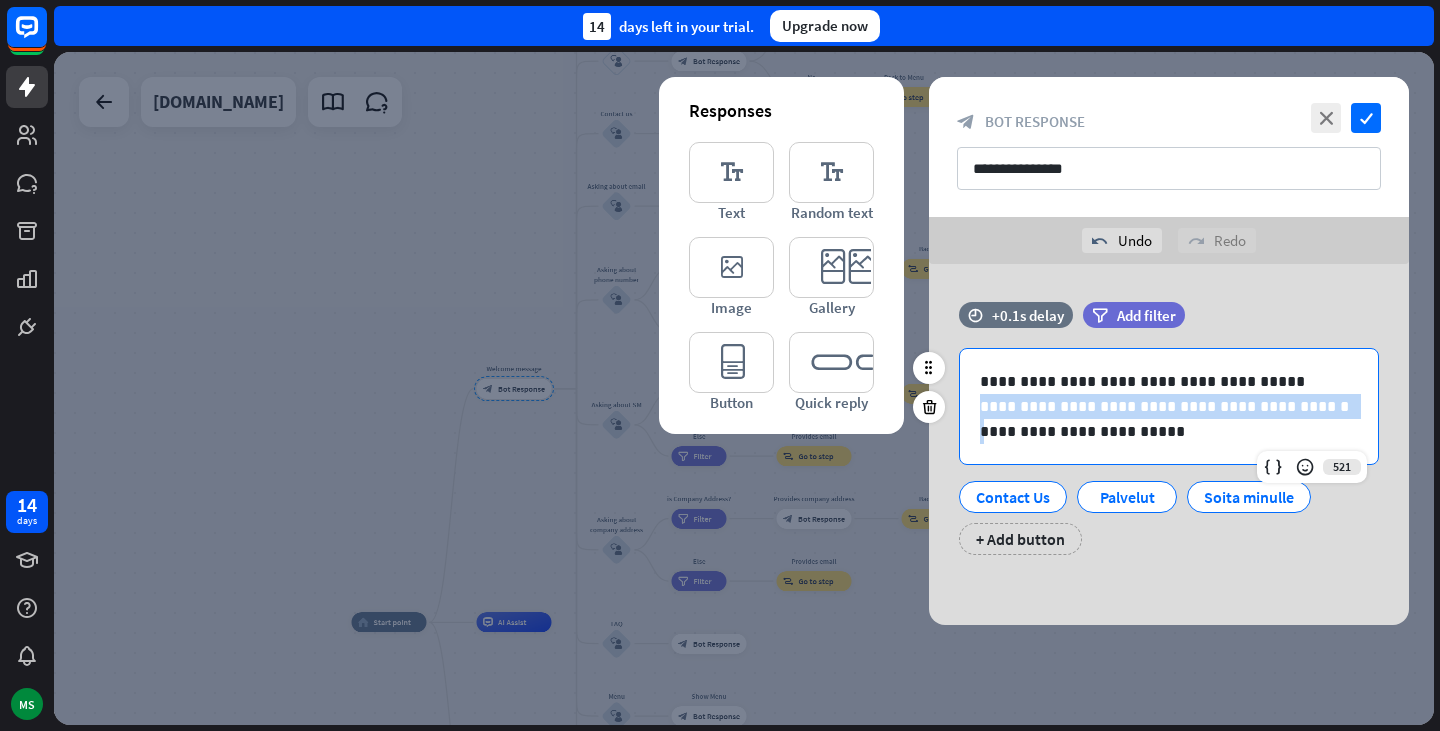 click on "**********" at bounding box center [1169, 406] 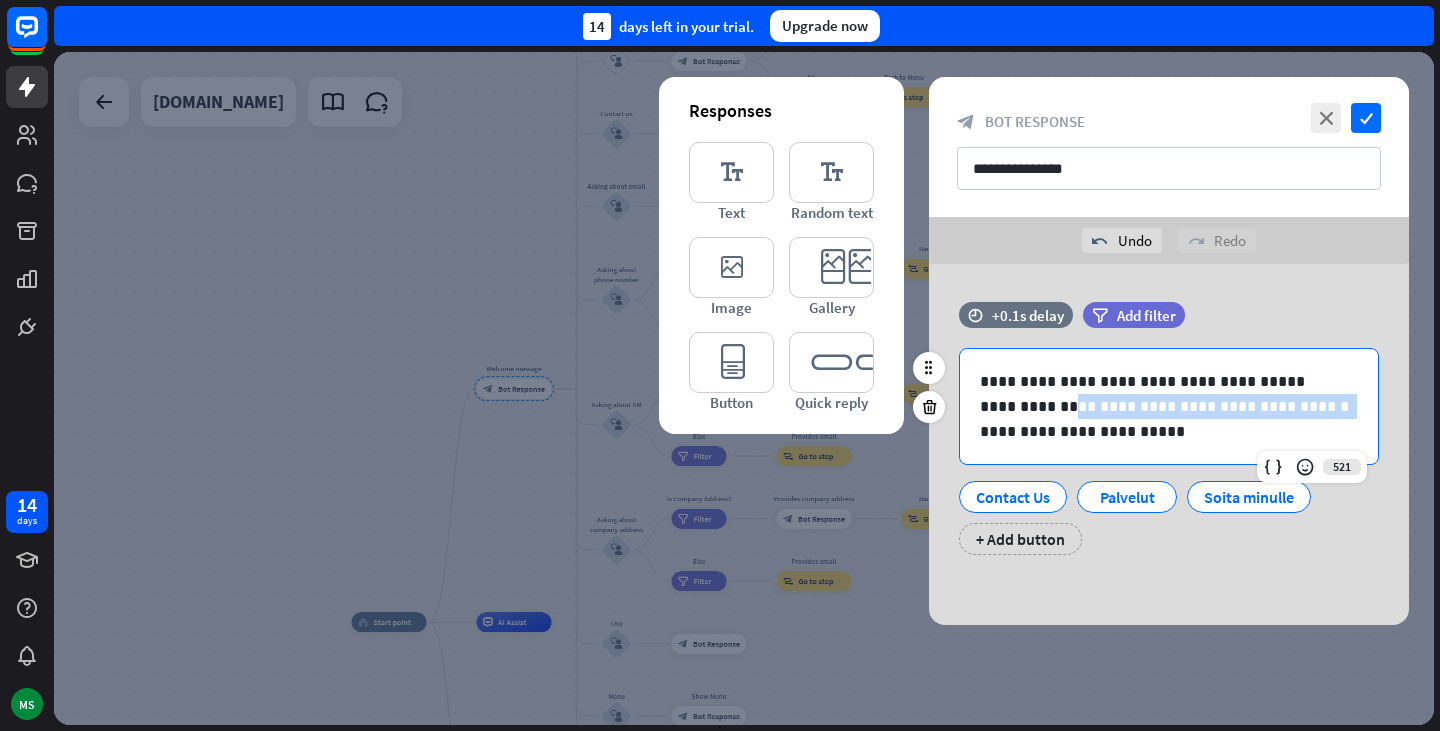 drag, startPoint x: 1065, startPoint y: 404, endPoint x: 1299, endPoint y: 411, distance: 234.10468 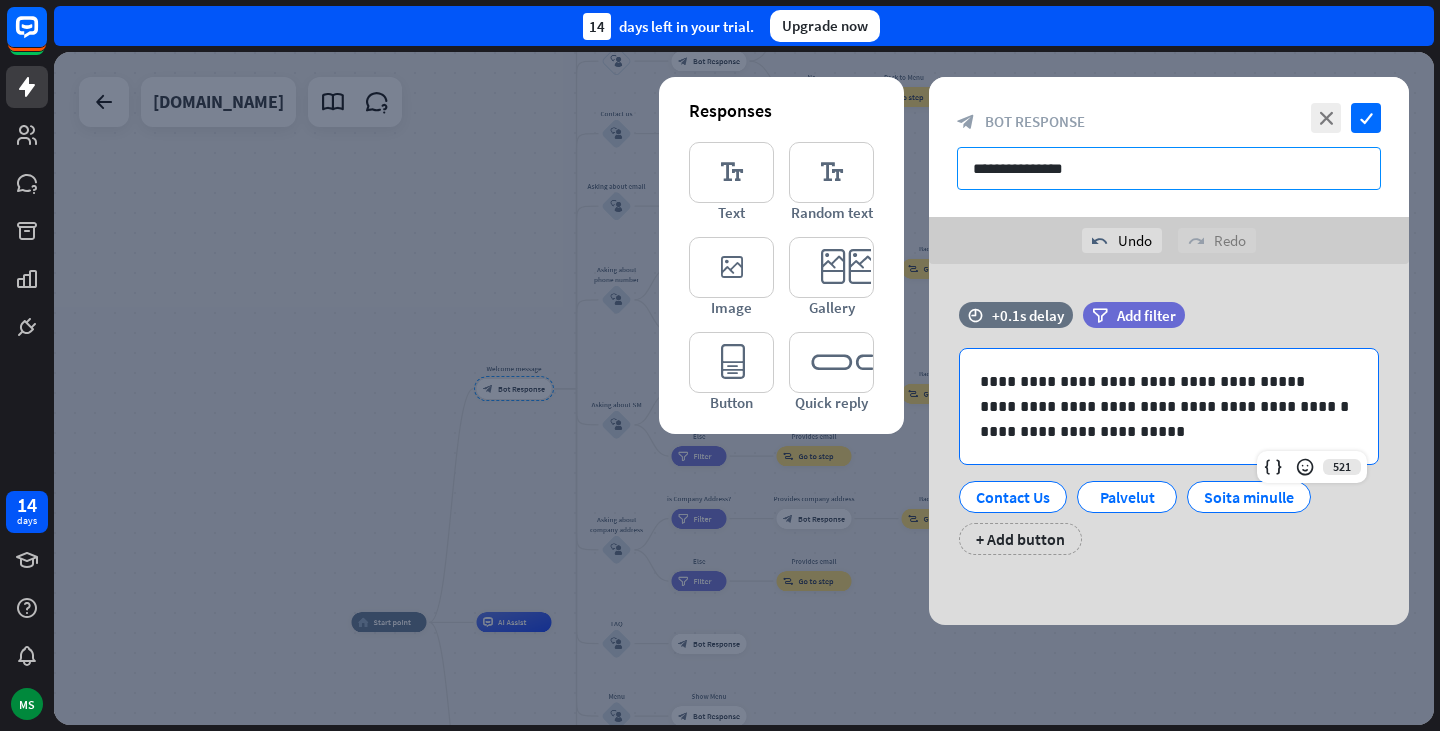 click on "**********" at bounding box center (1169, 168) 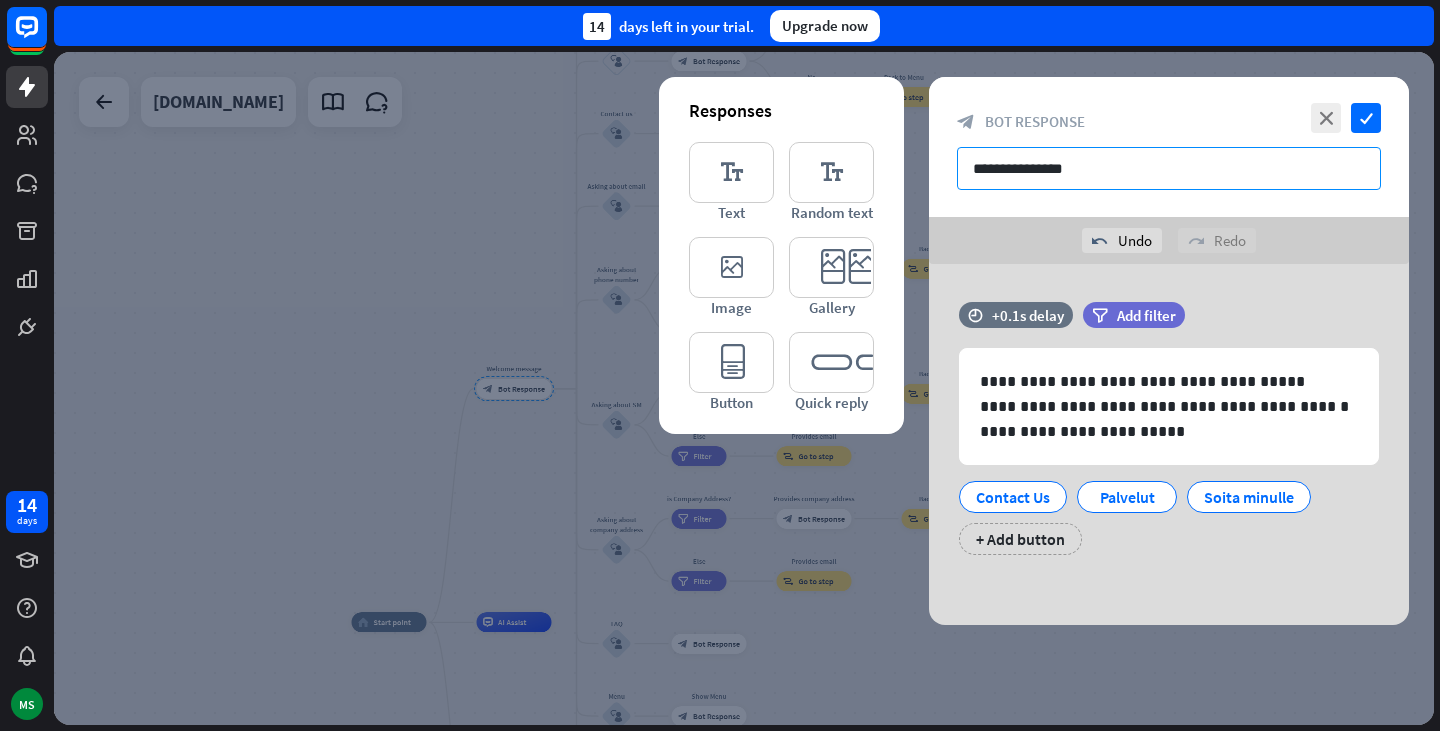 drag, startPoint x: 1109, startPoint y: 182, endPoint x: 960, endPoint y: 166, distance: 149.8566 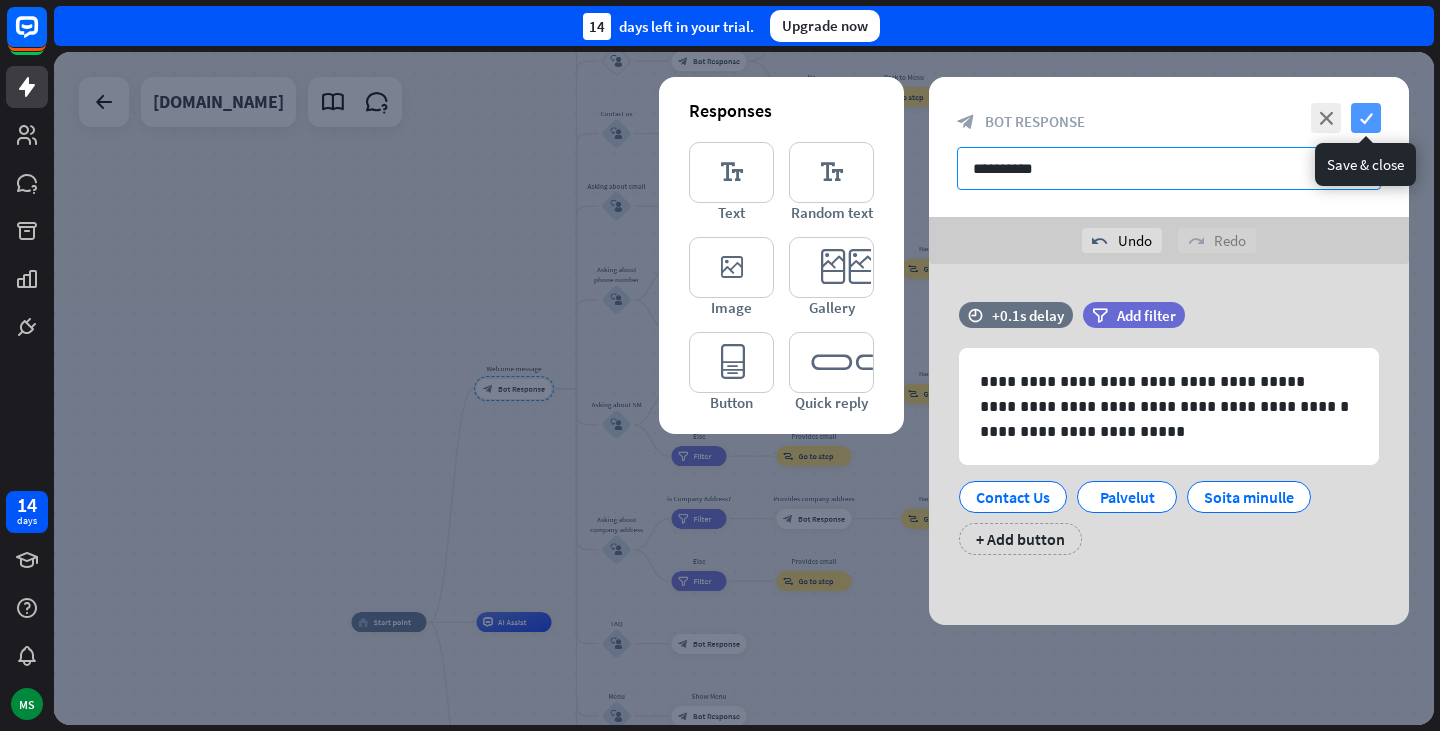 type on "**********" 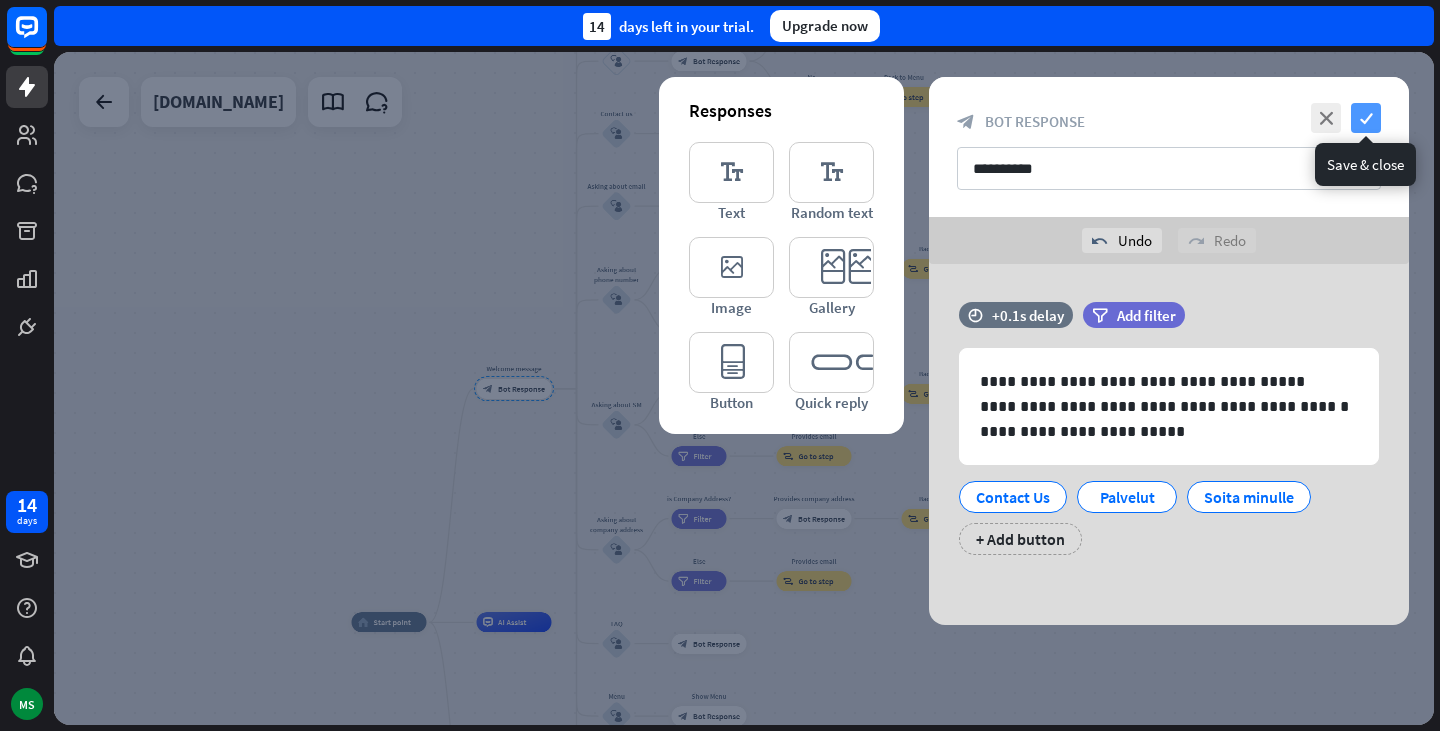 click on "check" at bounding box center [1366, 118] 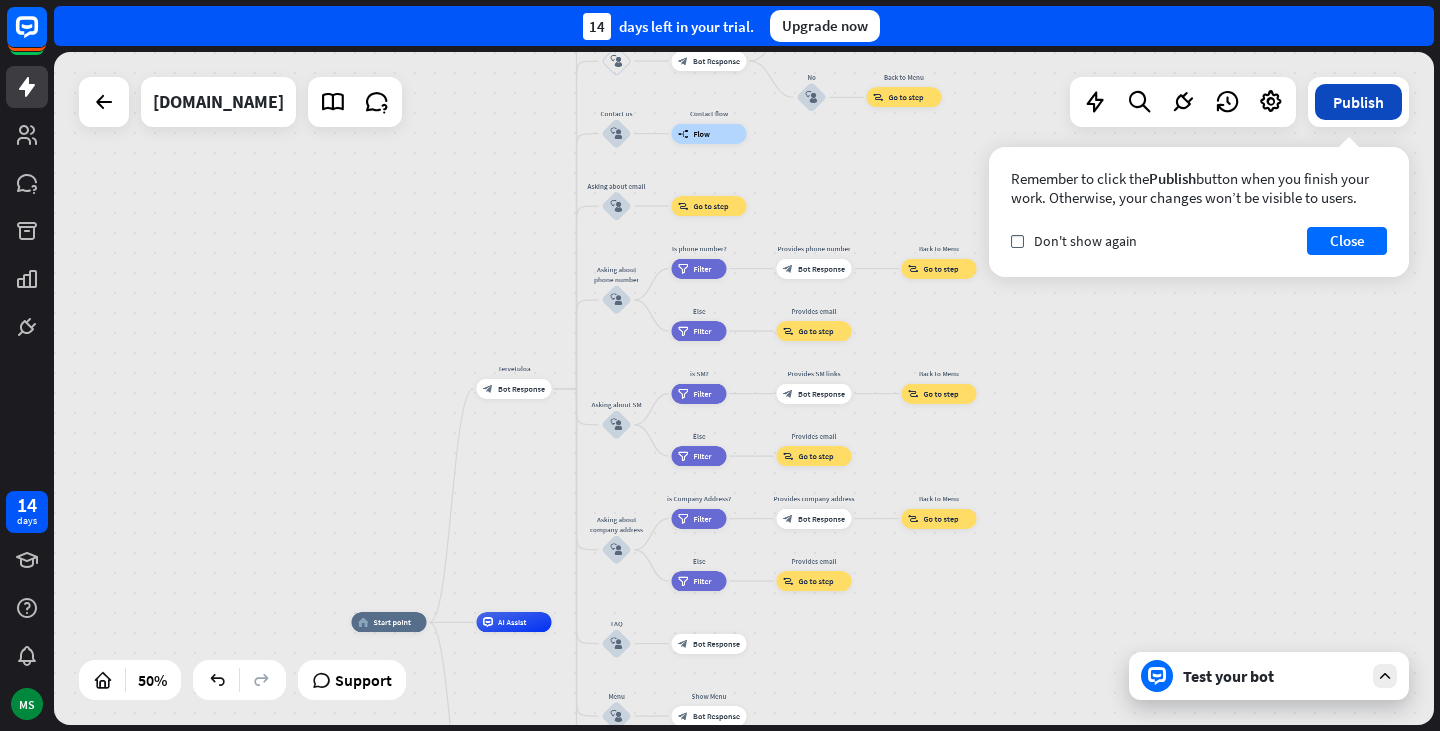 click on "Publish" at bounding box center [1358, 102] 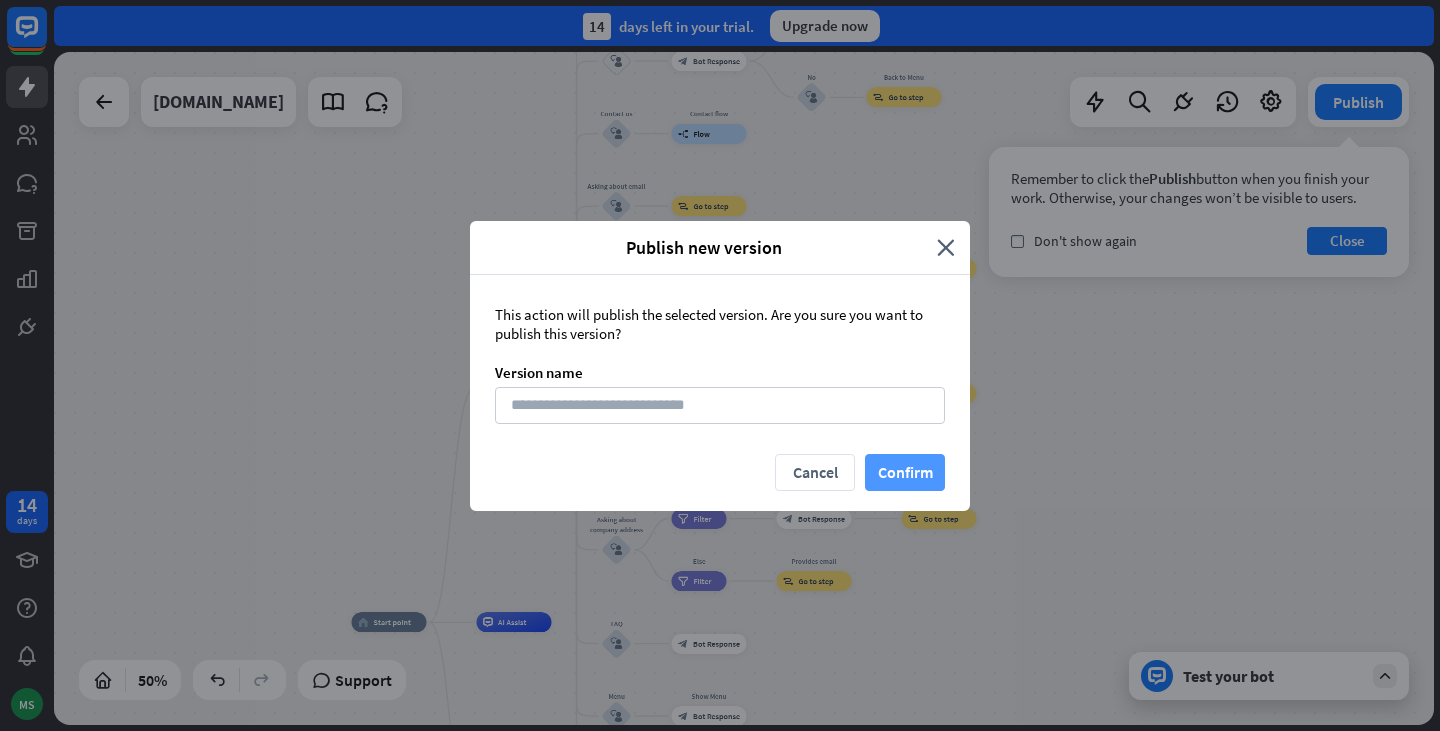click on "Confirm" at bounding box center (905, 472) 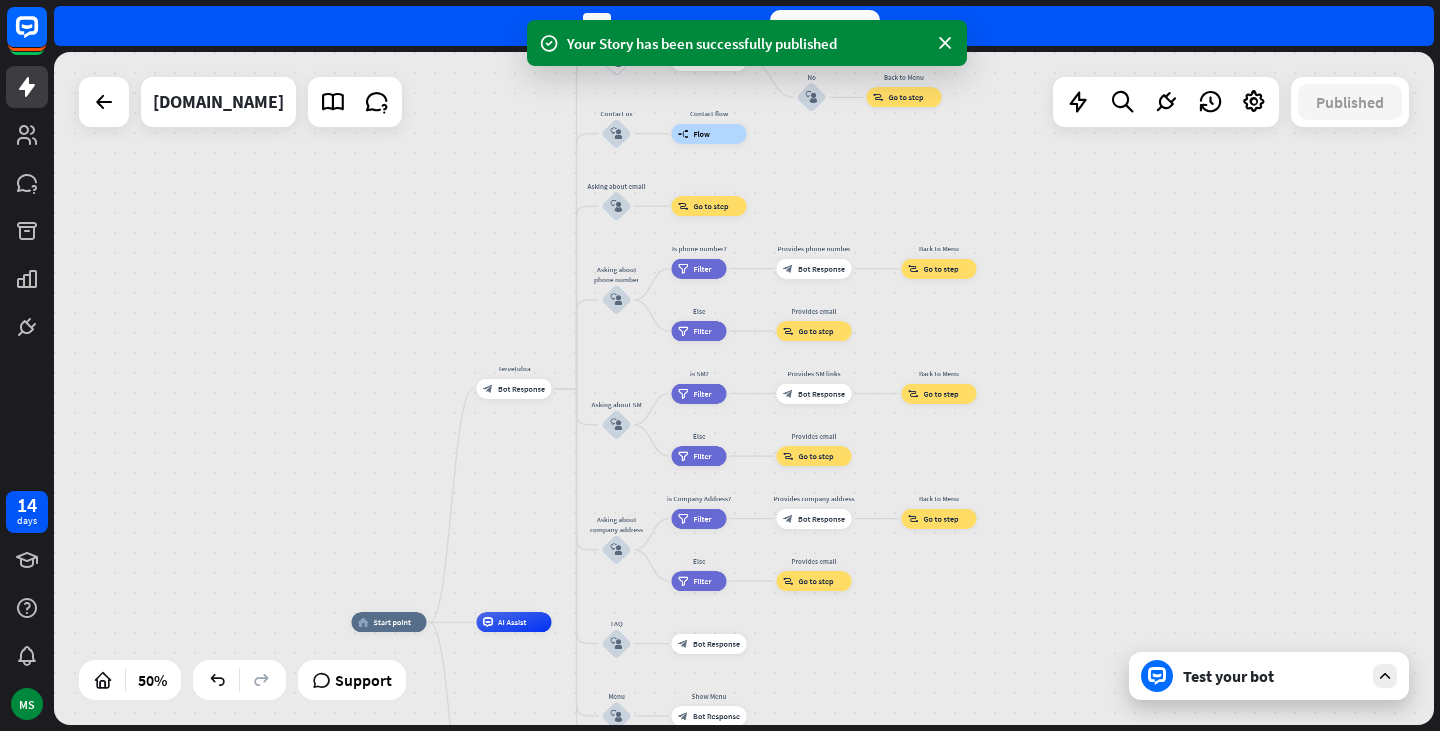 click on "Test your bot" at bounding box center [1273, 676] 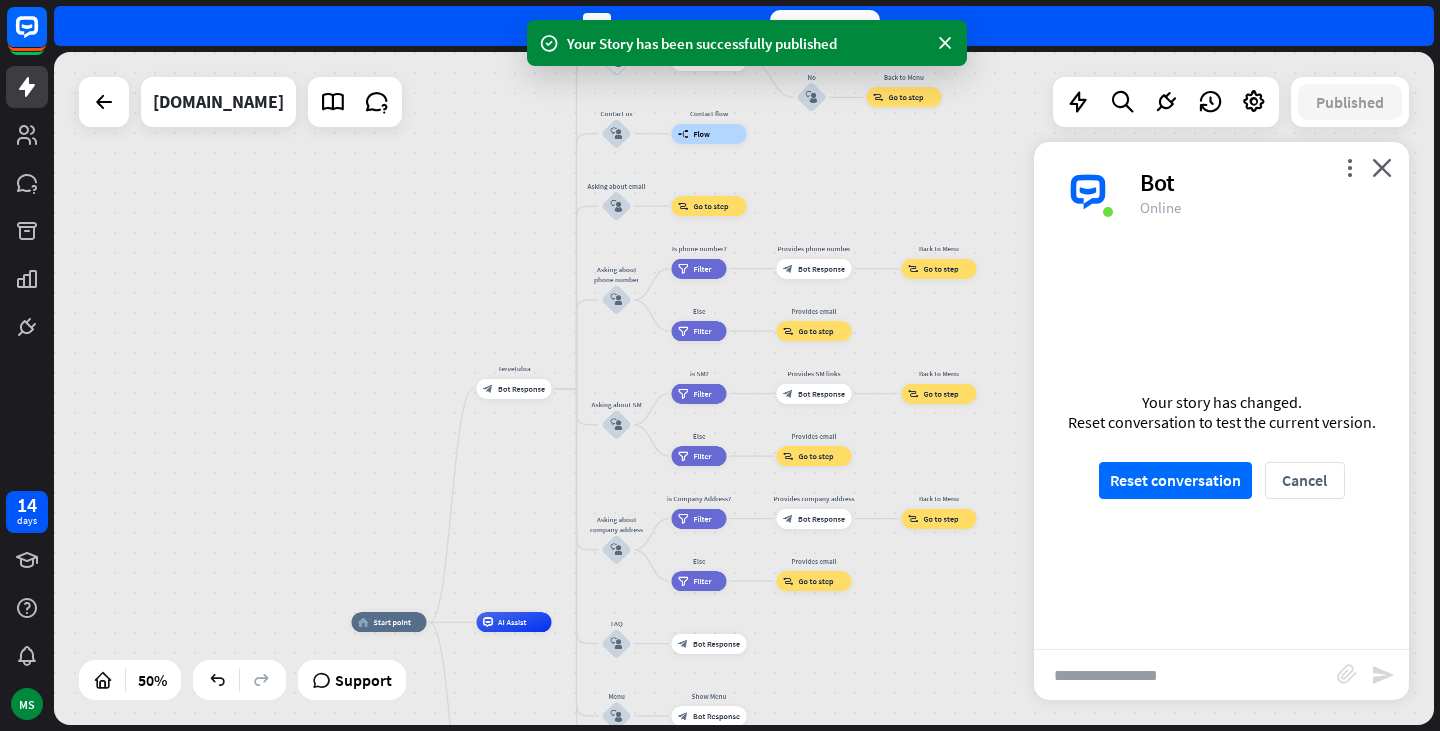 click on "Your story has changed.
Reset conversation to test the current version.
Reset conversation
Cancel" at bounding box center (1221, 445) 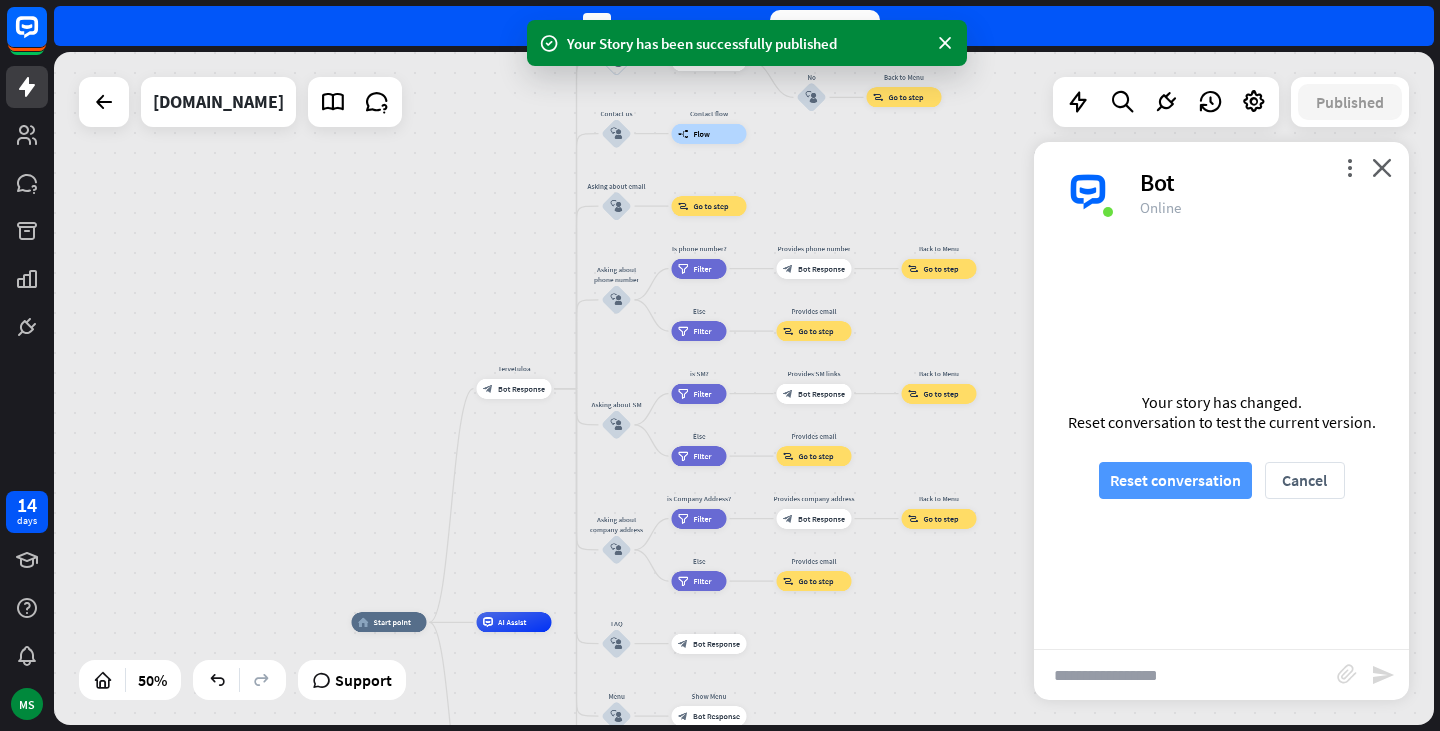 click on "Reset conversation" at bounding box center (1175, 480) 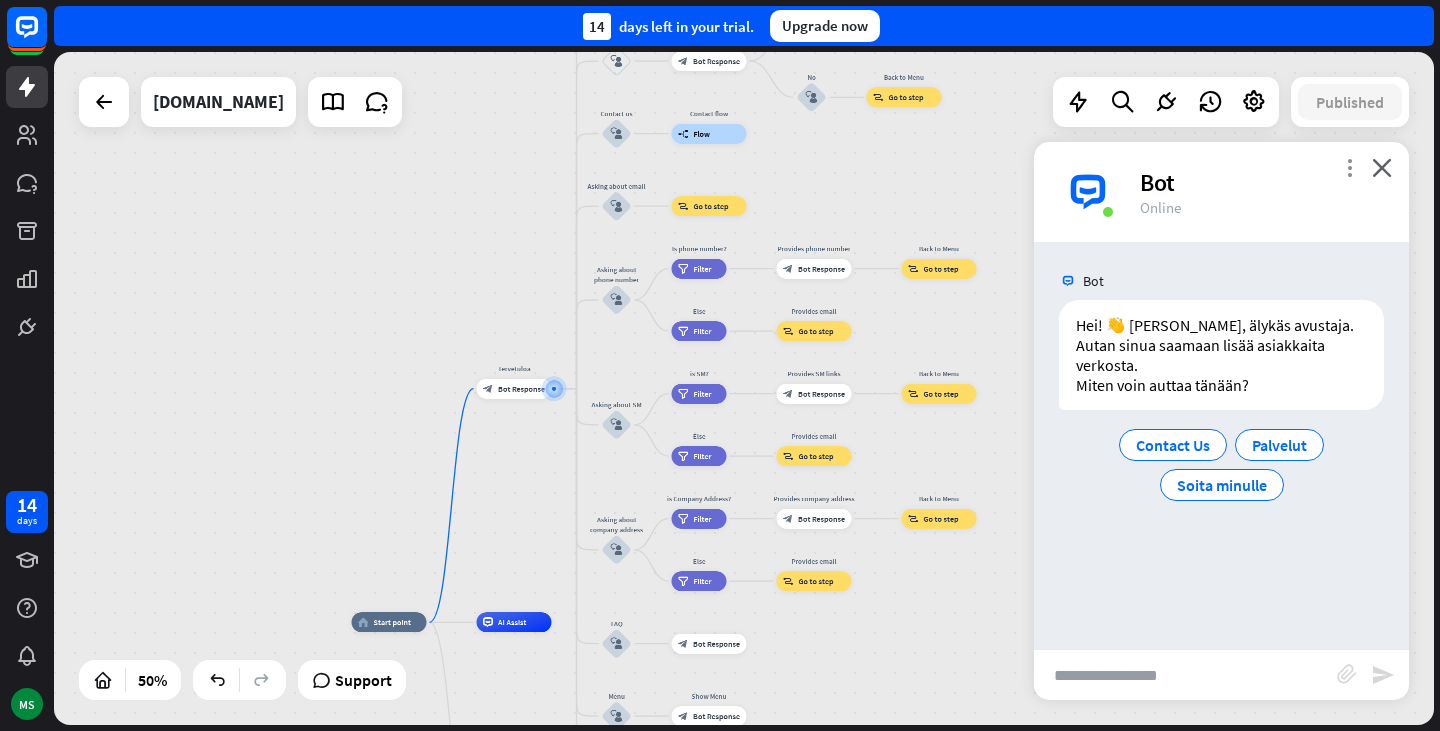 click on "more_vert" at bounding box center (1349, 167) 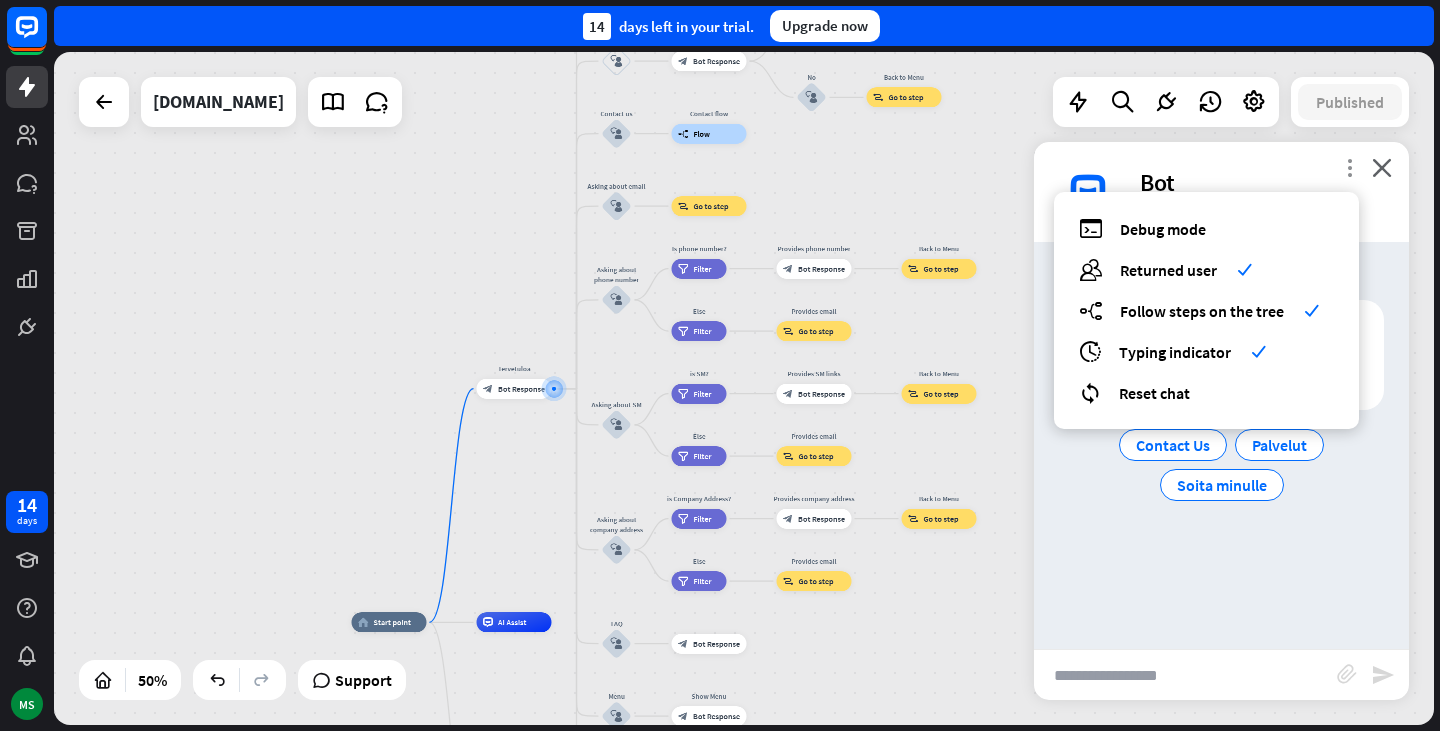 click on "more_vert" at bounding box center [1349, 167] 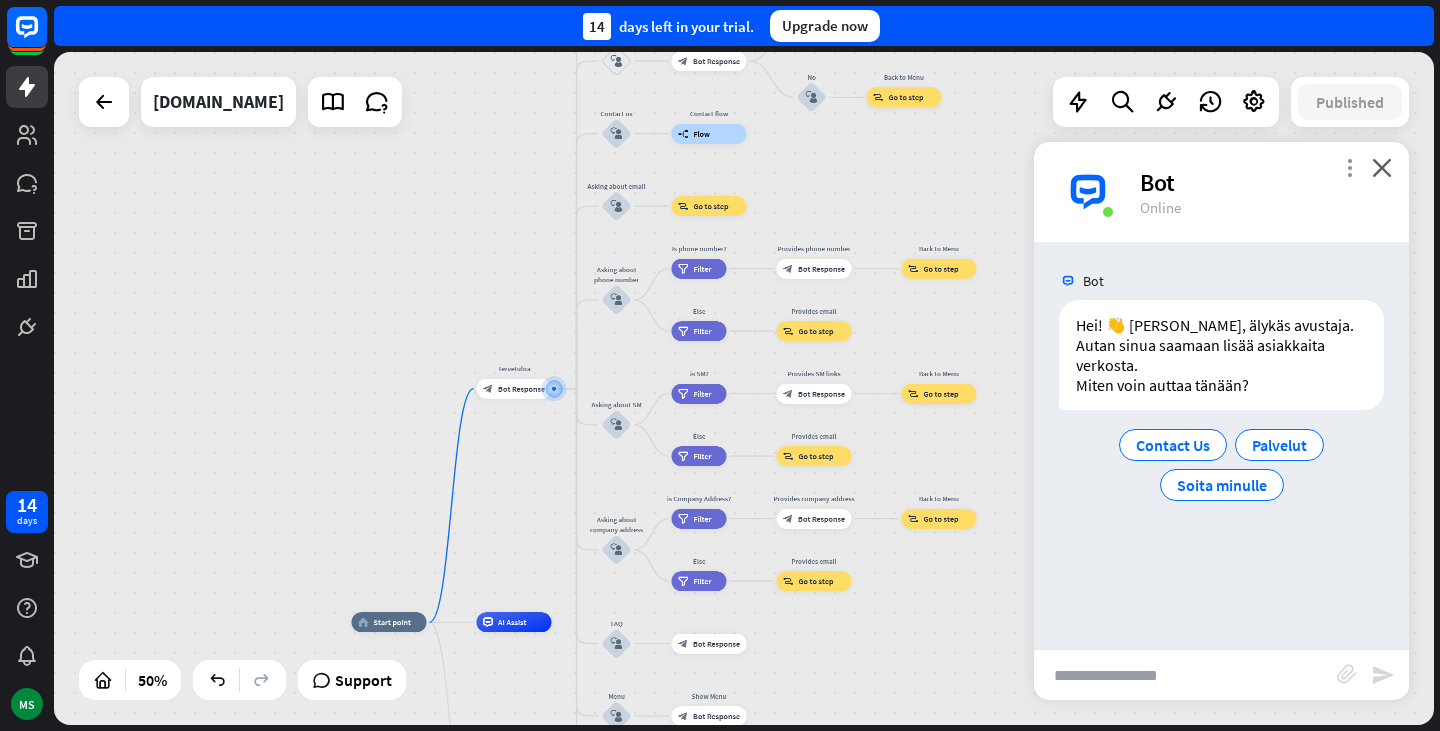 click on "more_vert" at bounding box center (1349, 167) 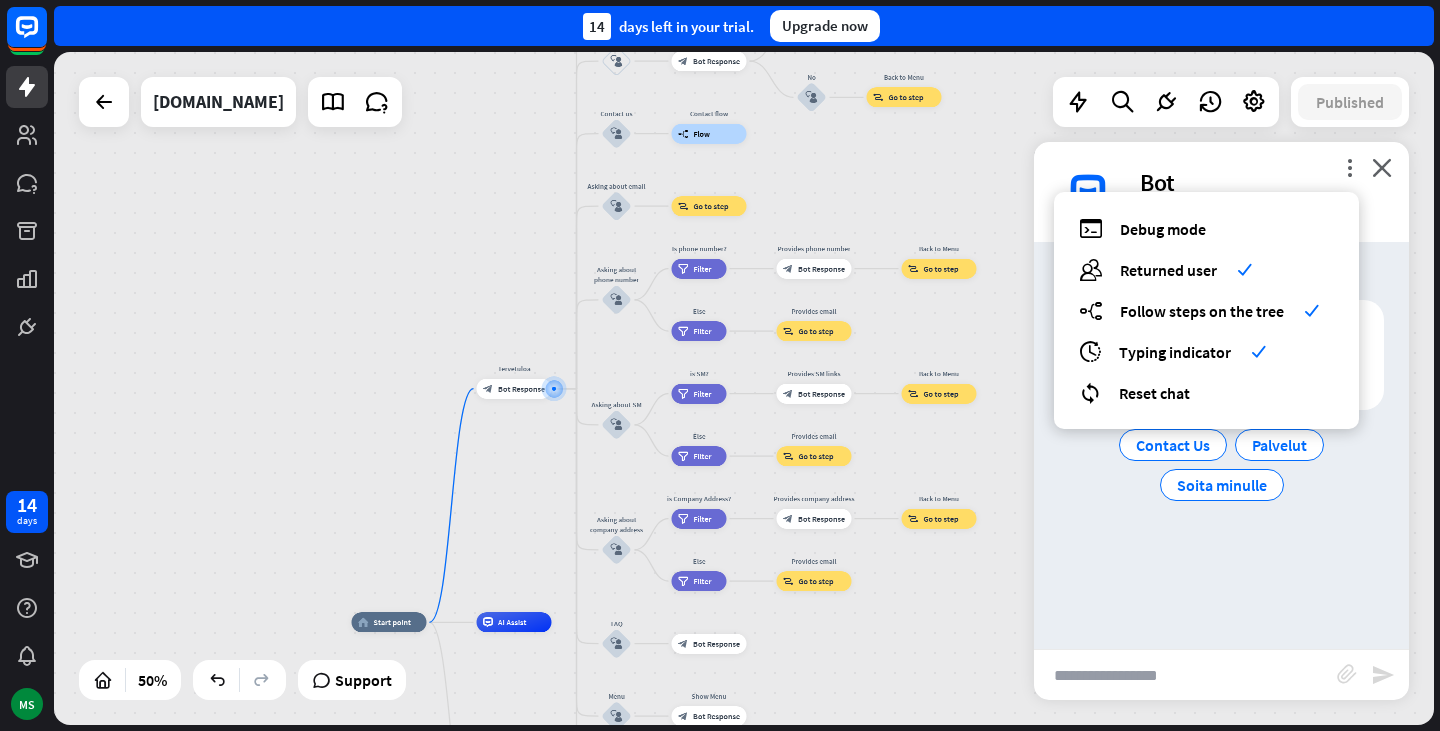 click on "more_vert
debug   Debug mode     users   Returned user   check   builder_tree   Follow steps on the tree   check   archives   Typing indicator   check   reset_chat   Reset chat
close
Bot
Online" at bounding box center (1221, 192) 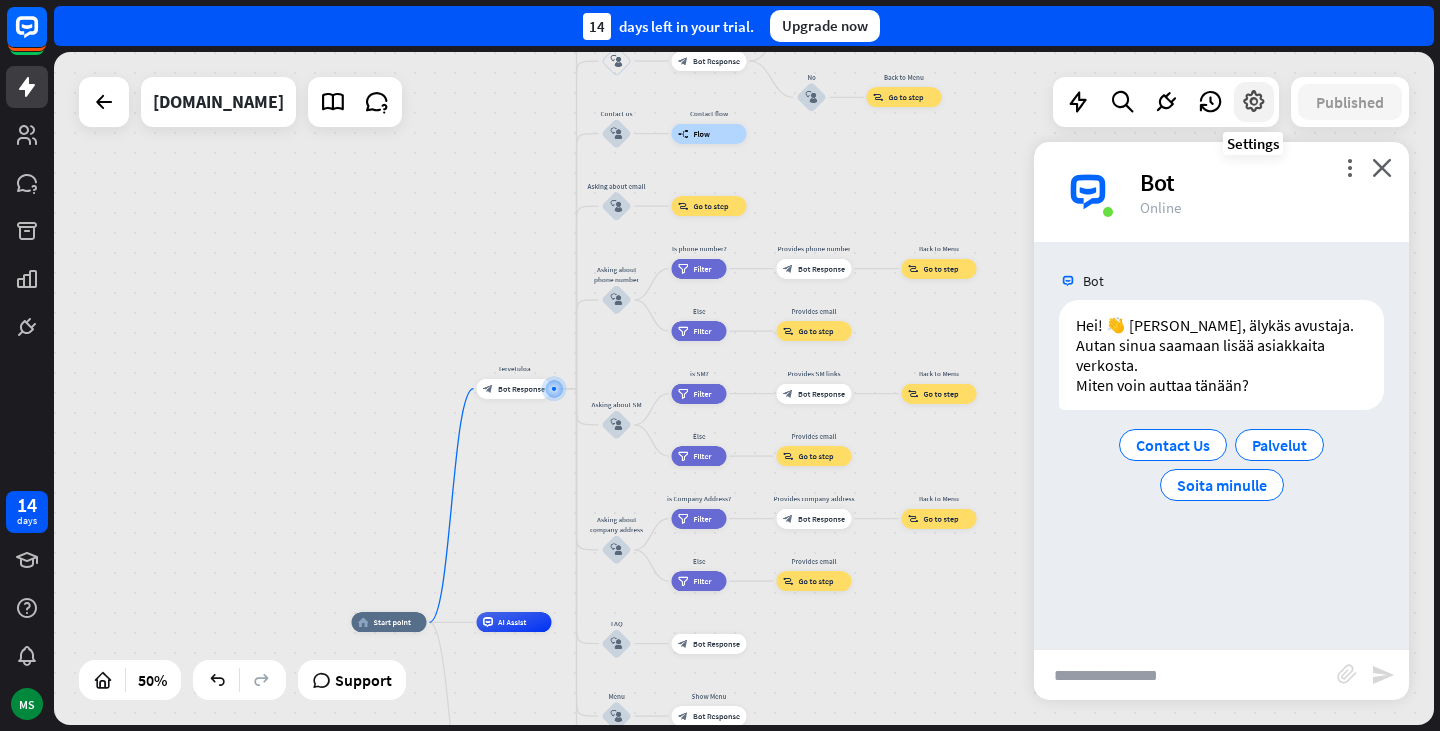 click at bounding box center [1254, 102] 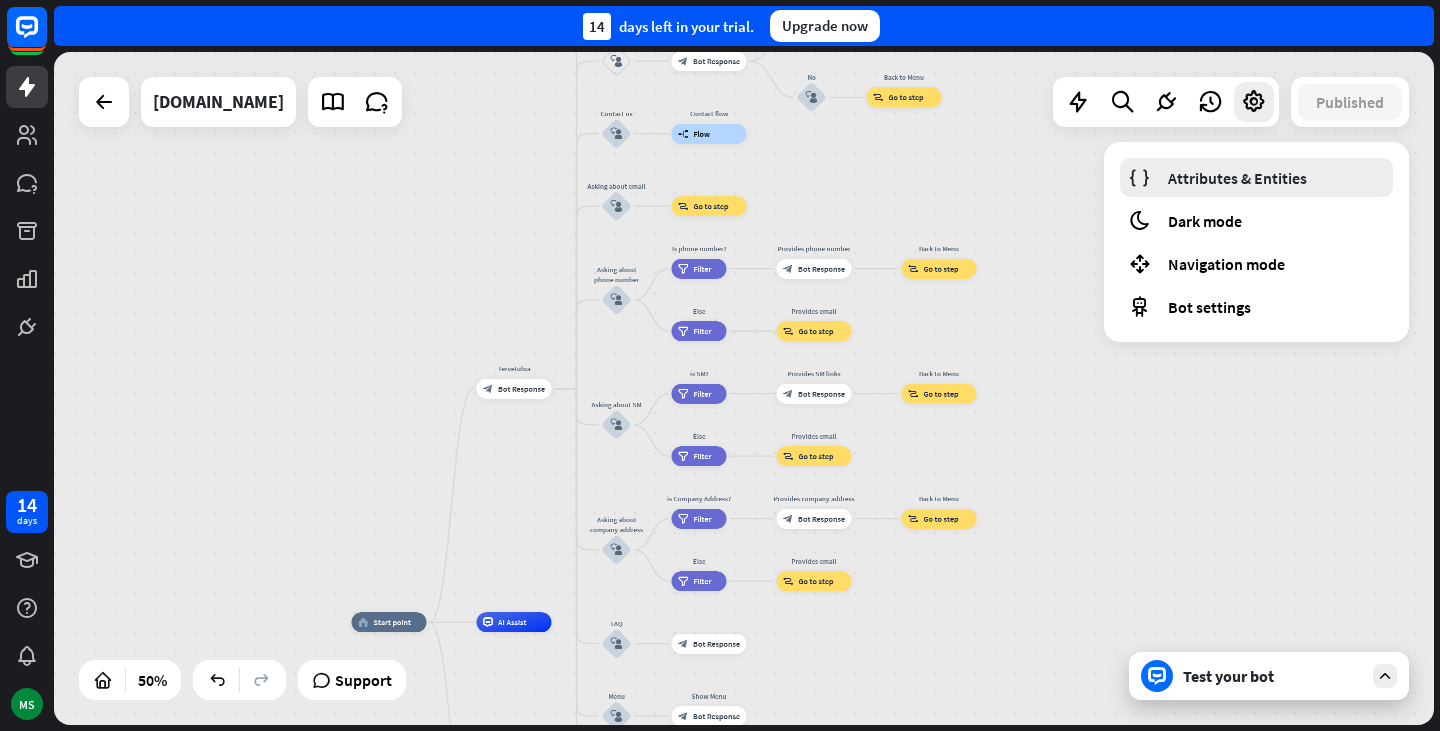click on "Attributes & Entities" at bounding box center [1237, 178] 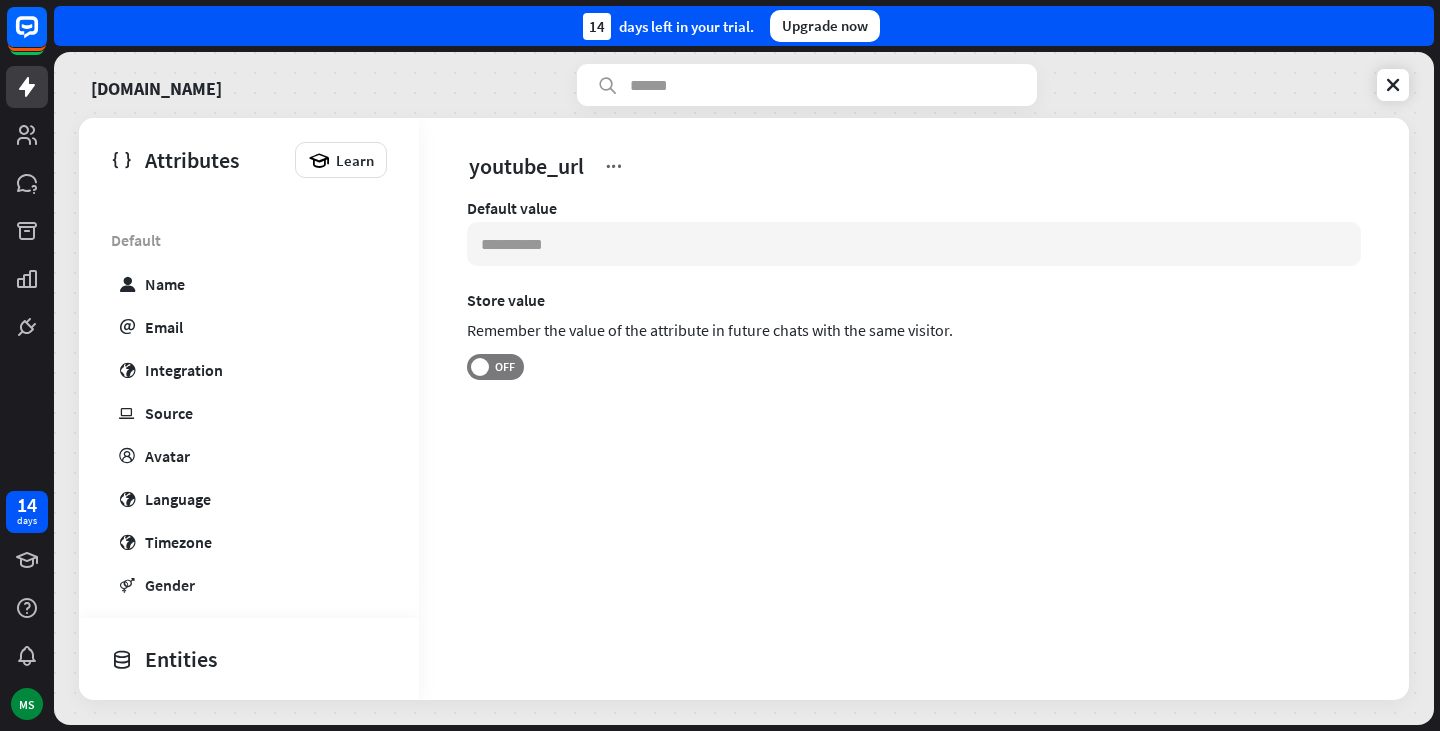scroll, scrollTop: 520, scrollLeft: 0, axis: vertical 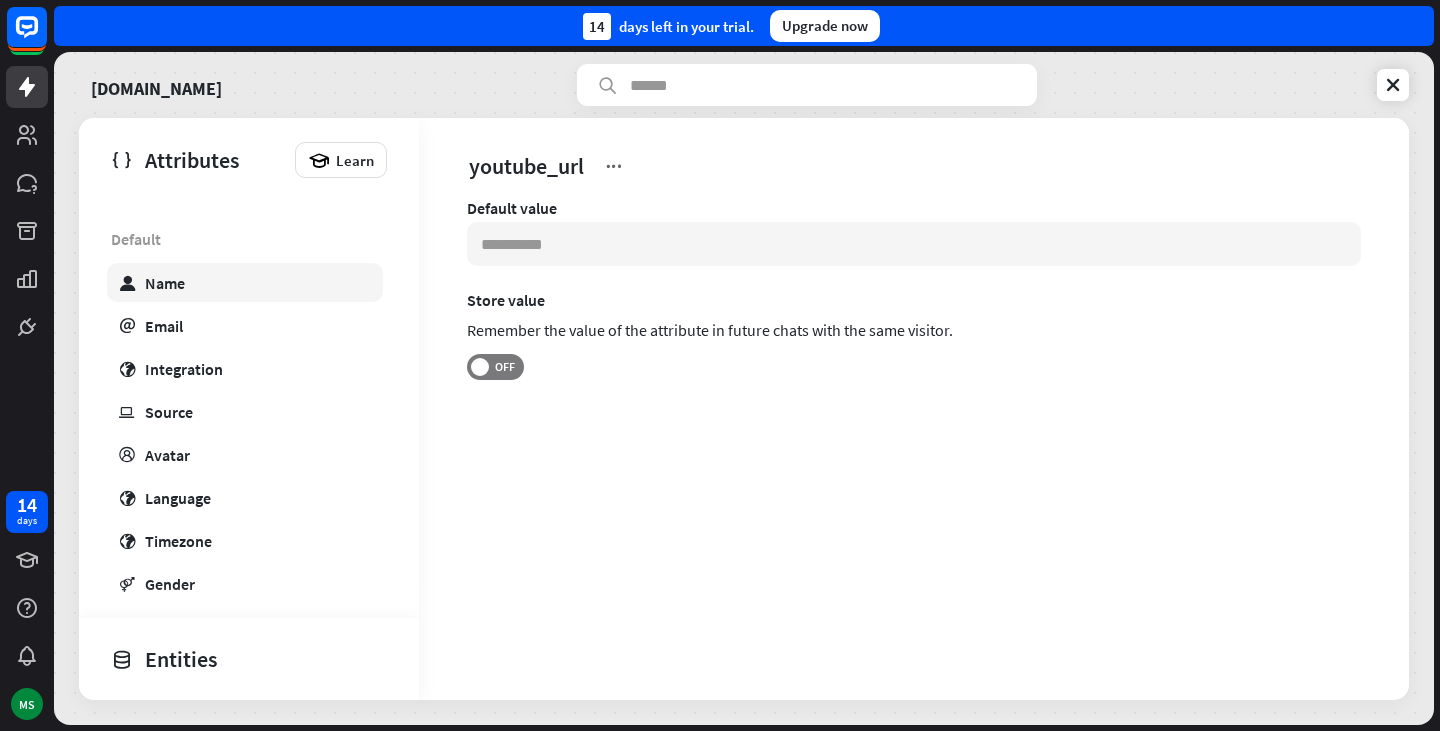 click on "Name" at bounding box center (165, 283) 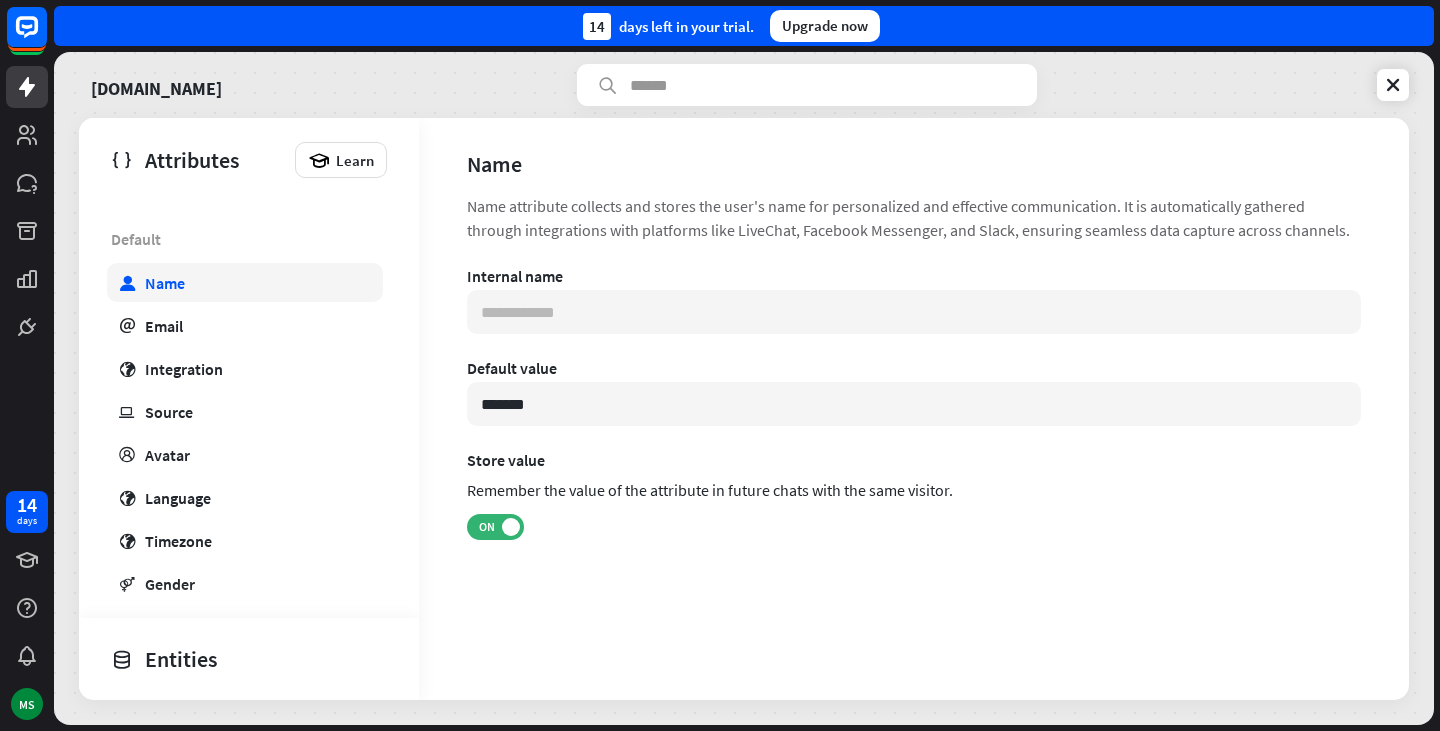 click on "Name" at bounding box center (165, 283) 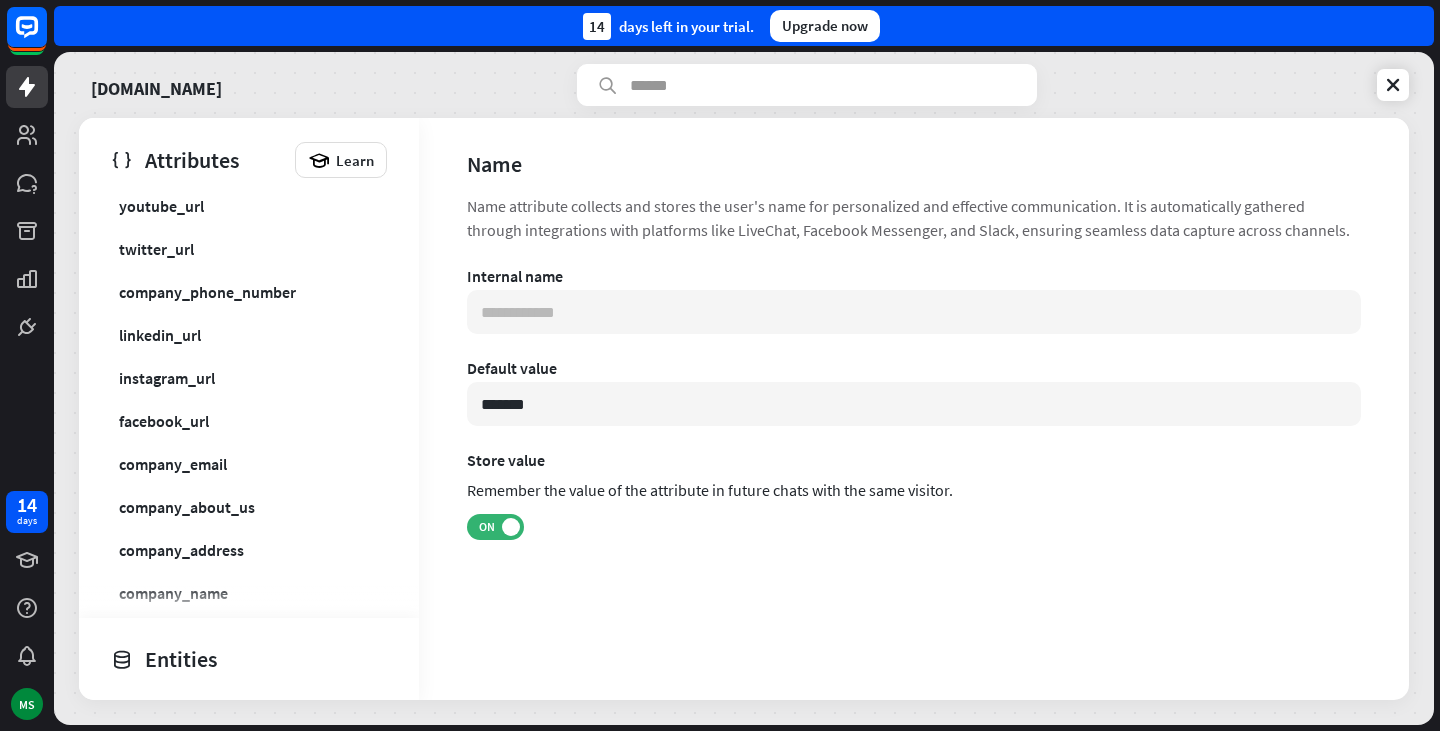 scroll, scrollTop: 0, scrollLeft: 0, axis: both 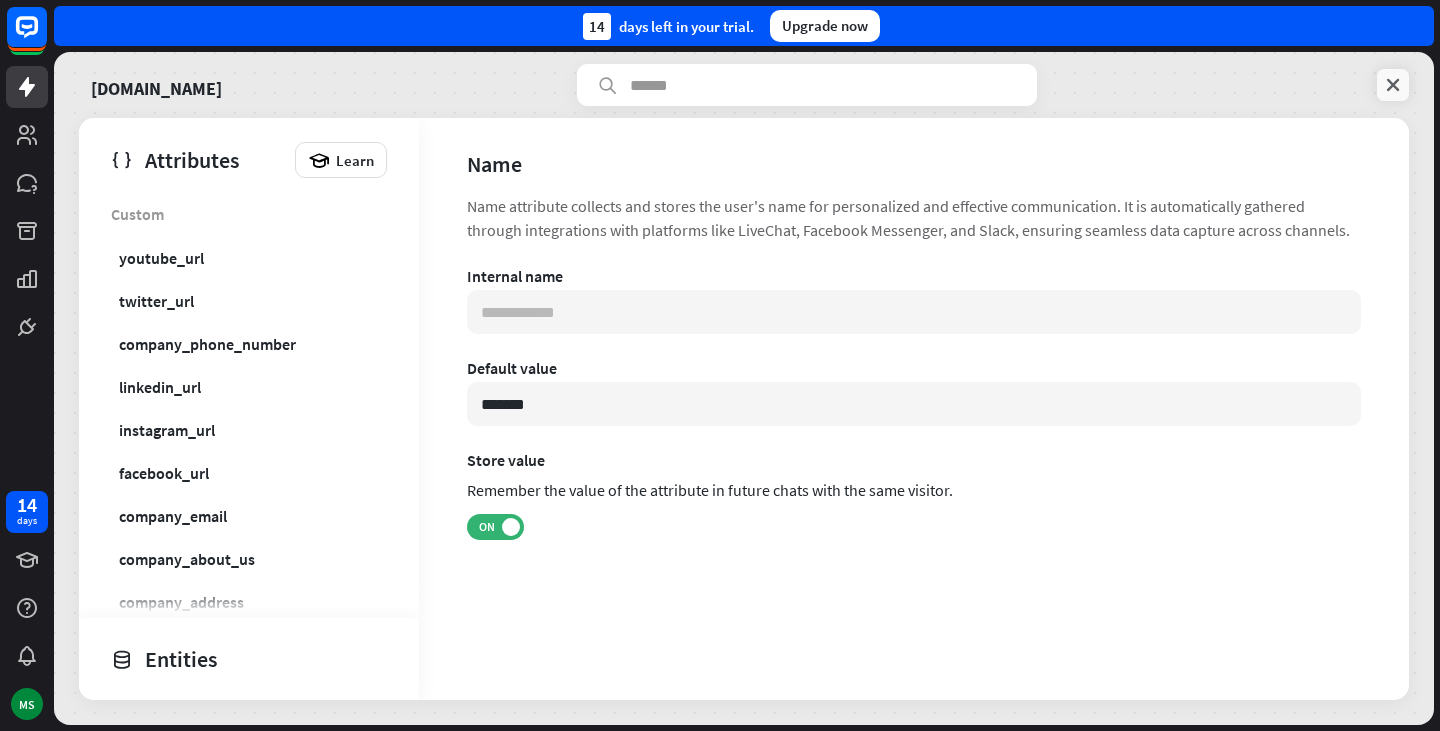 click at bounding box center [1393, 85] 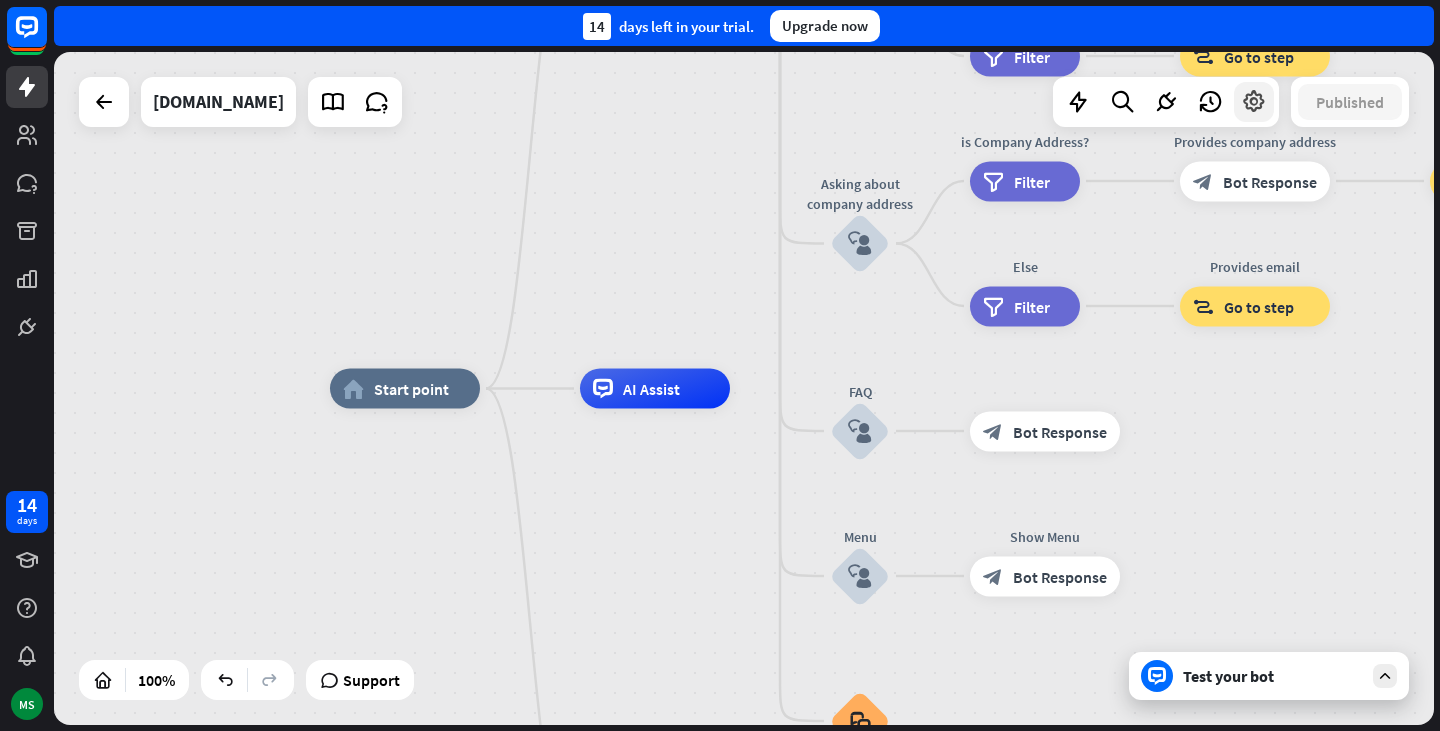 click at bounding box center (1254, 102) 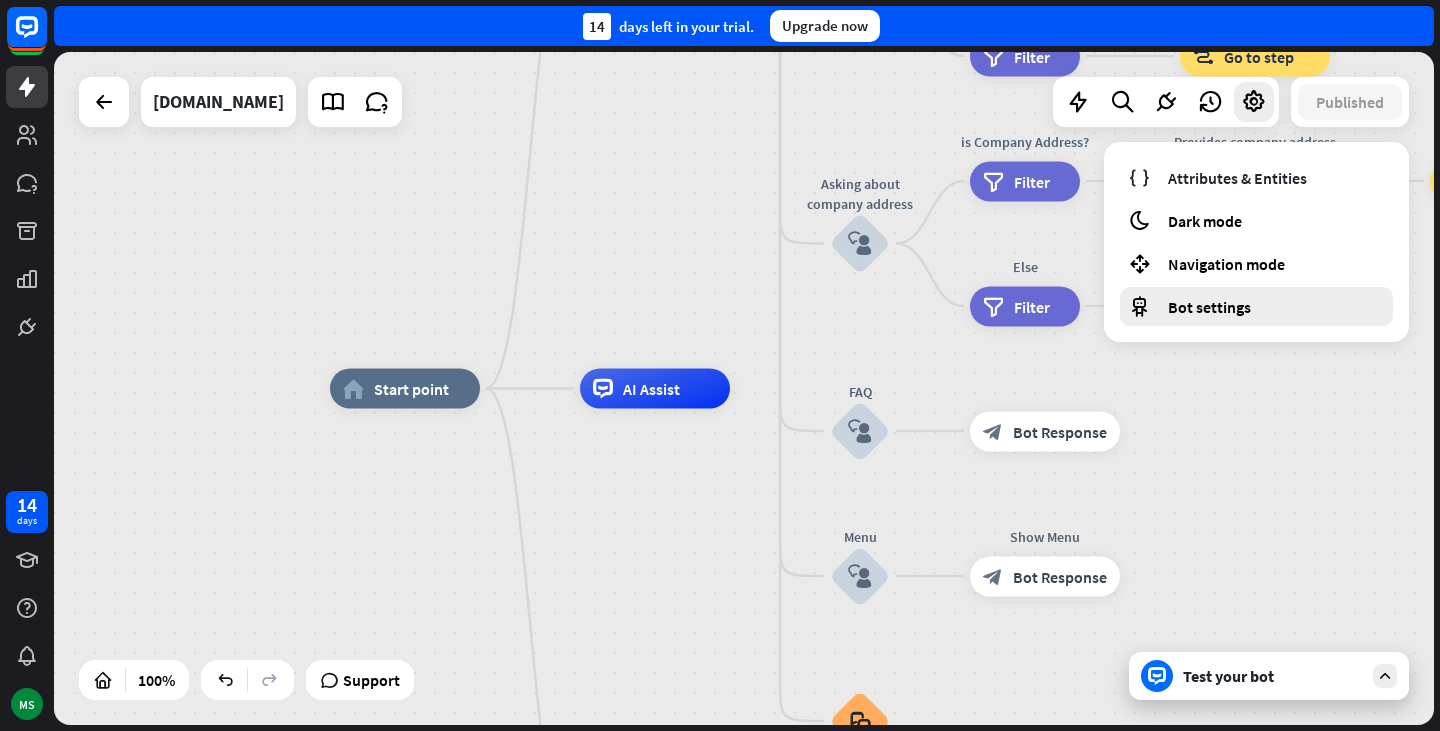 click on "Bot settings" at bounding box center (1256, 306) 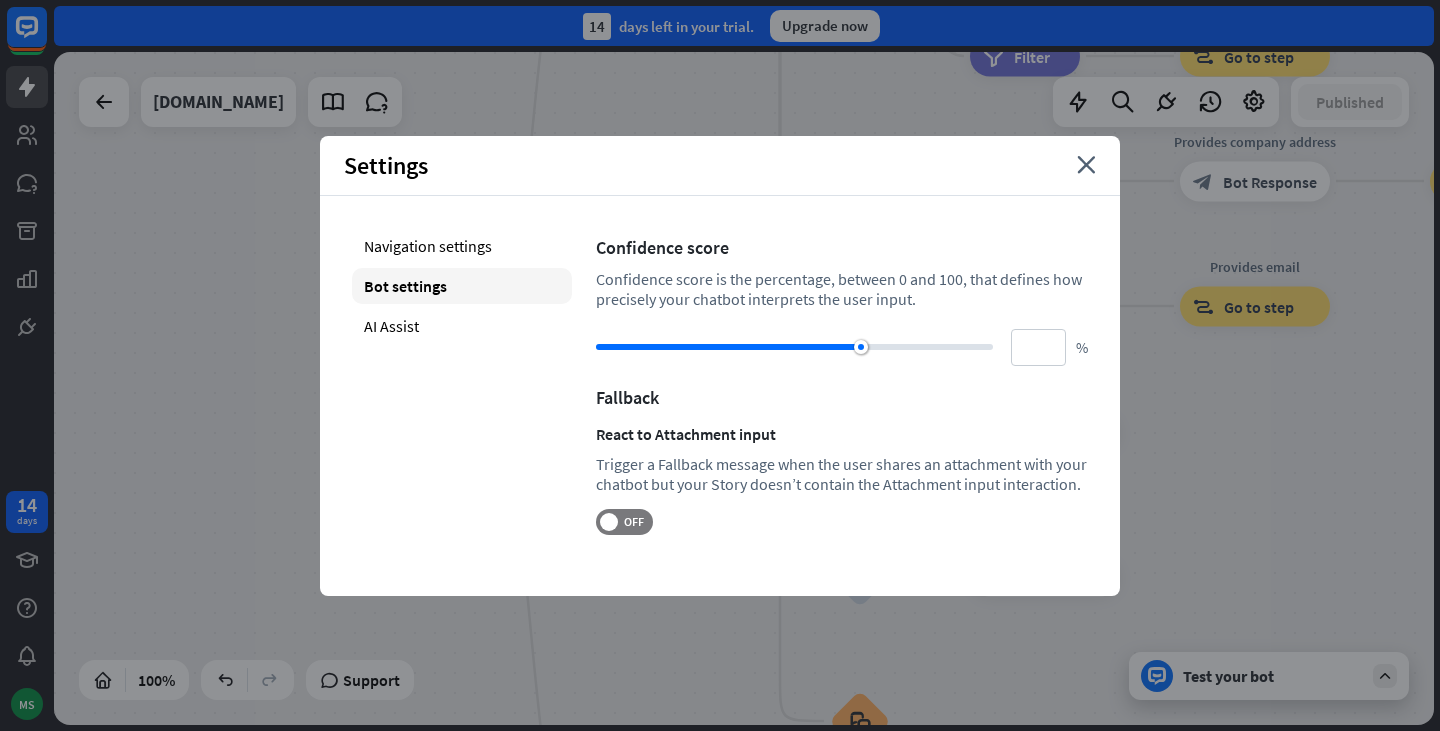 click on "Settings
close" at bounding box center (720, 166) 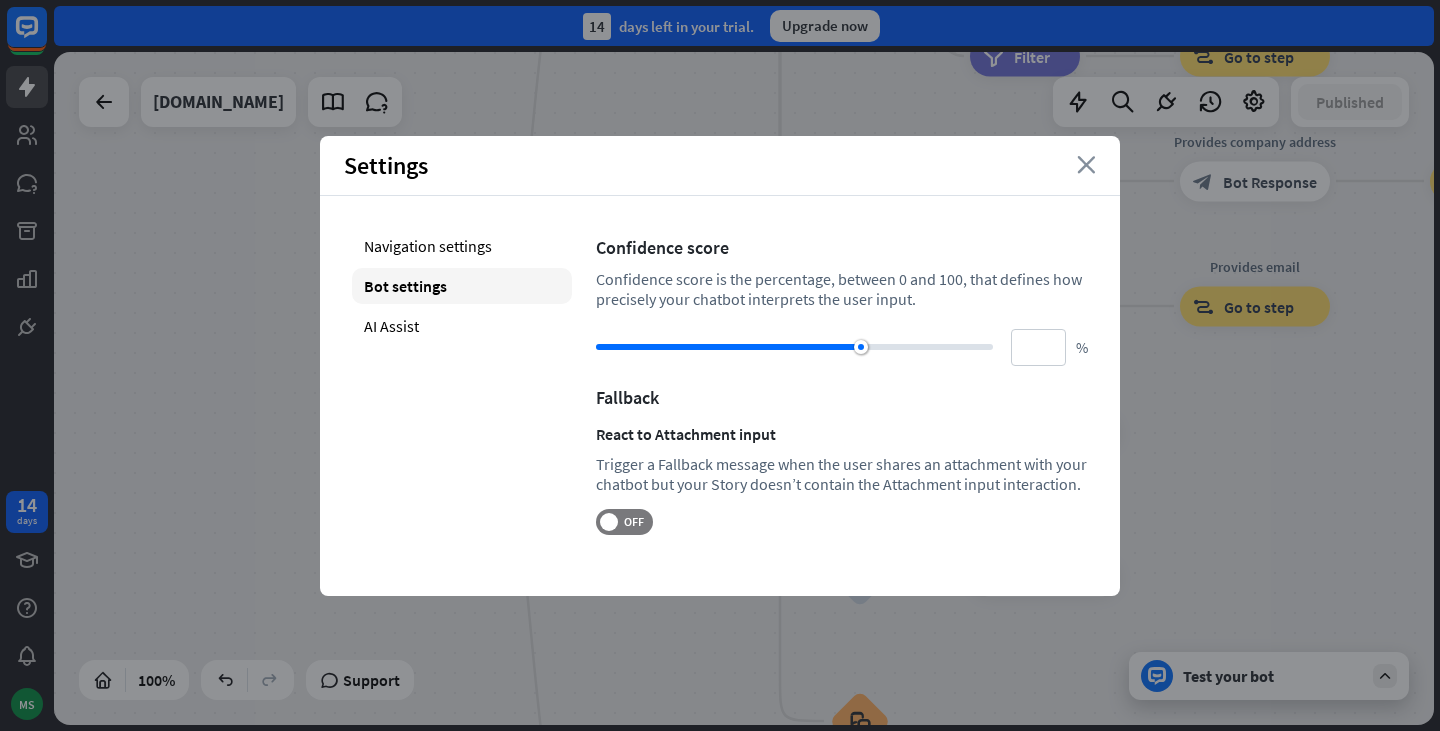 click on "close" at bounding box center (1086, 165) 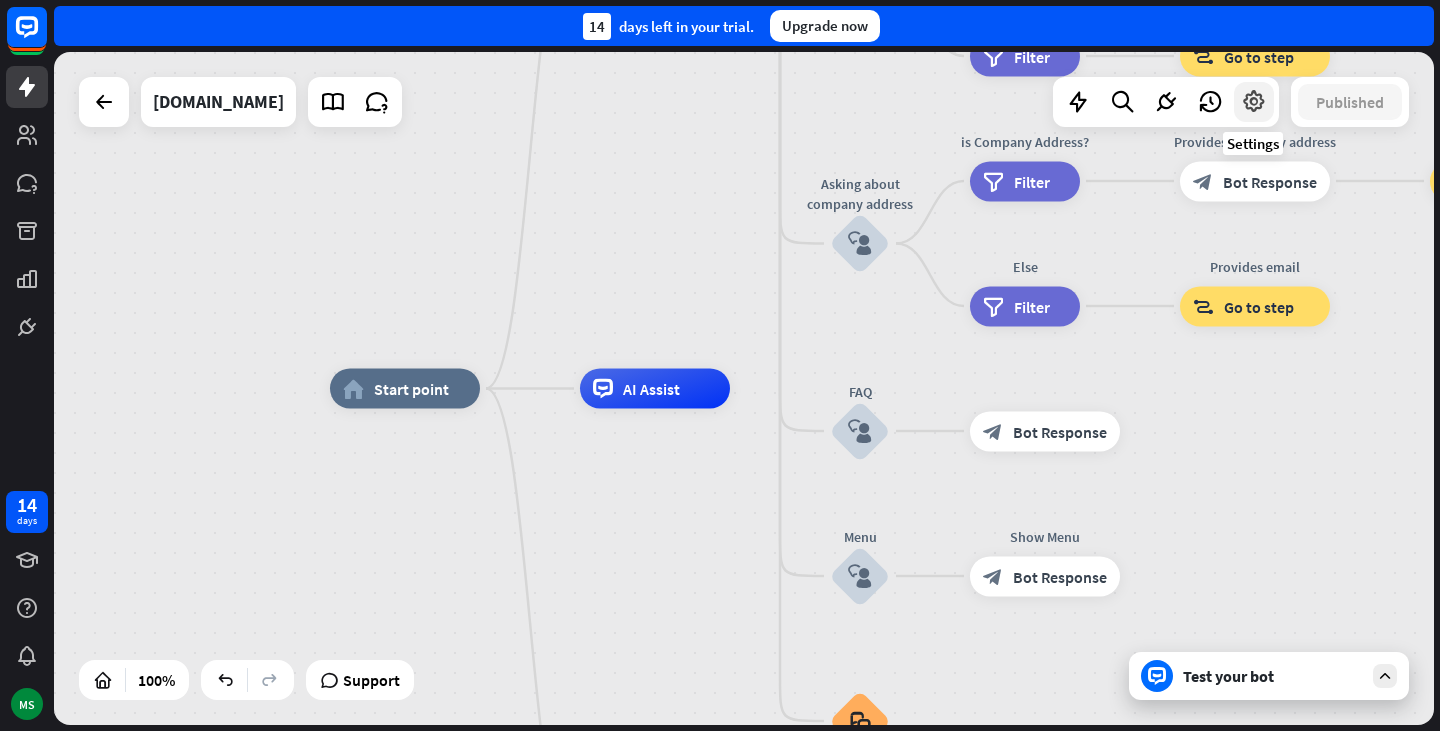 click at bounding box center (1254, 102) 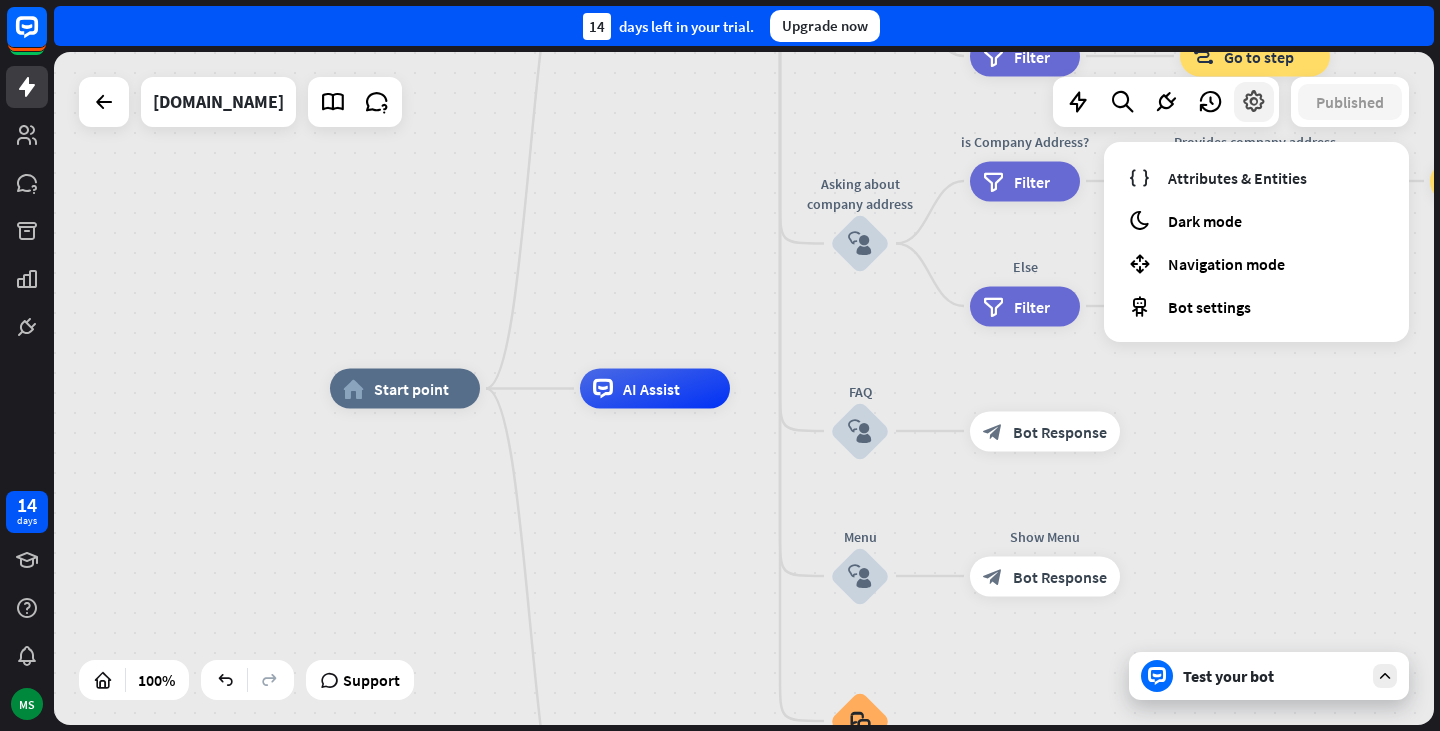click at bounding box center [1254, 102] 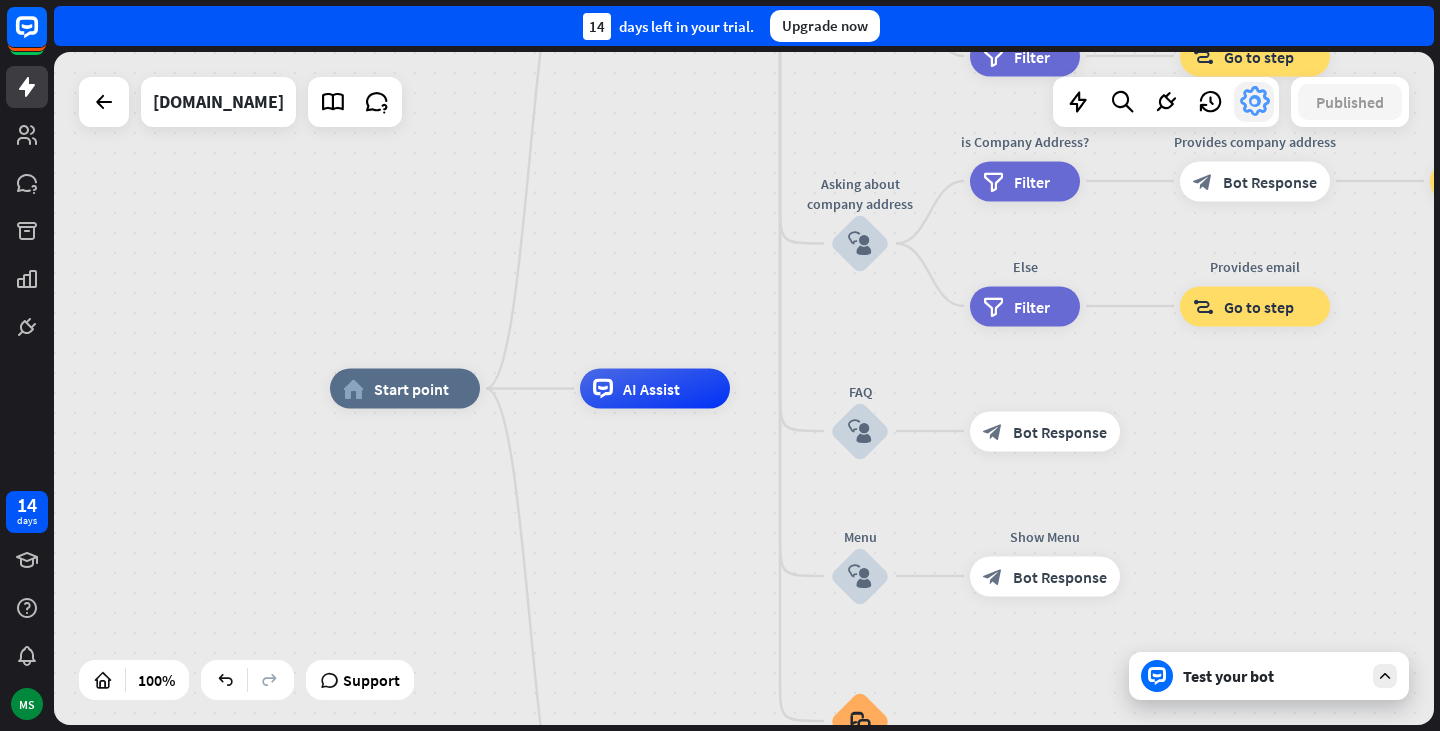 click at bounding box center [1254, 102] 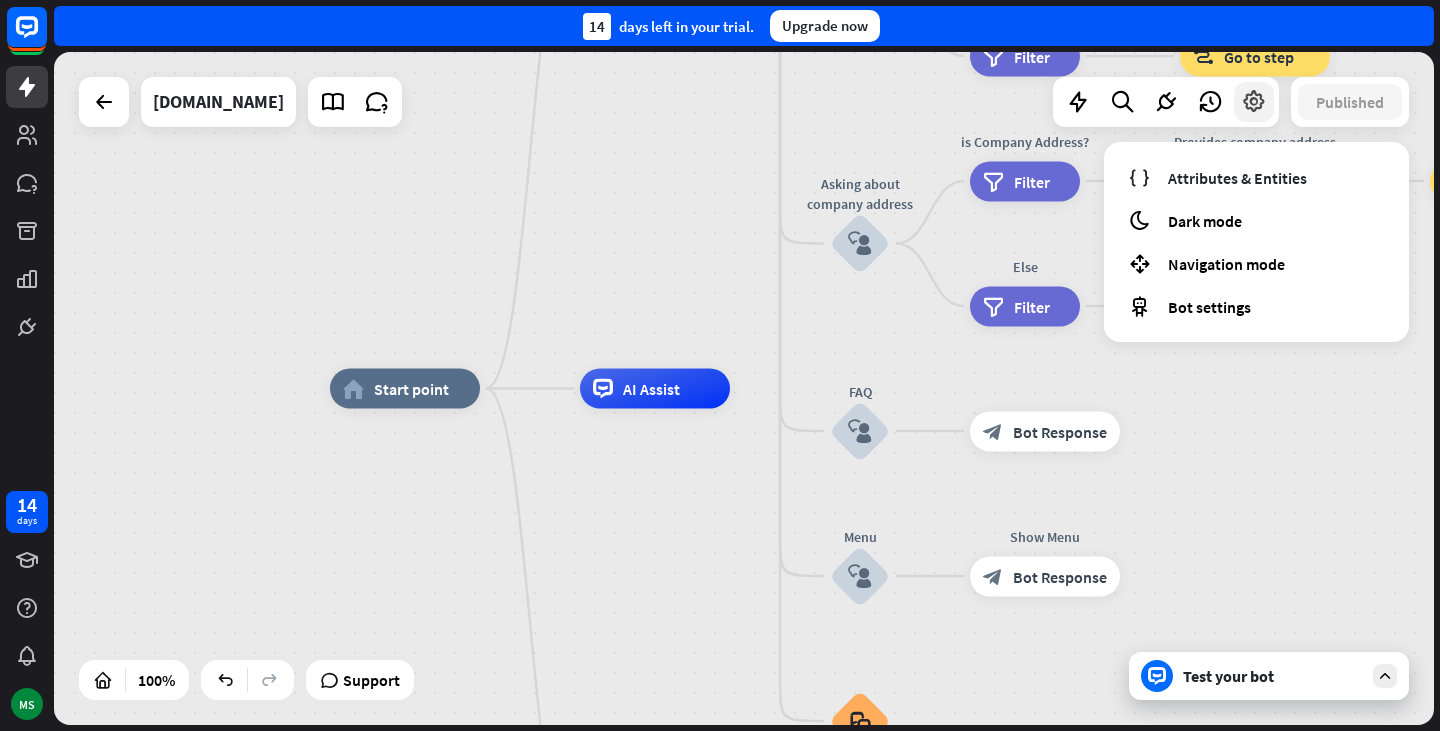 click at bounding box center (1254, 102) 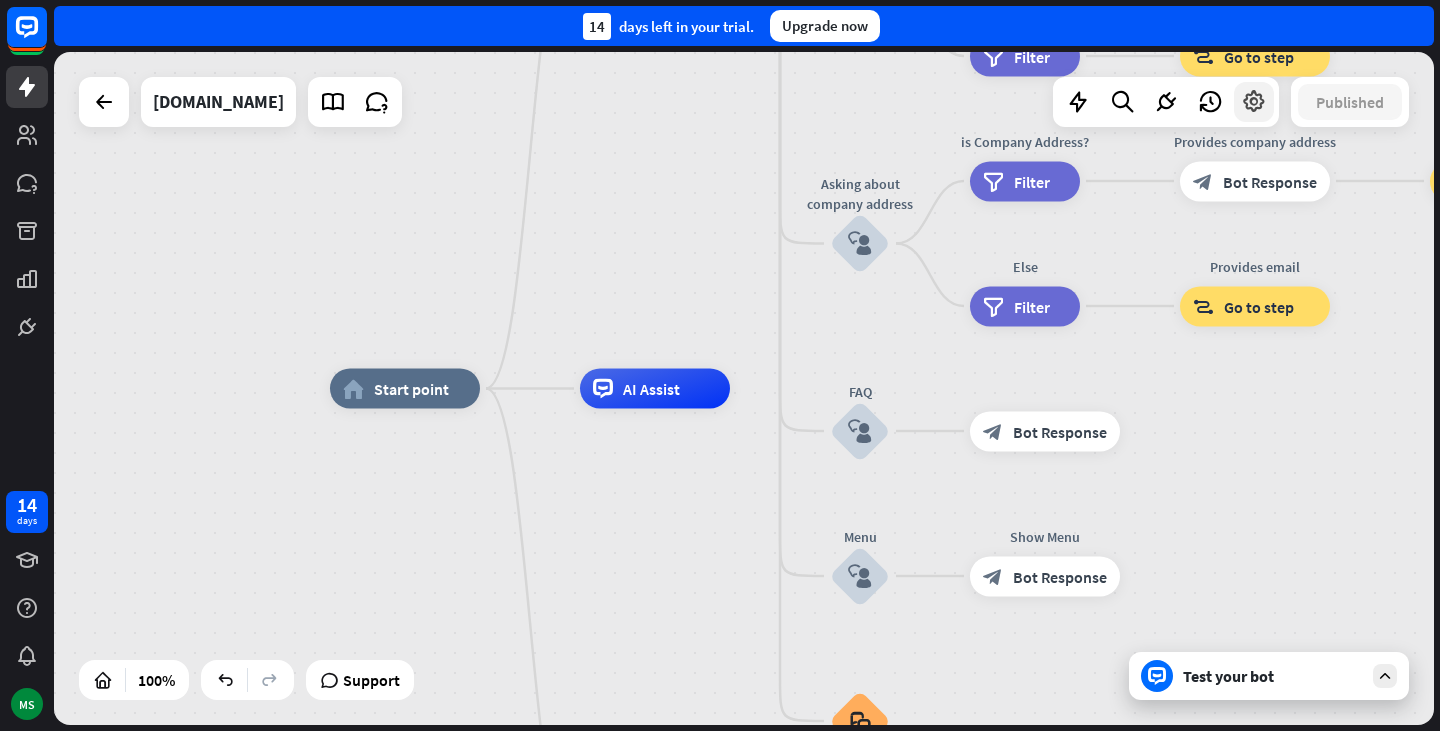 click at bounding box center (1254, 102) 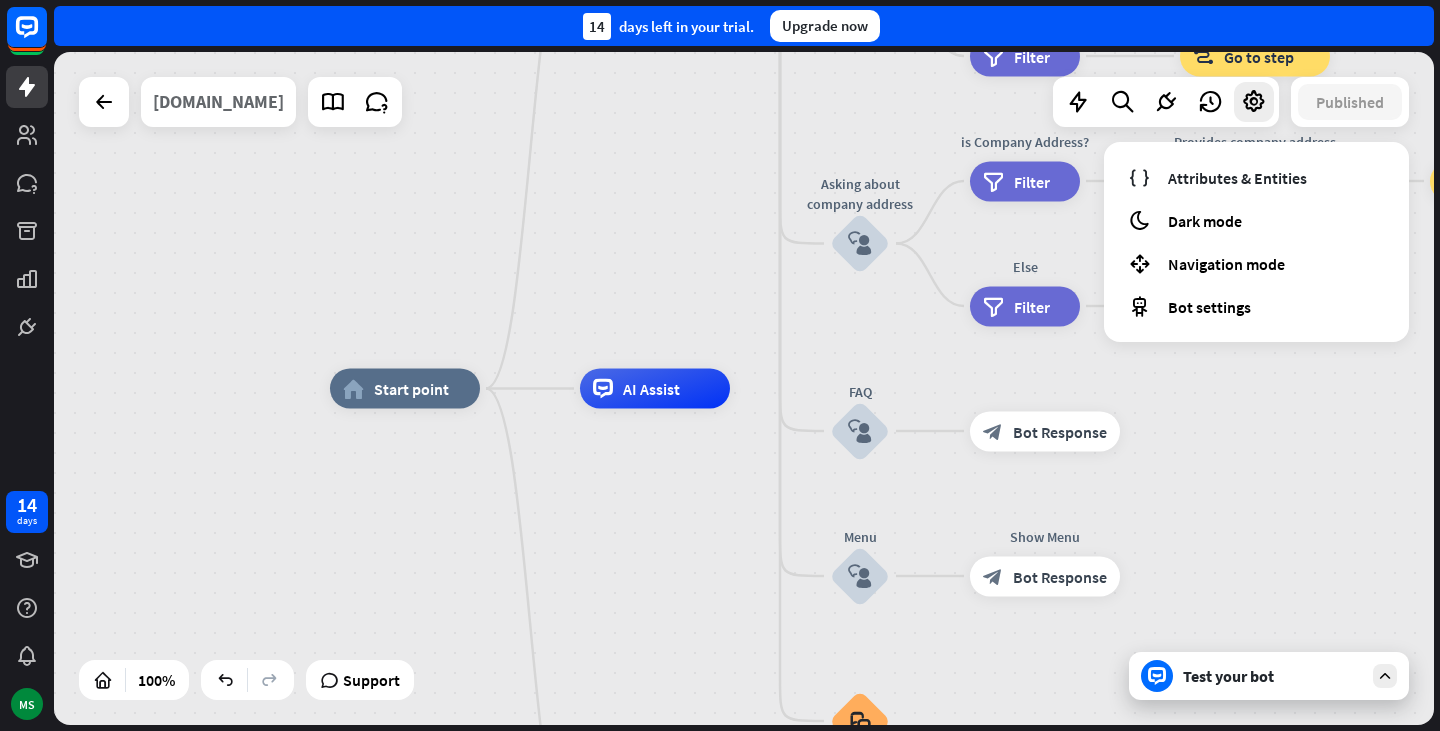 click on "[DOMAIN_NAME]" at bounding box center (218, 102) 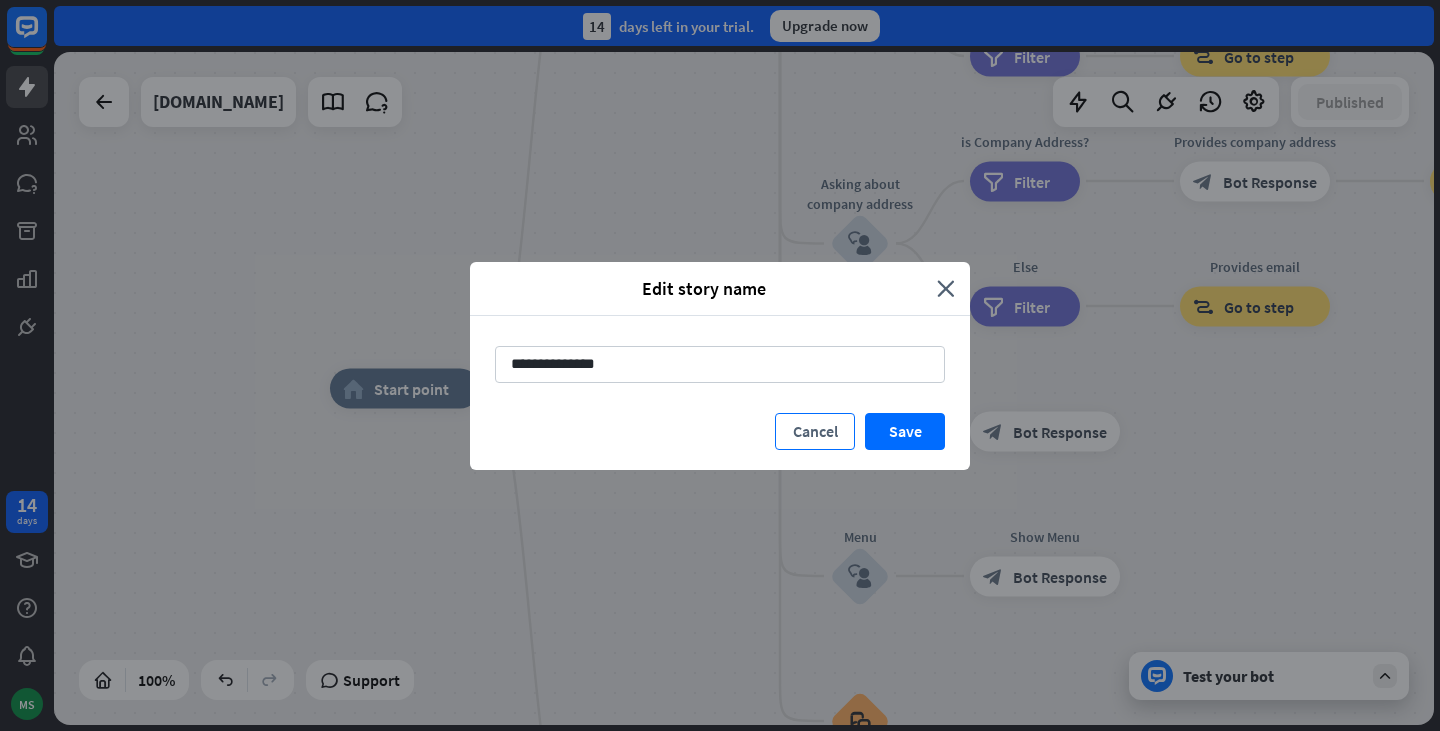 click on "Cancel" at bounding box center [815, 431] 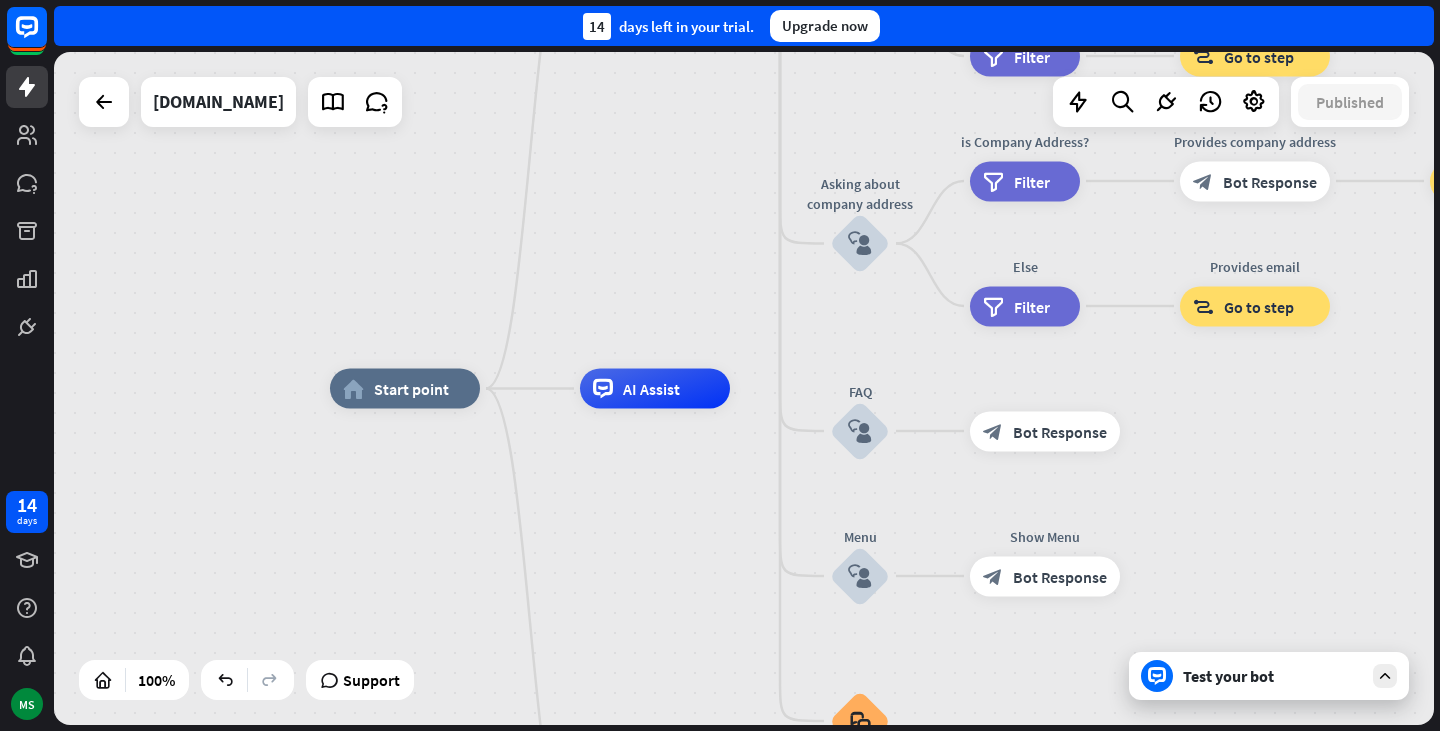 drag, startPoint x: 216, startPoint y: 105, endPoint x: 153, endPoint y: 158, distance: 82.32861 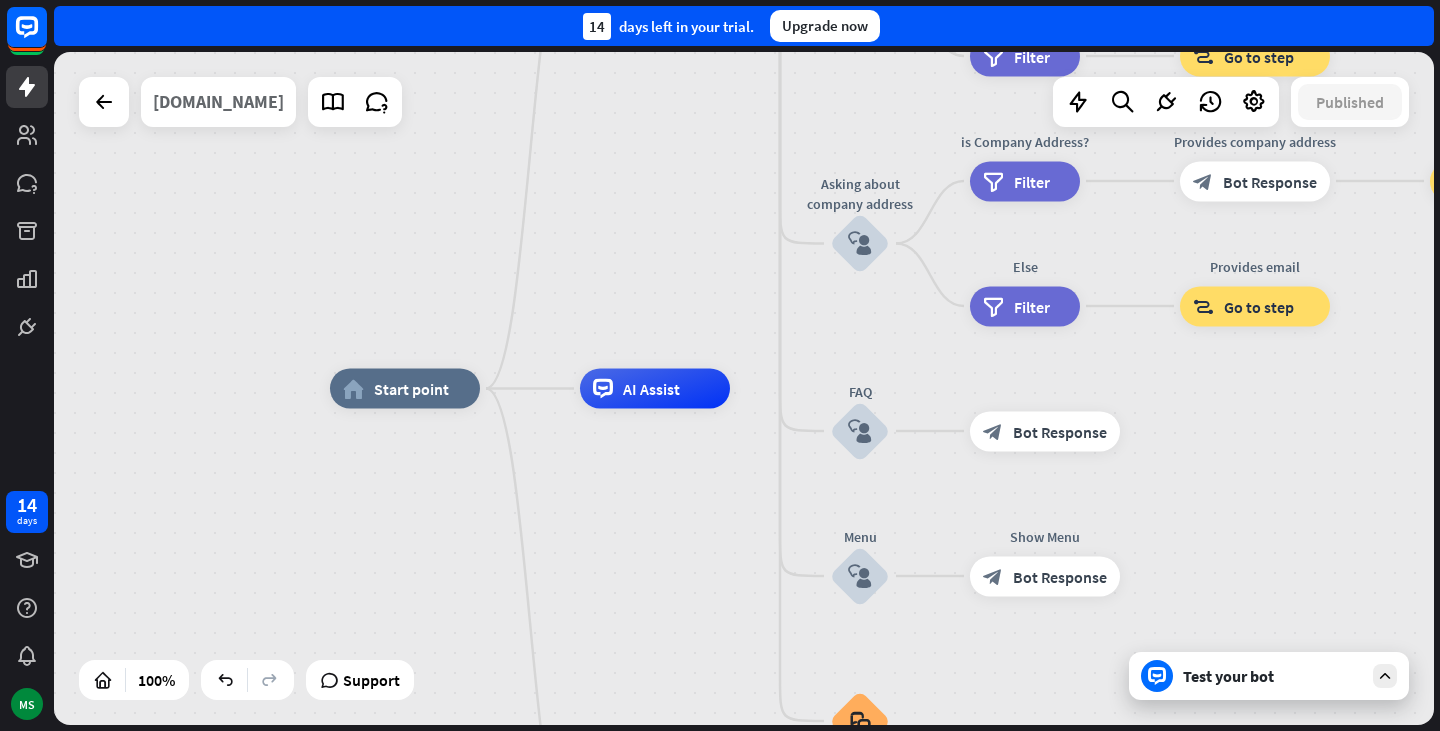 click on "[DOMAIN_NAME]" at bounding box center [218, 102] 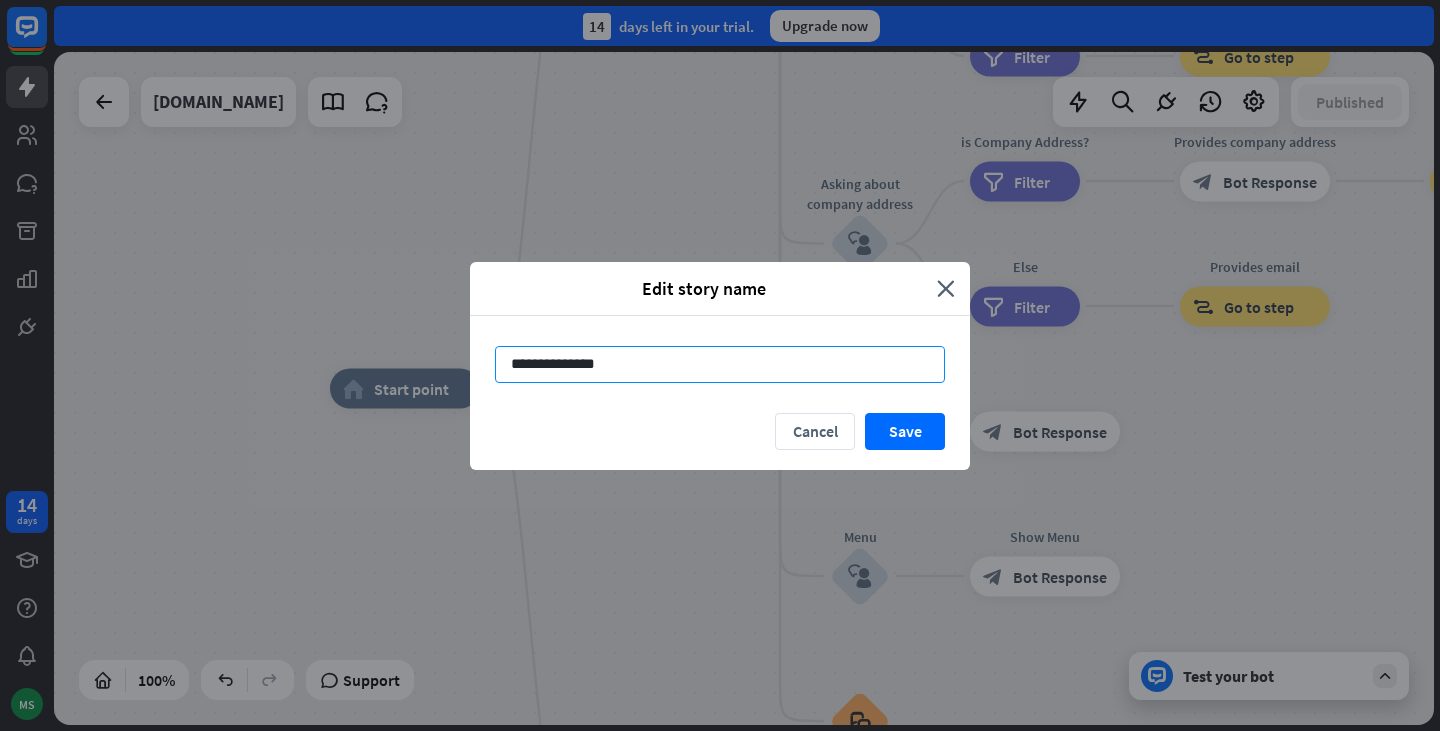 drag, startPoint x: 635, startPoint y: 357, endPoint x: 511, endPoint y: 360, distance: 124.036285 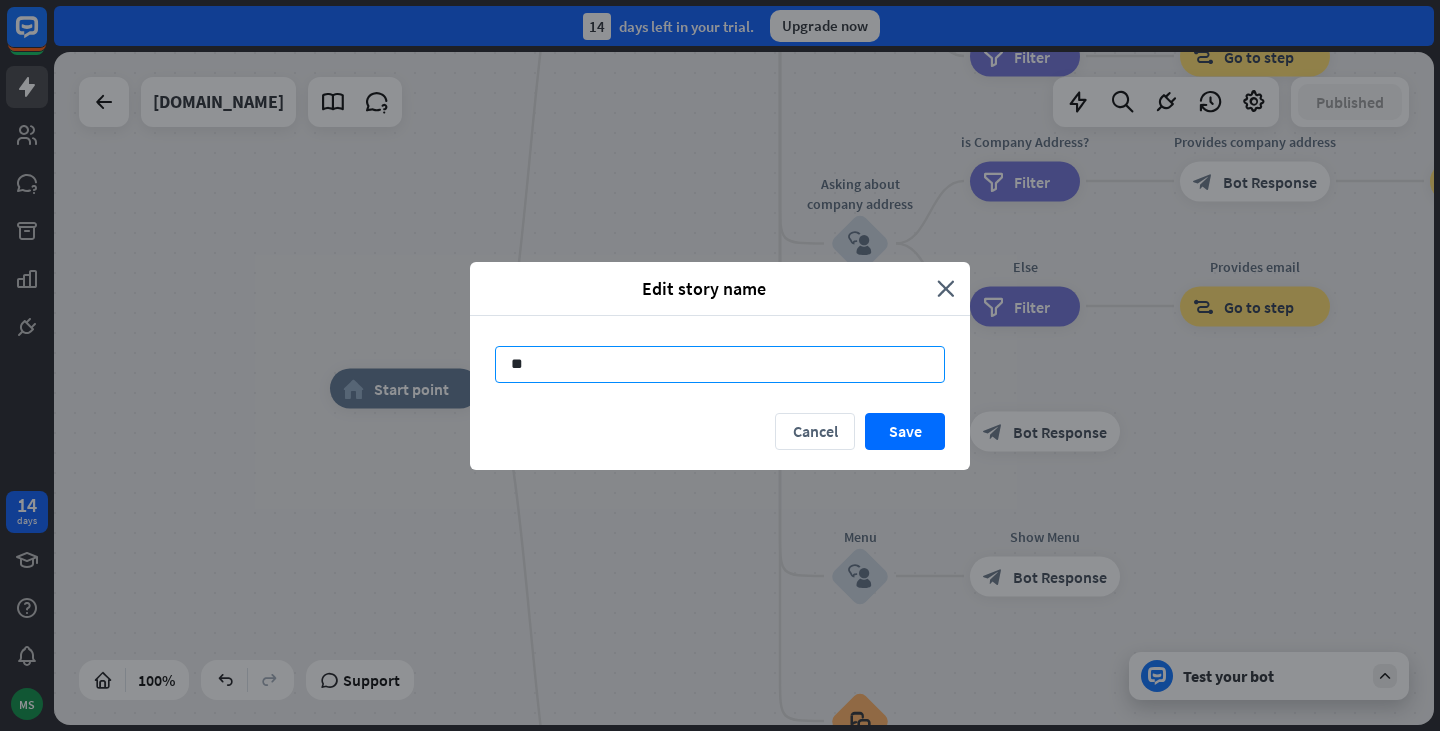 type on "*" 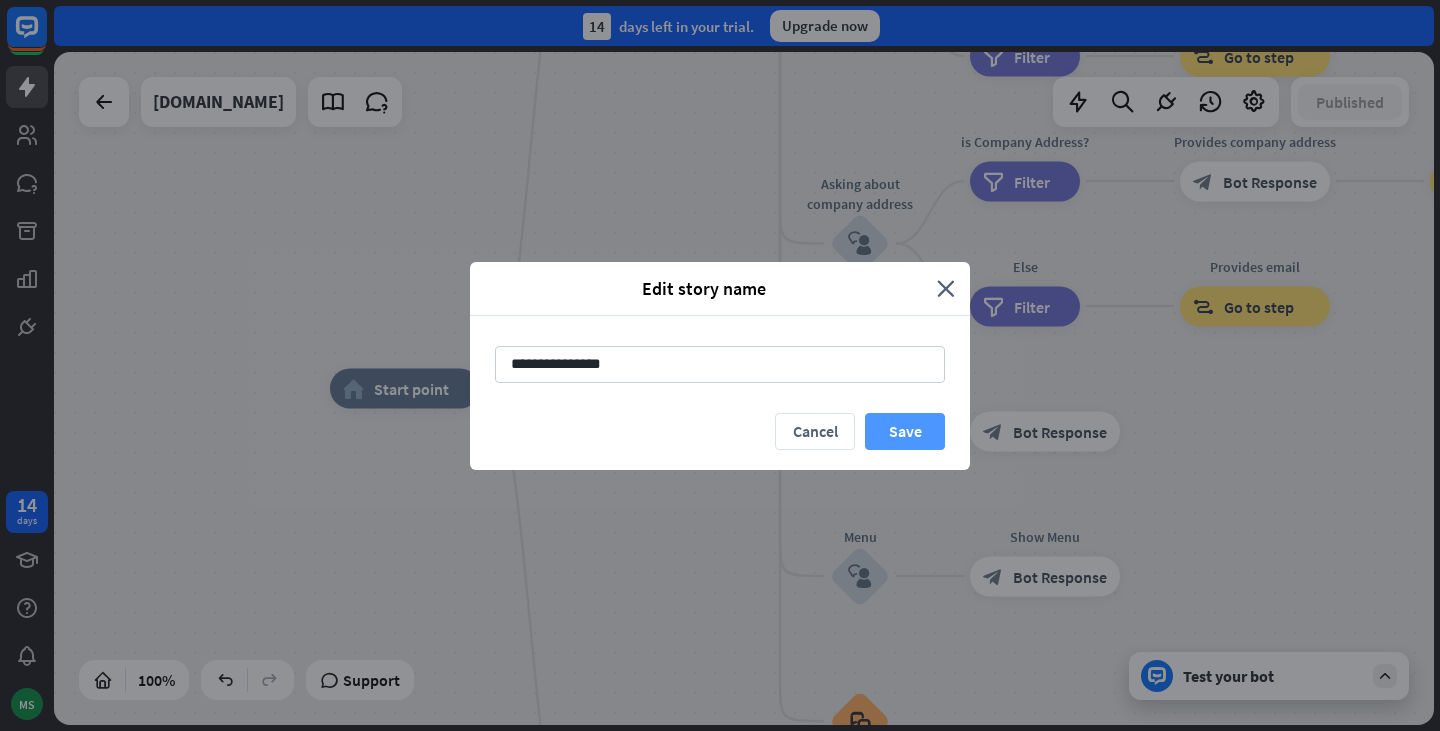 type on "**********" 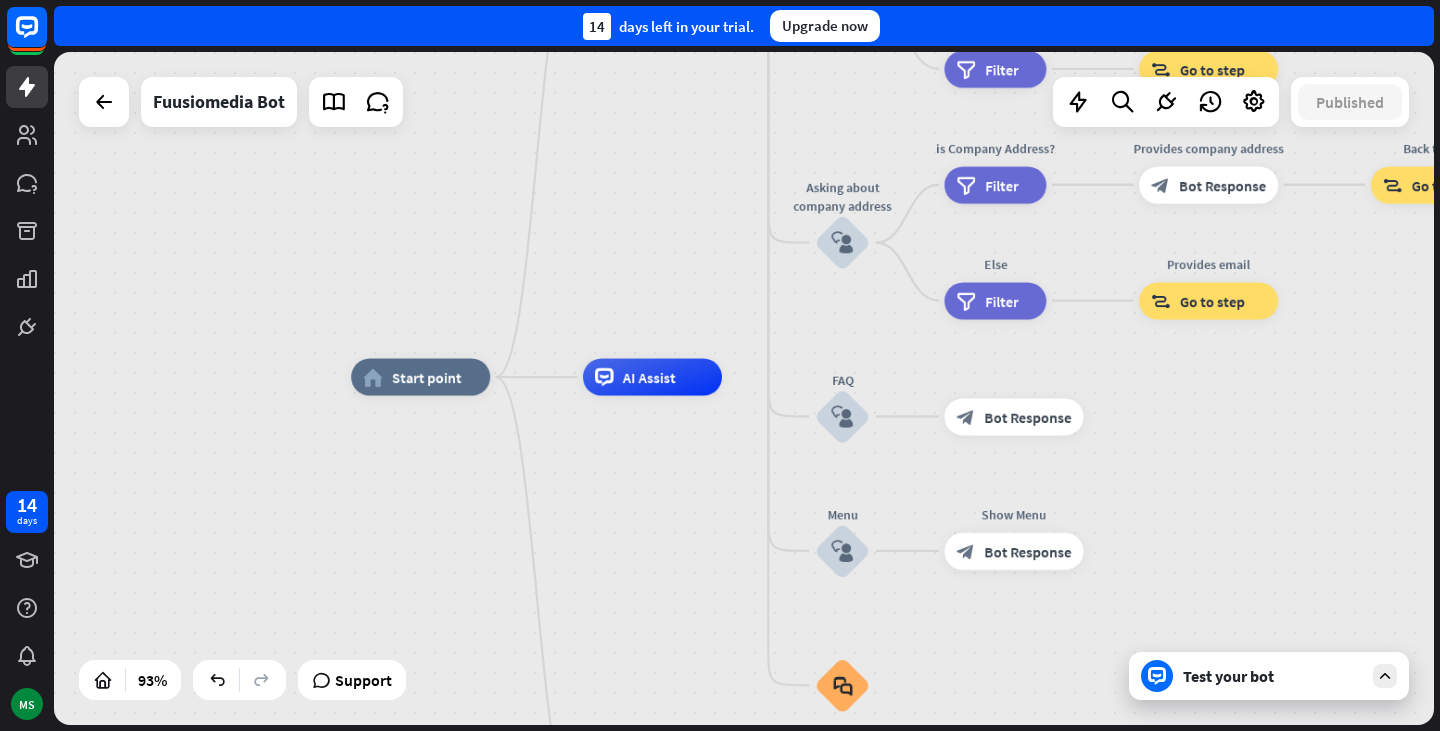 click on "Test your bot" at bounding box center [1269, 676] 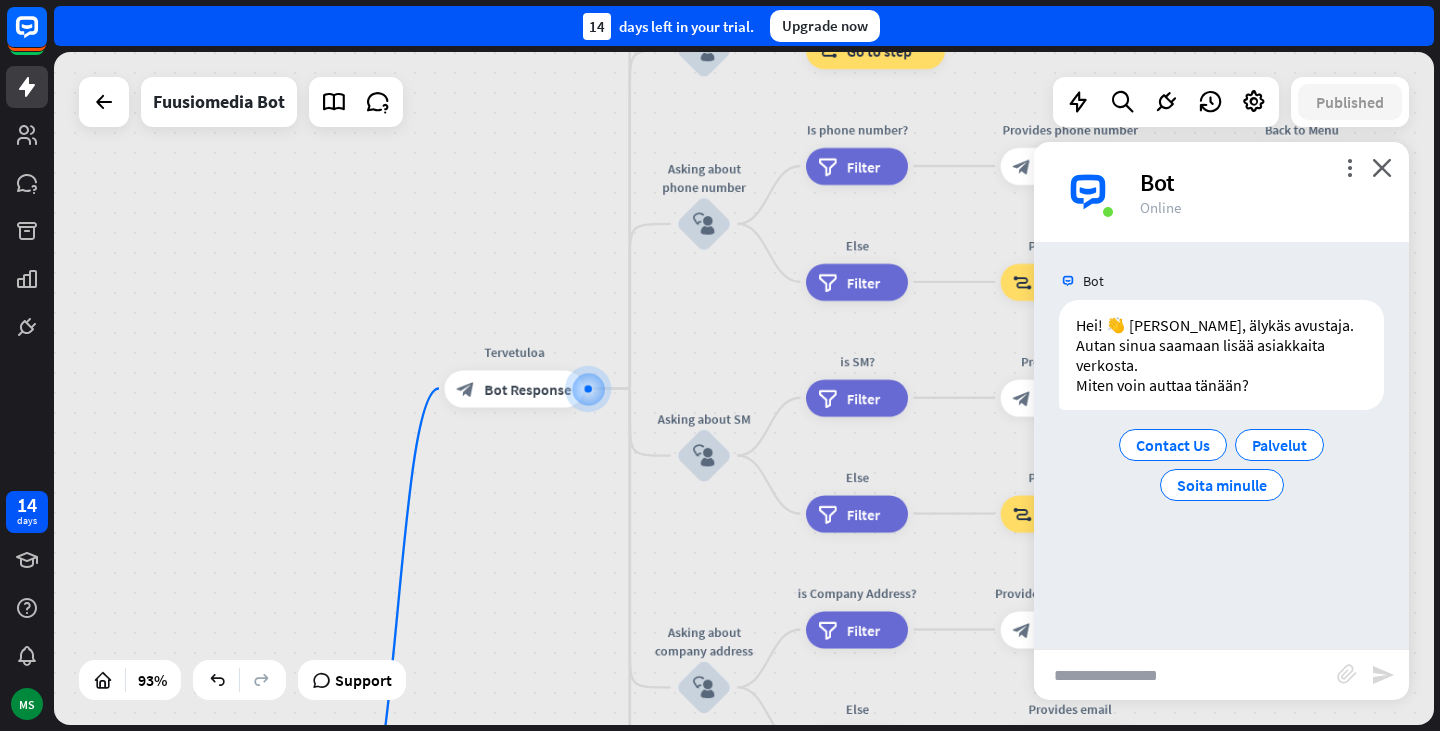 click on "Bot" at bounding box center [1262, 182] 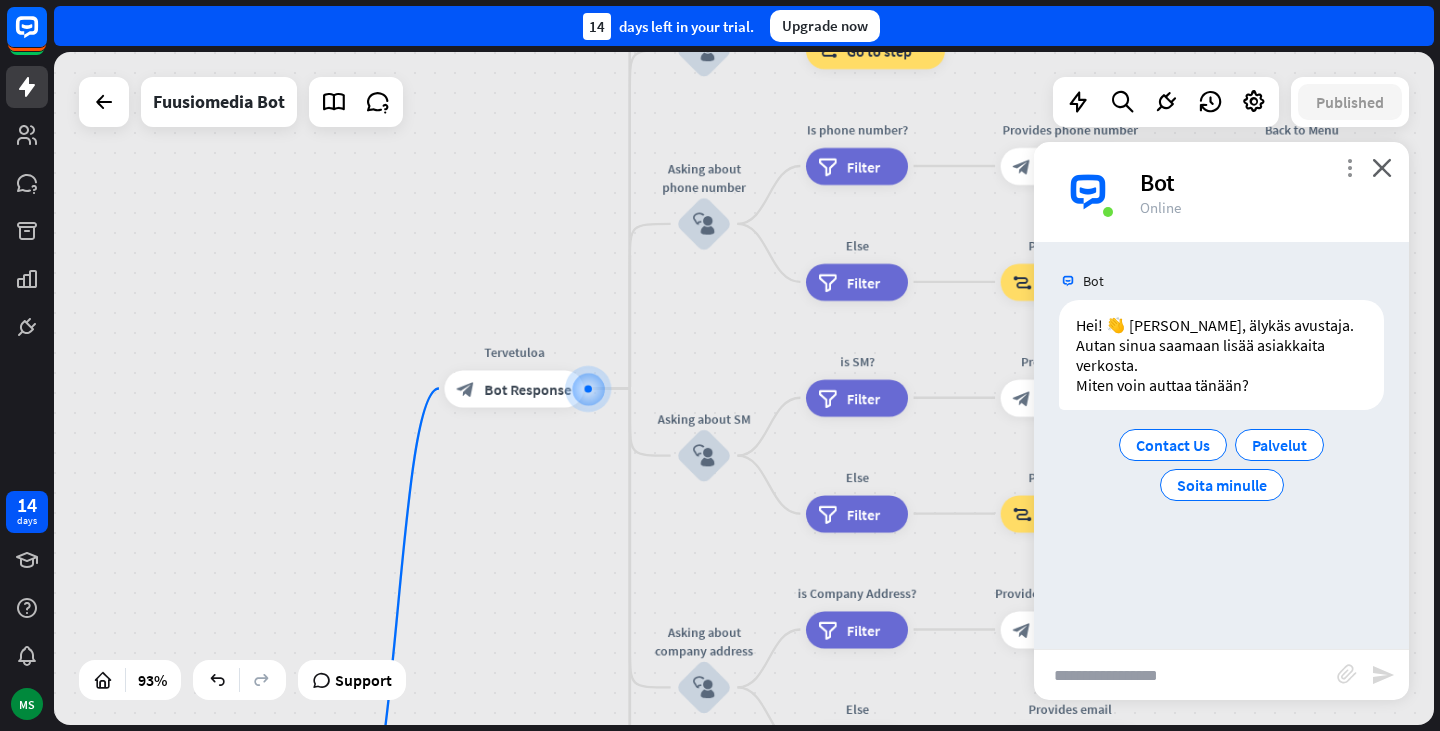 click on "more_vert" at bounding box center [1349, 167] 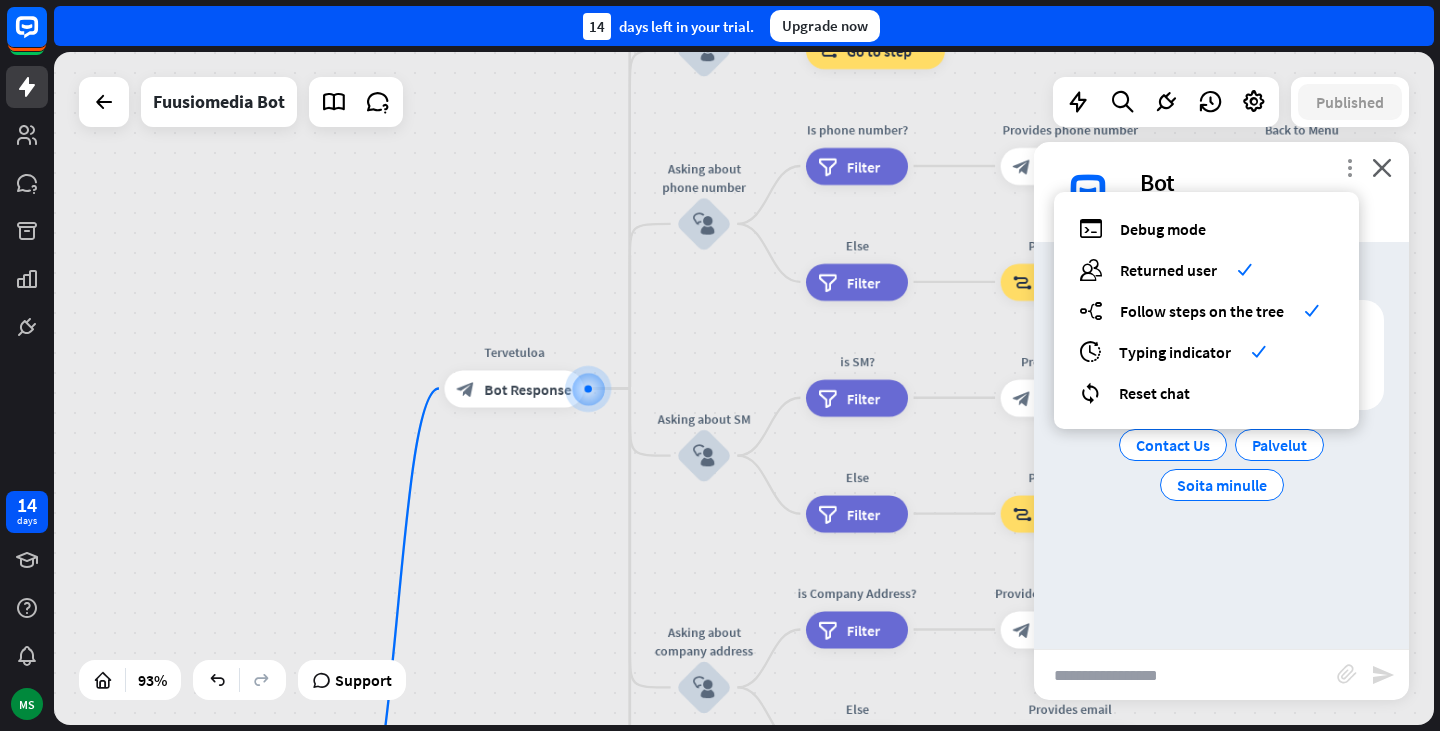 click on "more_vert" at bounding box center [1349, 167] 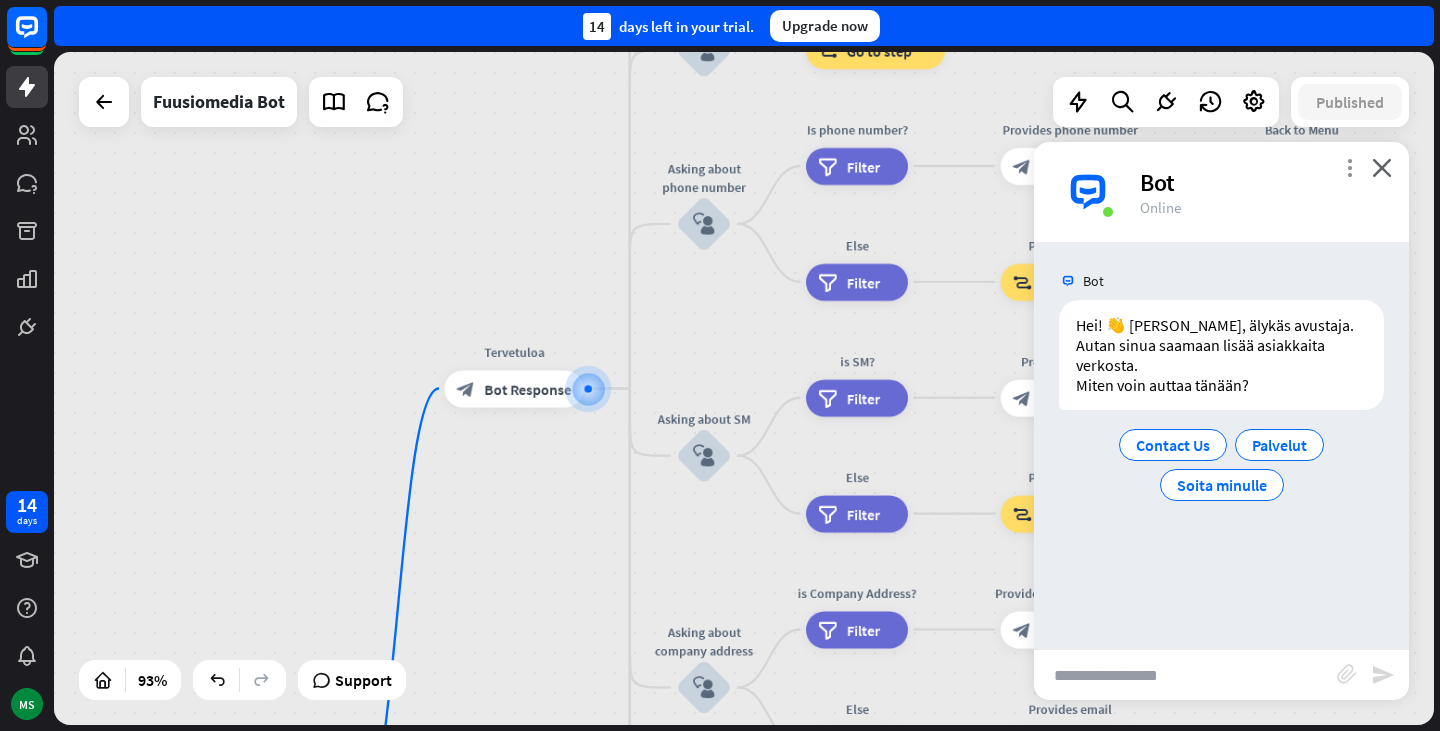 click on "more_vert" at bounding box center (1349, 167) 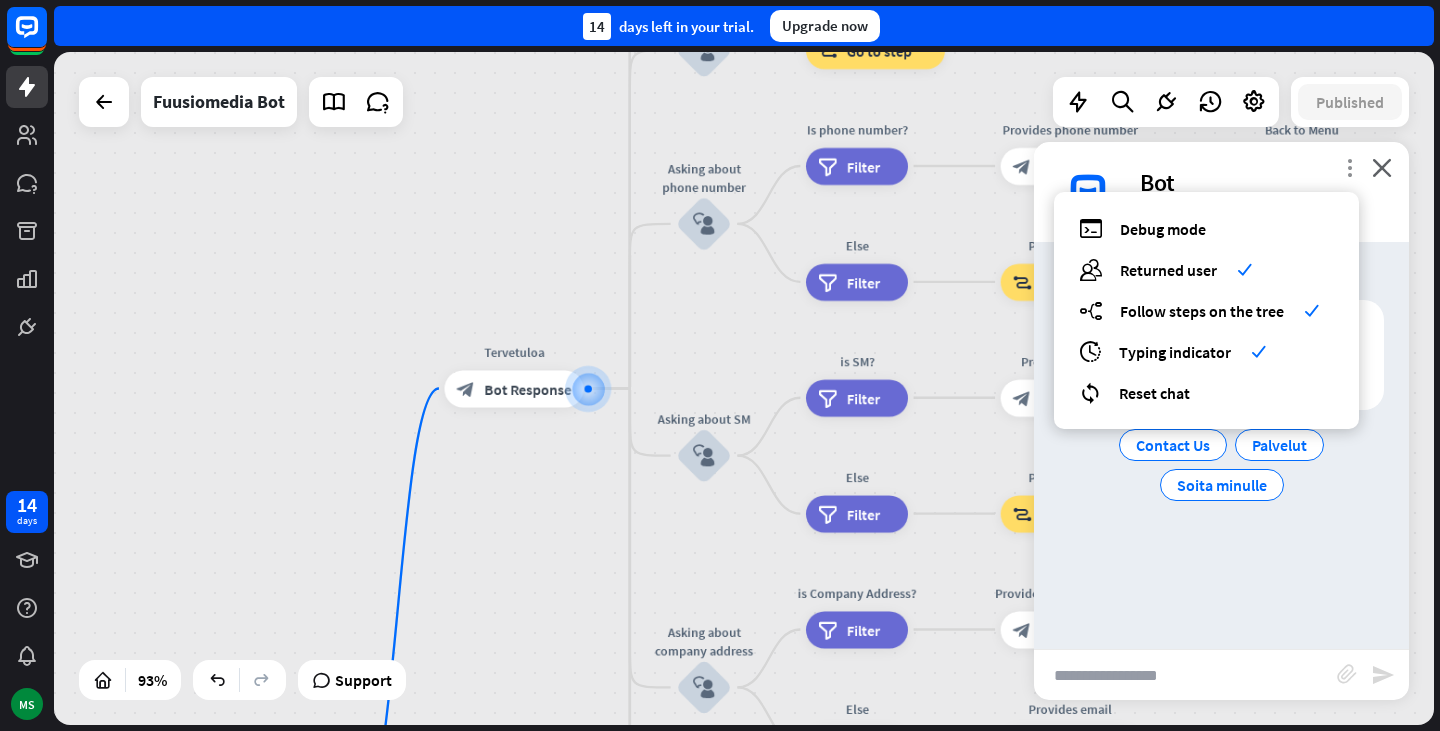 click on "more_vert" at bounding box center [1349, 167] 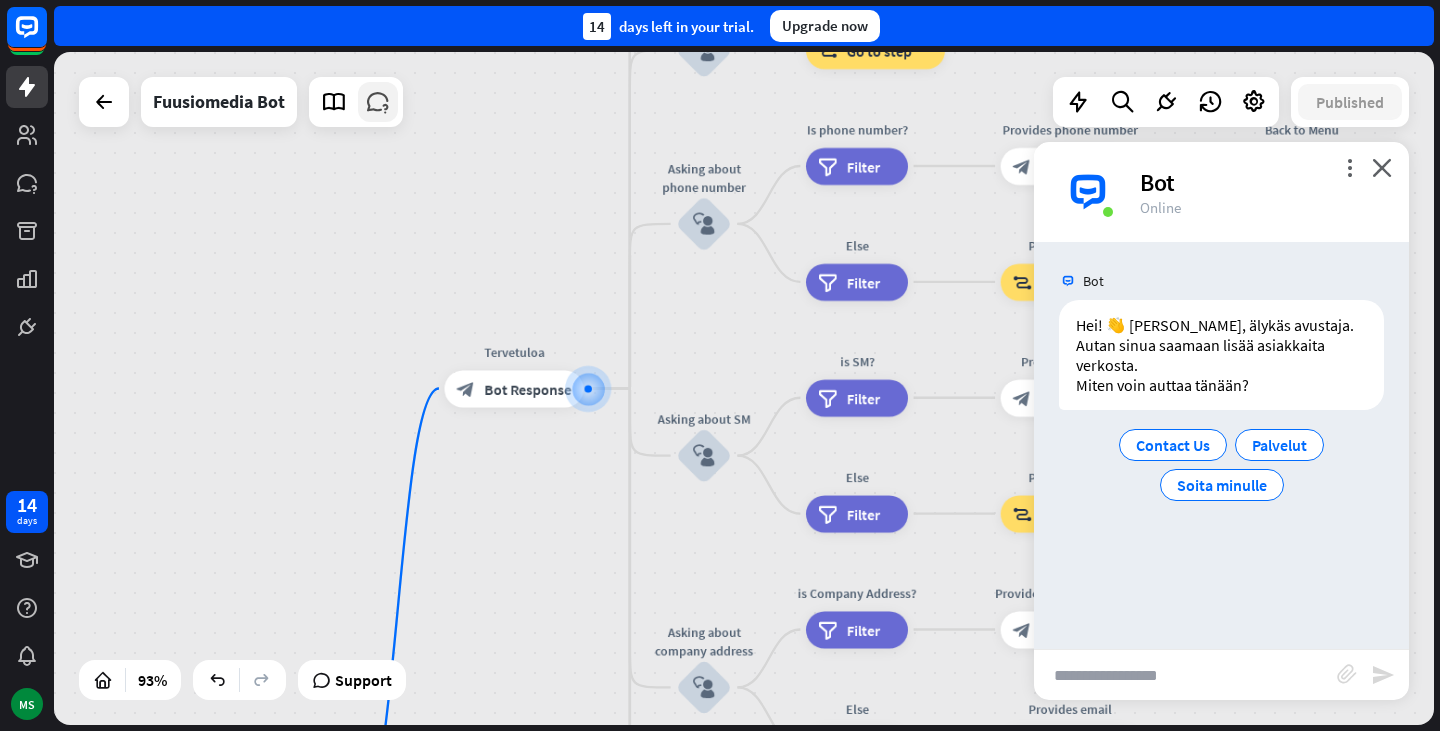 click at bounding box center [378, 102] 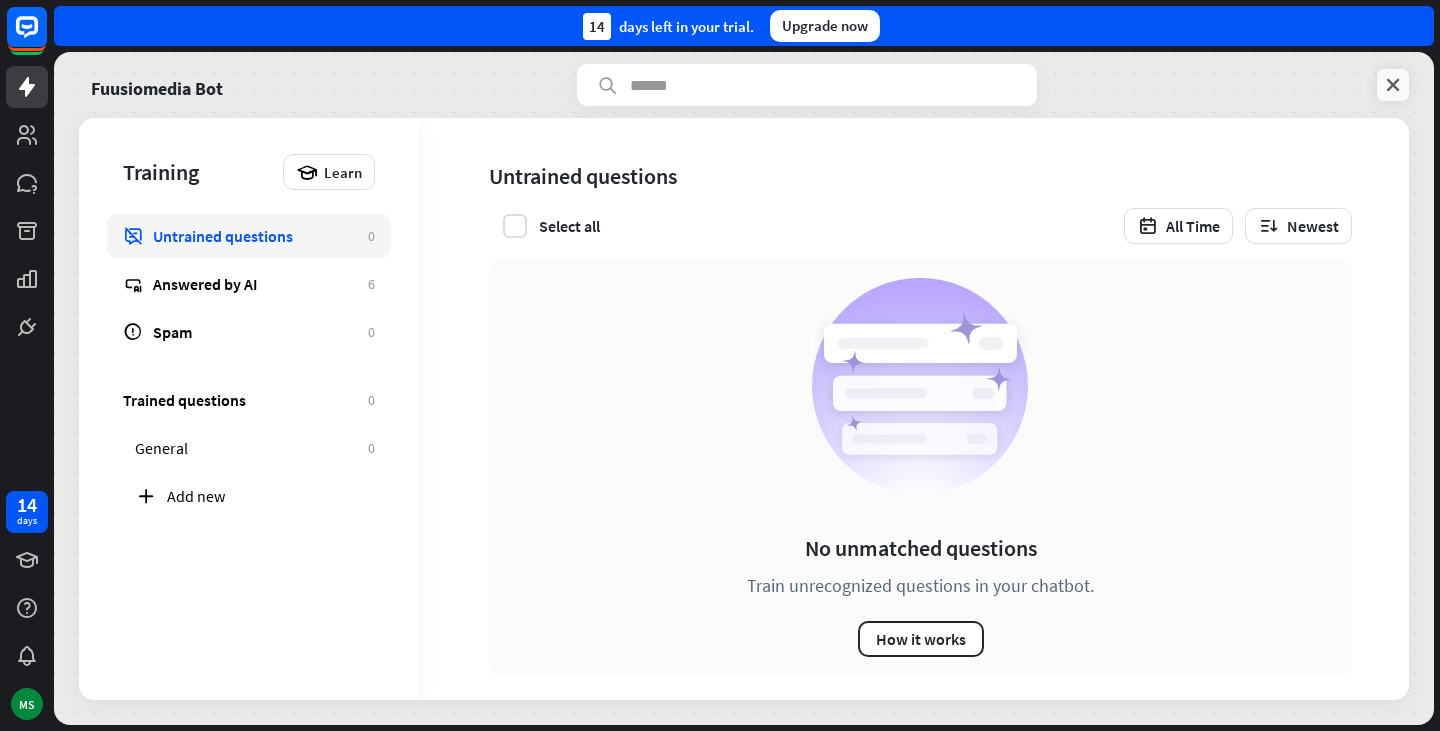 click at bounding box center [1393, 85] 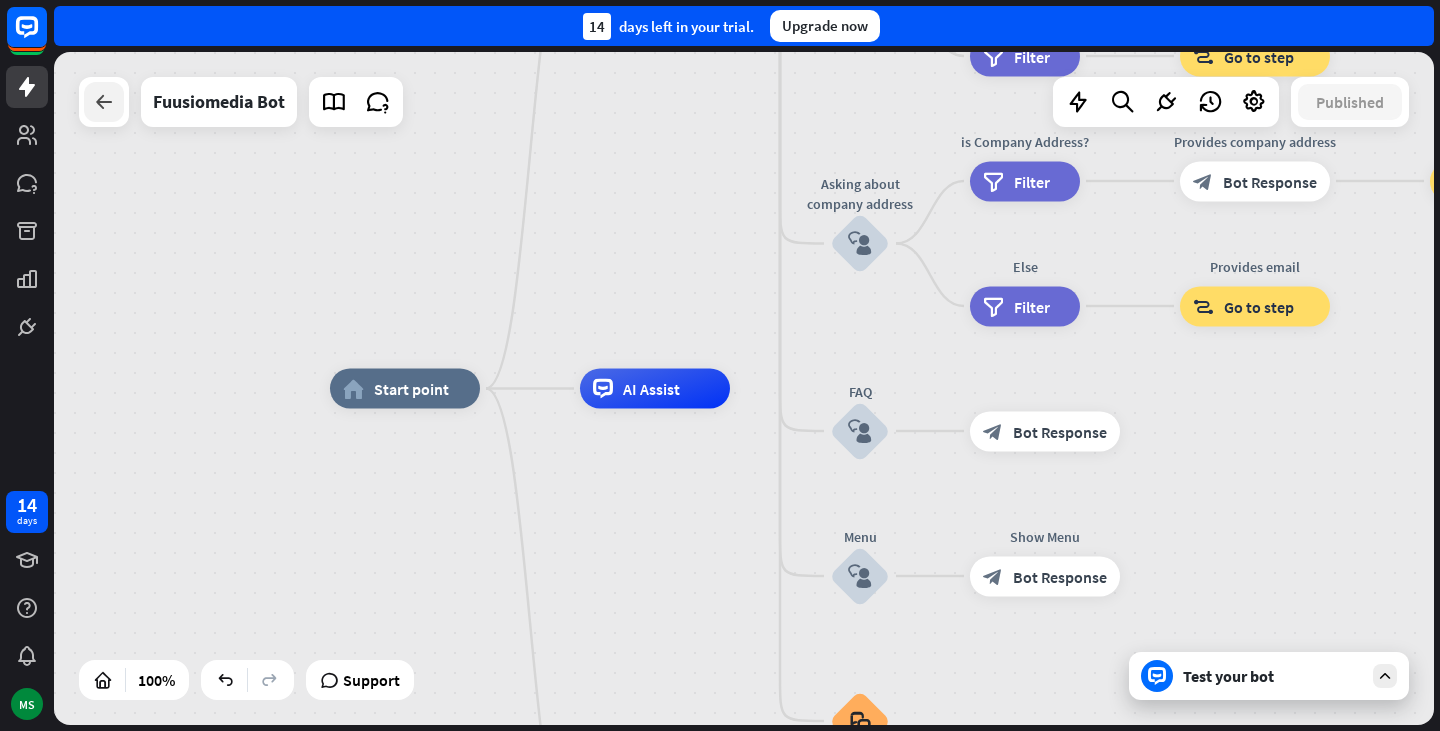 click at bounding box center [104, 102] 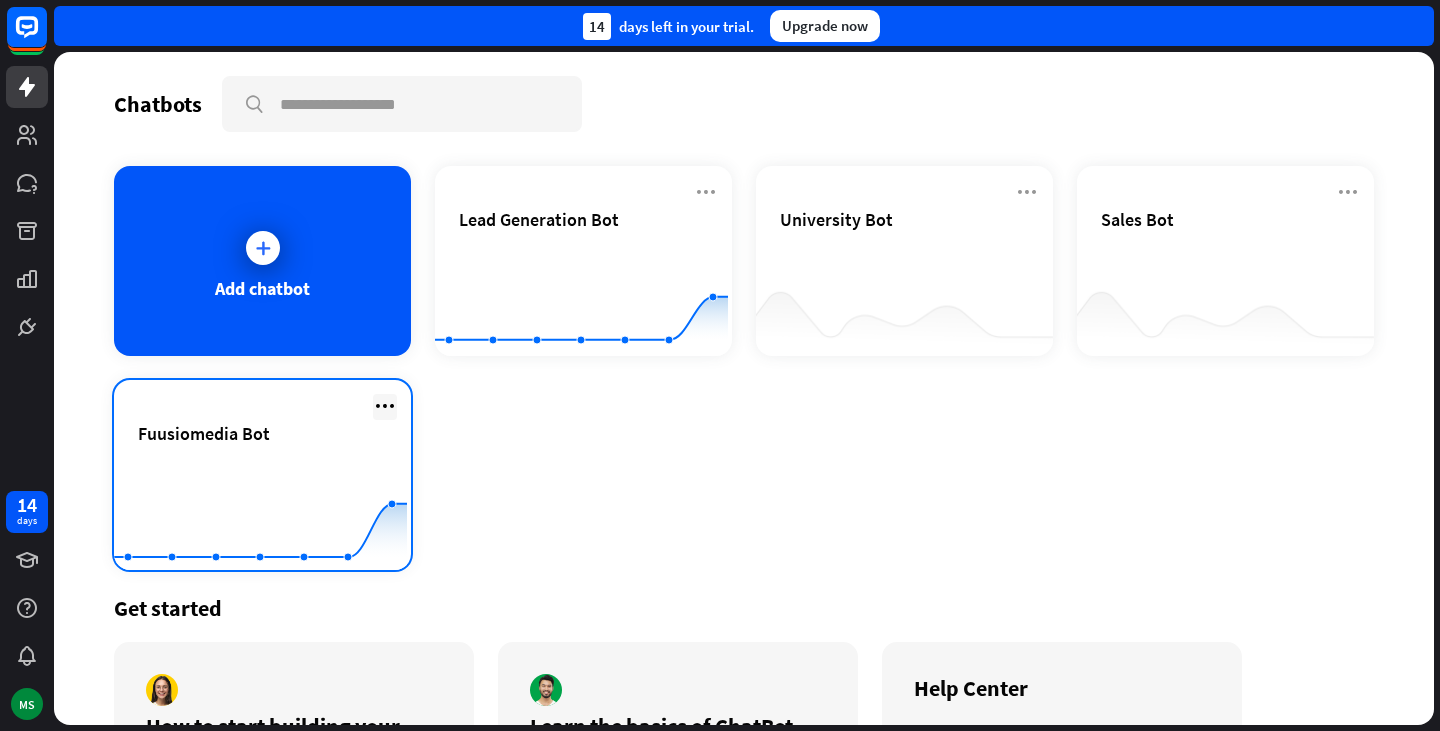click at bounding box center [385, 406] 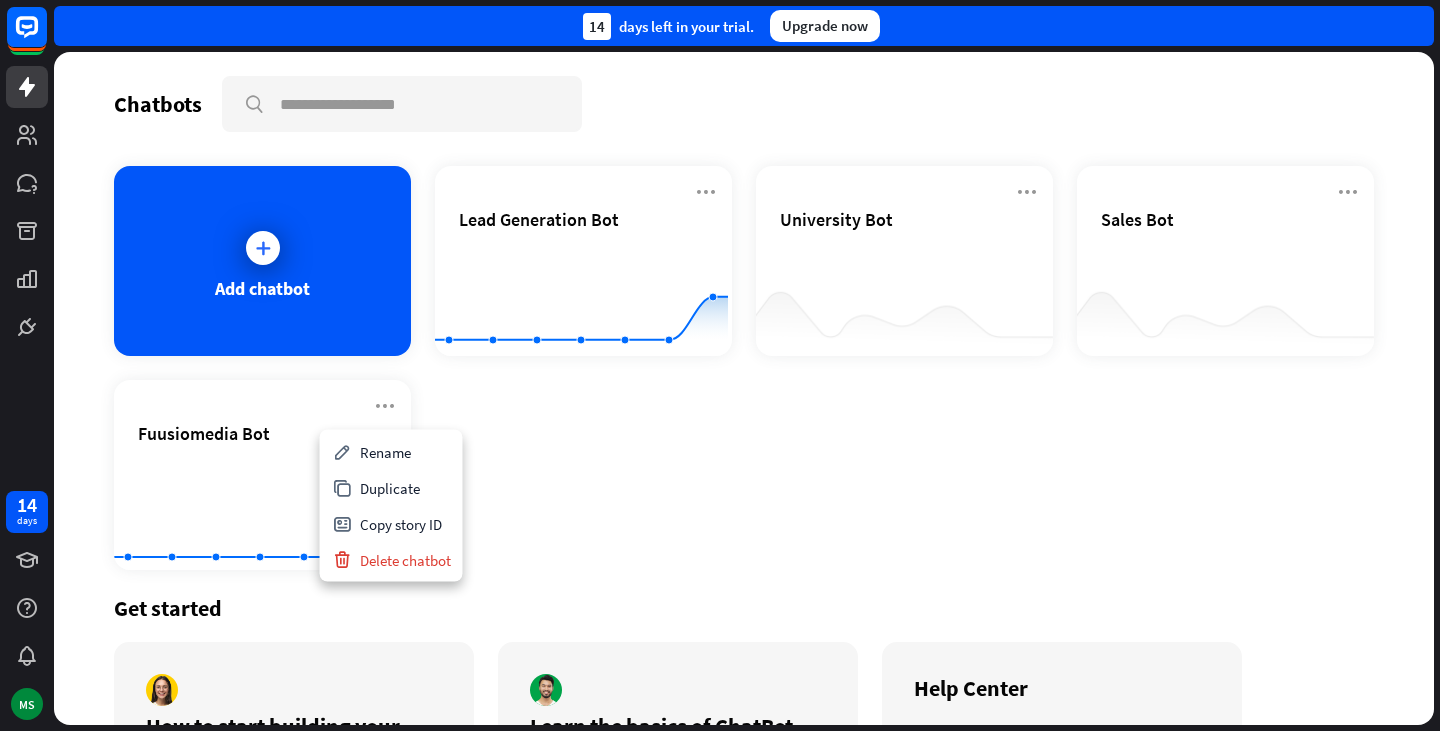 click on "Add chatbot
Lead Generation Bot
Created with Highcharts 10.1.0 0 1 2
University Bot
Sales Bot
Fuusiomedia Bot
Created with Highcharts 10.1.0 0 5 10" at bounding box center [744, 368] 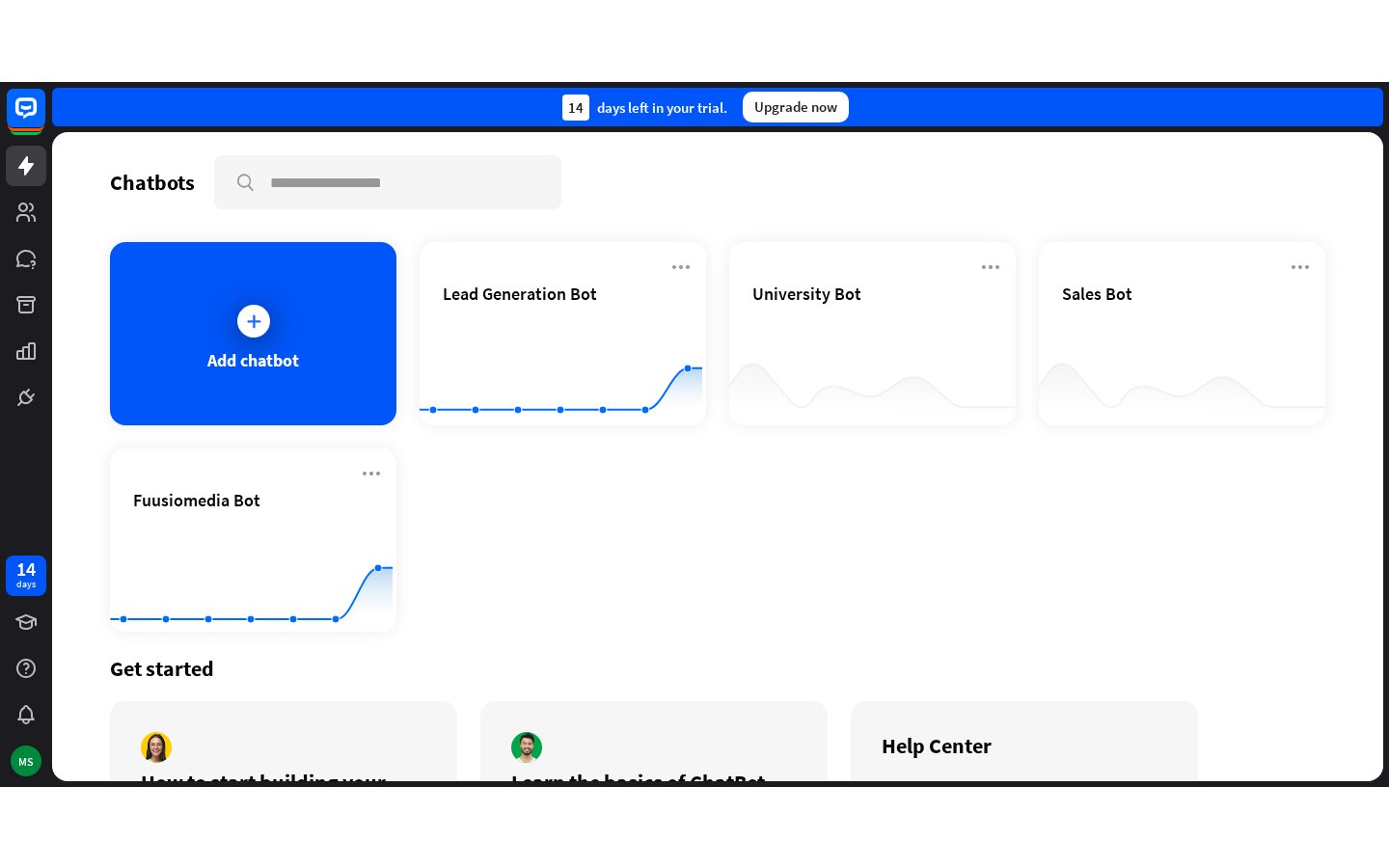 scroll, scrollTop: 155, scrollLeft: 0, axis: vertical 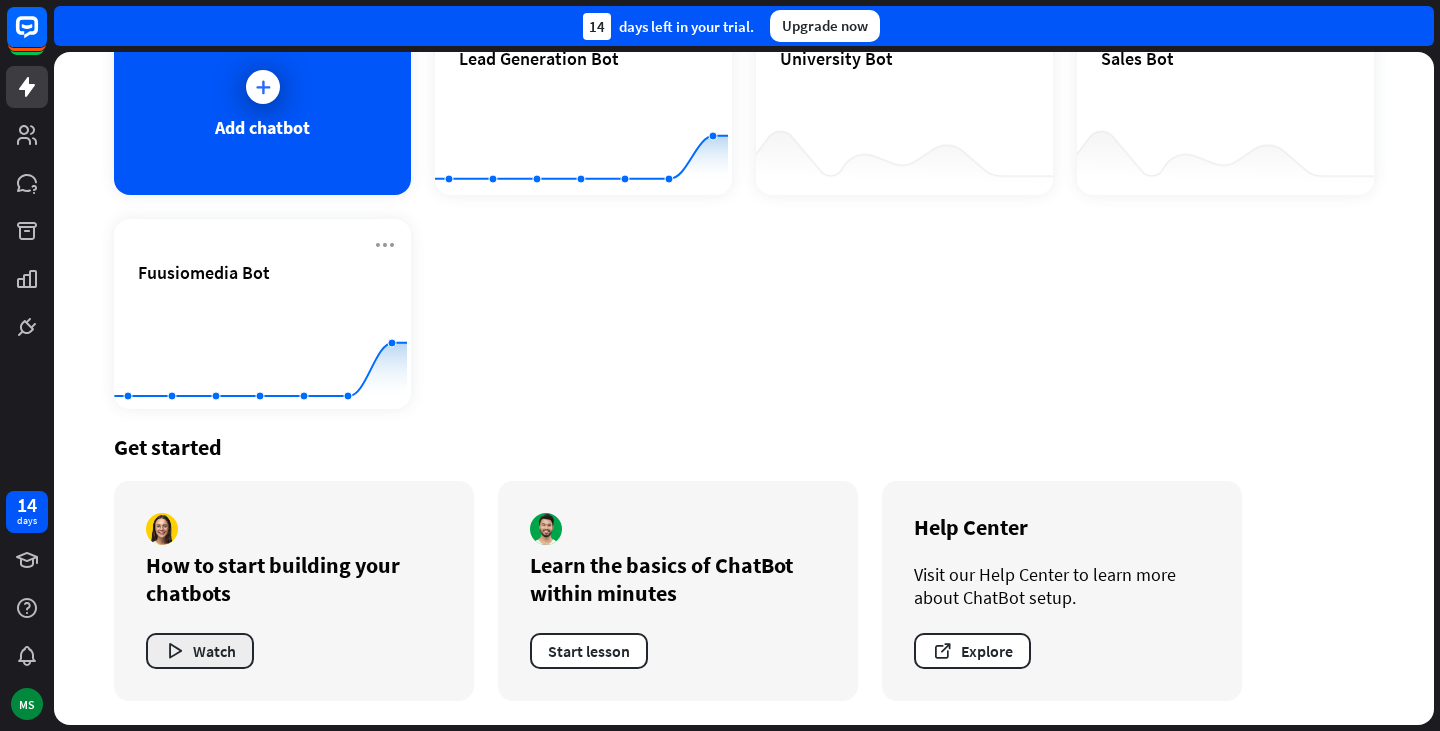click at bounding box center (174, 651) 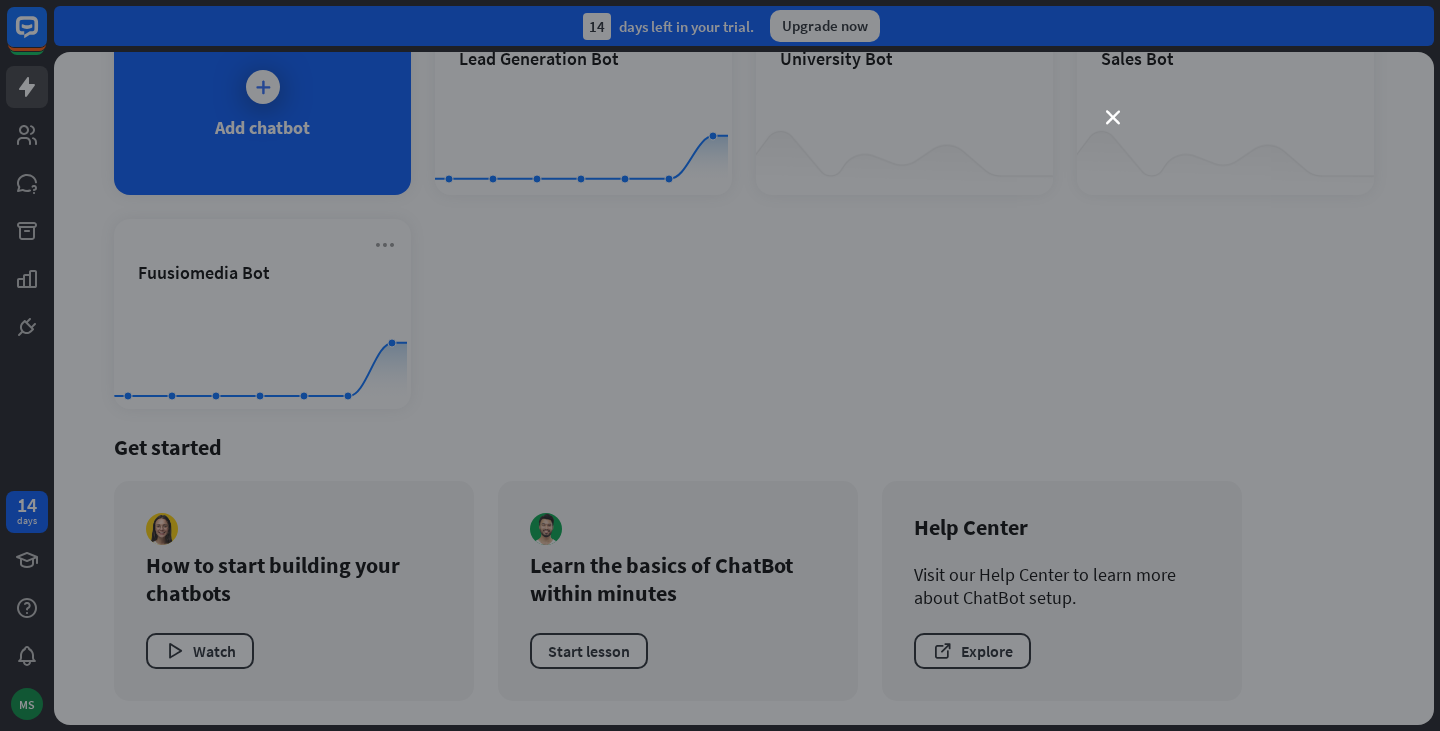 scroll, scrollTop: 0, scrollLeft: 0, axis: both 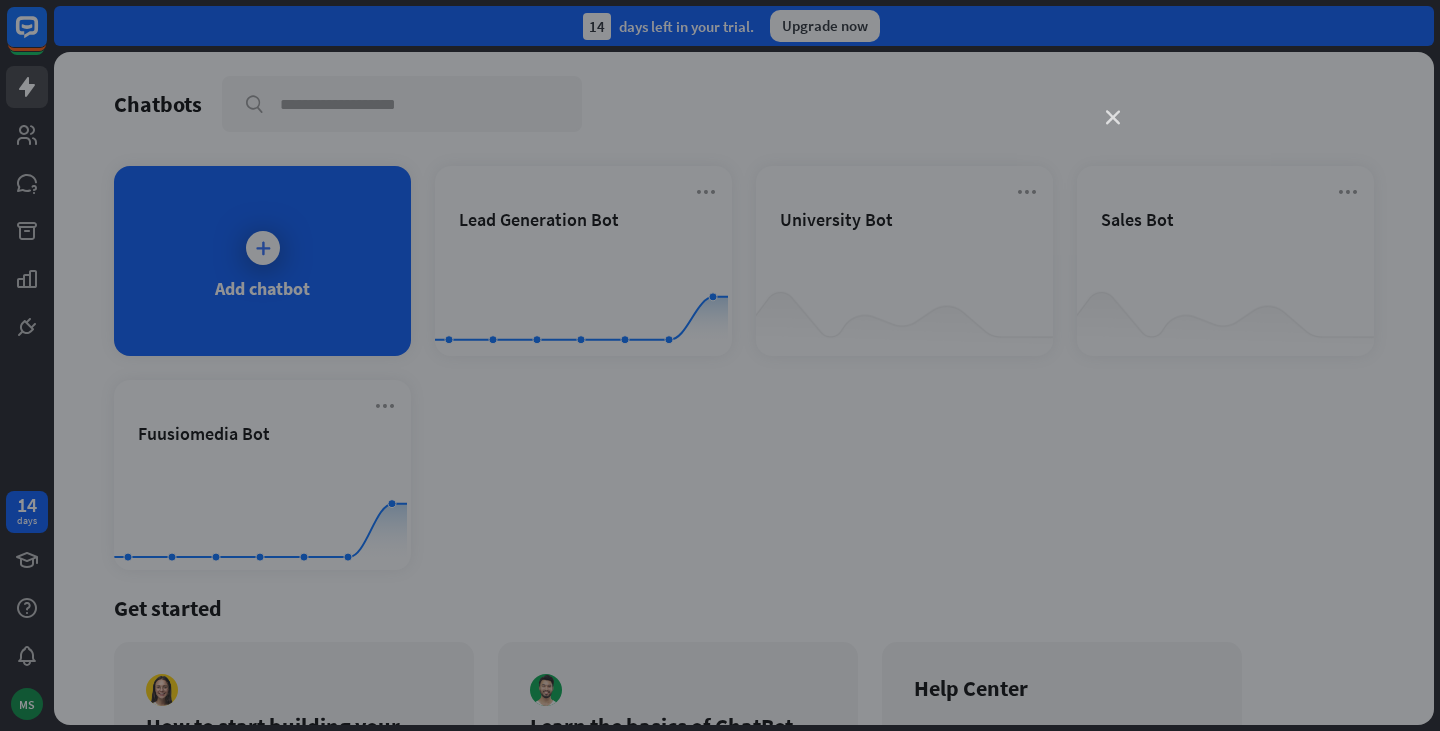 click on "close" at bounding box center (1113, 118) 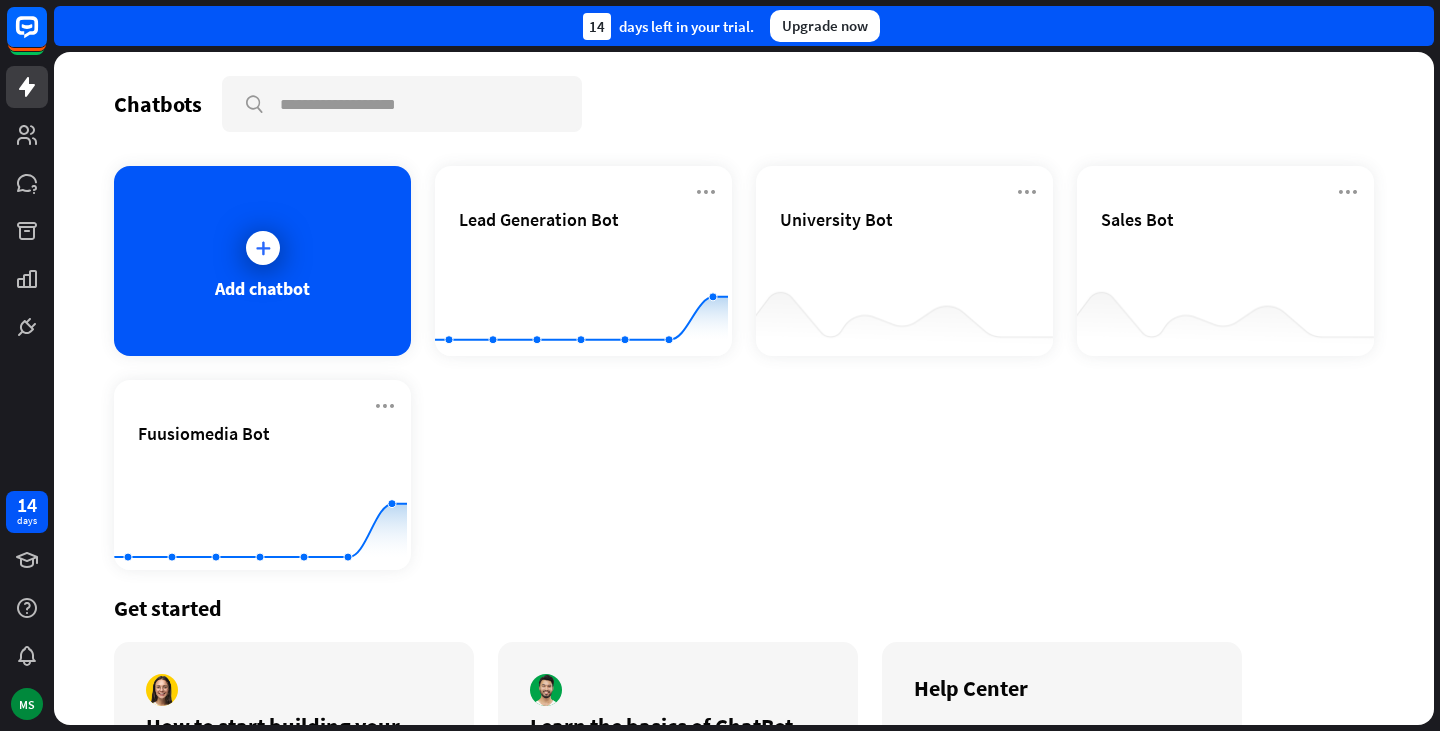 scroll, scrollTop: 161, scrollLeft: 0, axis: vertical 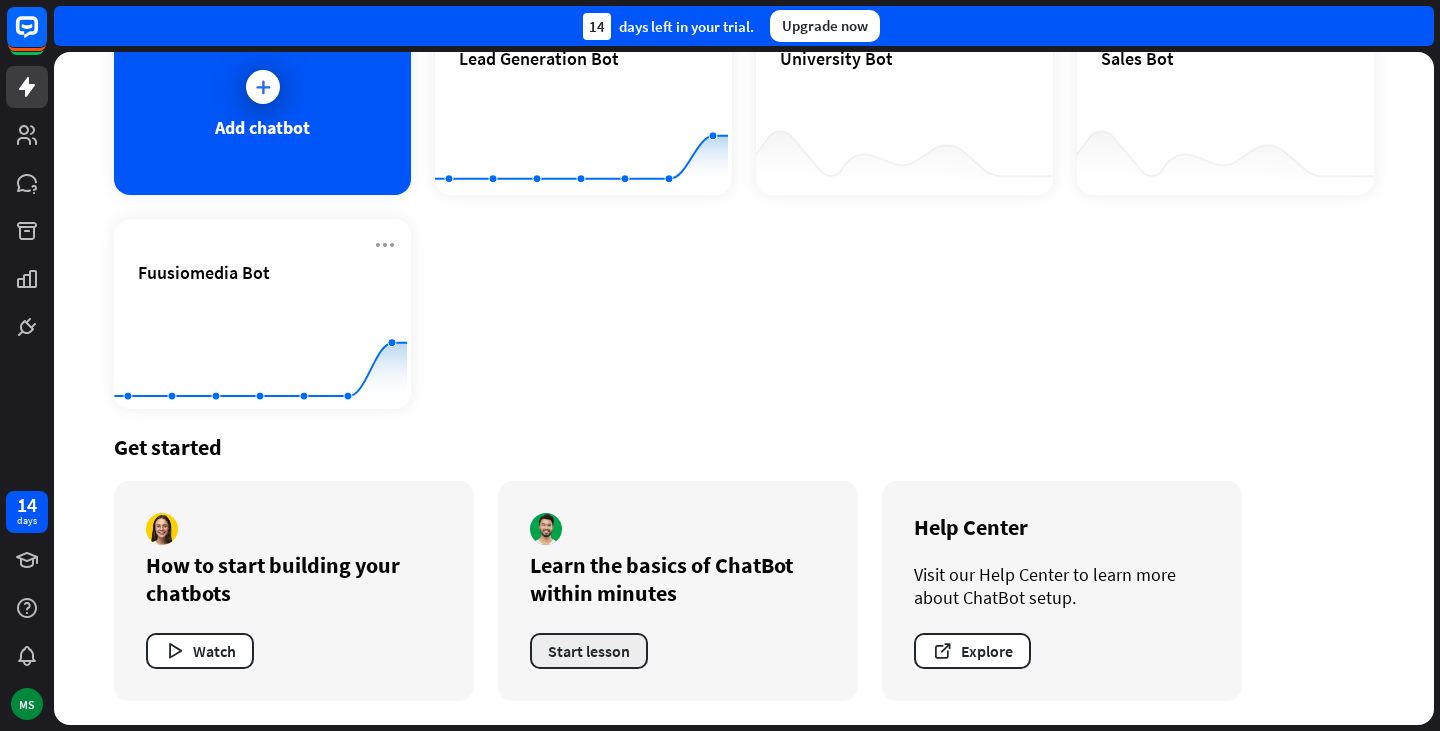 click on "Start lesson" at bounding box center [589, 651] 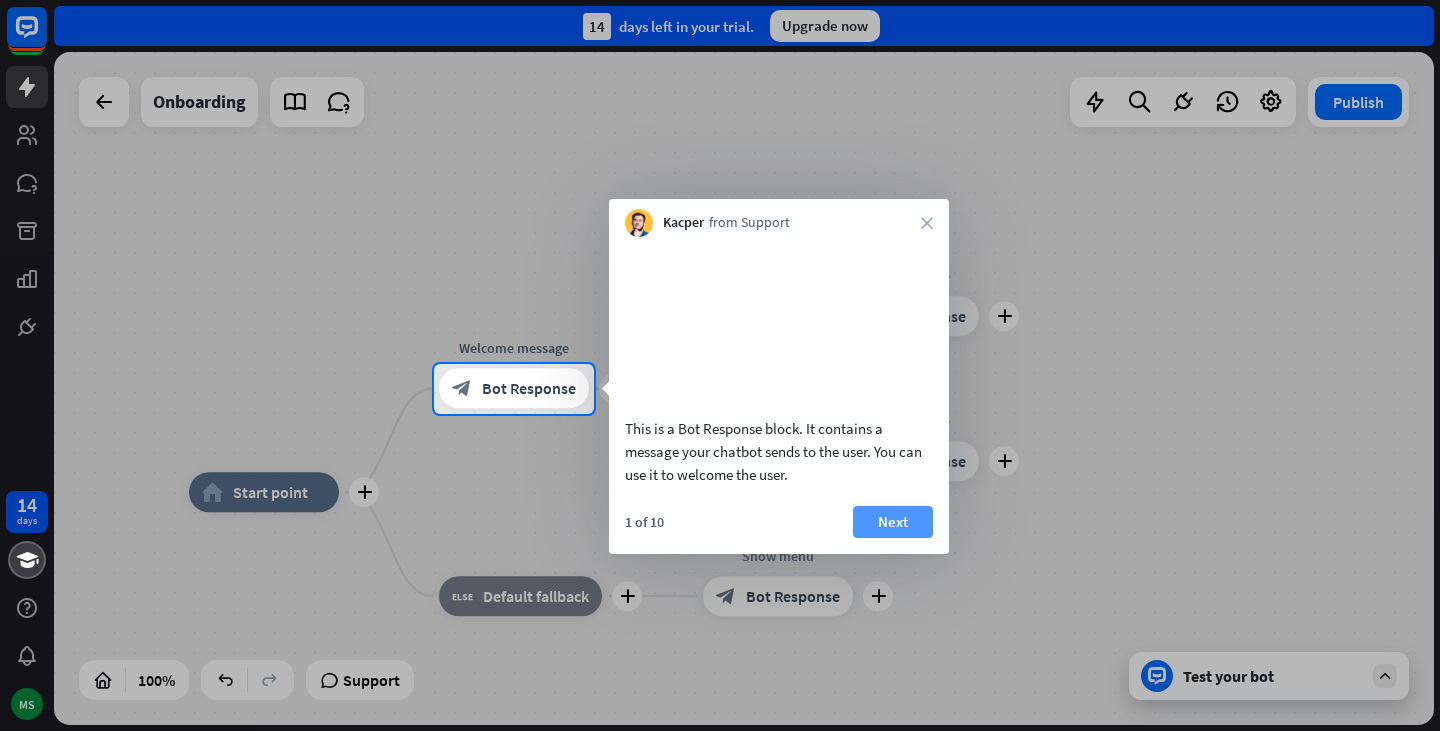 click on "Next" at bounding box center [893, 522] 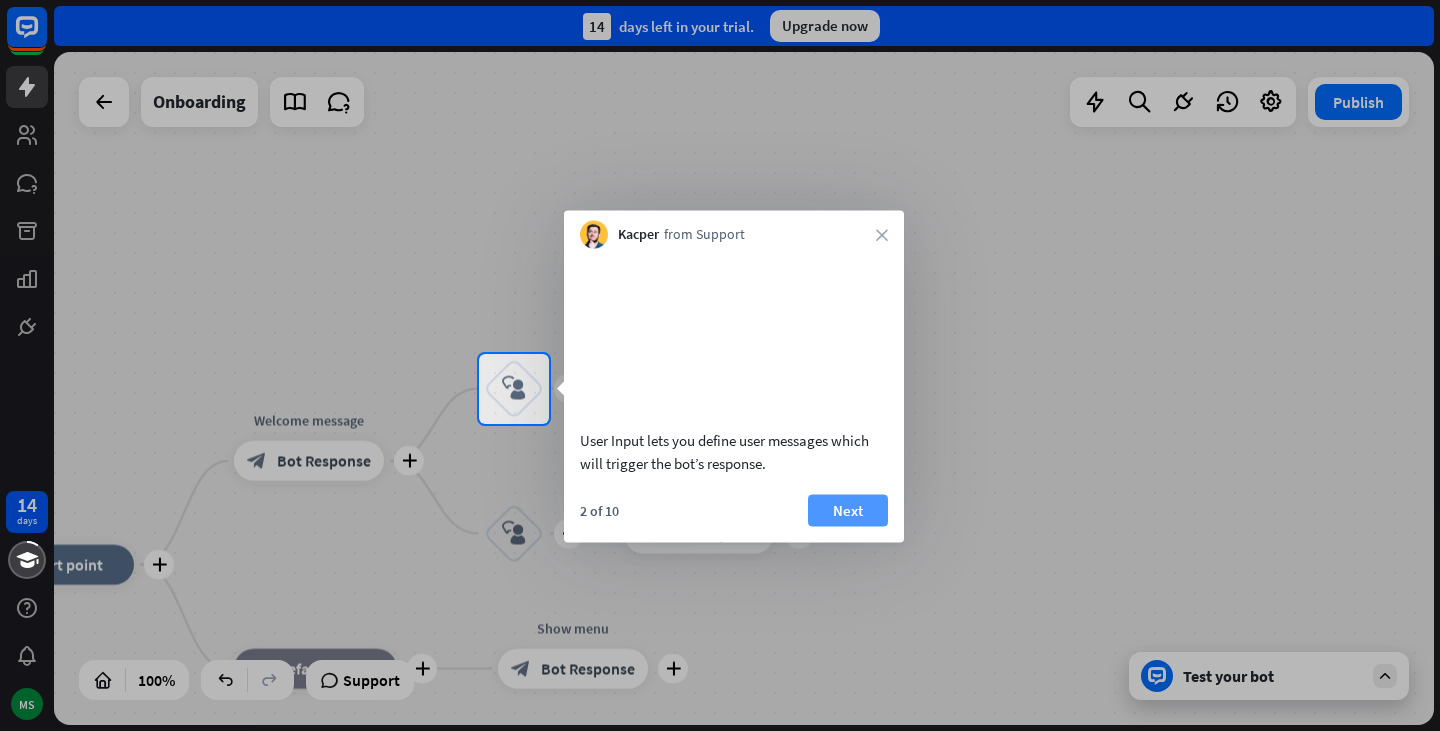 click on "Next" at bounding box center [848, 510] 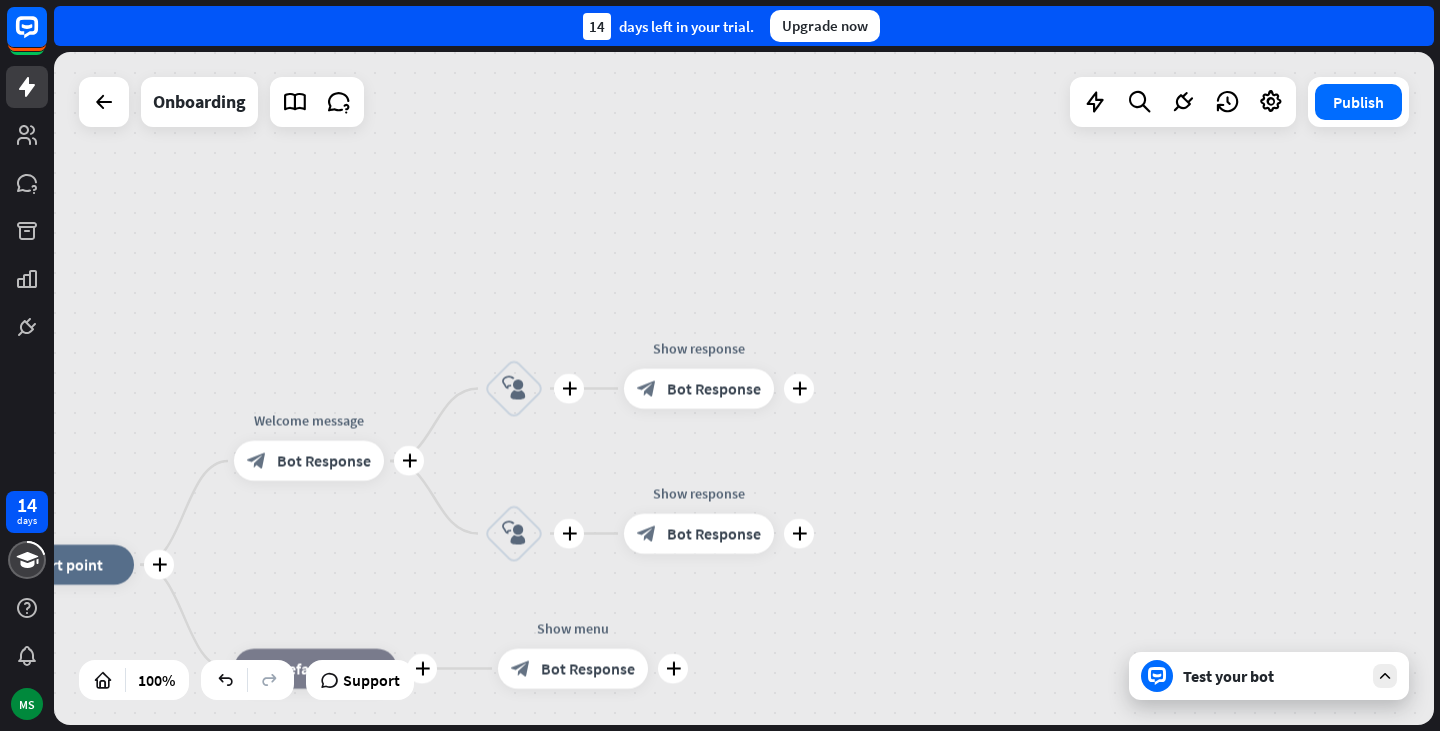 click on "plus     home_2   Start point               plus   Welcome message   block_bot_response   Bot Response               plus     block_user_input               plus   Show response   block_bot_response   Bot Response               plus     block_user_input               plus   Show response   block_bot_response   Bot Response               plus     block_fallback   Default fallback               plus   Show menu   block_bot_response   Bot Response" at bounding box center [744, 388] 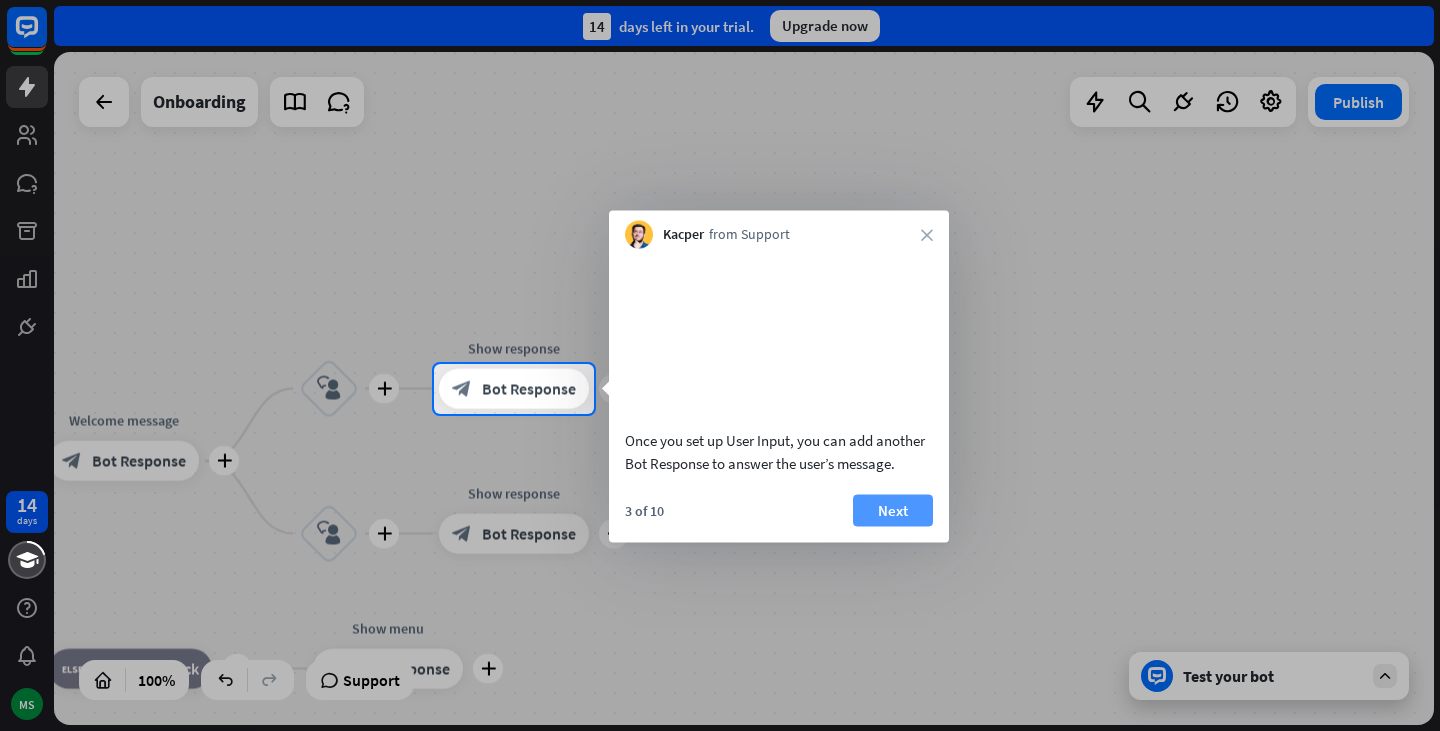 click on "Next" at bounding box center [893, 510] 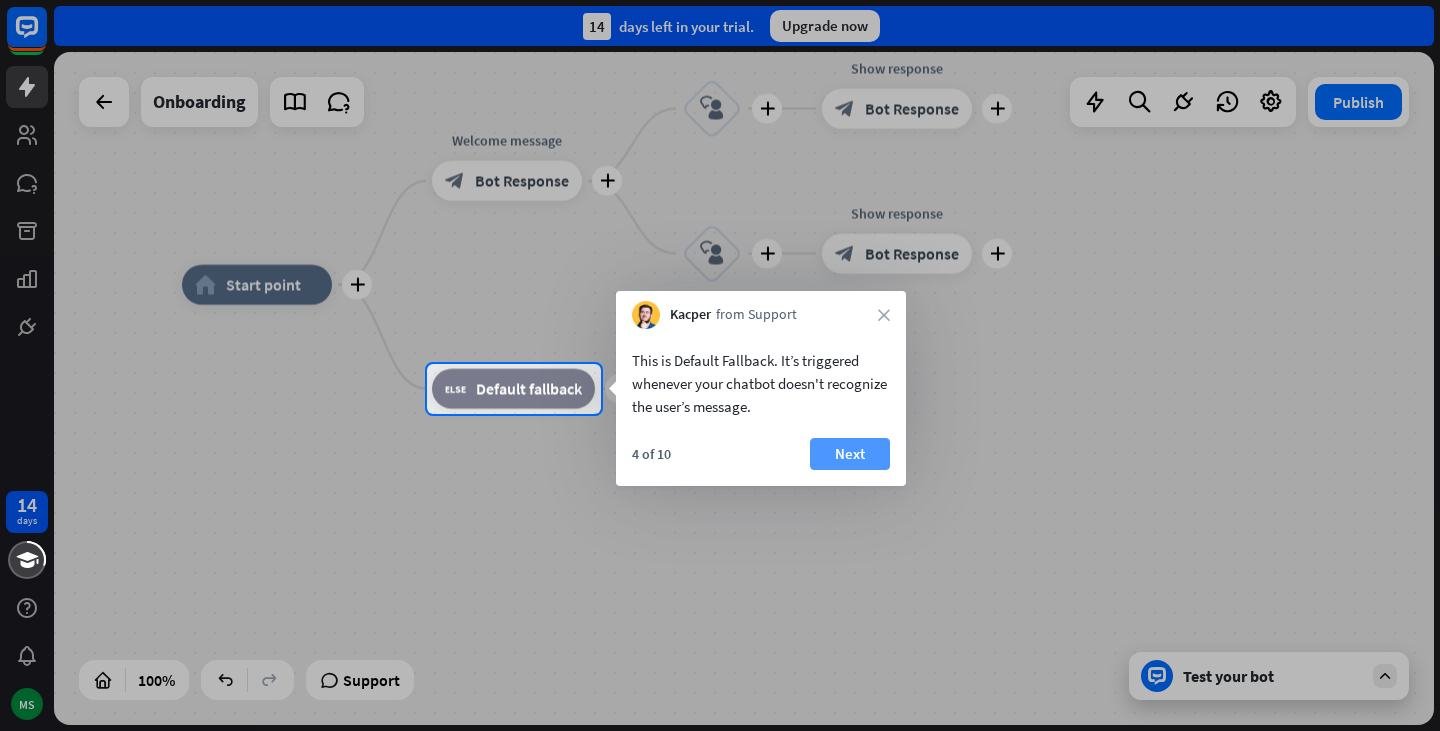 click on "Next" at bounding box center (850, 454) 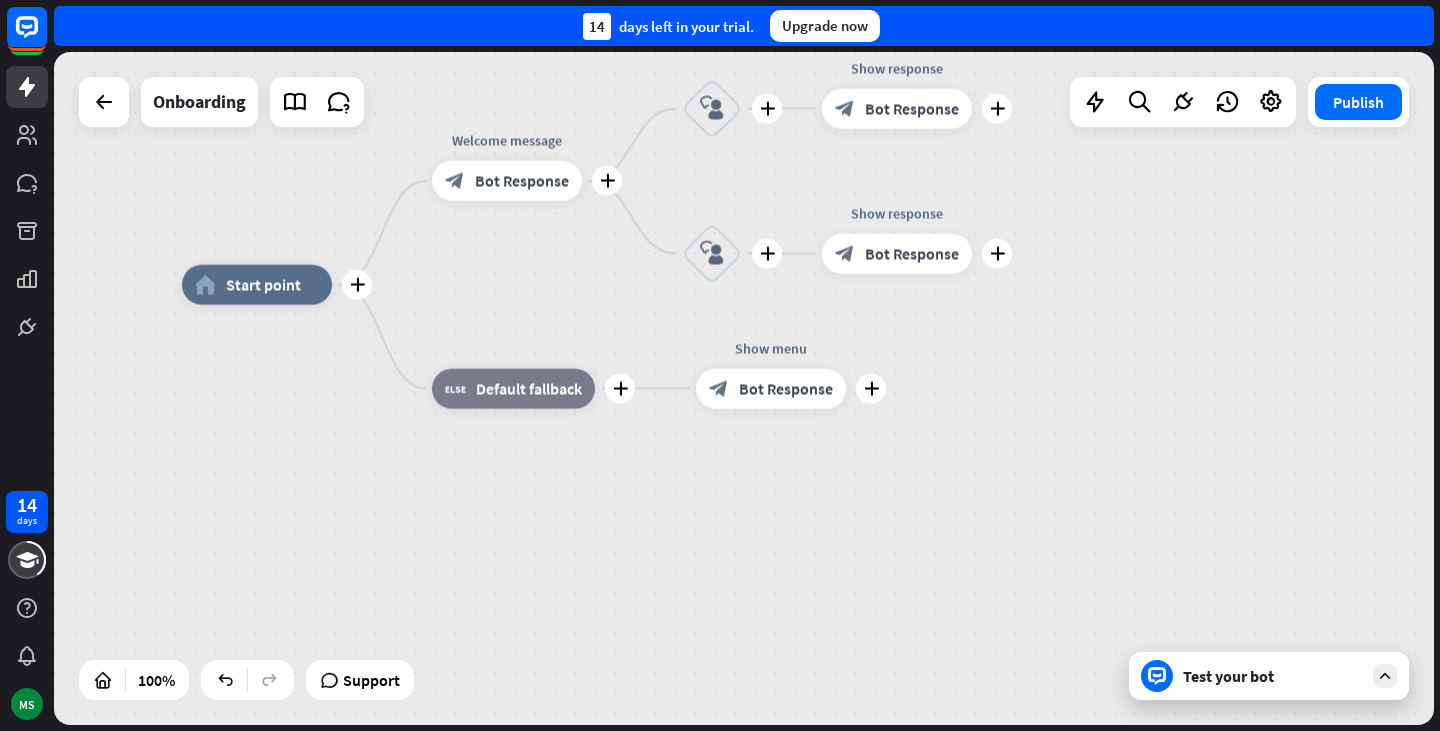 click on "14   days
MS
close
Product Help
First steps   Get started with ChatBot       Help Center   Follow step-by-step tutorials       Academy   Level up your skill set       Contact us   Connect with our Product Experts
14
days
left in your trial.
Upgrade now                     plus     home_2   Start point               plus   Welcome message   block_bot_response   Bot Response               plus     block_user_input               plus   Show response   block_bot_response   Bot Response               plus     block_user_input               plus   Show response   block_bot_response   Bot Response               plus     block_fallback   Default fallback" at bounding box center [720, 365] 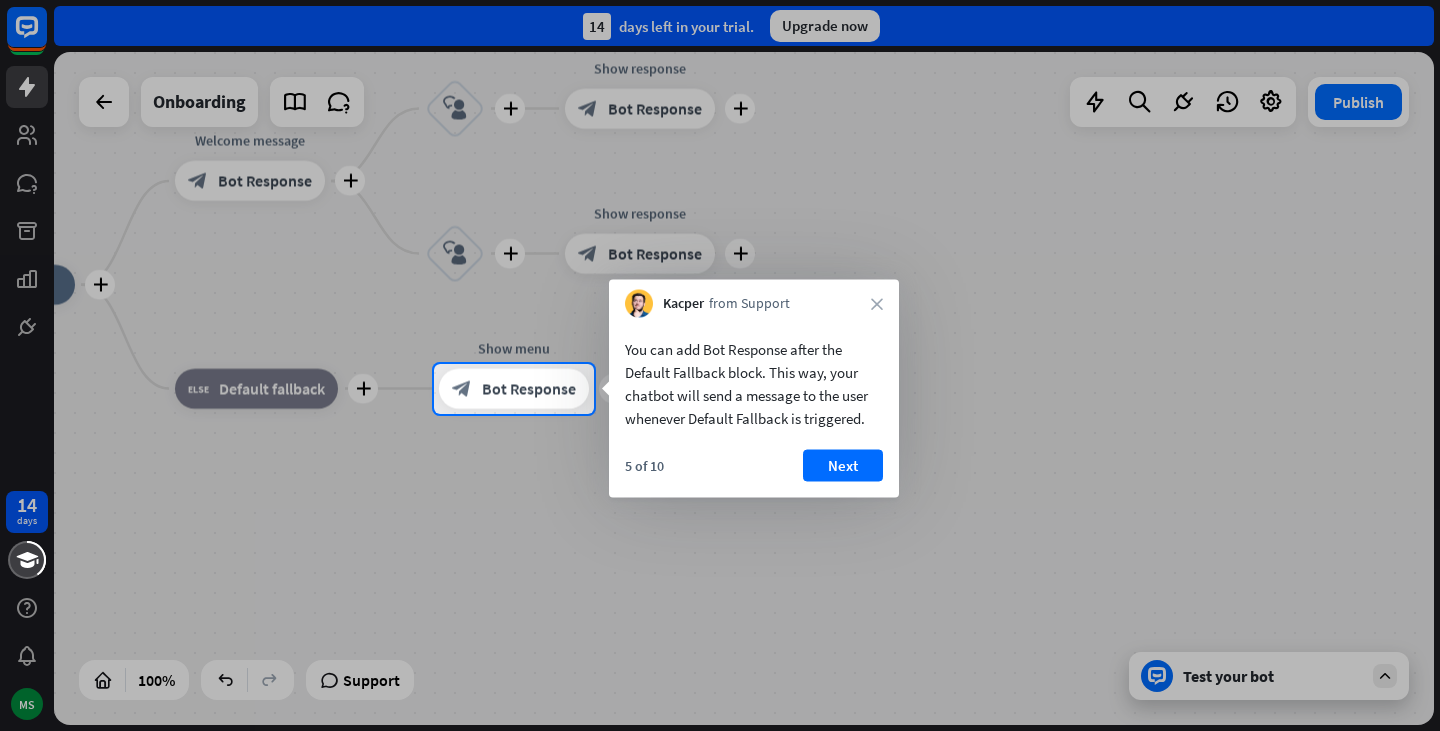click on "You can add Bot Response after the Default Fallback block. This way, your chatbot will send a message to the user whenever Default Fallback is triggered.
5 of 10
Next" at bounding box center [754, 408] 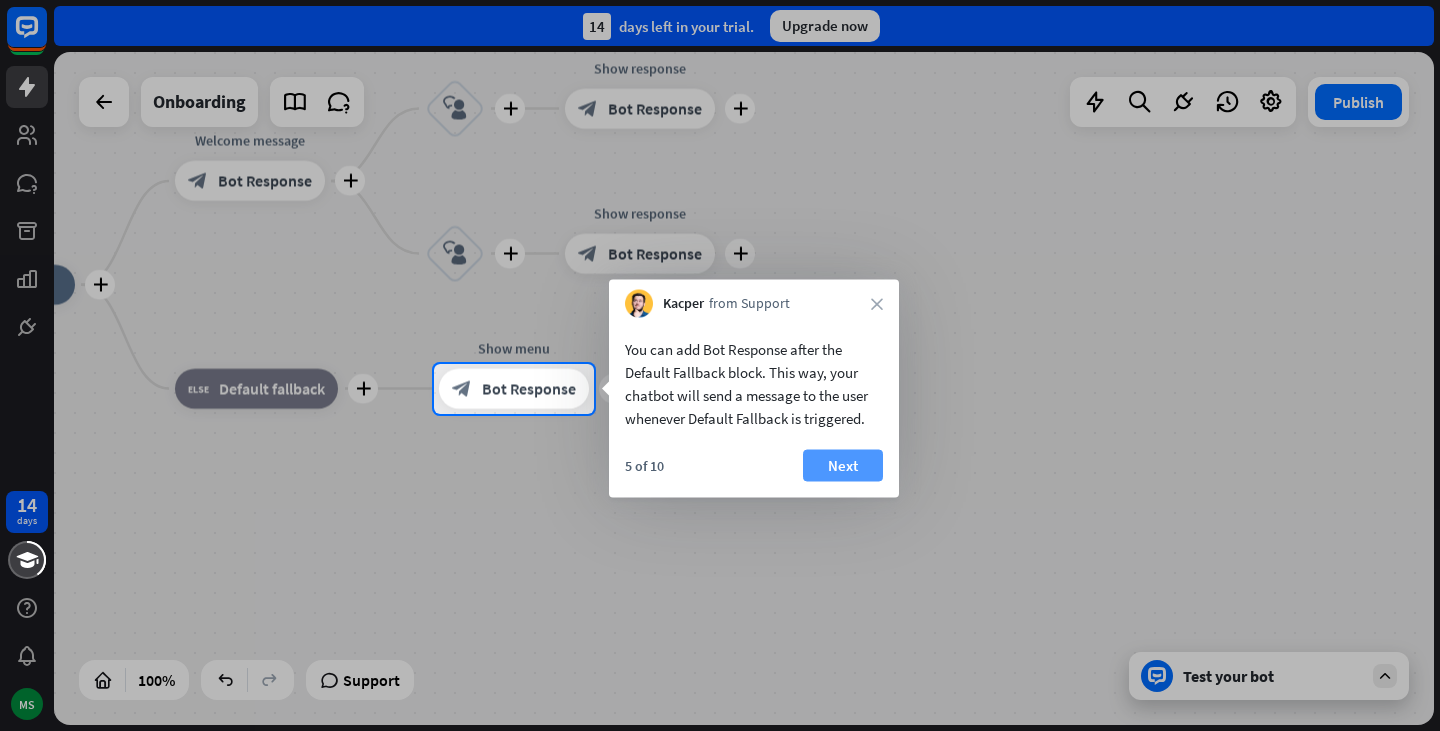 click on "Next" at bounding box center (843, 466) 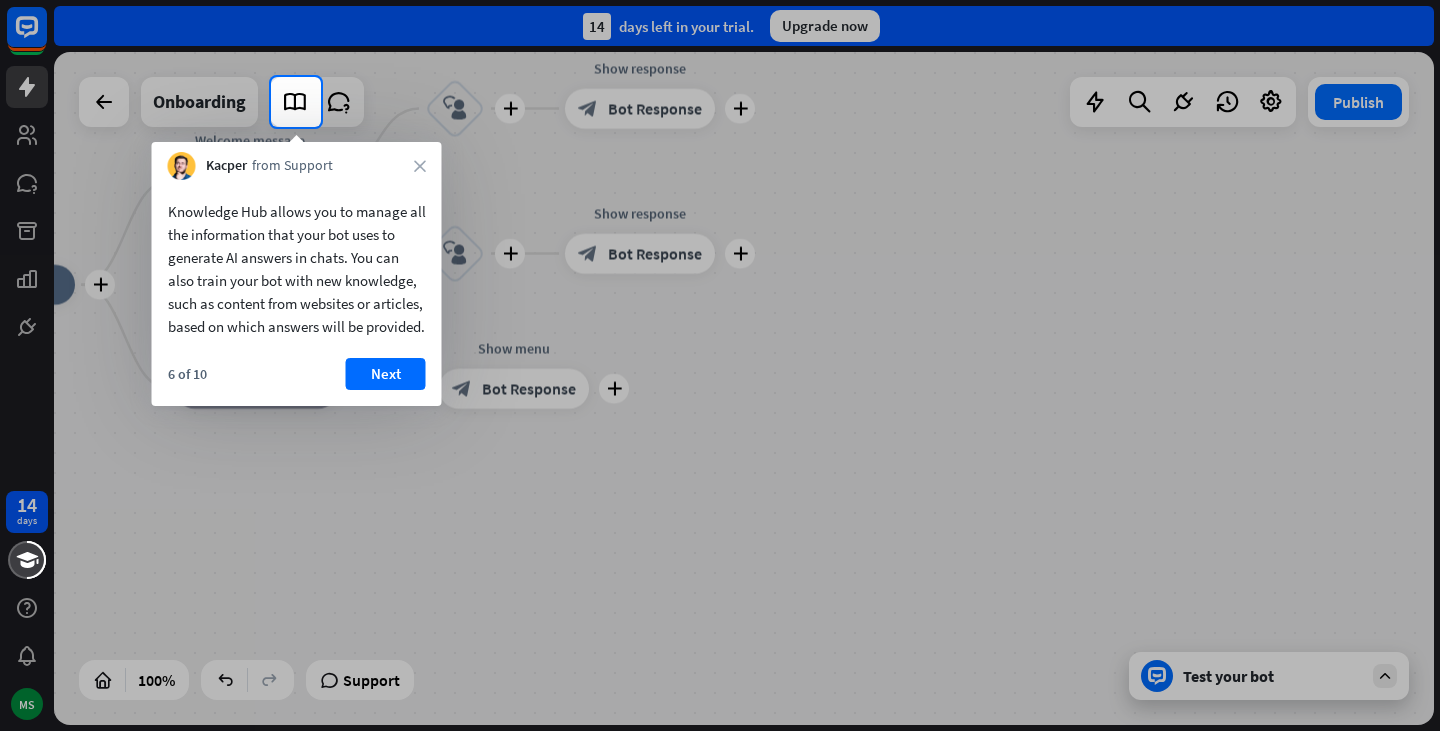click on "Knowledge Hub allows you to manage all the information that your bot uses to generate AI answers in chats. You can also train your bot with new knowledge, such as content from websites or articles, based on which answers will be provided.
6 of 10
Next" at bounding box center (297, 293) 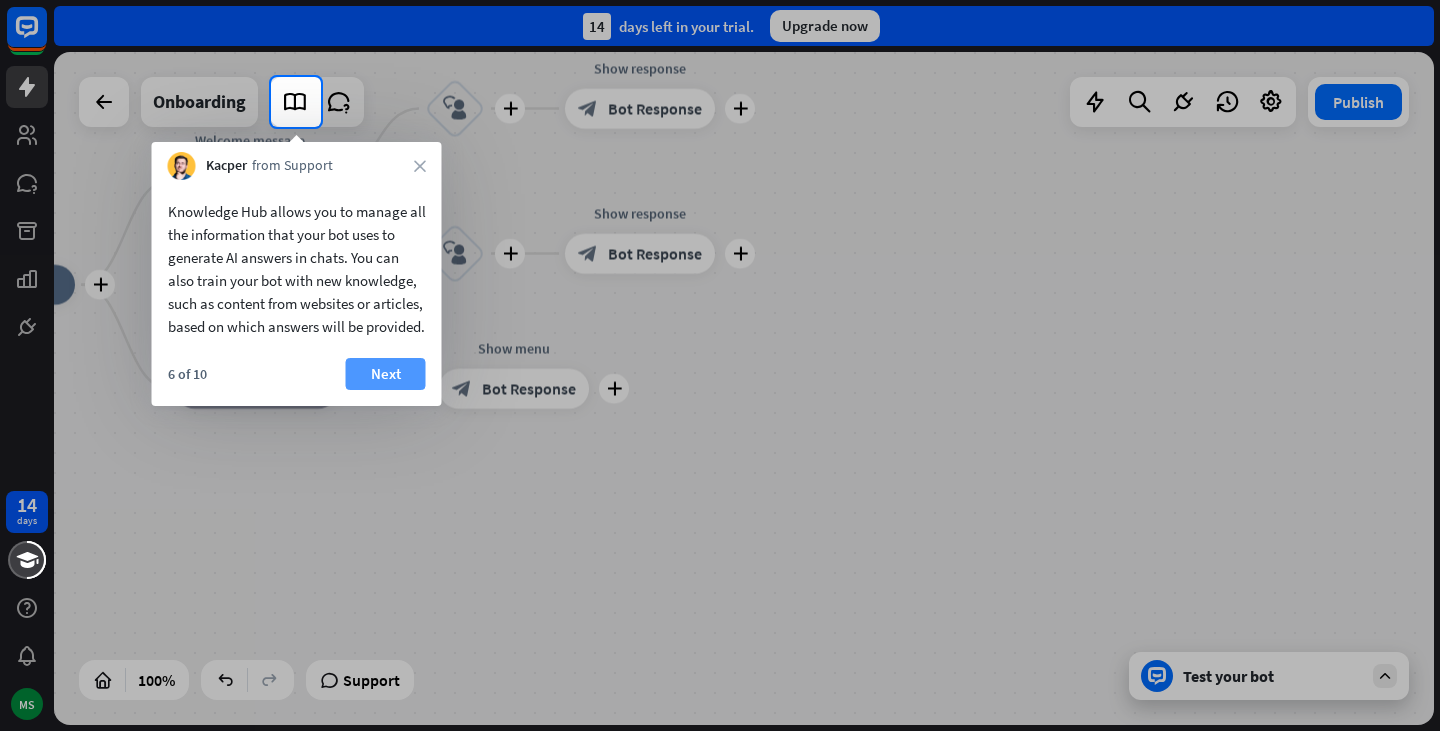 click on "Next" at bounding box center (386, 374) 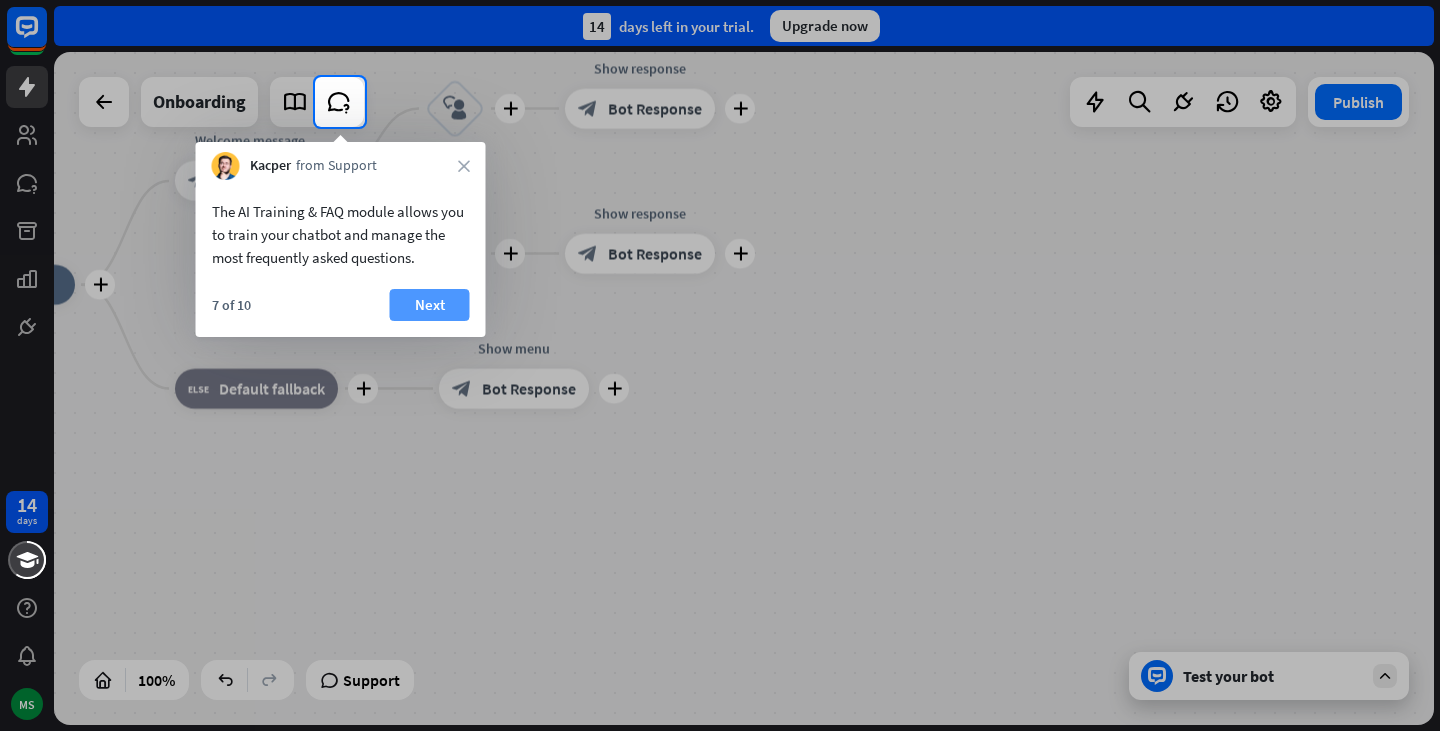 click on "Next" at bounding box center (430, 305) 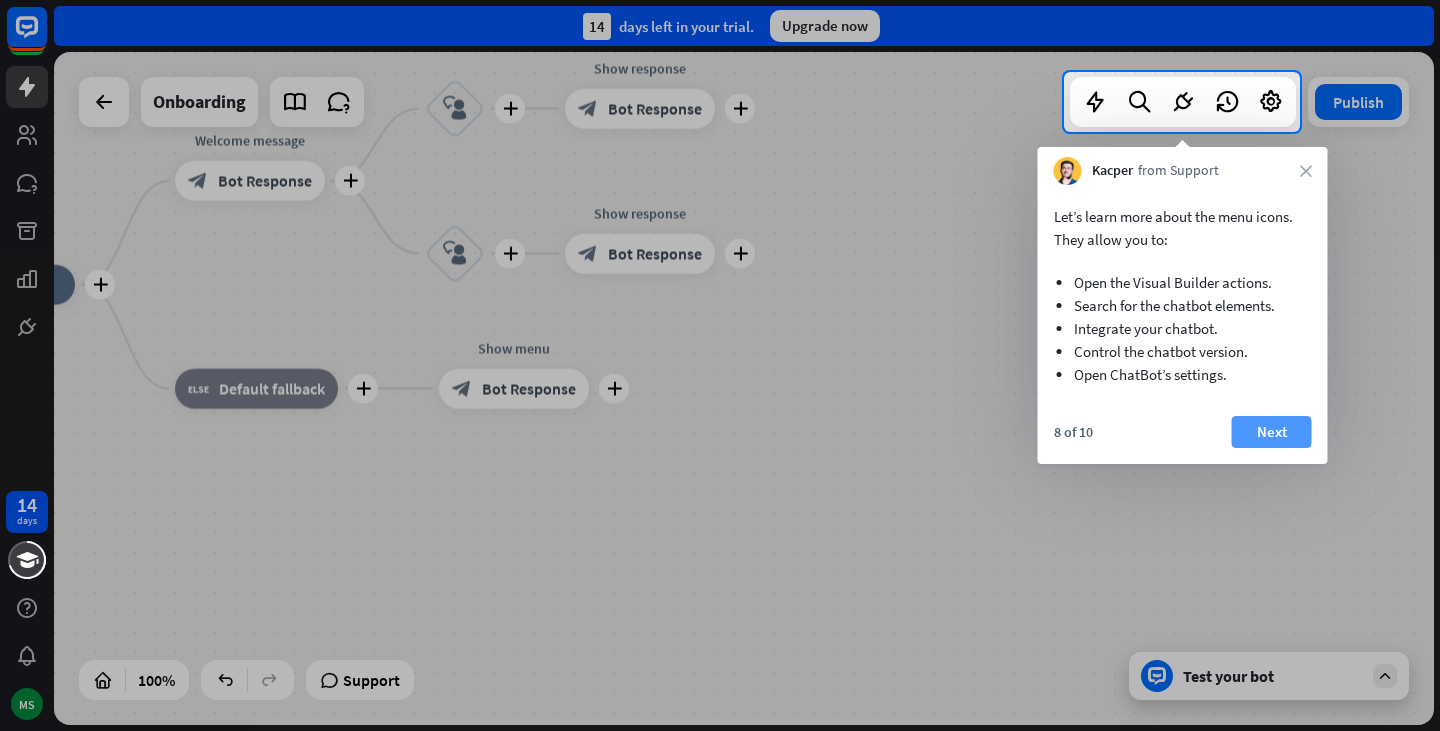 click on "Next" at bounding box center (1272, 432) 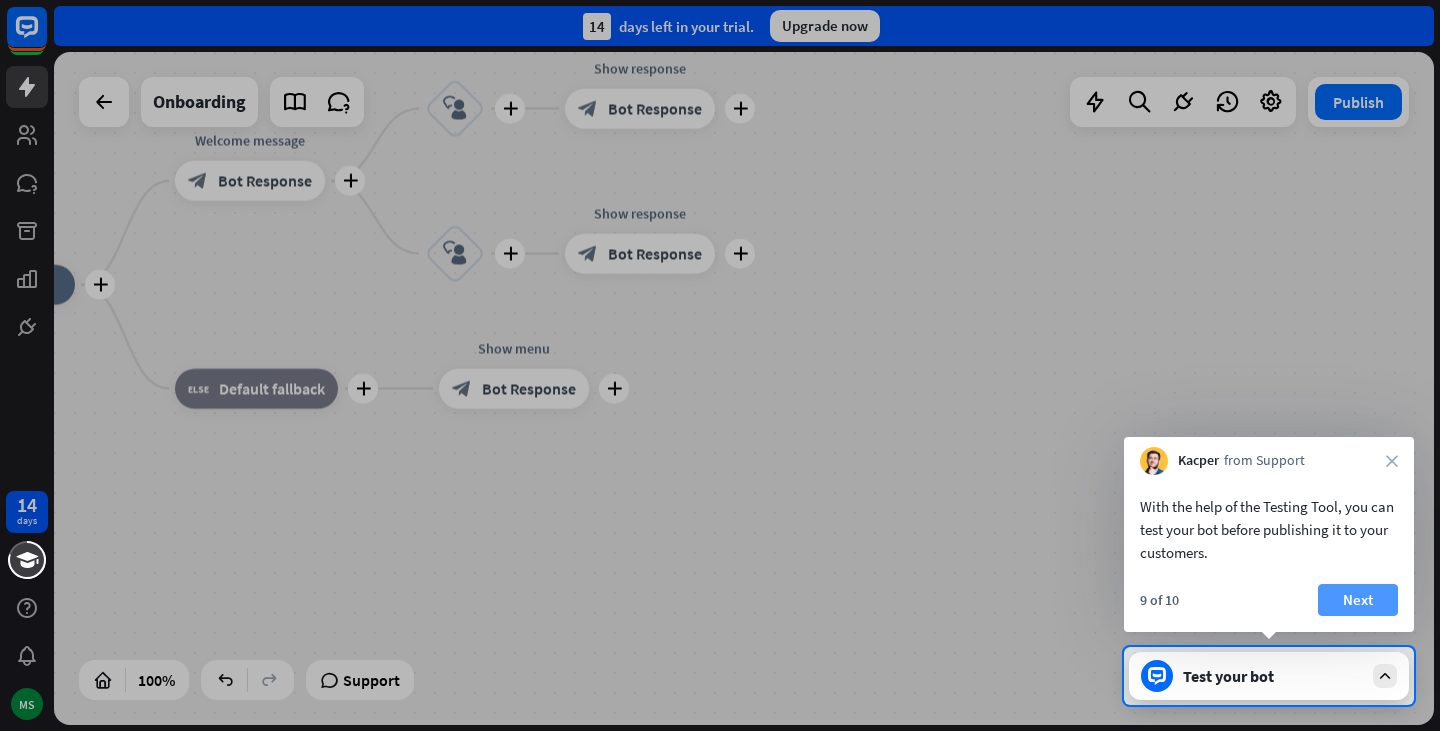 click on "Next" at bounding box center [1358, 600] 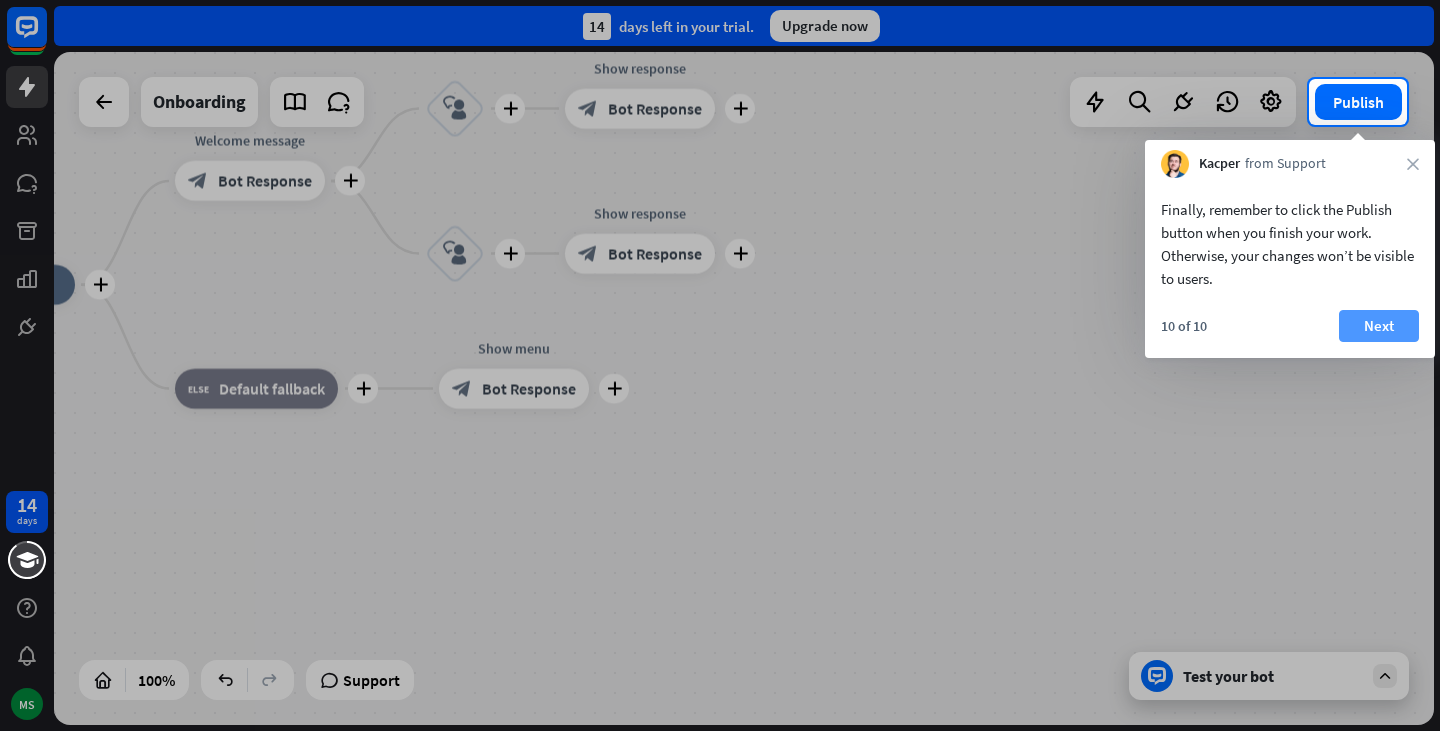 click on "Next" at bounding box center (1379, 326) 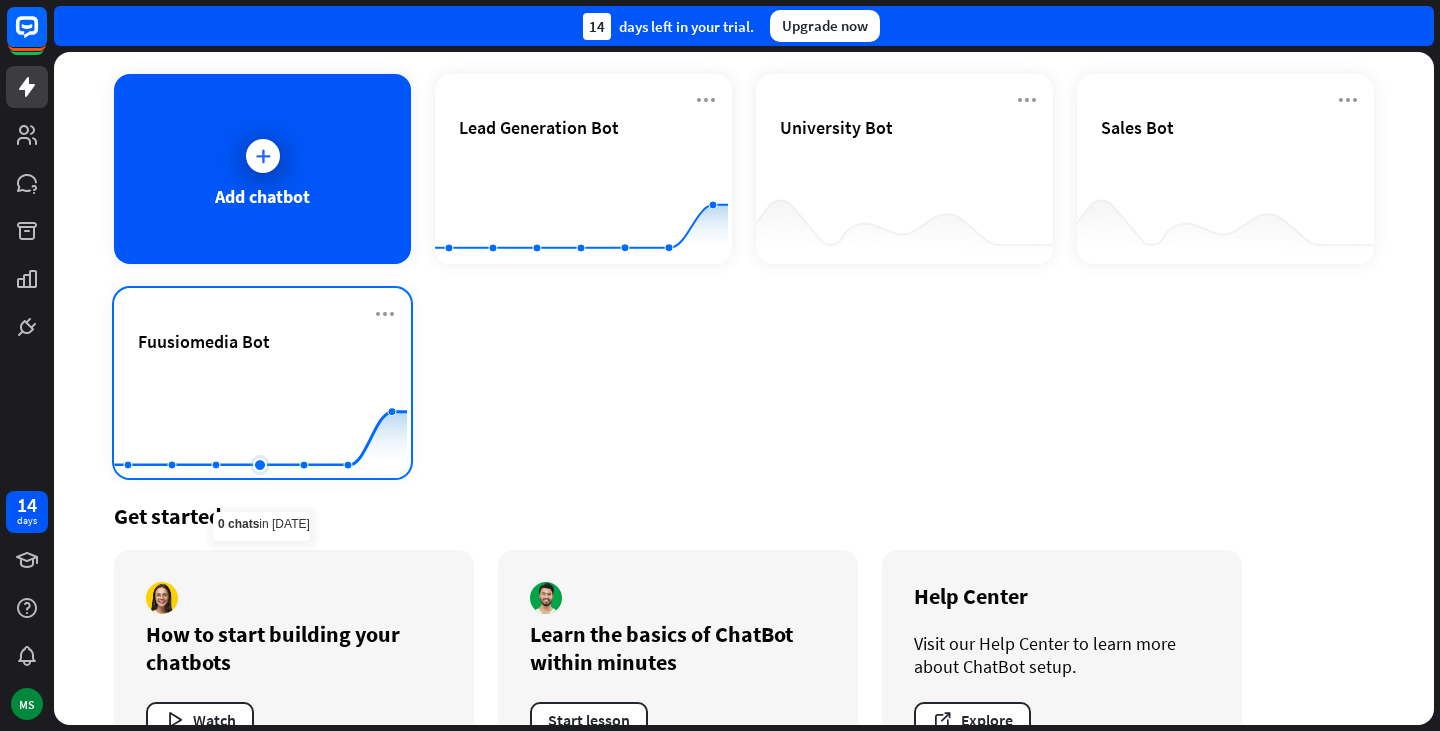 scroll, scrollTop: 91, scrollLeft: 0, axis: vertical 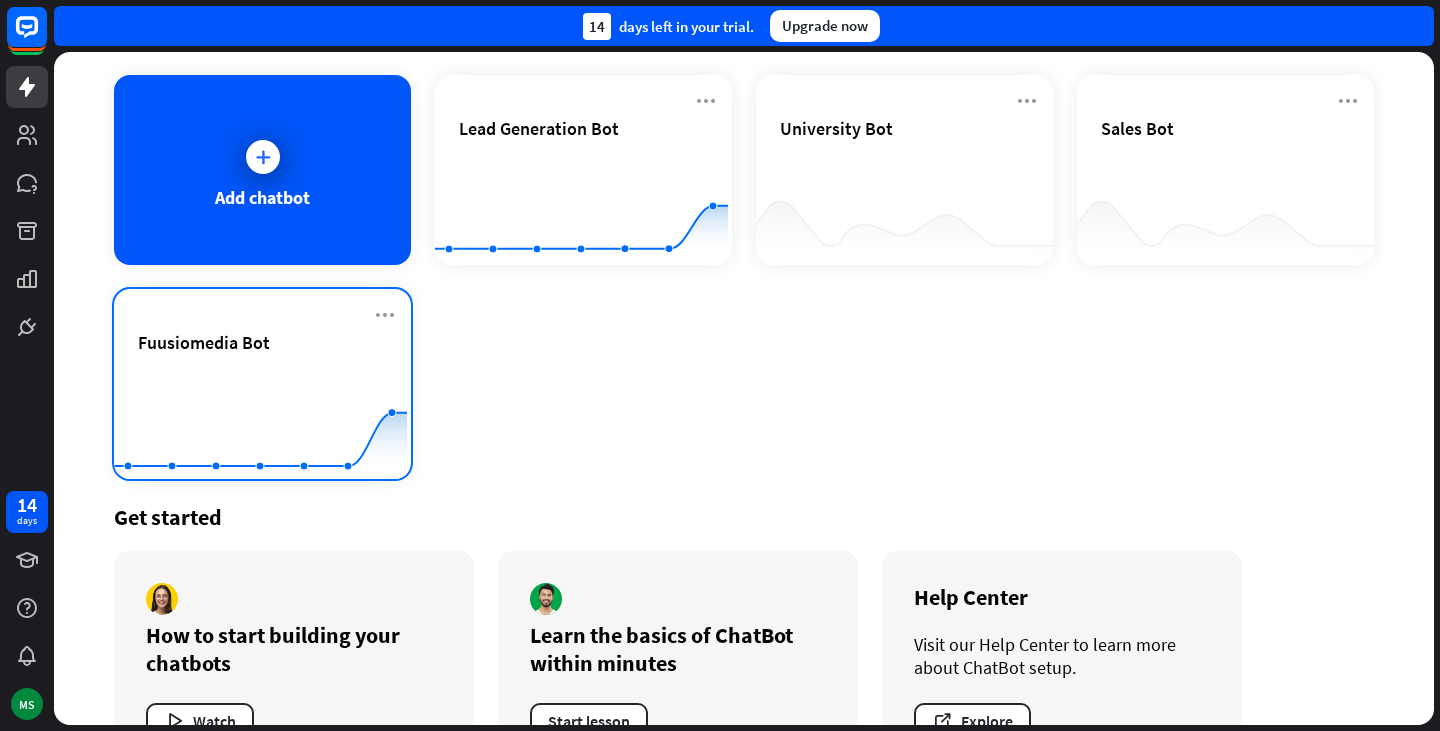 click 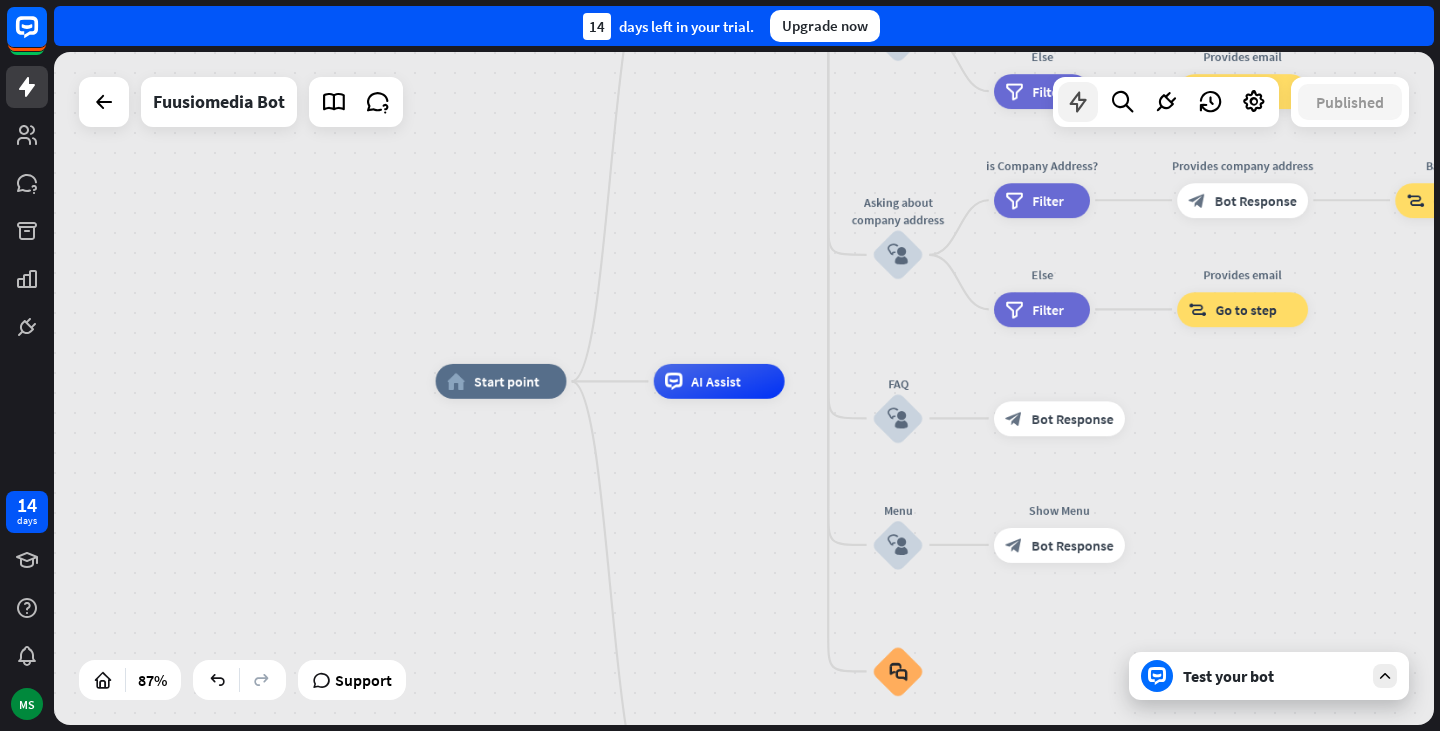click at bounding box center (1078, 102) 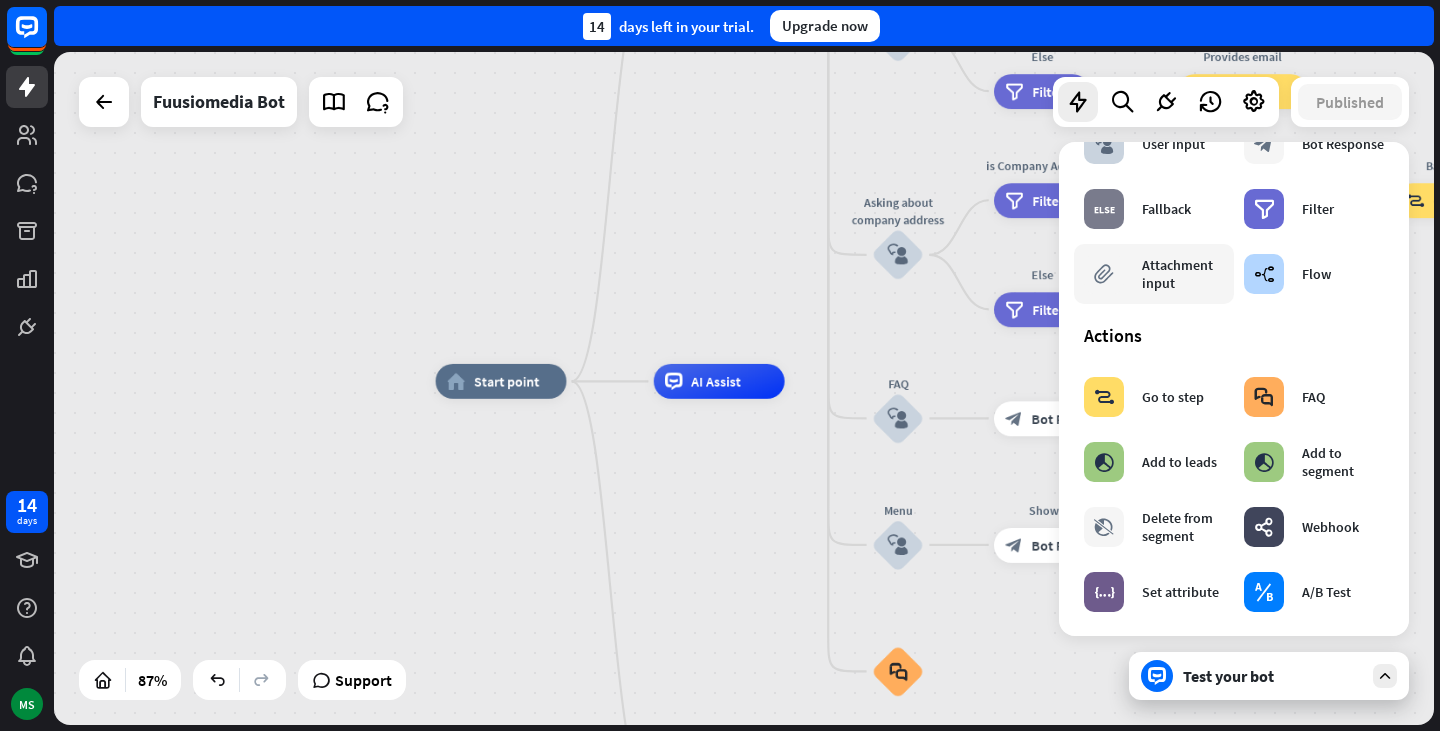 scroll, scrollTop: 0, scrollLeft: 0, axis: both 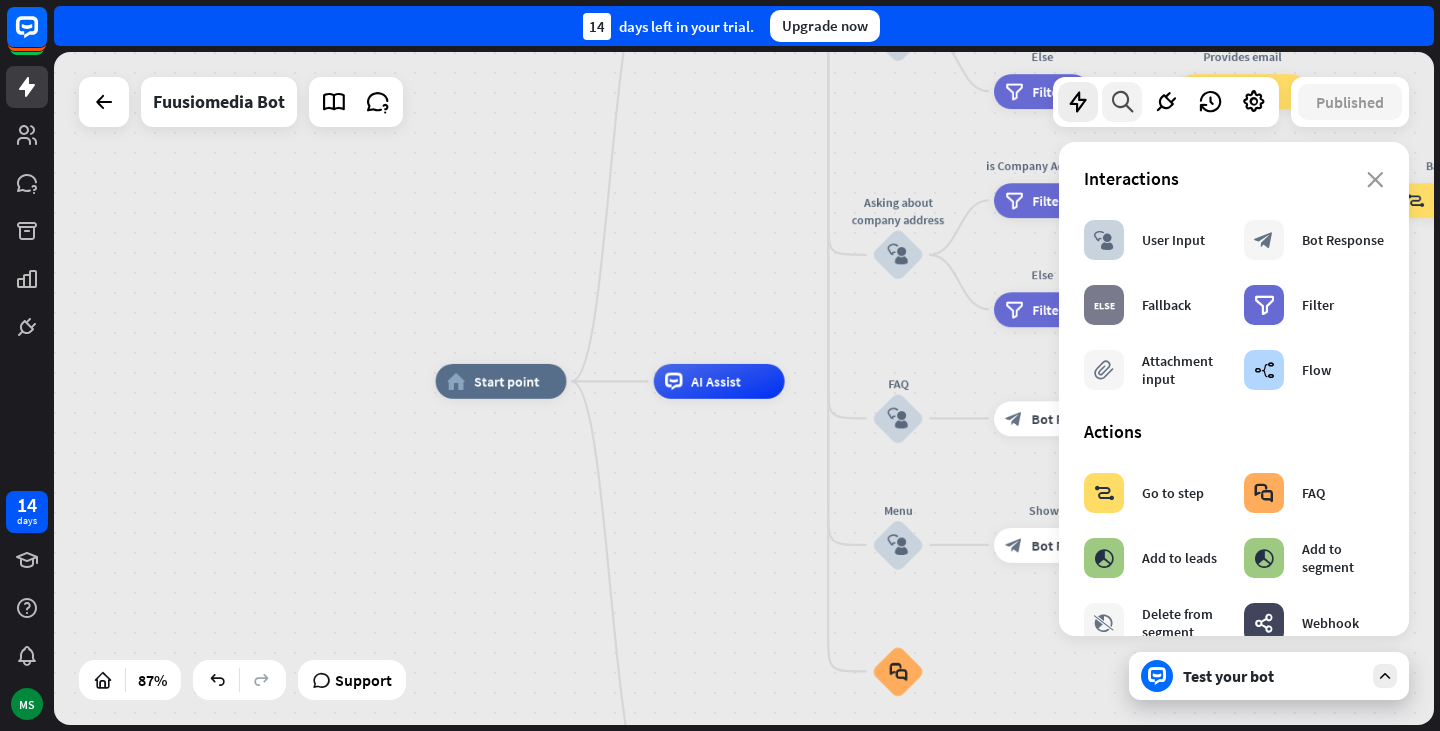 click at bounding box center (1122, 102) 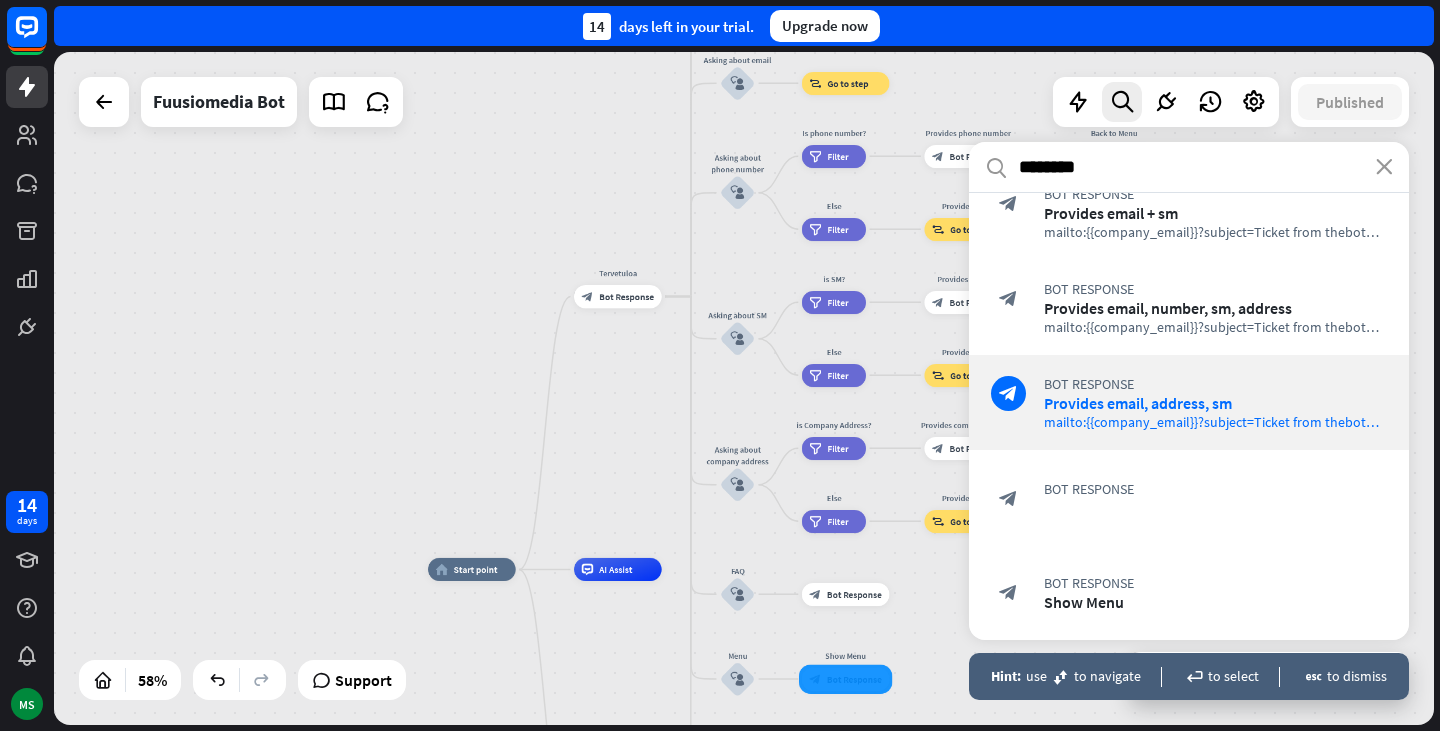 scroll, scrollTop: 1140, scrollLeft: 0, axis: vertical 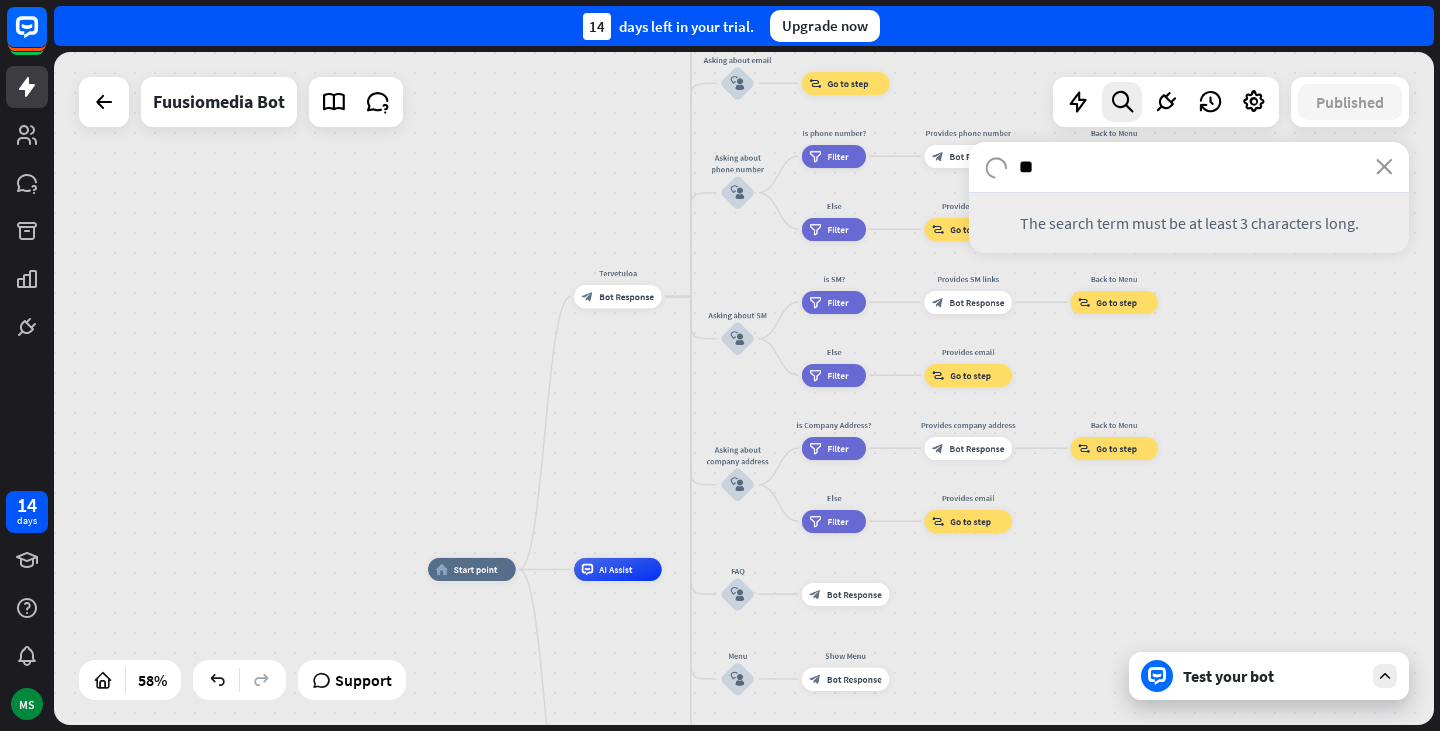 type on "*" 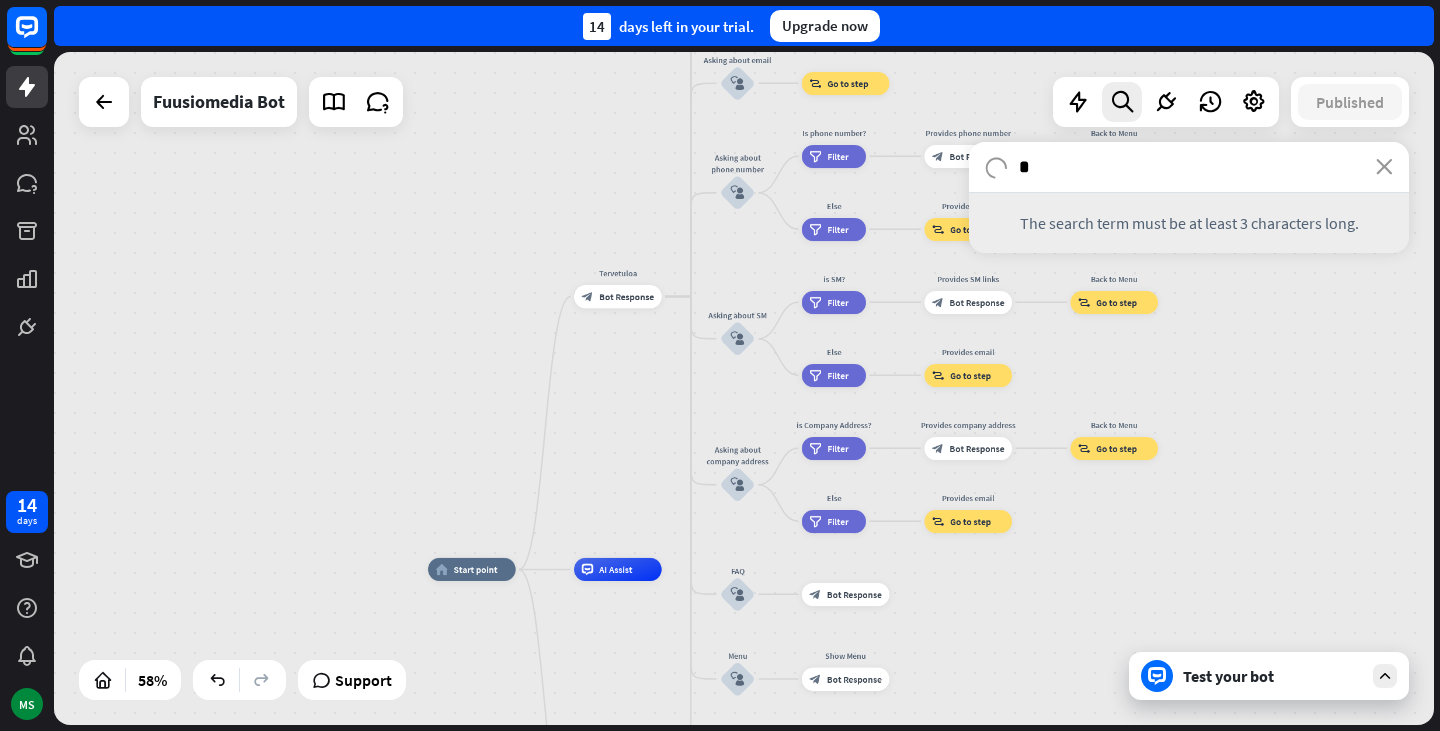 type 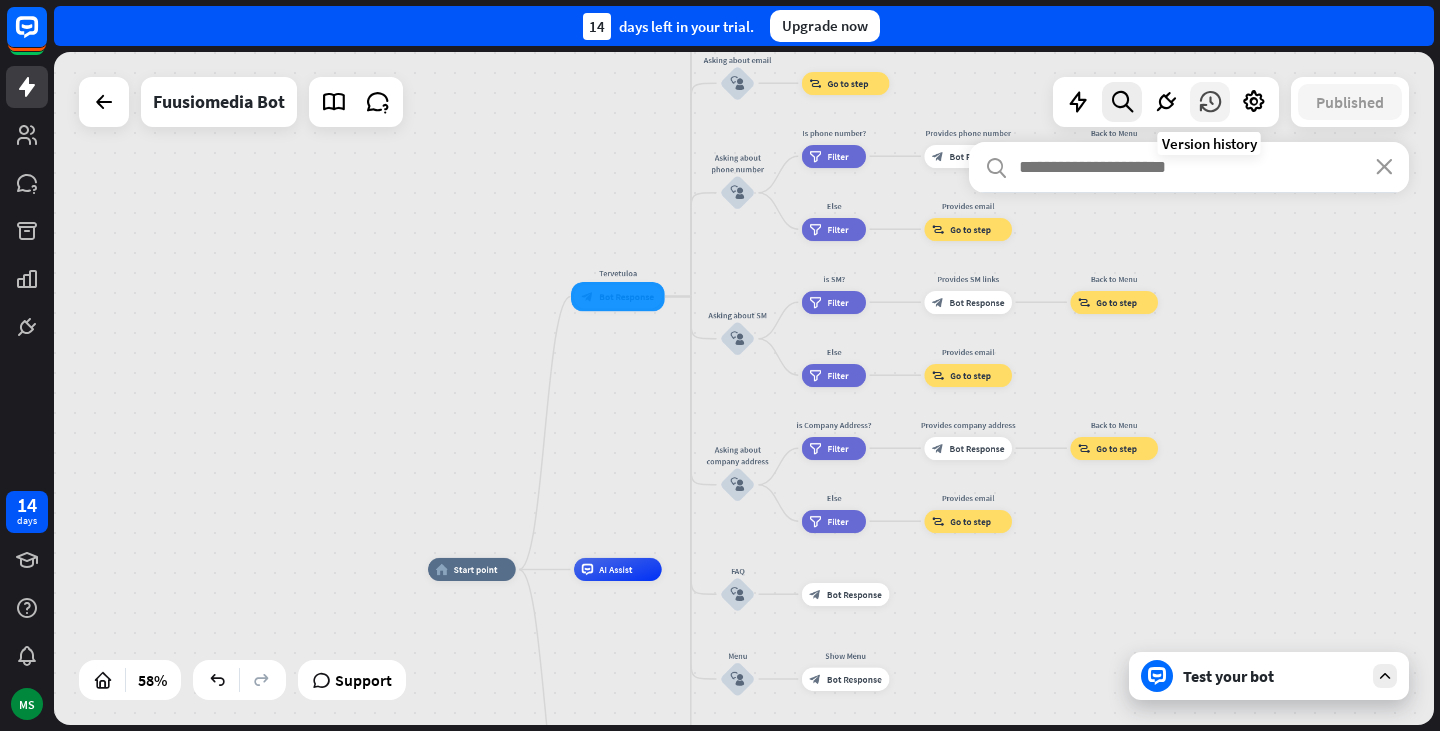 click at bounding box center (1210, 102) 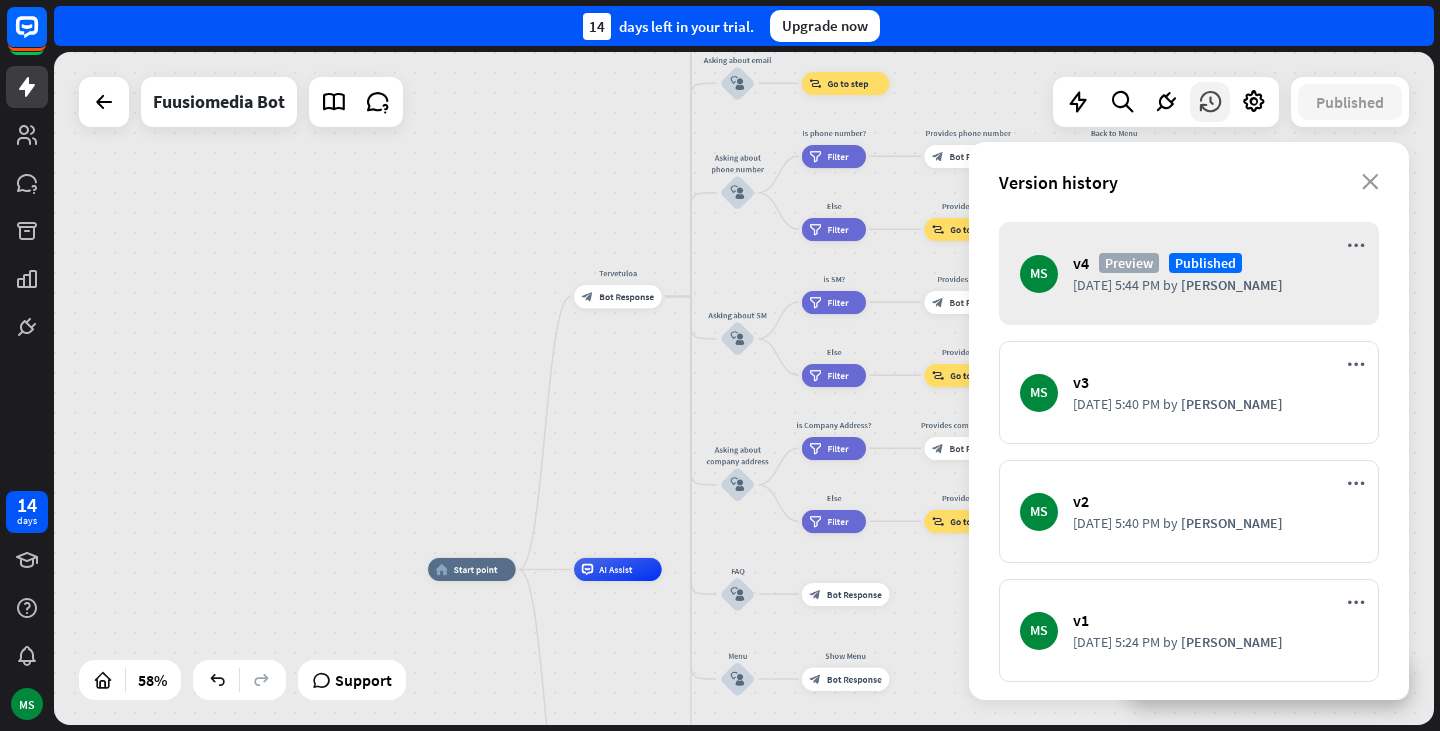 click at bounding box center [1210, 102] 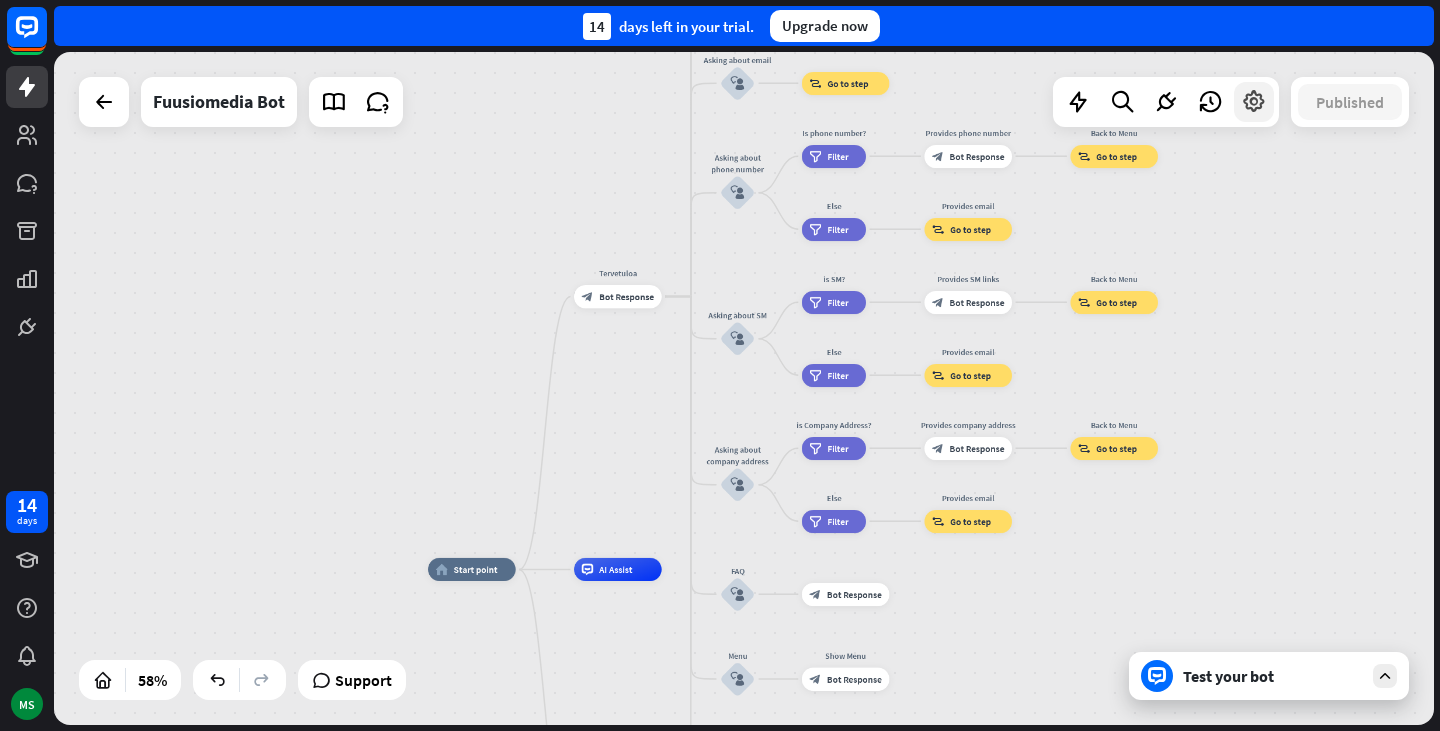 click at bounding box center [1254, 102] 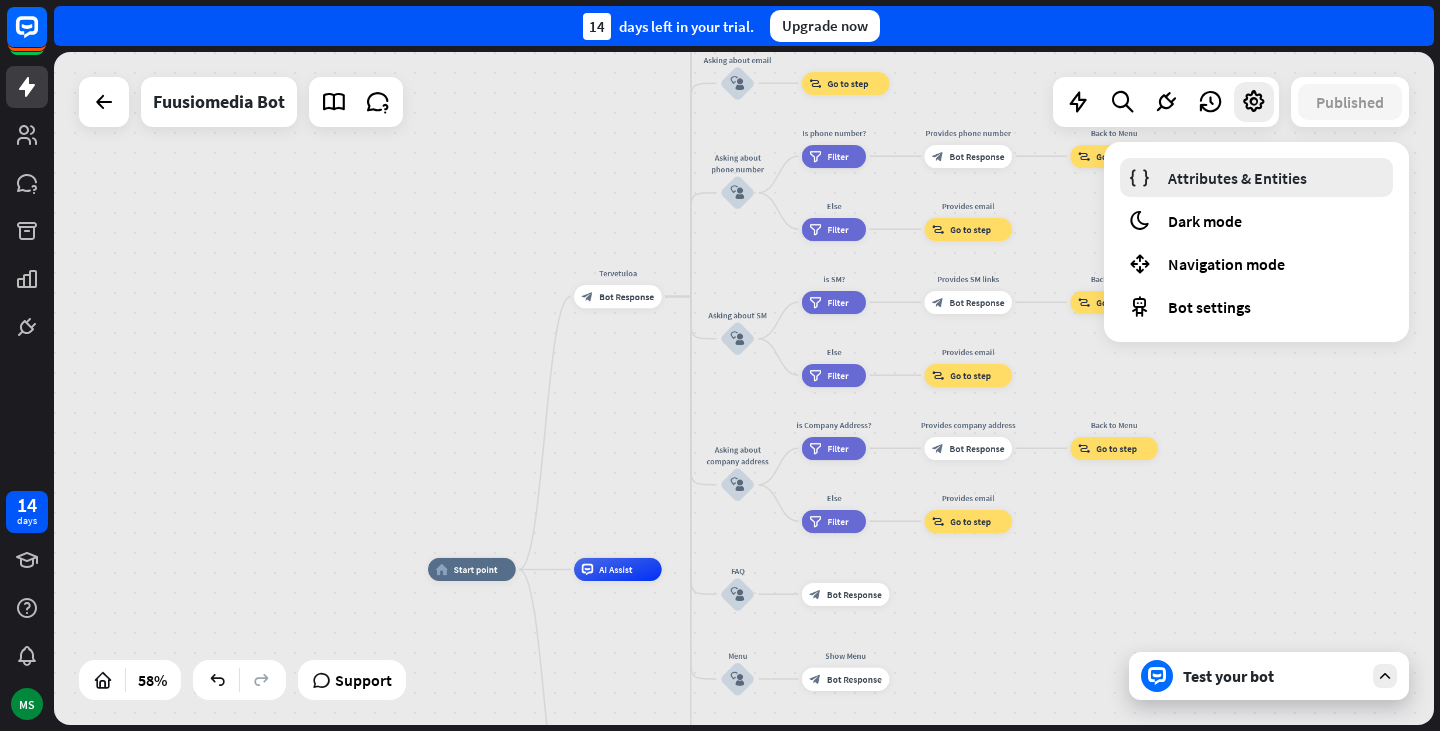 click on "Attributes & Entities" at bounding box center [1237, 178] 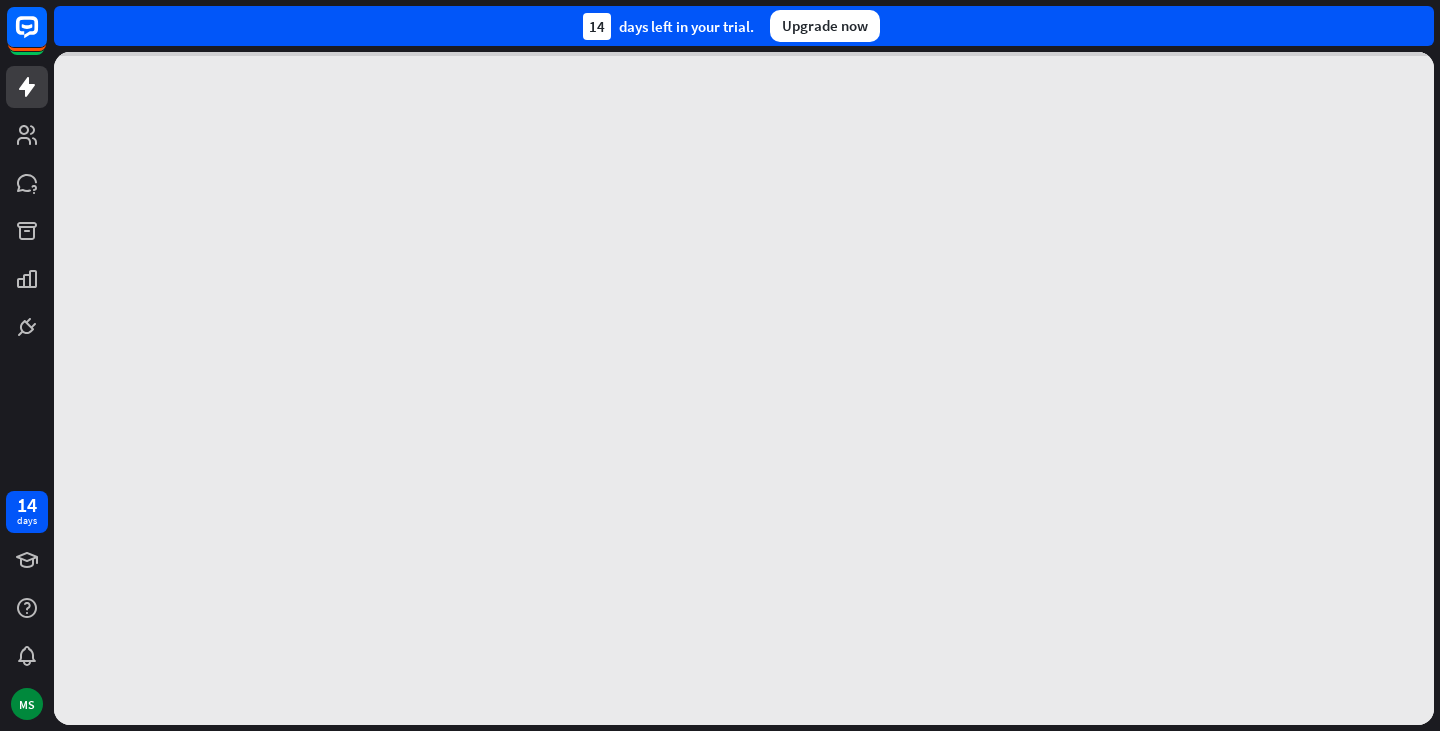 click at bounding box center [744, 388] 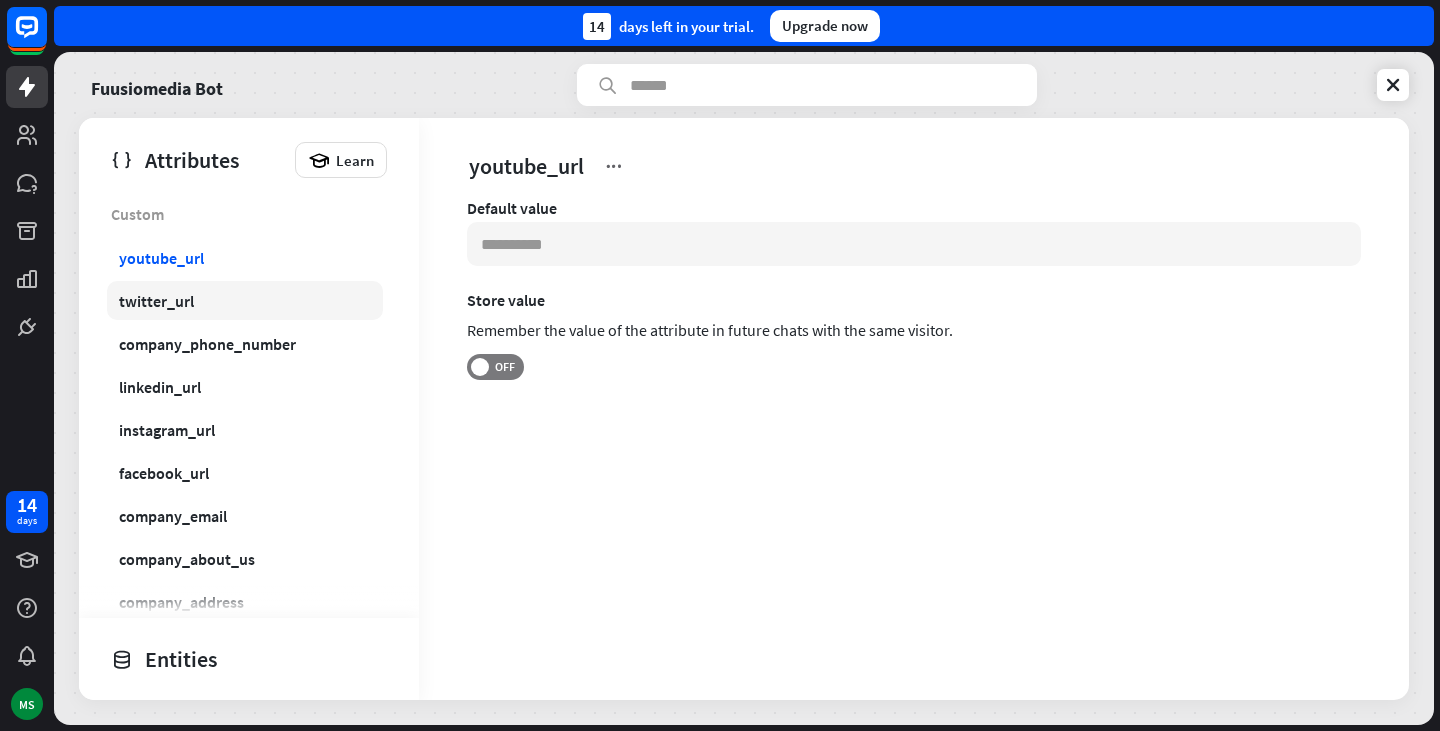 click on "twitter_url" at bounding box center (245, 300) 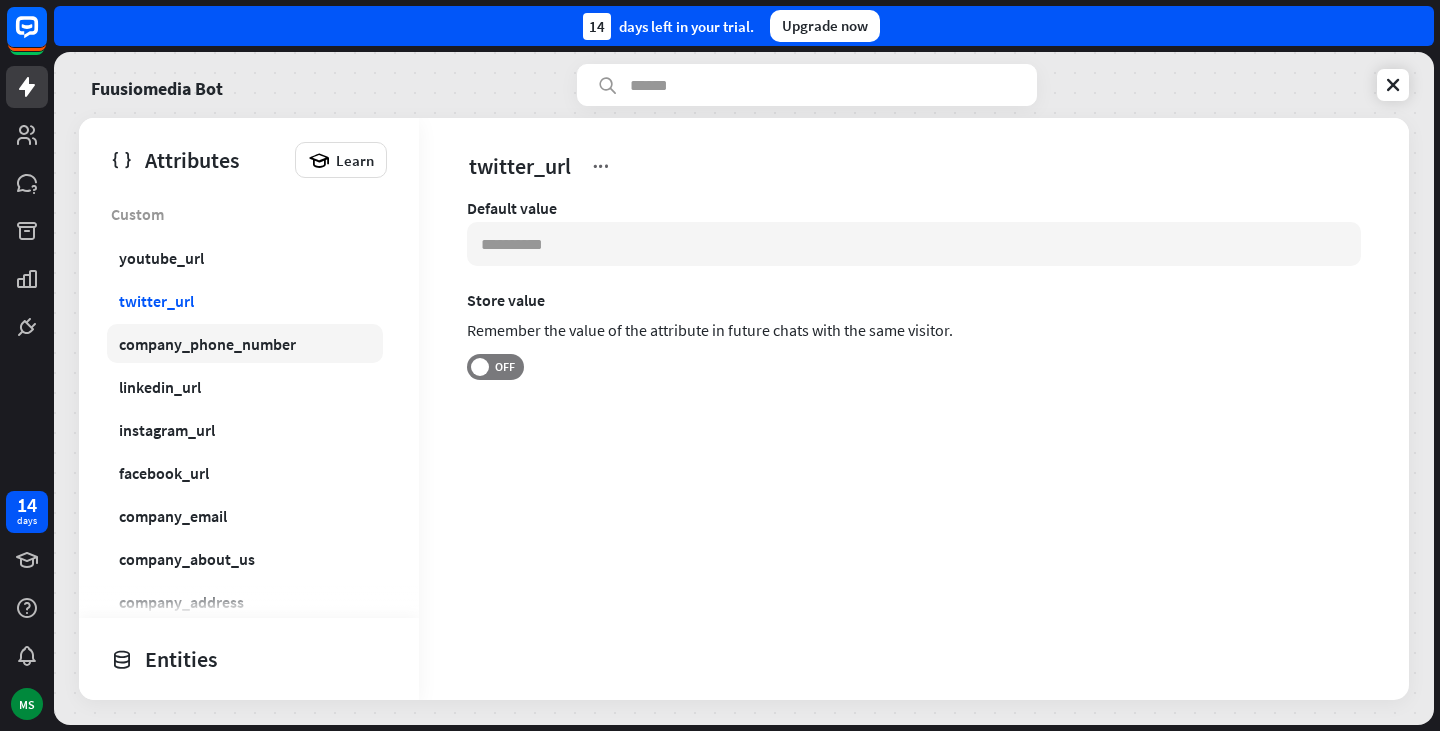 click on "company_phone_number" at bounding box center (207, 344) 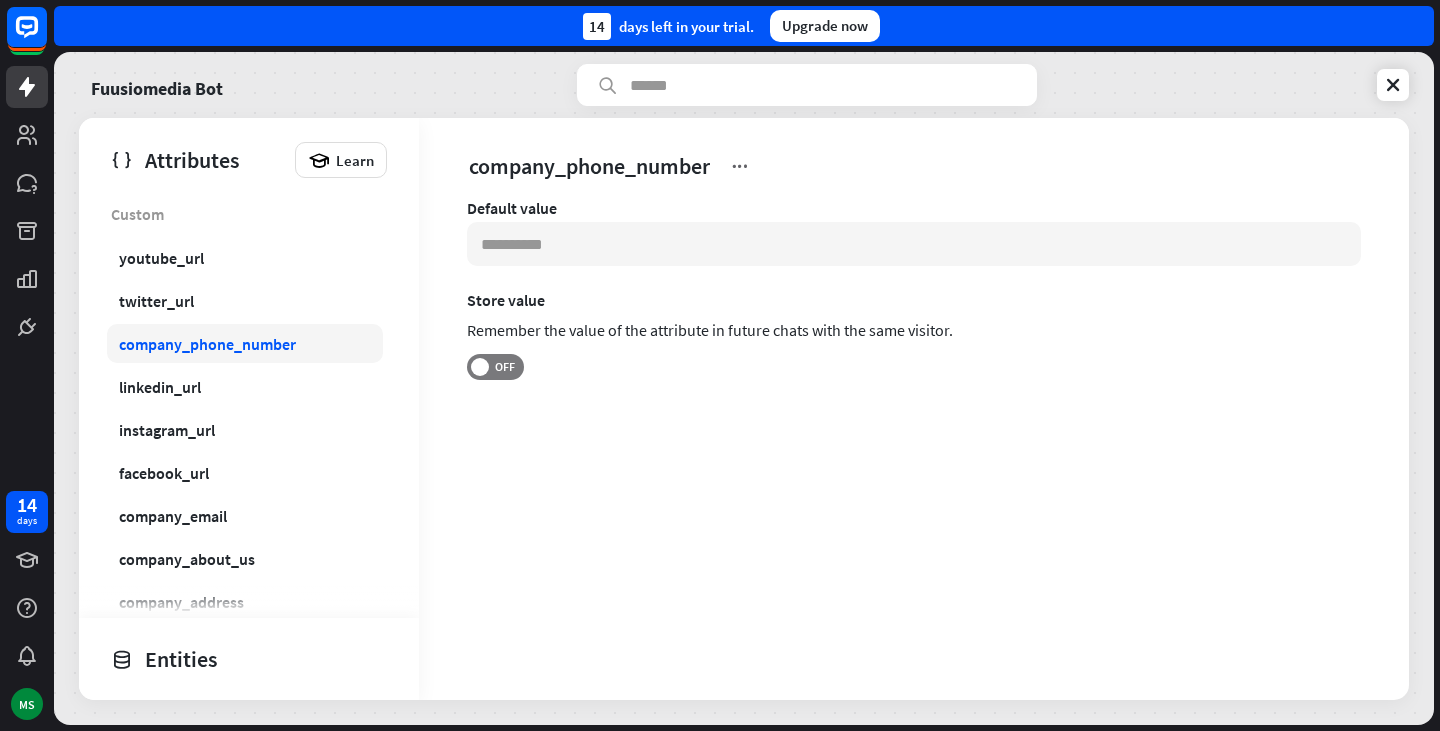 click on "company_phone_number" at bounding box center [207, 344] 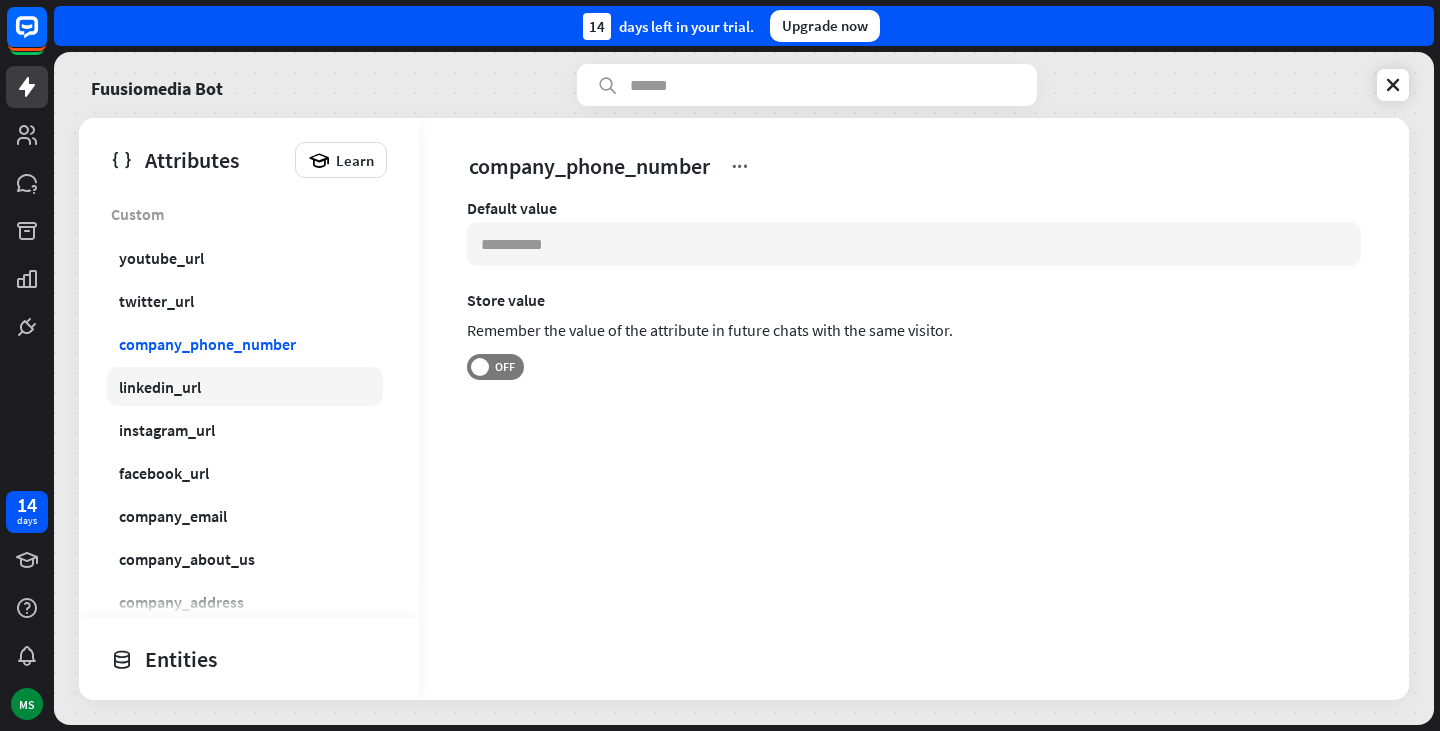 click on "linkedin_url" at bounding box center (245, 386) 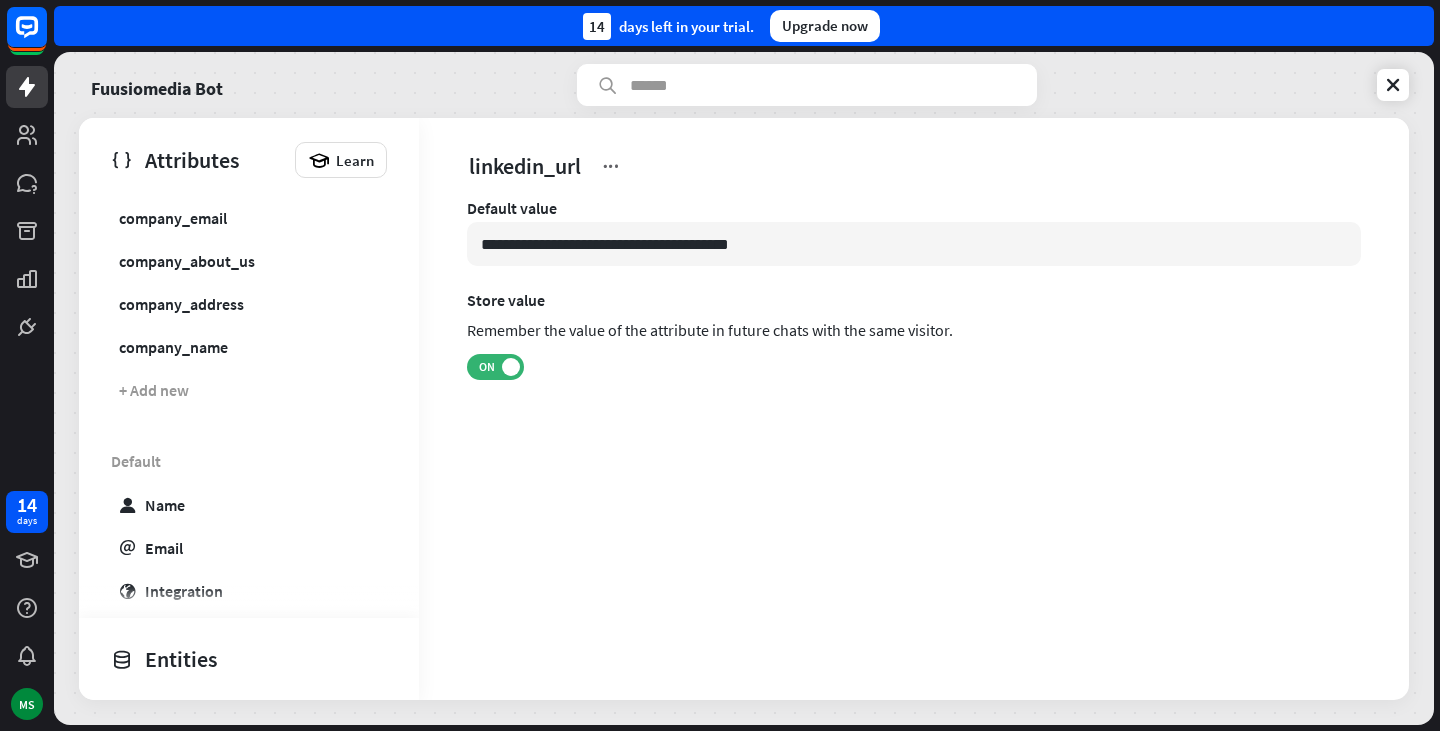 scroll, scrollTop: 299, scrollLeft: 0, axis: vertical 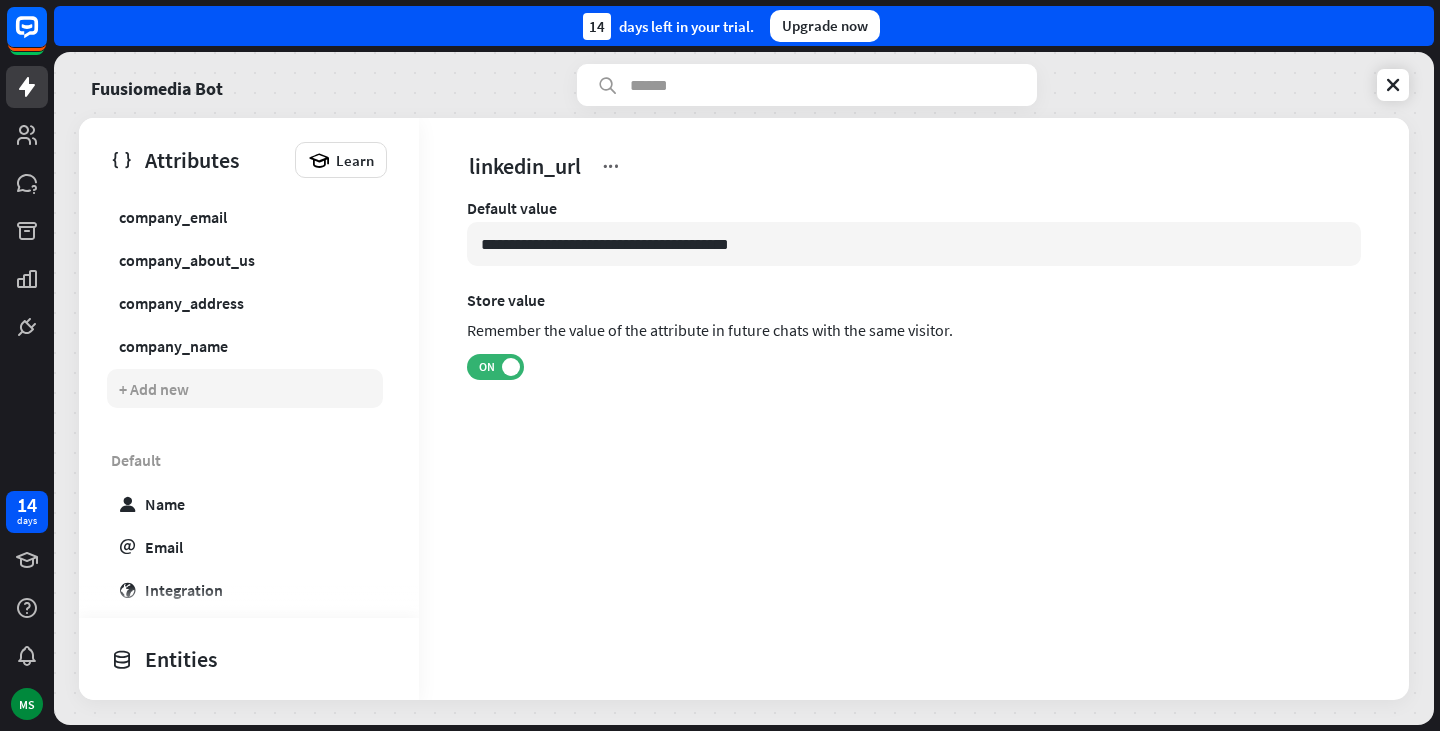 click on "+ Add new" at bounding box center [245, 388] 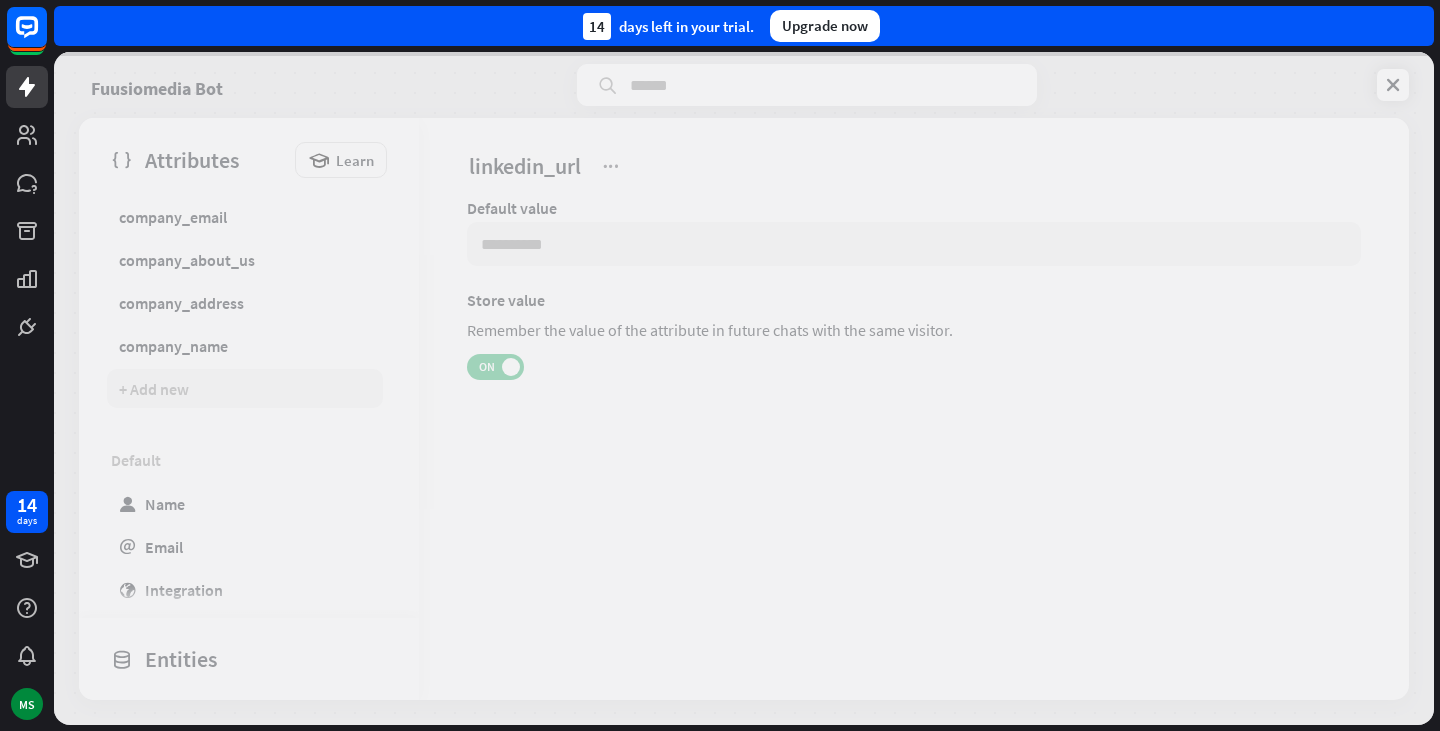 scroll, scrollTop: 342, scrollLeft: 0, axis: vertical 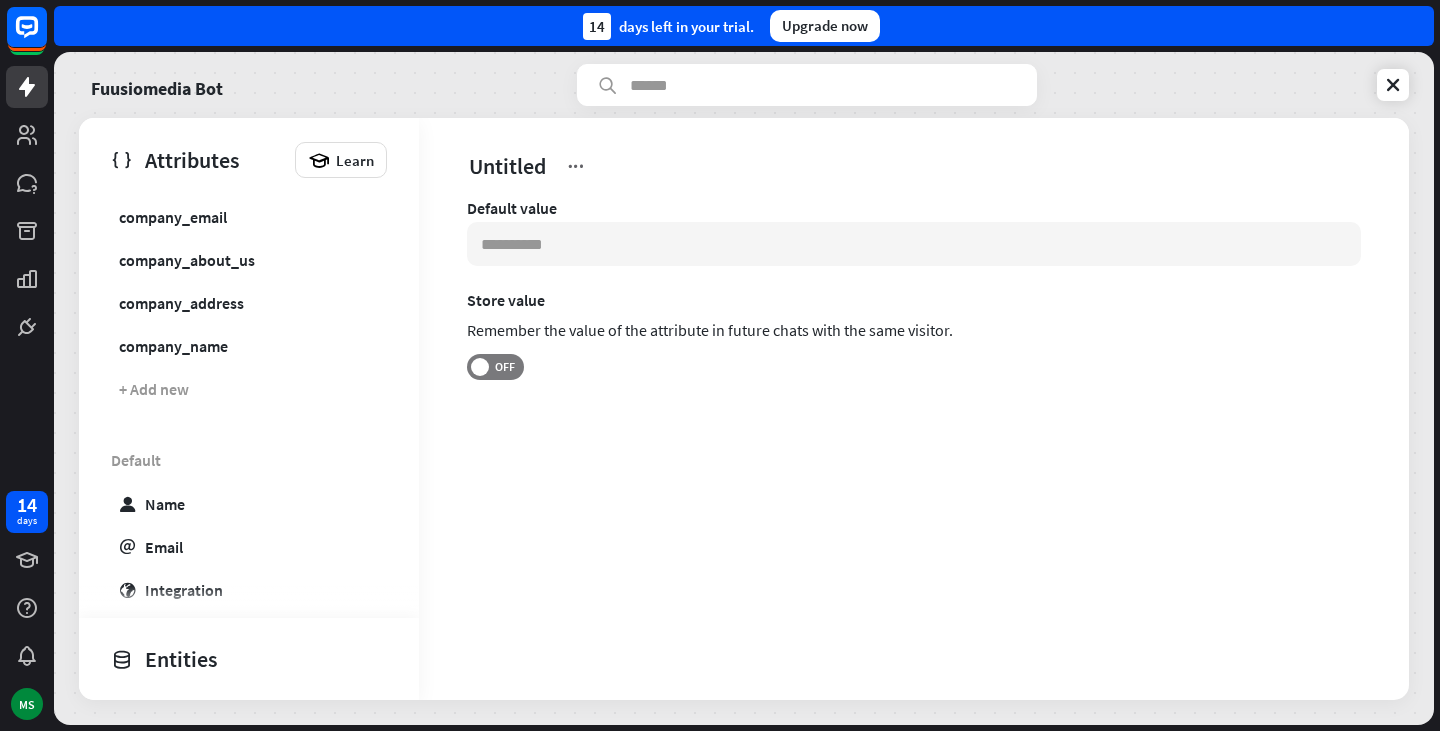 click on "Remember the value of the attribute in future chats
with the same visitor." at bounding box center [914, 332] 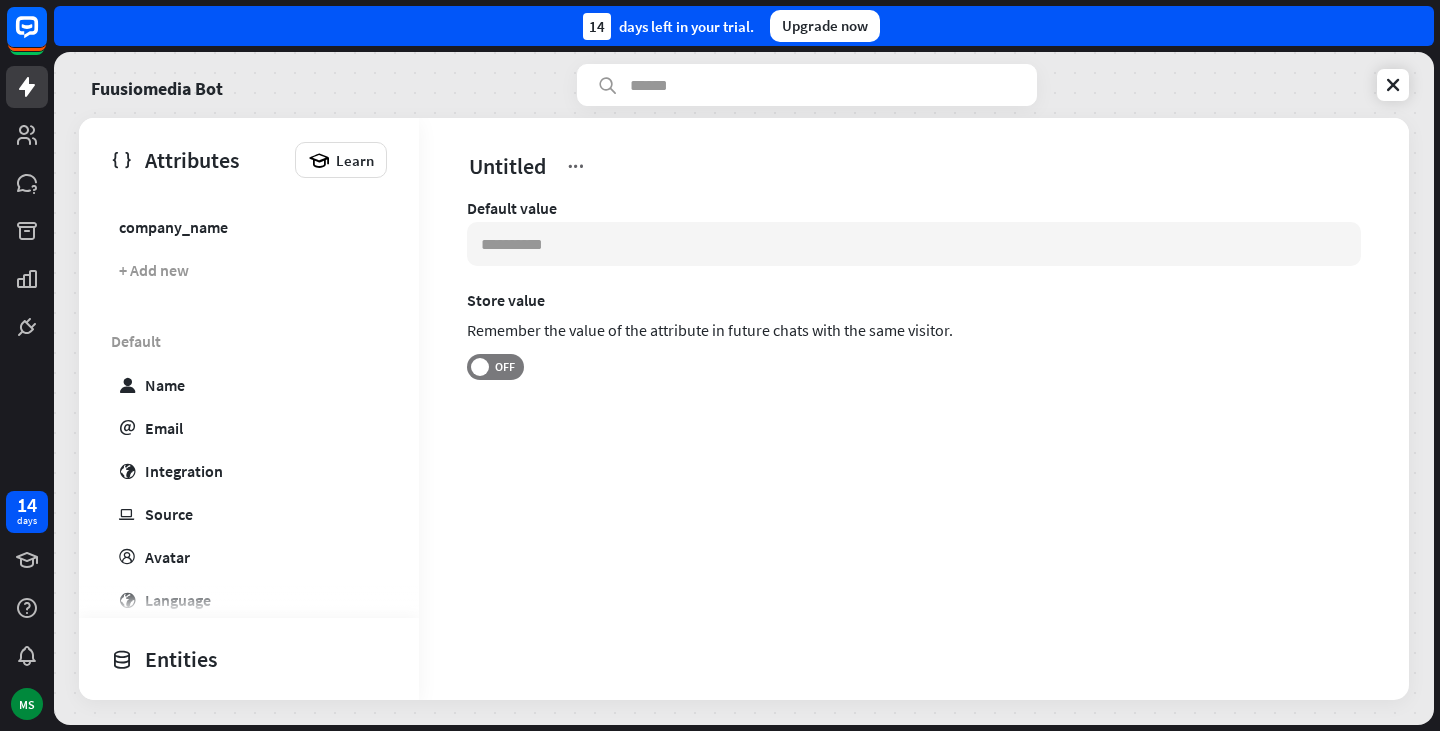 scroll, scrollTop: 462, scrollLeft: 0, axis: vertical 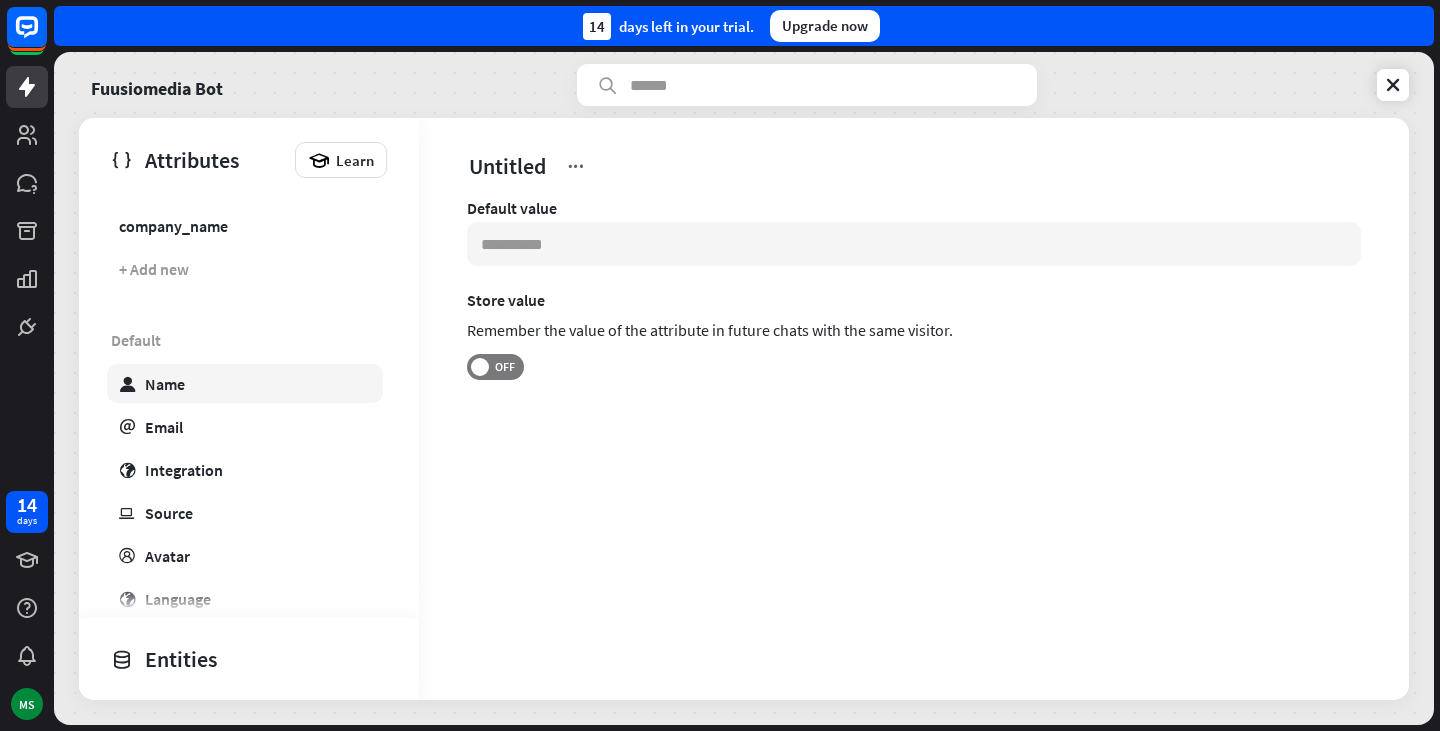 click on "user
Name" at bounding box center [245, 383] 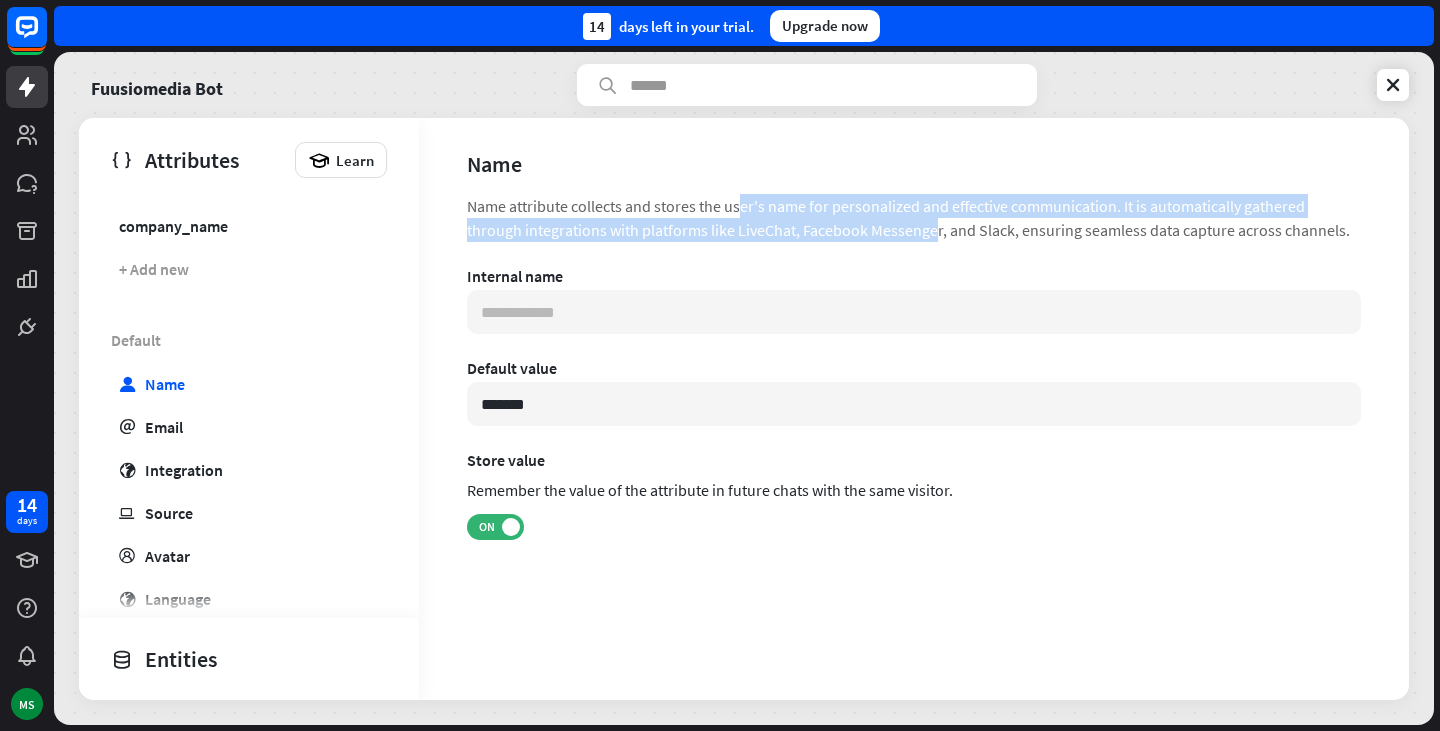 drag, startPoint x: 626, startPoint y: 206, endPoint x: 746, endPoint y: 220, distance: 120.8139 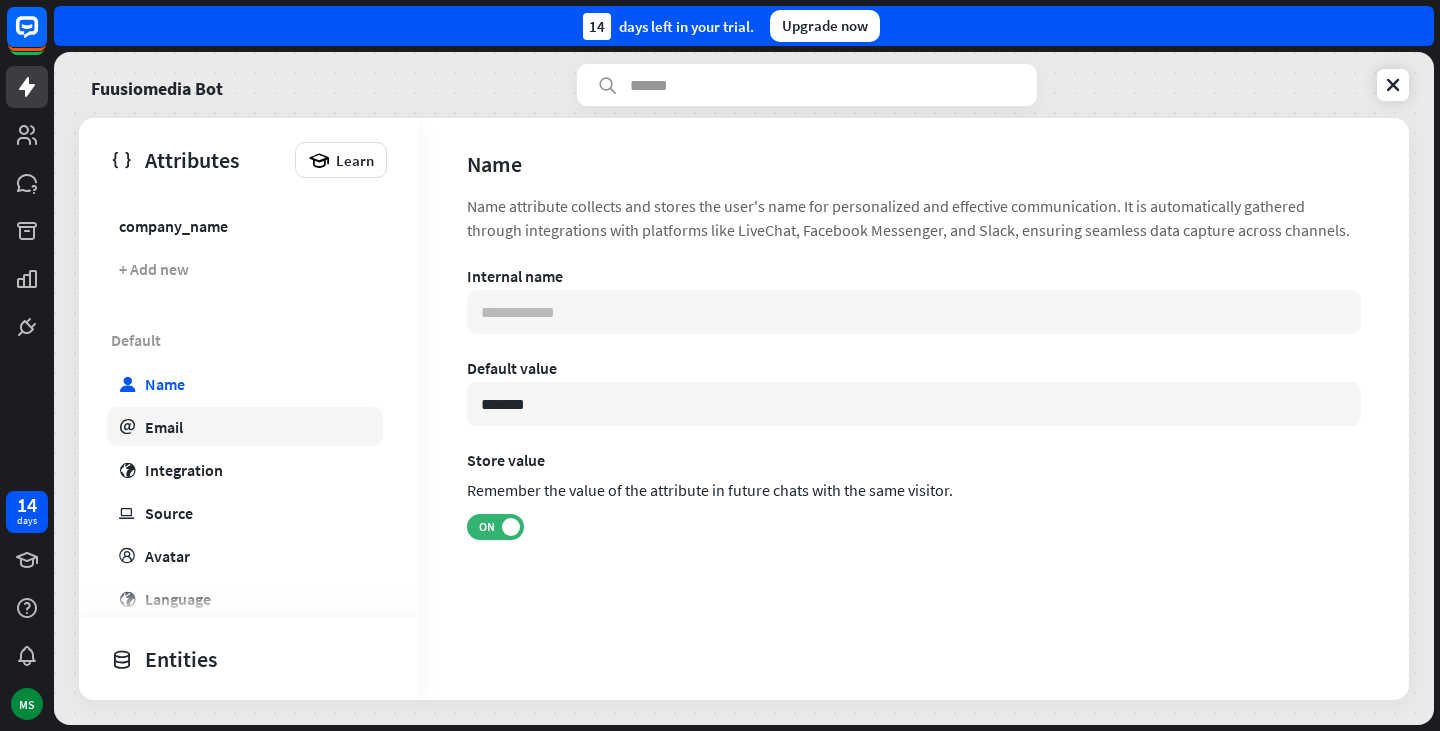 click on "email
Email" at bounding box center [245, 426] 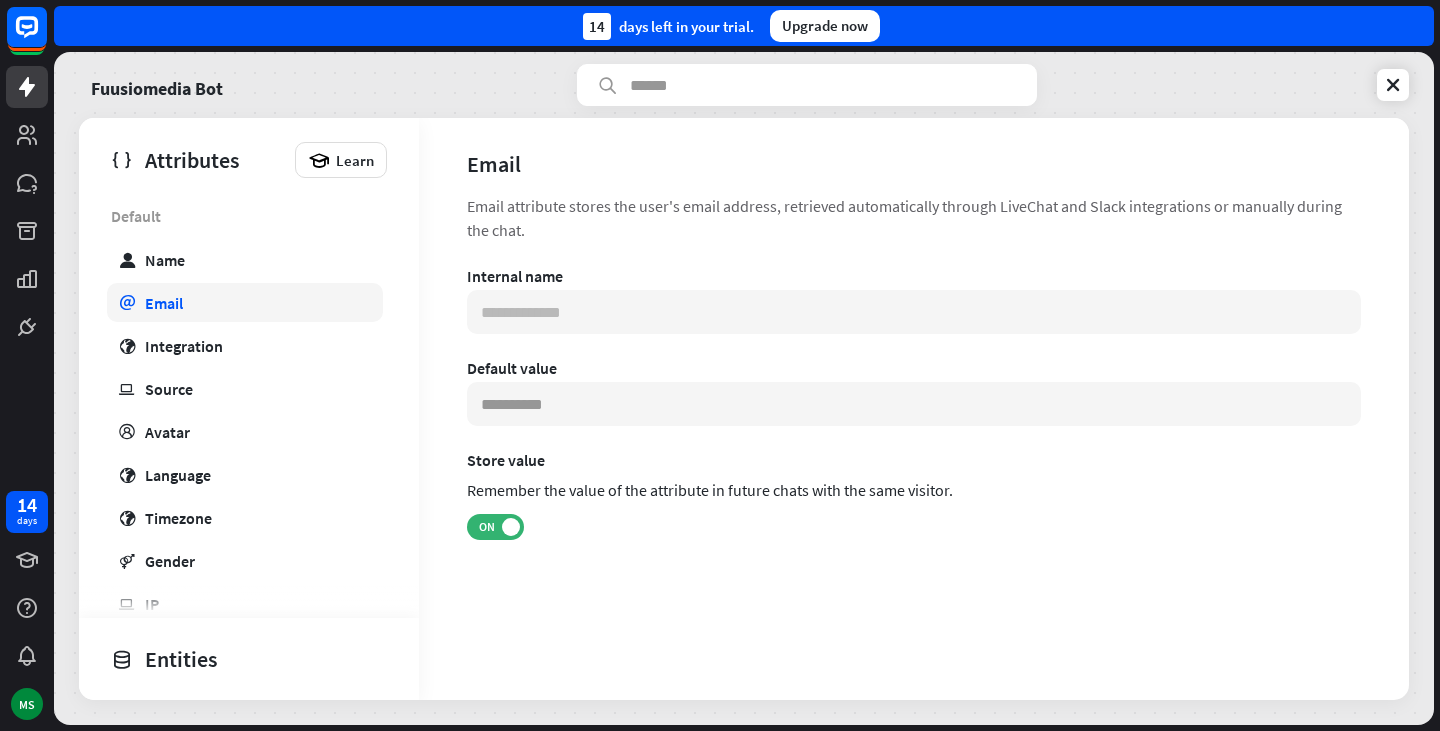 scroll, scrollTop: 589, scrollLeft: 0, axis: vertical 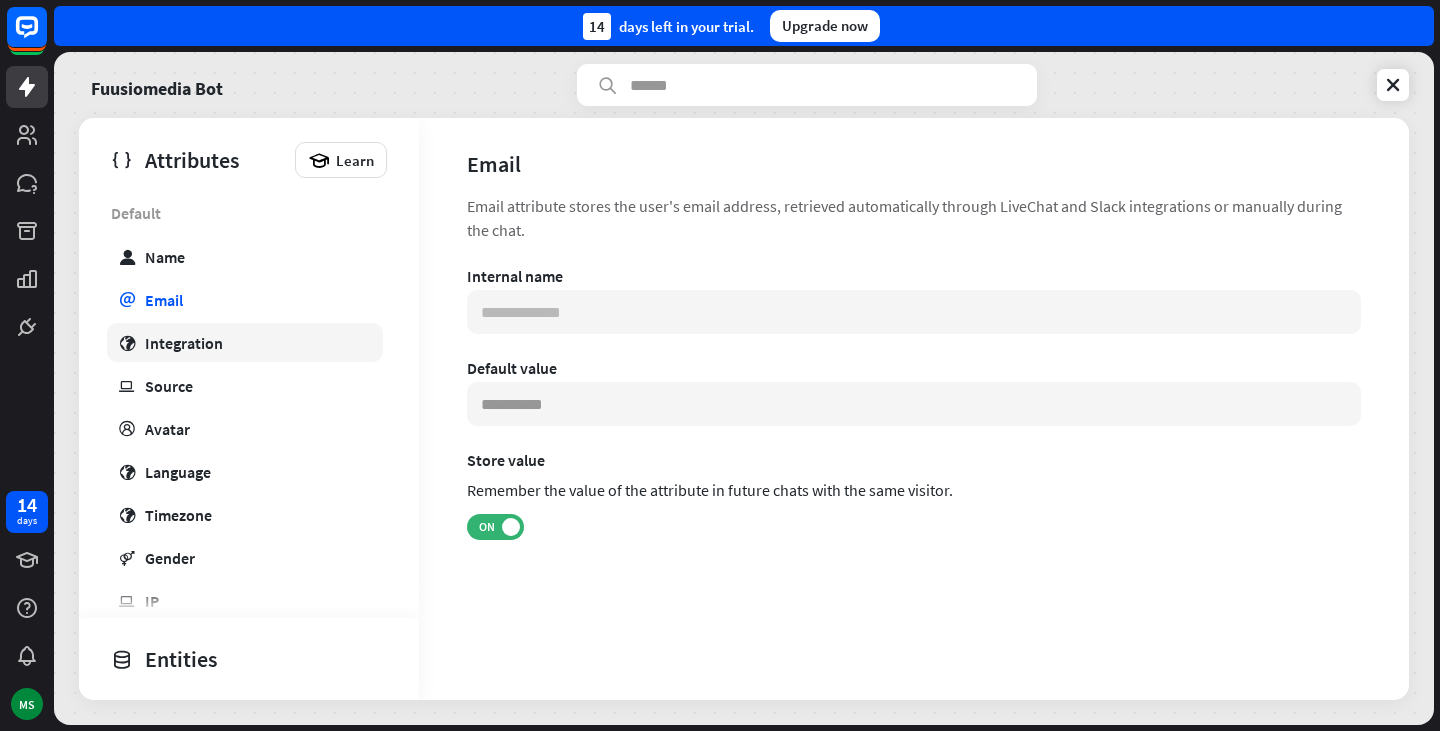 click on "globe
Integration" at bounding box center [245, 342] 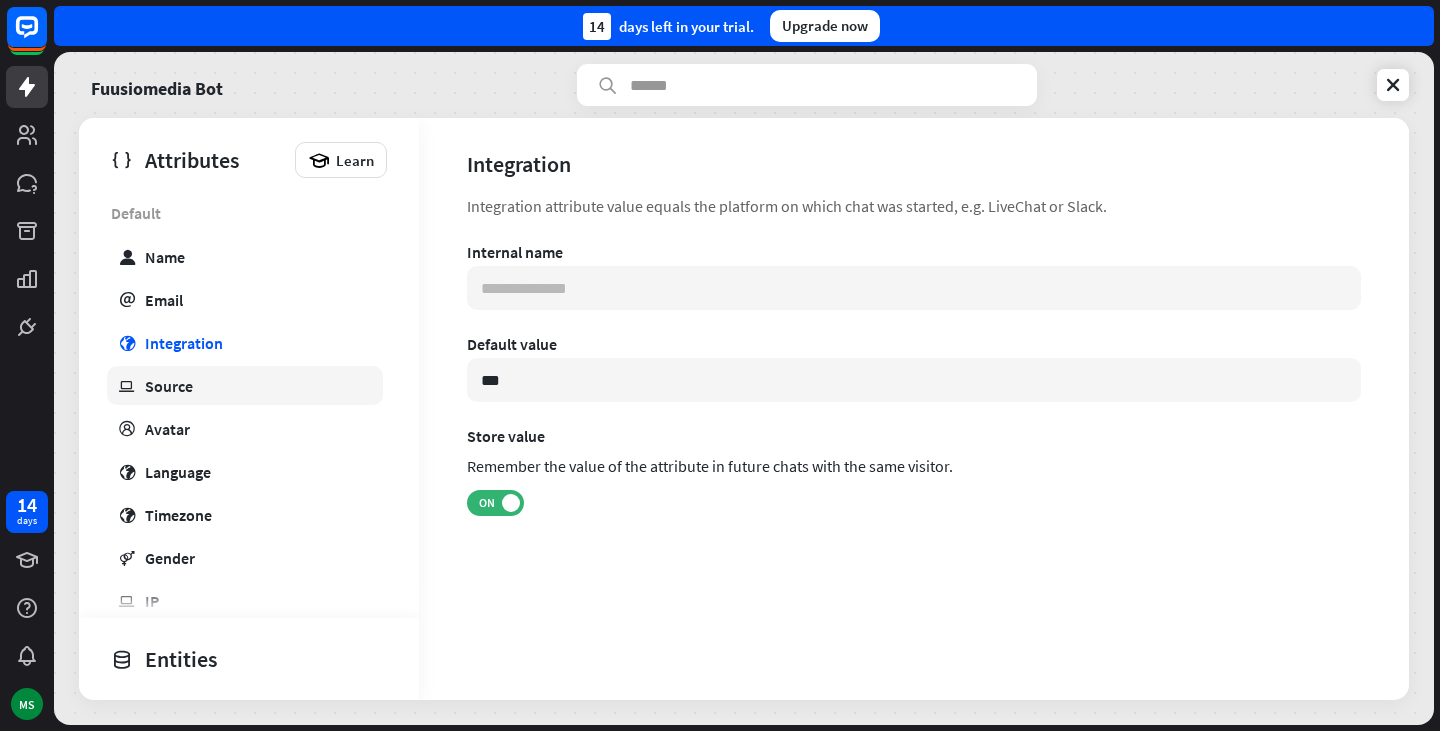 click on "ip
Source" at bounding box center (245, 385) 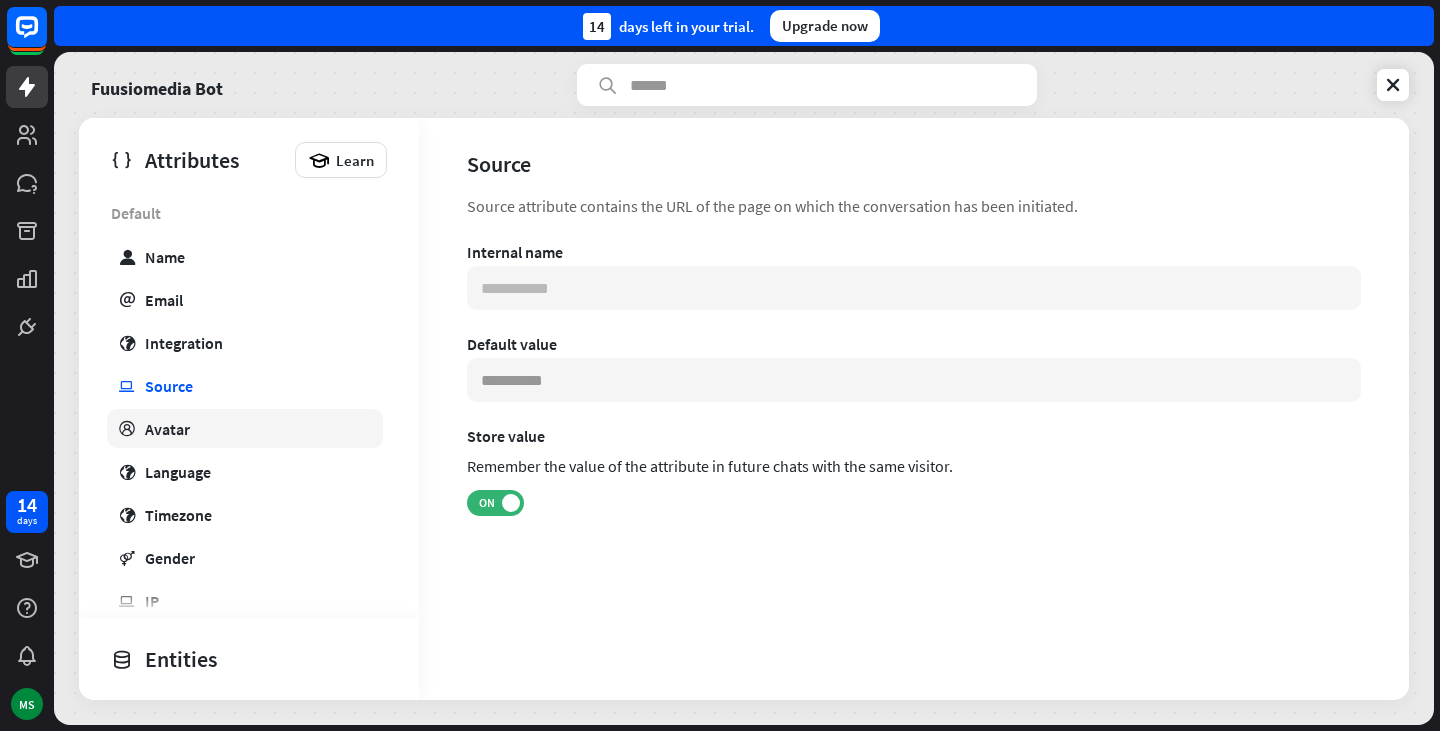 click on "profile
Avatar" at bounding box center (245, 428) 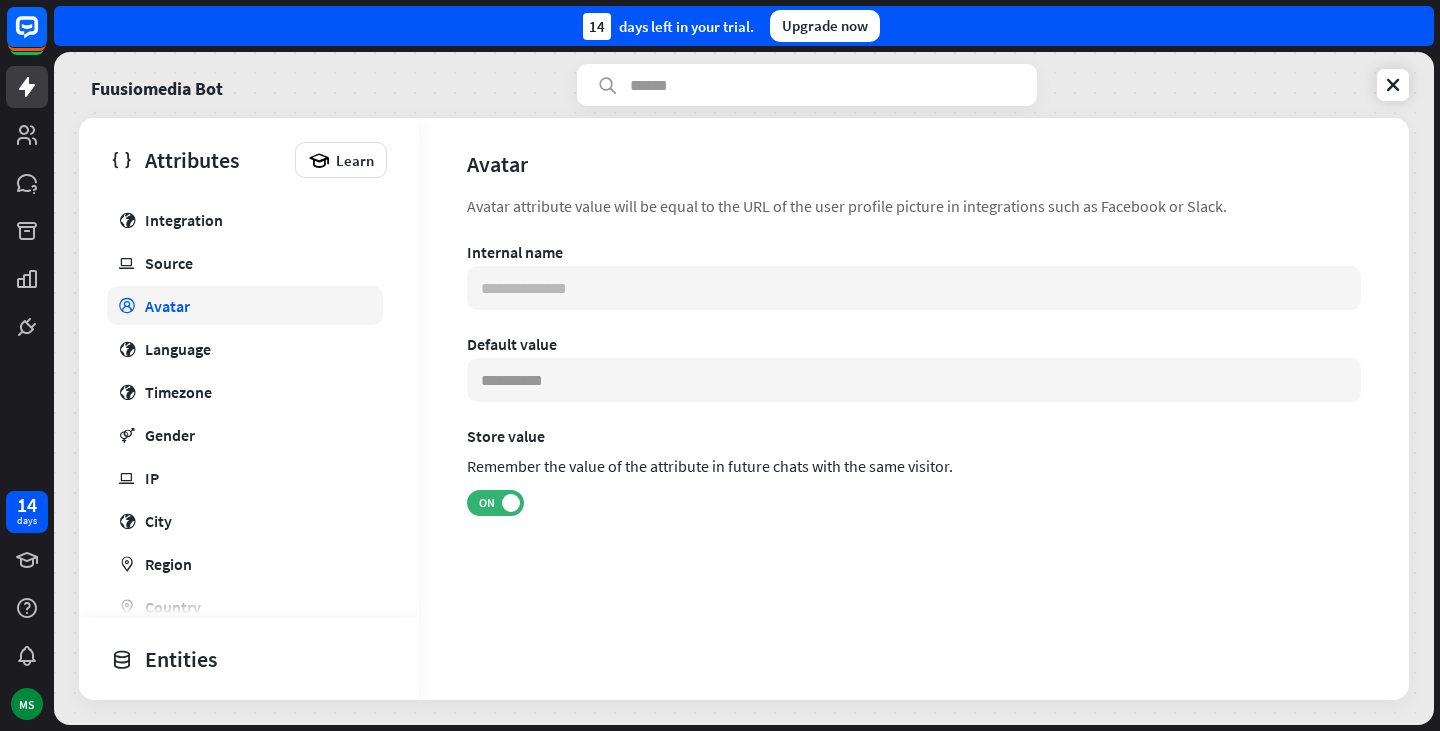 scroll, scrollTop: 713, scrollLeft: 0, axis: vertical 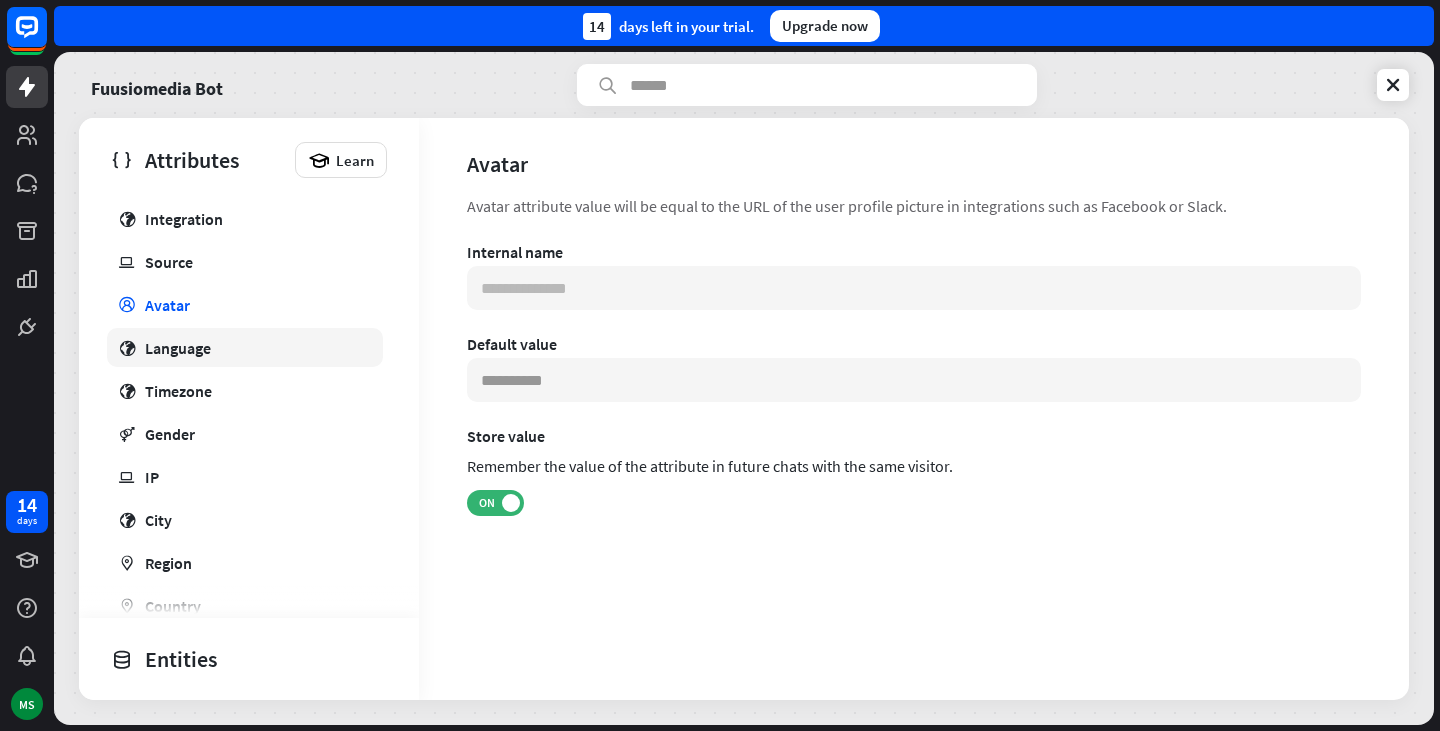 click on "Language" at bounding box center (178, 348) 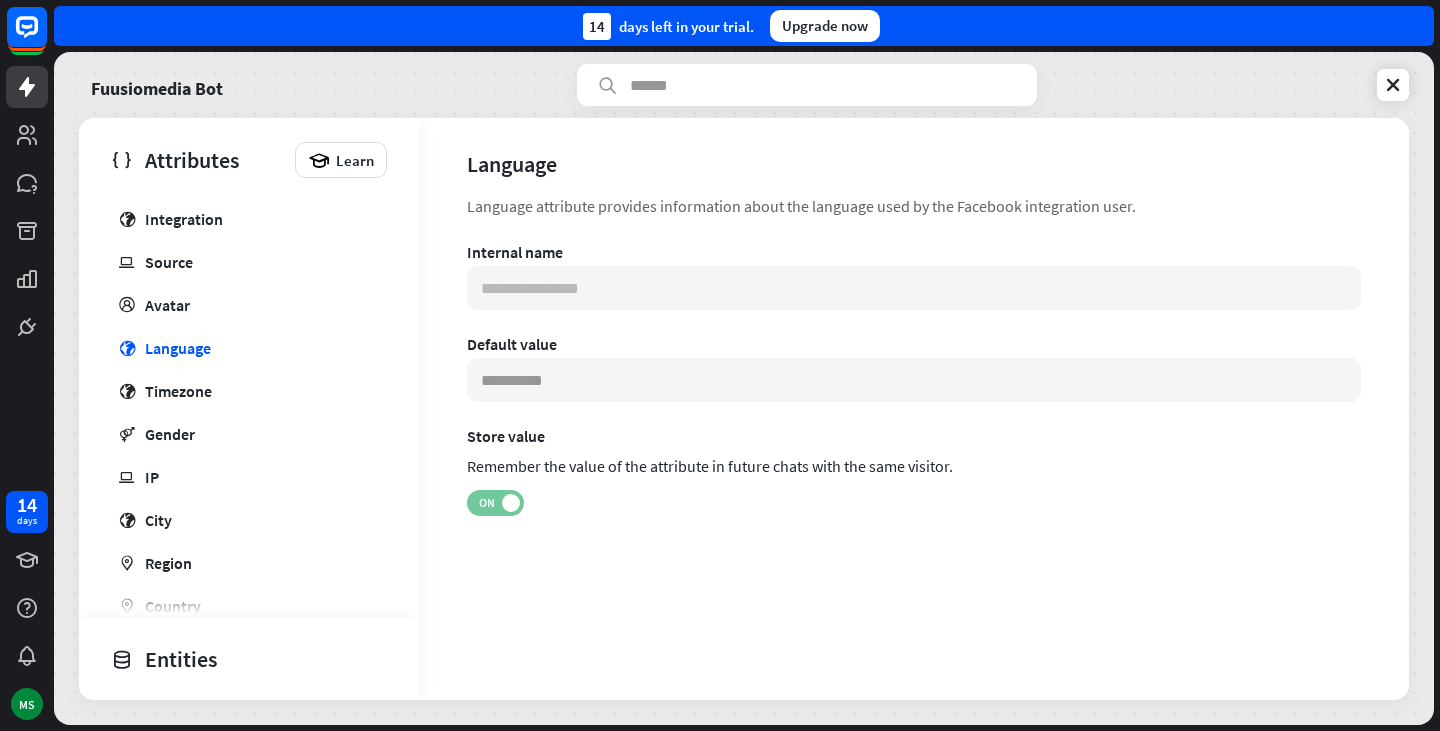 click on "ON" at bounding box center [486, 503] 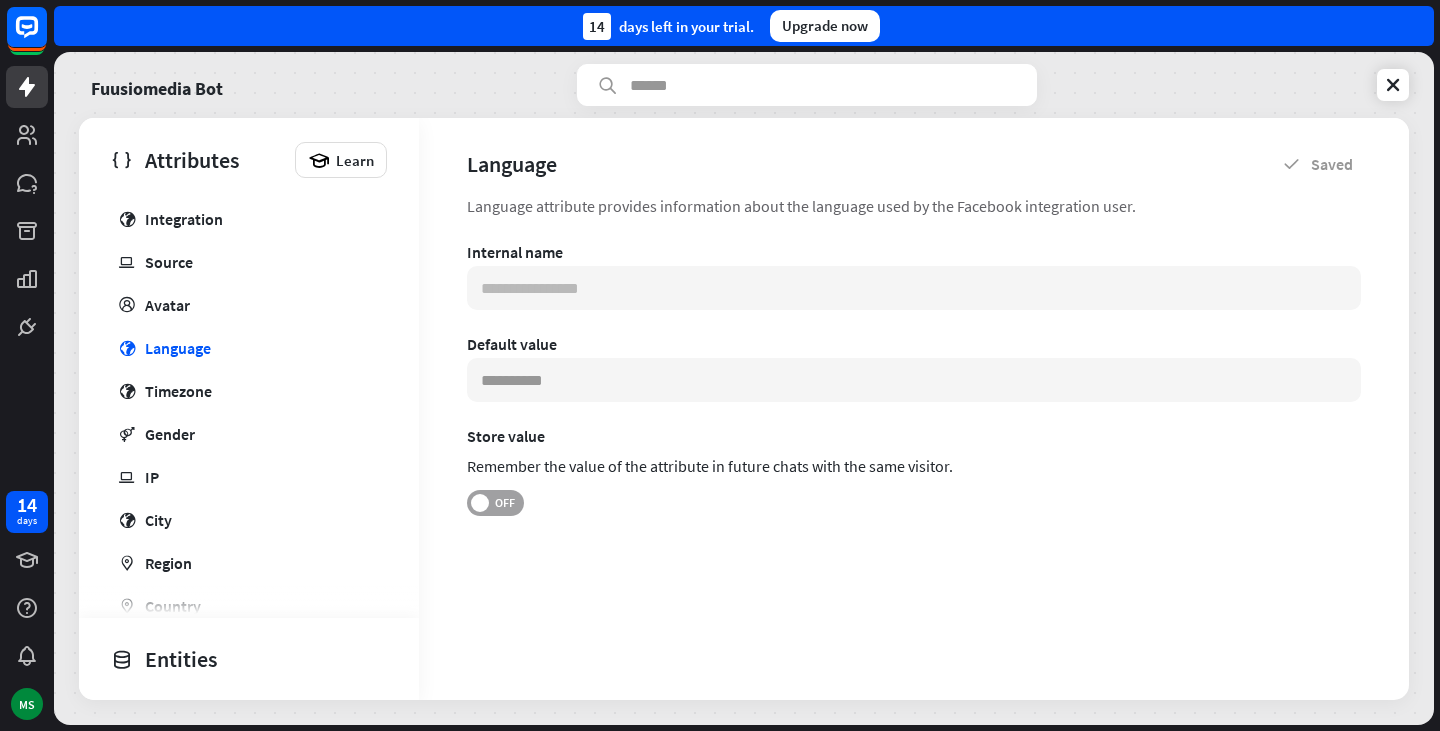 click on "OFF" at bounding box center [504, 503] 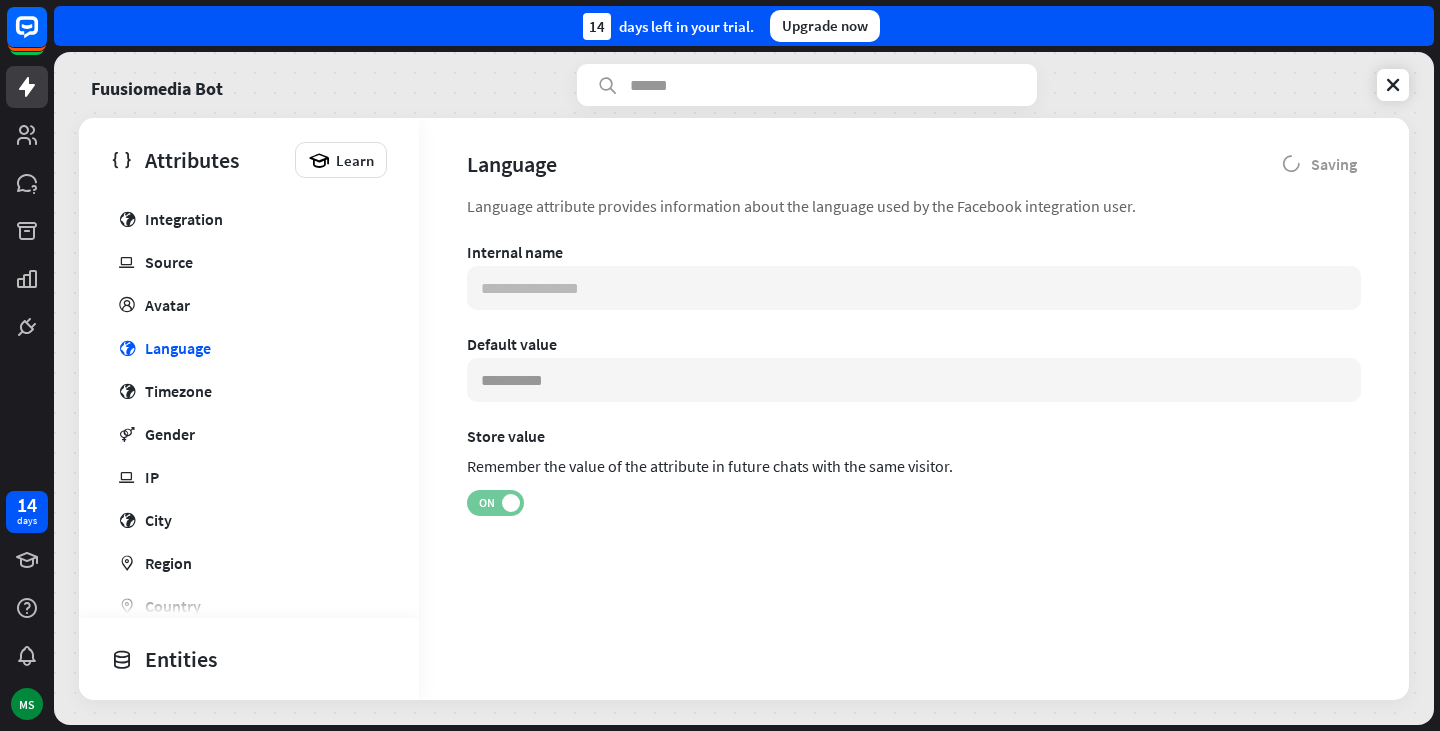 click at bounding box center (511, 503) 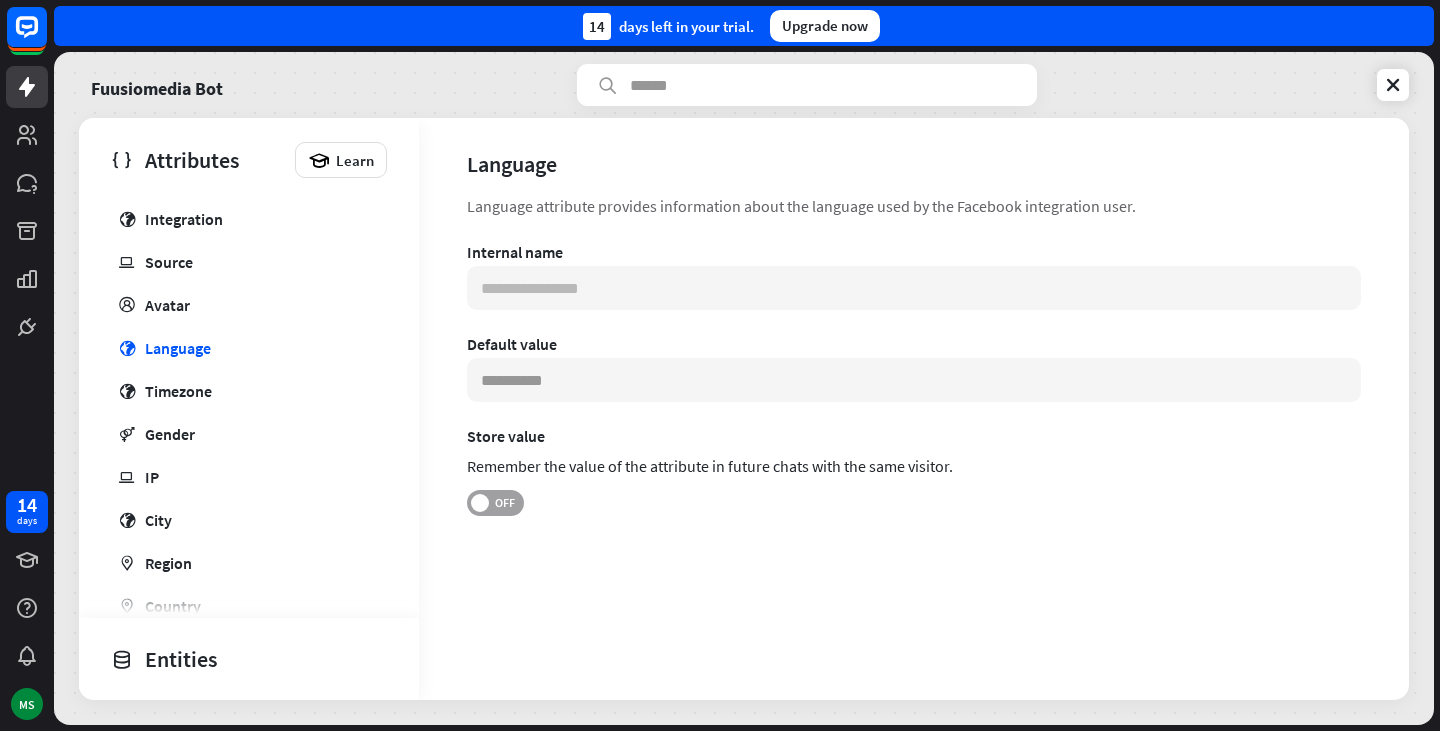 click on "OFF" at bounding box center [504, 503] 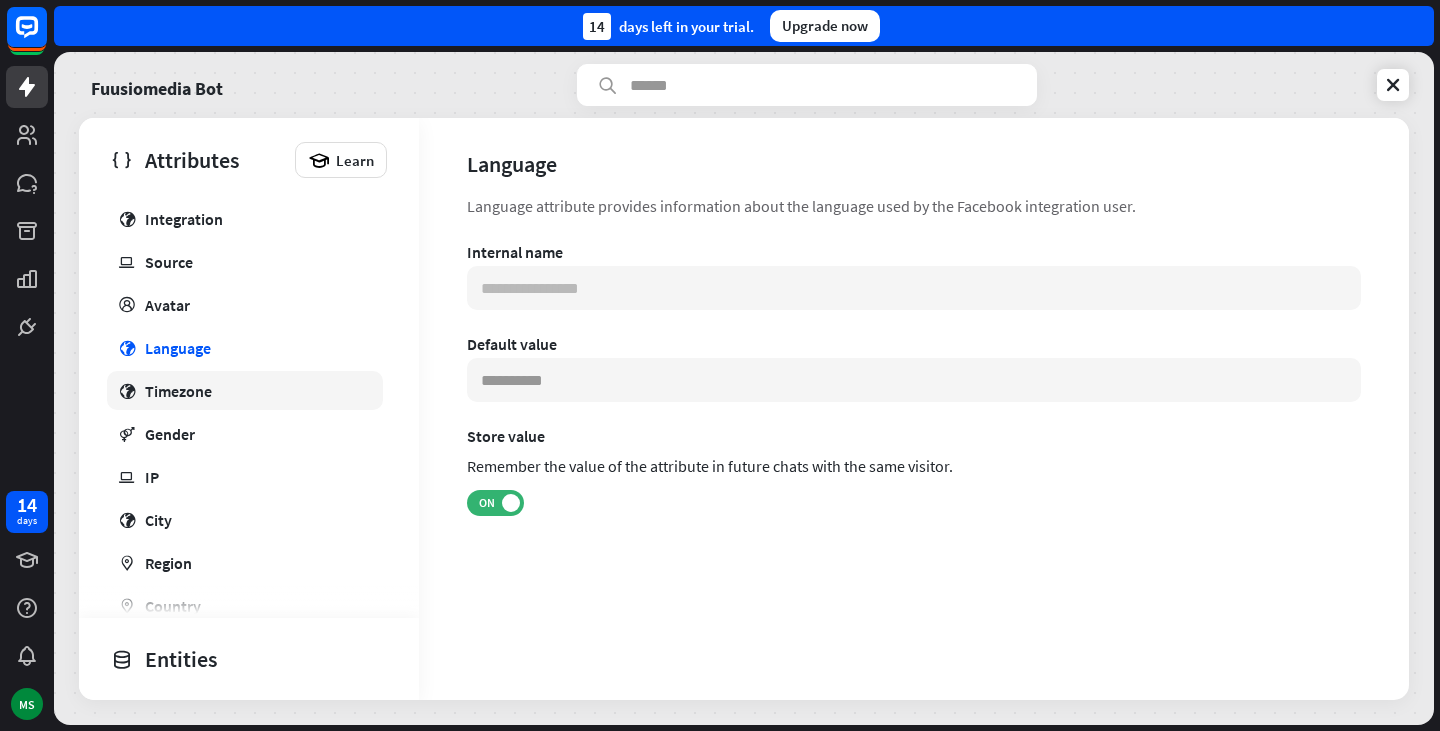 click on "globe
Timezone" at bounding box center (245, 390) 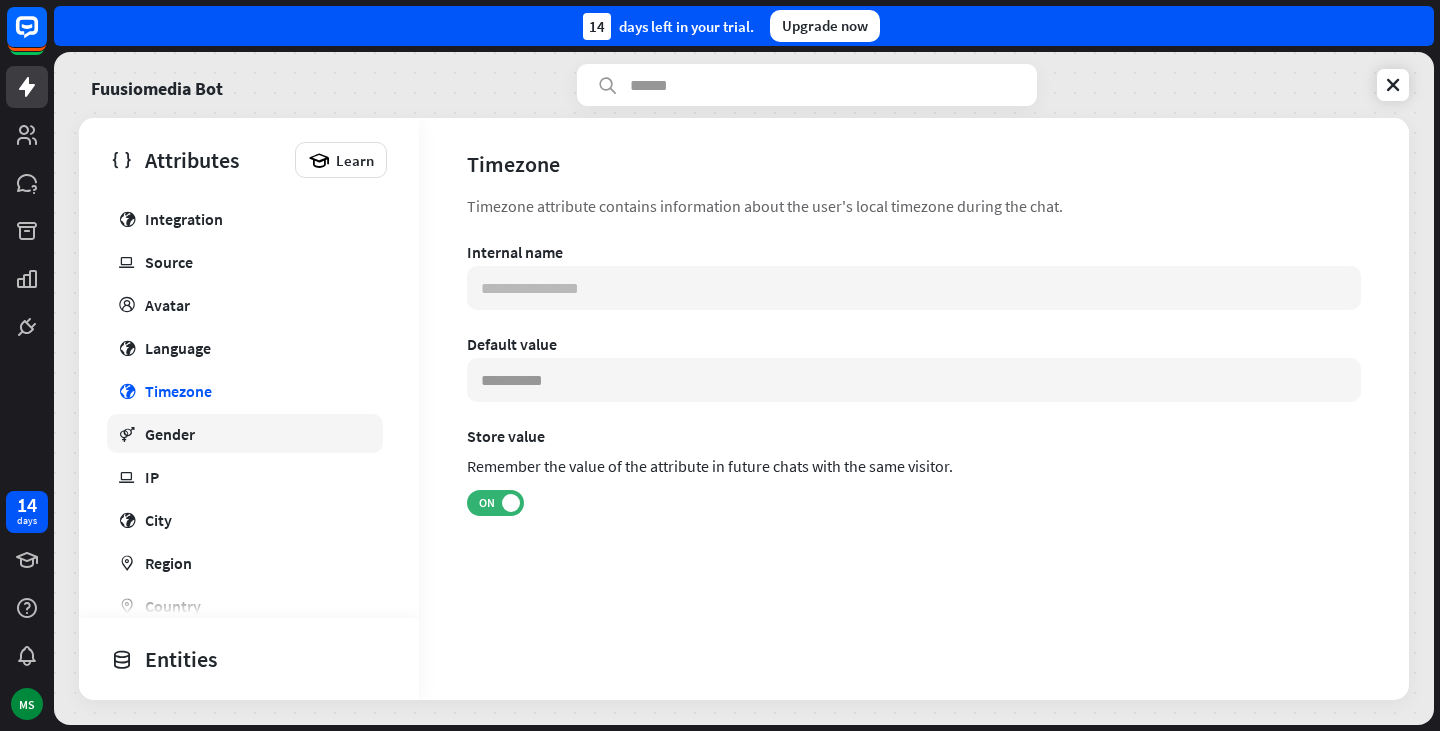 click on "gender
Gender" at bounding box center [245, 433] 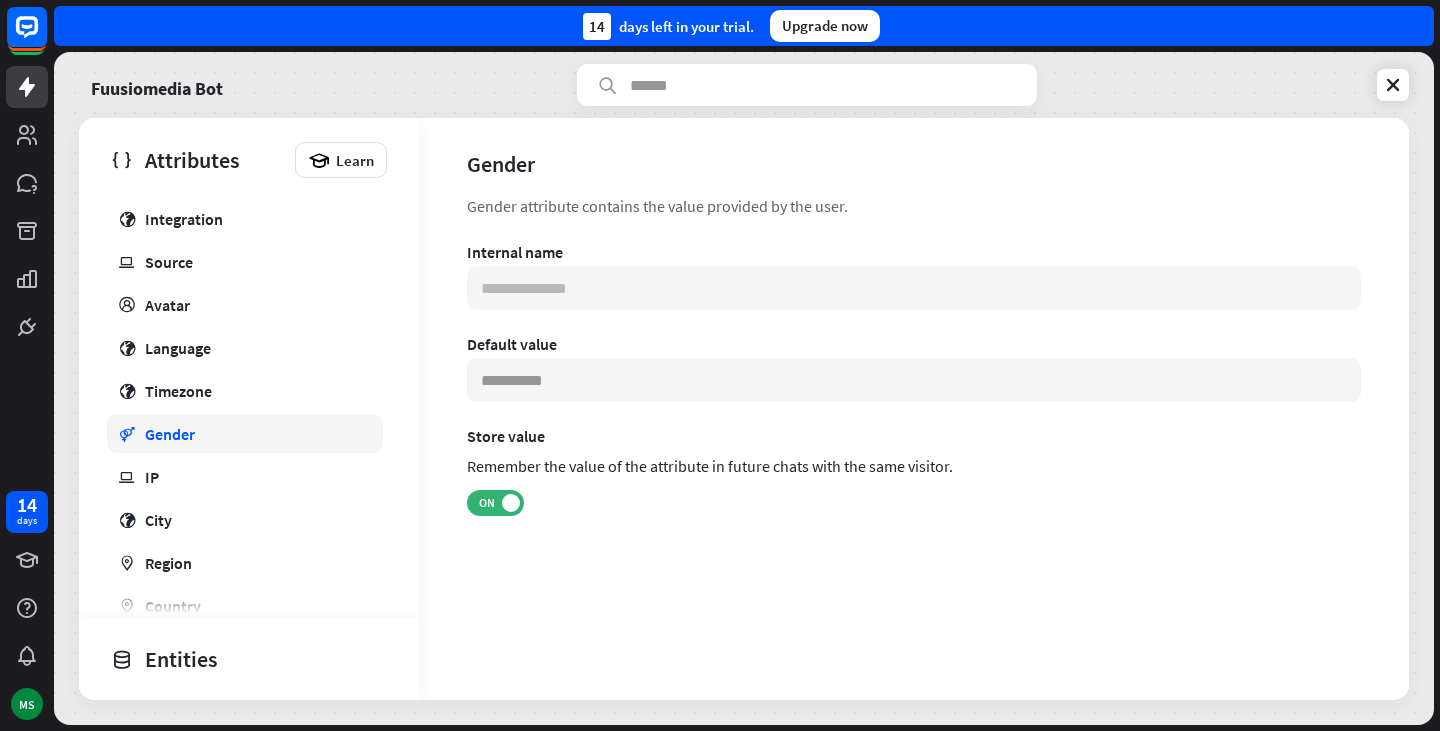 scroll, scrollTop: 881, scrollLeft: 0, axis: vertical 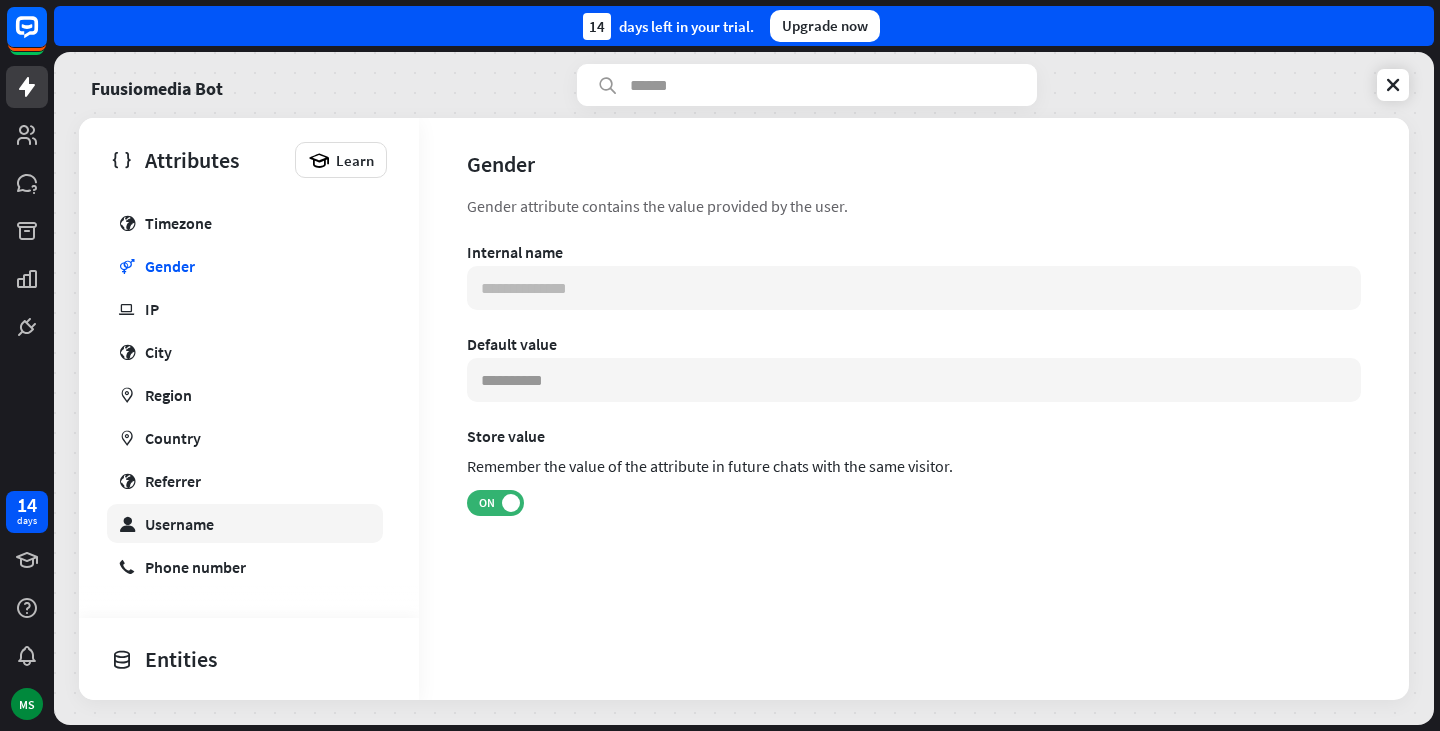 click on "user
Username" at bounding box center [245, 523] 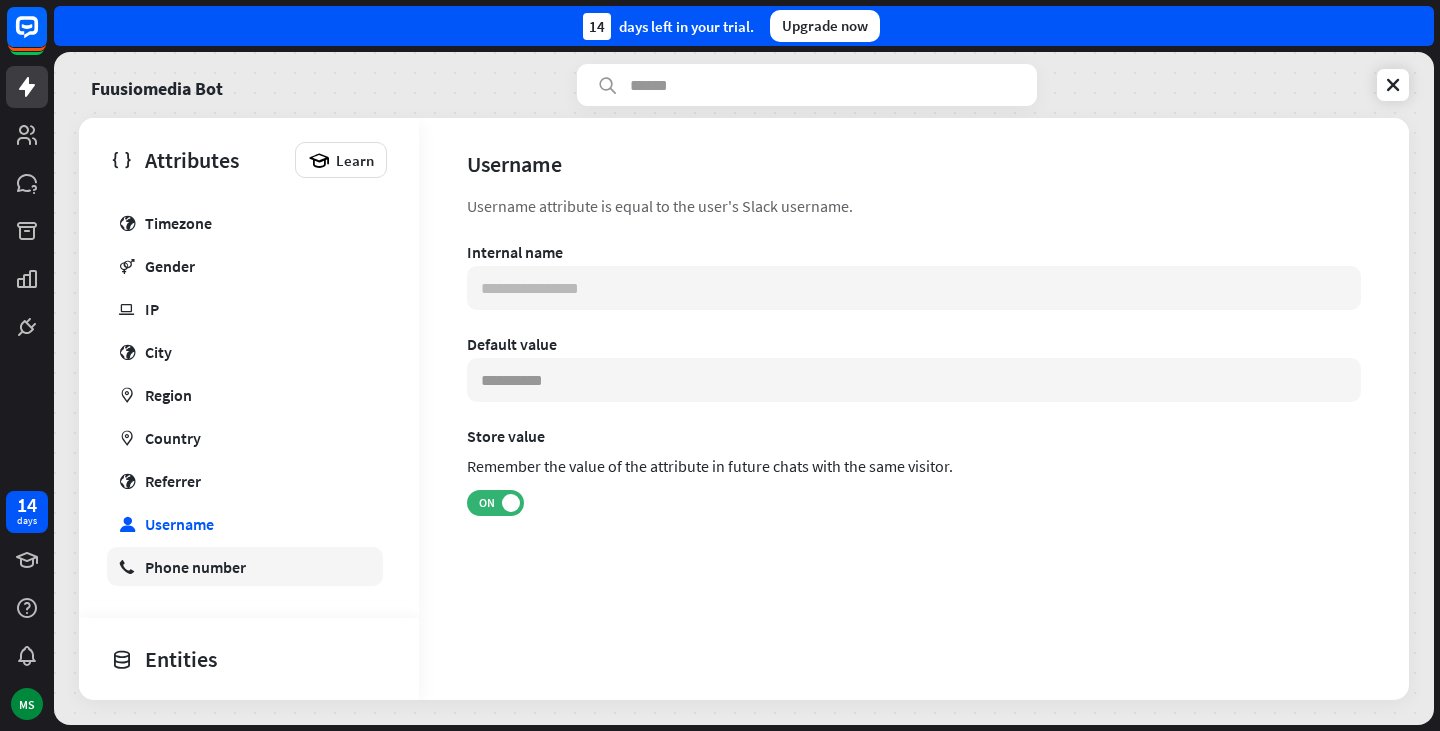 click on "phone
Phone number" at bounding box center (245, 566) 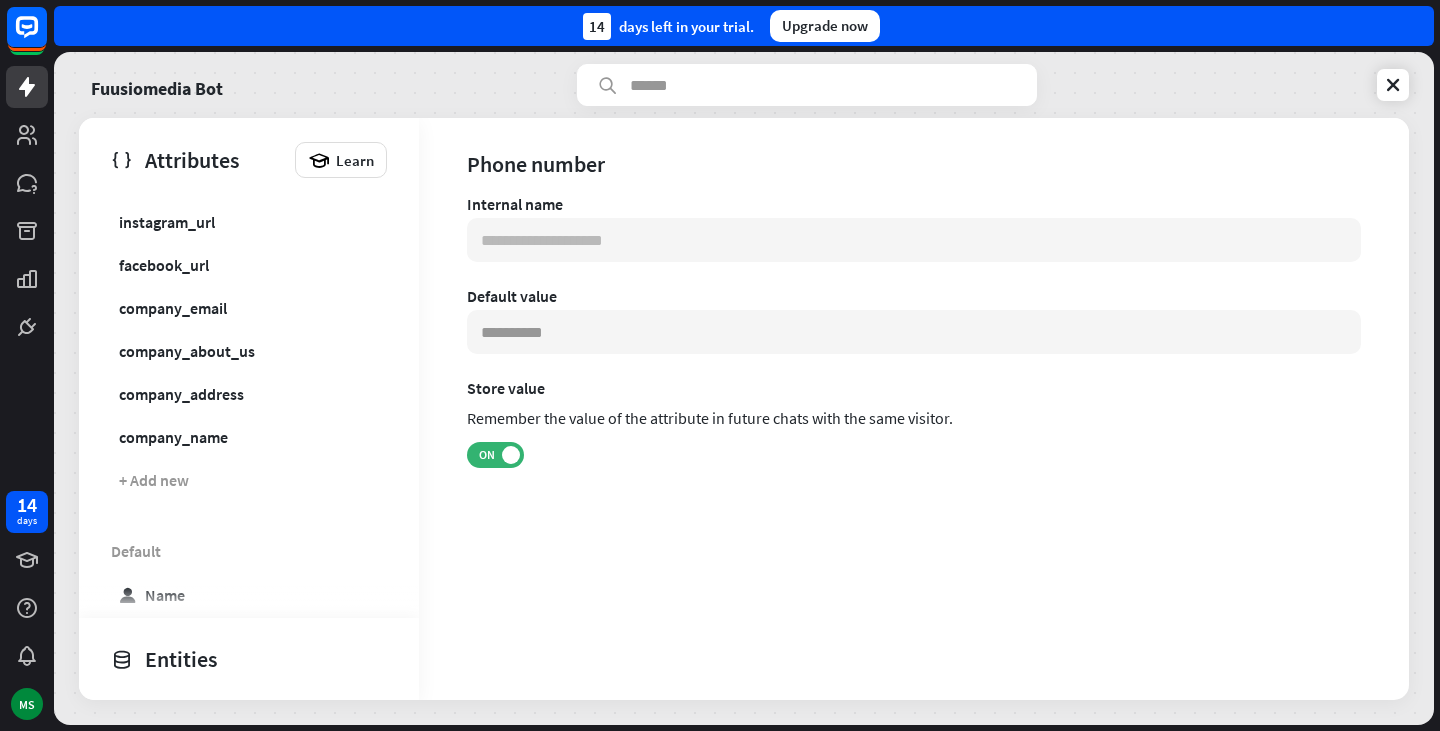 scroll, scrollTop: 0, scrollLeft: 0, axis: both 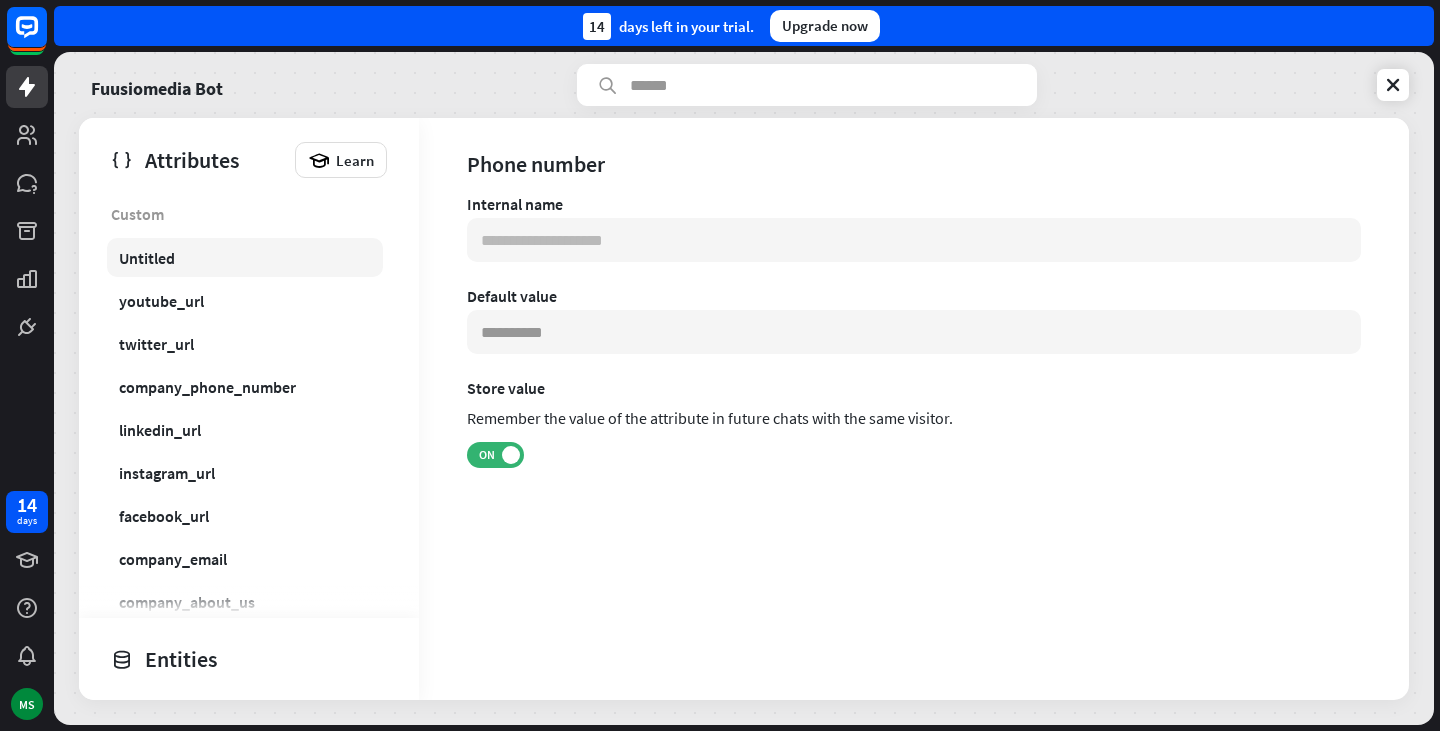 click on "Untitled" at bounding box center [147, 258] 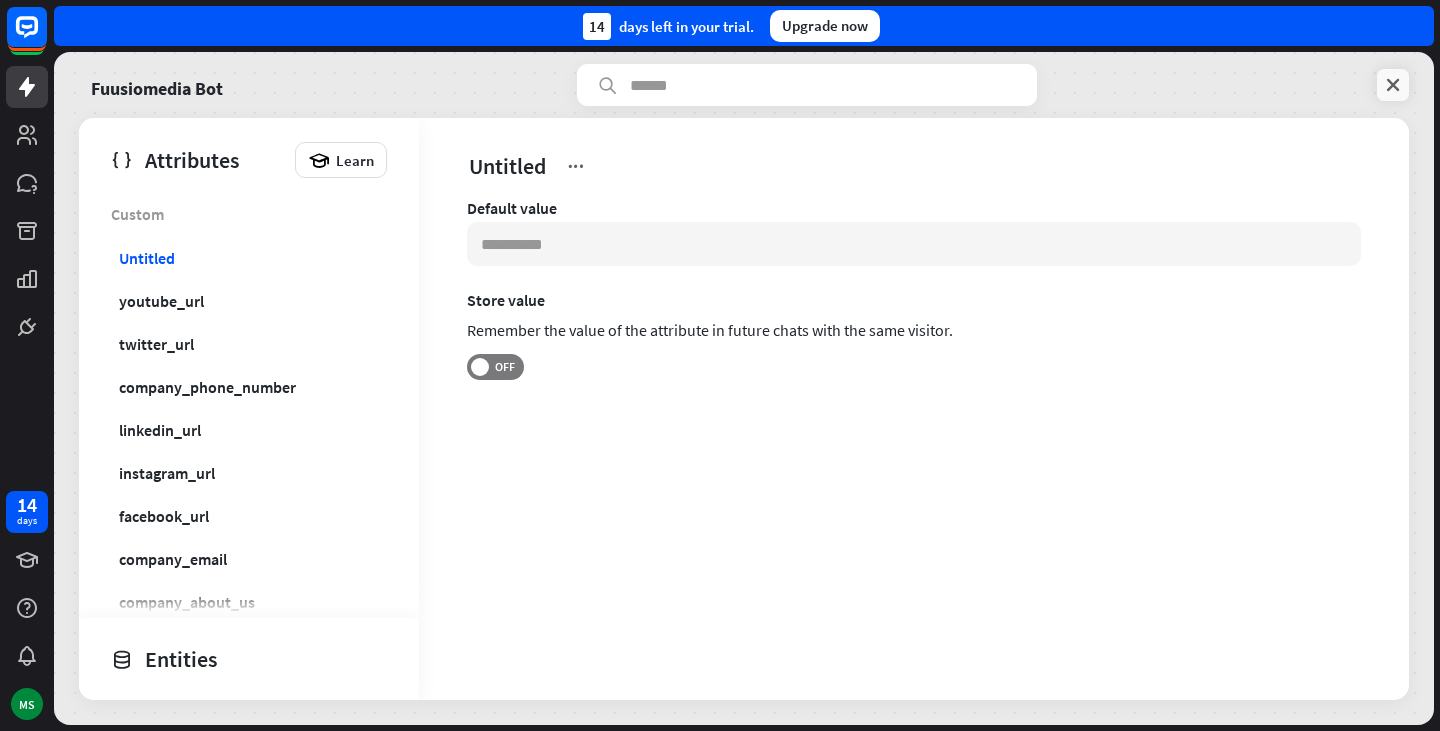 drag, startPoint x: 162, startPoint y: 252, endPoint x: 1404, endPoint y: 74, distance: 1254.6904 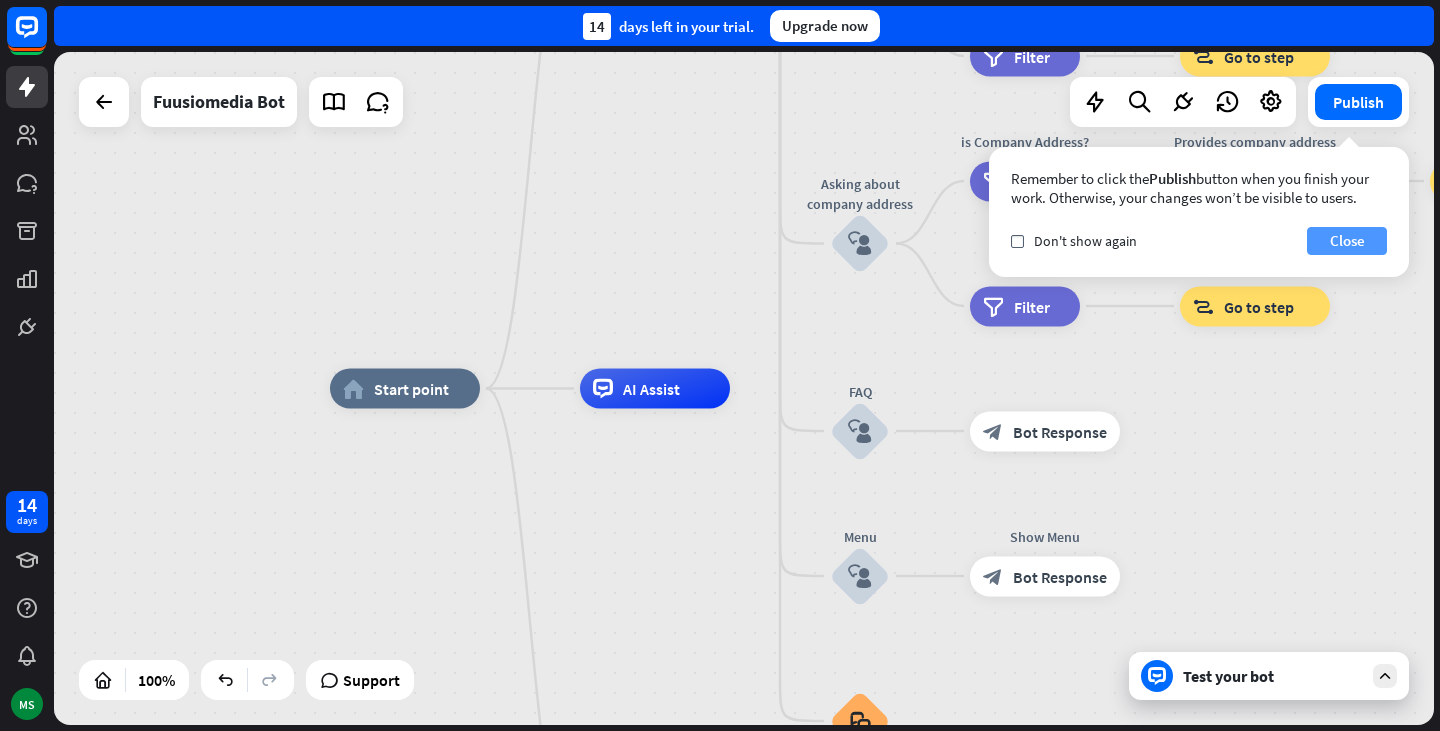 click on "Close" at bounding box center [1347, 241] 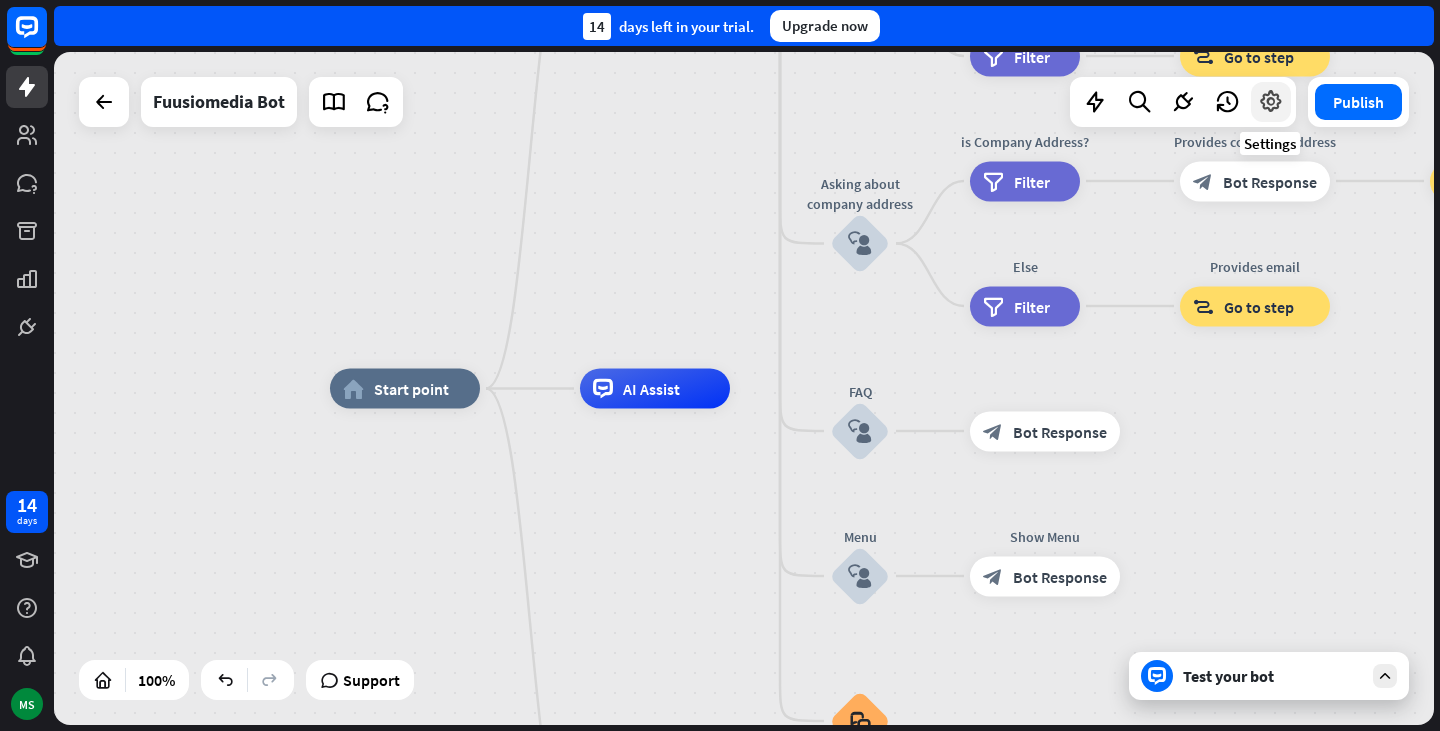 click at bounding box center (1271, 102) 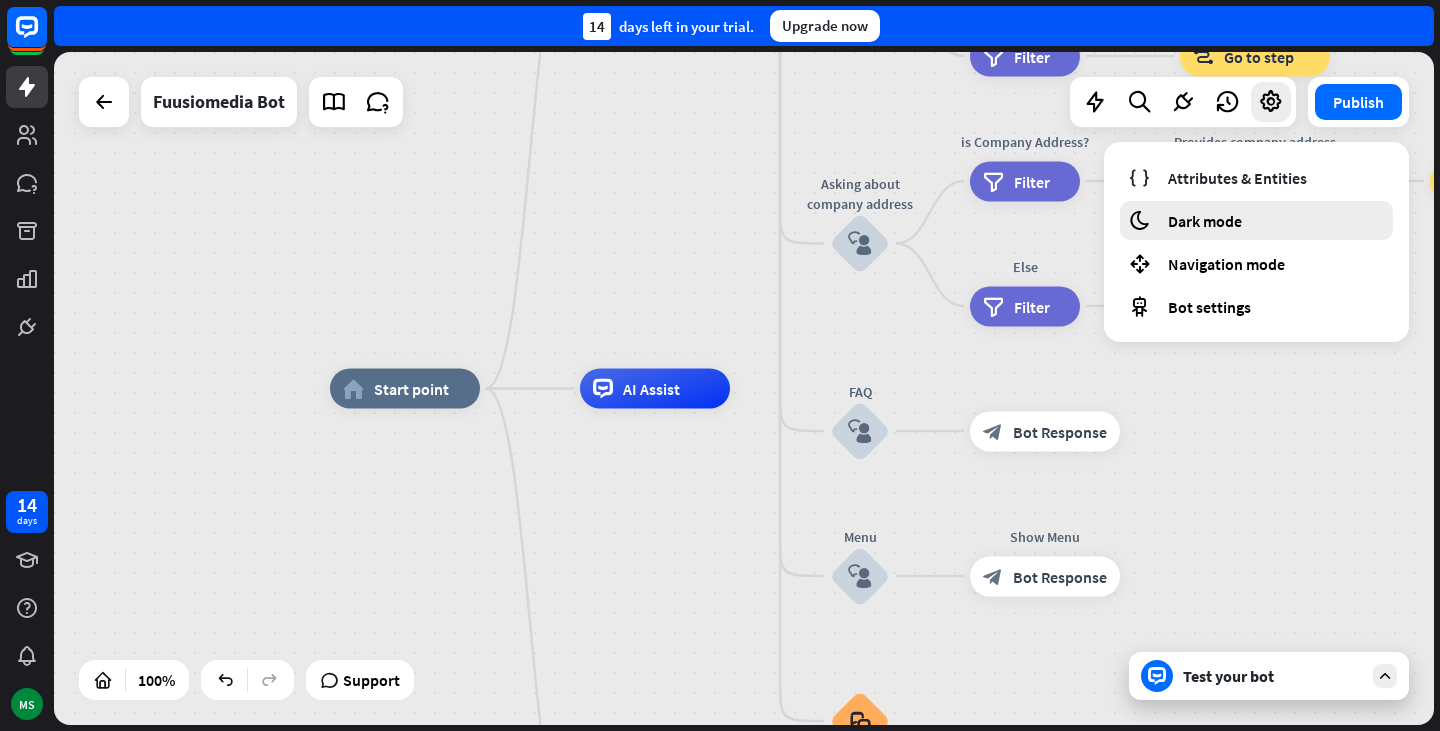click on "Dark mode" at bounding box center (1205, 221) 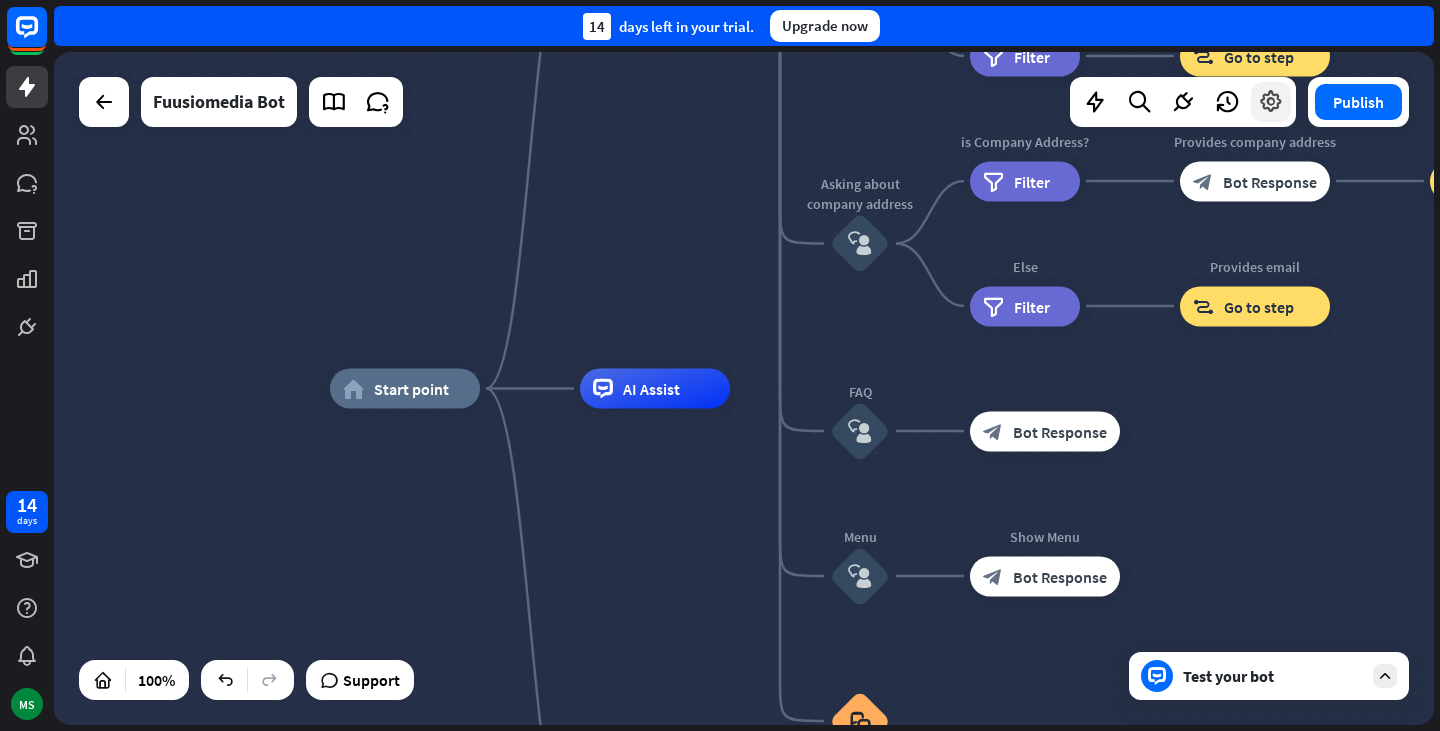 click at bounding box center [1271, 102] 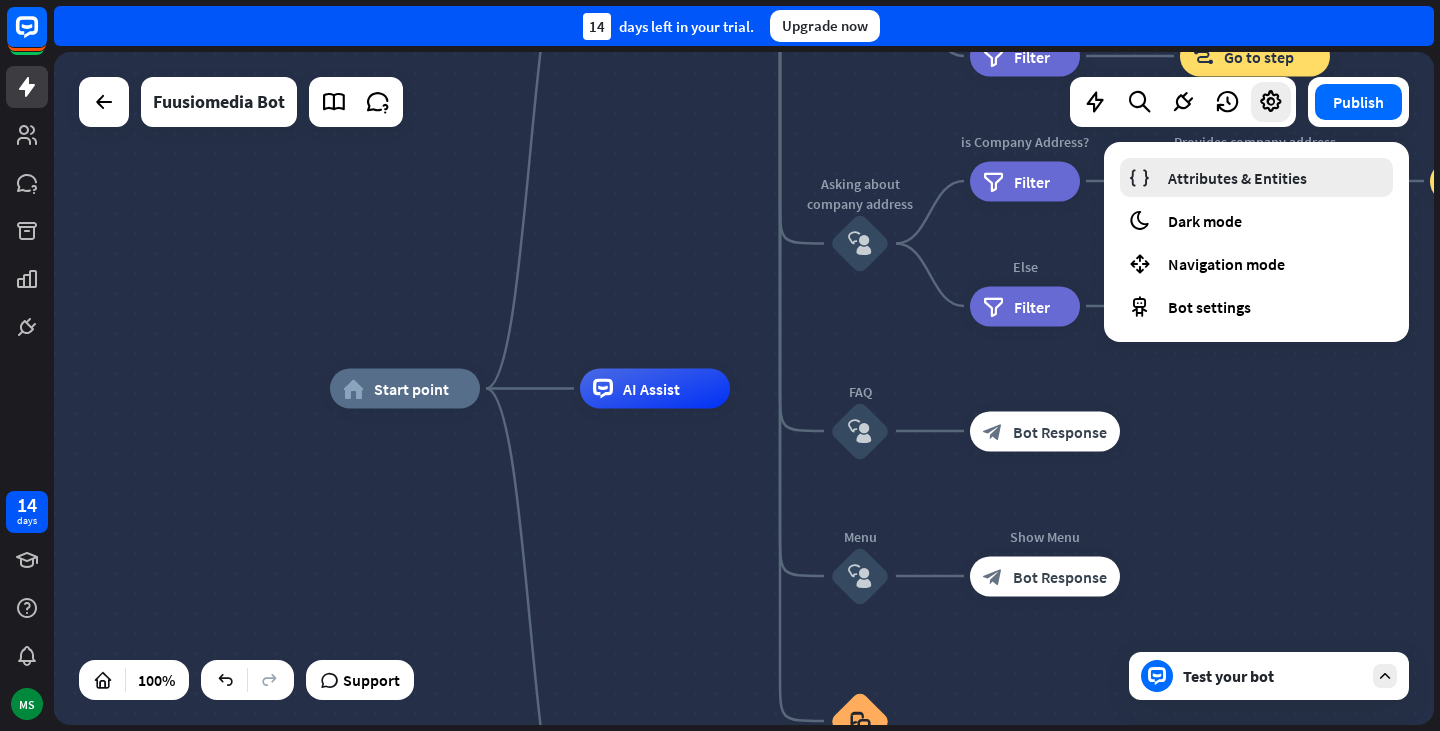 click on "Attributes & Entities" at bounding box center (1237, 178) 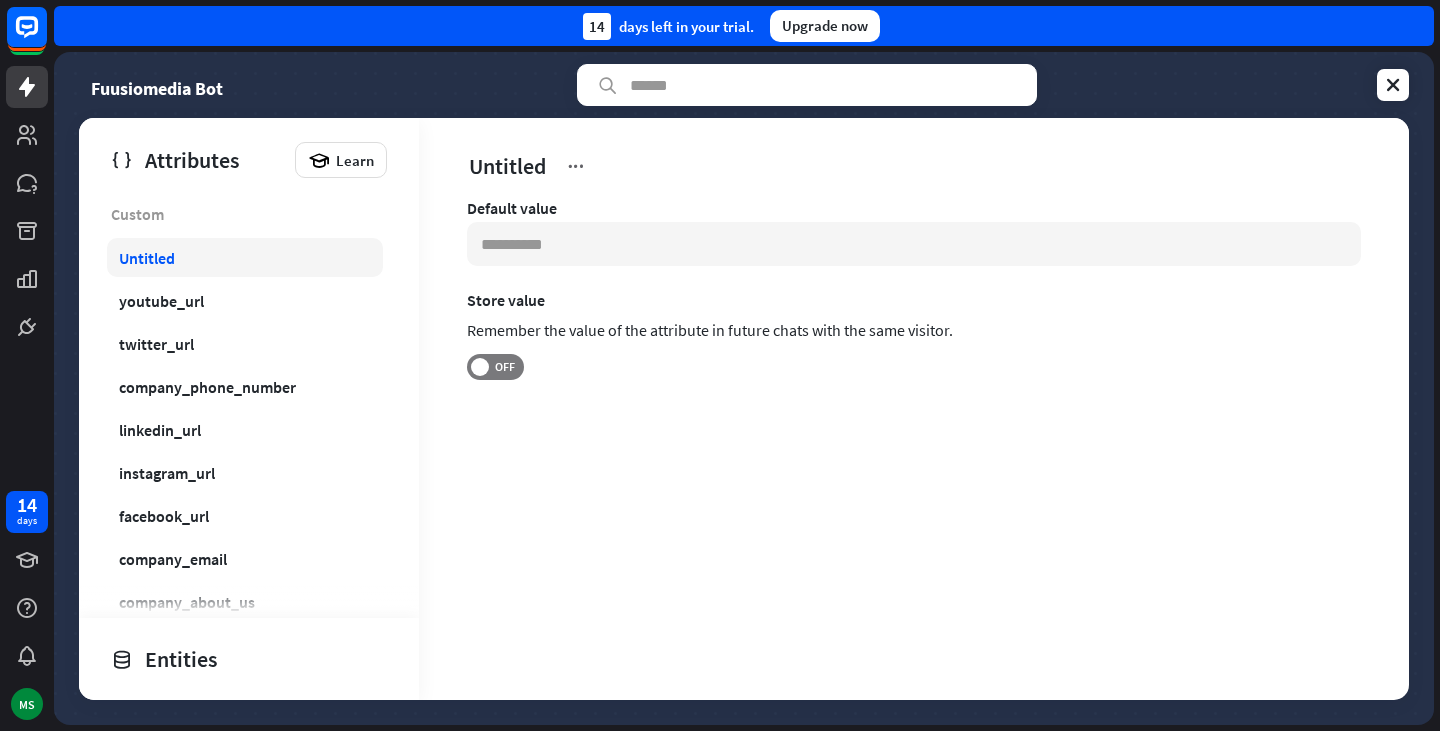 click on "Untitled" at bounding box center (147, 258) 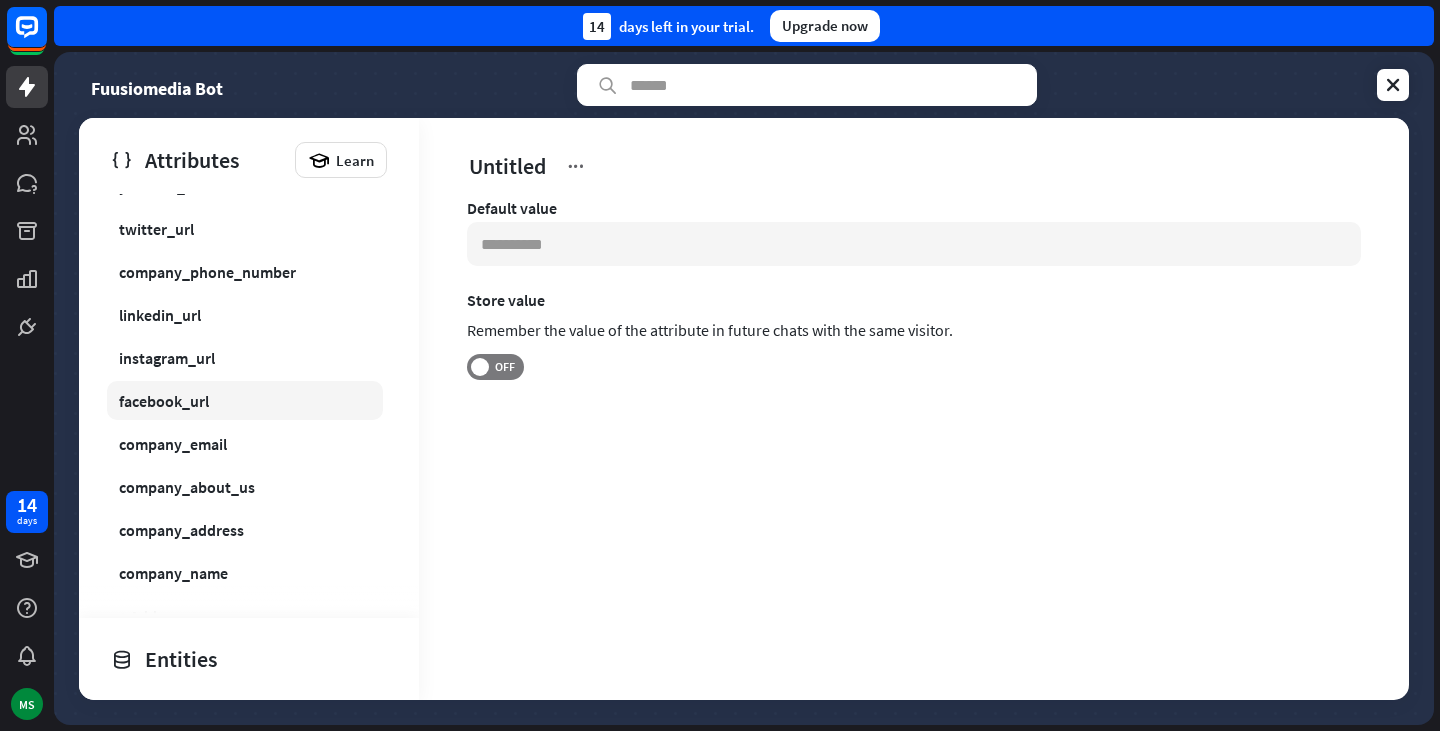 scroll, scrollTop: 0, scrollLeft: 0, axis: both 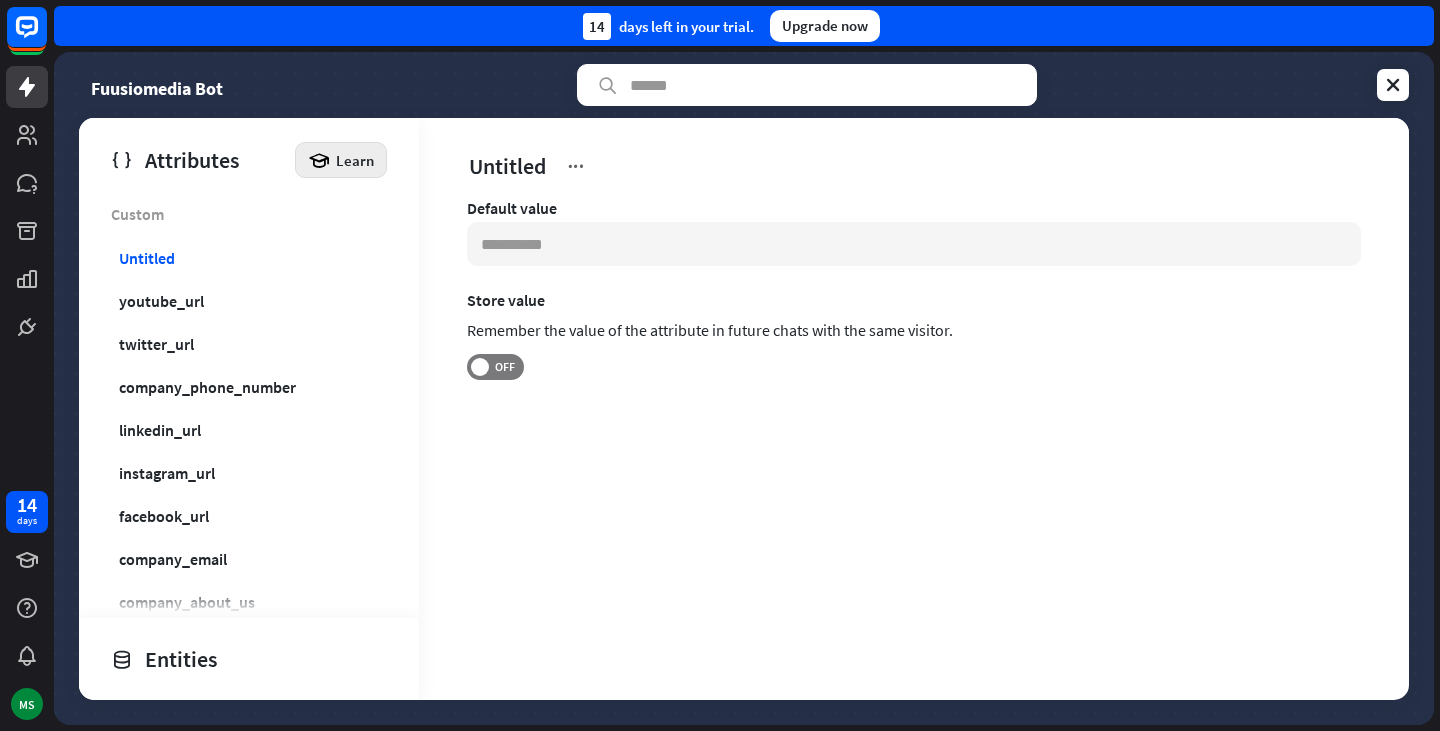 click on "Learn" at bounding box center [355, 160] 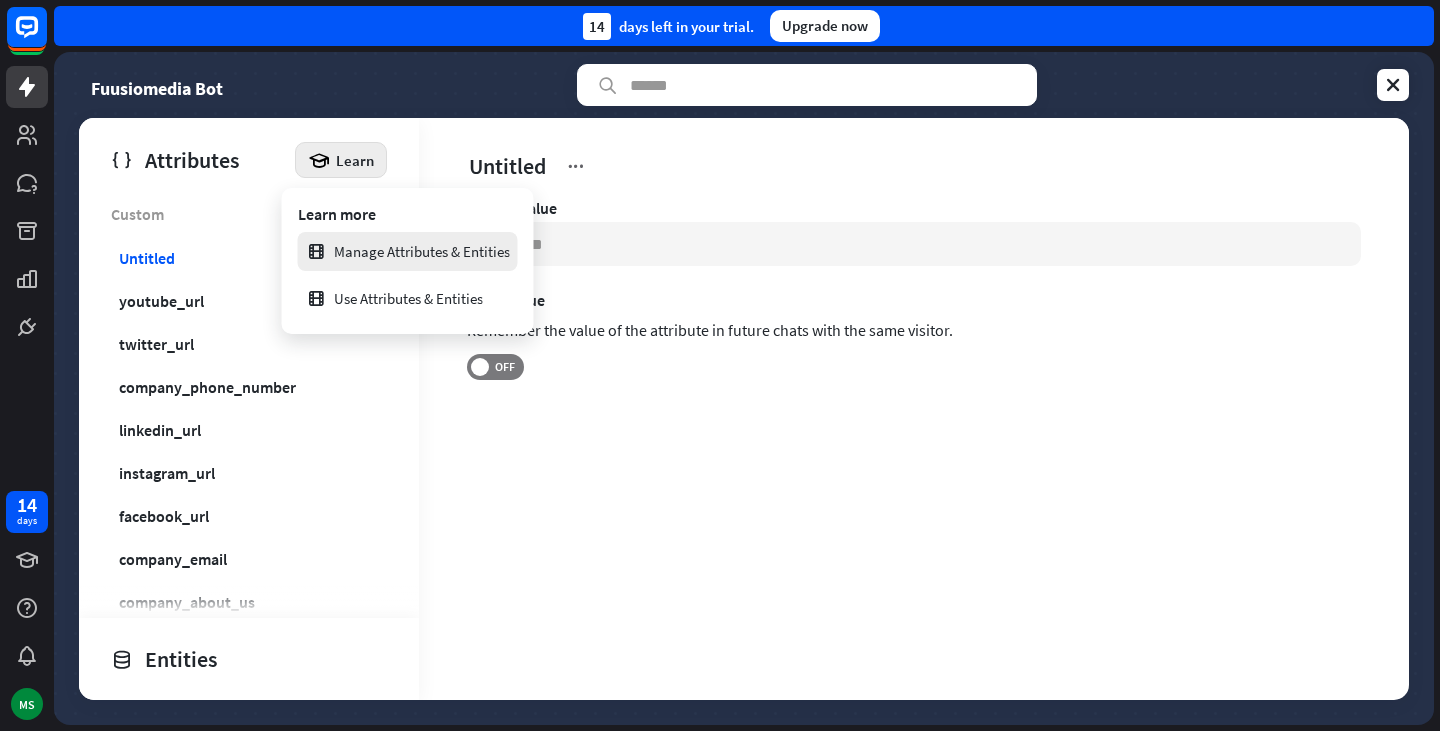click on "Manage Attributes & Entities" at bounding box center (408, 251) 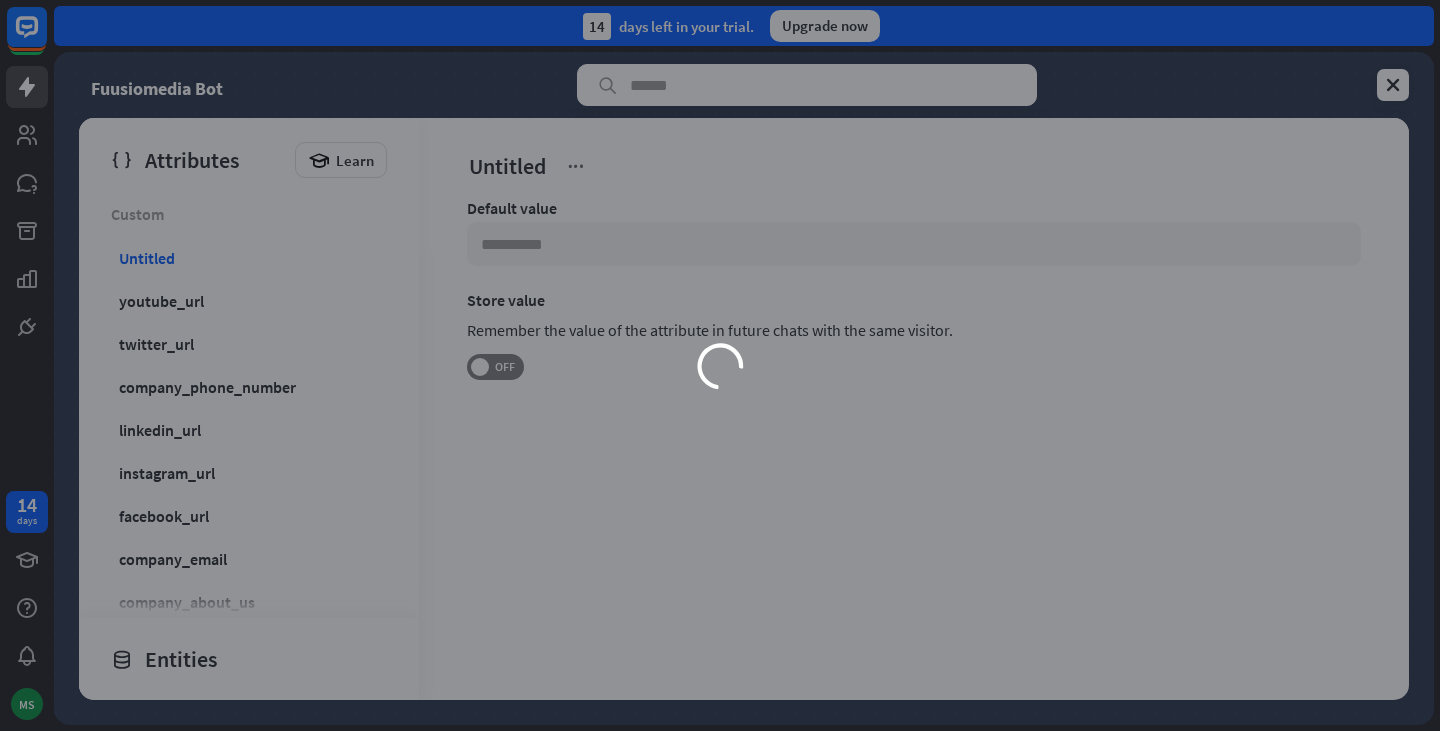 click on "loader" at bounding box center [720, 366] 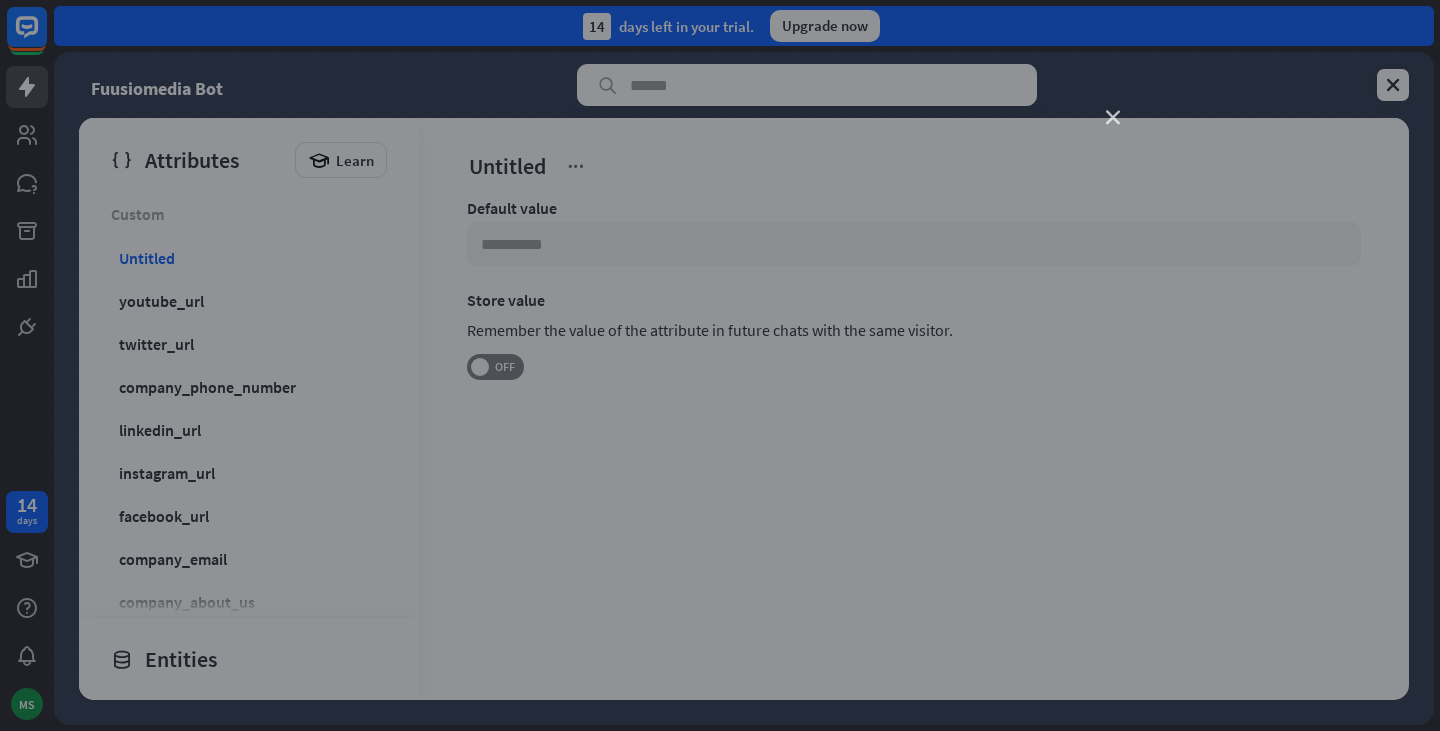 click on "close" at bounding box center (1113, 118) 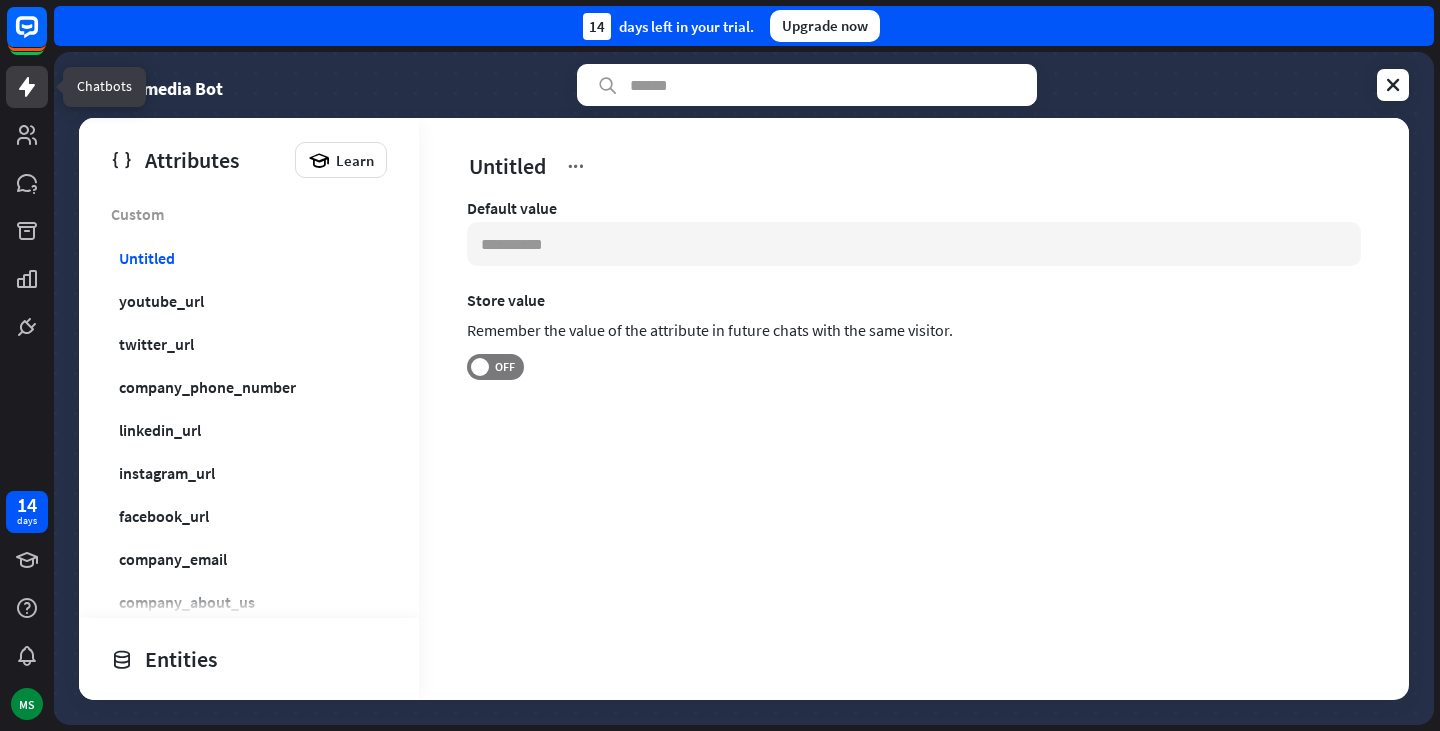 click 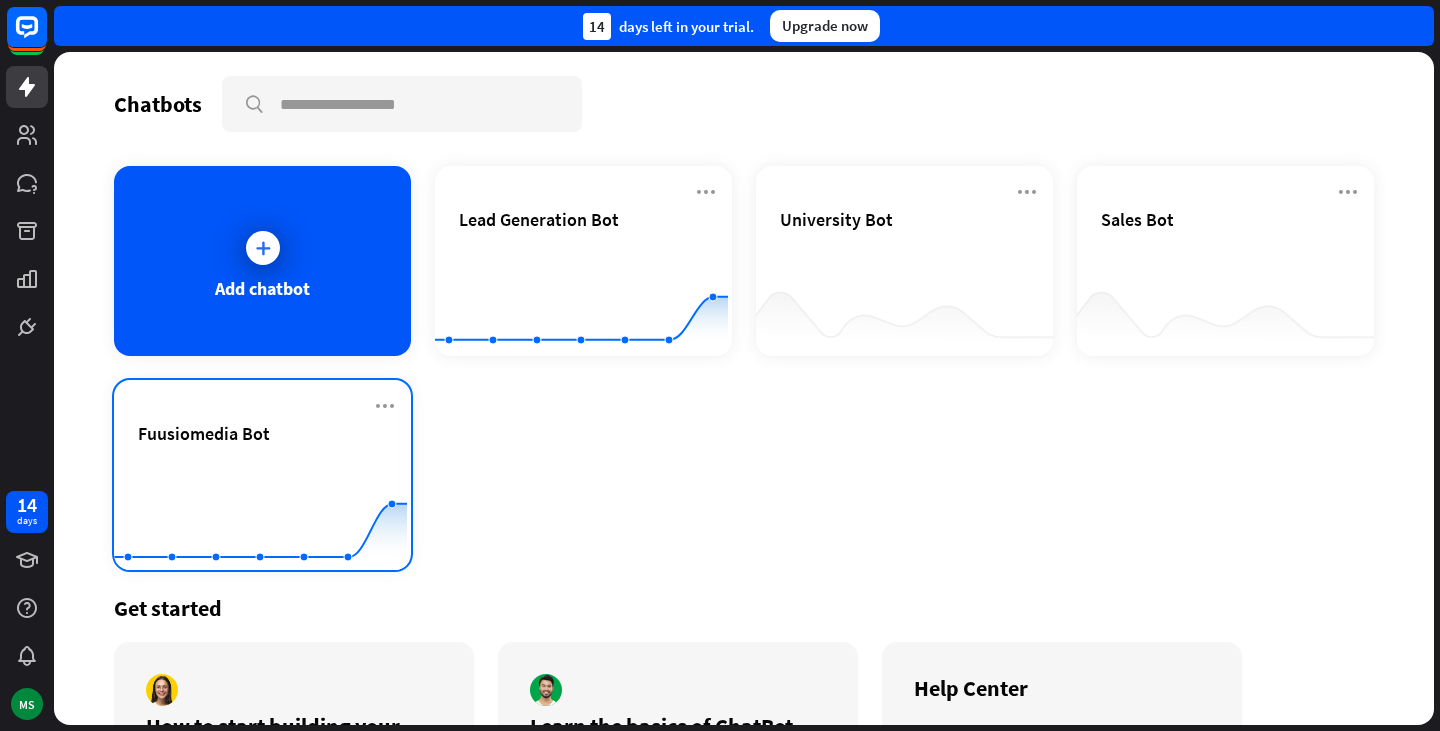 click 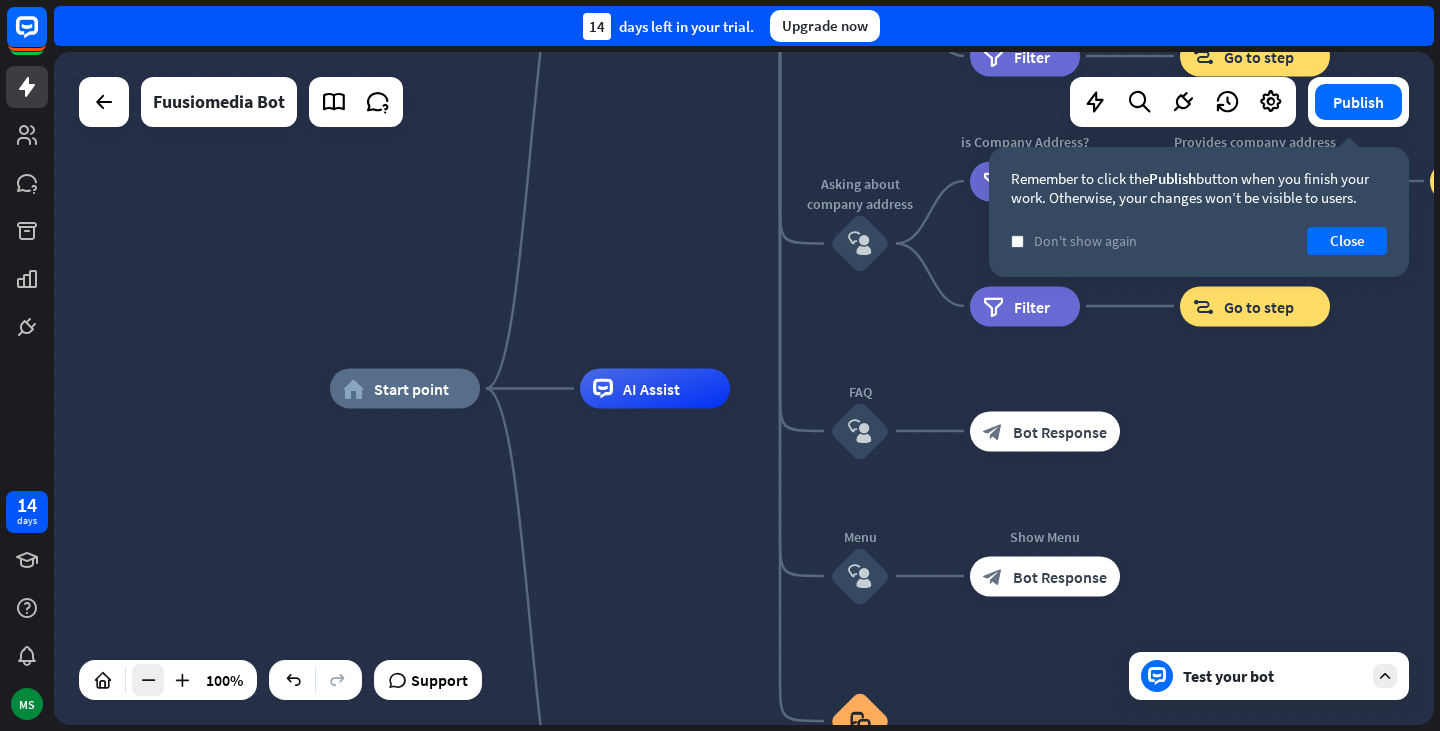 click at bounding box center [148, 680] 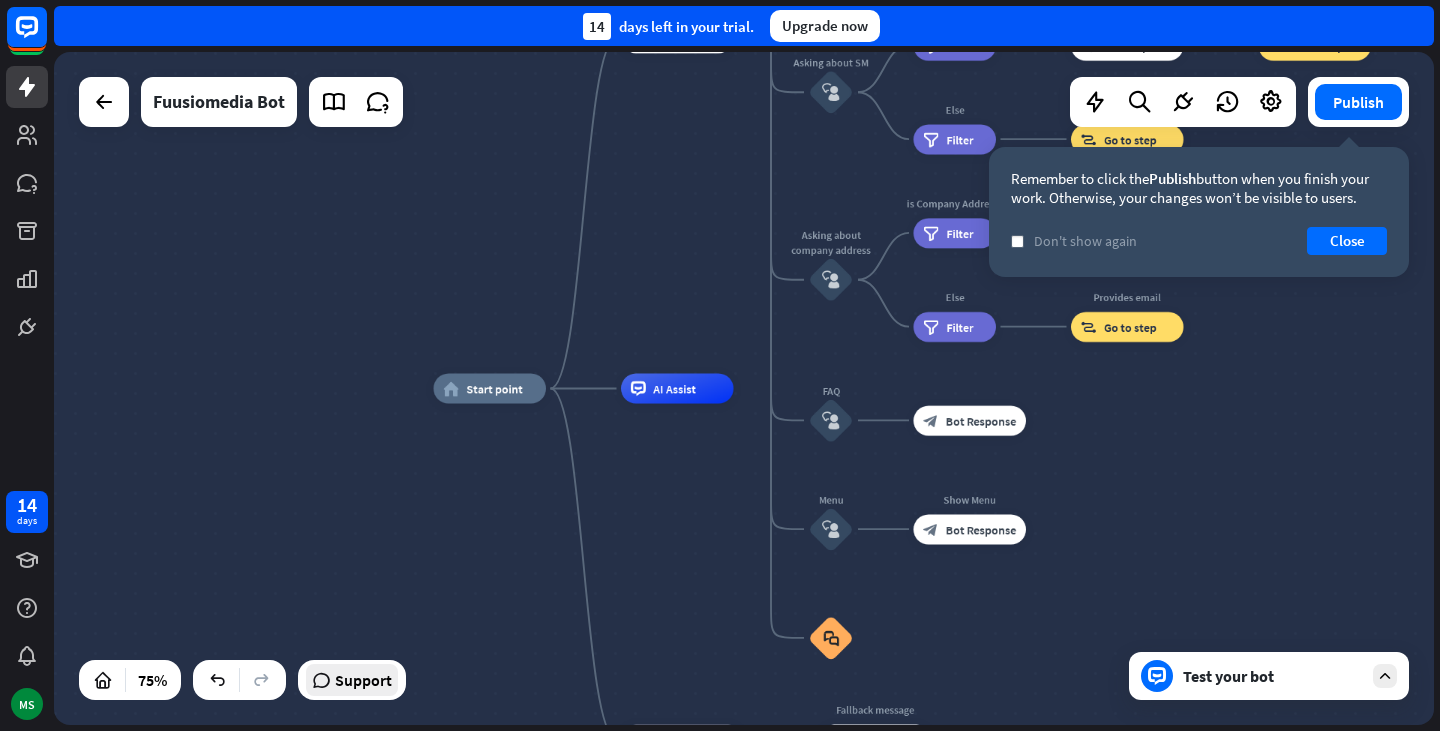 click on "Support" at bounding box center [363, 680] 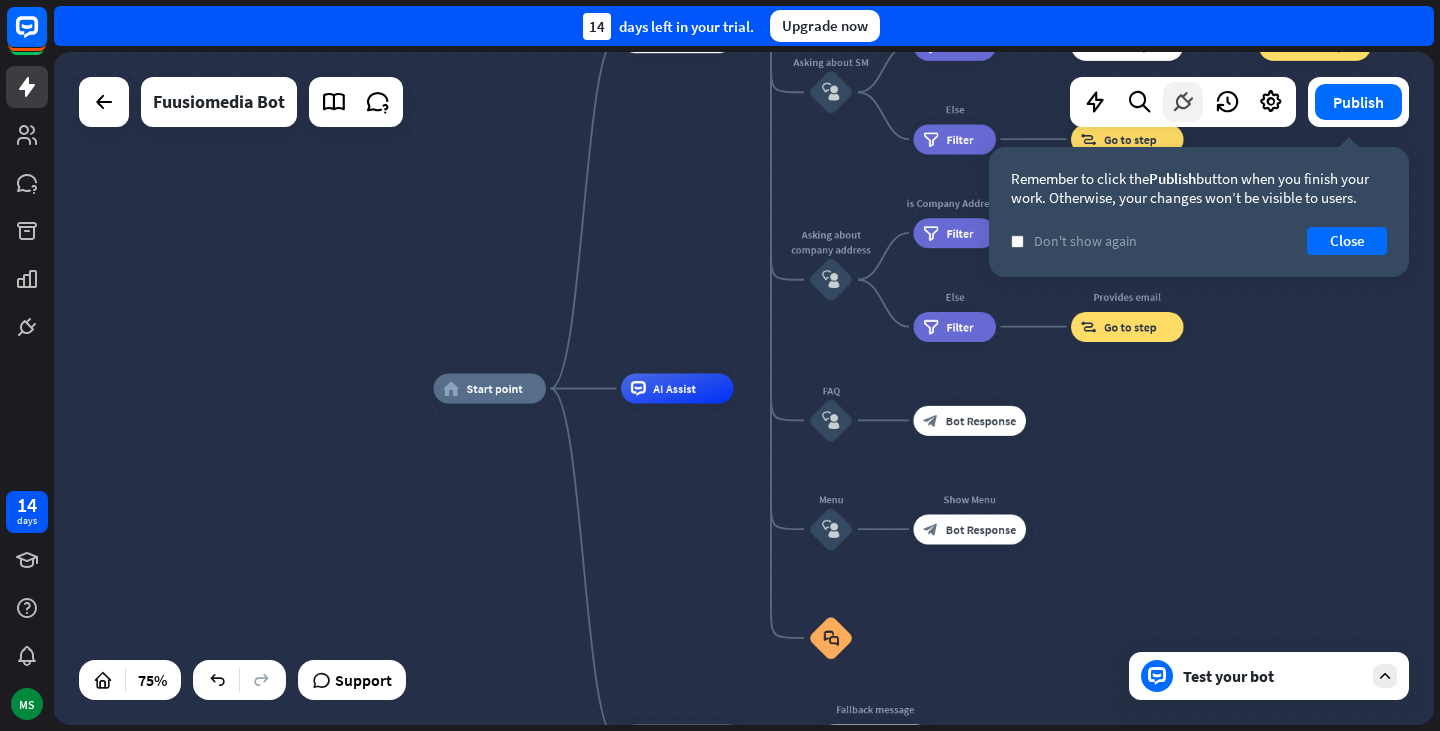 click at bounding box center [1183, 102] 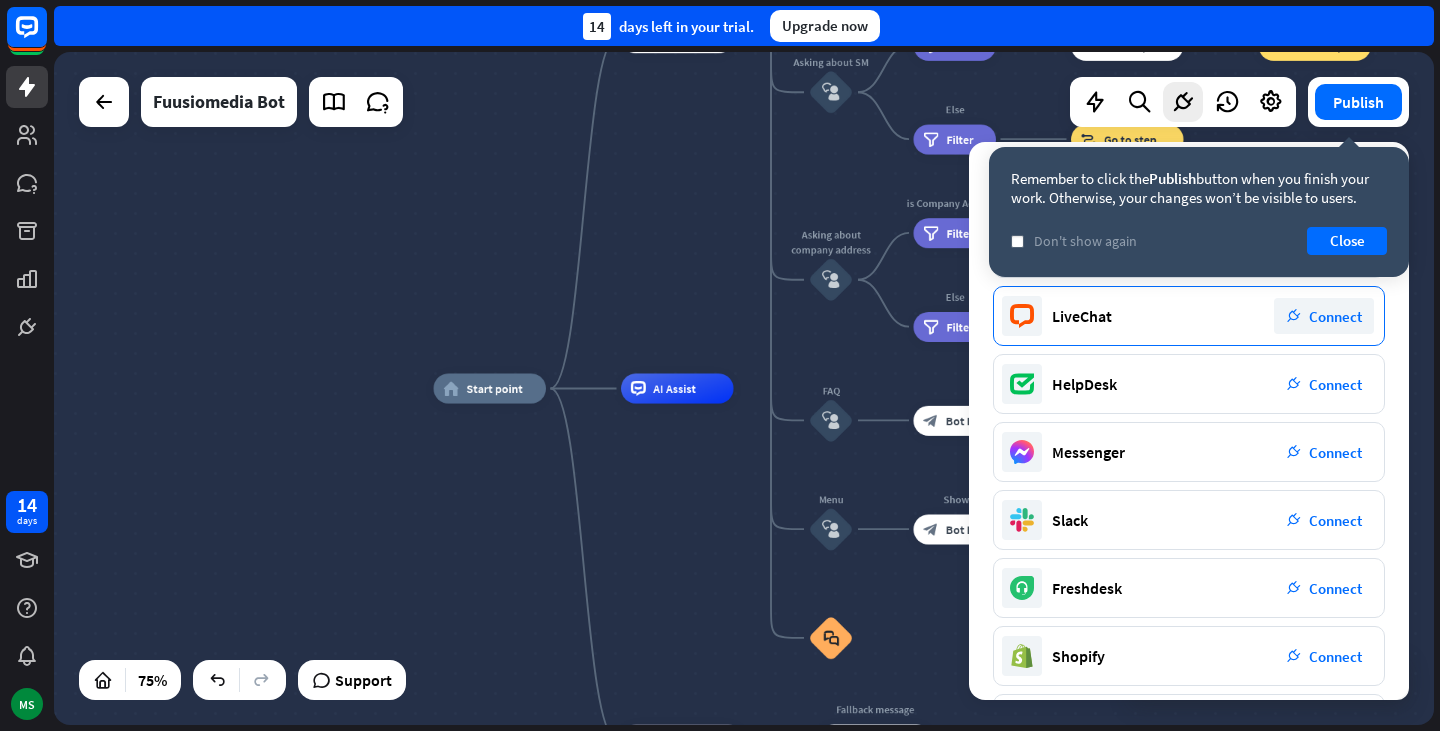 click on "LiveChat" at bounding box center [1082, 316] 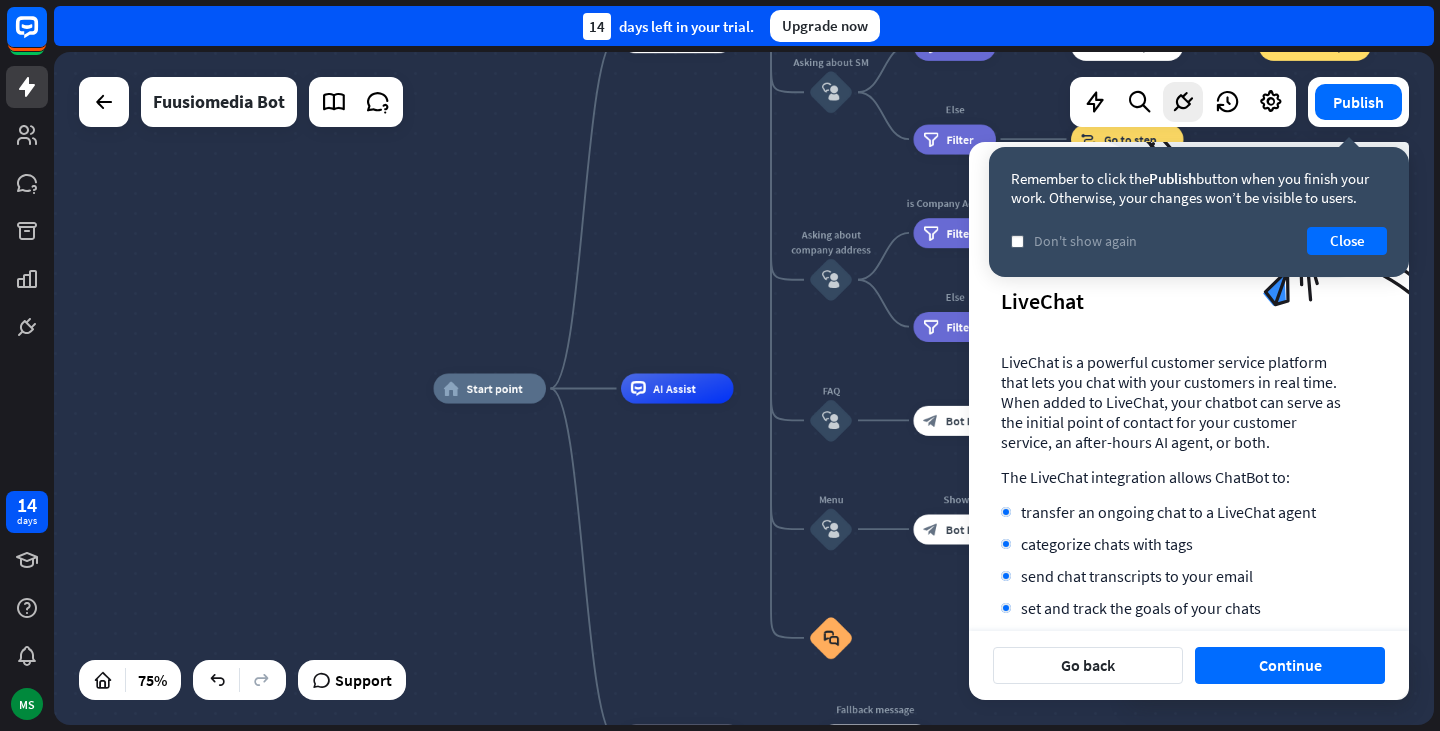 scroll, scrollTop: 127, scrollLeft: 0, axis: vertical 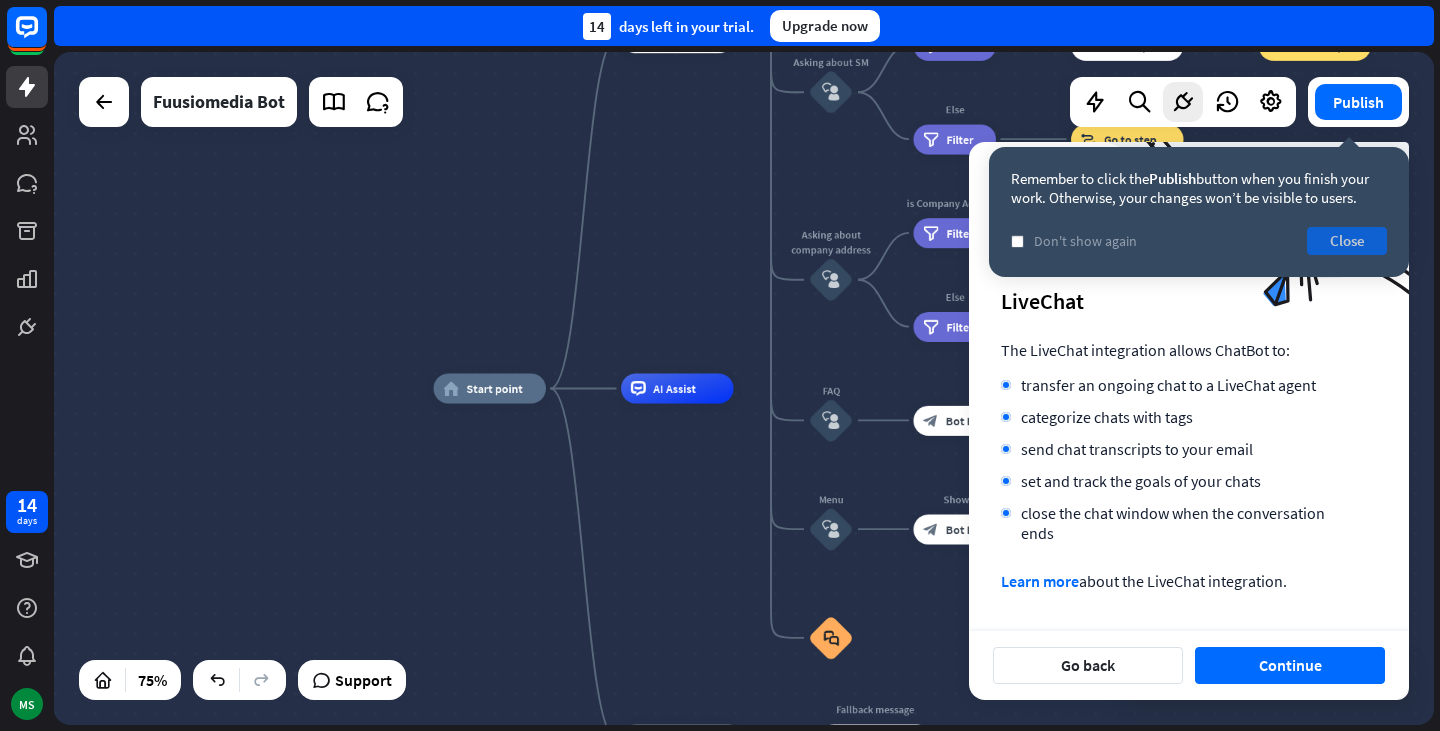 click on "Close" at bounding box center (1347, 241) 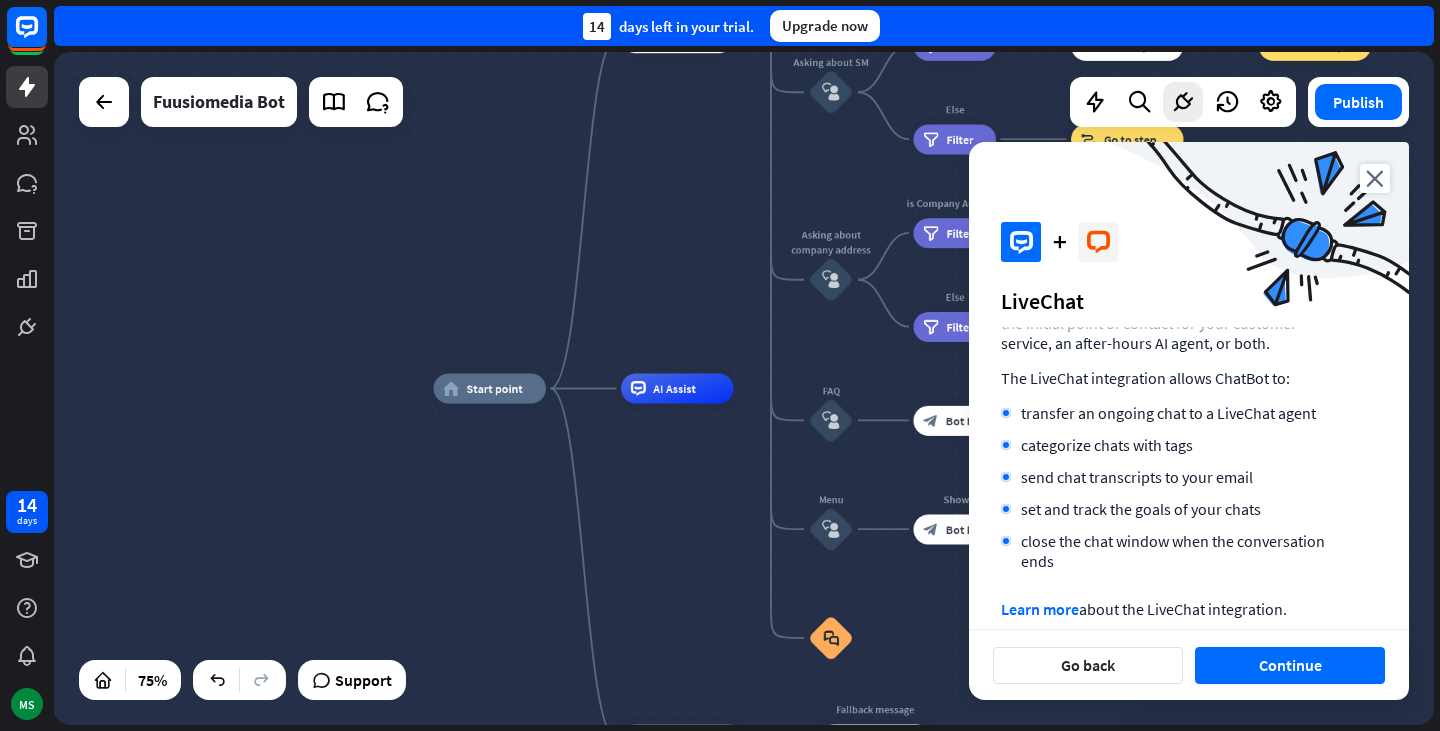 scroll, scrollTop: 127, scrollLeft: 0, axis: vertical 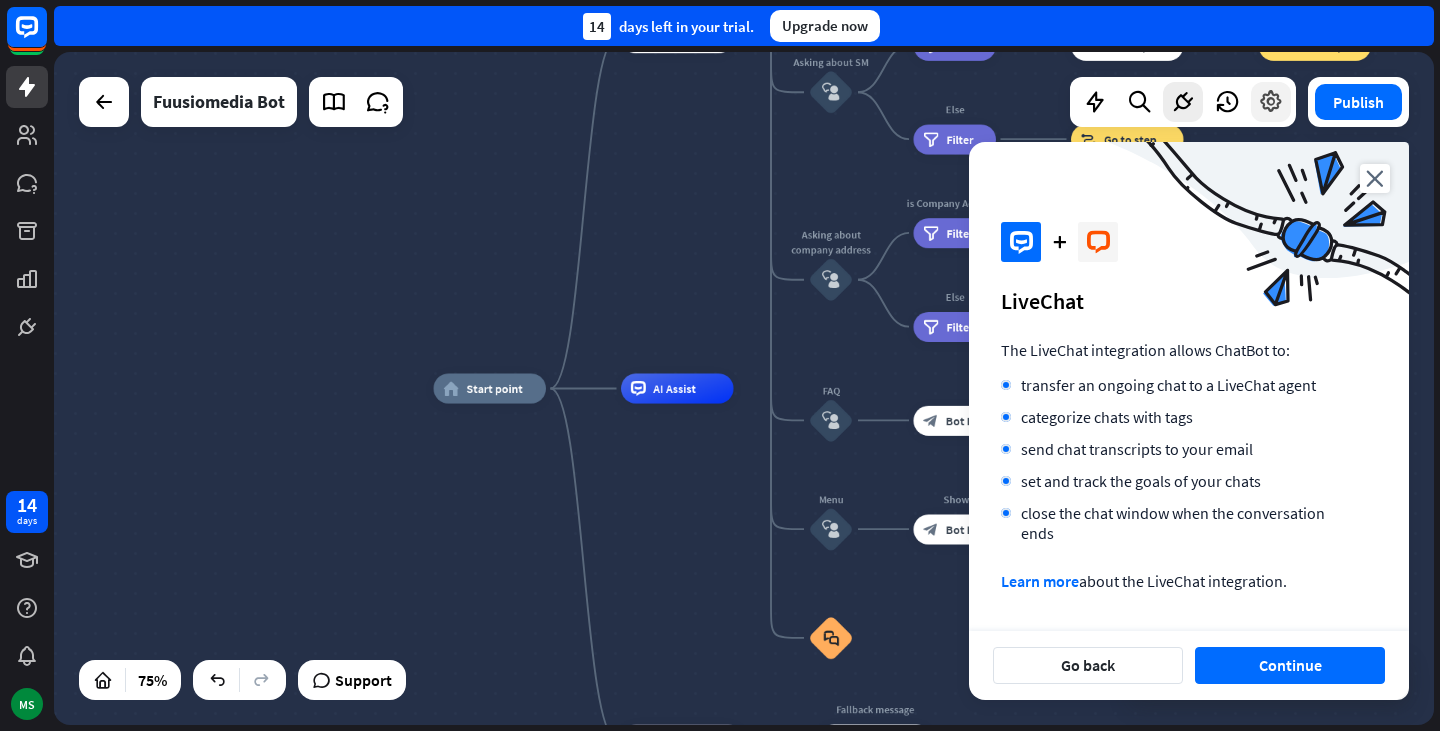 click at bounding box center (1271, 102) 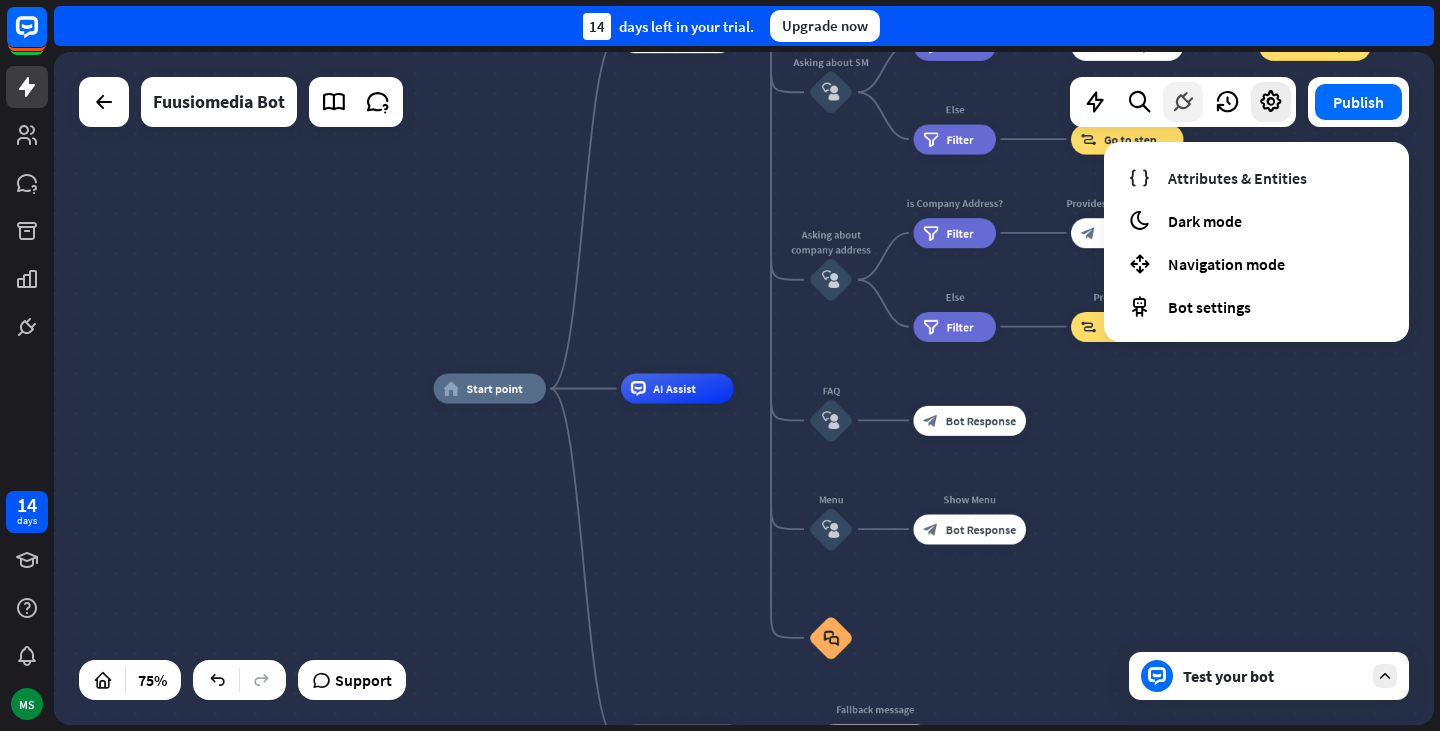 click at bounding box center [1183, 102] 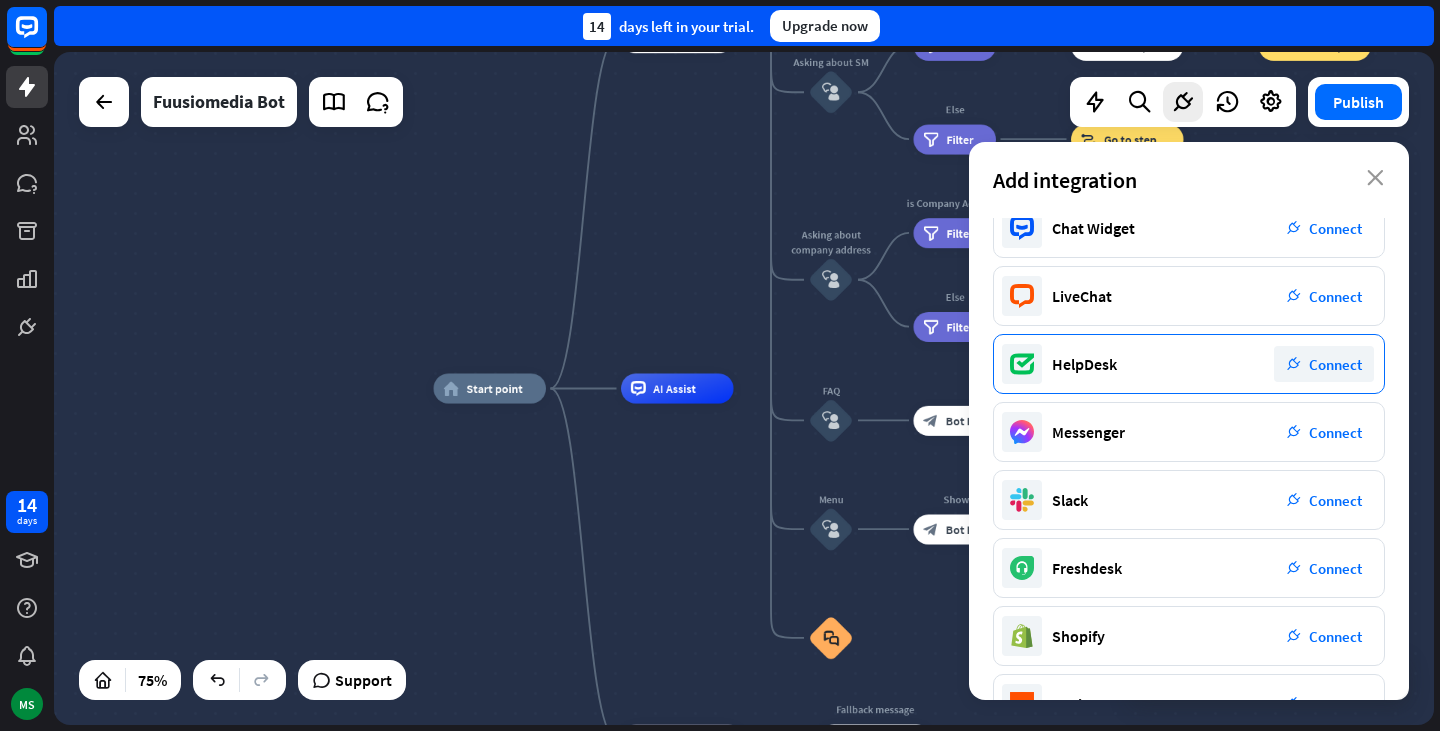 scroll, scrollTop: 0, scrollLeft: 0, axis: both 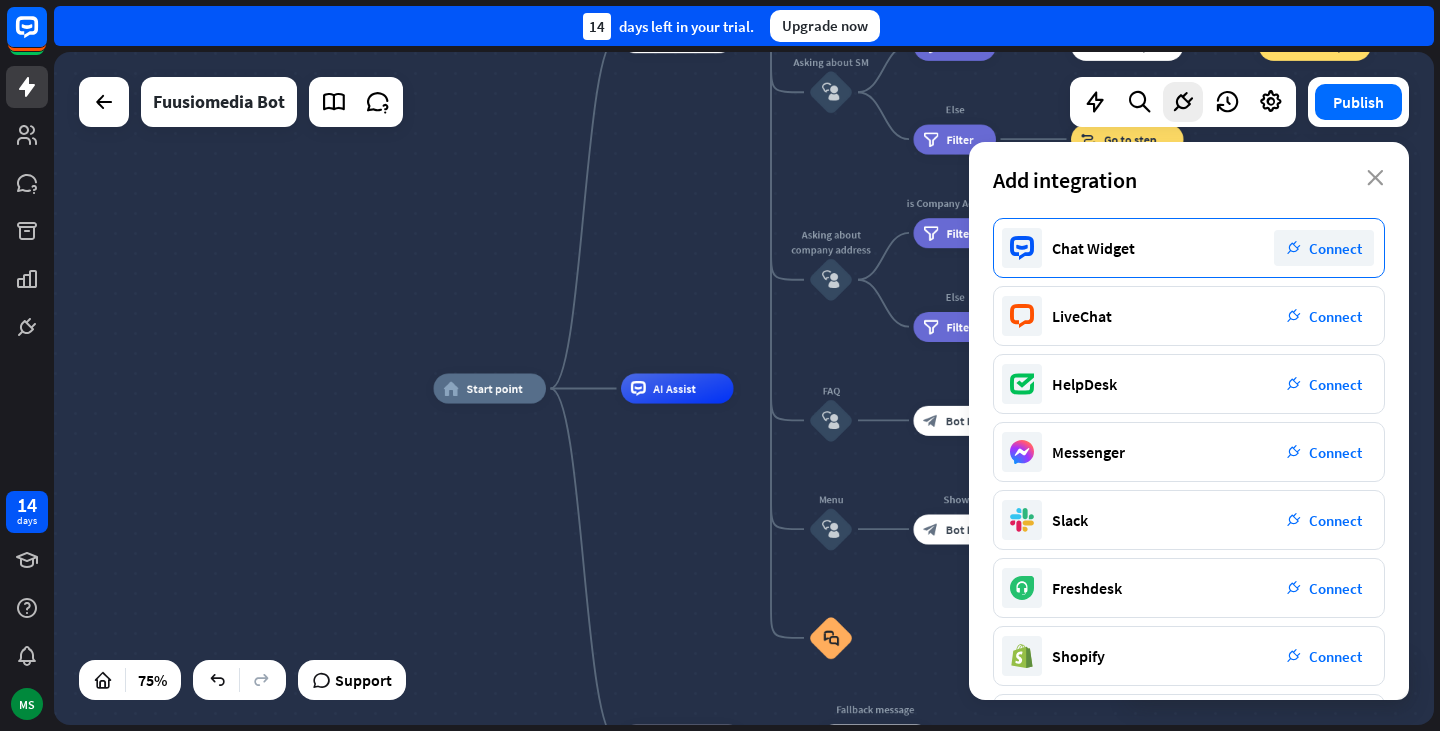 click on "Connect" at bounding box center [1335, 248] 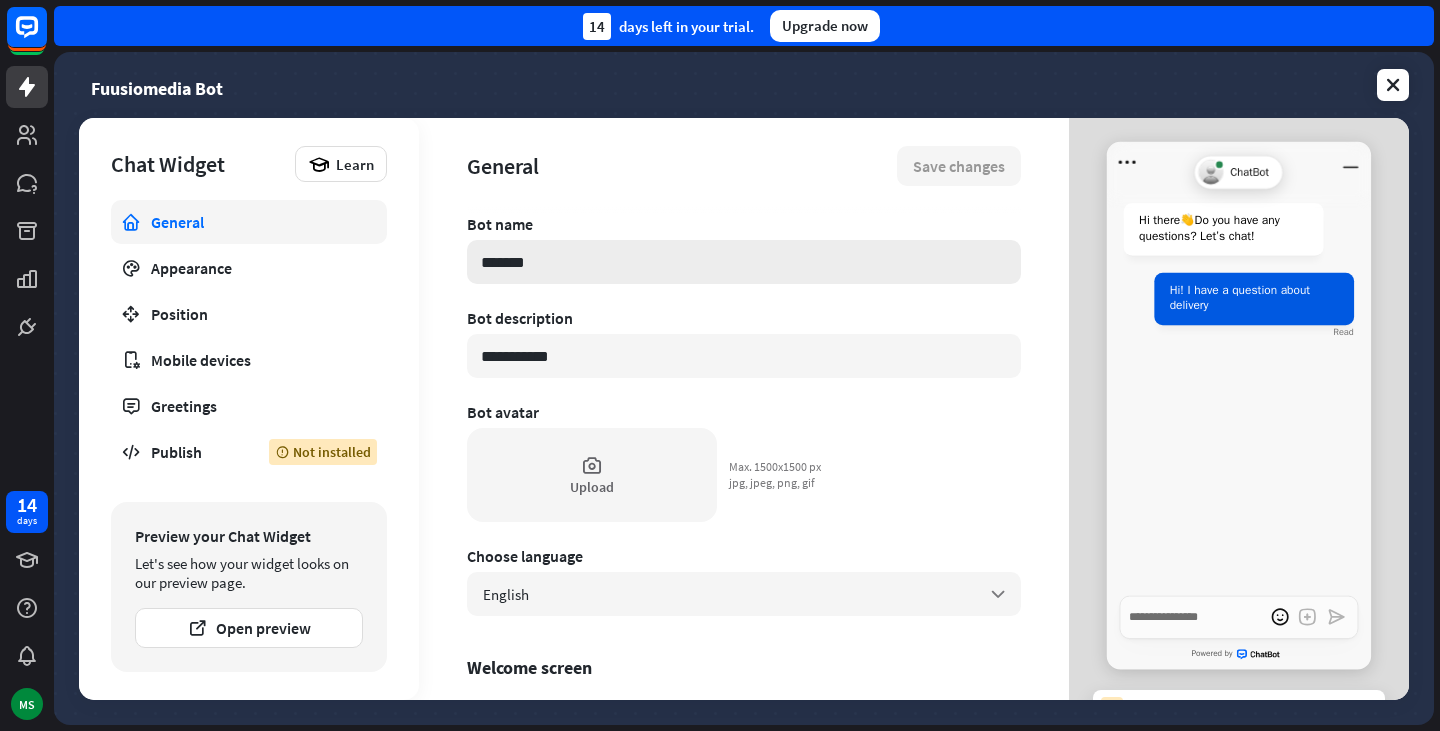 drag, startPoint x: 573, startPoint y: 268, endPoint x: 484, endPoint y: 252, distance: 90.426765 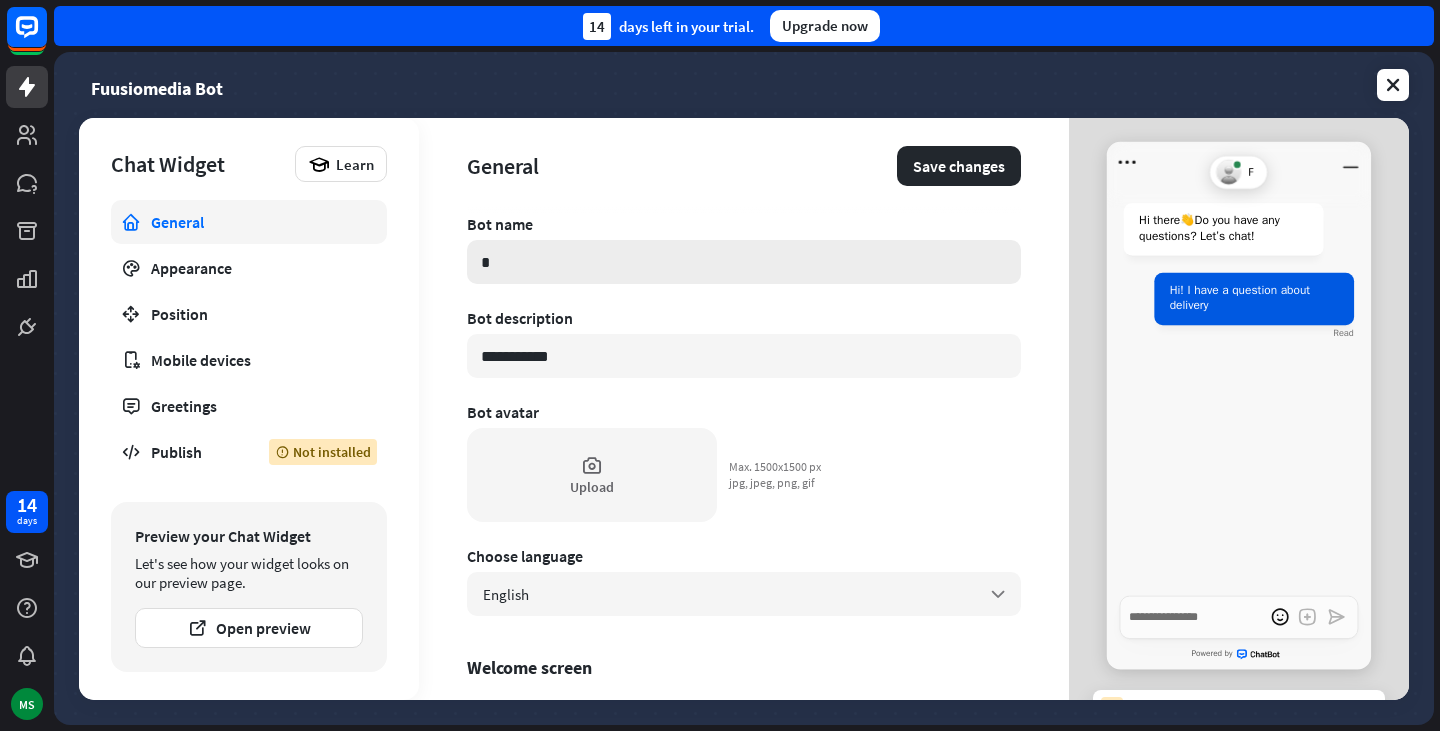 type on "*" 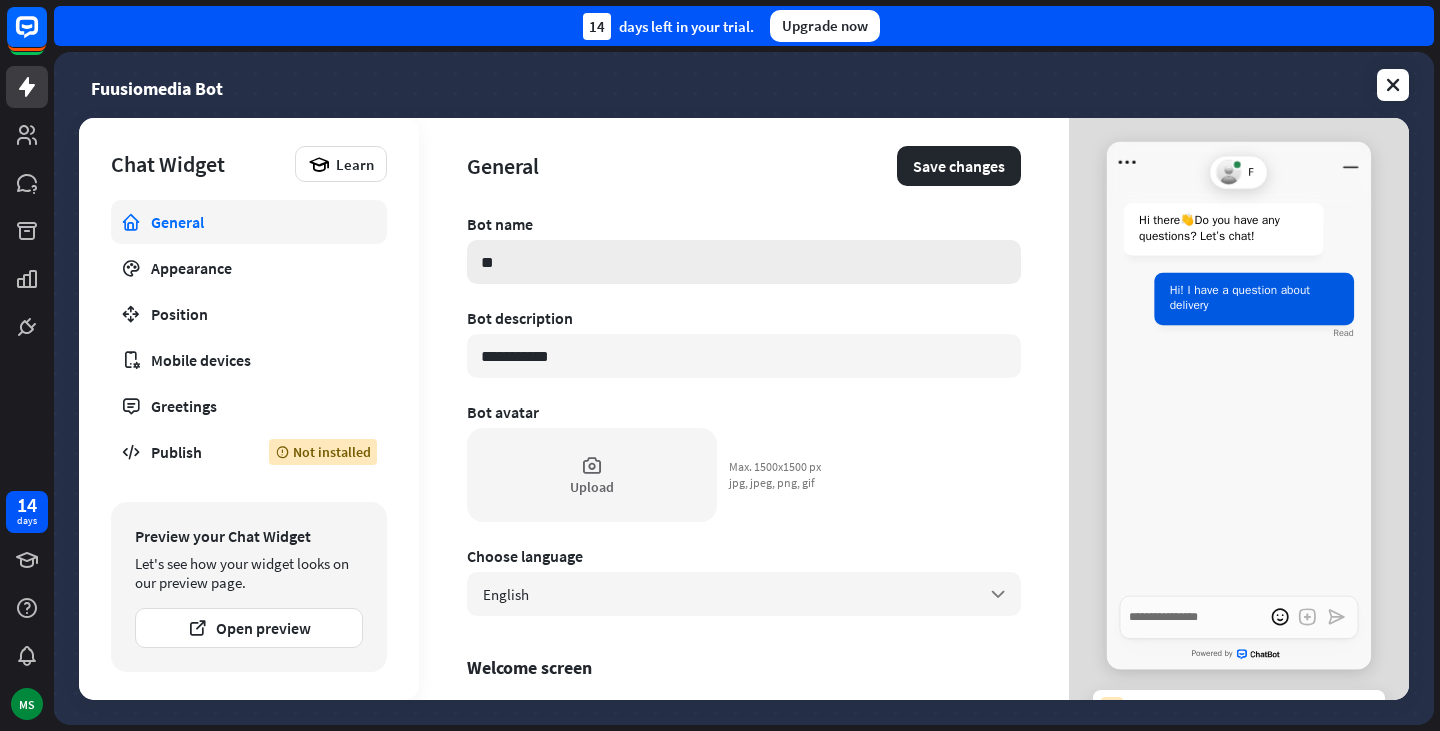 type on "*" 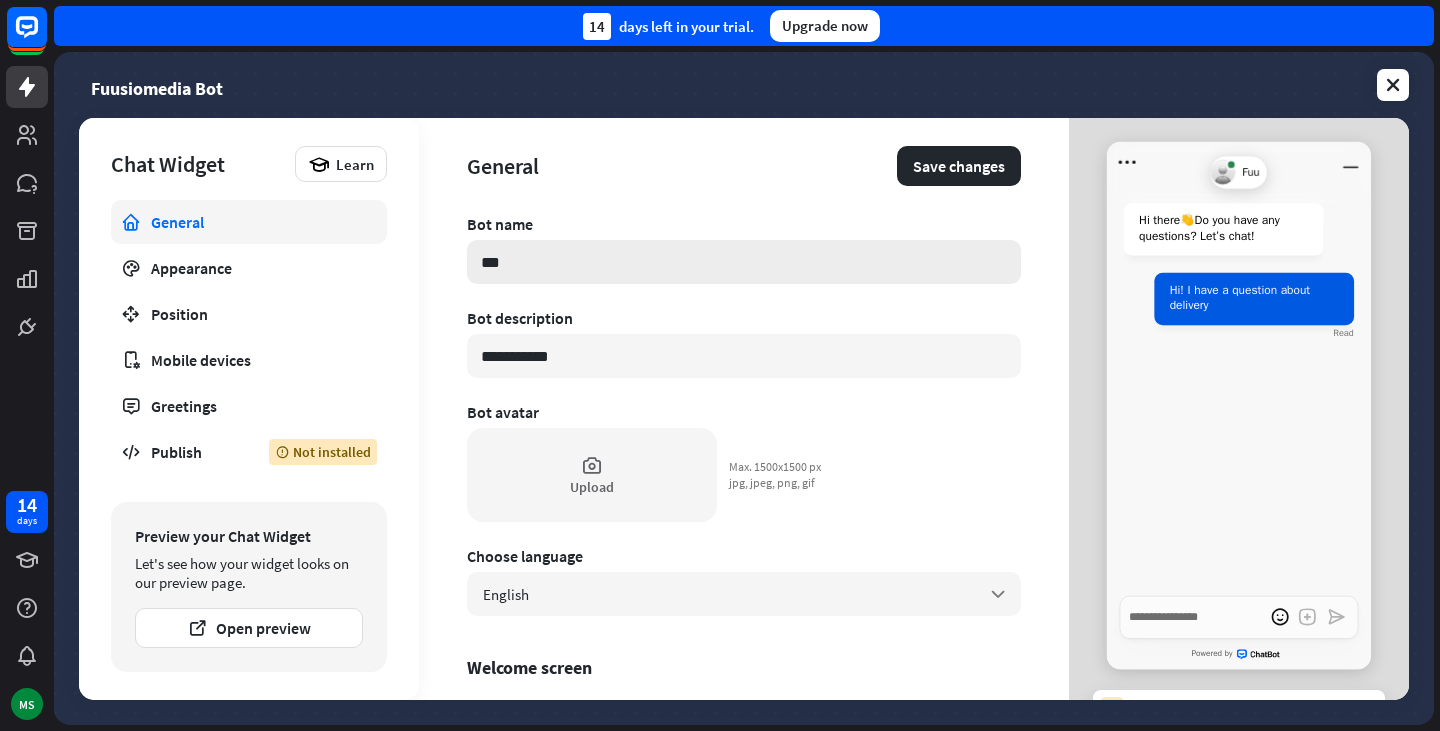 type on "*" 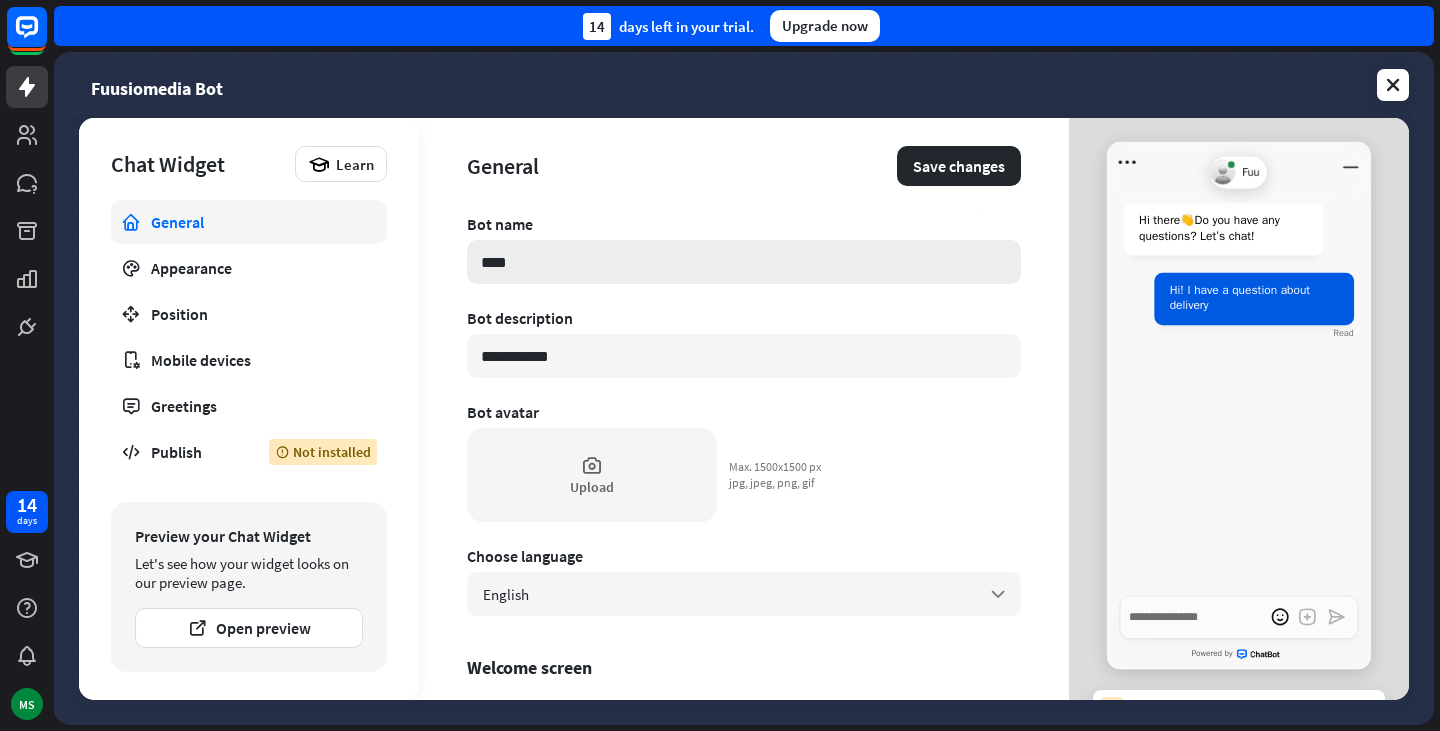 type on "*" 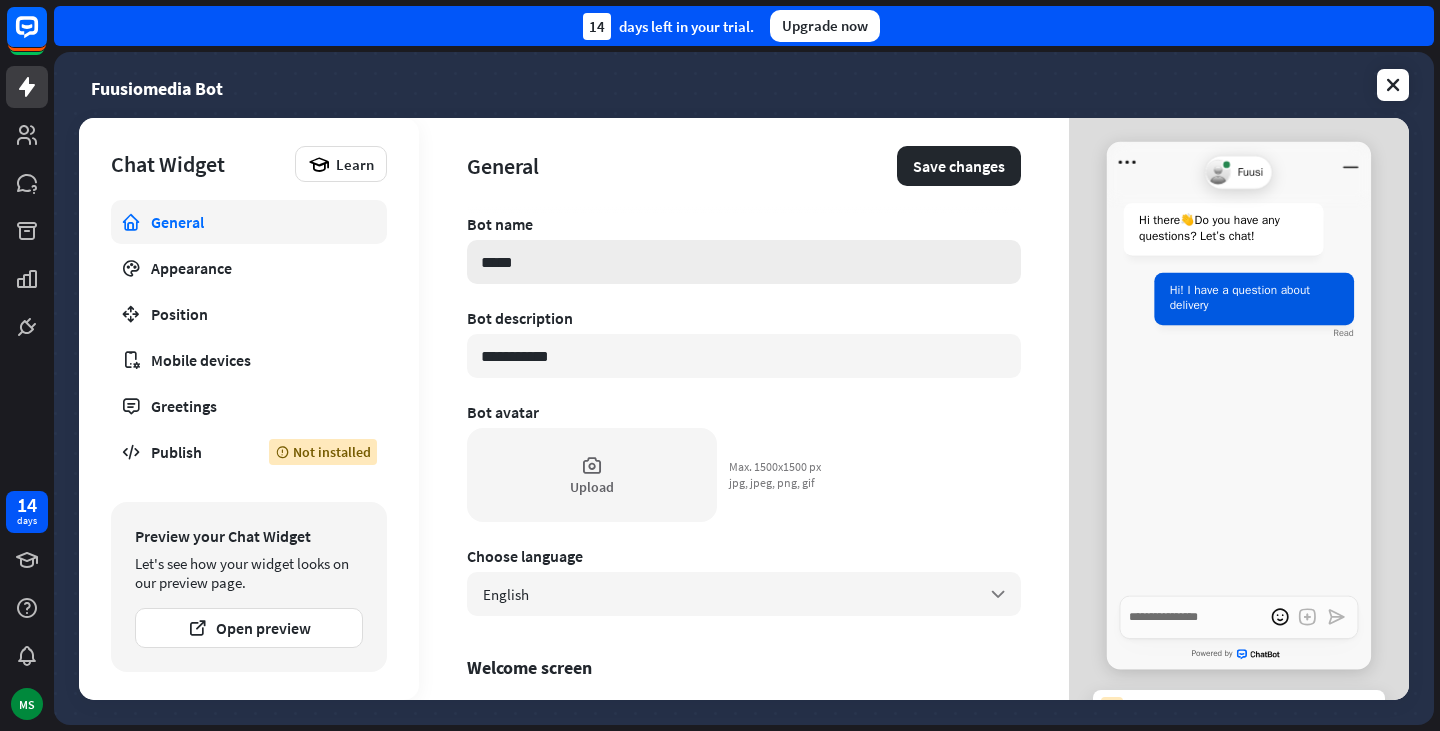 type on "*" 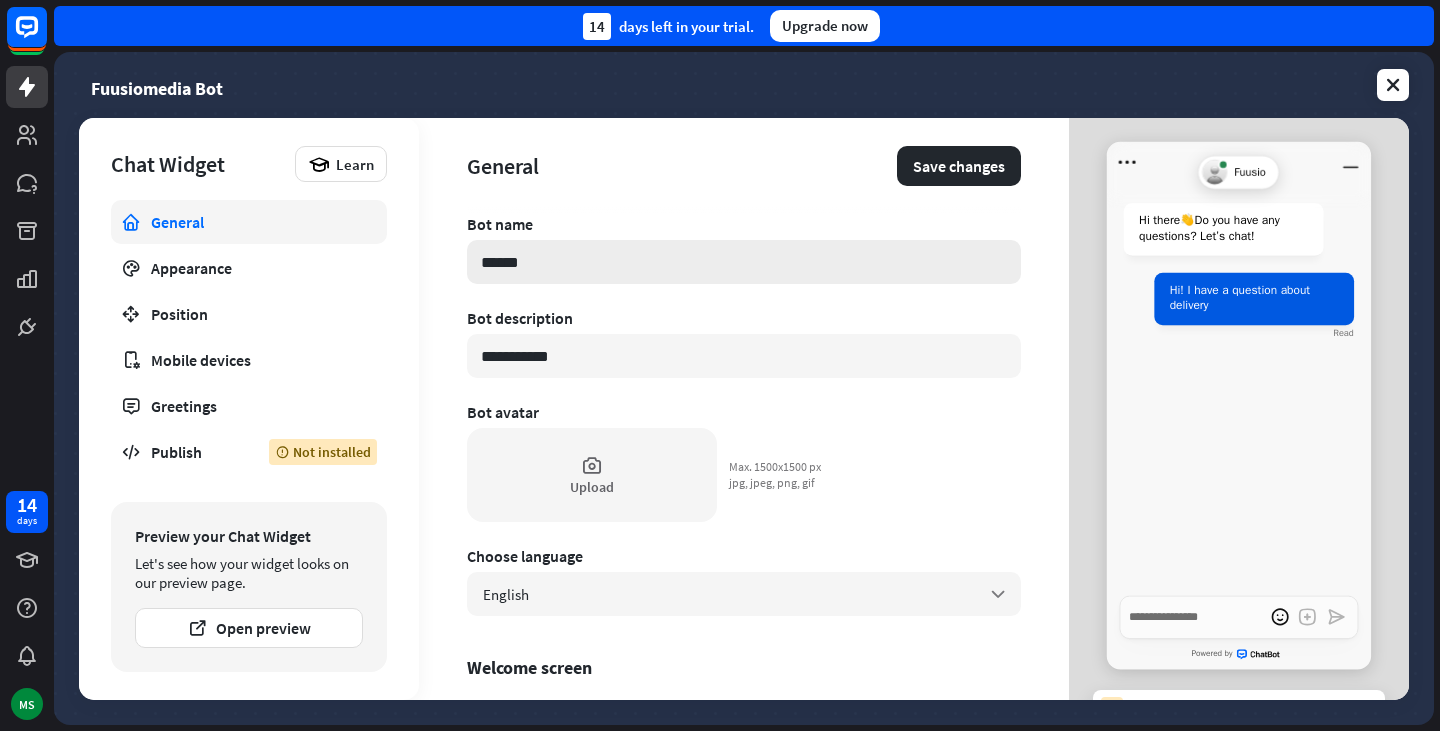 type on "*" 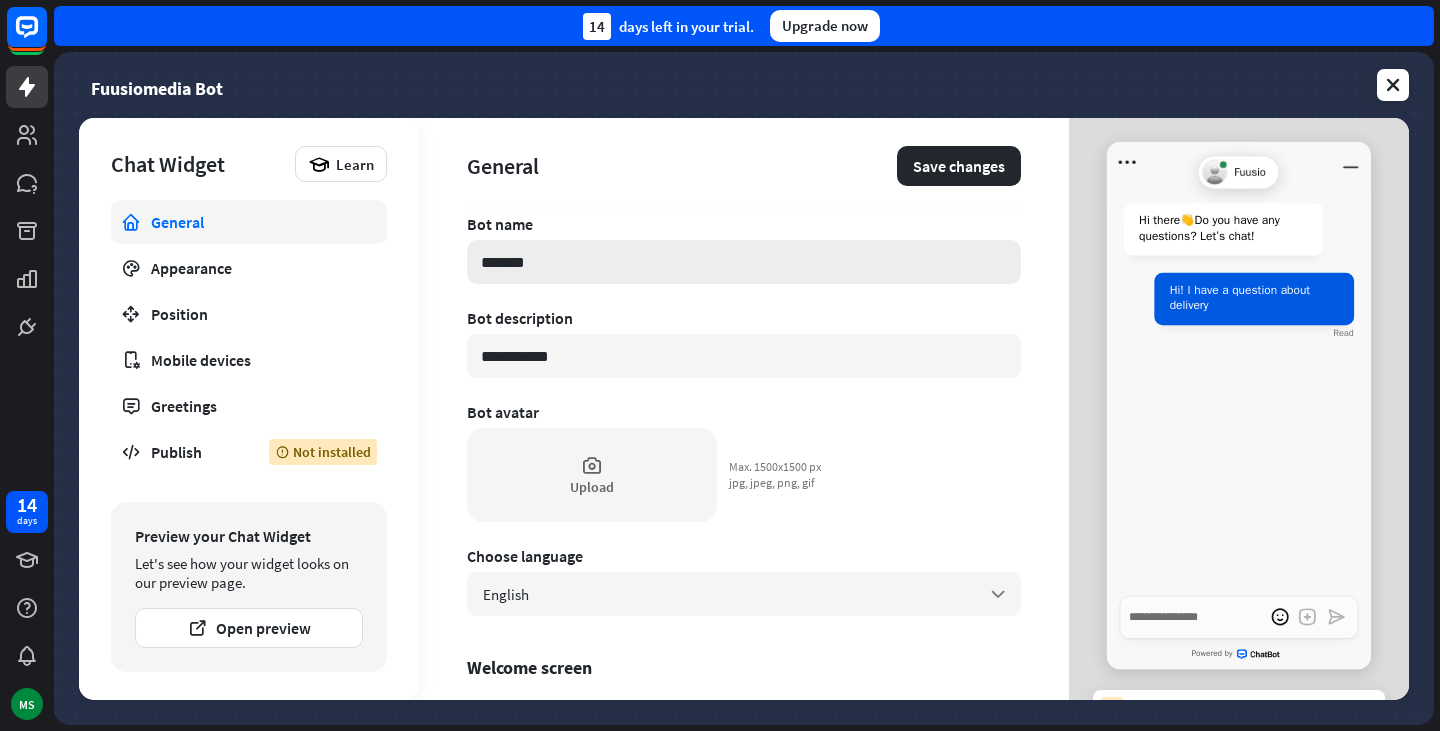 type on "*" 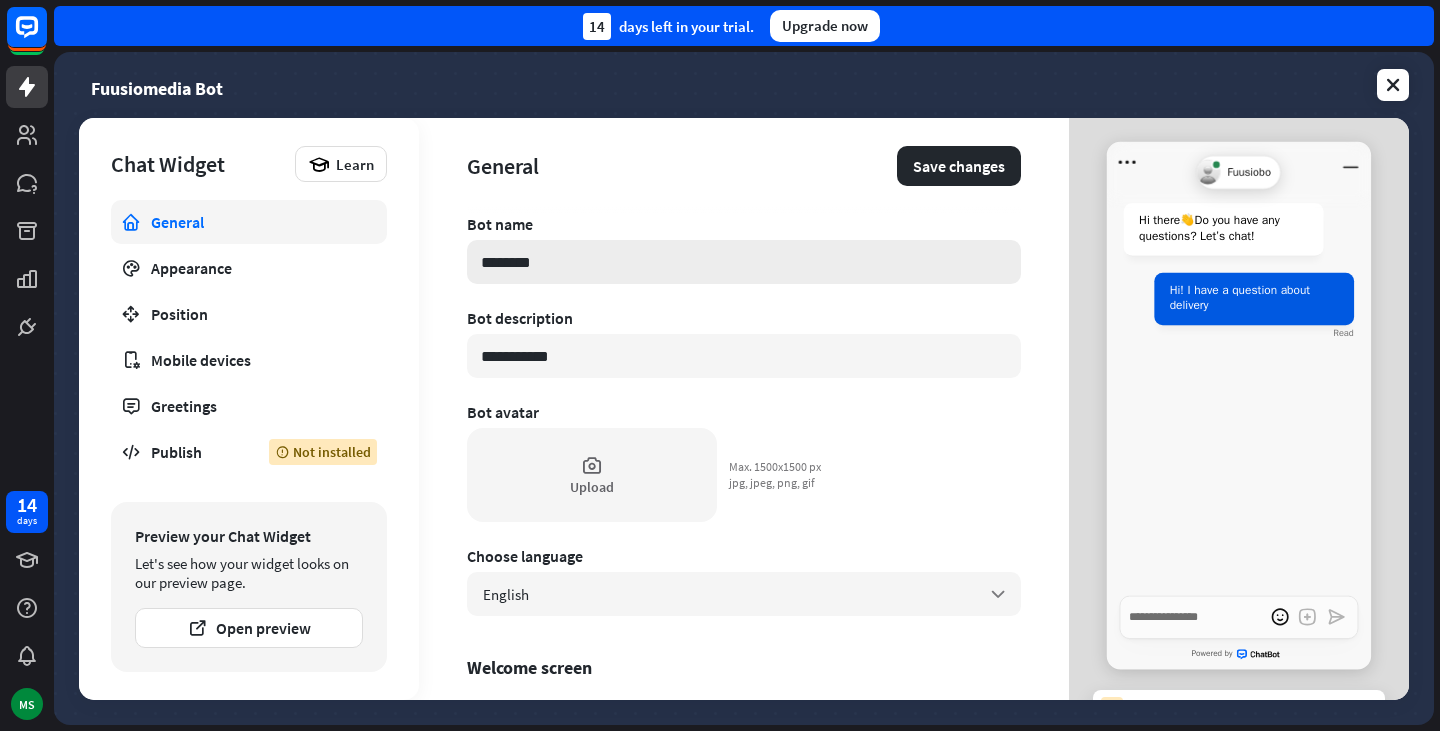 type on "*" 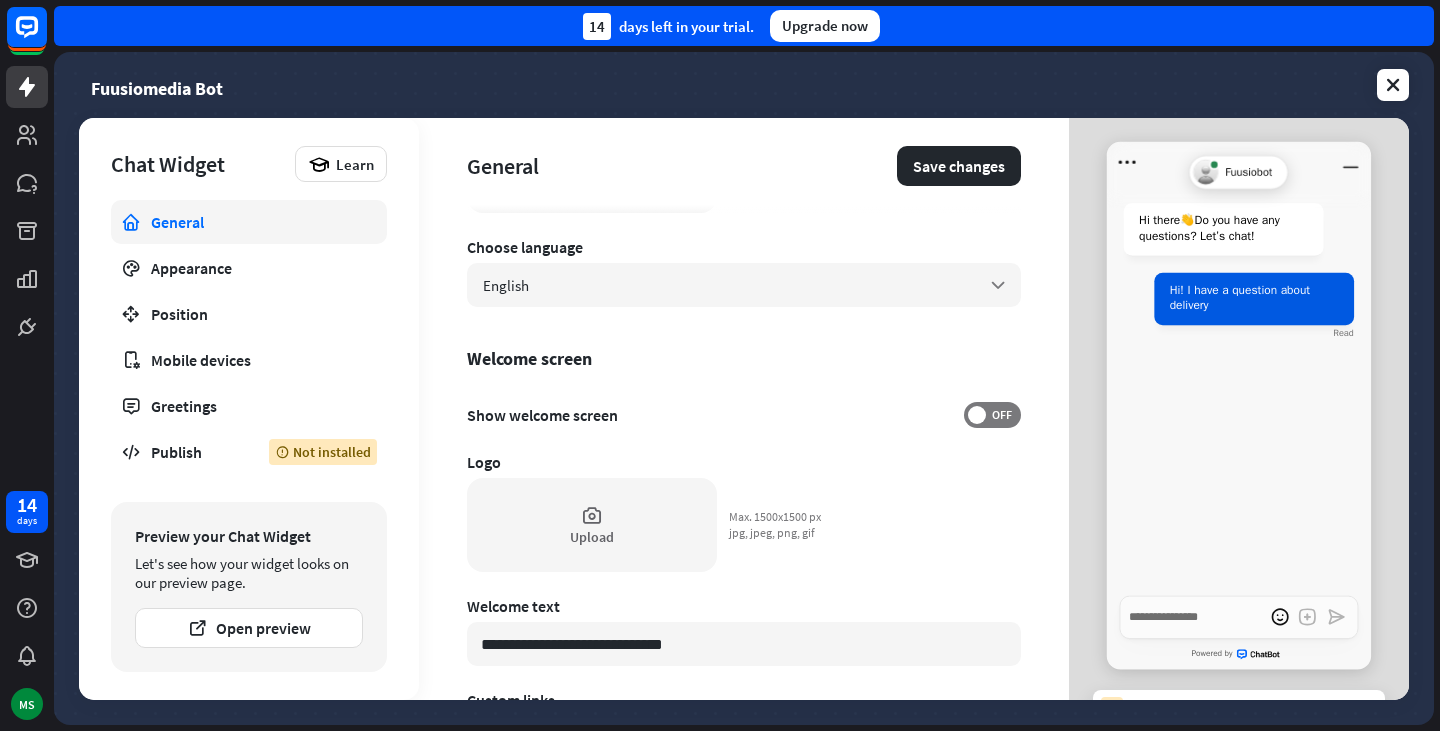scroll, scrollTop: 353, scrollLeft: 0, axis: vertical 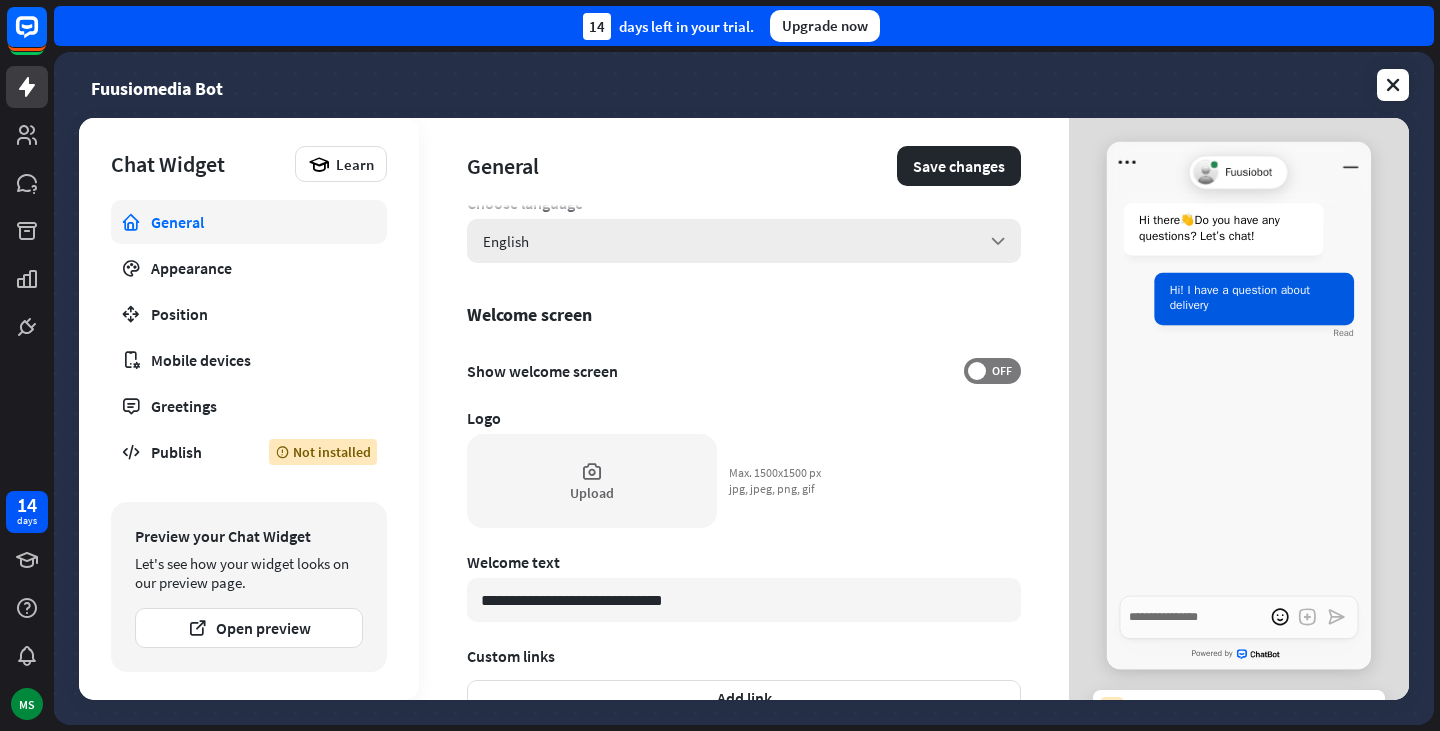 type on "*********" 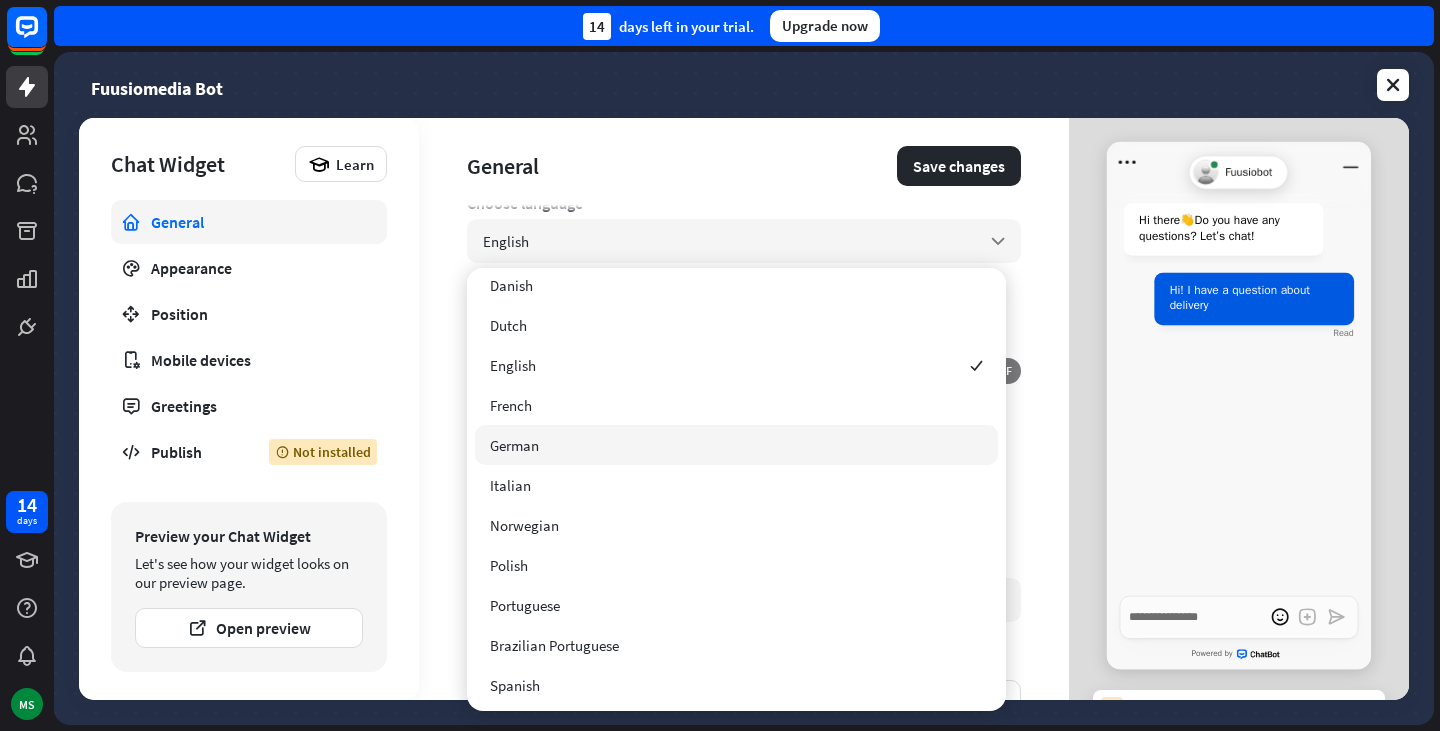 scroll, scrollTop: 0, scrollLeft: 0, axis: both 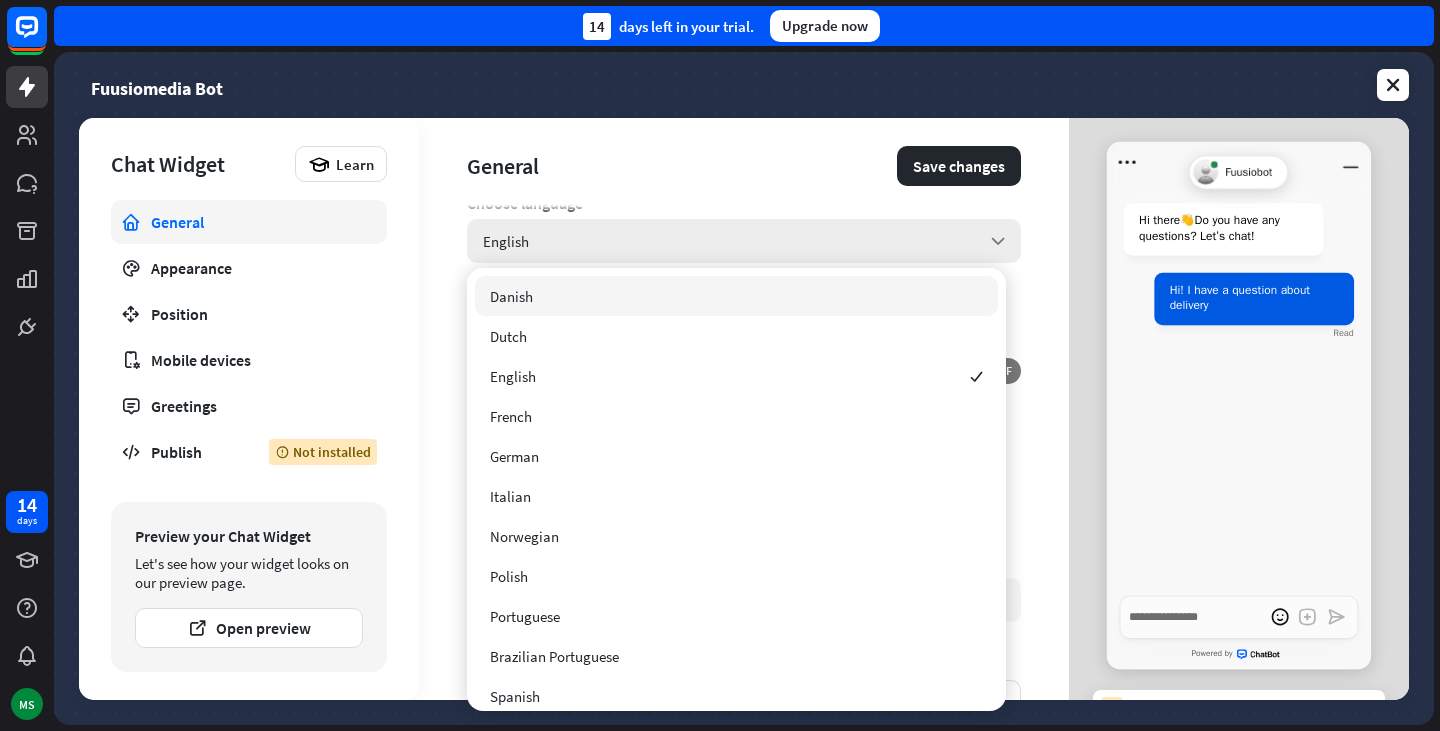 click on "English
arrow_down" at bounding box center (744, 241) 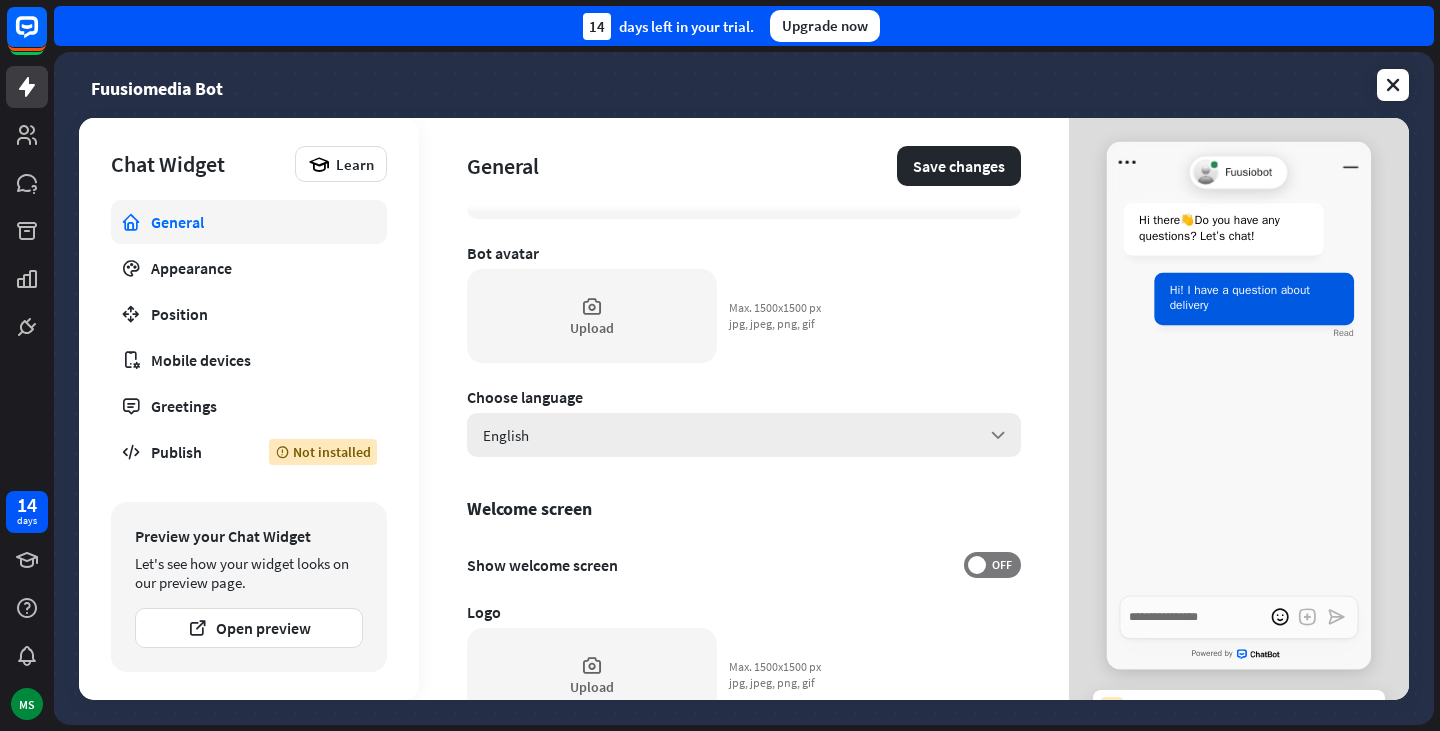 scroll, scrollTop: 158, scrollLeft: 0, axis: vertical 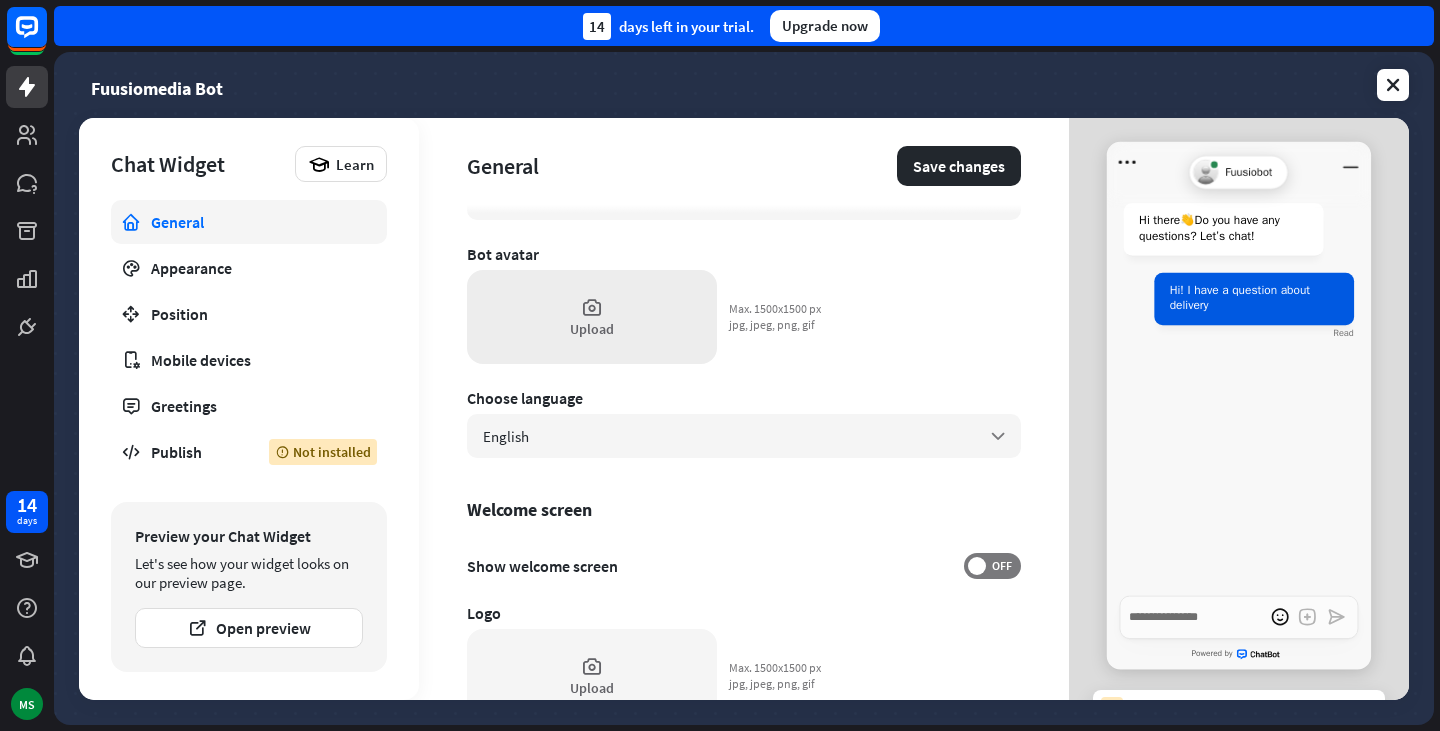 click at bounding box center [592, 307] 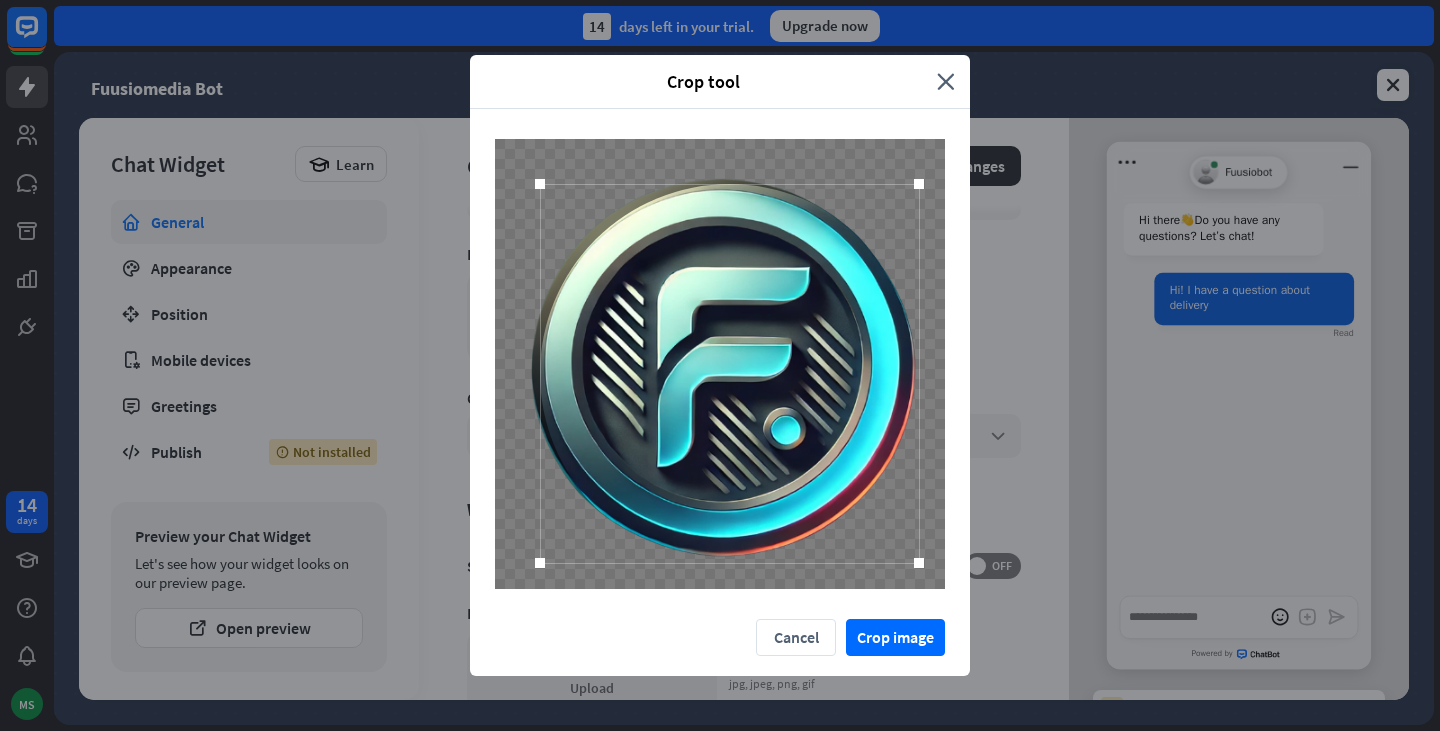 drag, startPoint x: 899, startPoint y: 544, endPoint x: 918, endPoint y: 550, distance: 19.924858 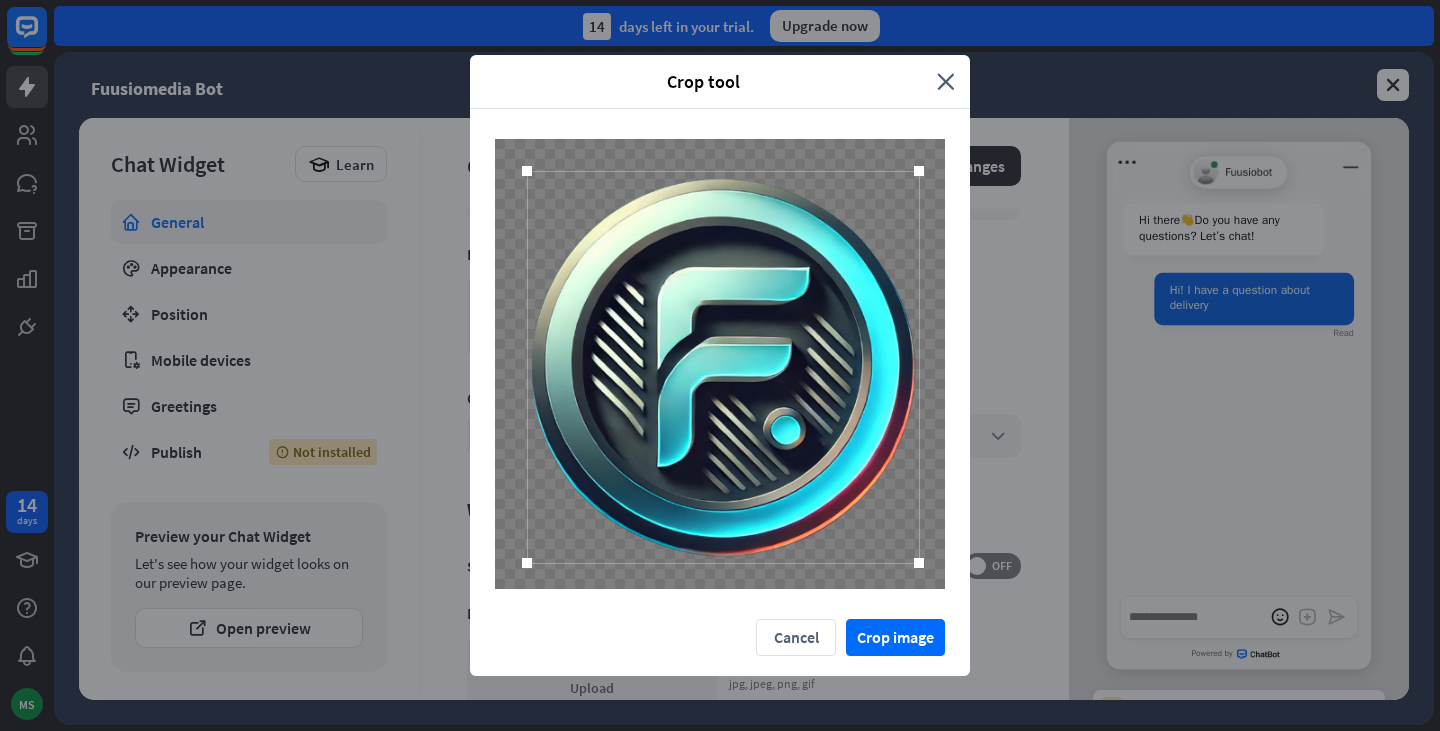 drag, startPoint x: 538, startPoint y: 181, endPoint x: 524, endPoint y: 167, distance: 19.79899 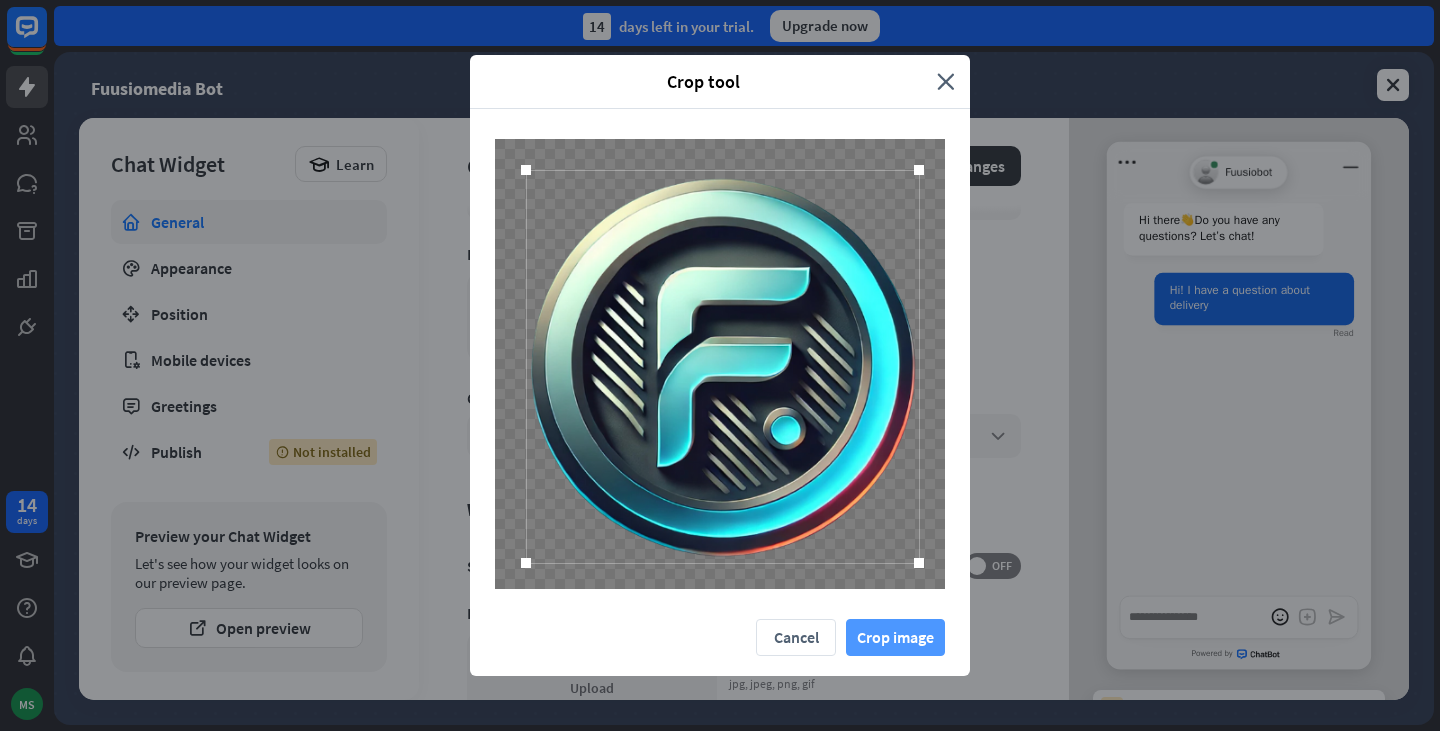 click on "Crop image" at bounding box center [895, 637] 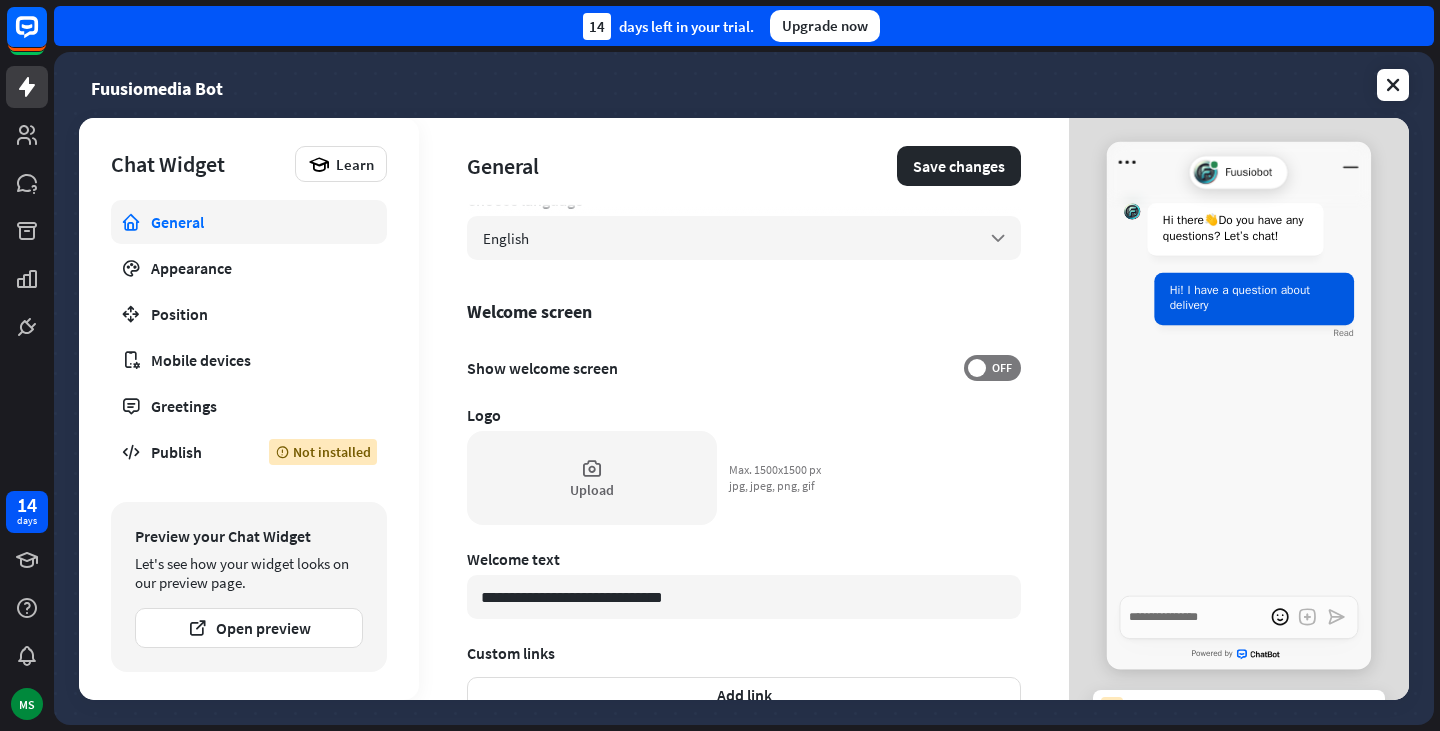 scroll, scrollTop: 359, scrollLeft: 0, axis: vertical 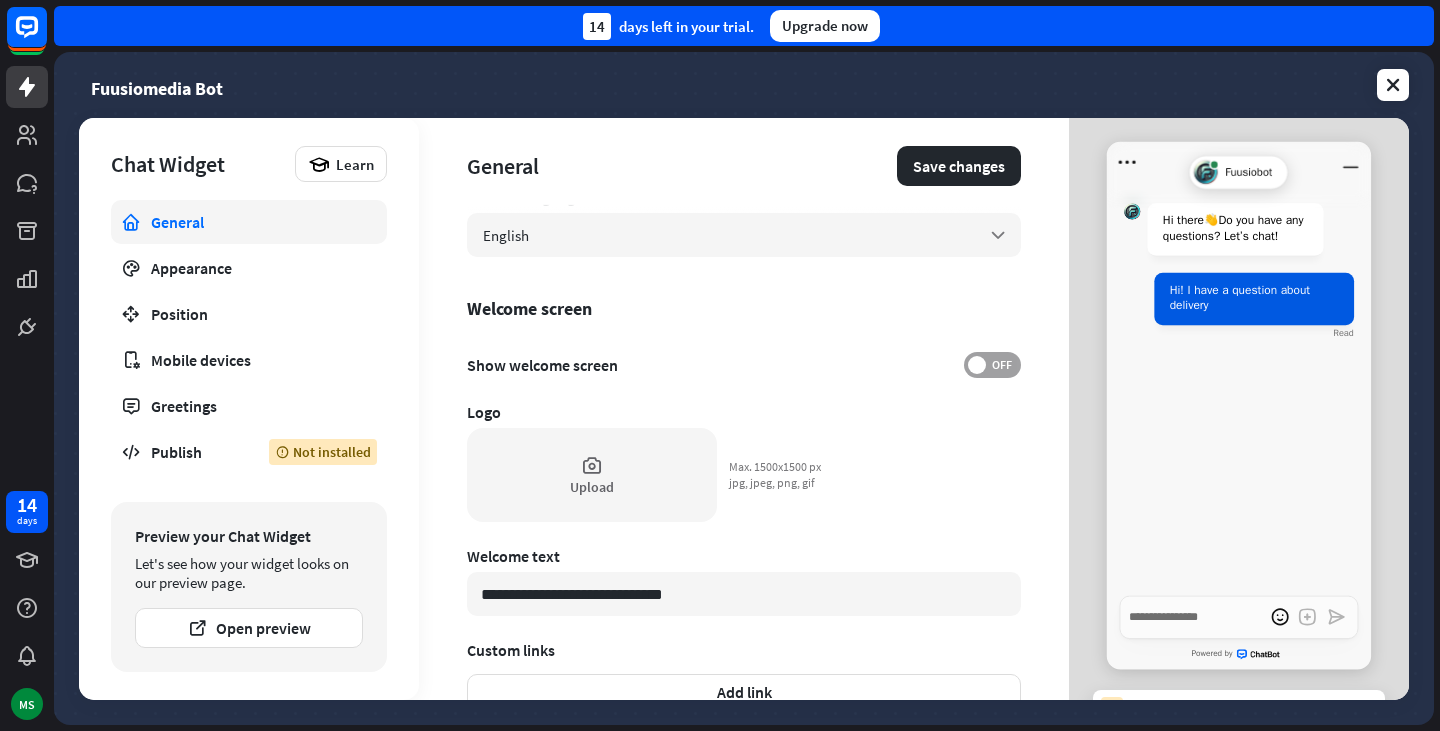 click on "OFF" at bounding box center (1001, 365) 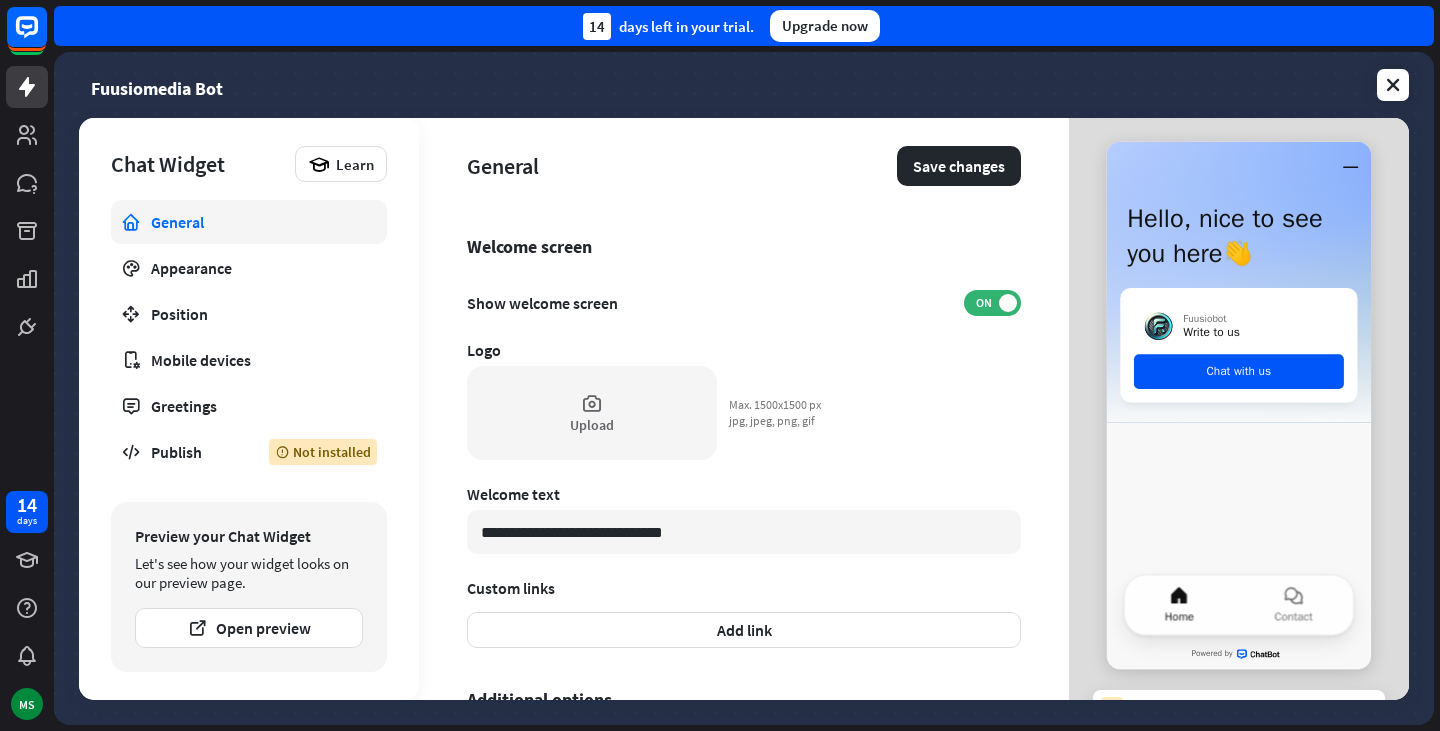 scroll, scrollTop: 422, scrollLeft: 0, axis: vertical 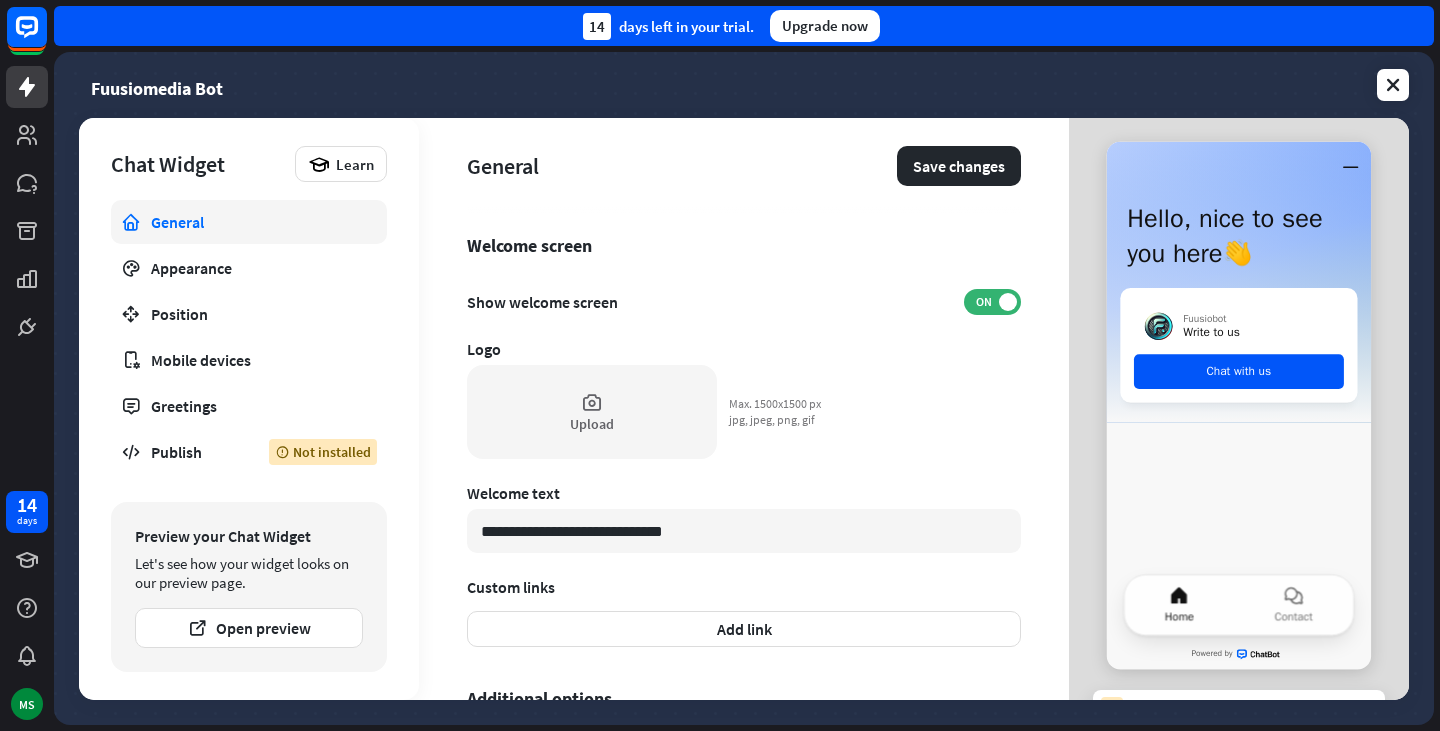 drag, startPoint x: 711, startPoint y: 537, endPoint x: 453, endPoint y: 539, distance: 258.00775 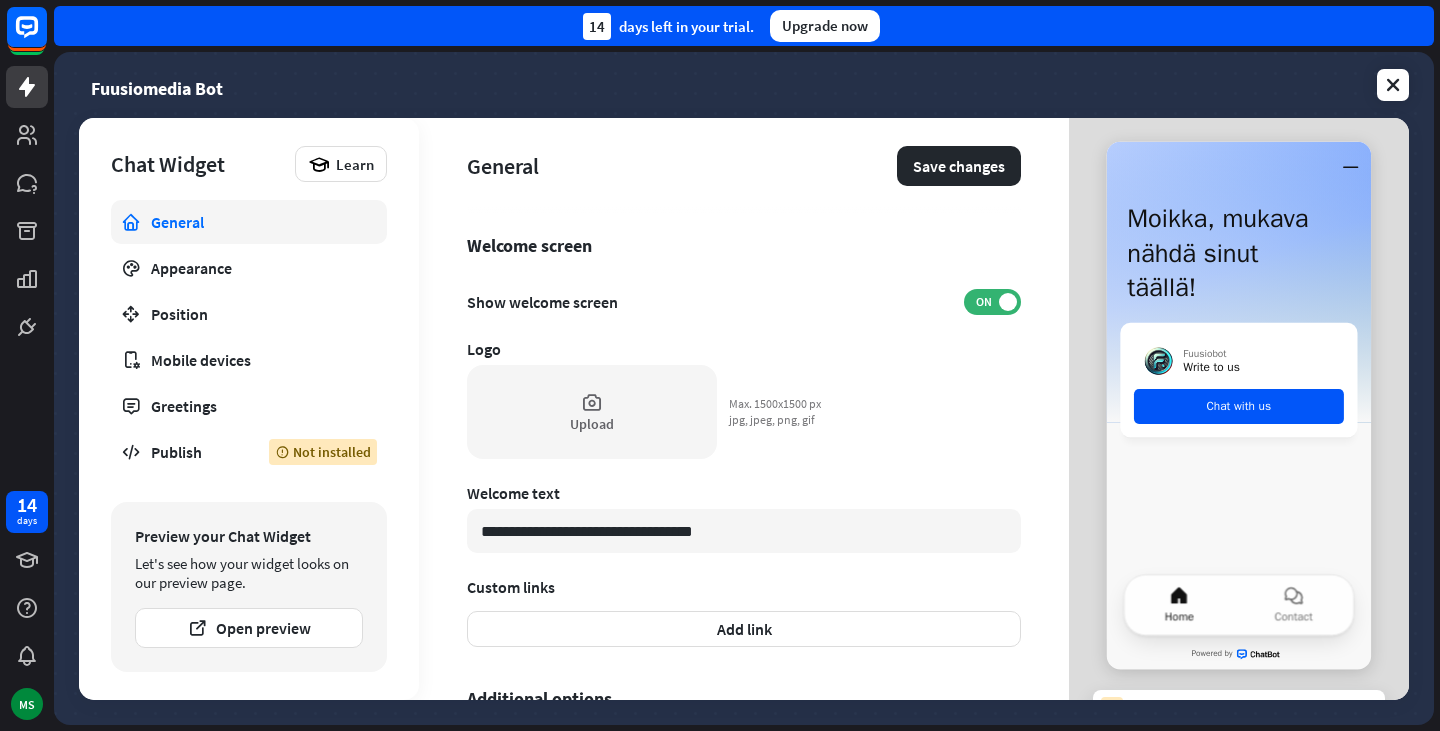 scroll, scrollTop: 586, scrollLeft: 0, axis: vertical 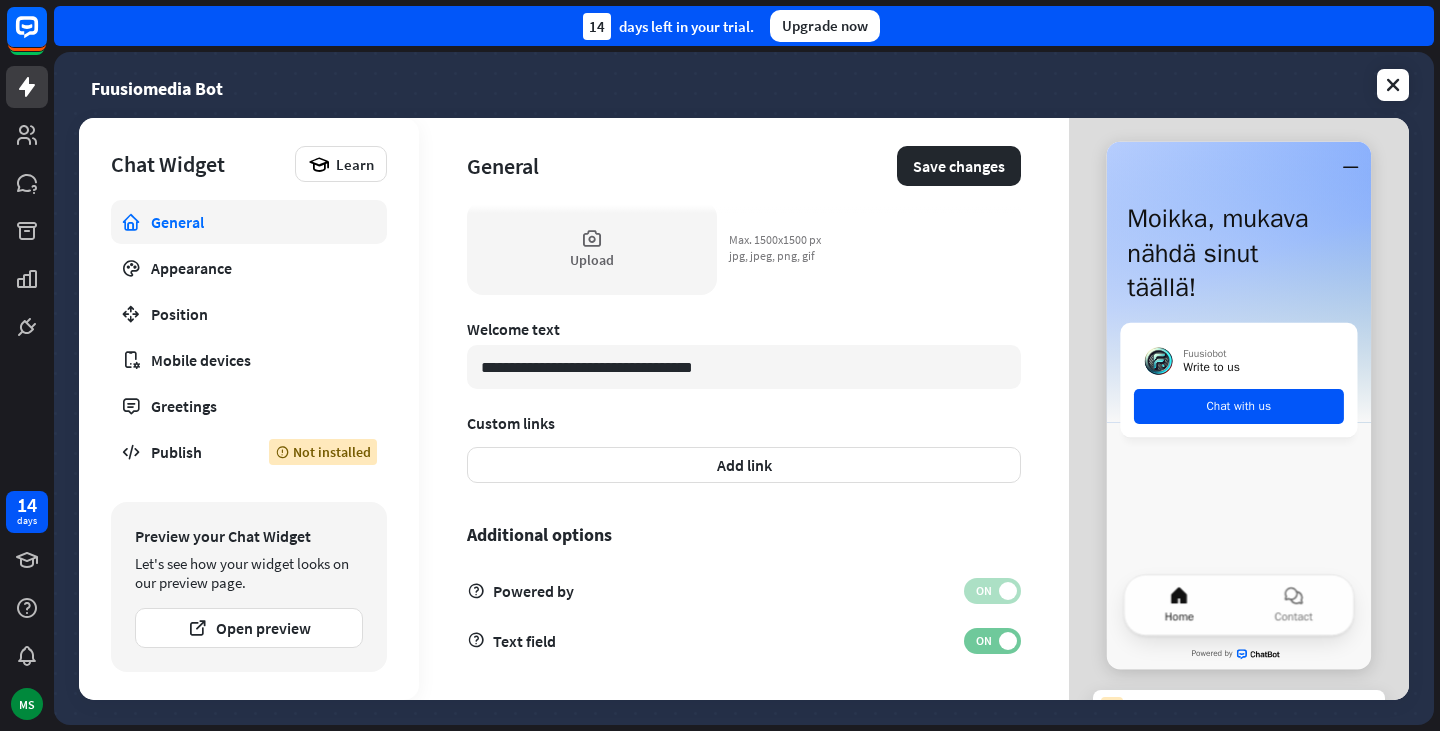 type on "**********" 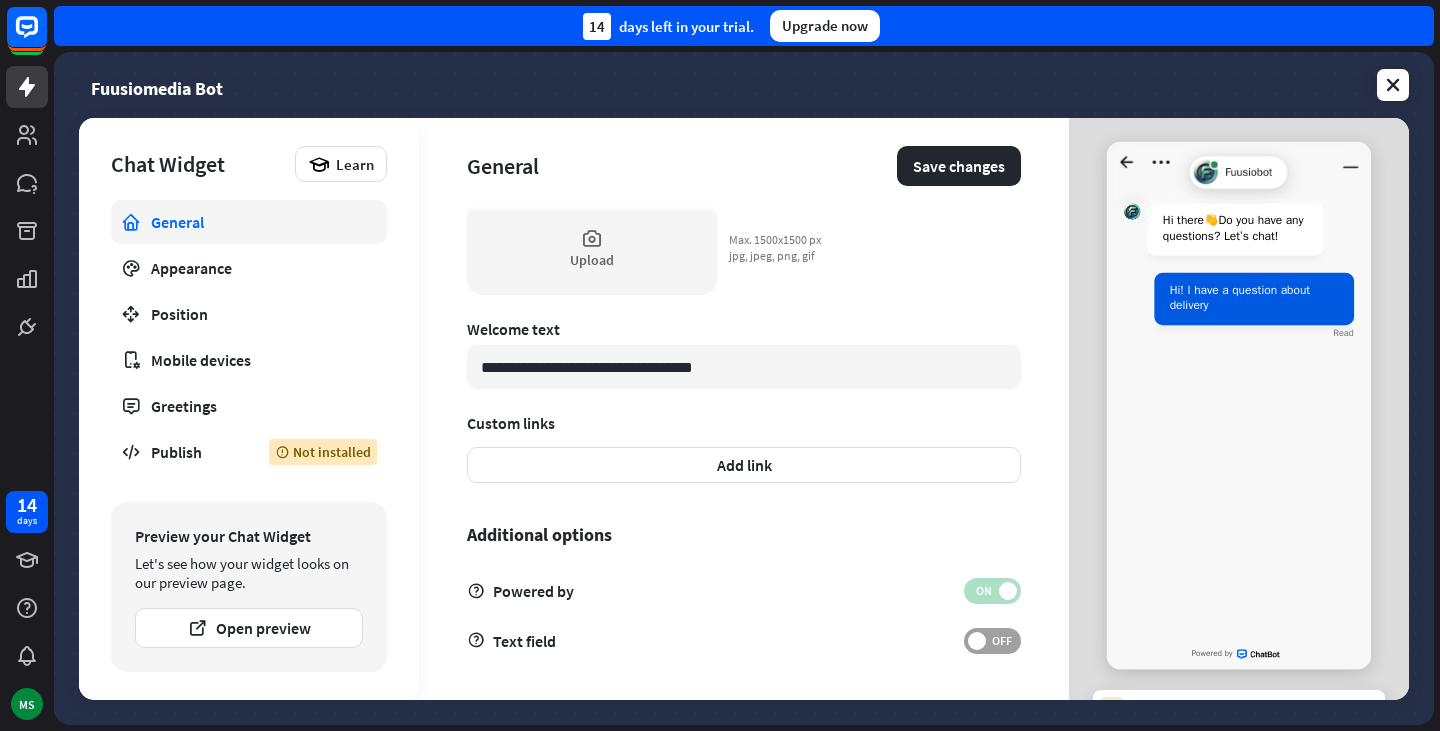 click on "OFF" at bounding box center (1001, 641) 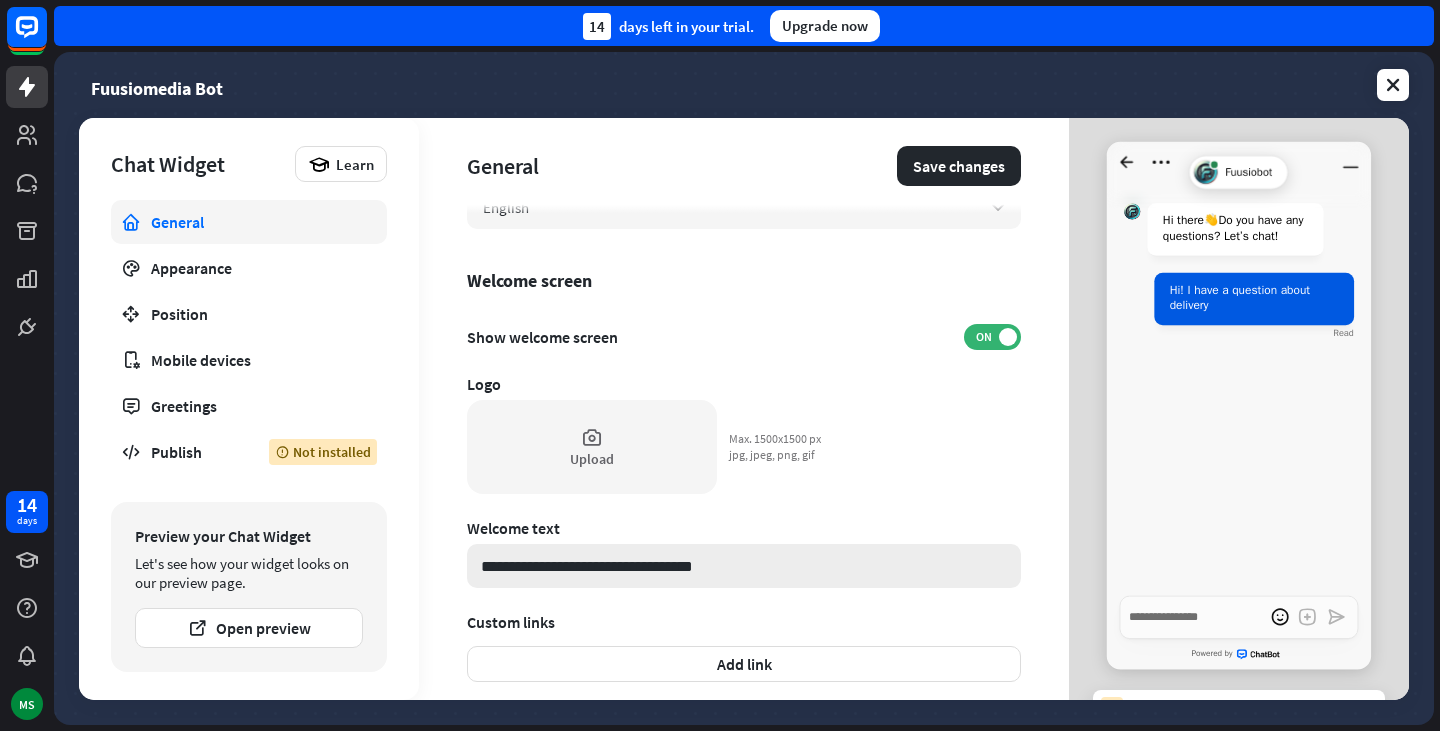 scroll, scrollTop: 586, scrollLeft: 0, axis: vertical 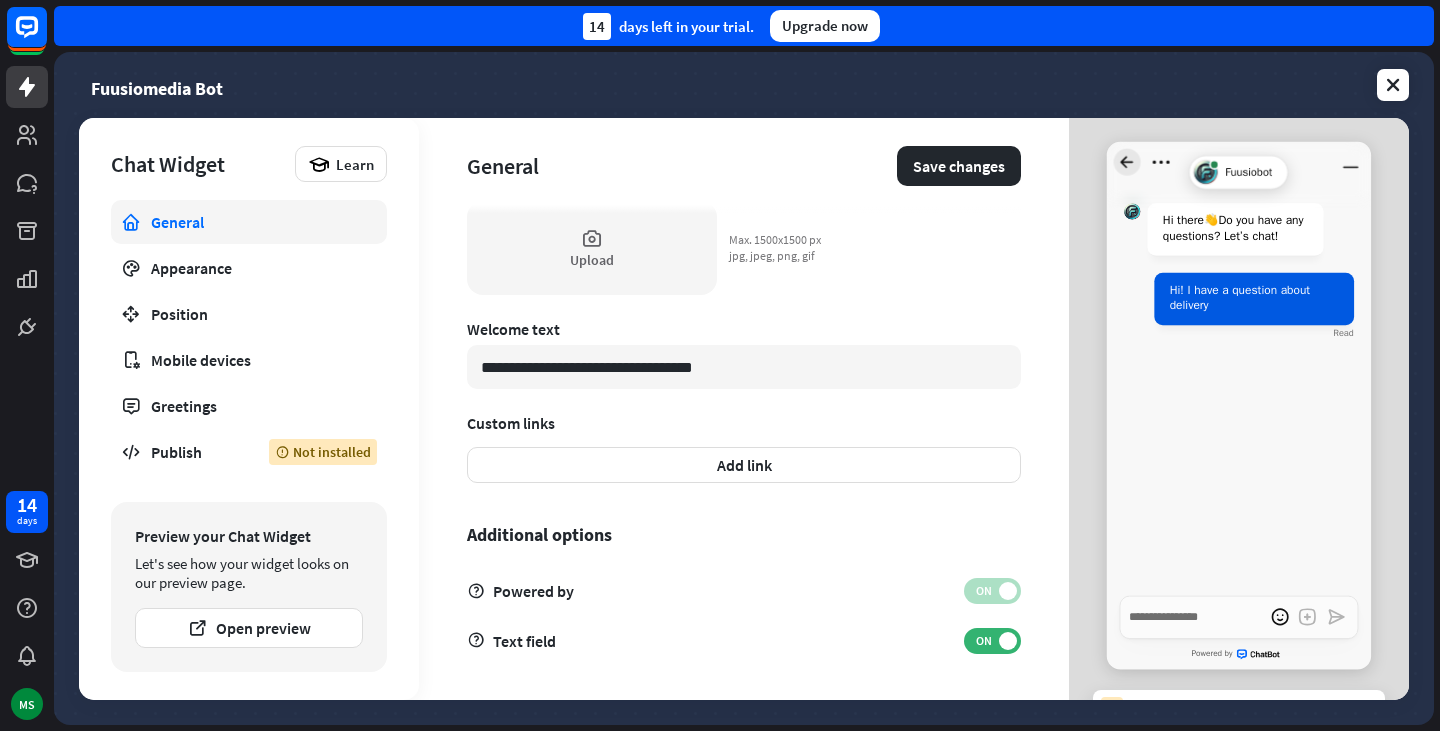 click 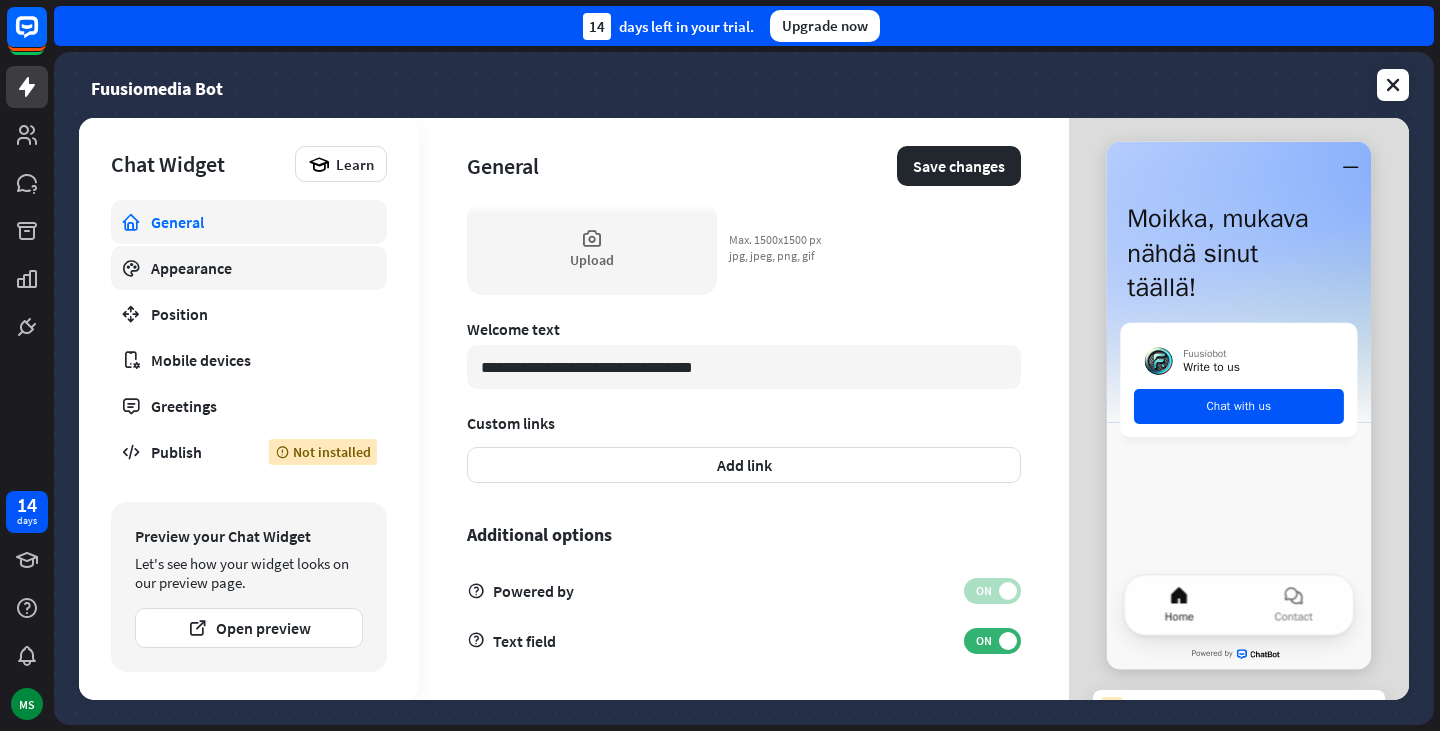 click on "Appearance" at bounding box center [249, 268] 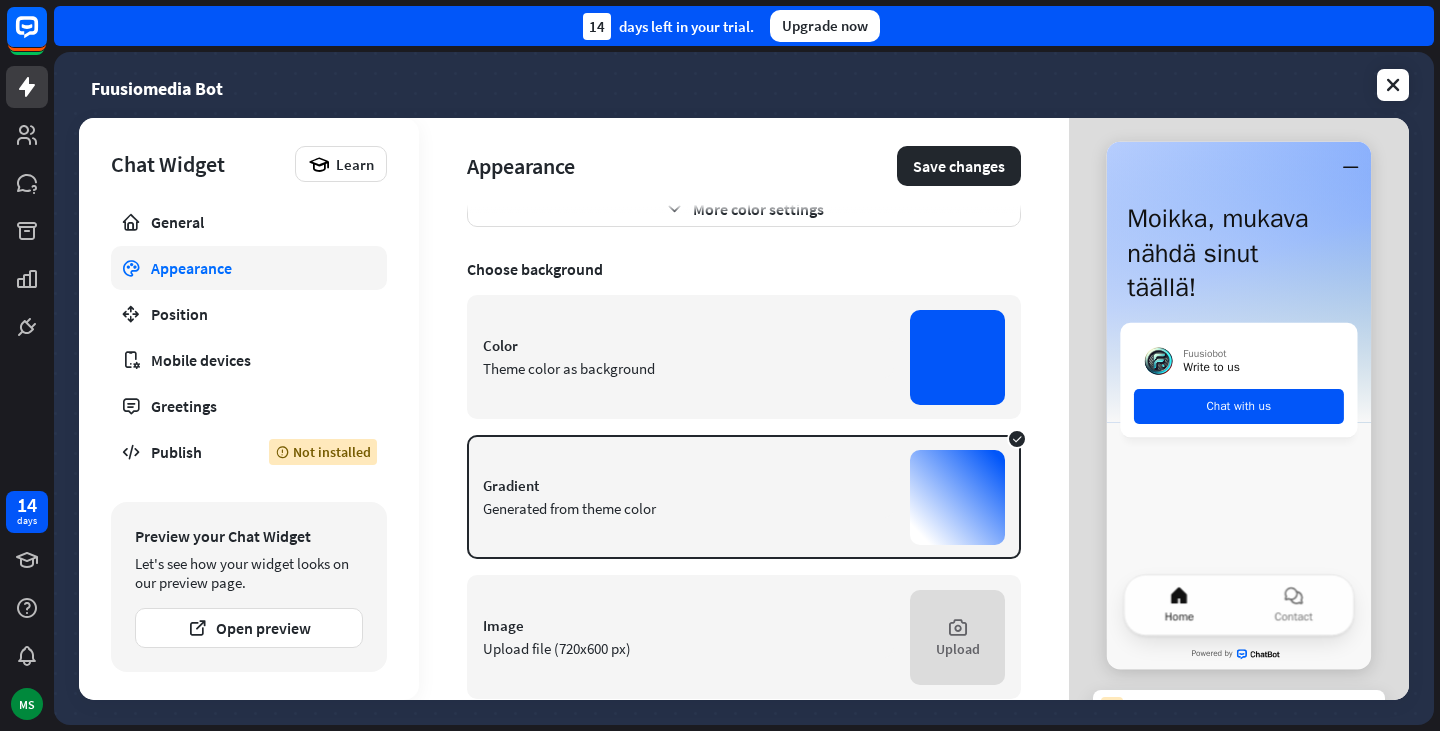 scroll, scrollTop: 370, scrollLeft: 0, axis: vertical 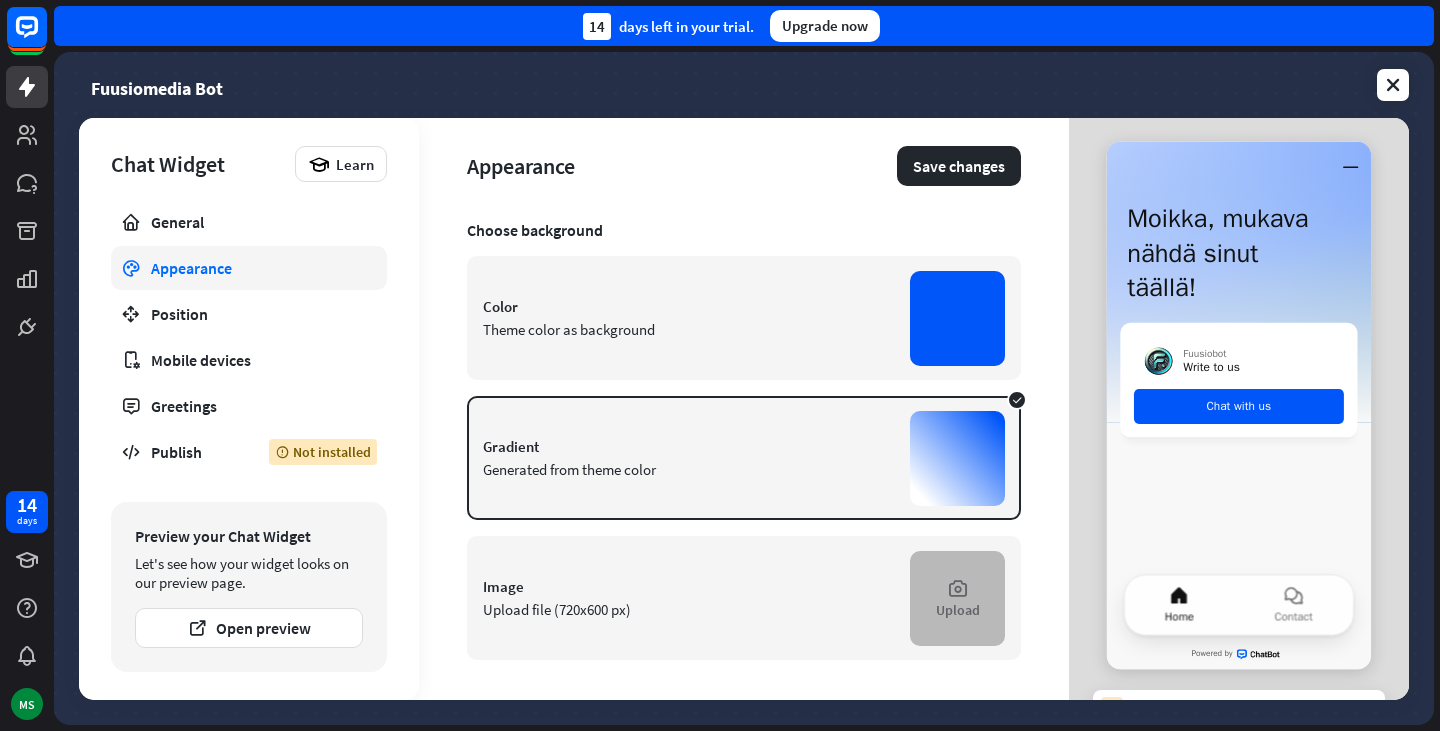 click at bounding box center [958, 588] 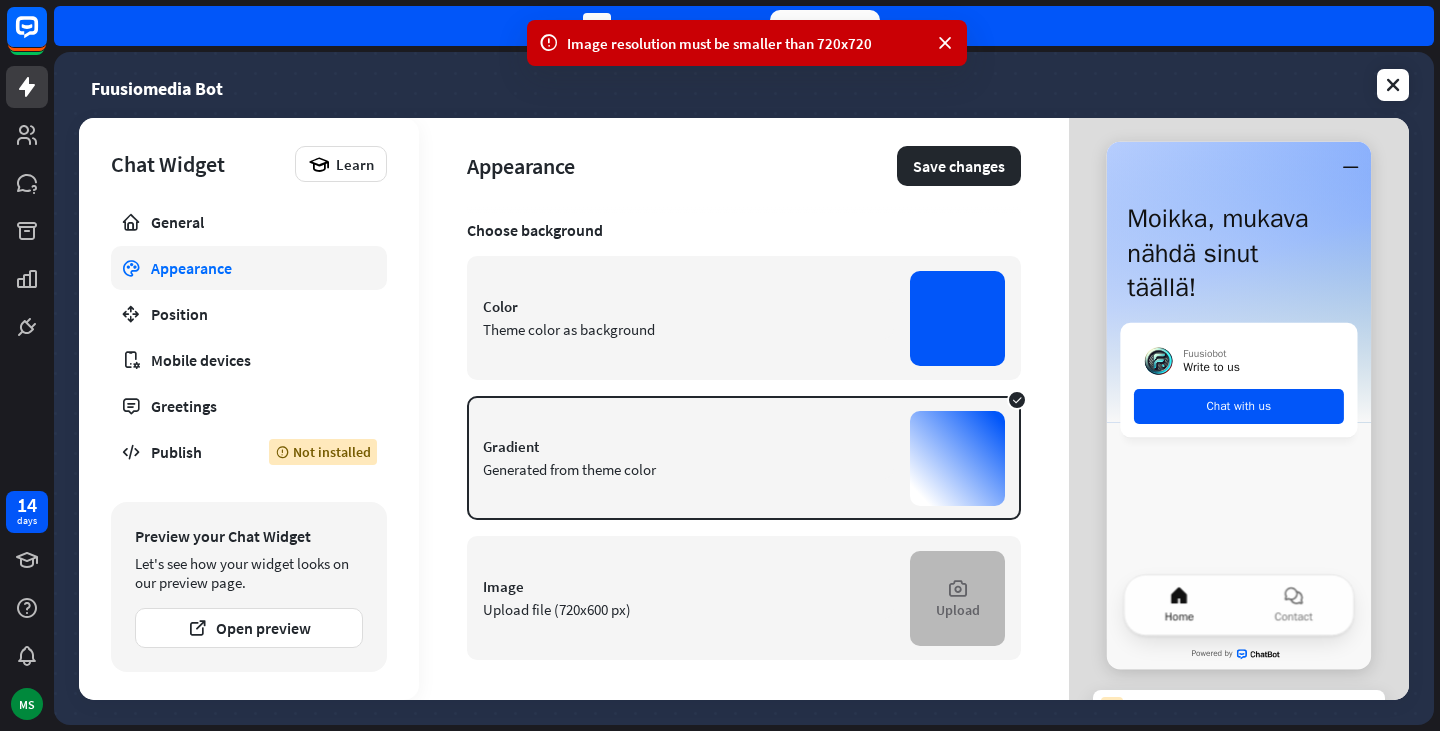 click on "Upload" at bounding box center (957, 598) 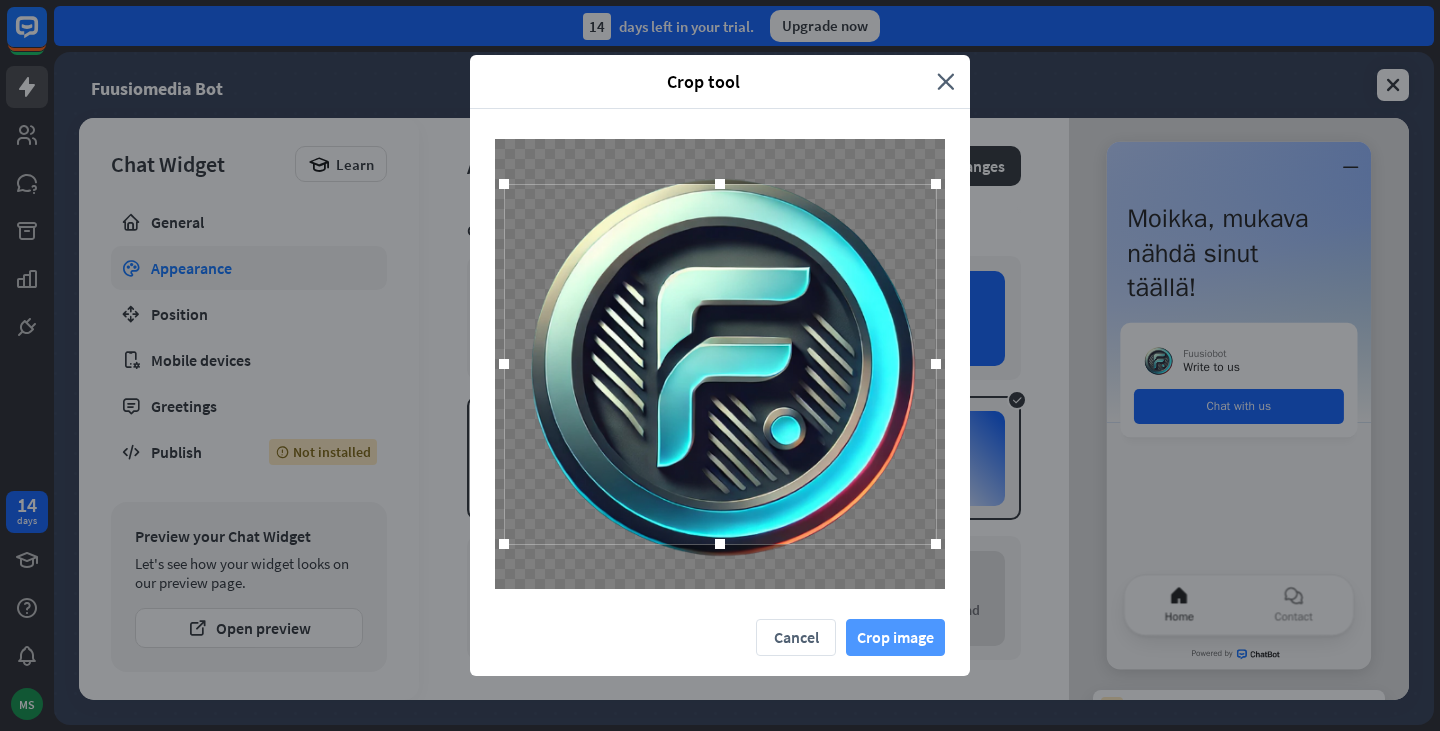 click on "Crop image" at bounding box center [895, 637] 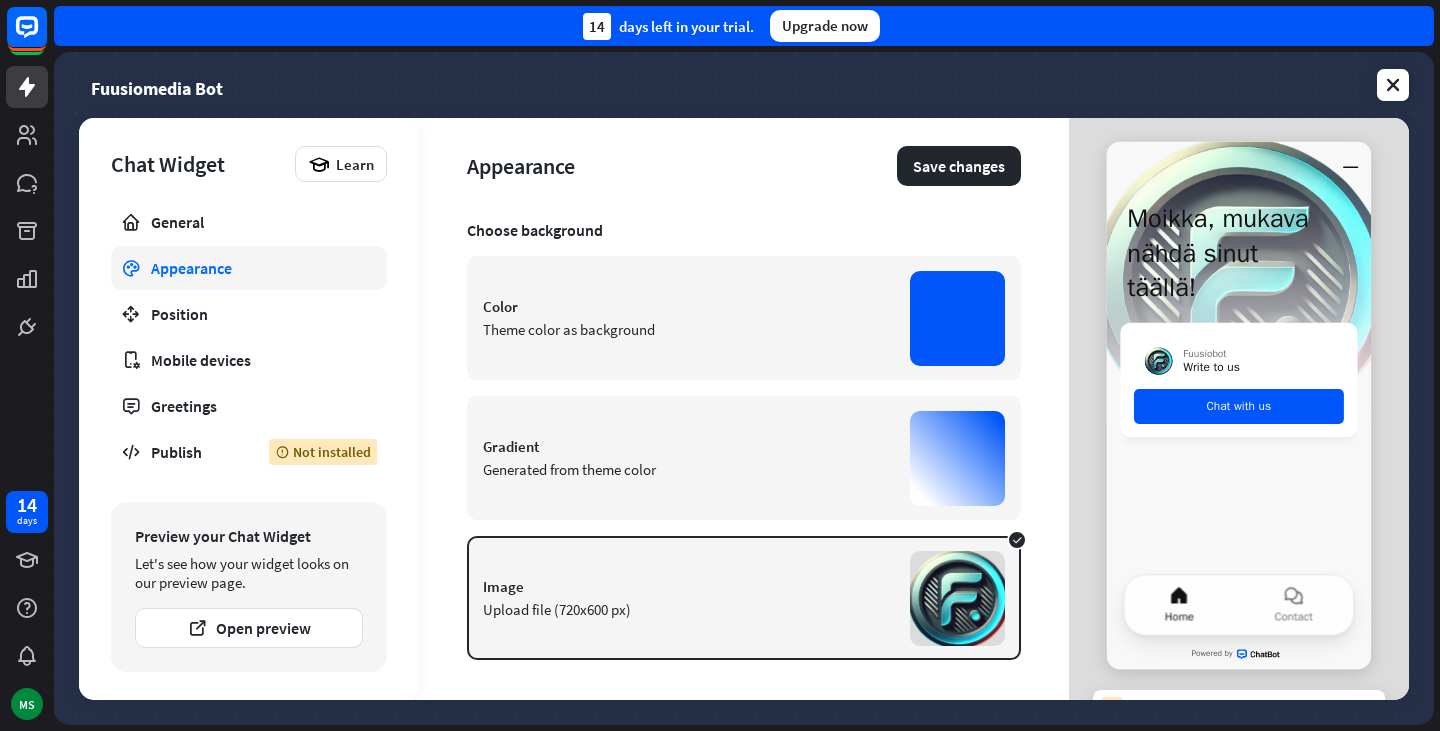 click on "Image
Upload file (720x600 px)
Change image" at bounding box center [744, 598] 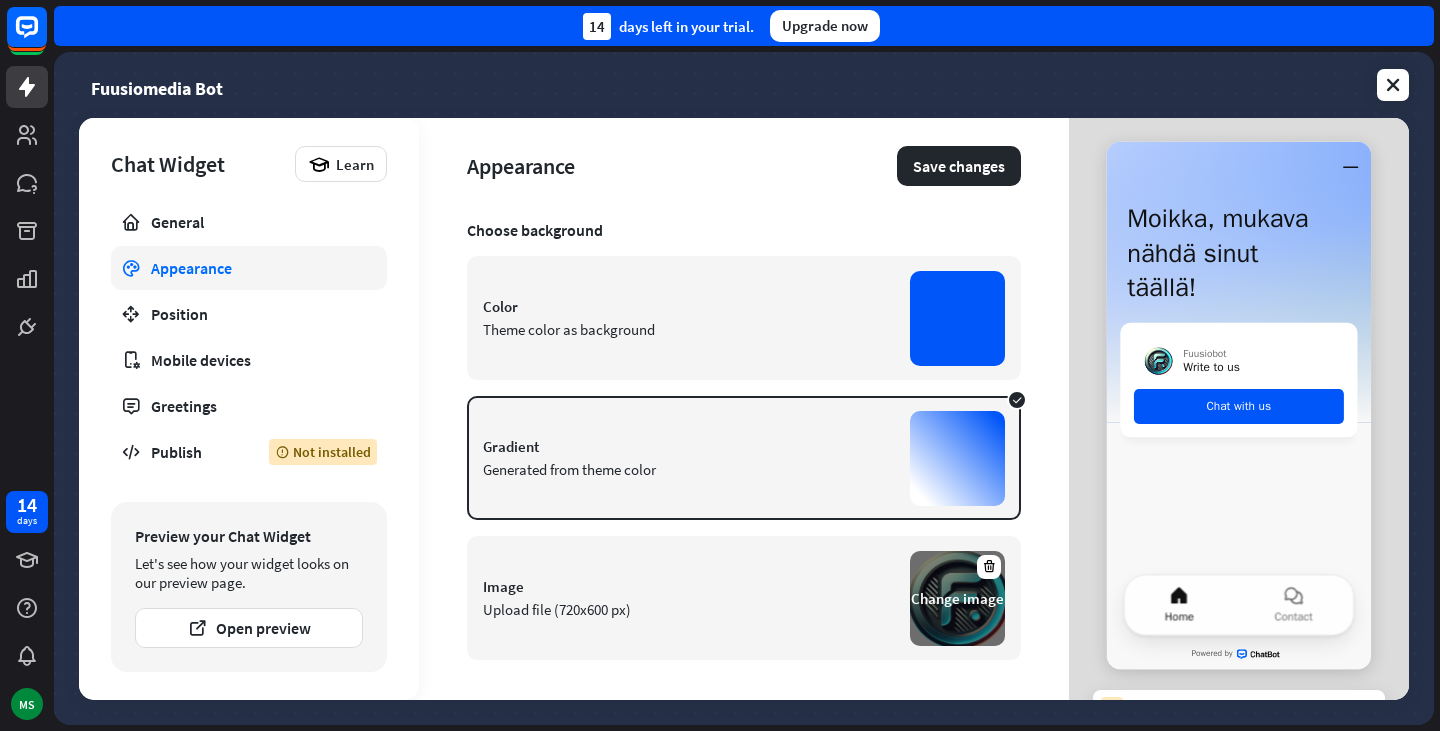 click on "Change image" at bounding box center [957, 598] 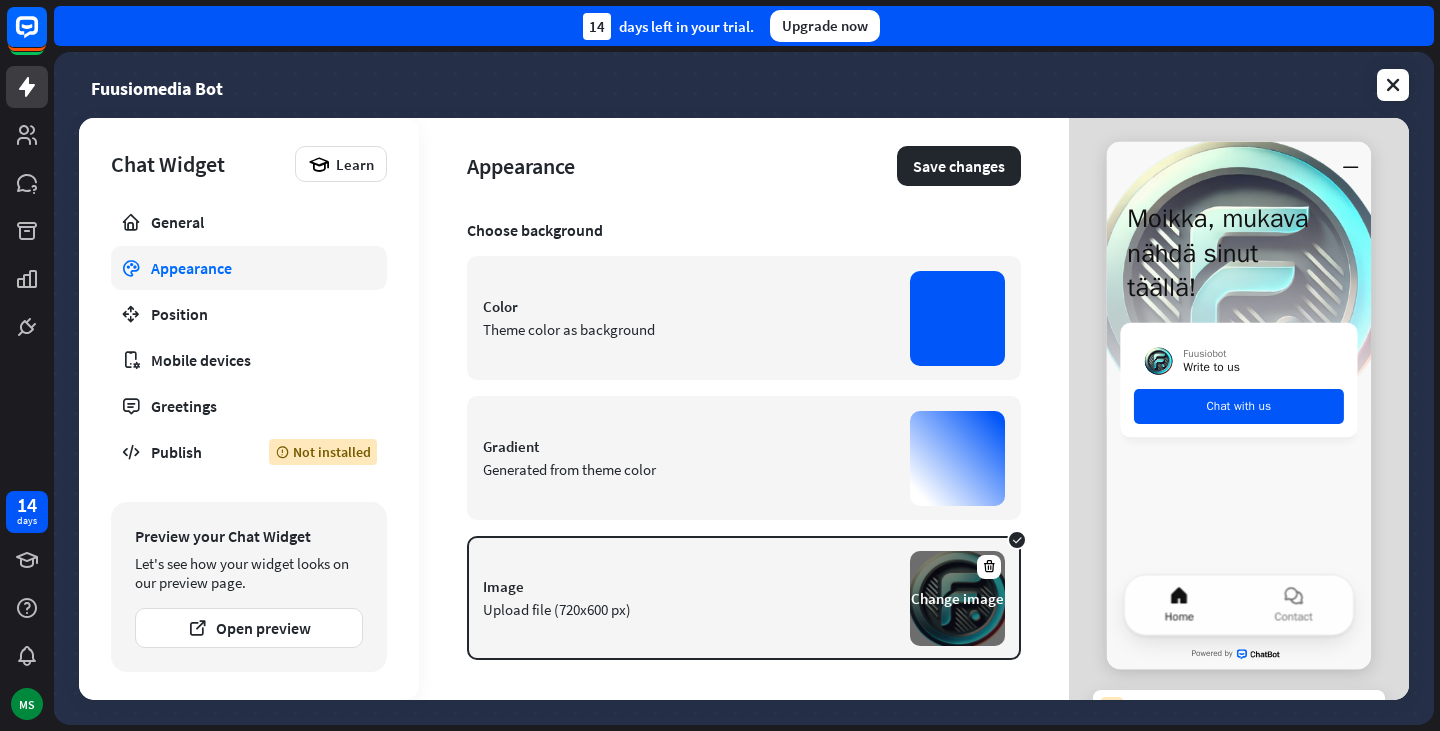 click on "Change image" at bounding box center (957, 598) 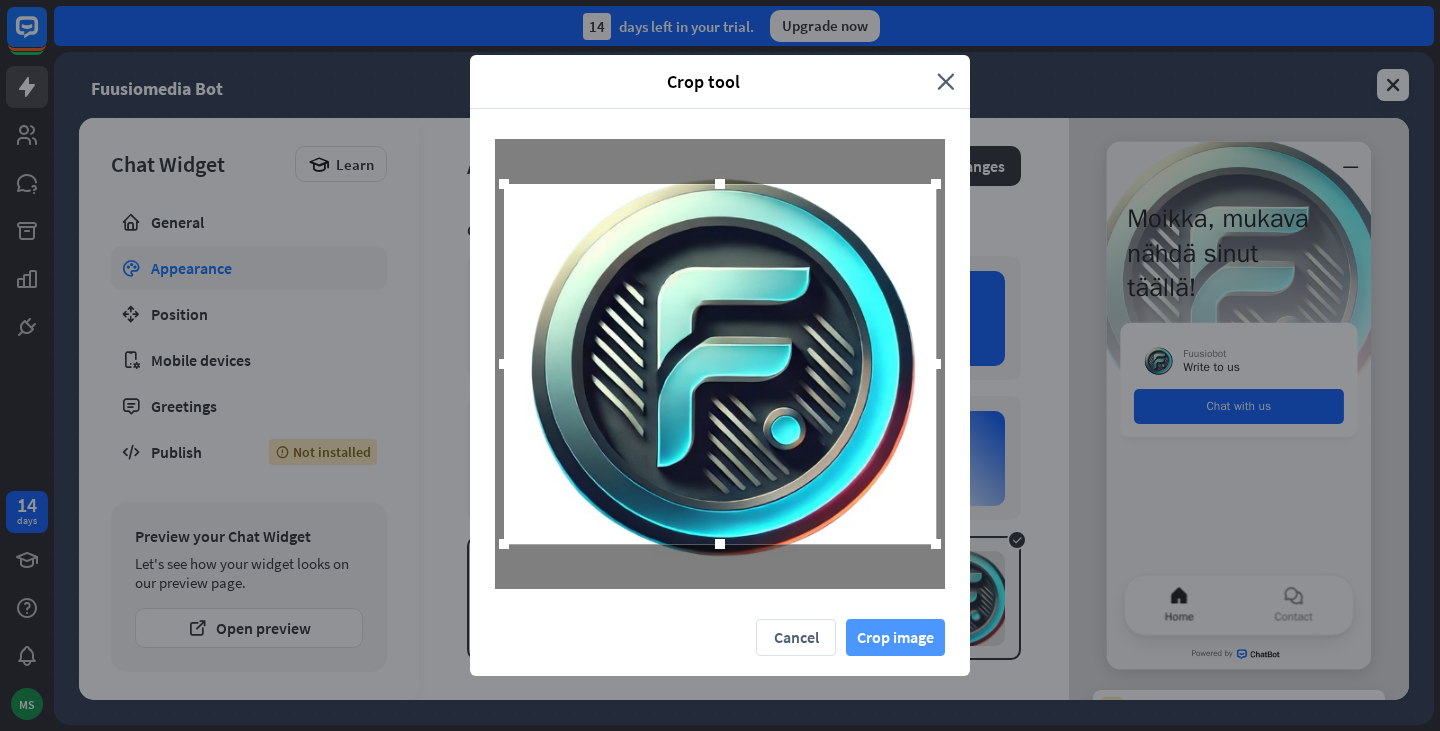 click on "Crop image" at bounding box center (895, 637) 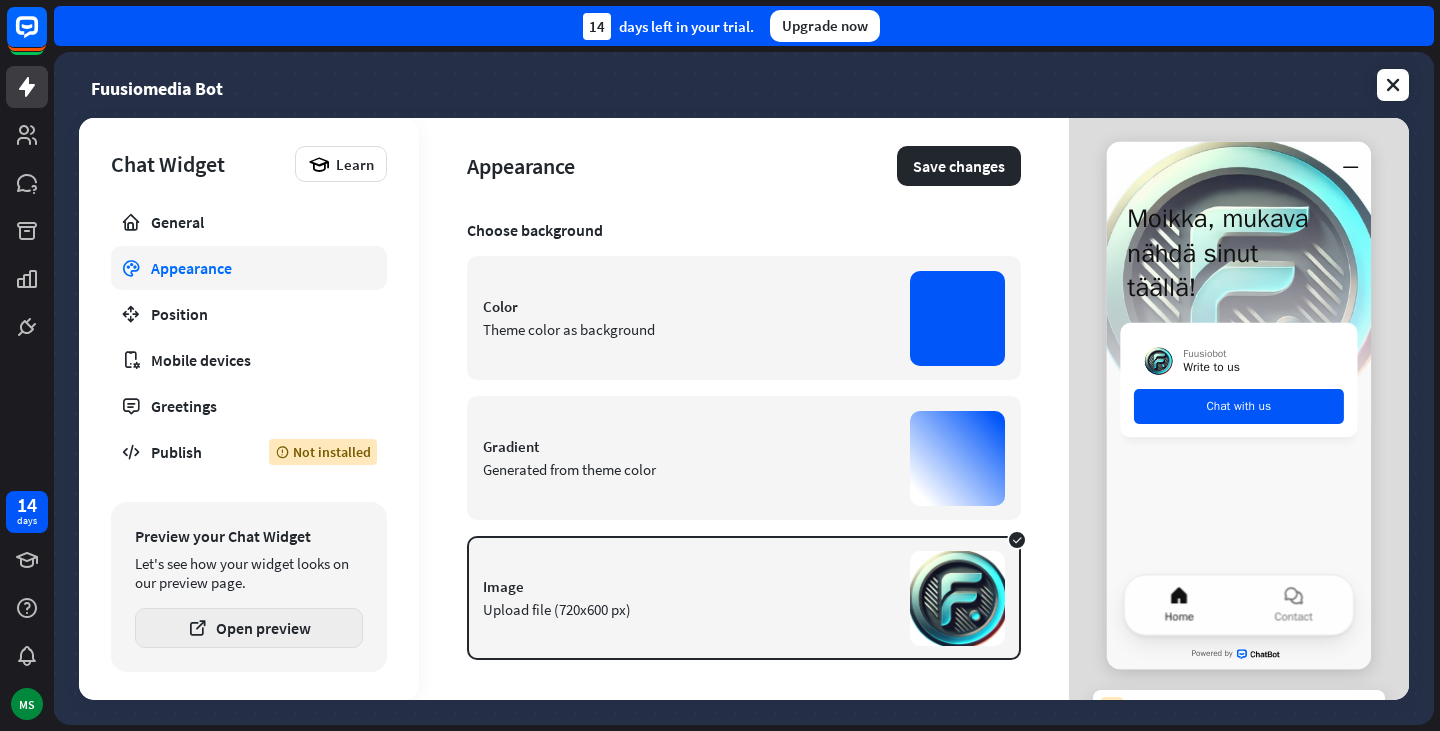 click on "Open preview" at bounding box center [249, 628] 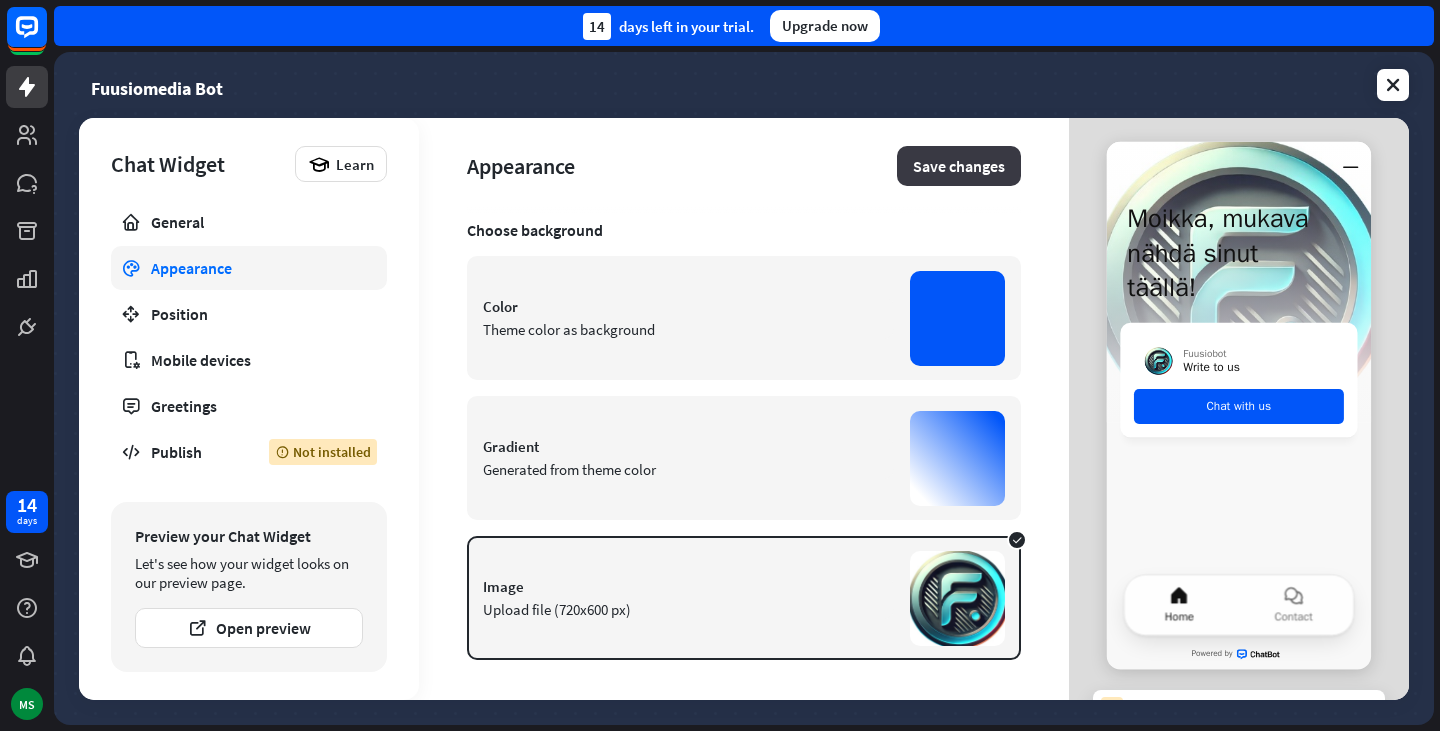 click on "Save changes" at bounding box center [959, 166] 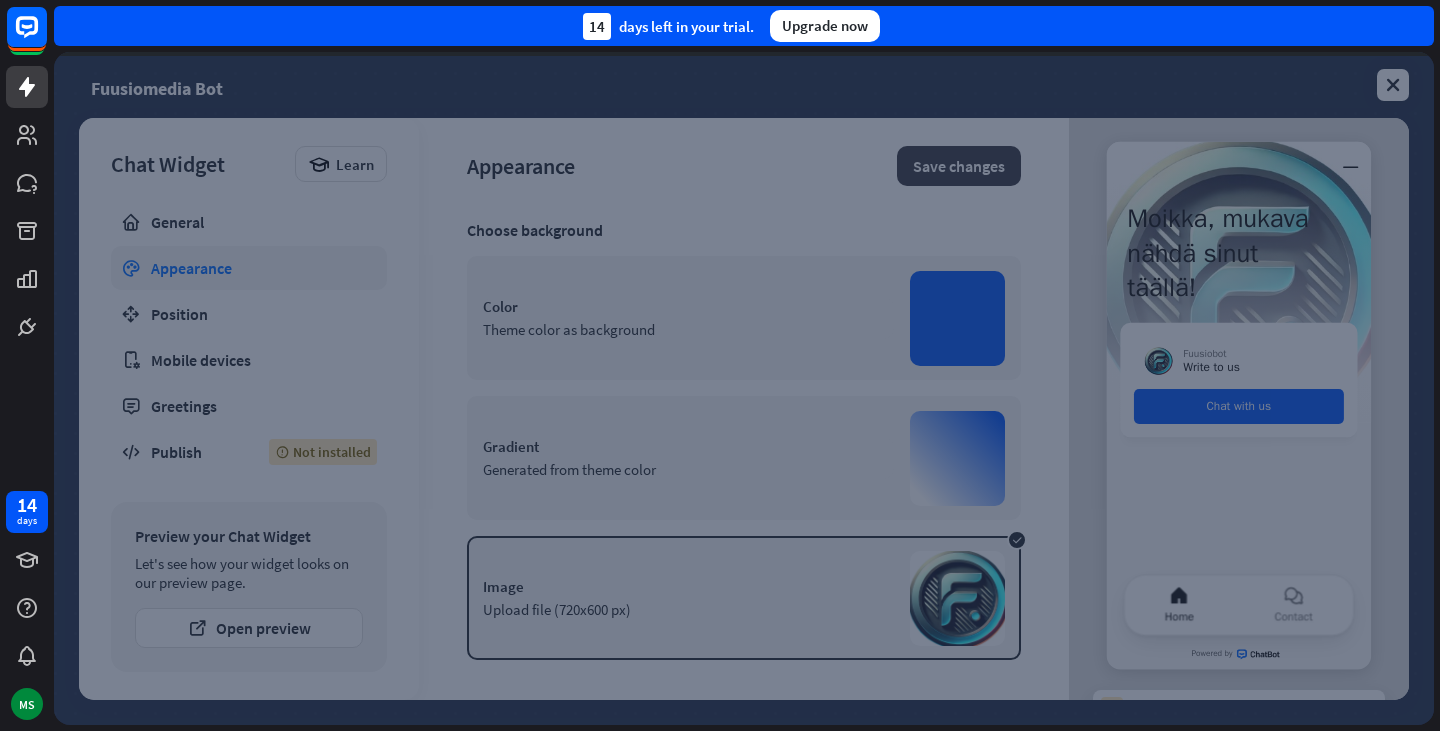 click at bounding box center [744, 388] 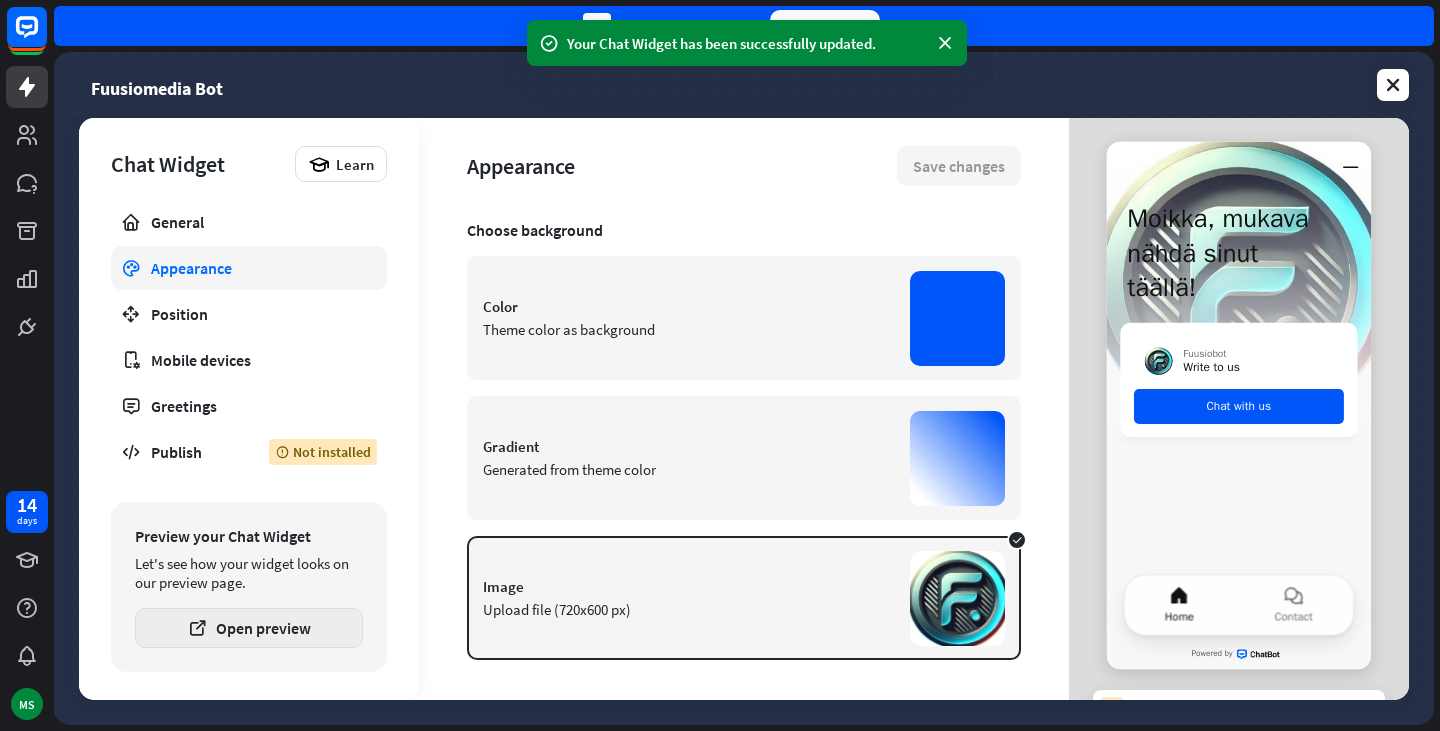 click on "Open preview" at bounding box center [249, 628] 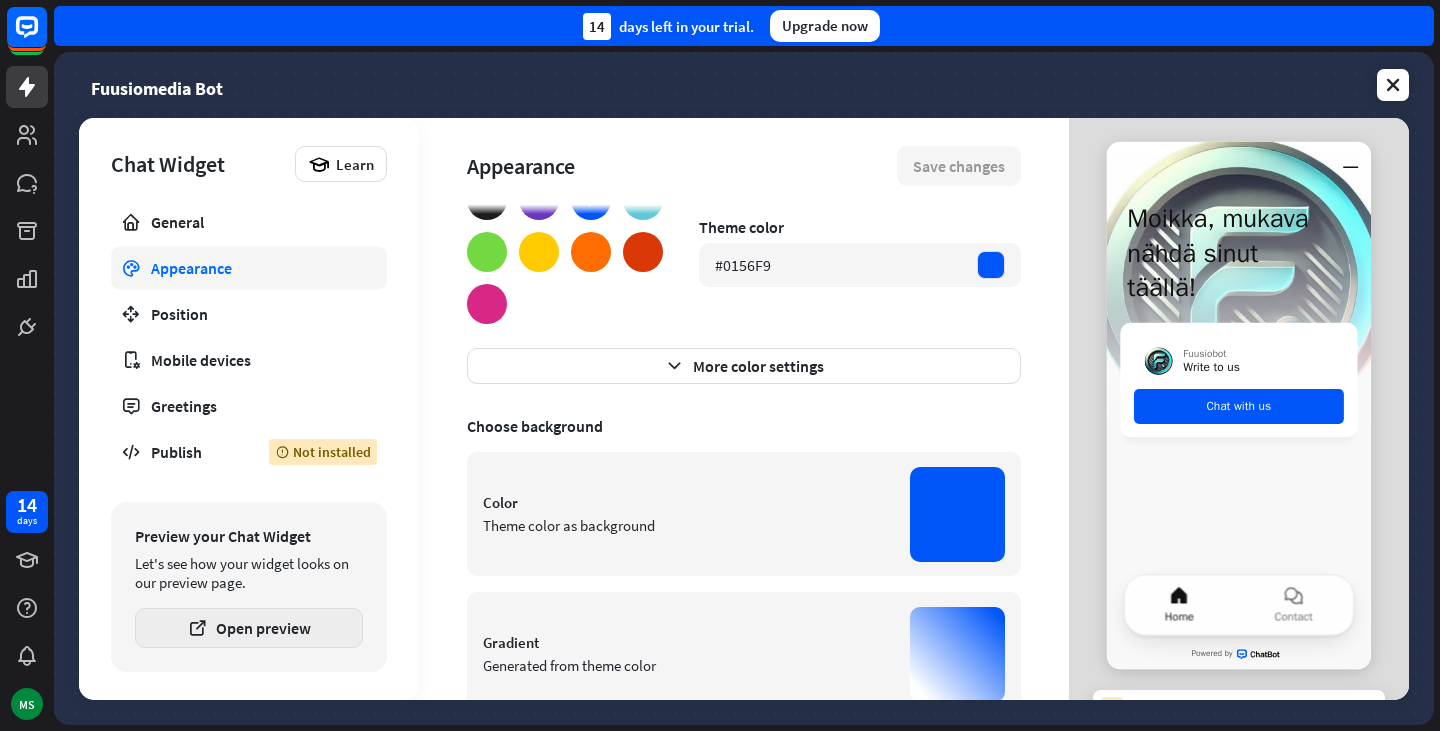 scroll, scrollTop: 0, scrollLeft: 0, axis: both 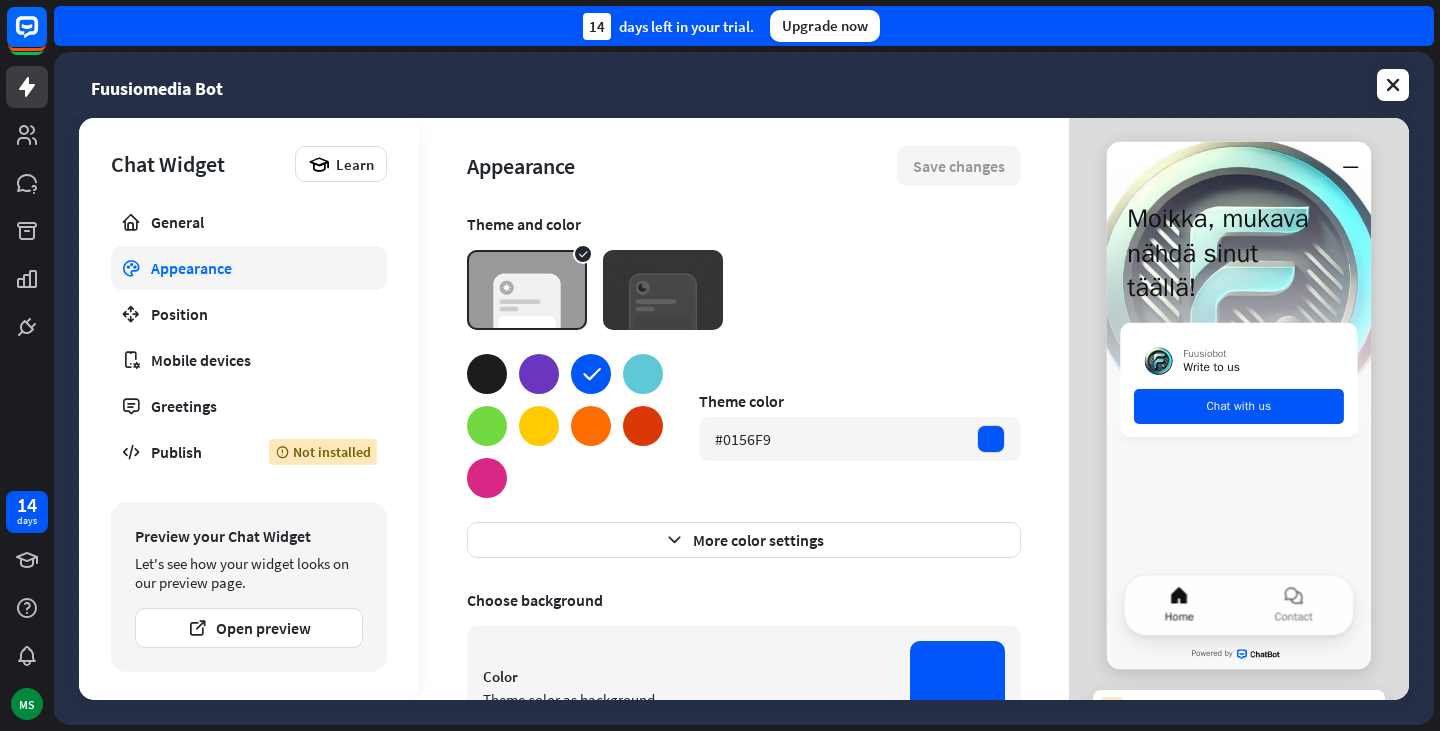 click at bounding box center (663, 290) 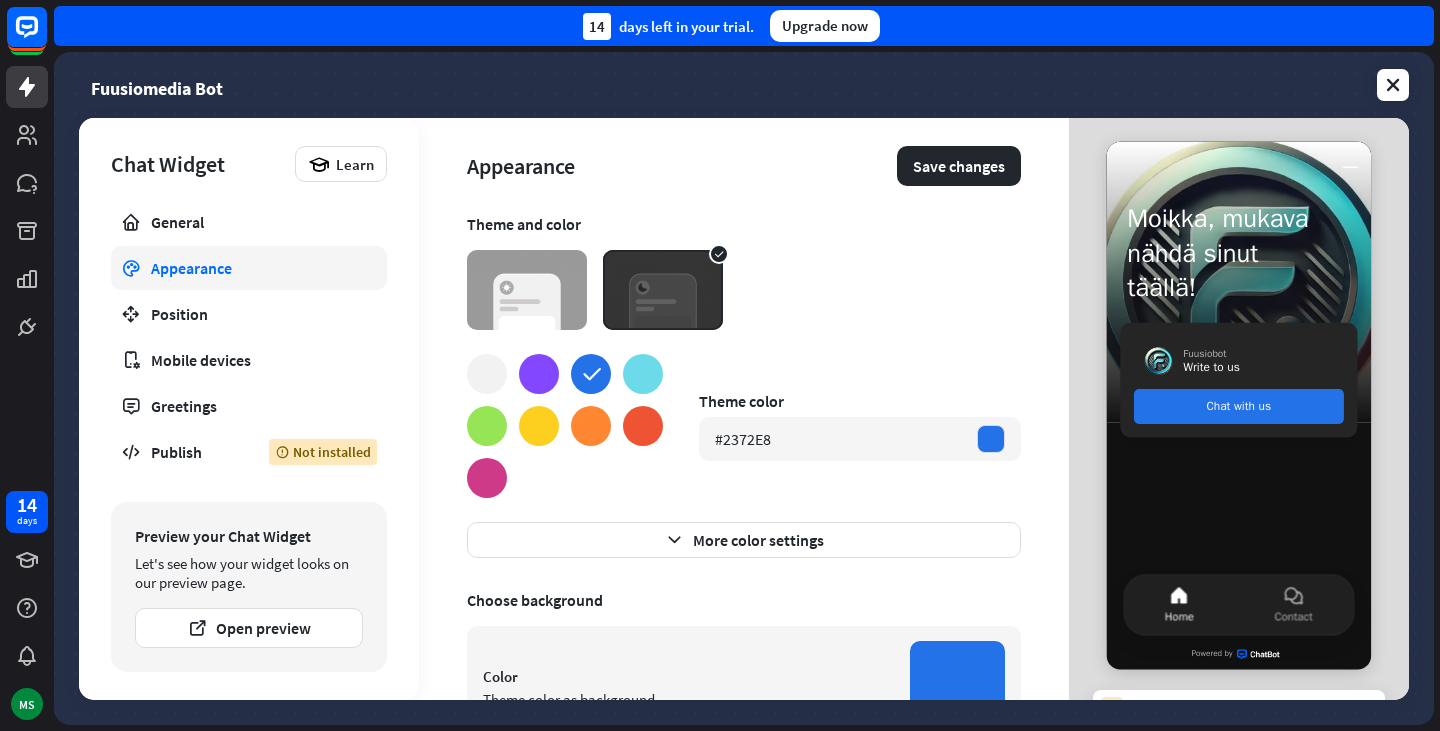 click at bounding box center (663, 290) 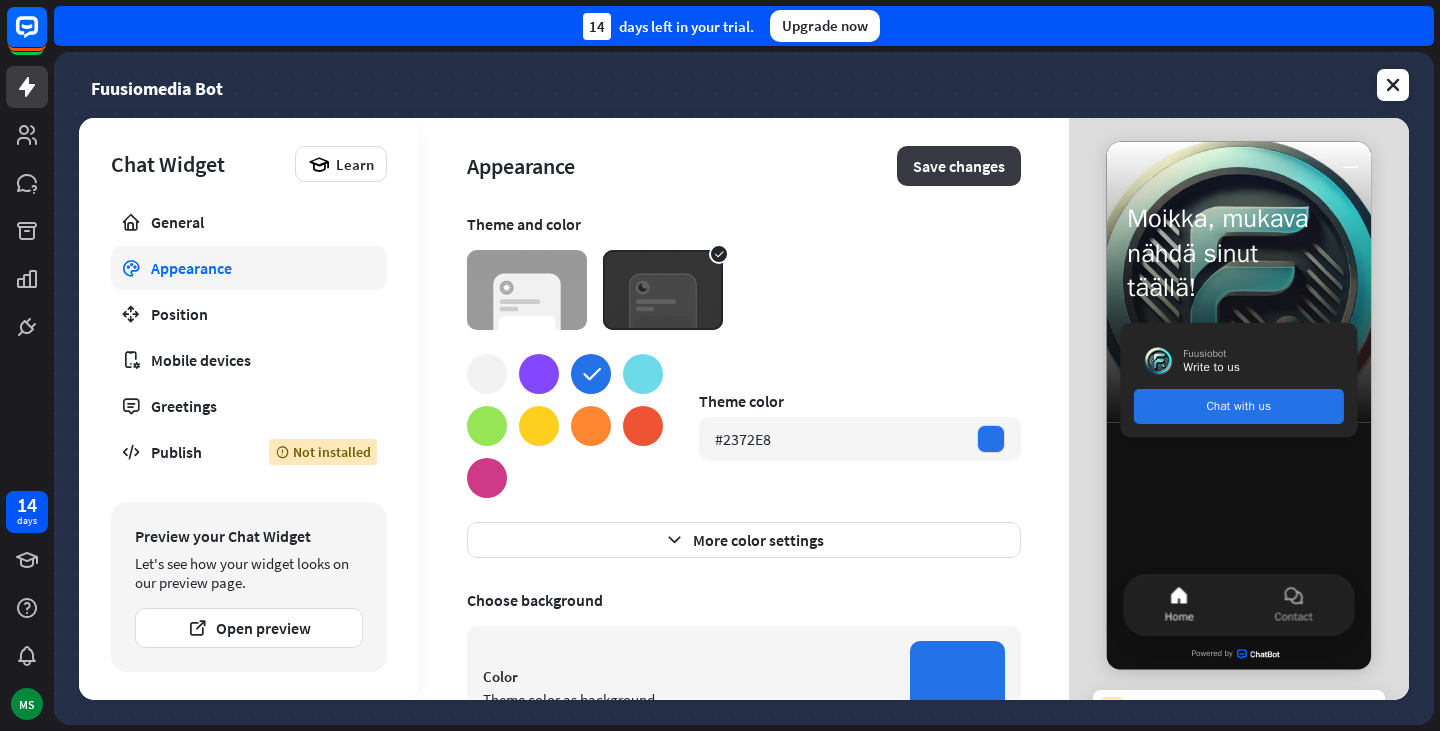 click on "Save changes" at bounding box center [959, 166] 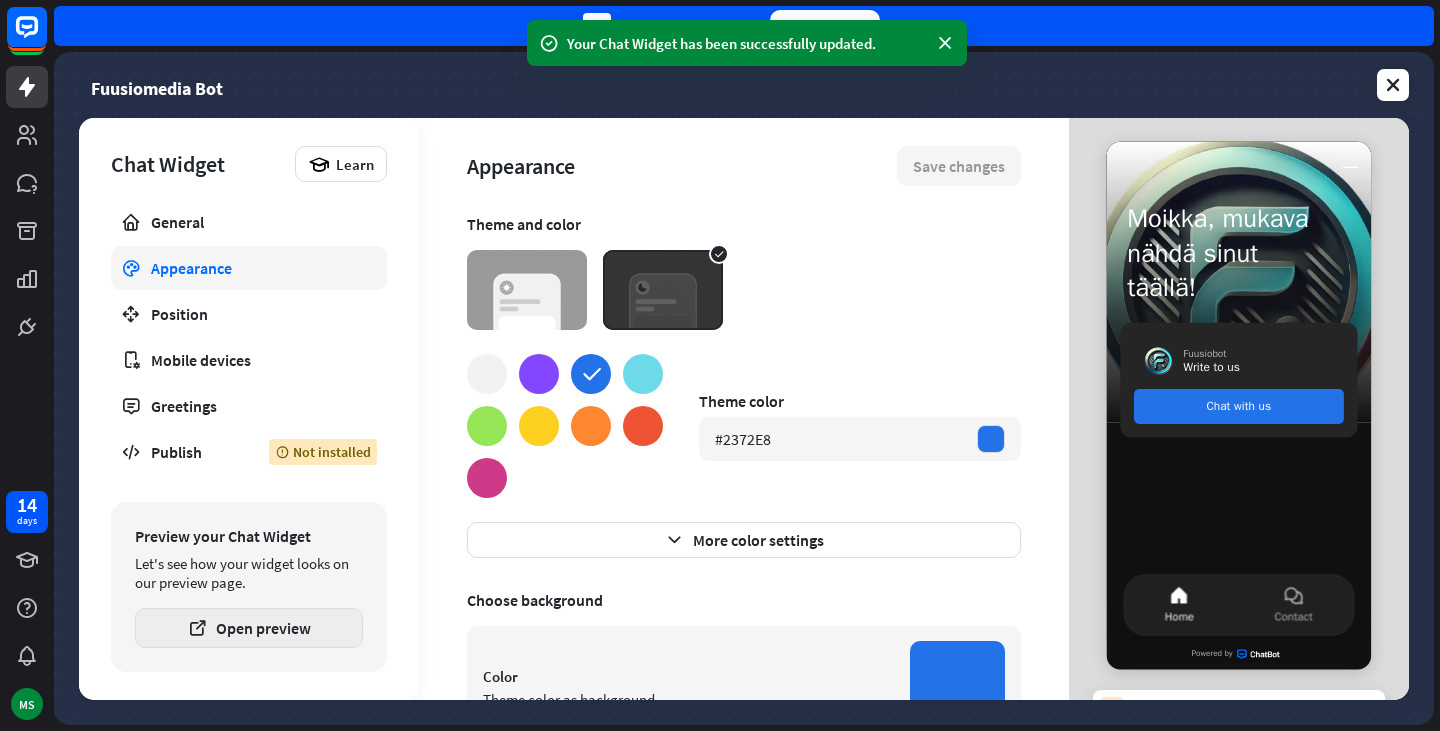 drag, startPoint x: 926, startPoint y: 172, endPoint x: 246, endPoint y: 626, distance: 817.6283 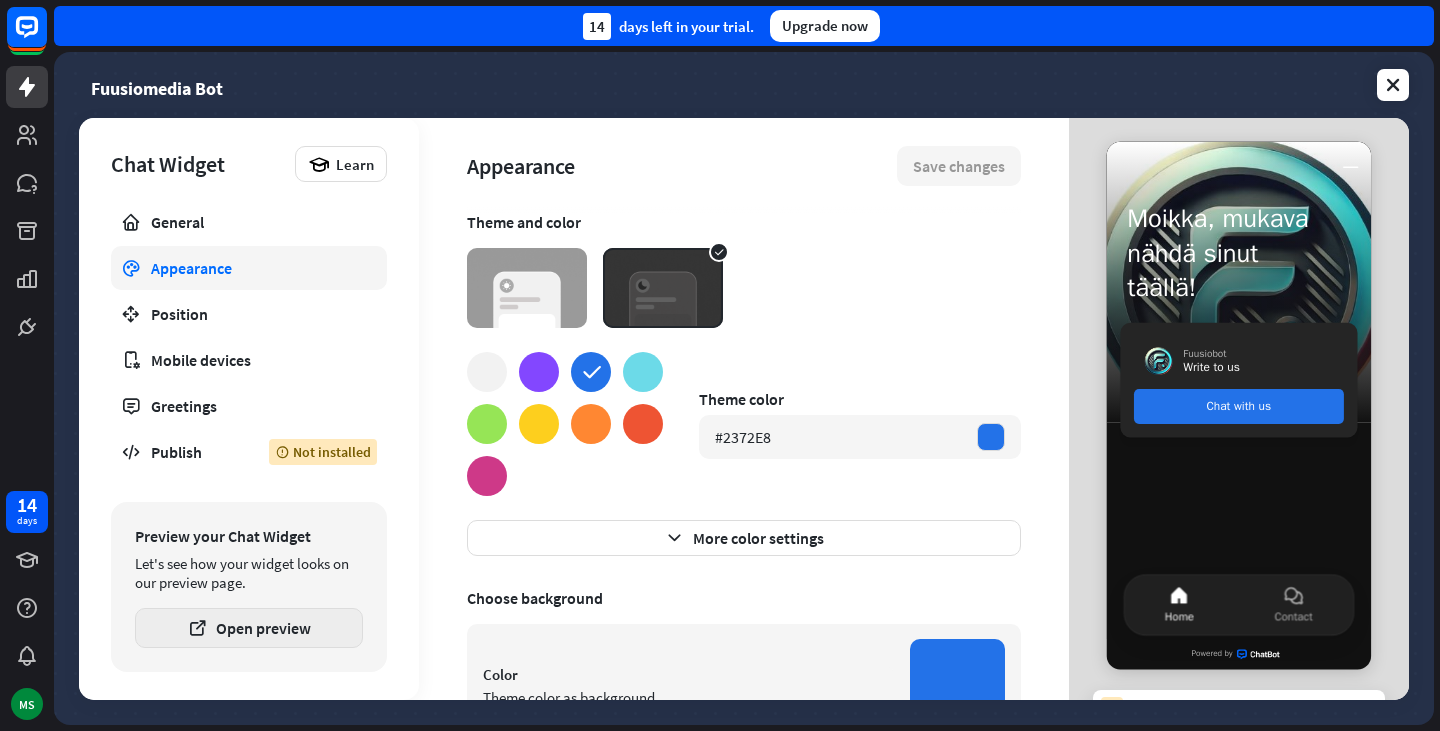 scroll, scrollTop: 0, scrollLeft: 0, axis: both 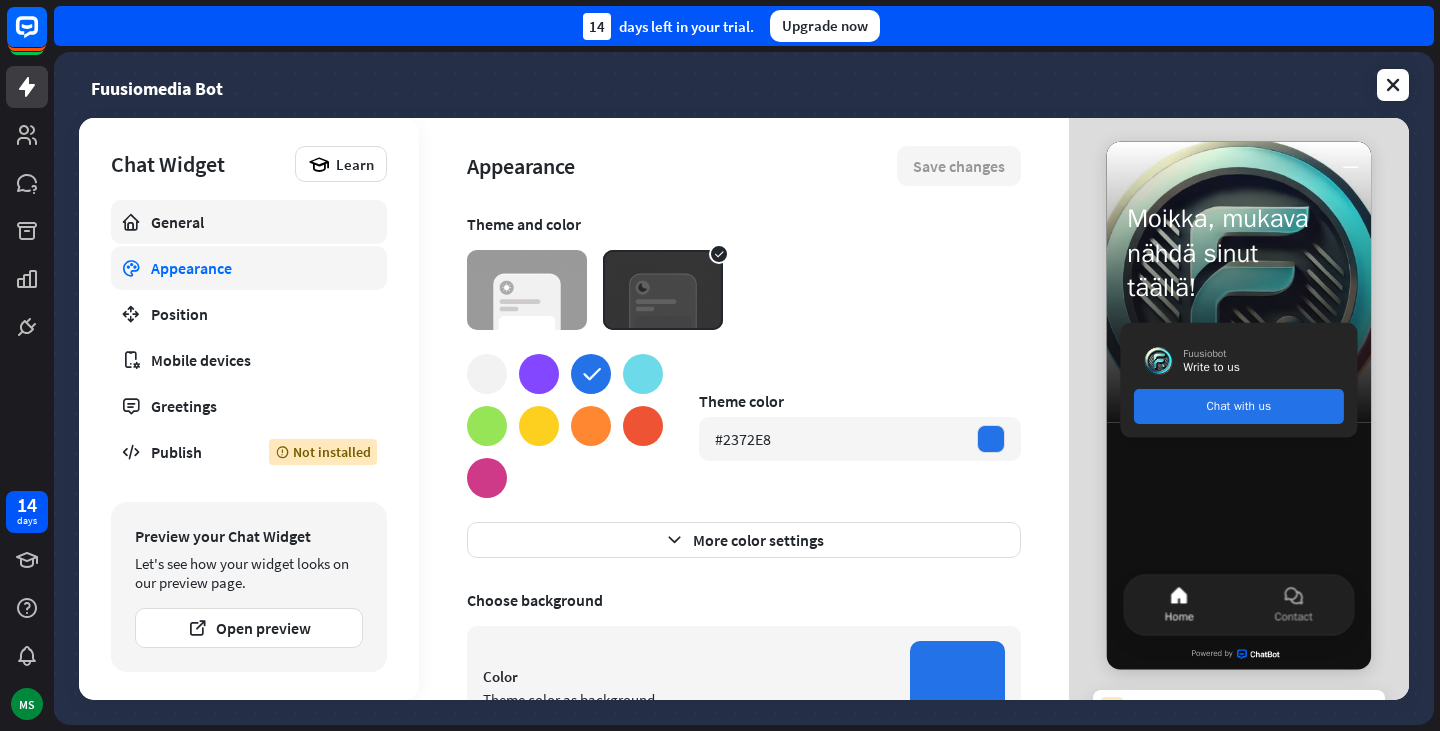 click on "General" at bounding box center (249, 222) 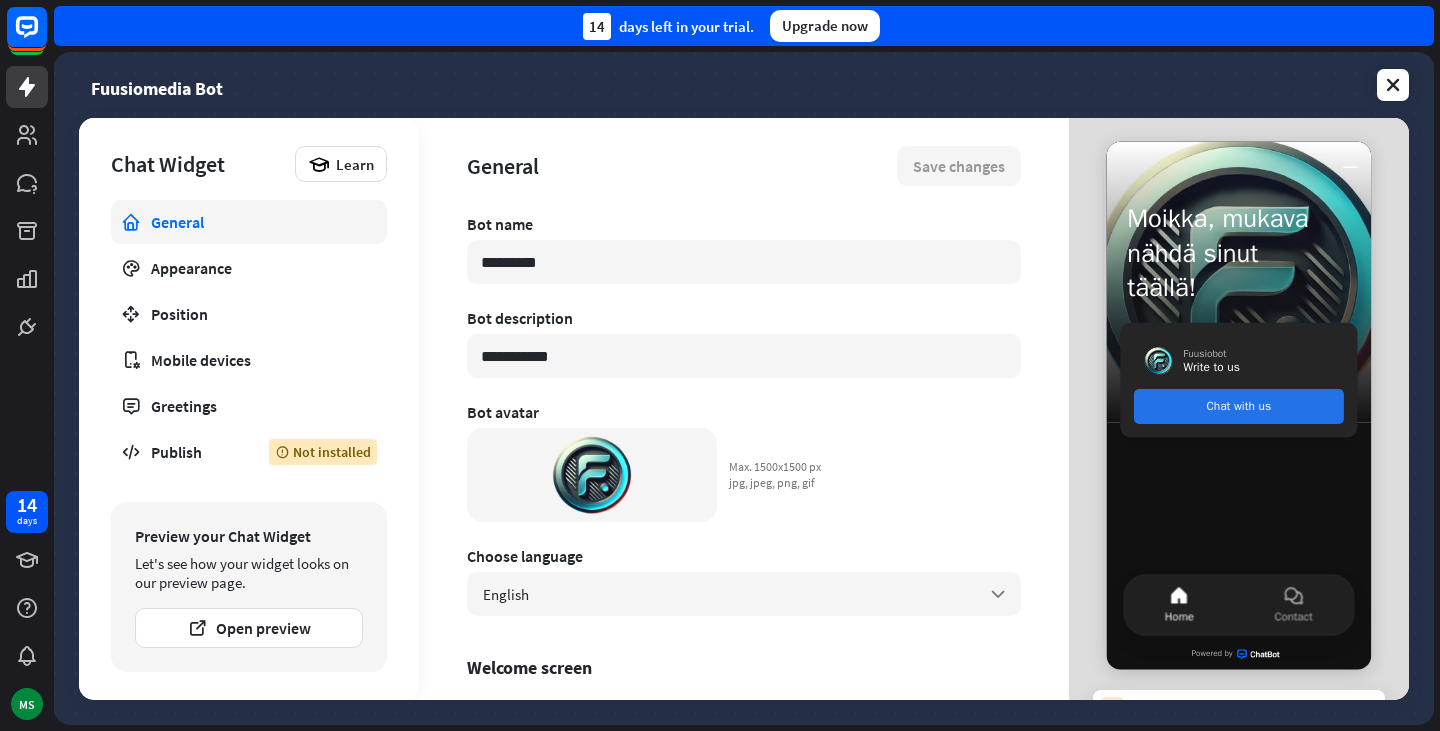 drag, startPoint x: 579, startPoint y: 355, endPoint x: 438, endPoint y: 345, distance: 141.35417 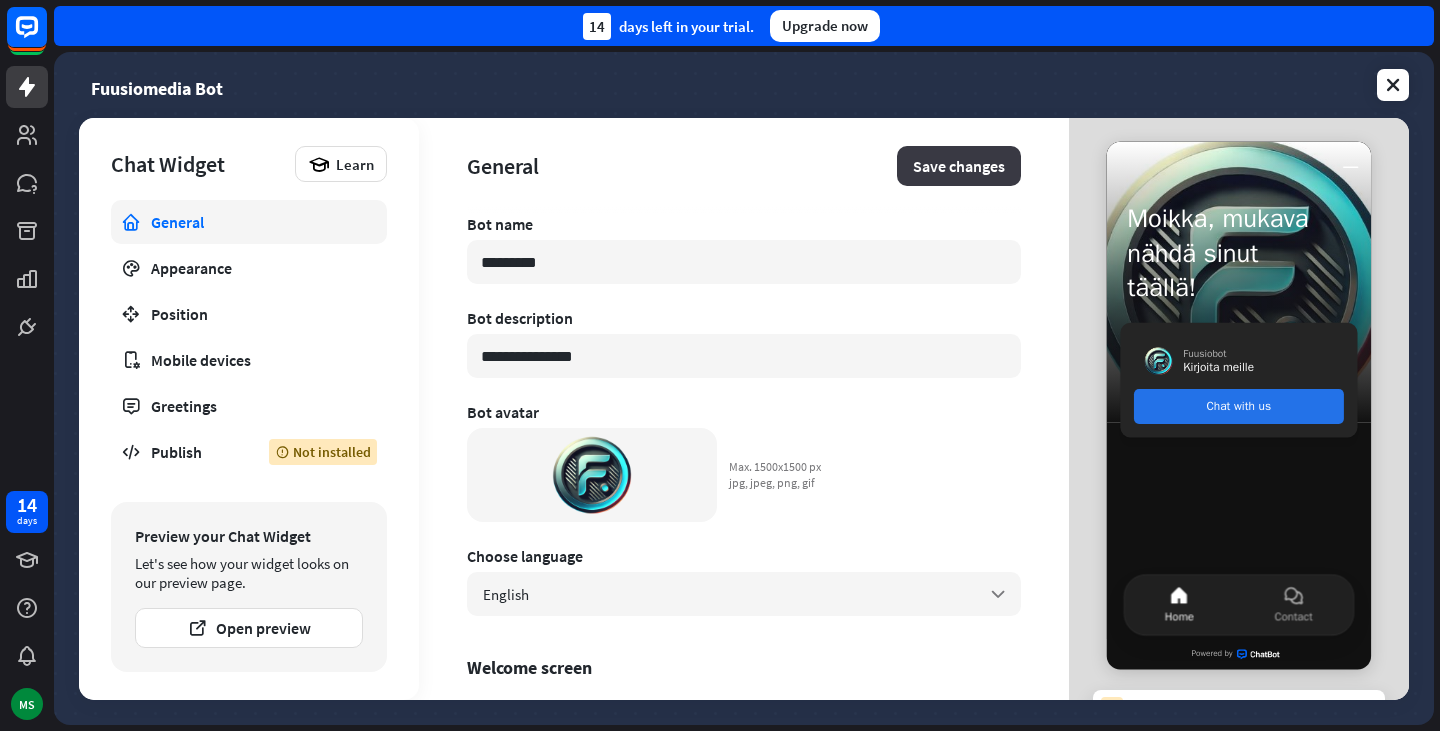type on "**********" 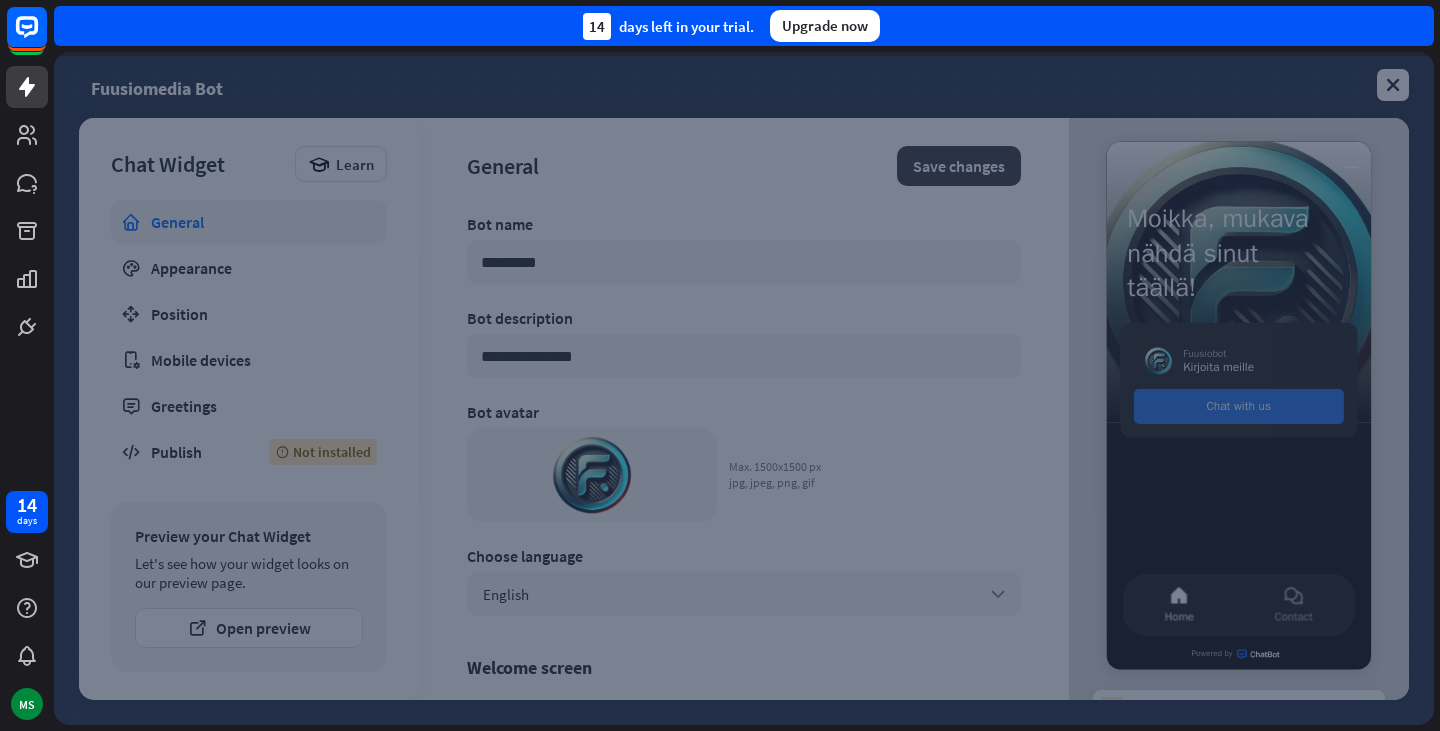 click at bounding box center [744, 388] 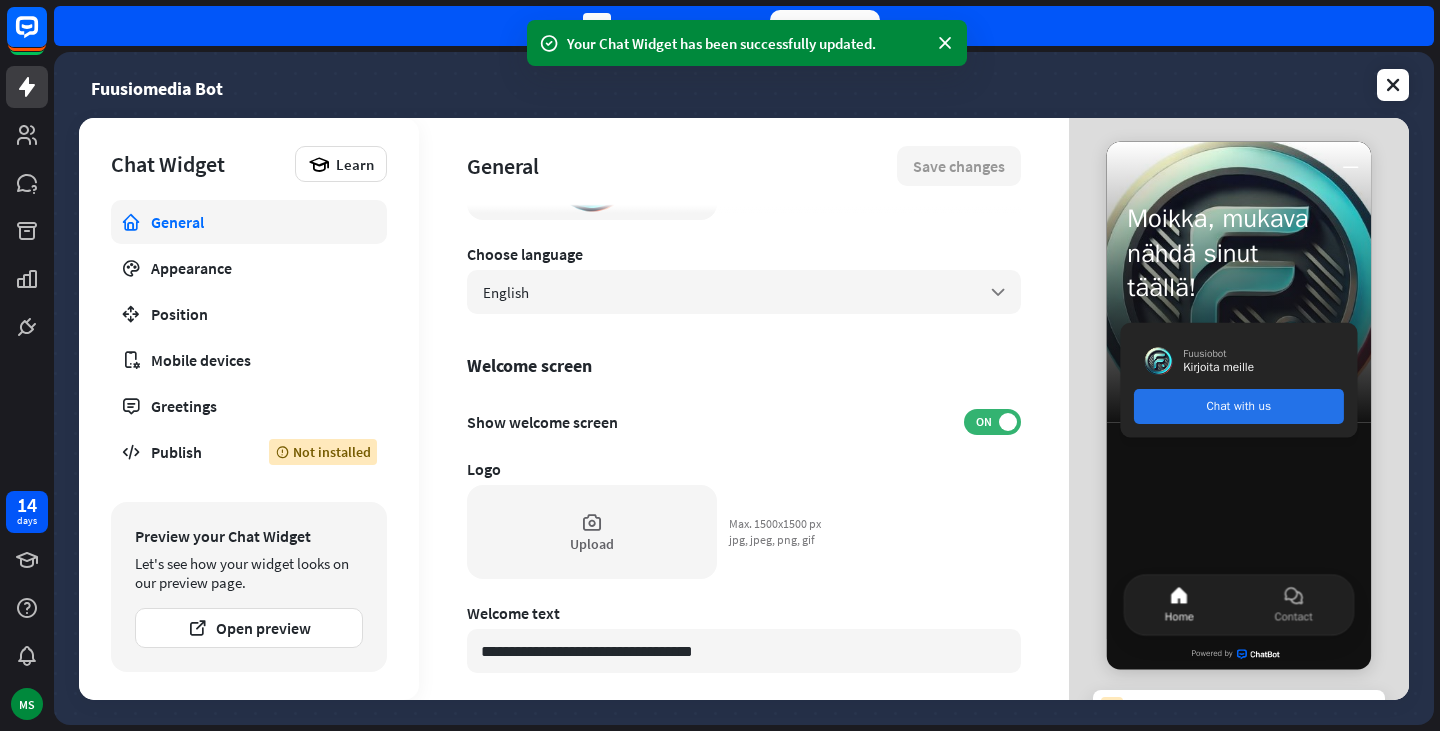 scroll, scrollTop: 304, scrollLeft: 0, axis: vertical 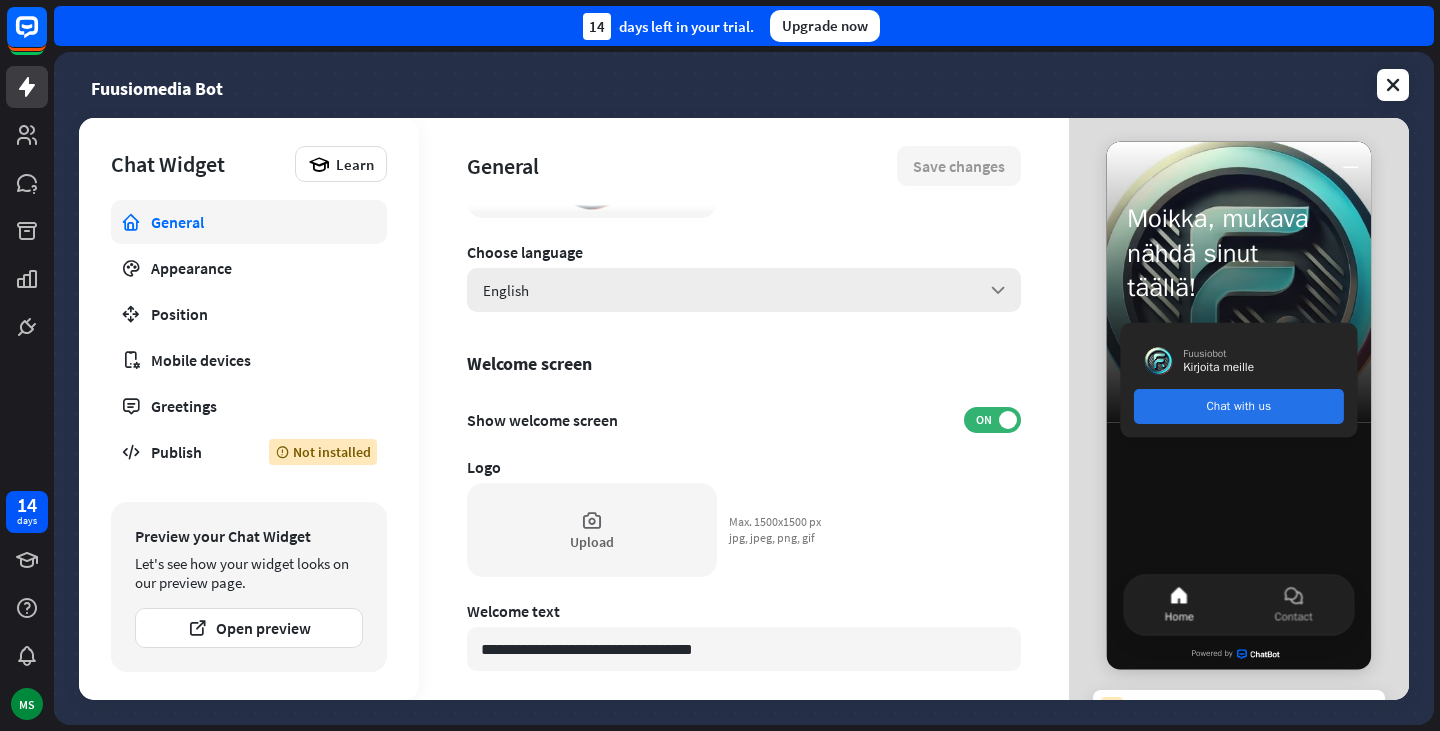 click on "English
arrow_down" at bounding box center [744, 290] 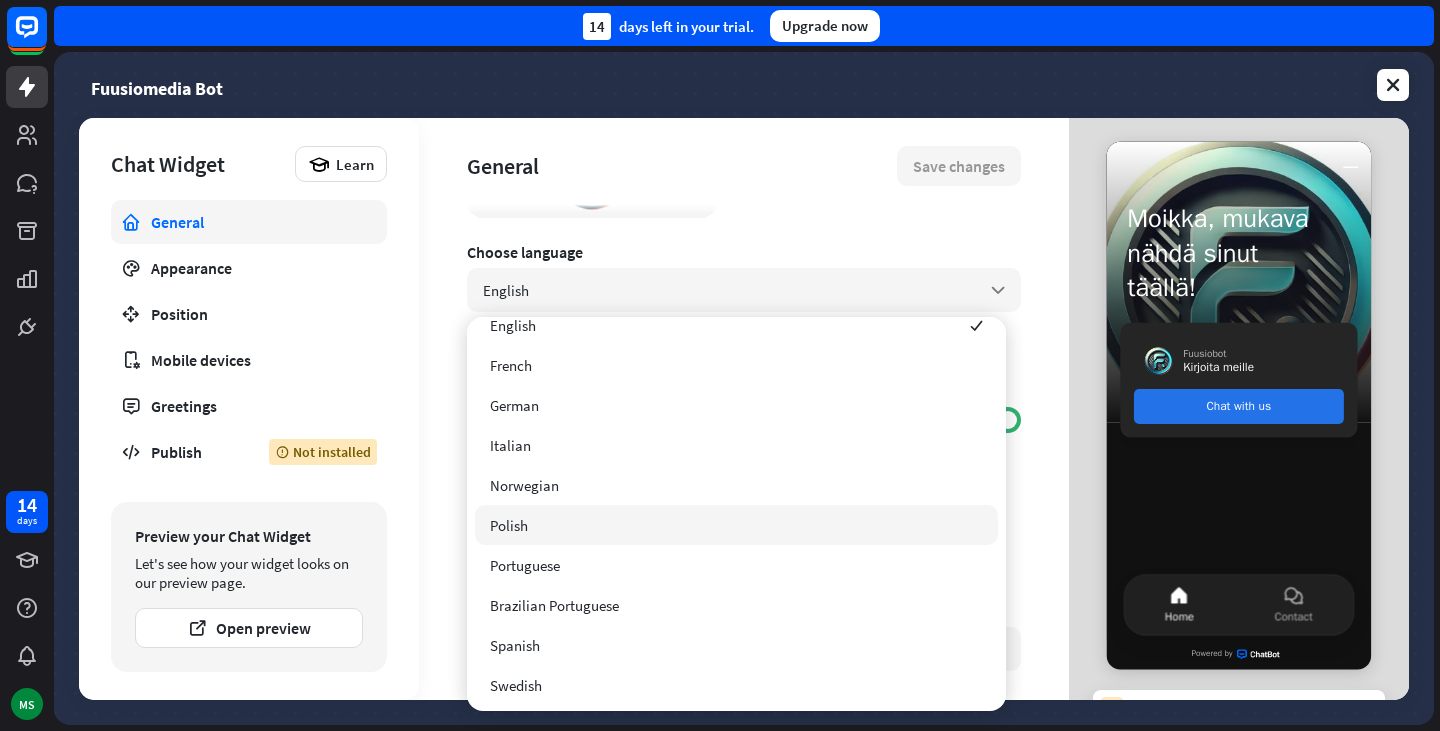scroll, scrollTop: 101, scrollLeft: 0, axis: vertical 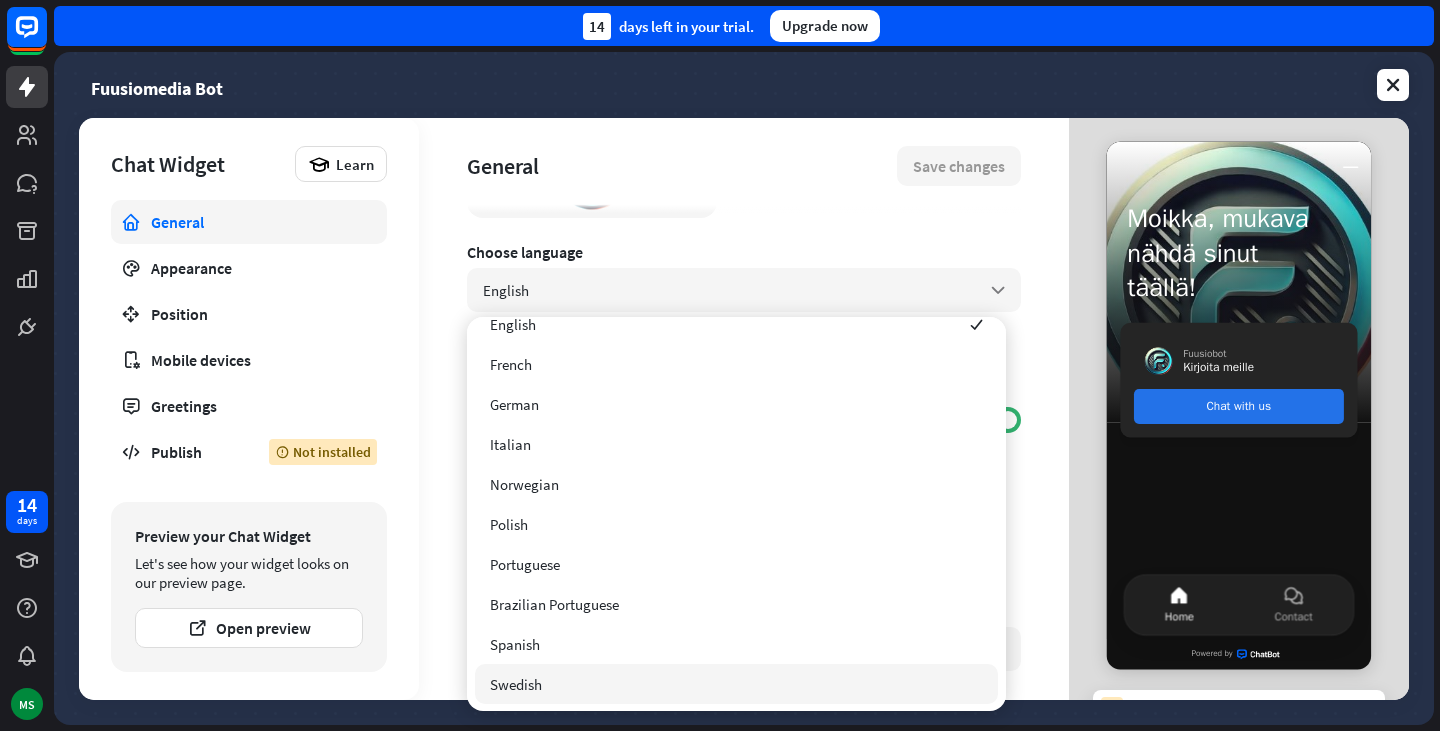 click on "Swedish" at bounding box center (736, 684) 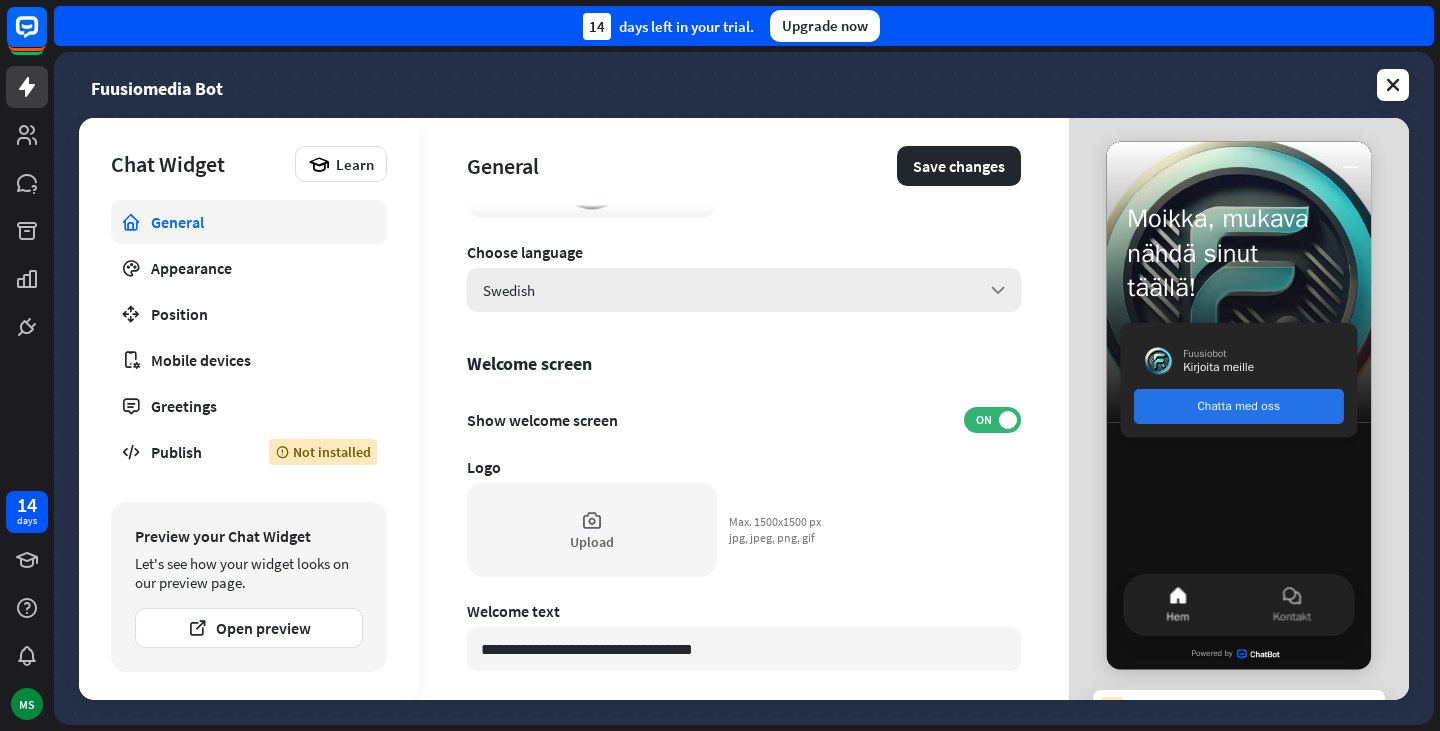 click on "Swedish
arrow_down" at bounding box center (744, 290) 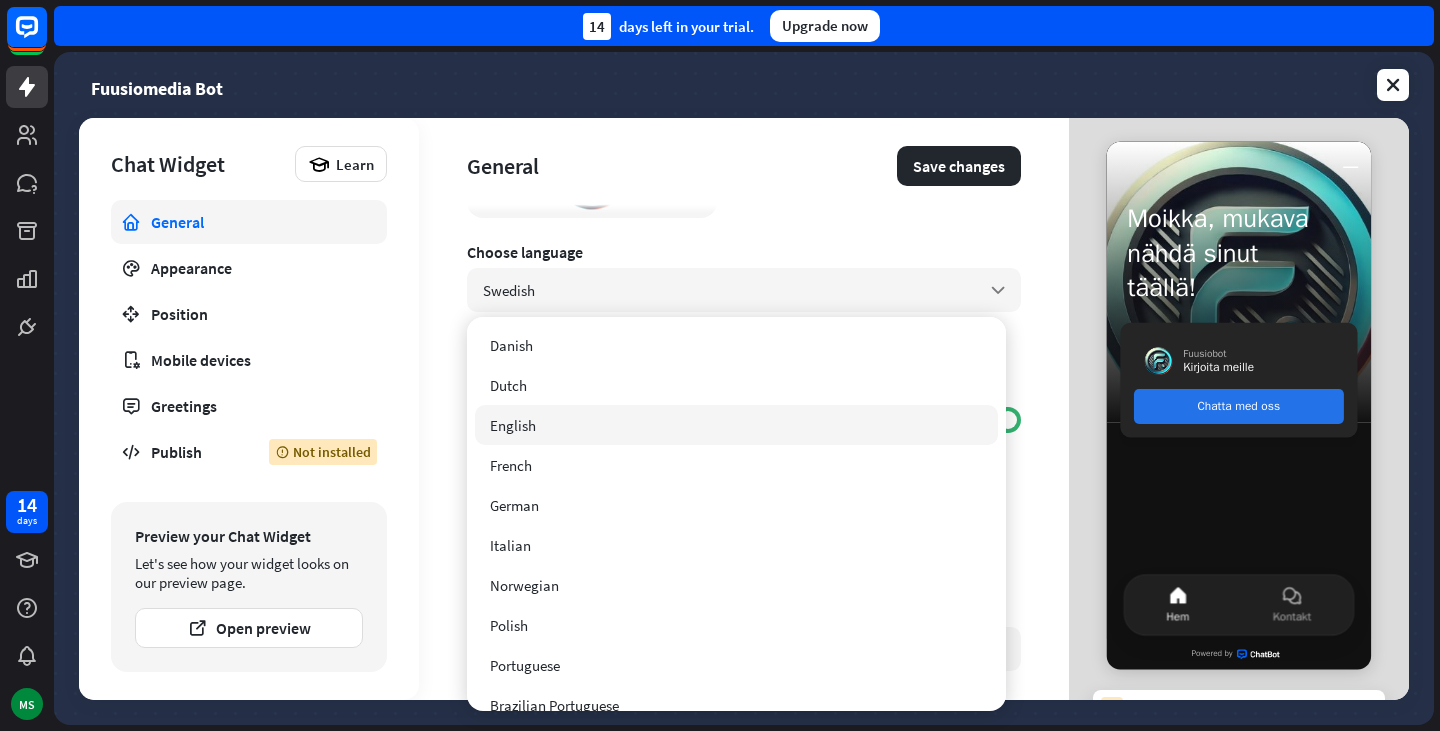 click on "English" at bounding box center [736, 425] 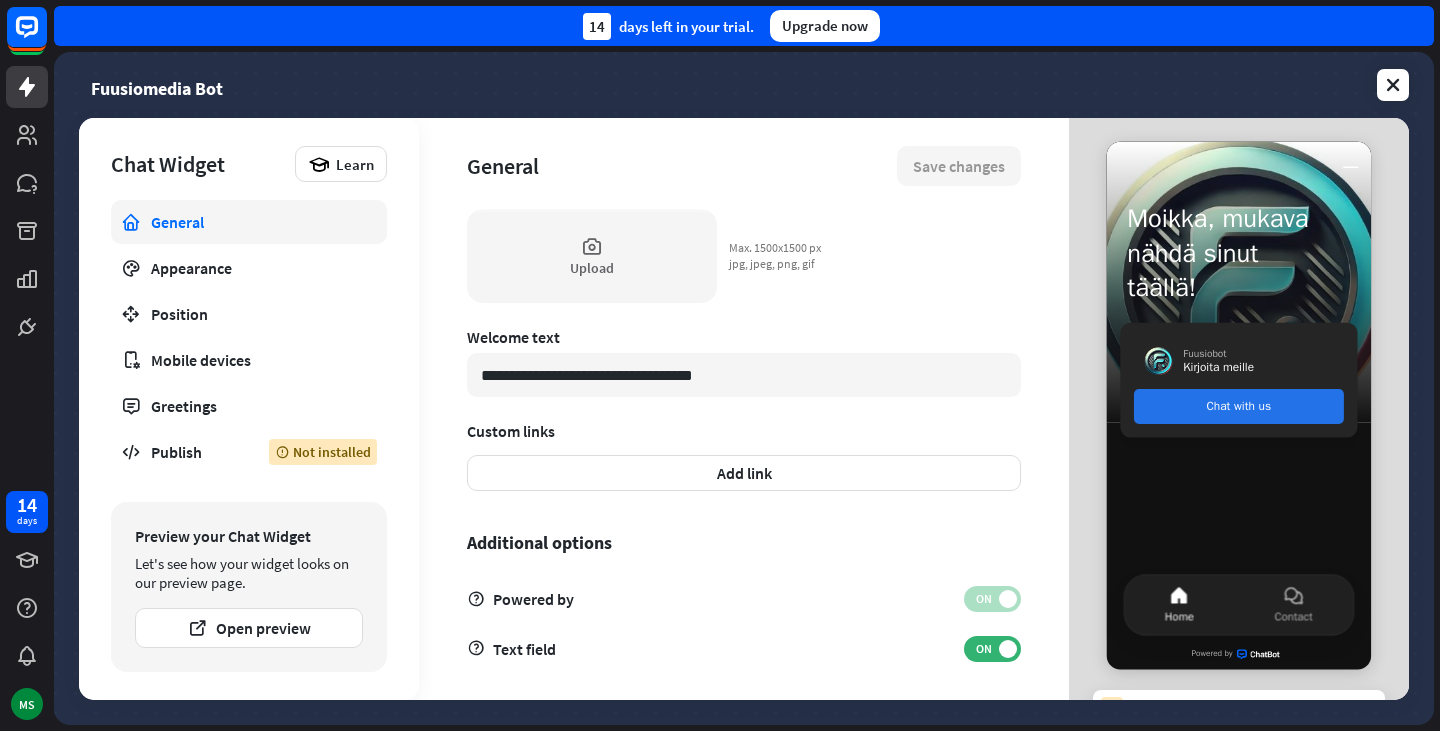 scroll, scrollTop: 586, scrollLeft: 0, axis: vertical 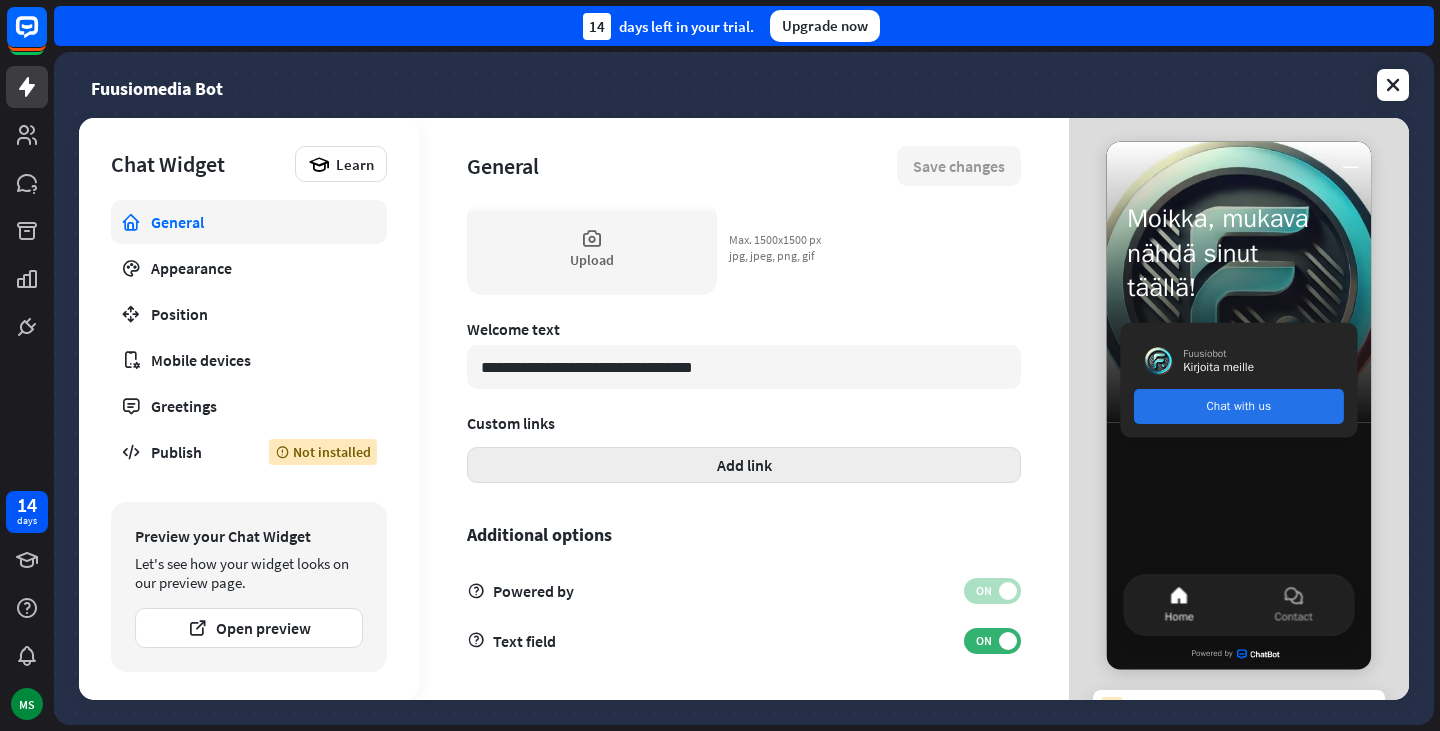 click on "Add link" at bounding box center (744, 465) 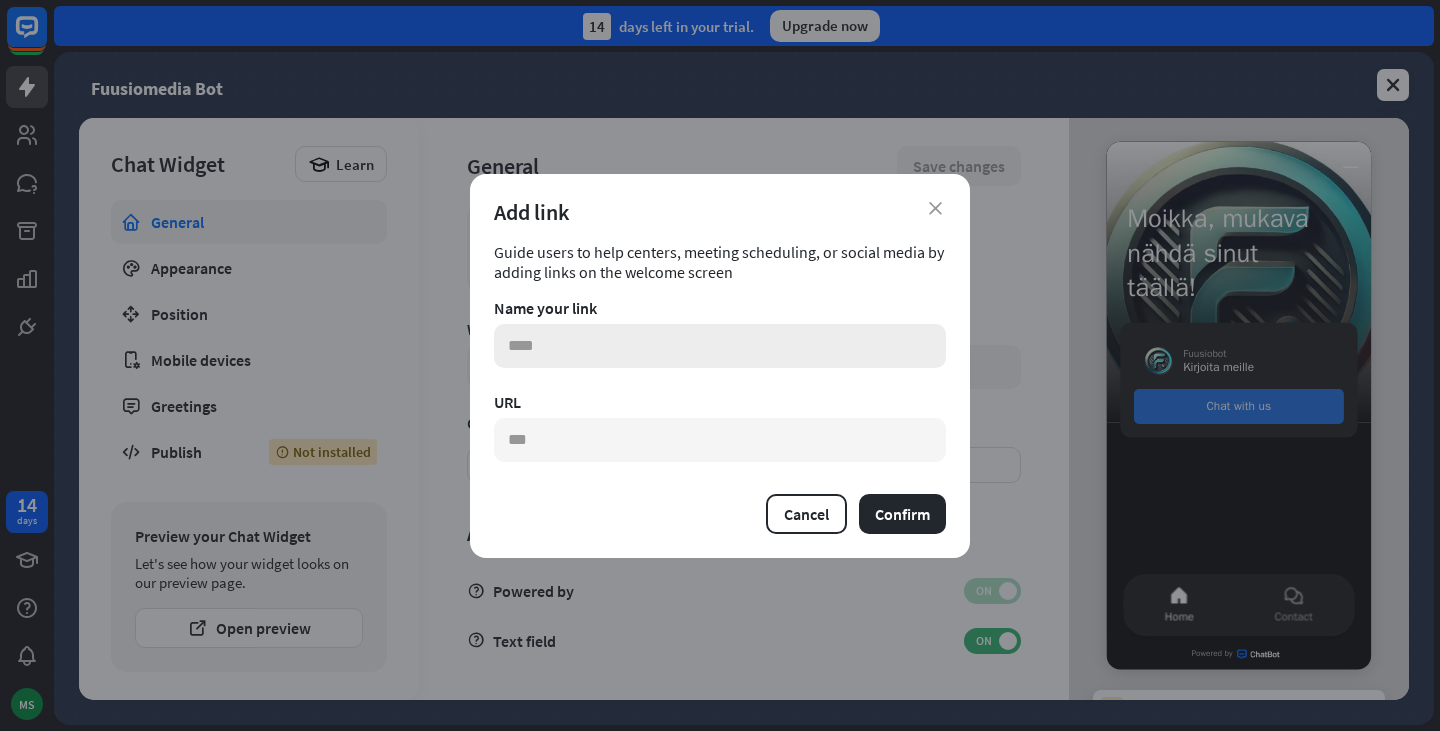 click at bounding box center [720, 346] 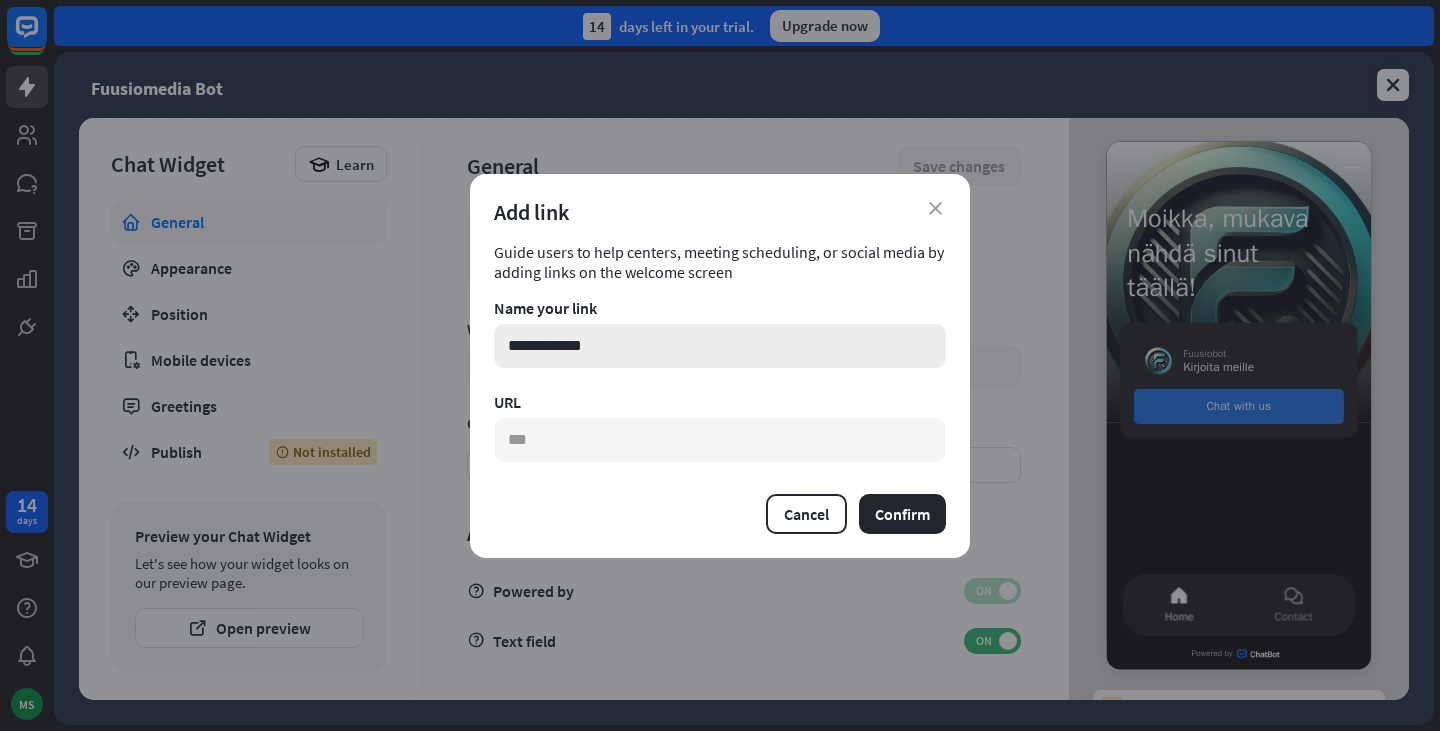 type on "**********" 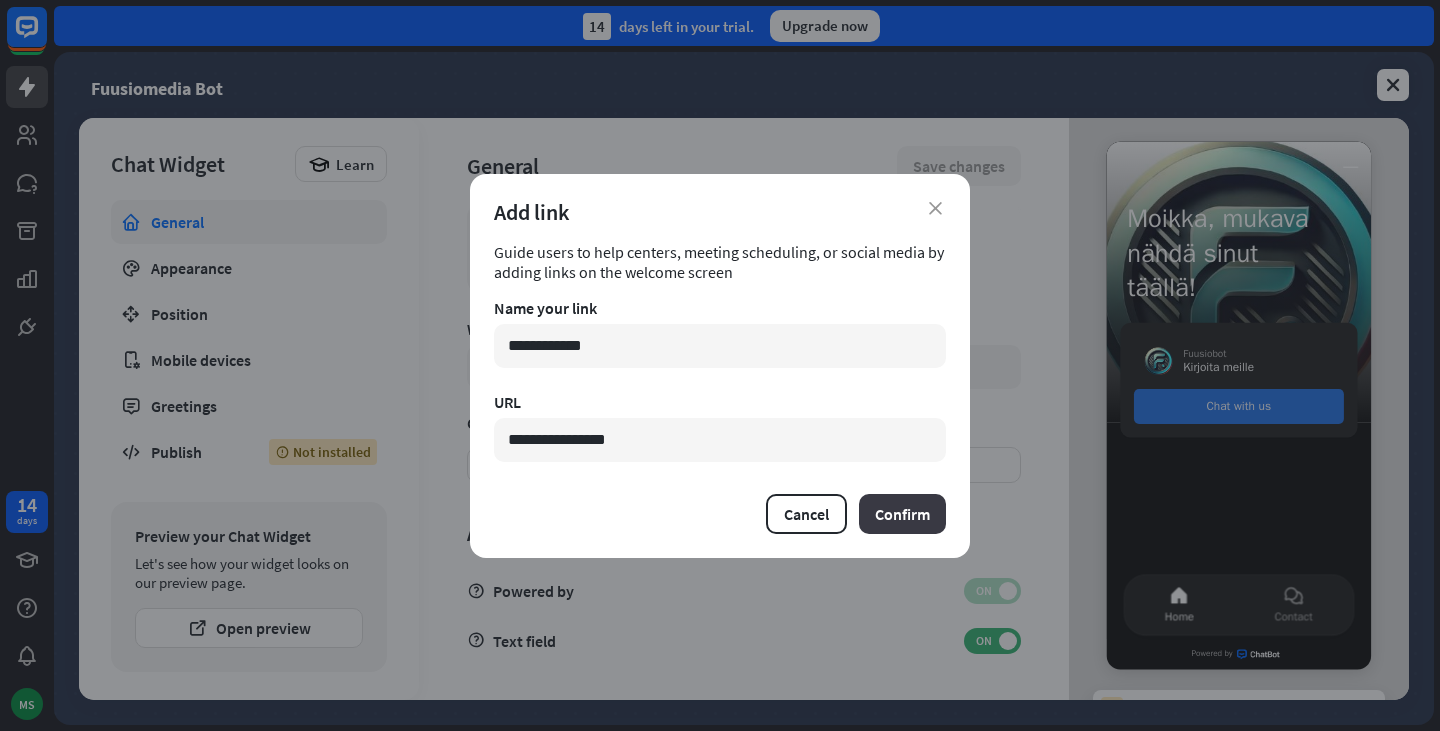 type on "**********" 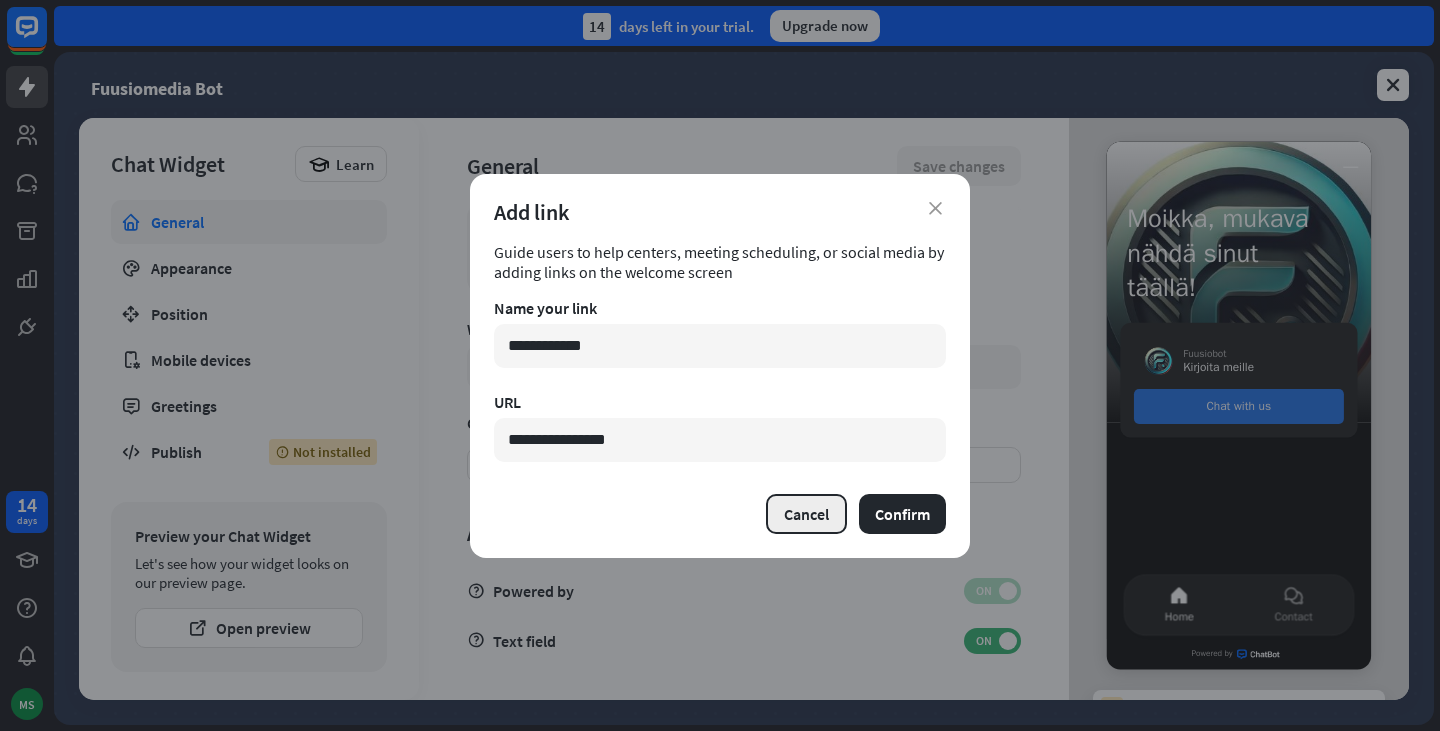 click on "Cancel" at bounding box center [806, 514] 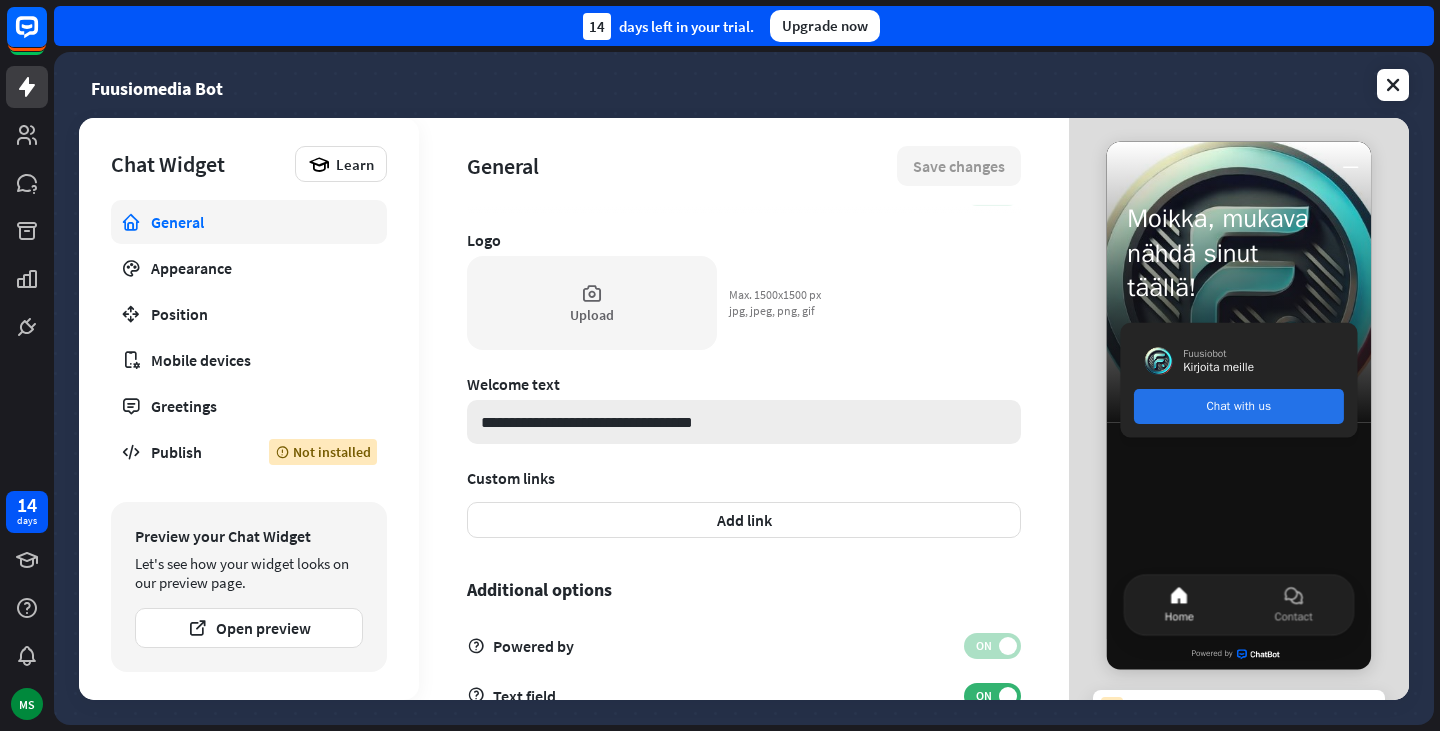 scroll, scrollTop: 586, scrollLeft: 0, axis: vertical 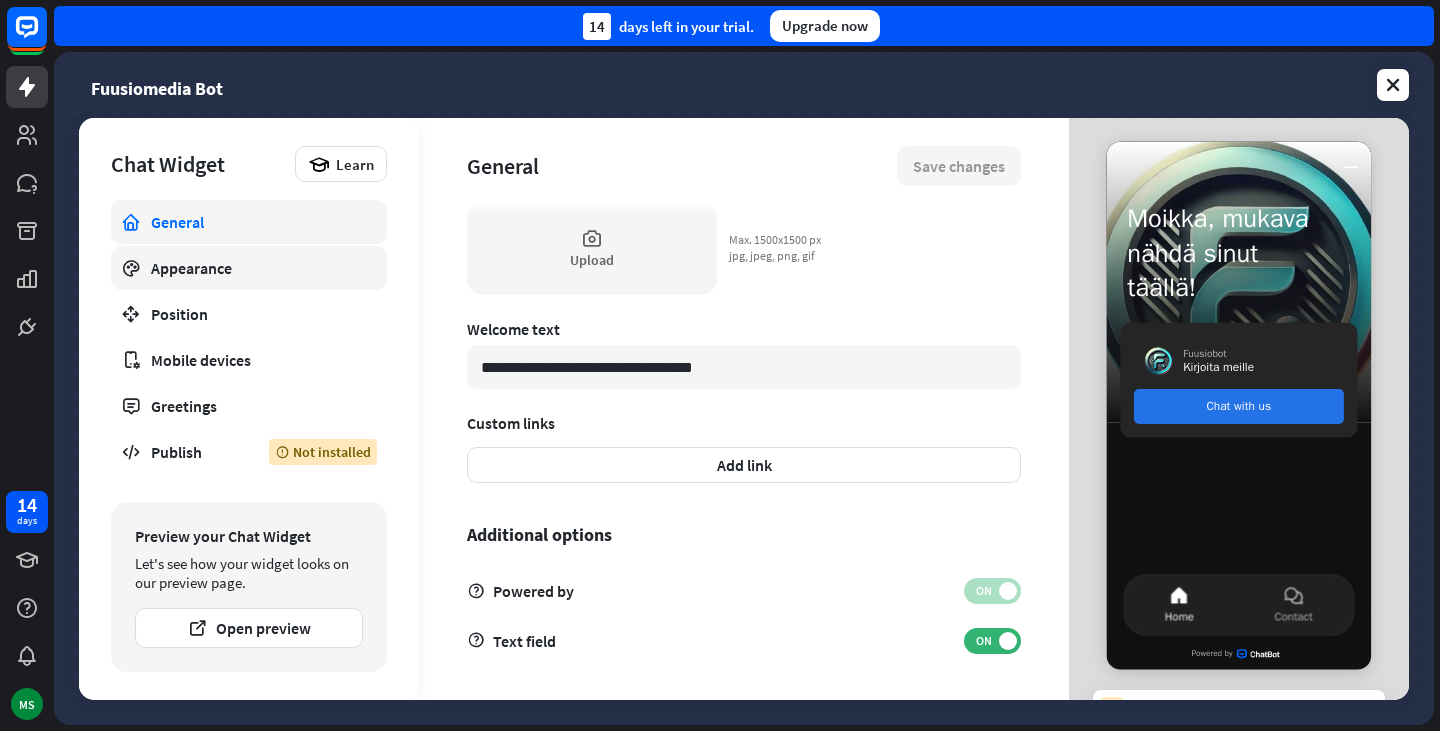 click on "Appearance" at bounding box center (249, 268) 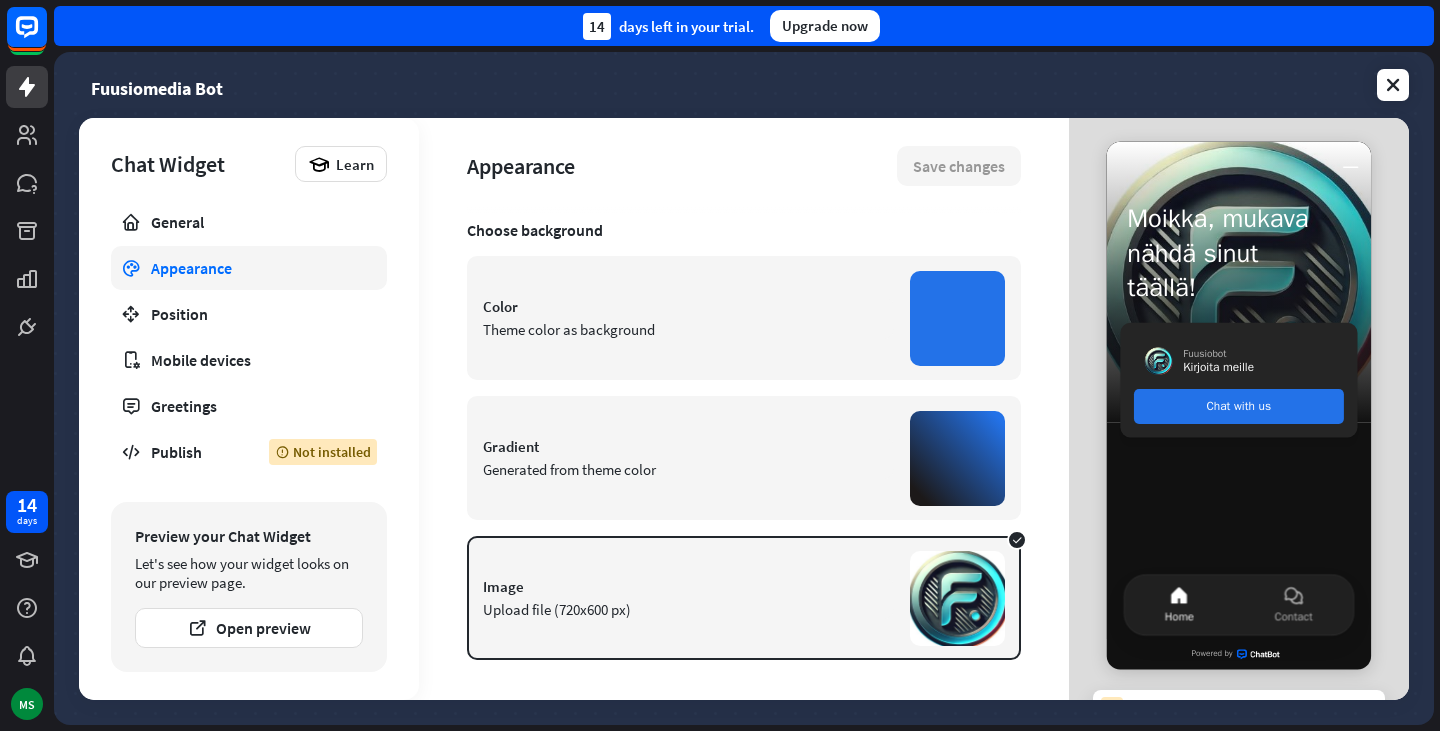 scroll, scrollTop: 0, scrollLeft: 0, axis: both 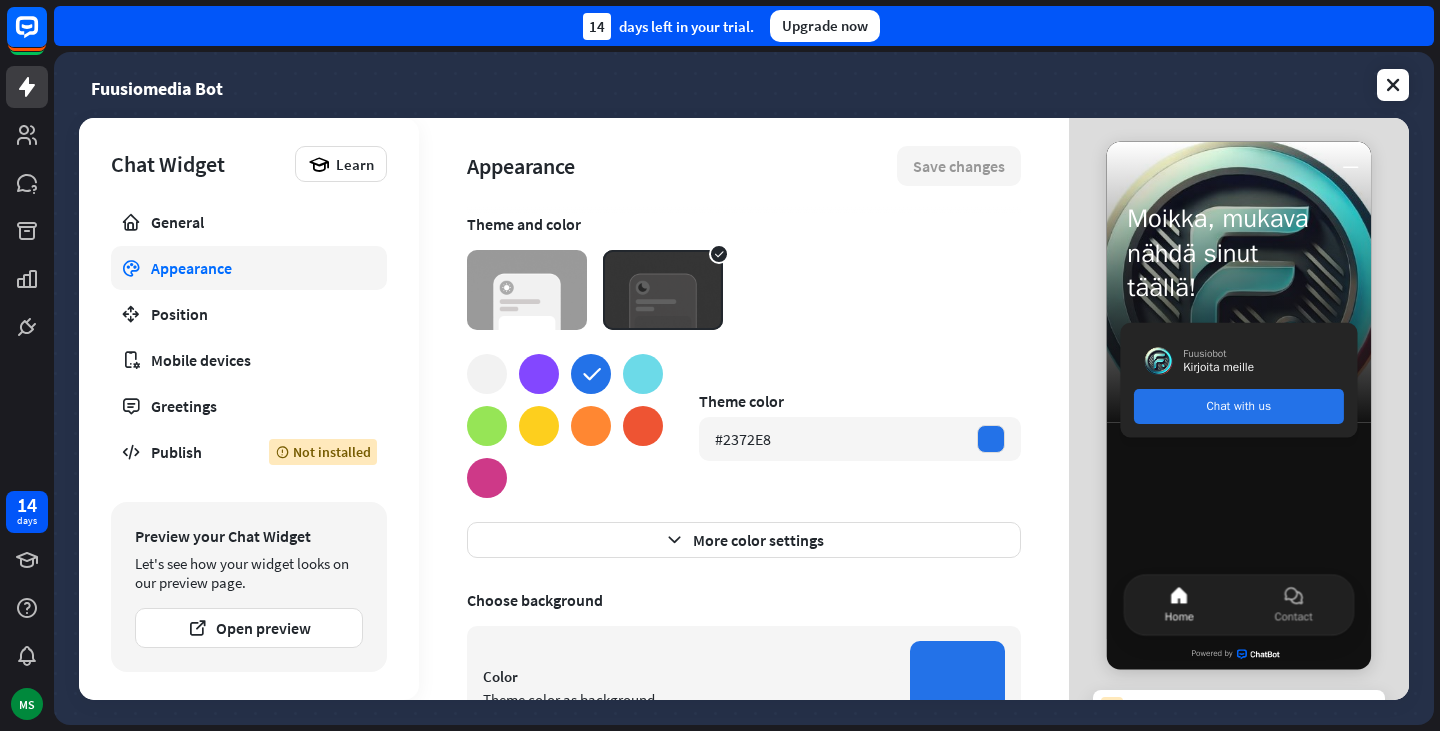 click on "Appearance" at bounding box center (249, 268) 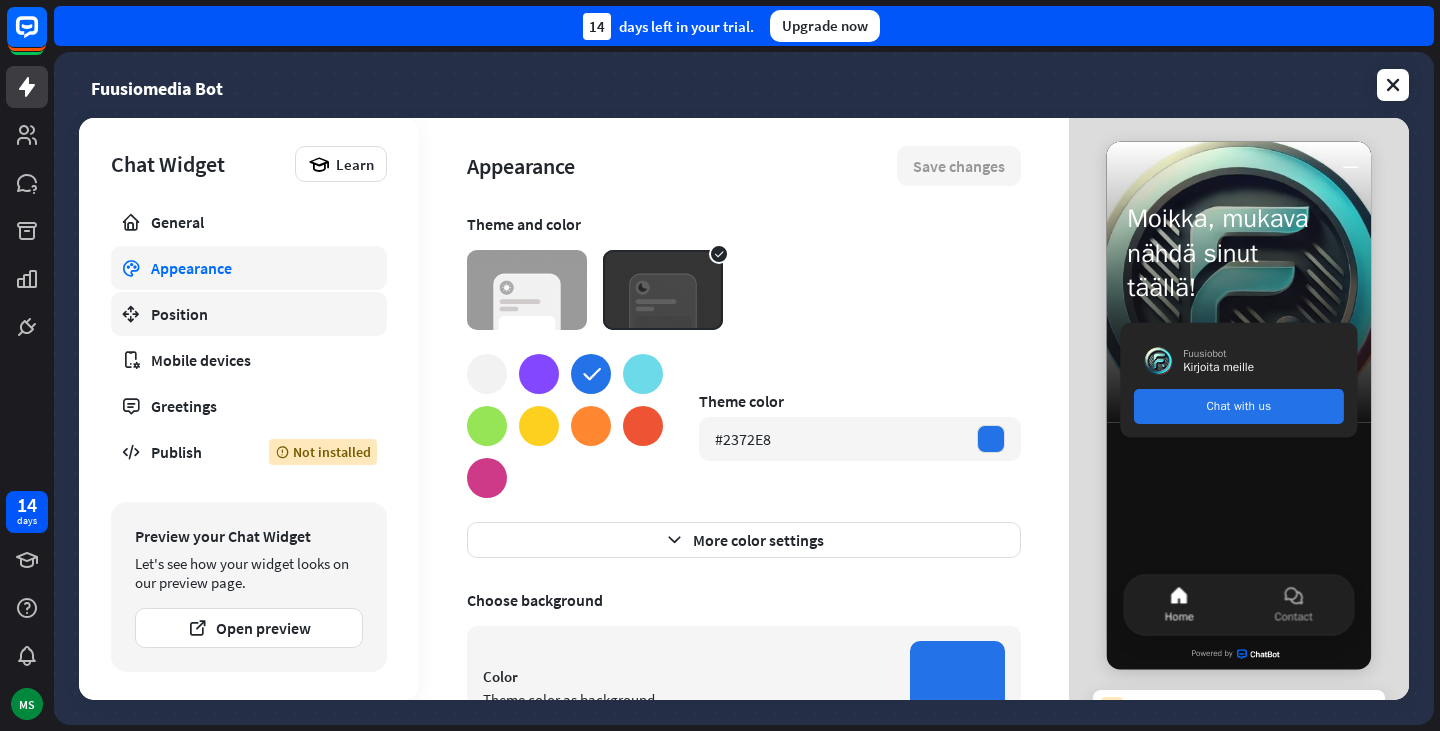 click on "Position" at bounding box center [249, 314] 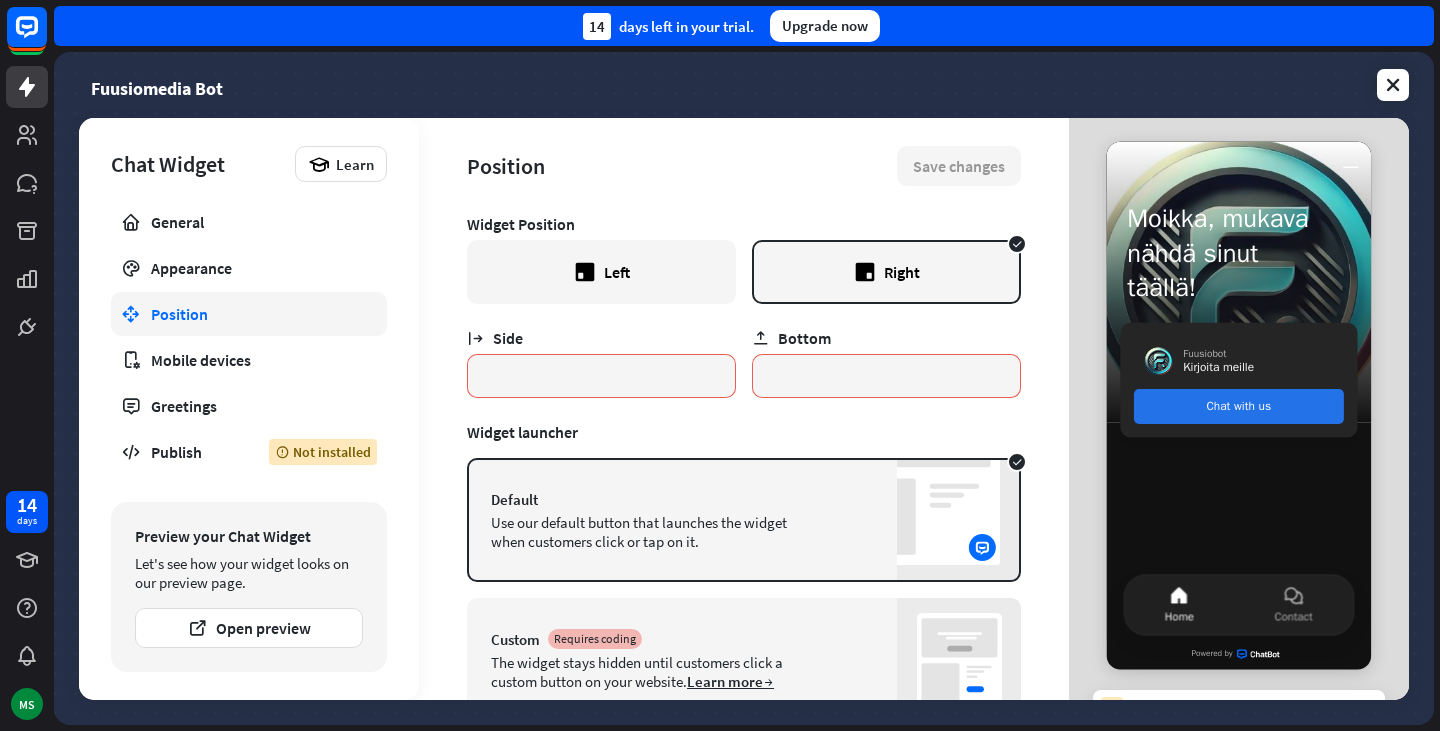 click on "Position" at bounding box center (249, 314) 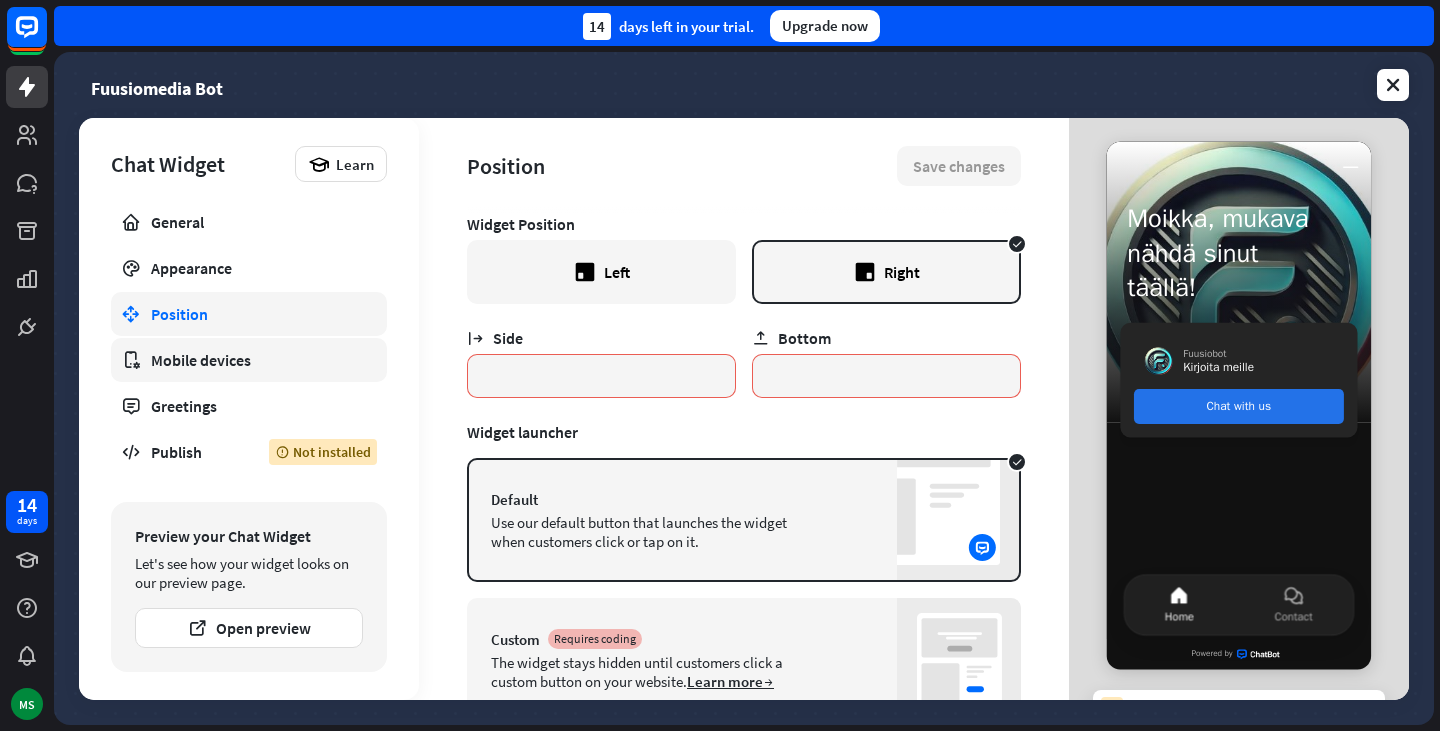 click on "Mobile devices" at bounding box center [249, 360] 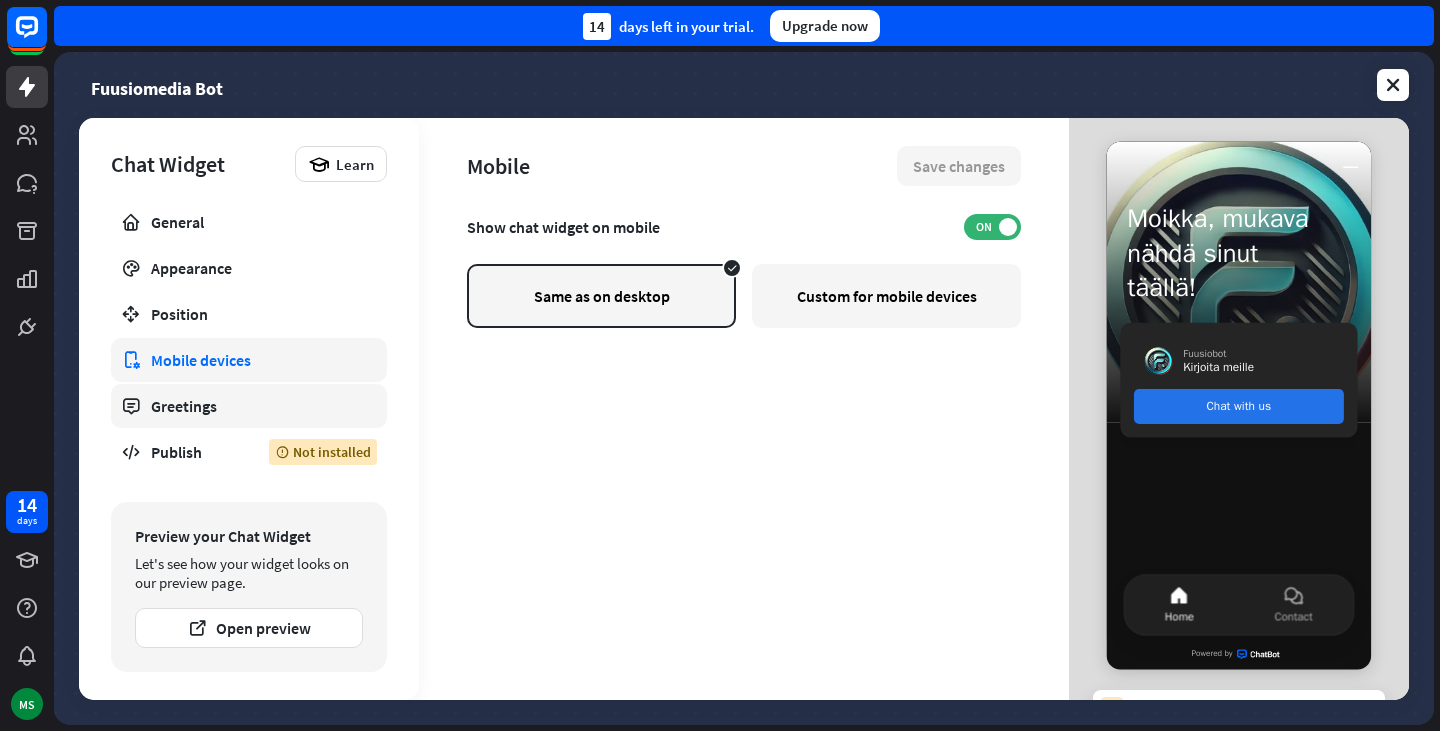click on "Greetings" at bounding box center [249, 406] 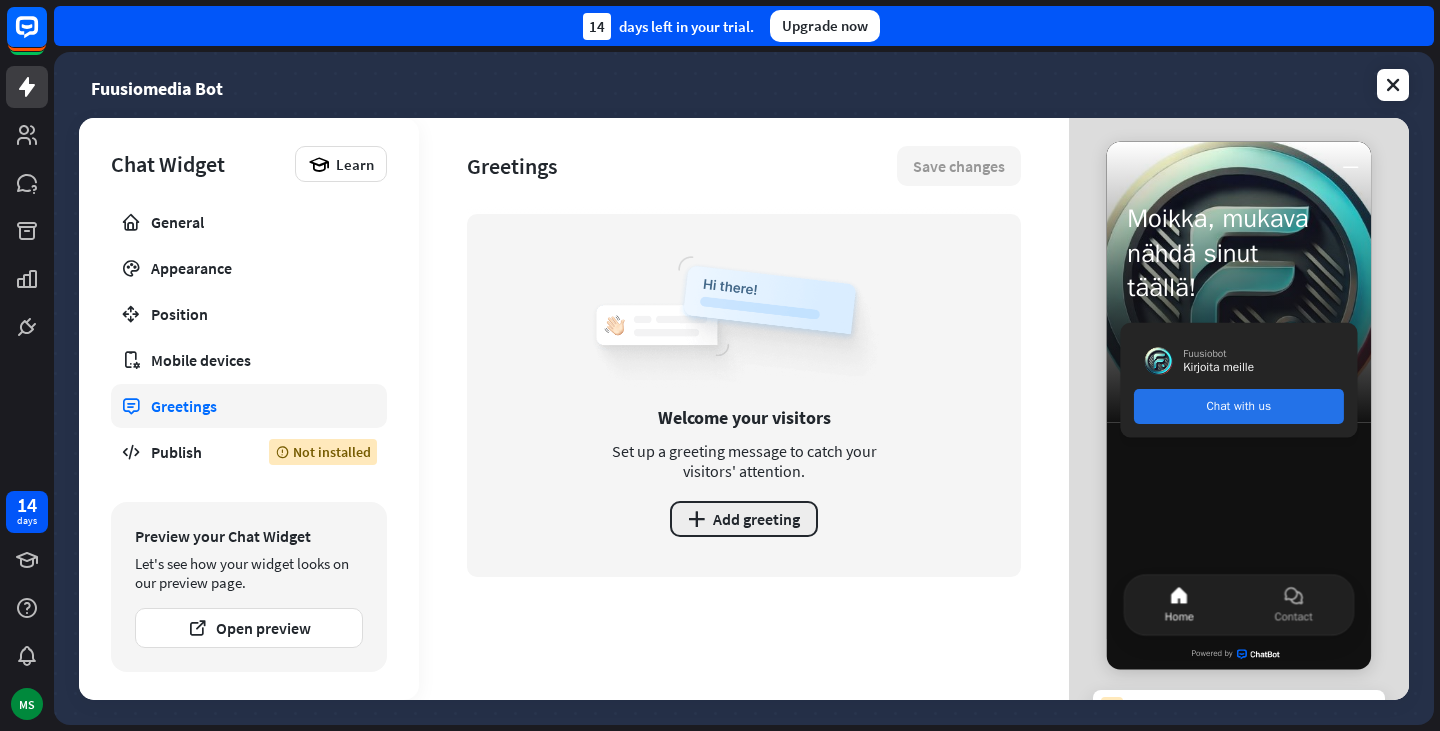 drag, startPoint x: 500, startPoint y: 393, endPoint x: 738, endPoint y: 515, distance: 267.4472 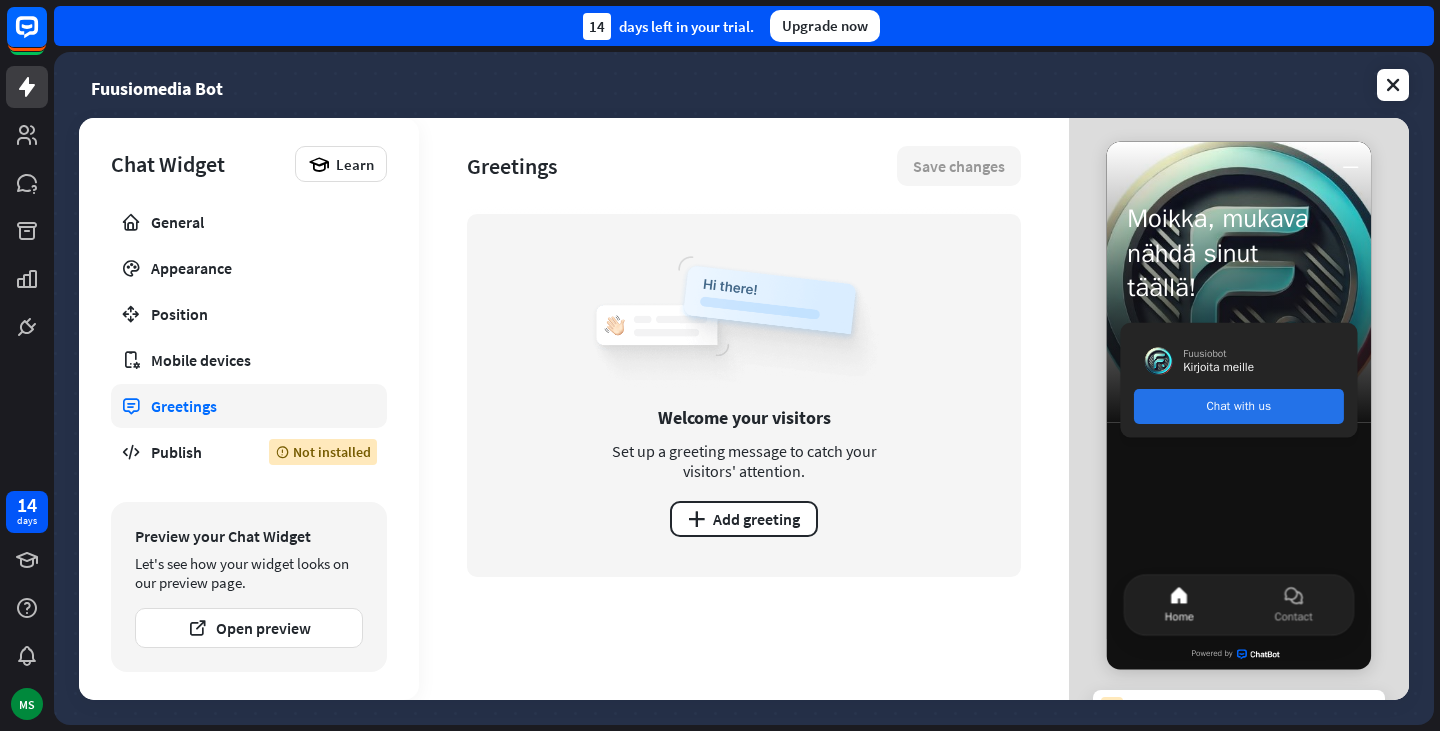 click on "Welcome your visitors
Set up a greeting message to catch your visitors' attention.
plus
Add greeting" at bounding box center [744, 457] 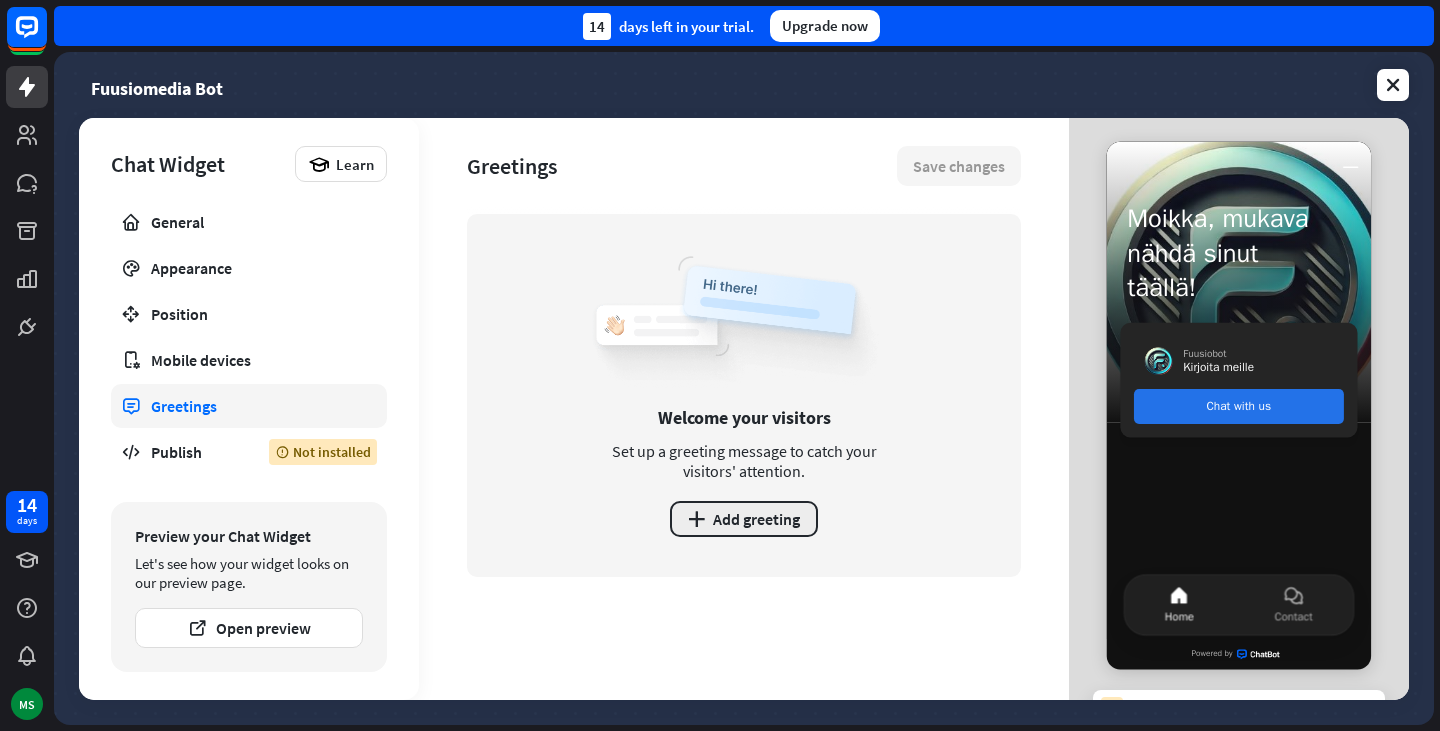 click on "plus
Add greeting" at bounding box center [744, 519] 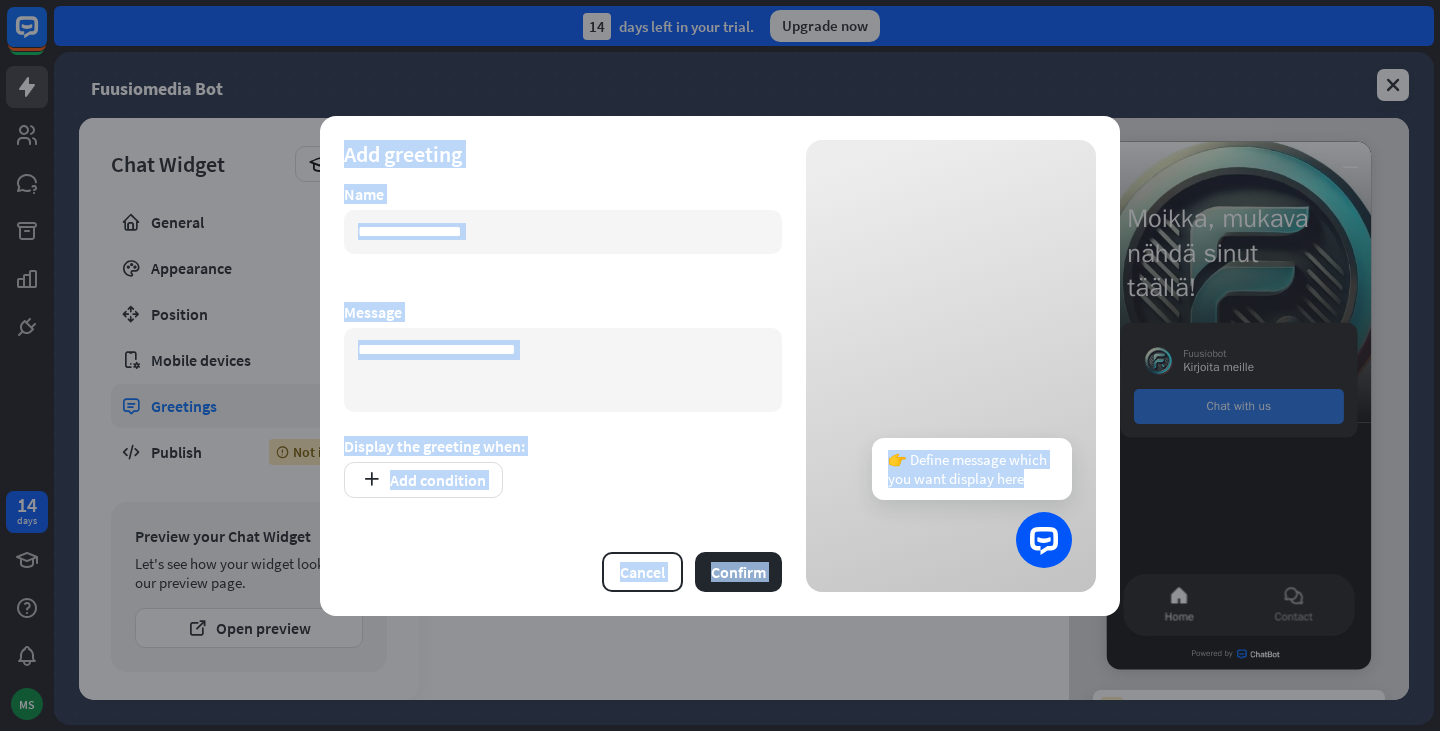 click on "Add greeting
Name         Message
Display the greeting when:
Add condition
Cancel
Confirm" at bounding box center (563, 366) 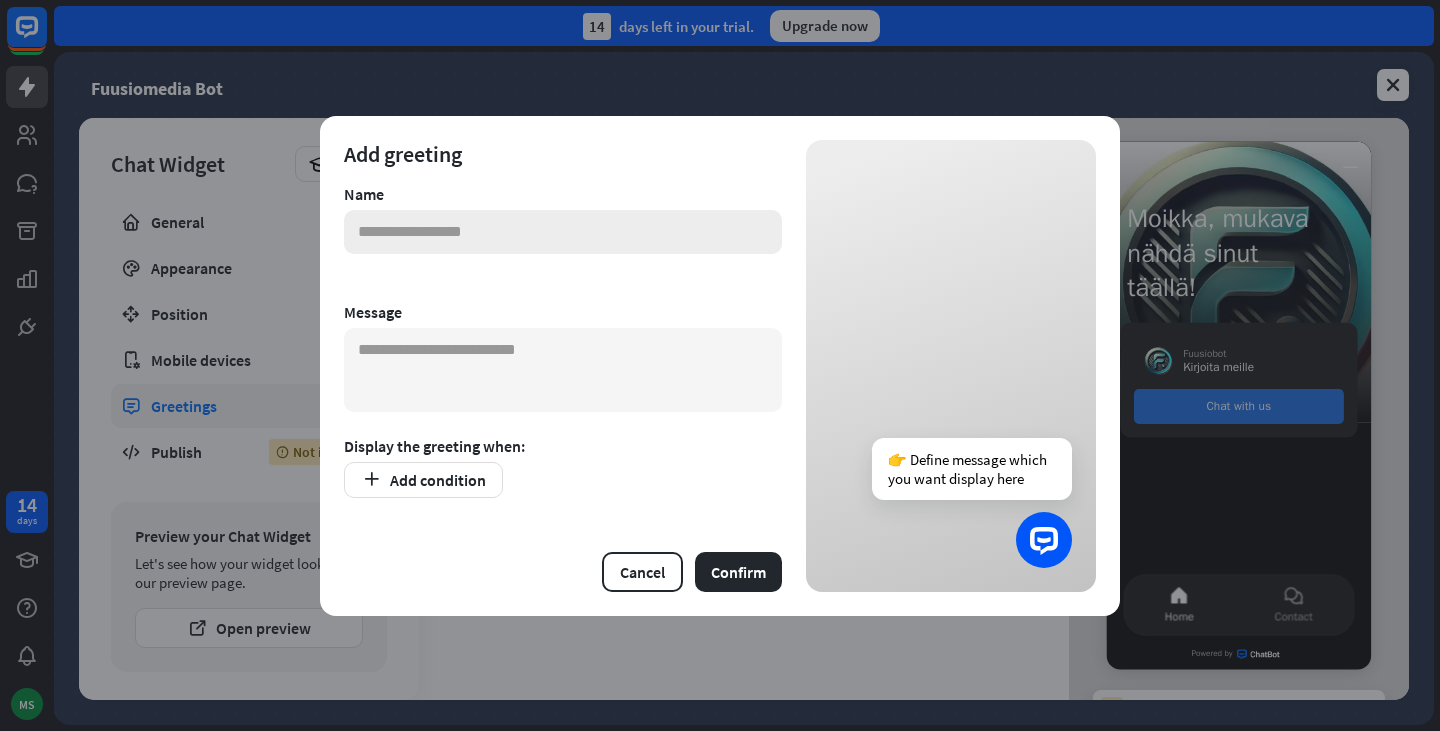 click at bounding box center [563, 232] 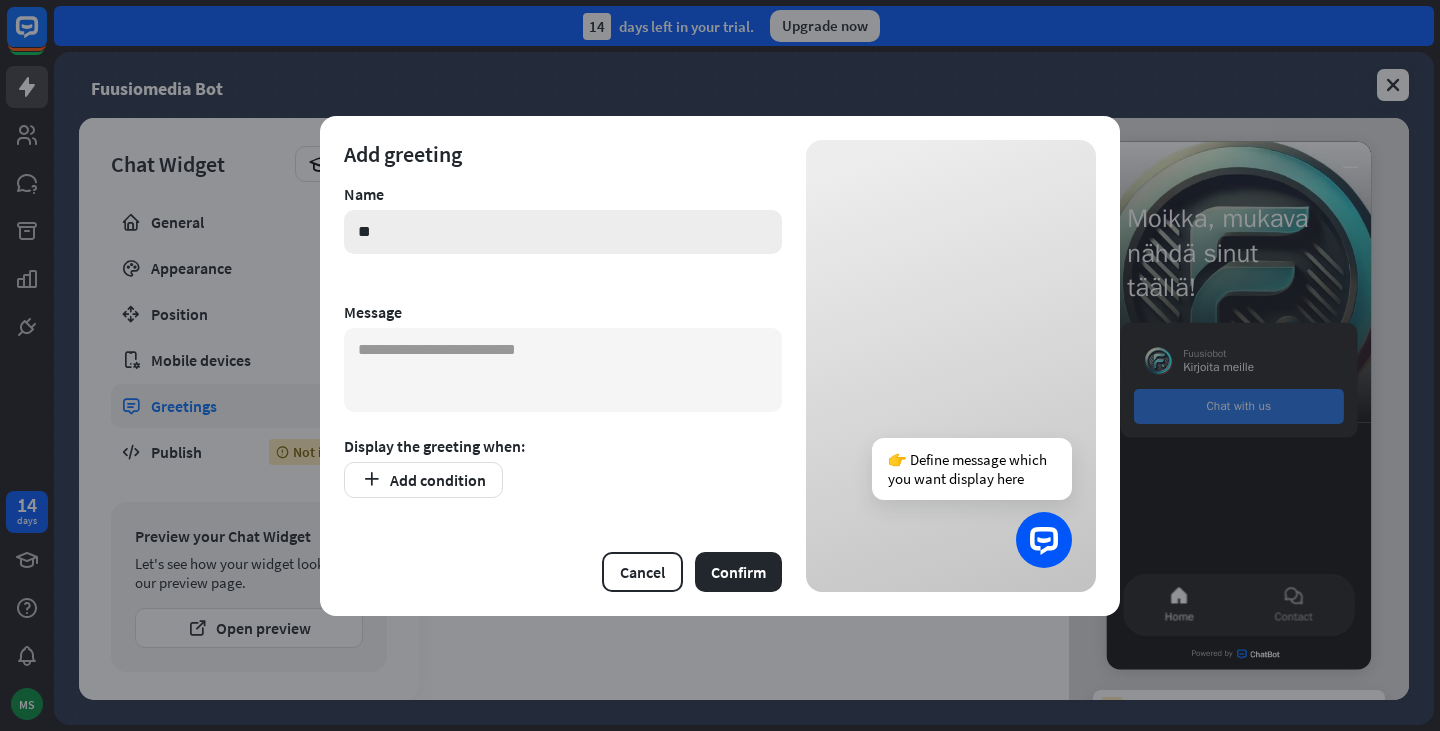 type on "*" 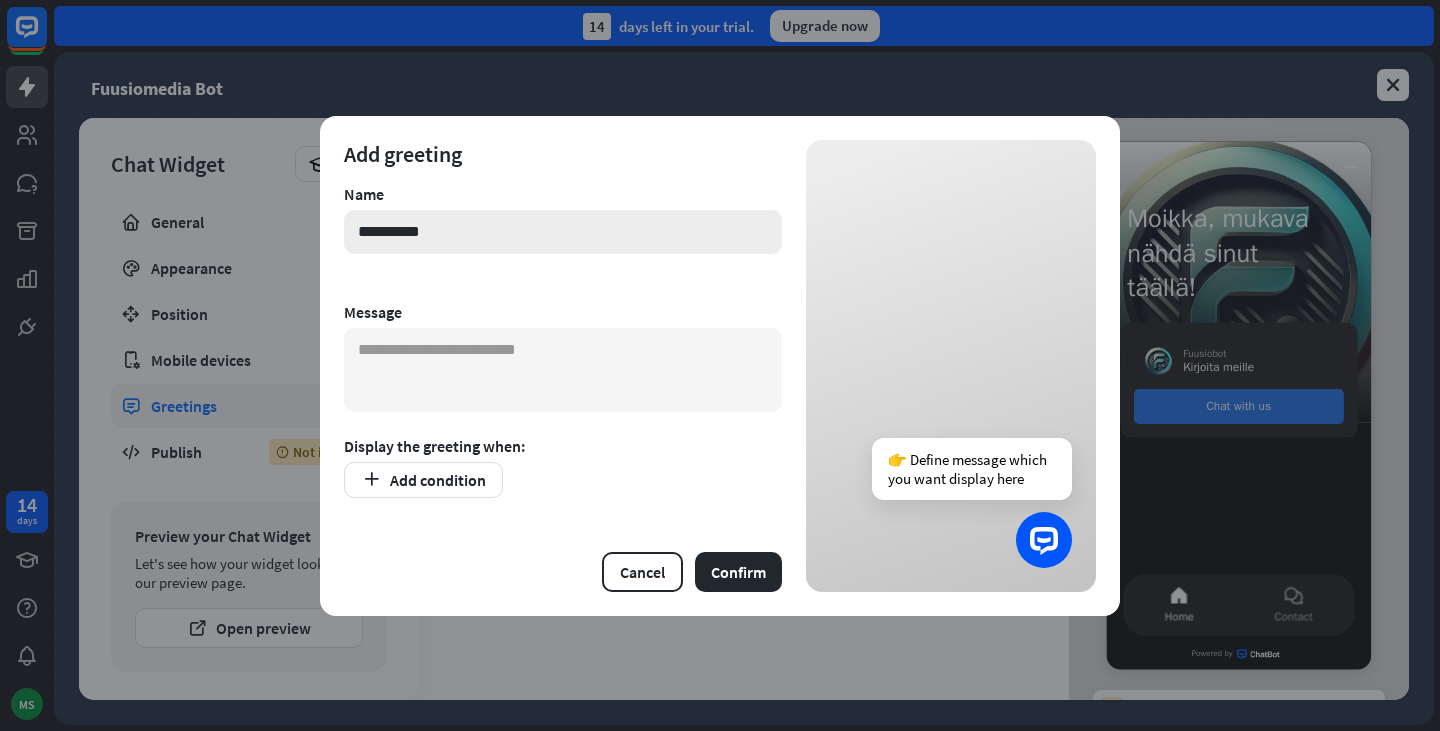 type on "**********" 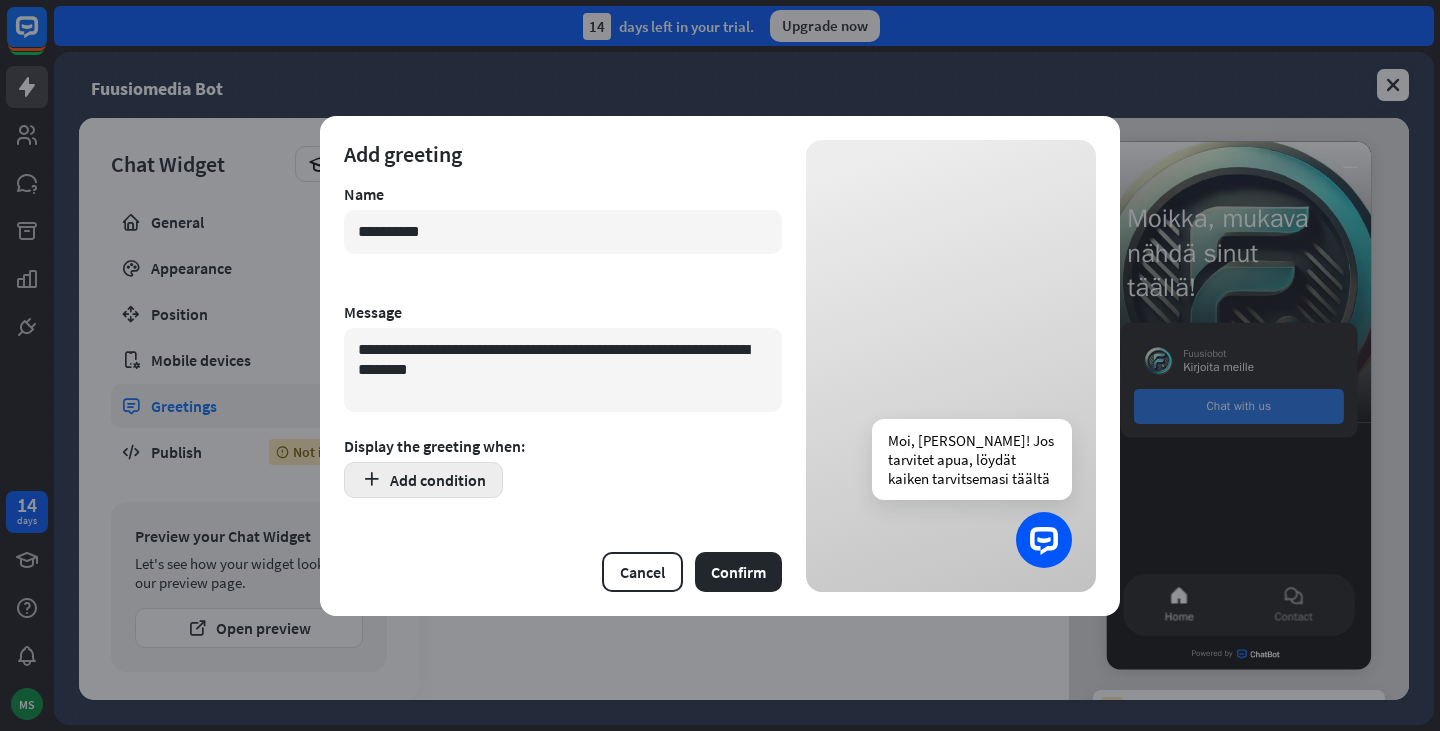 type on "**********" 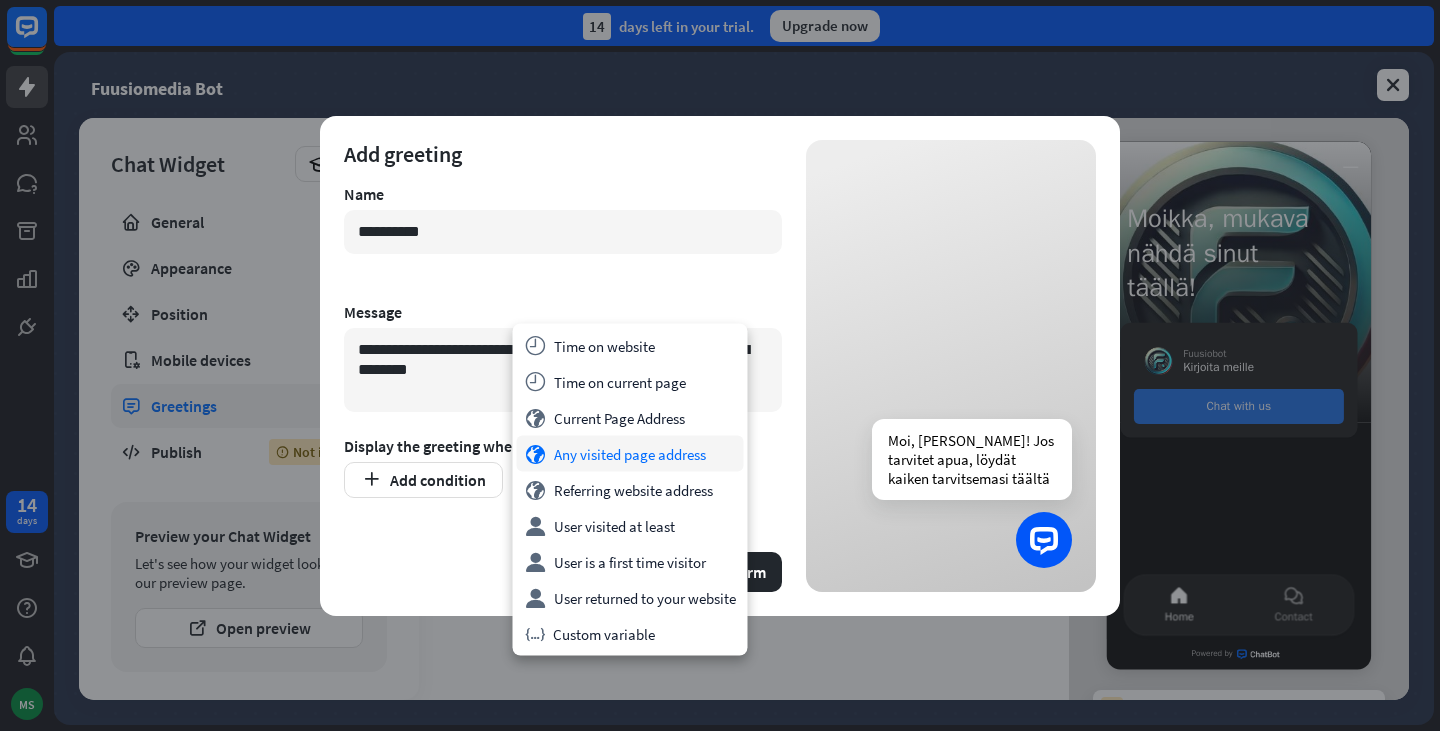 click on "globe
Any visited page address" at bounding box center [630, 454] 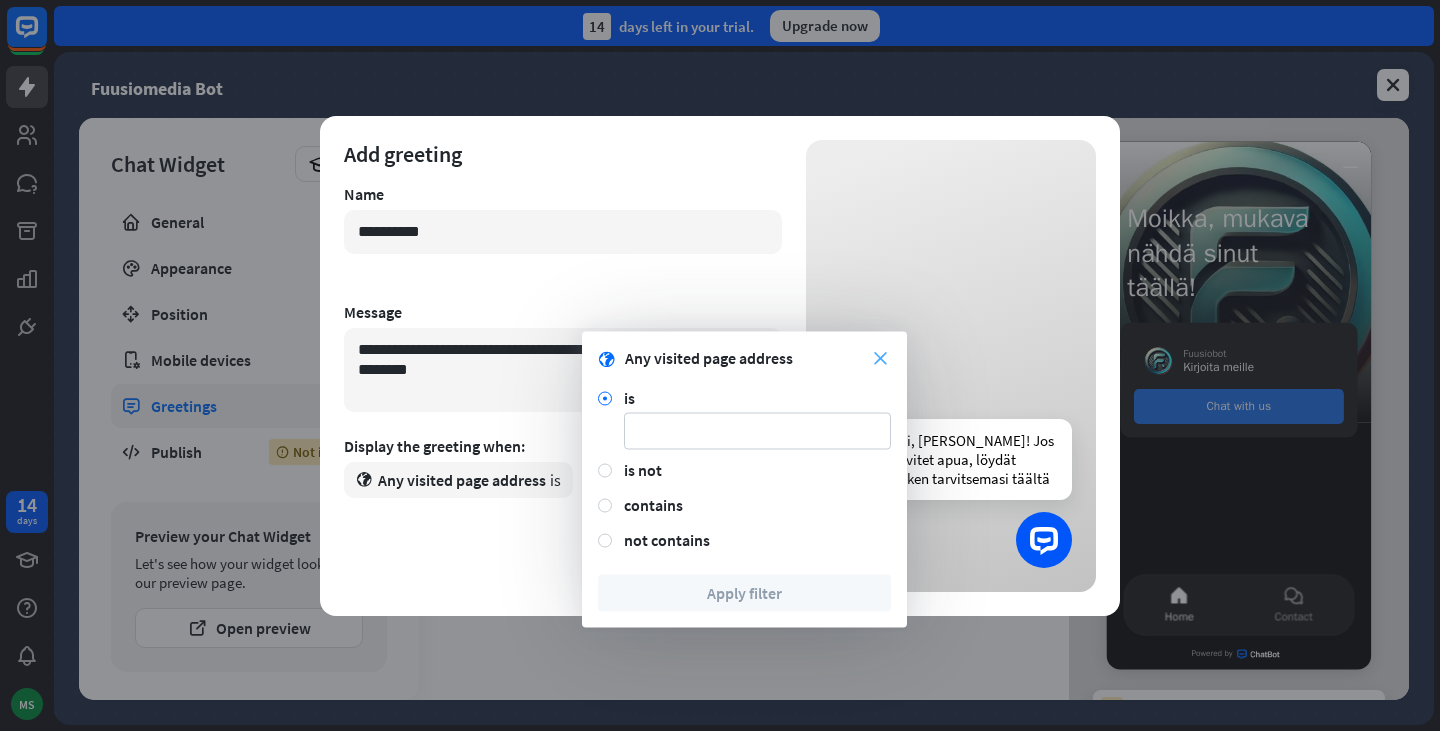 click on "close" at bounding box center [880, 358] 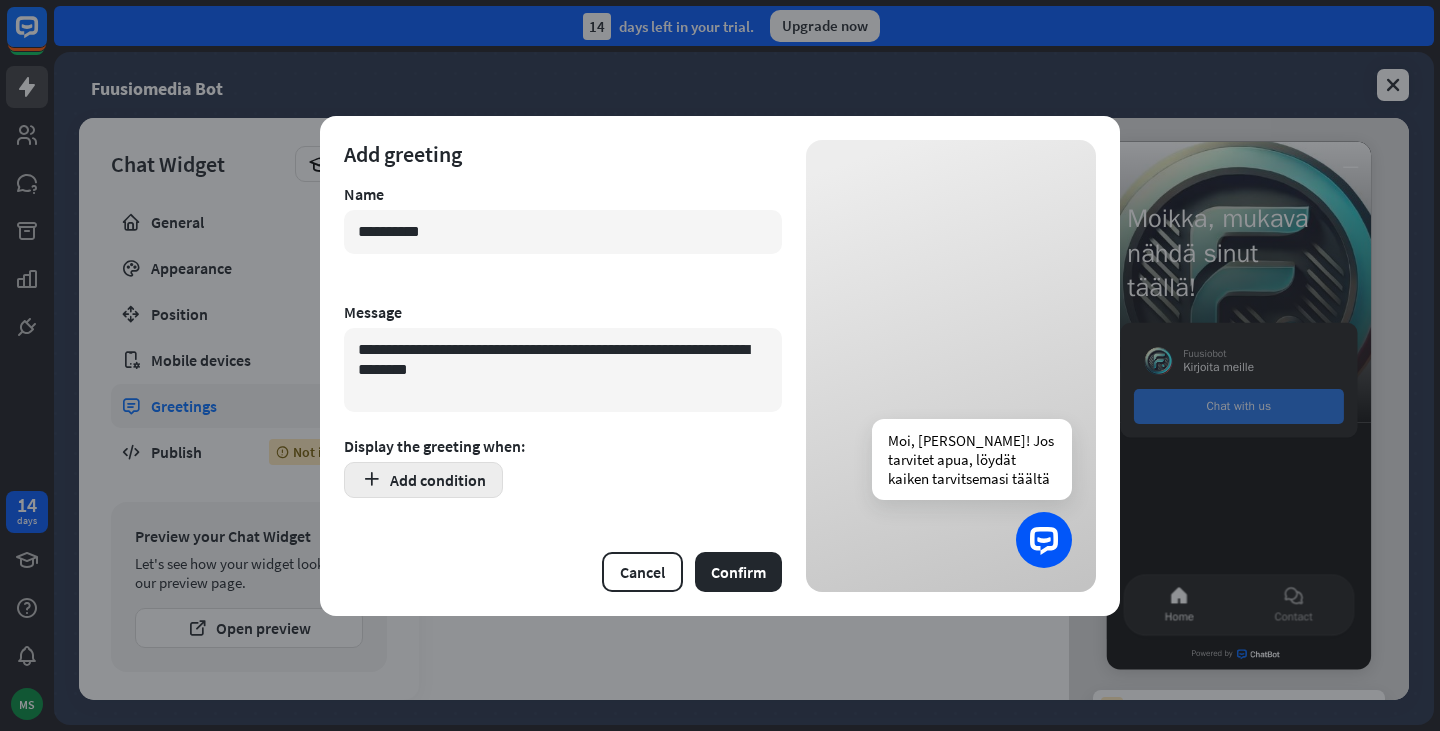 click on "Add condition" at bounding box center [423, 480] 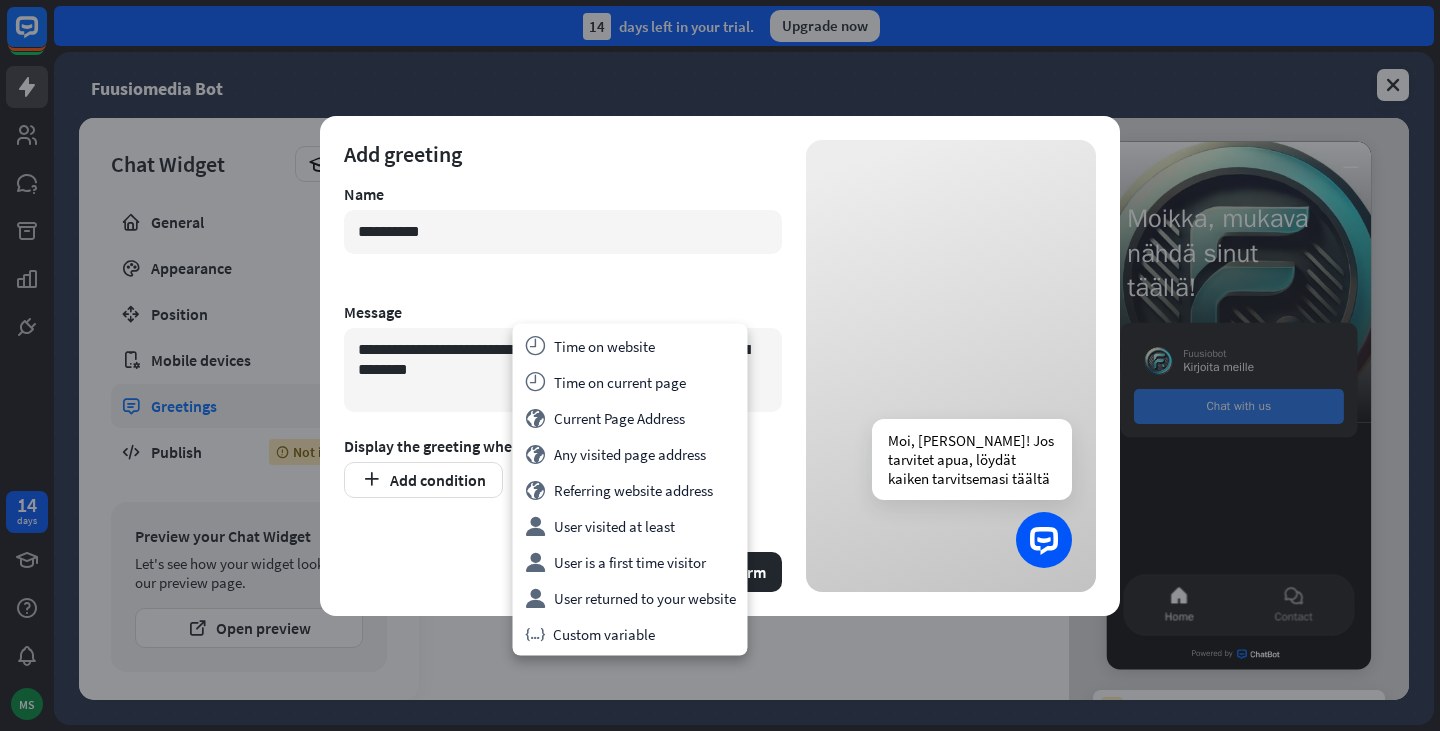 click on "**********" at bounding box center [563, 366] 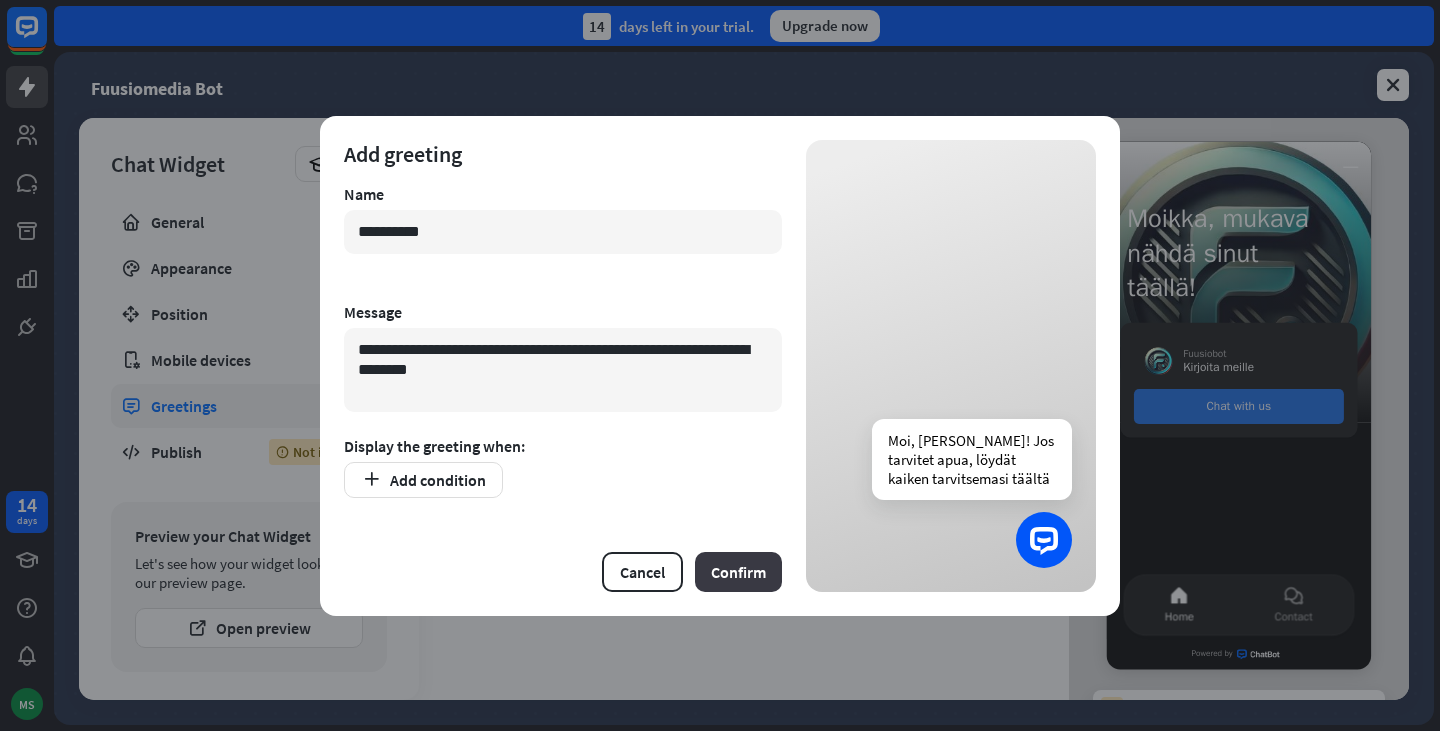 click on "Confirm" at bounding box center [738, 572] 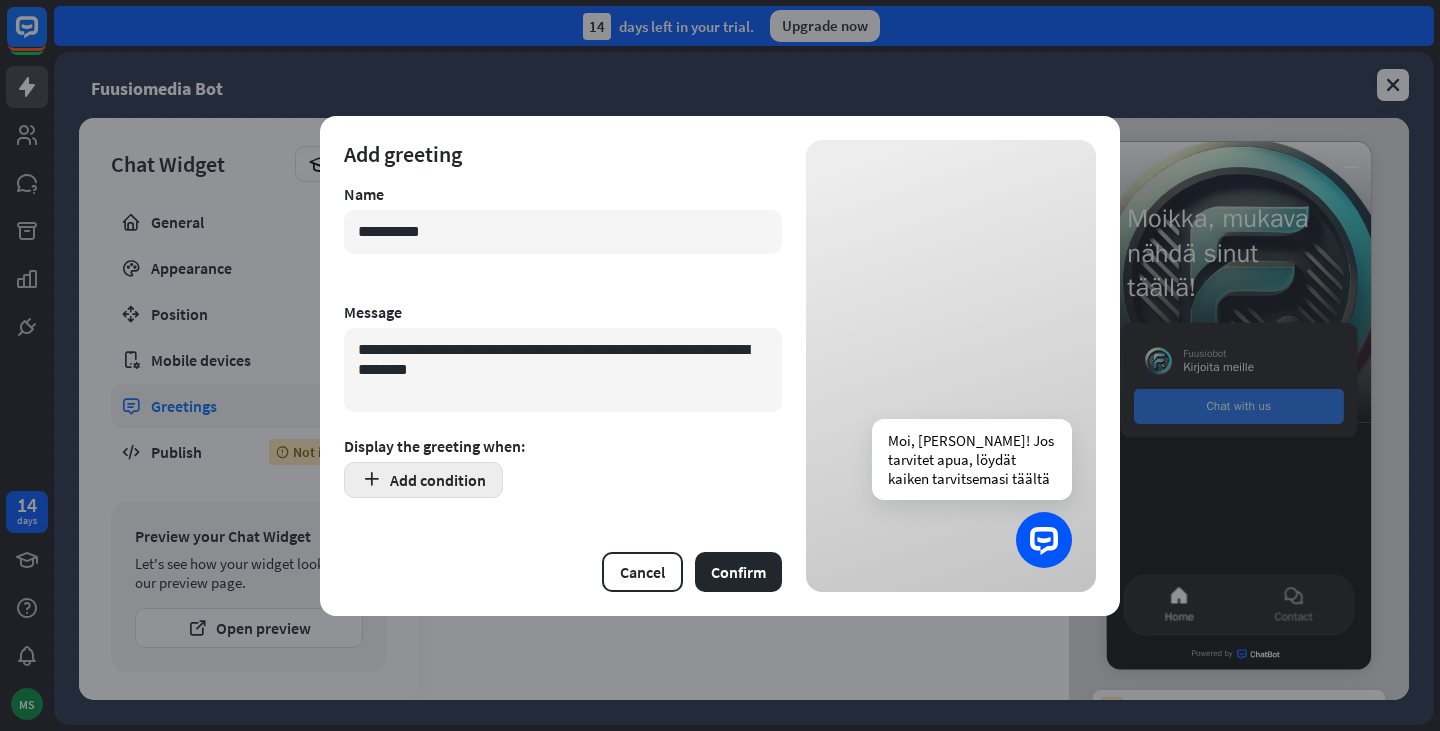 click on "Add condition" at bounding box center (423, 480) 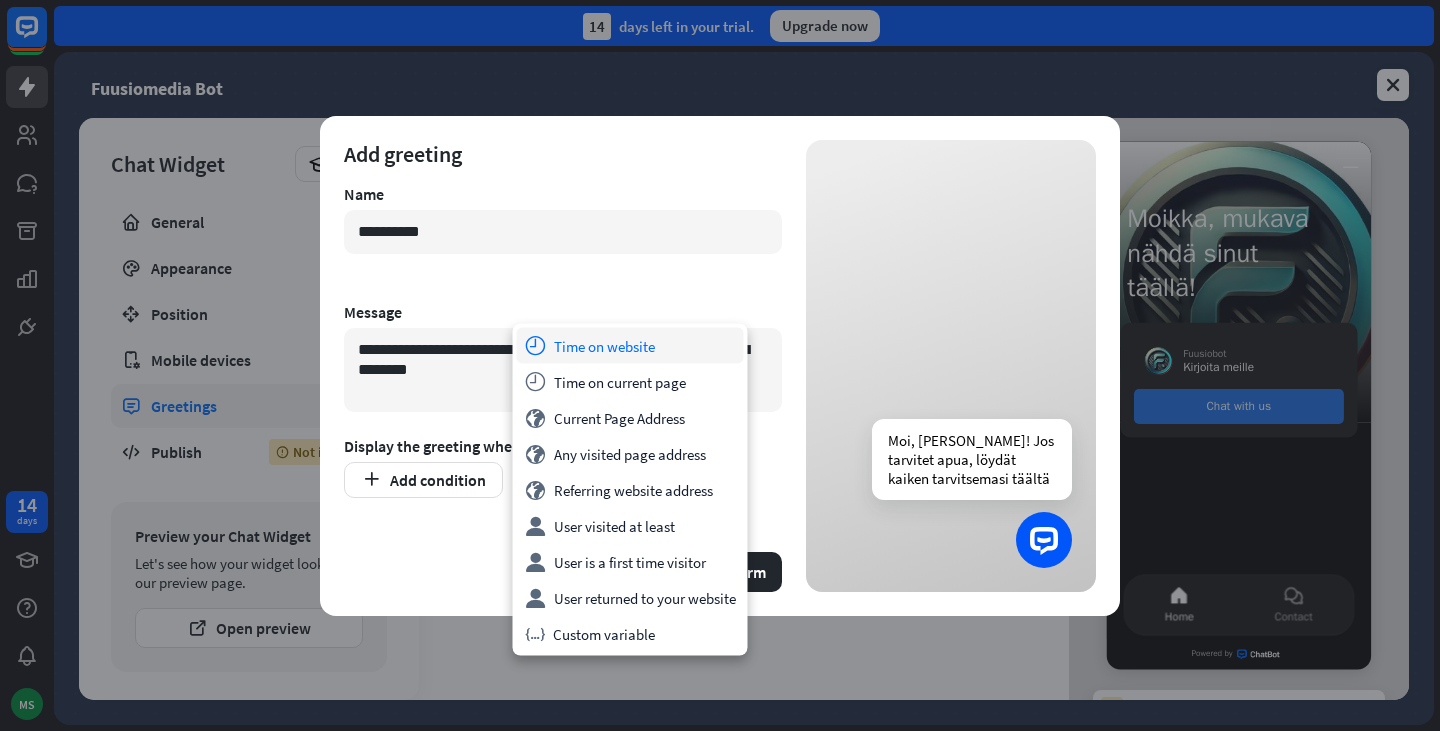 click on "time
Time on website" at bounding box center (630, 346) 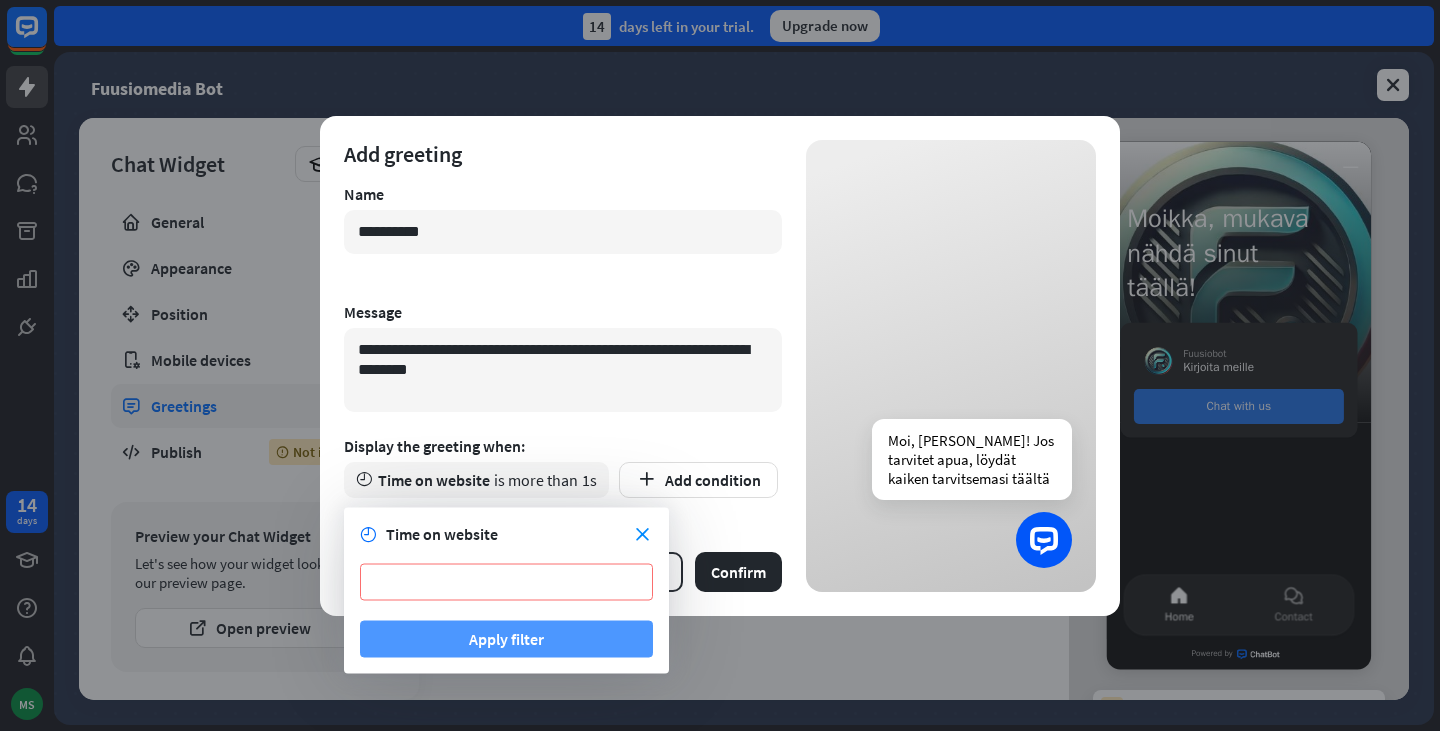 click on "Apply filter" at bounding box center [506, 639] 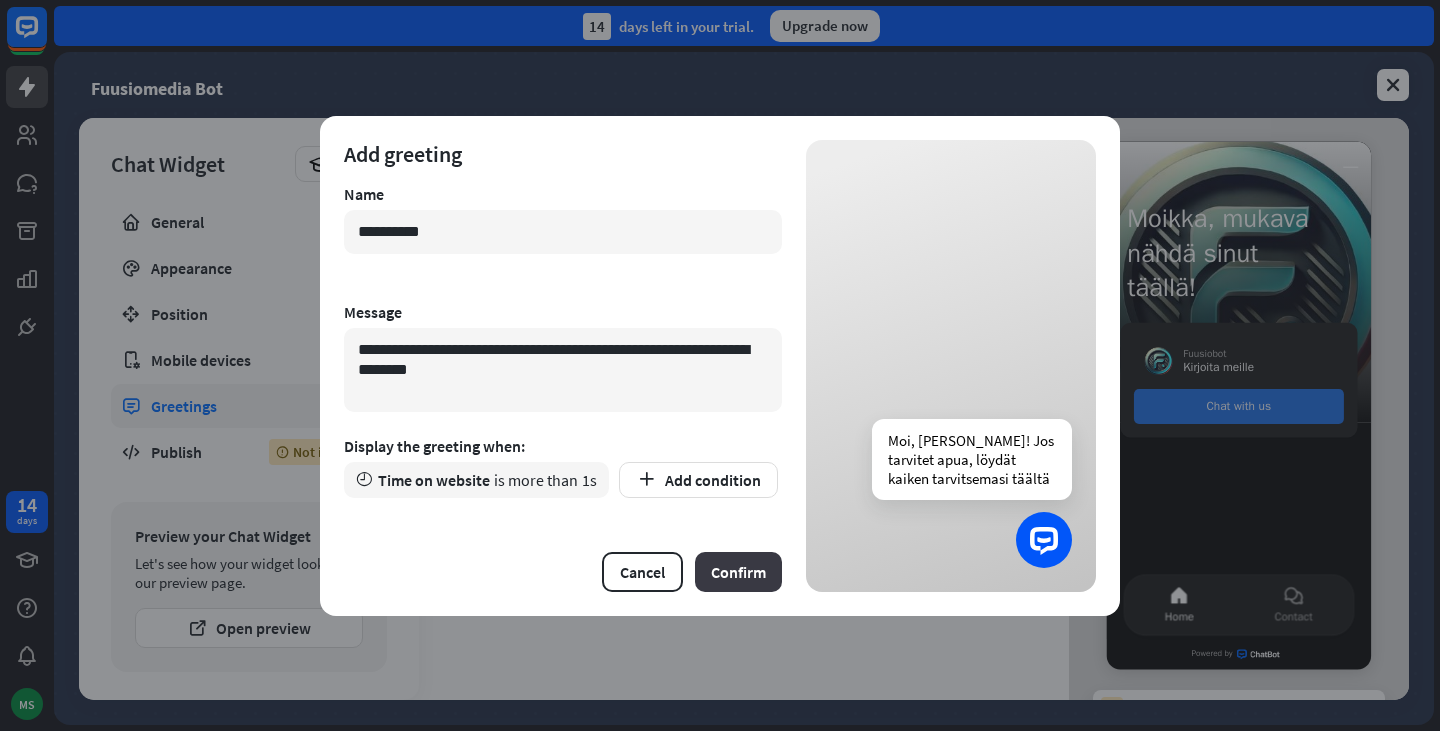 click on "Confirm" at bounding box center [738, 572] 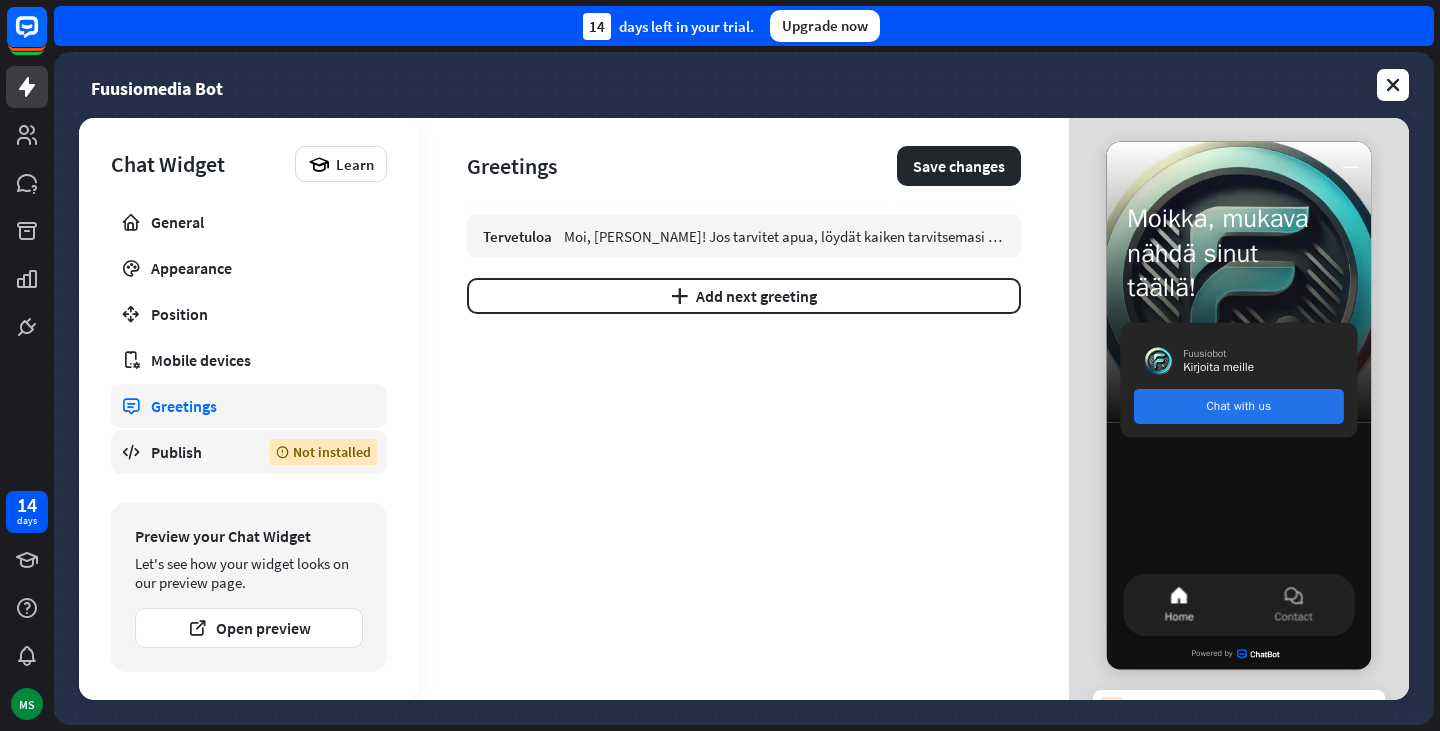 click on "Publish
Not installed" at bounding box center [249, 452] 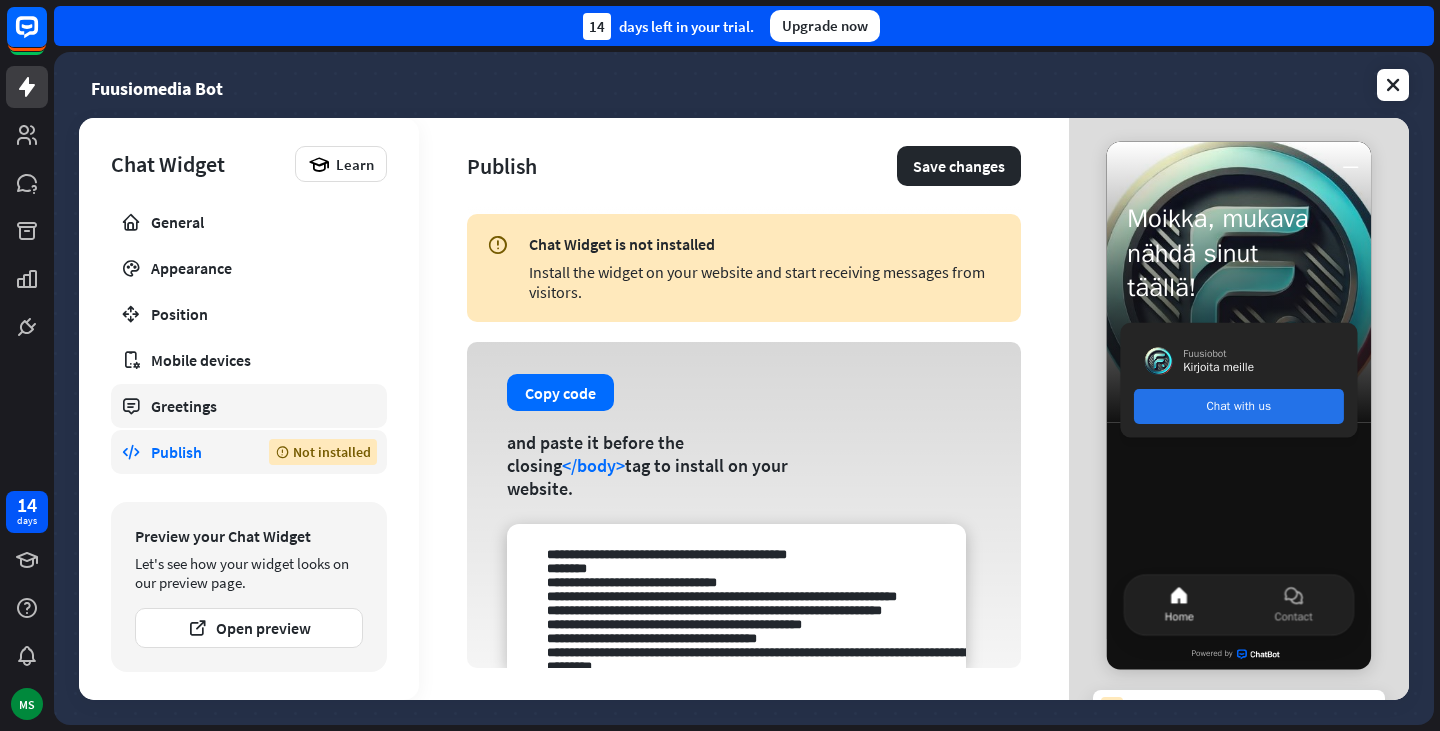 click on "Greetings" at bounding box center (249, 406) 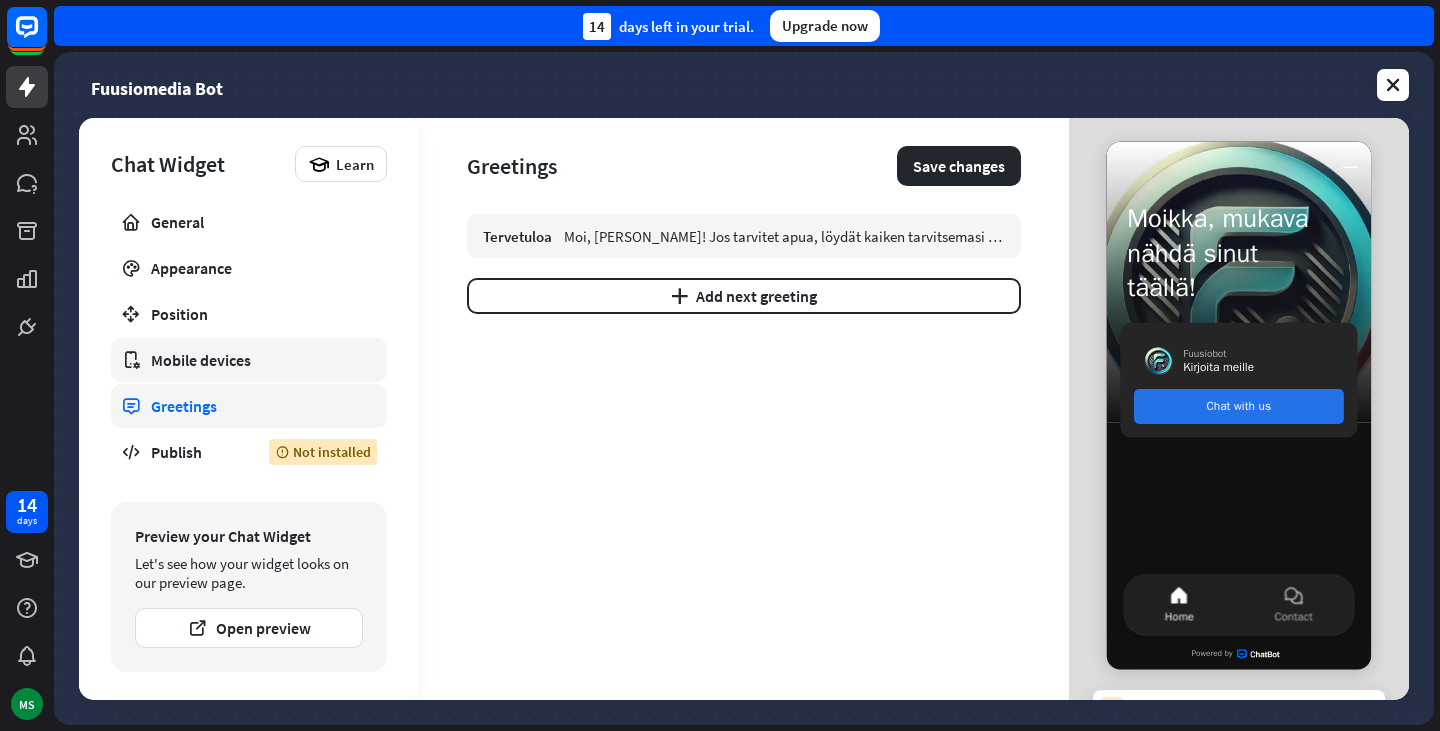 click on "Mobile devices" at bounding box center [249, 360] 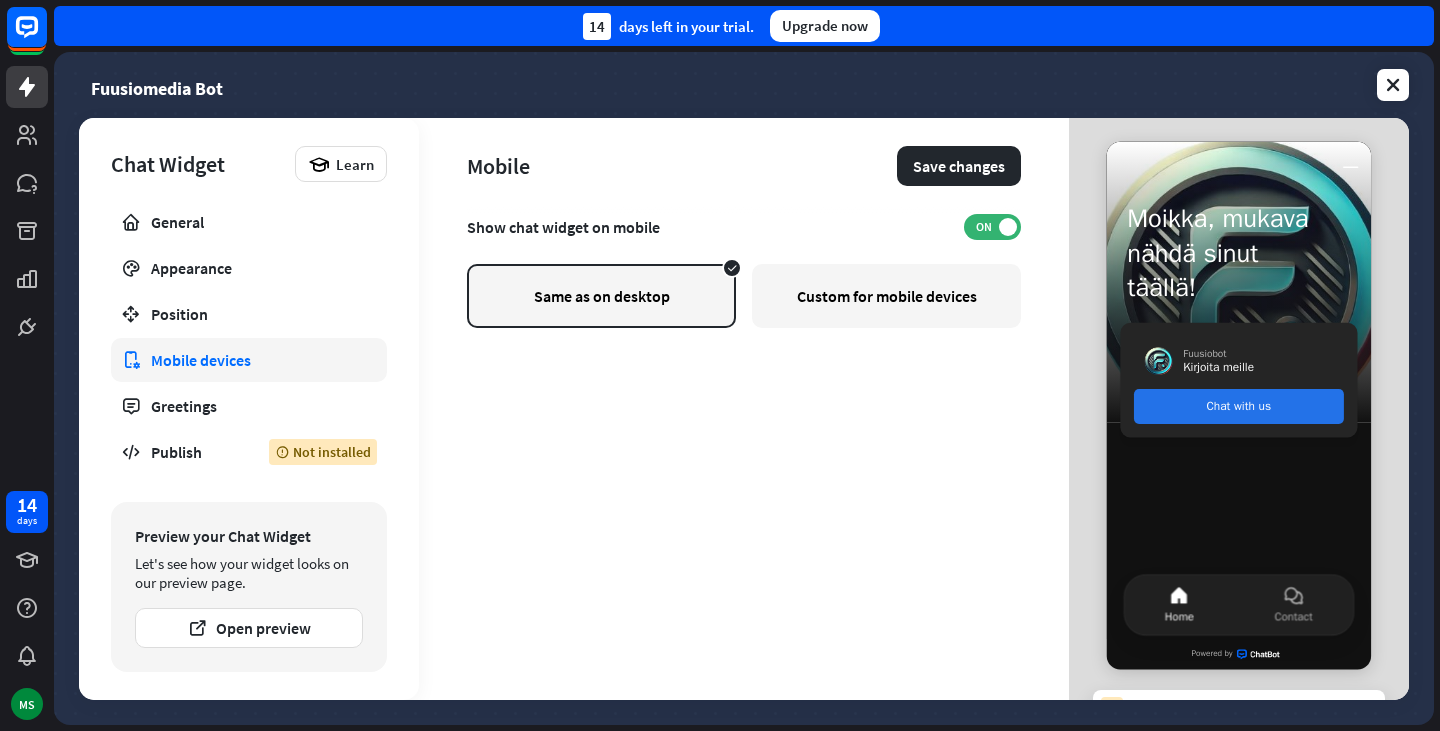 click on "Mobile devices" at bounding box center [249, 360] 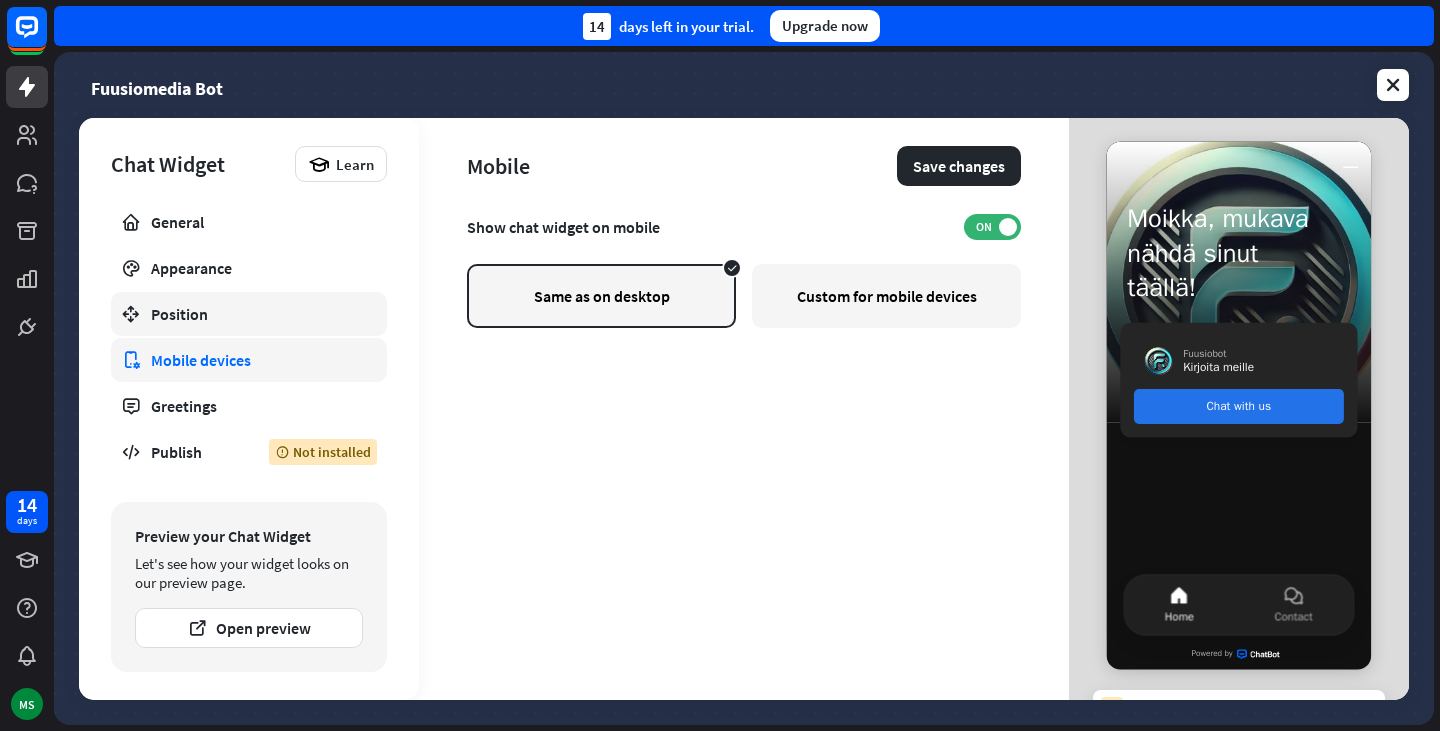 click on "Position" at bounding box center (249, 314) 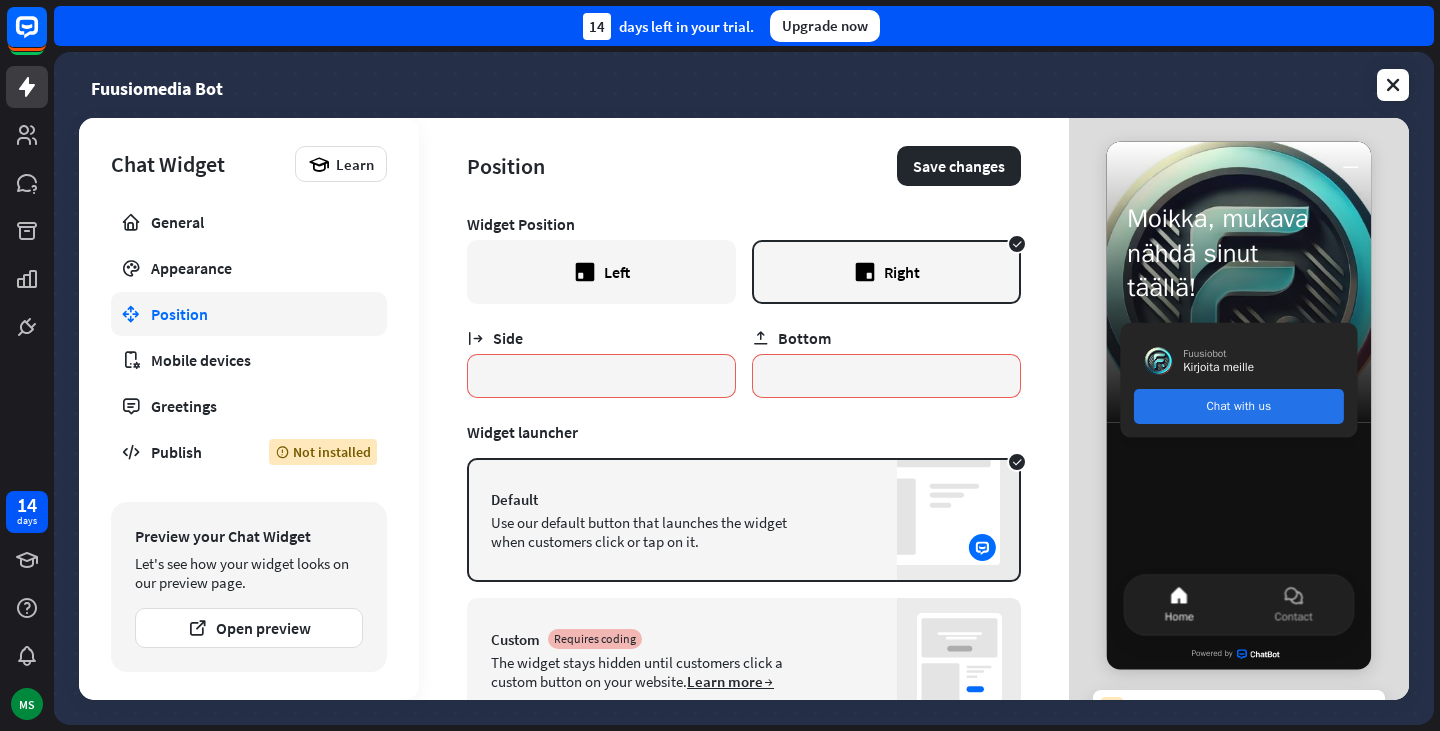 click on "Position" at bounding box center (249, 314) 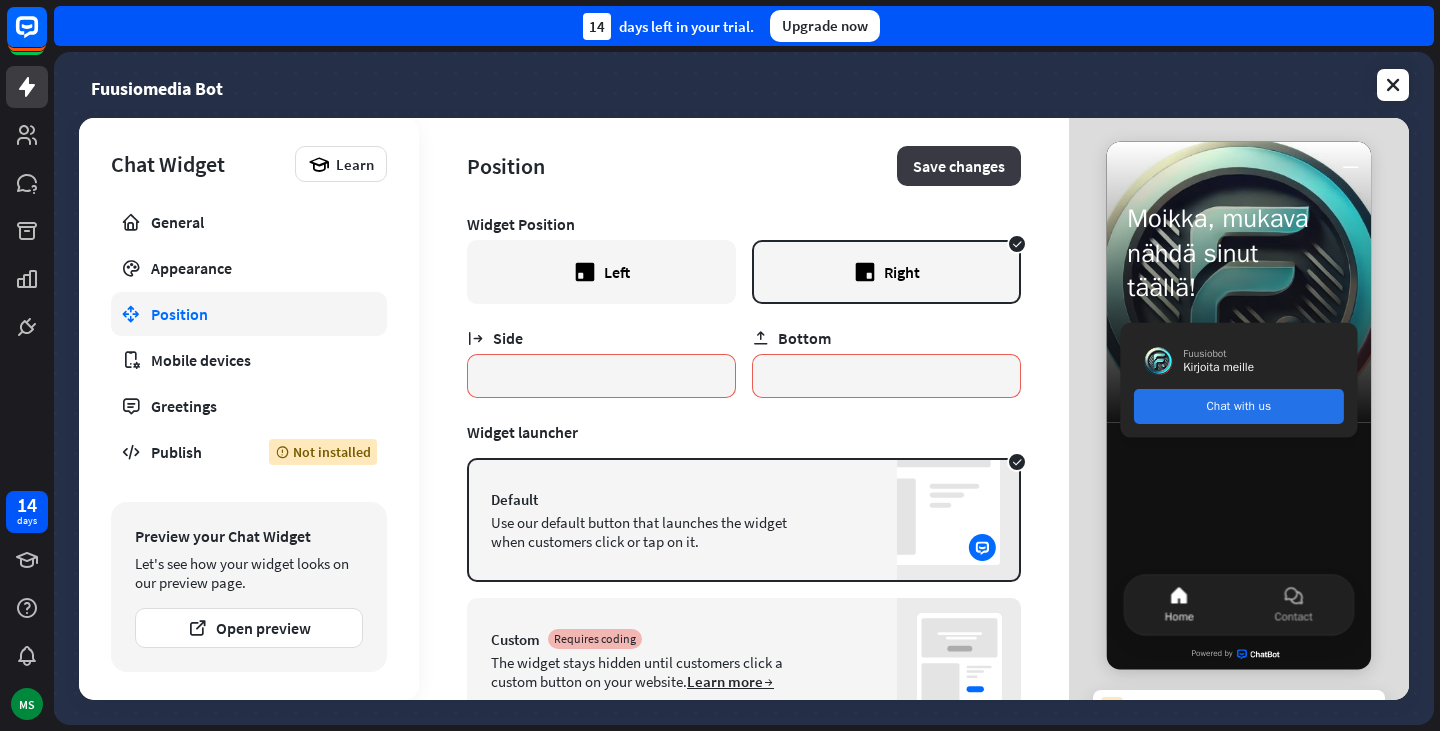 click on "Save changes" at bounding box center [959, 166] 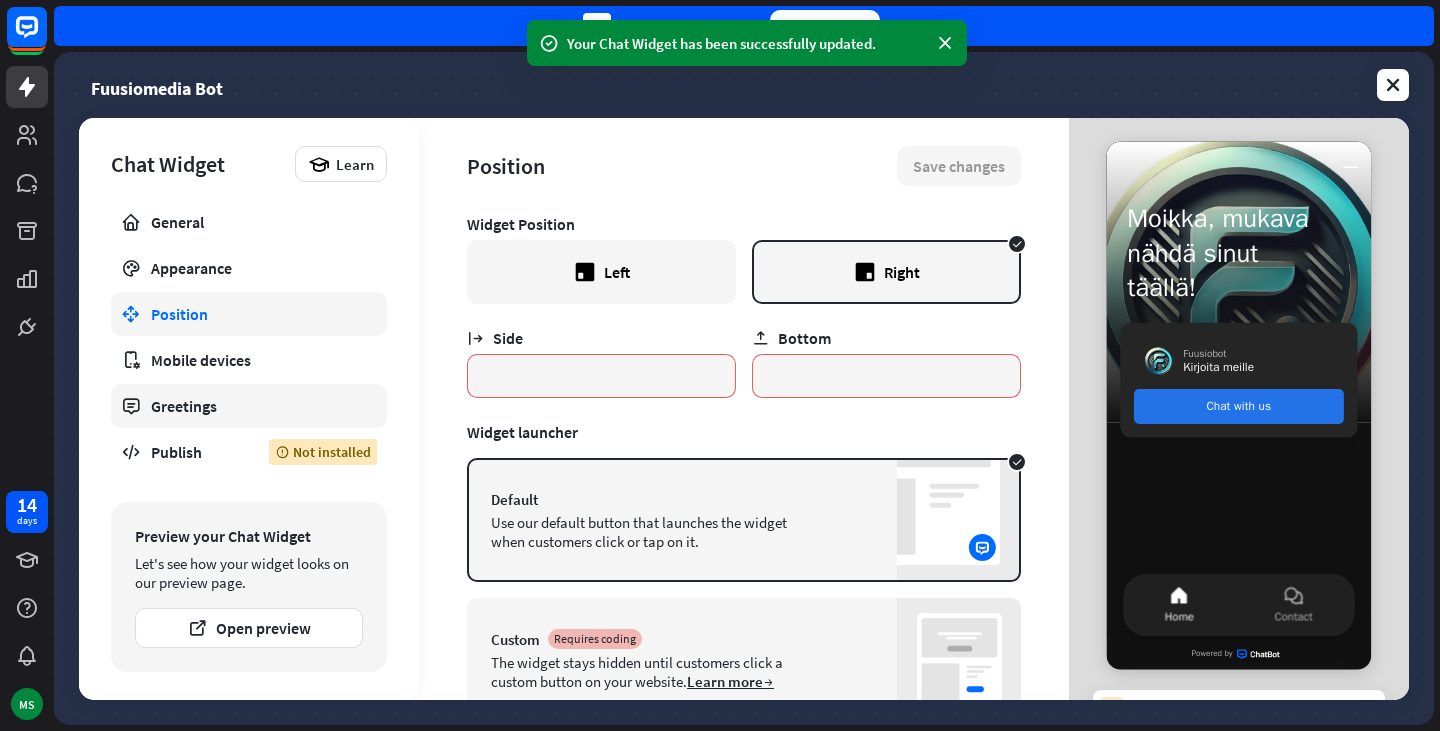 click on "Greetings" at bounding box center (249, 406) 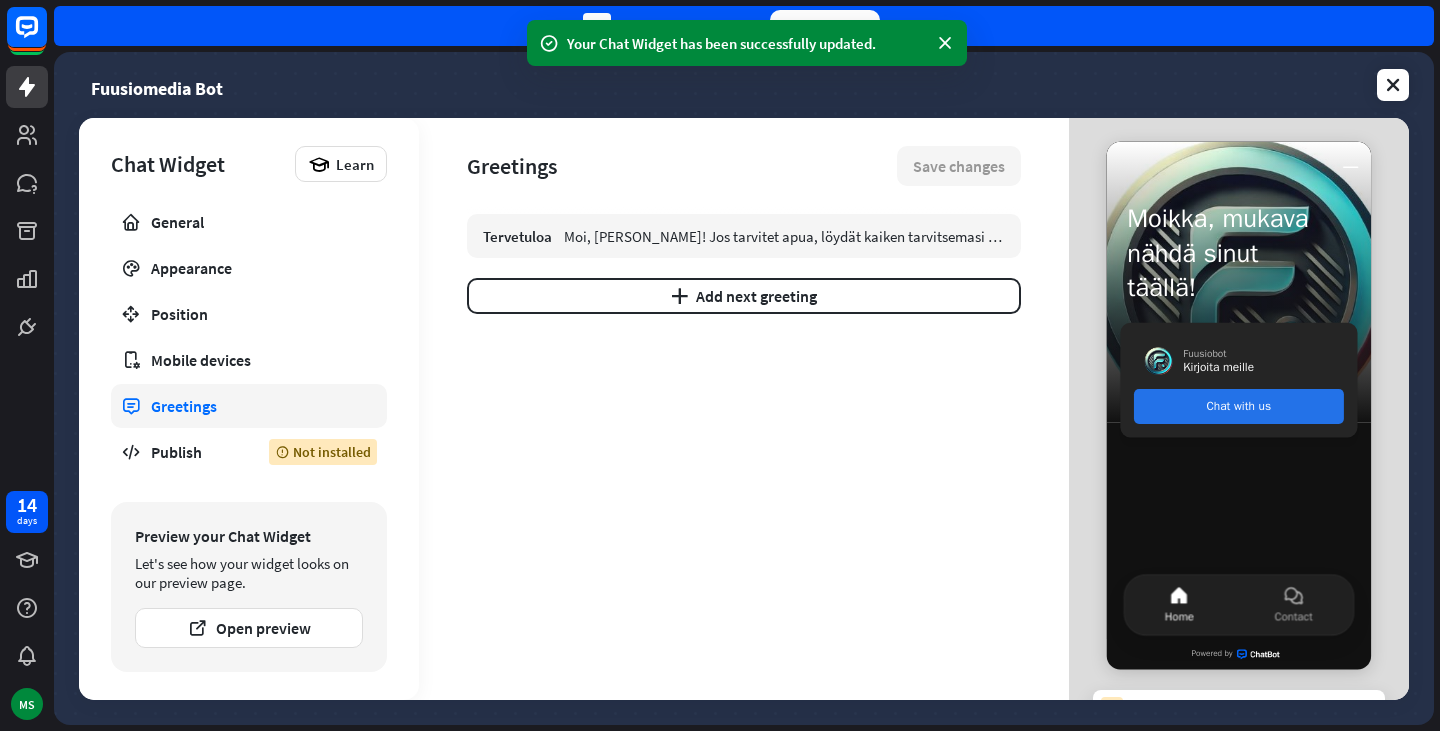 click on "Greetings" at bounding box center (249, 406) 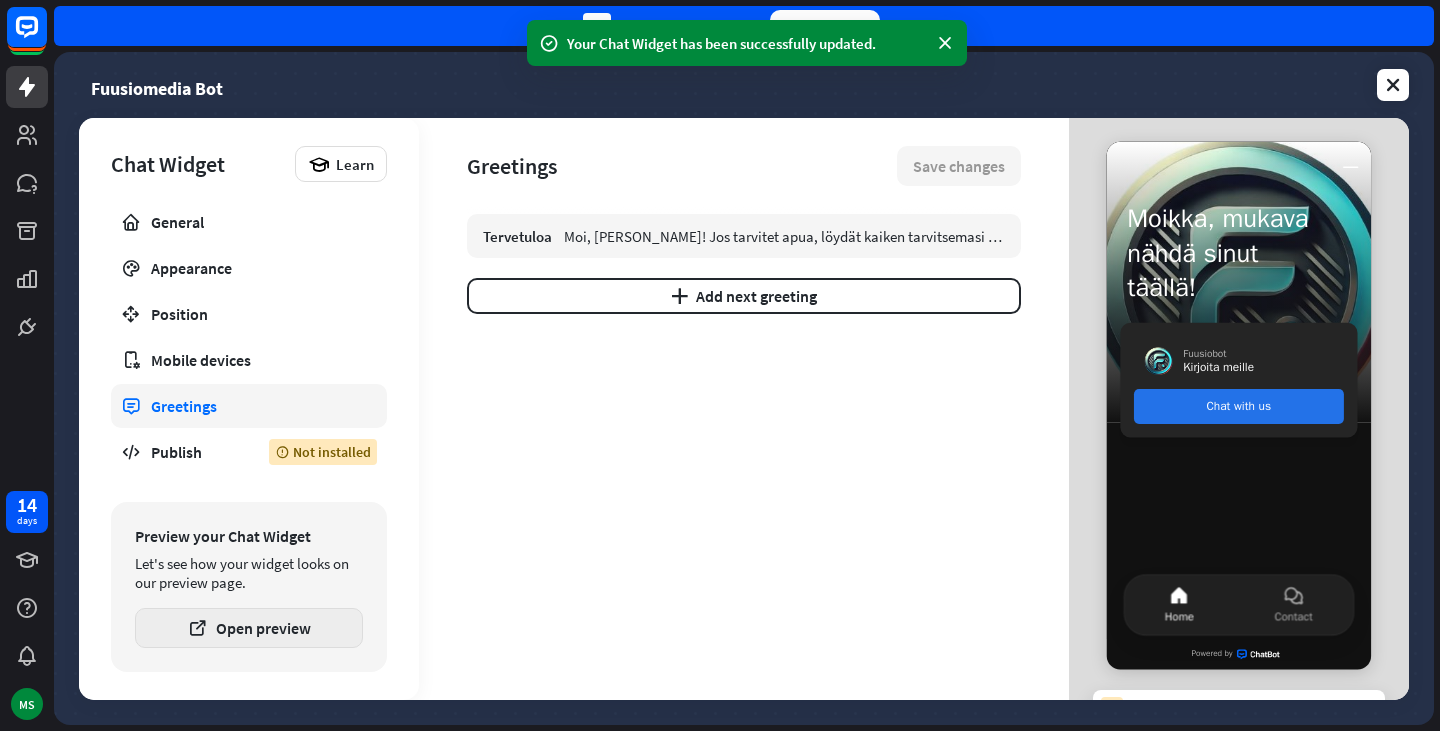 click on "Open preview" at bounding box center (249, 628) 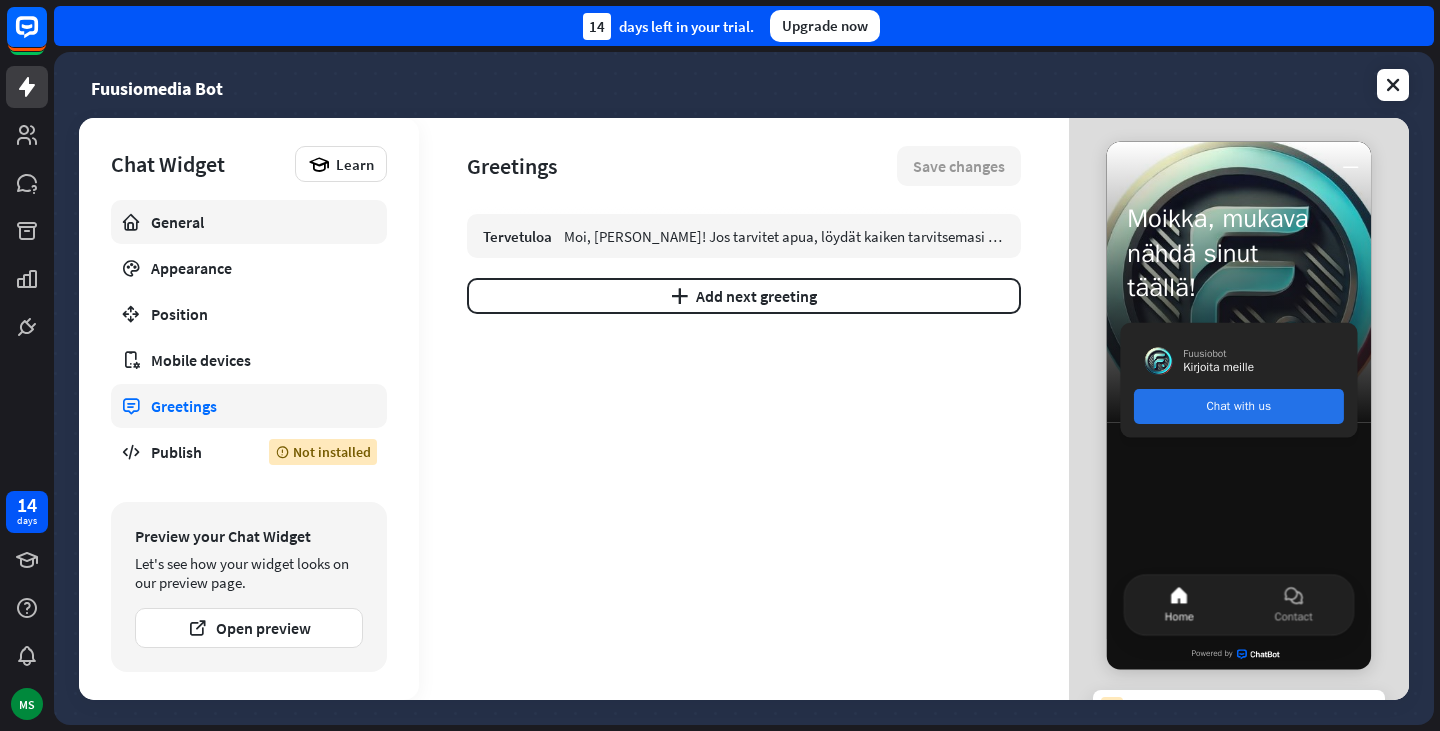 click on "General" at bounding box center [249, 222] 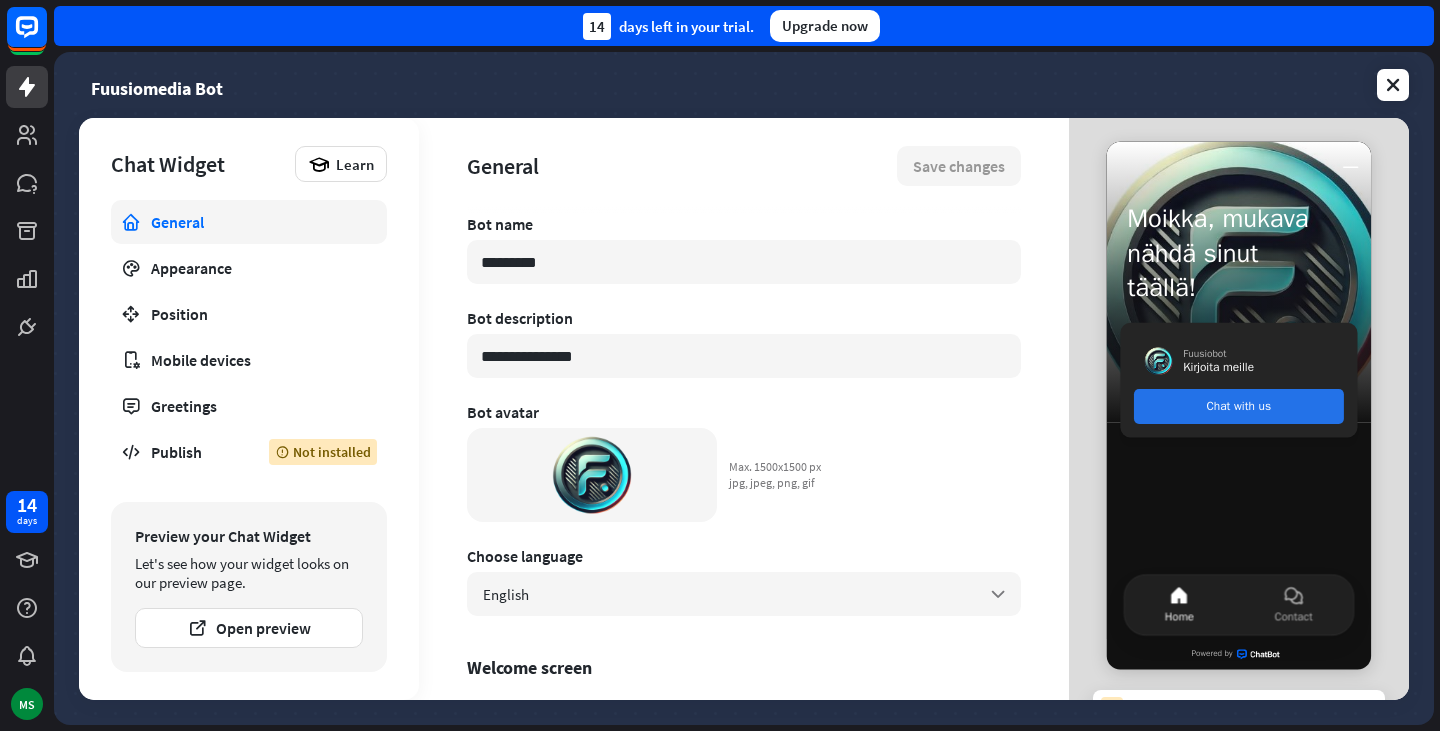 click on "General" at bounding box center (249, 222) 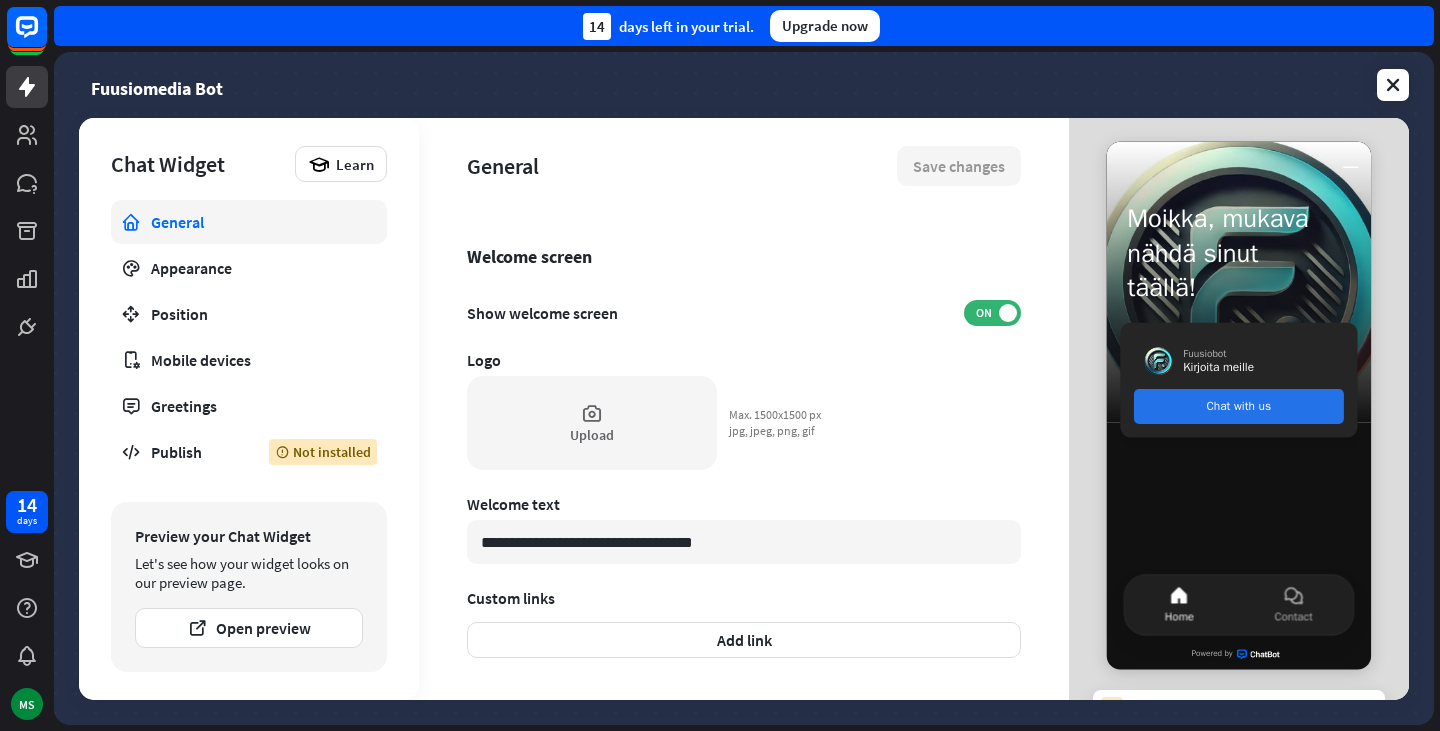 scroll, scrollTop: 412, scrollLeft: 0, axis: vertical 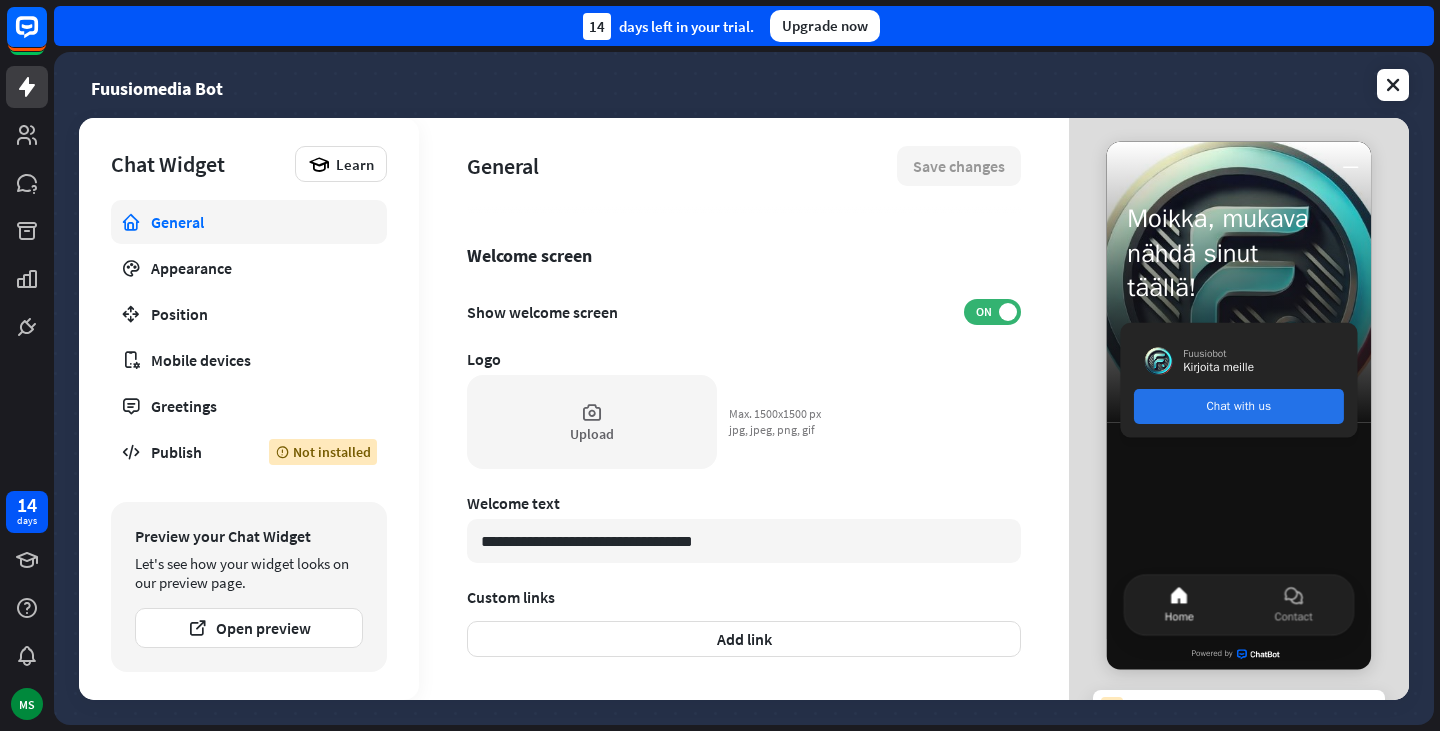 drag, startPoint x: 731, startPoint y: 408, endPoint x: 827, endPoint y: 434, distance: 99.458534 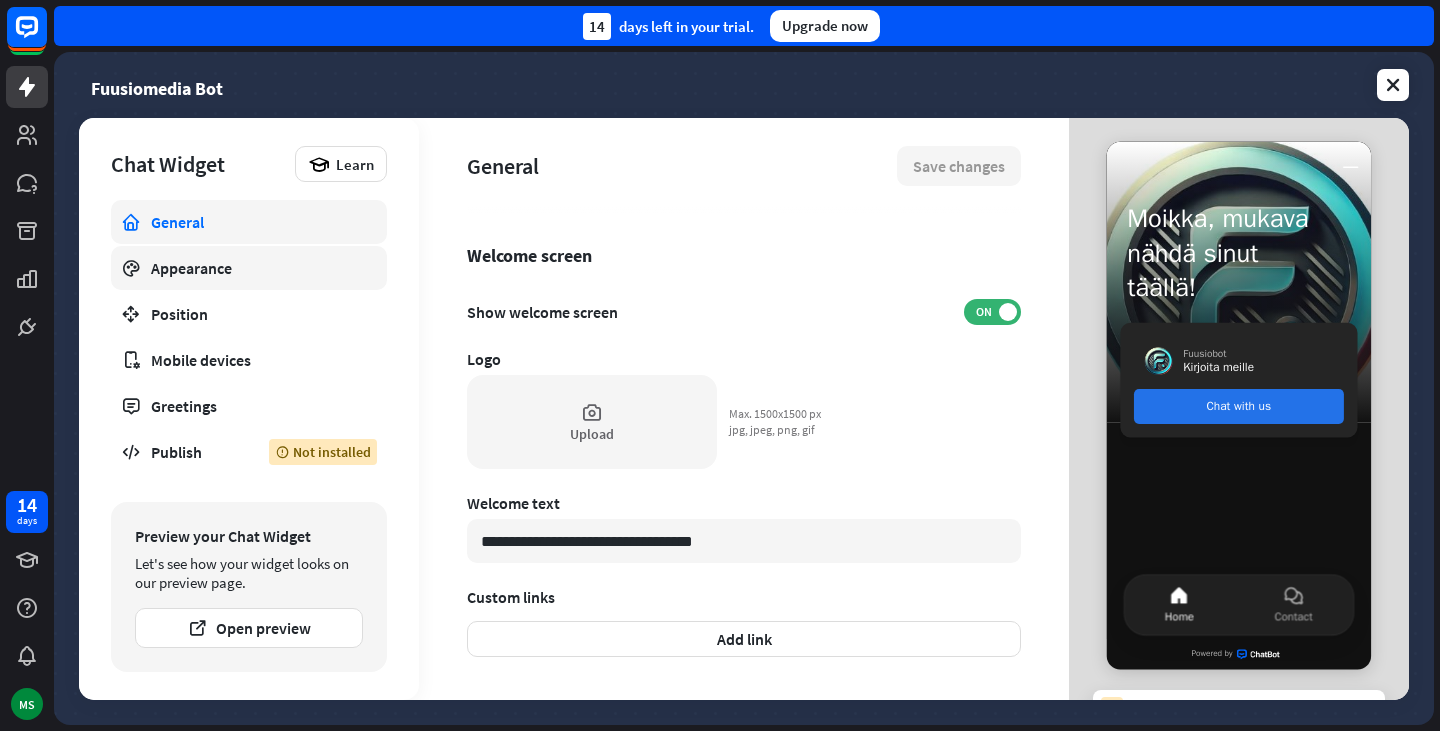 click on "Appearance" at bounding box center [249, 268] 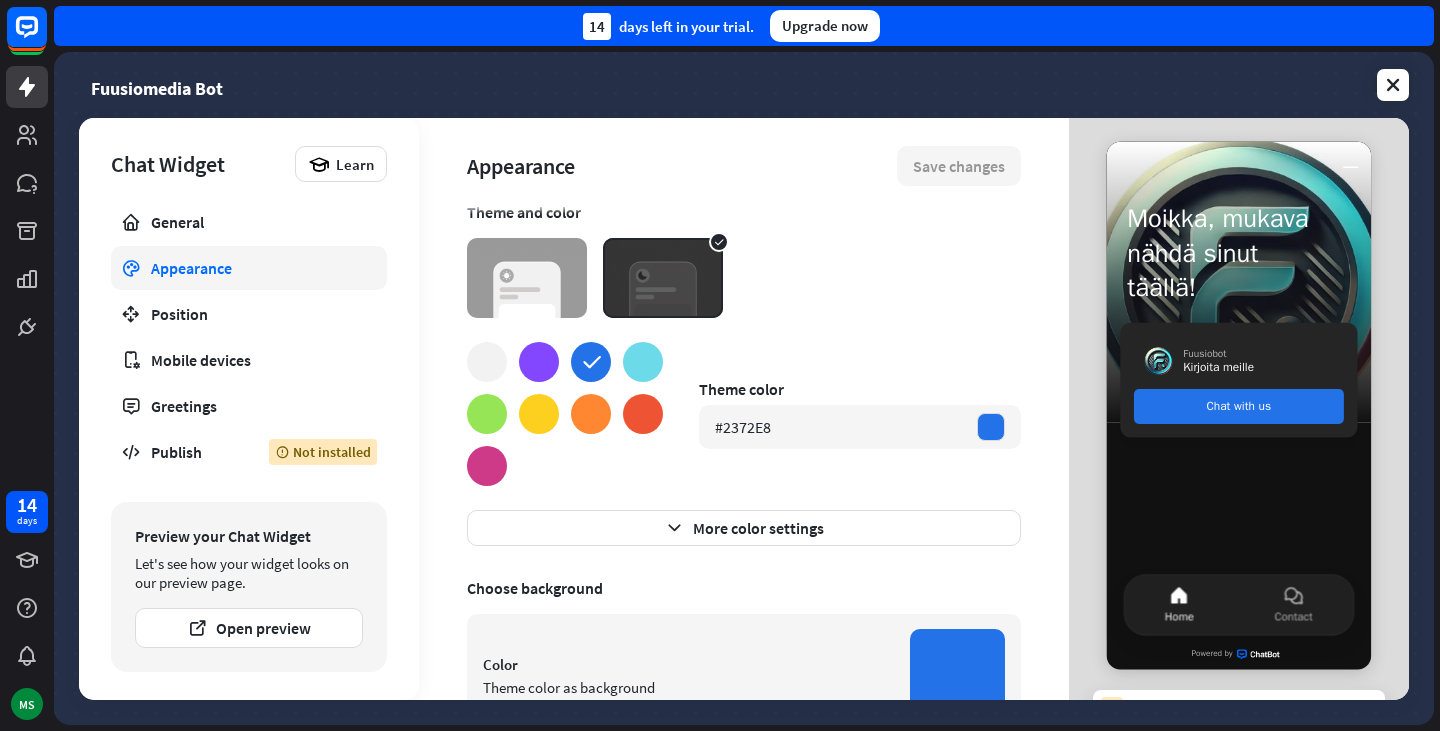 scroll, scrollTop: 10, scrollLeft: 0, axis: vertical 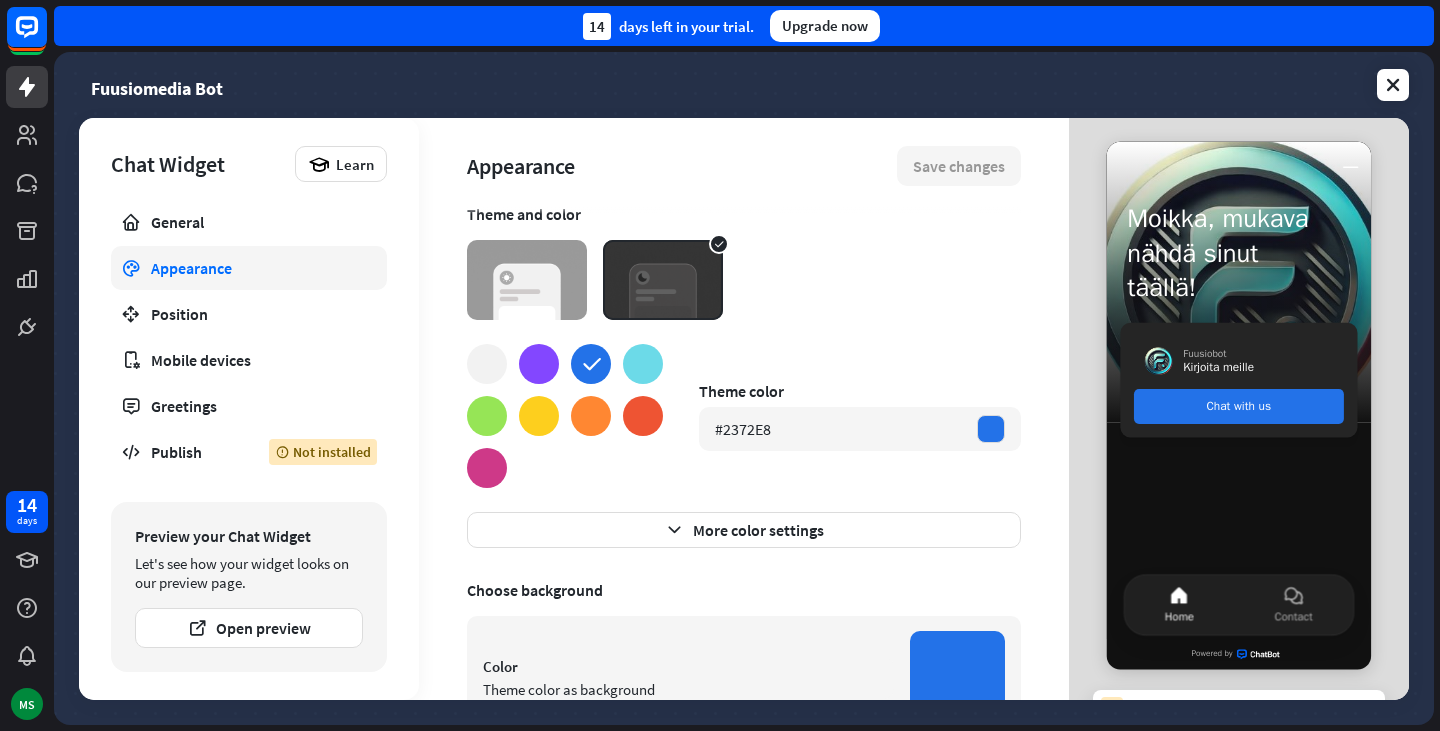 click at bounding box center (539, 364) 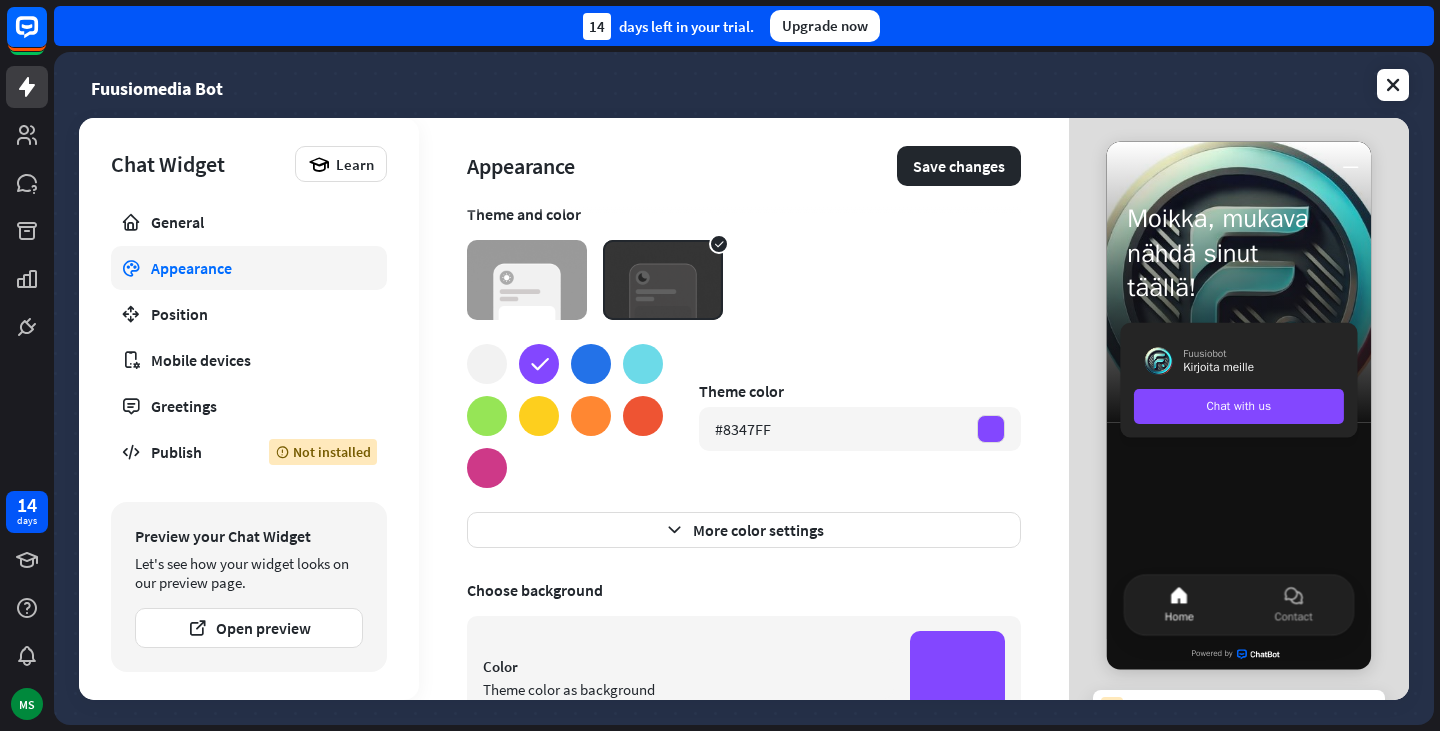click at bounding box center (591, 416) 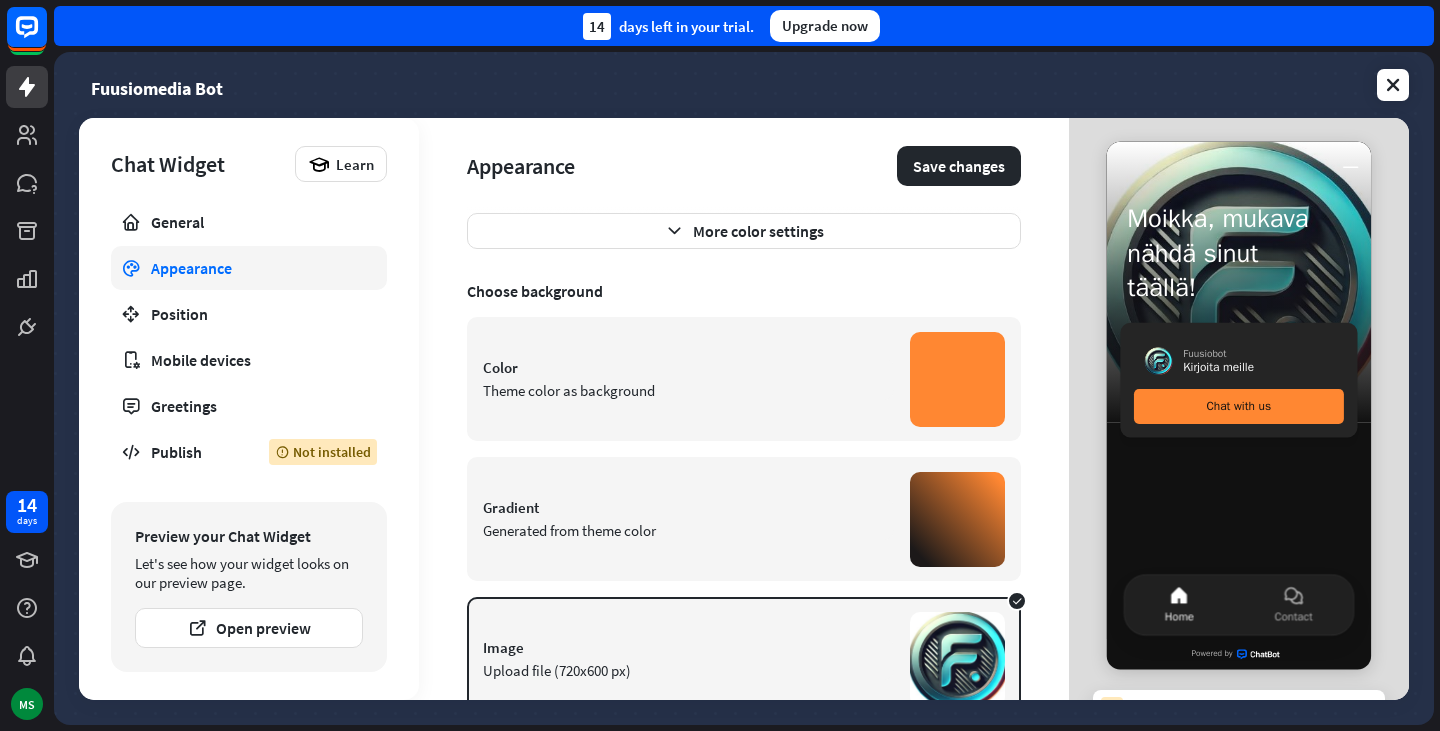 scroll, scrollTop: 310, scrollLeft: 0, axis: vertical 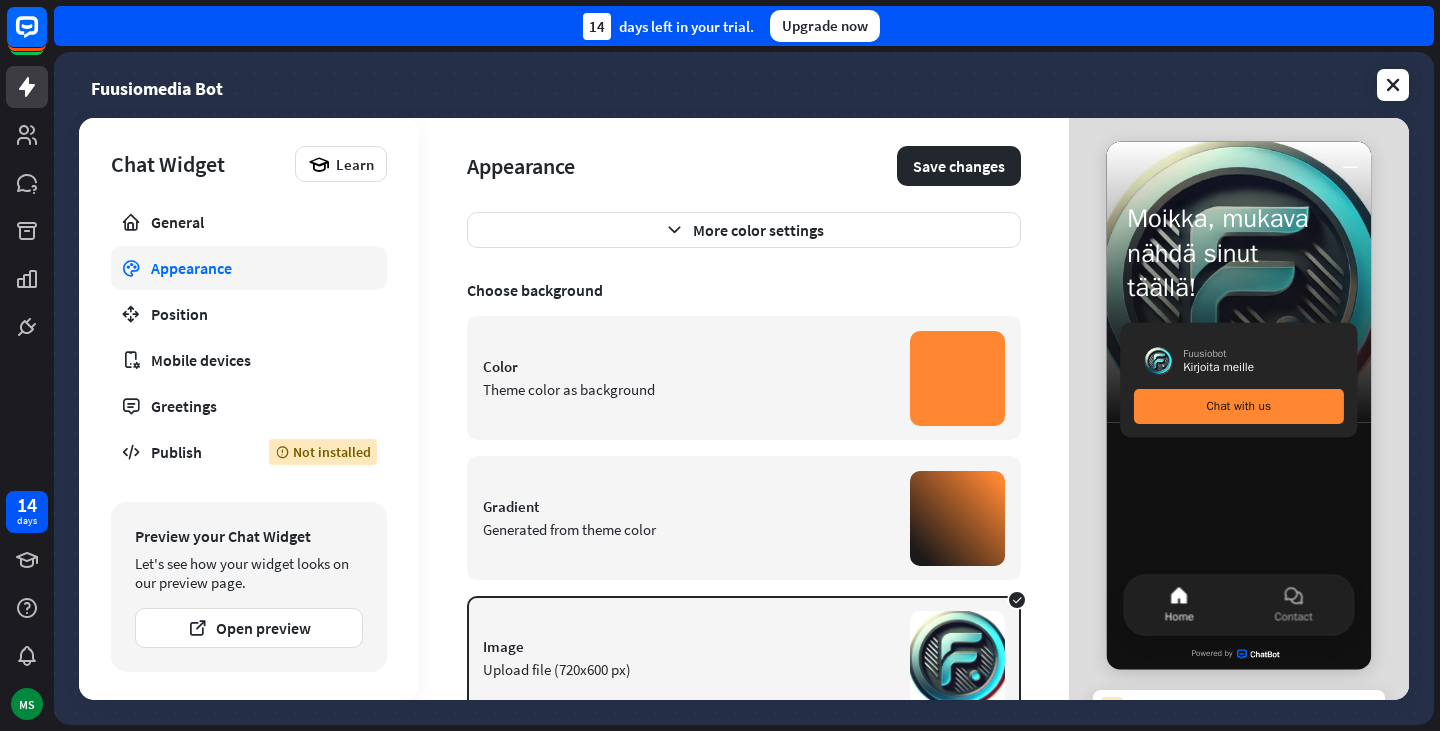click on "Color
Theme color as background" at bounding box center [744, 378] 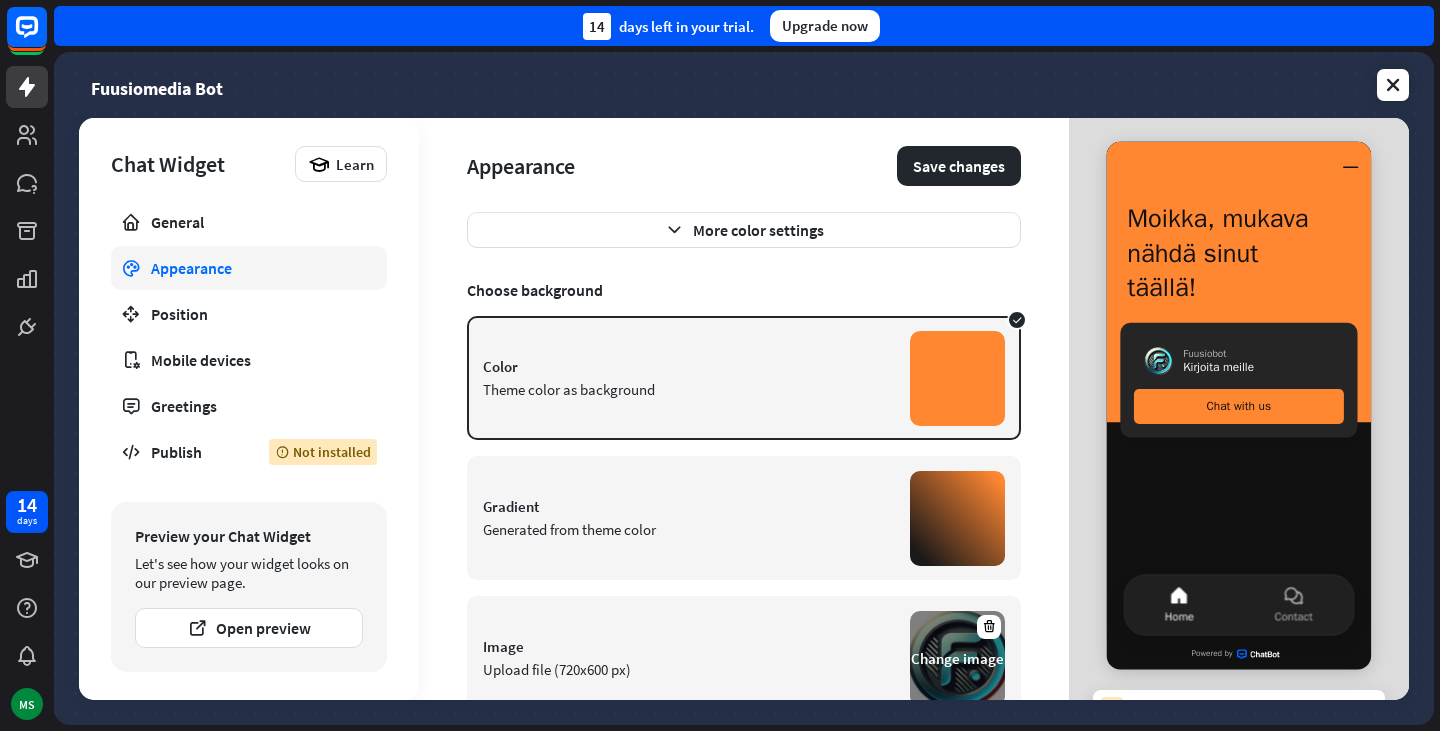 click on "Change image" at bounding box center [957, 658] 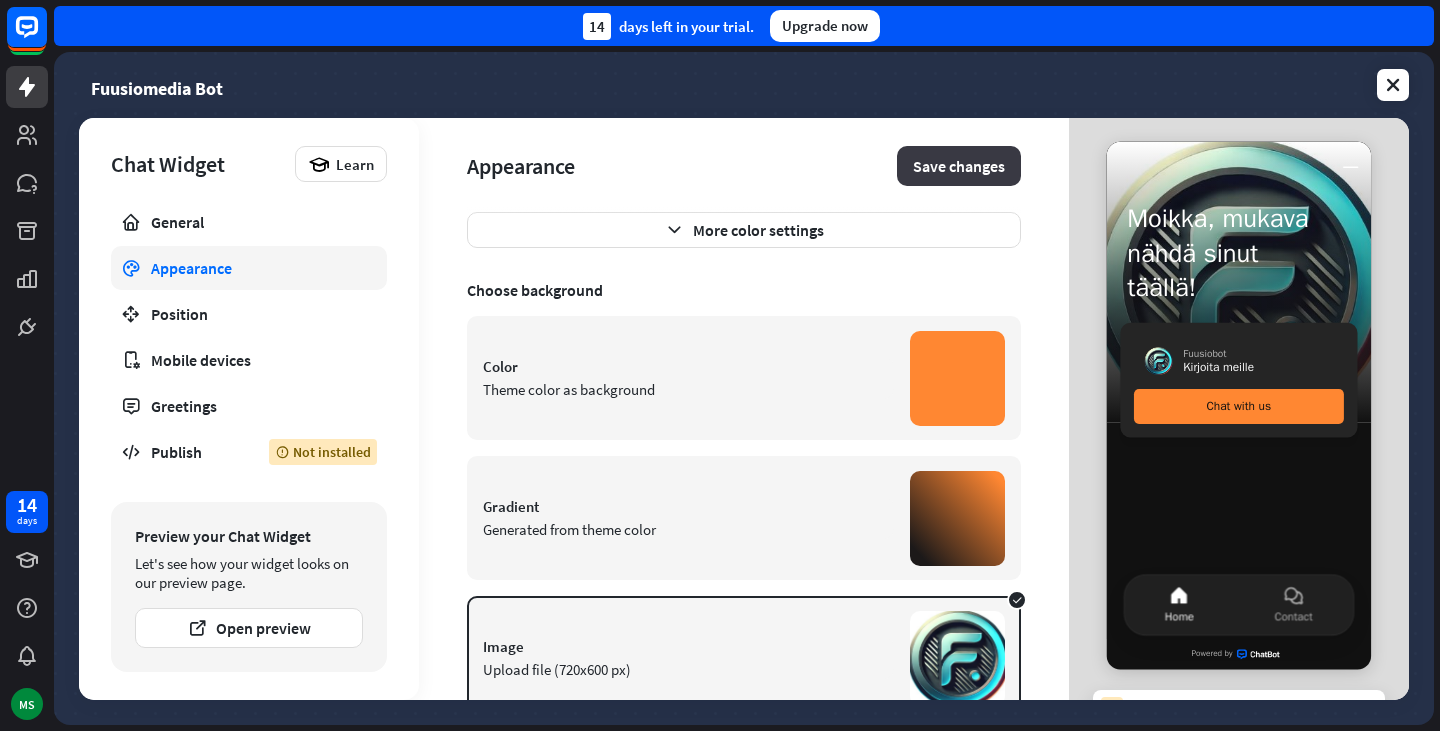 click on "Save changes" at bounding box center [959, 166] 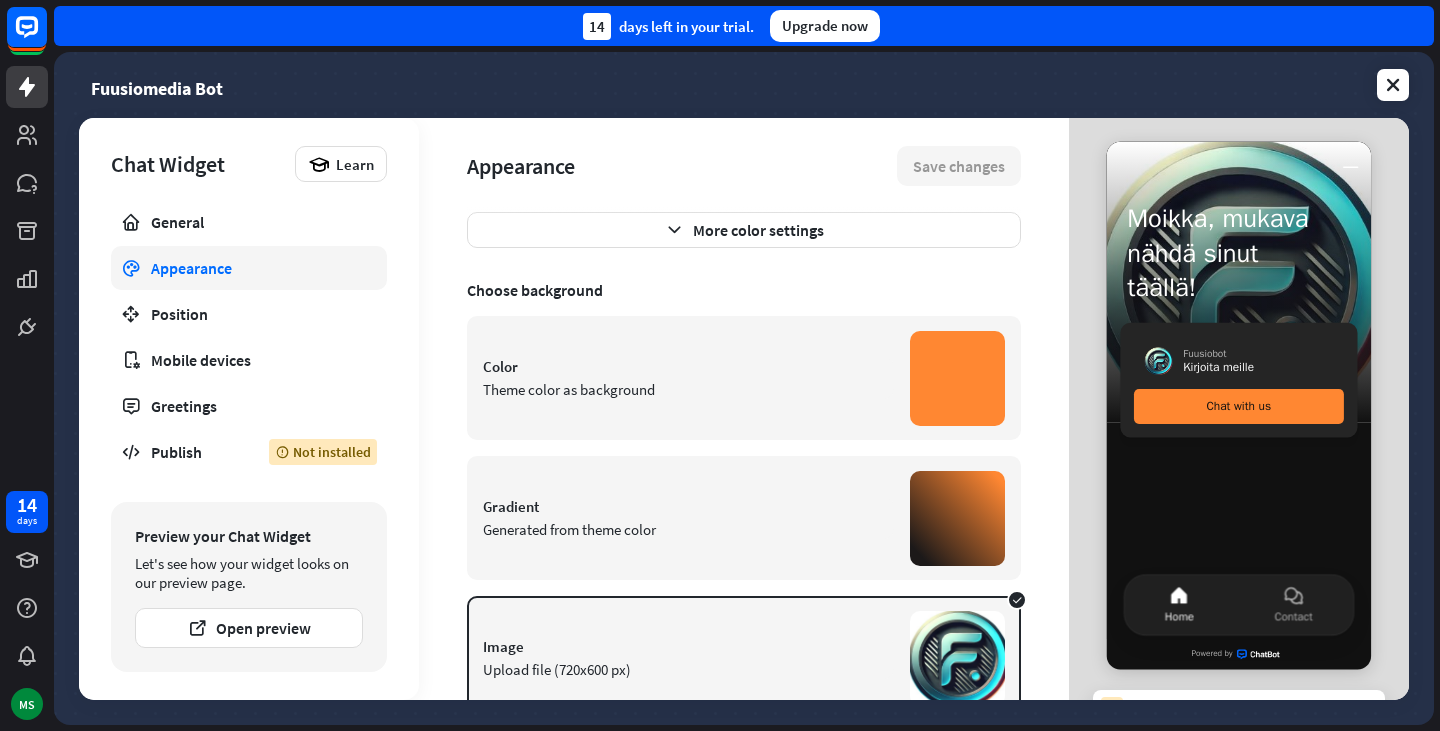 scroll, scrollTop: 15, scrollLeft: 0, axis: vertical 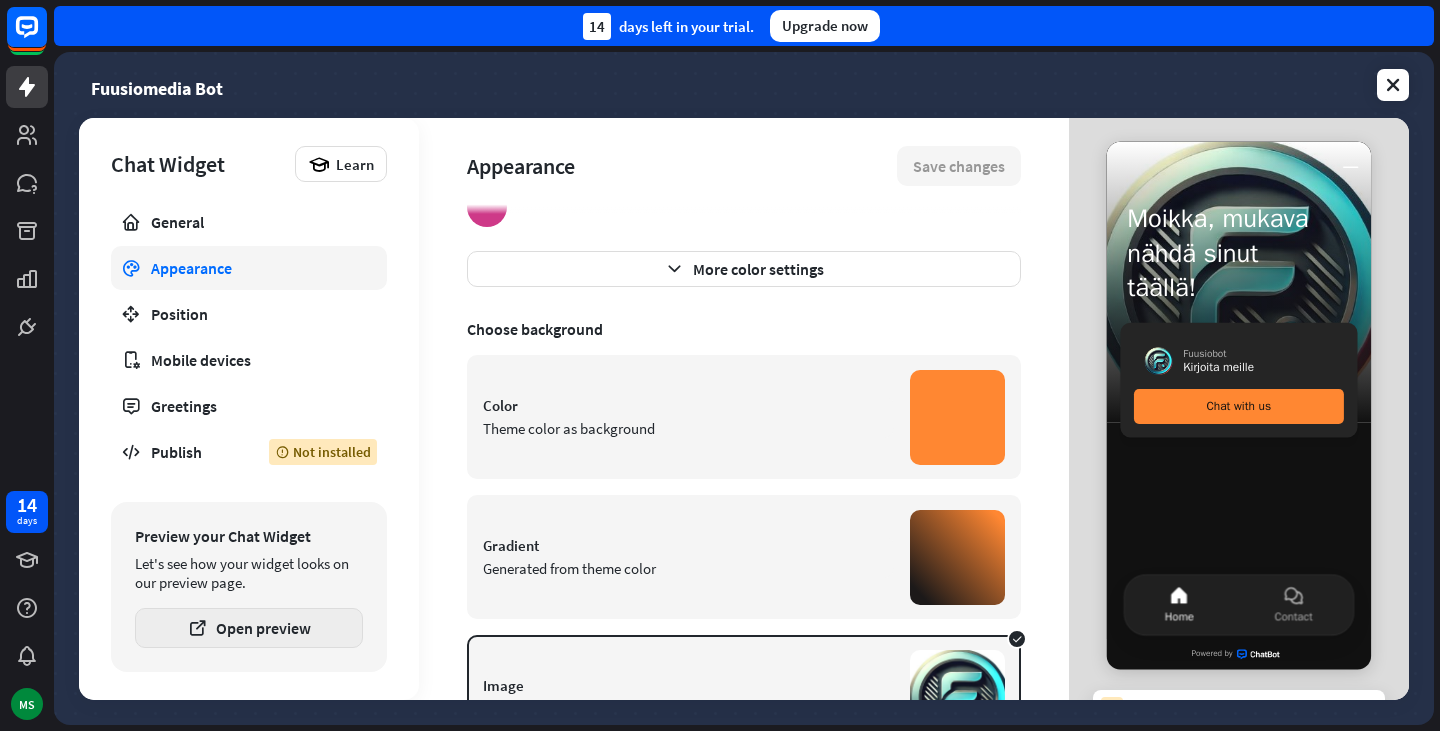 click on "Open preview" at bounding box center (249, 628) 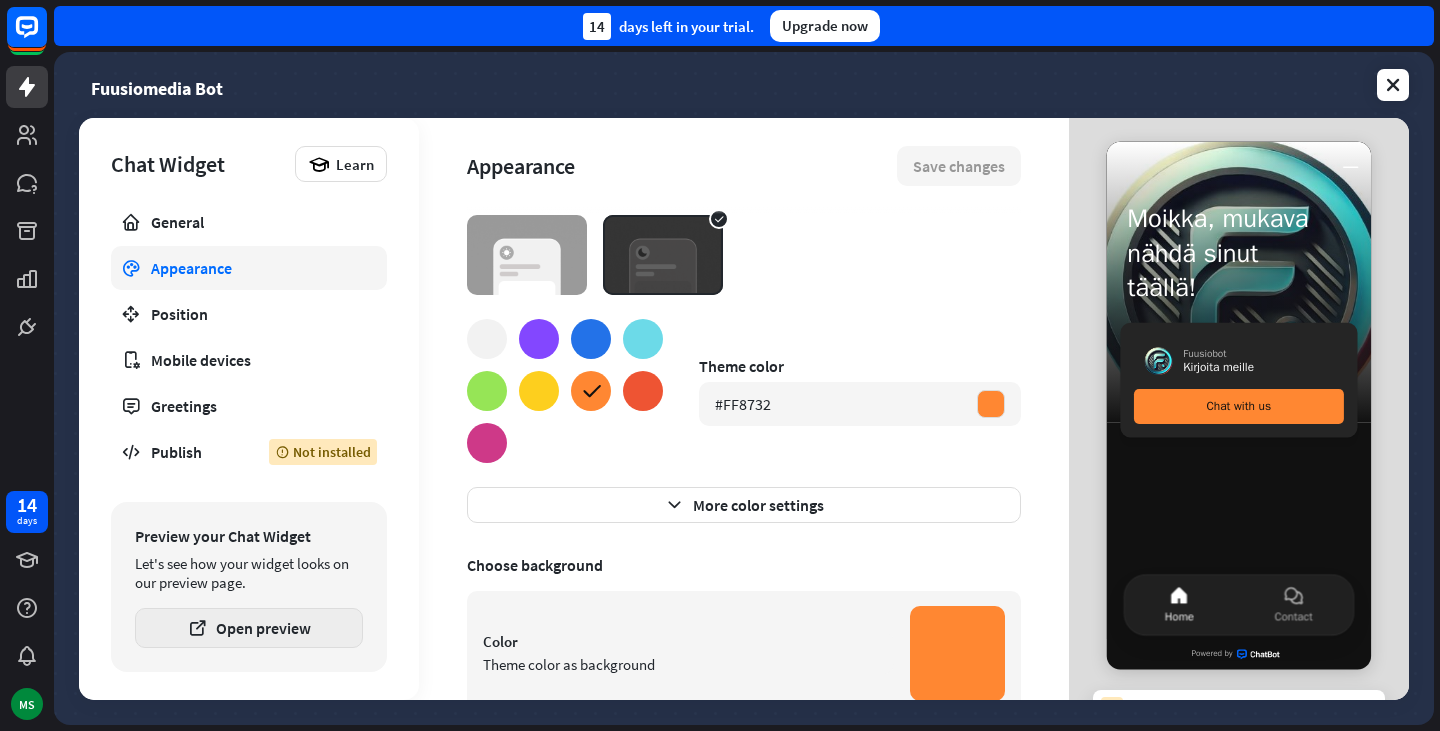 scroll, scrollTop: 0, scrollLeft: 0, axis: both 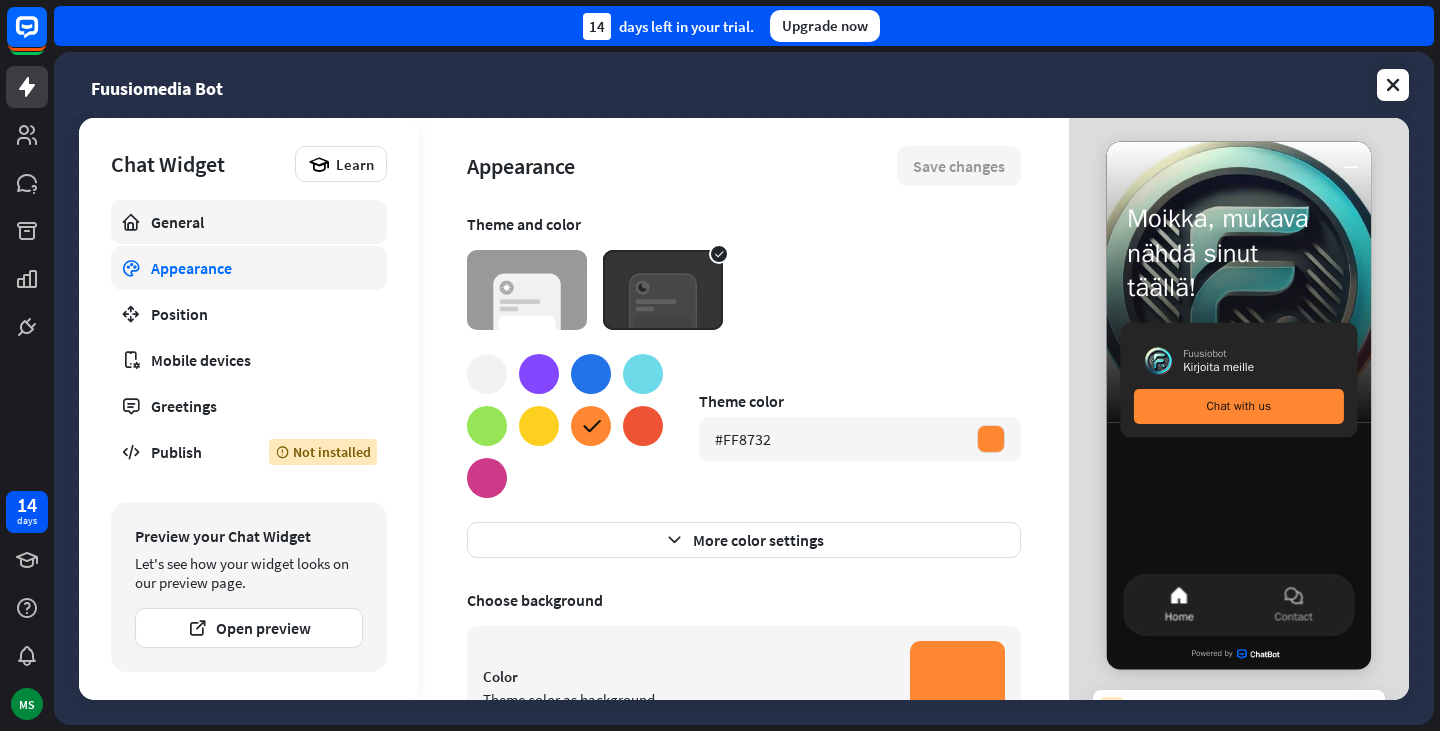 click on "General" at bounding box center [249, 222] 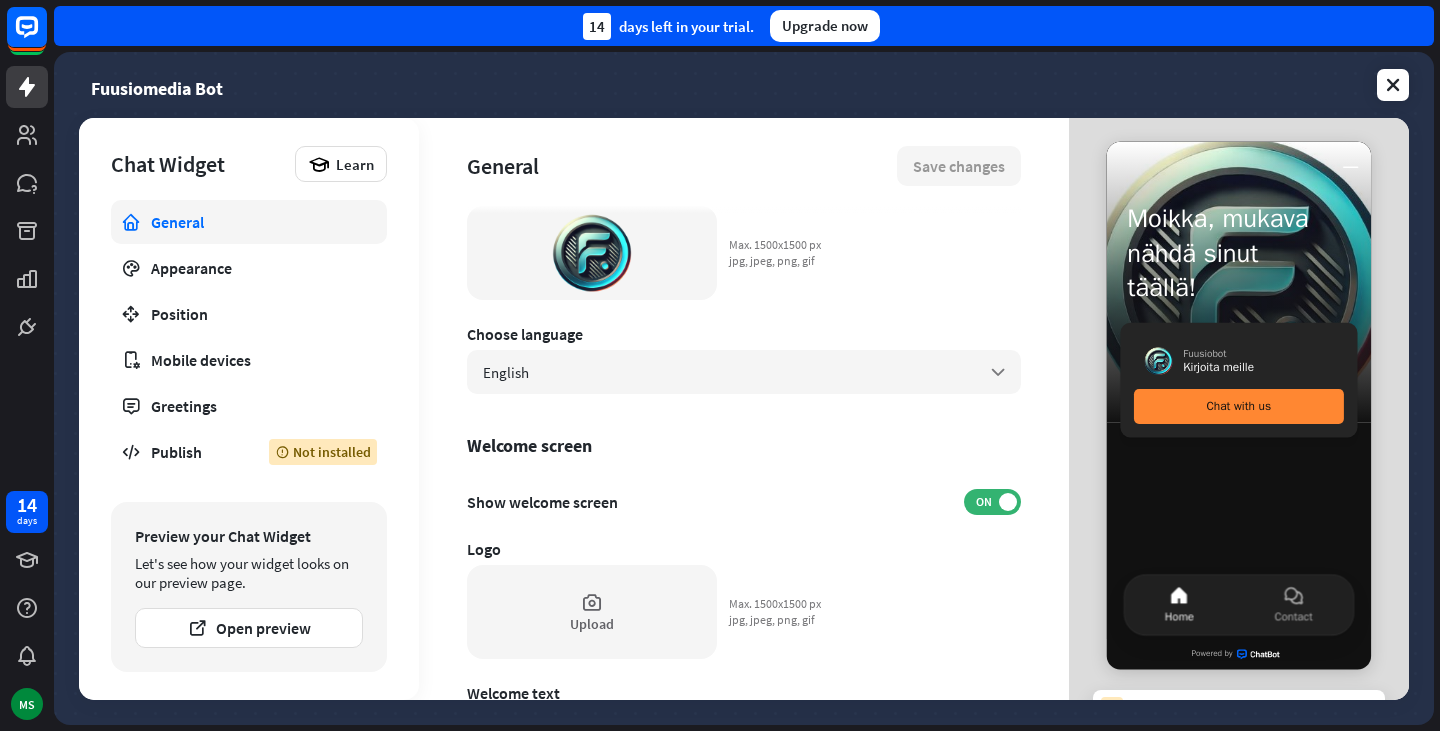 scroll, scrollTop: 219, scrollLeft: 0, axis: vertical 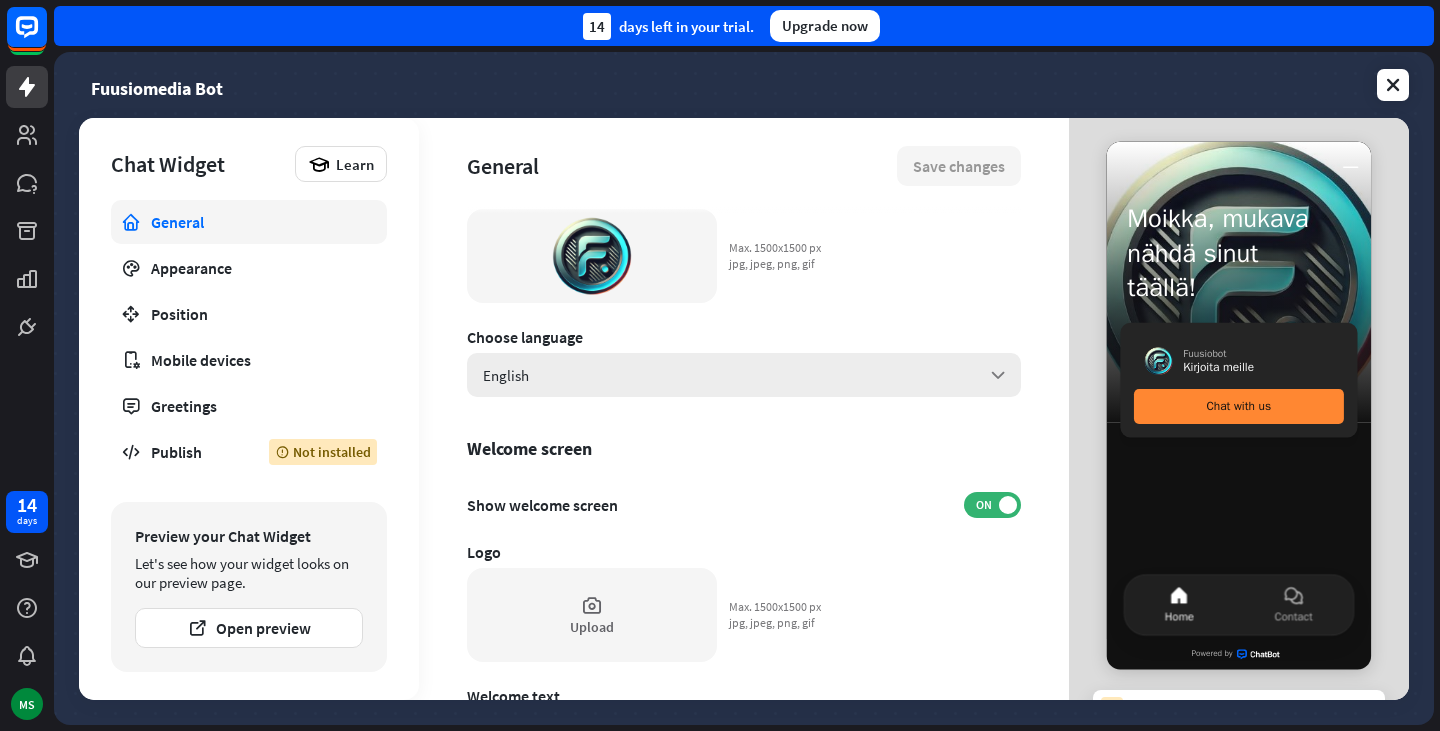 click on "English
arrow_down" at bounding box center [744, 375] 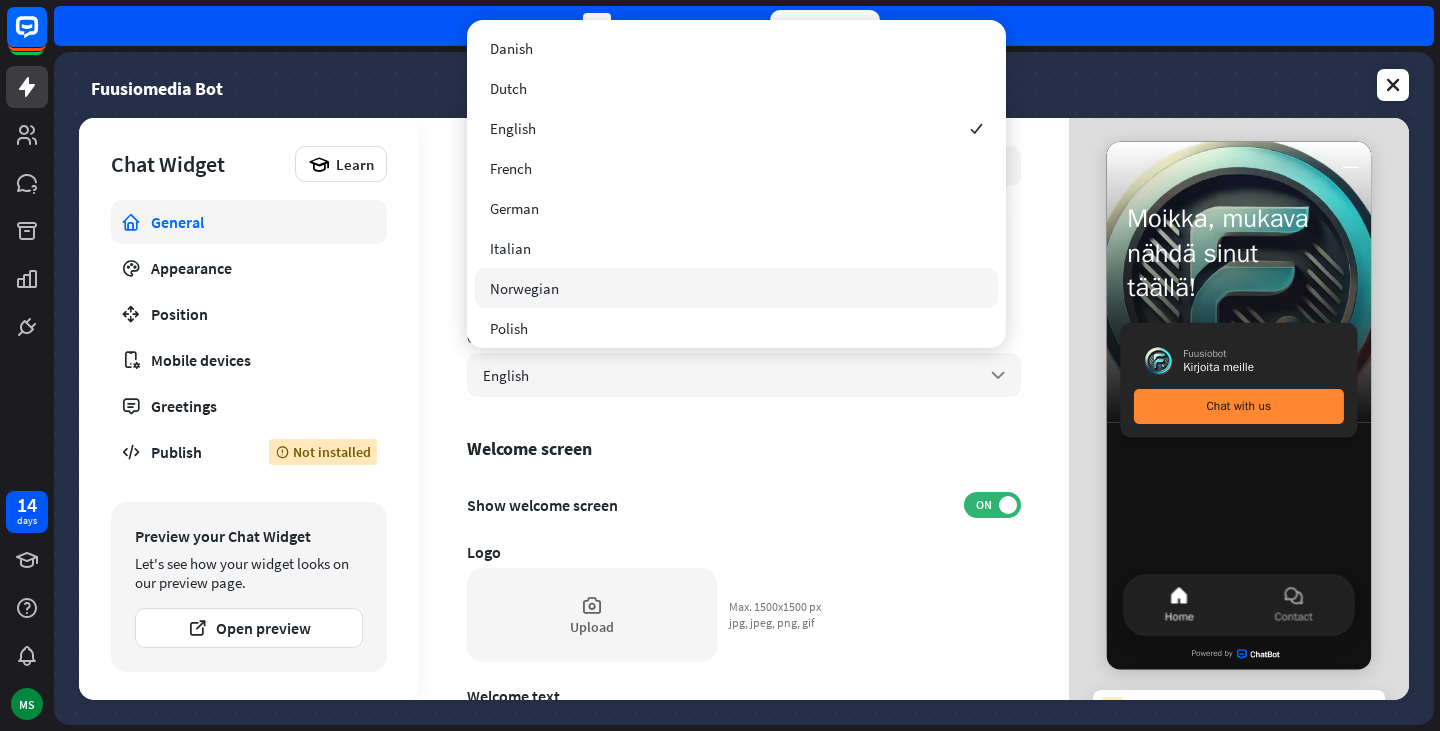 scroll, scrollTop: 168, scrollLeft: 0, axis: vertical 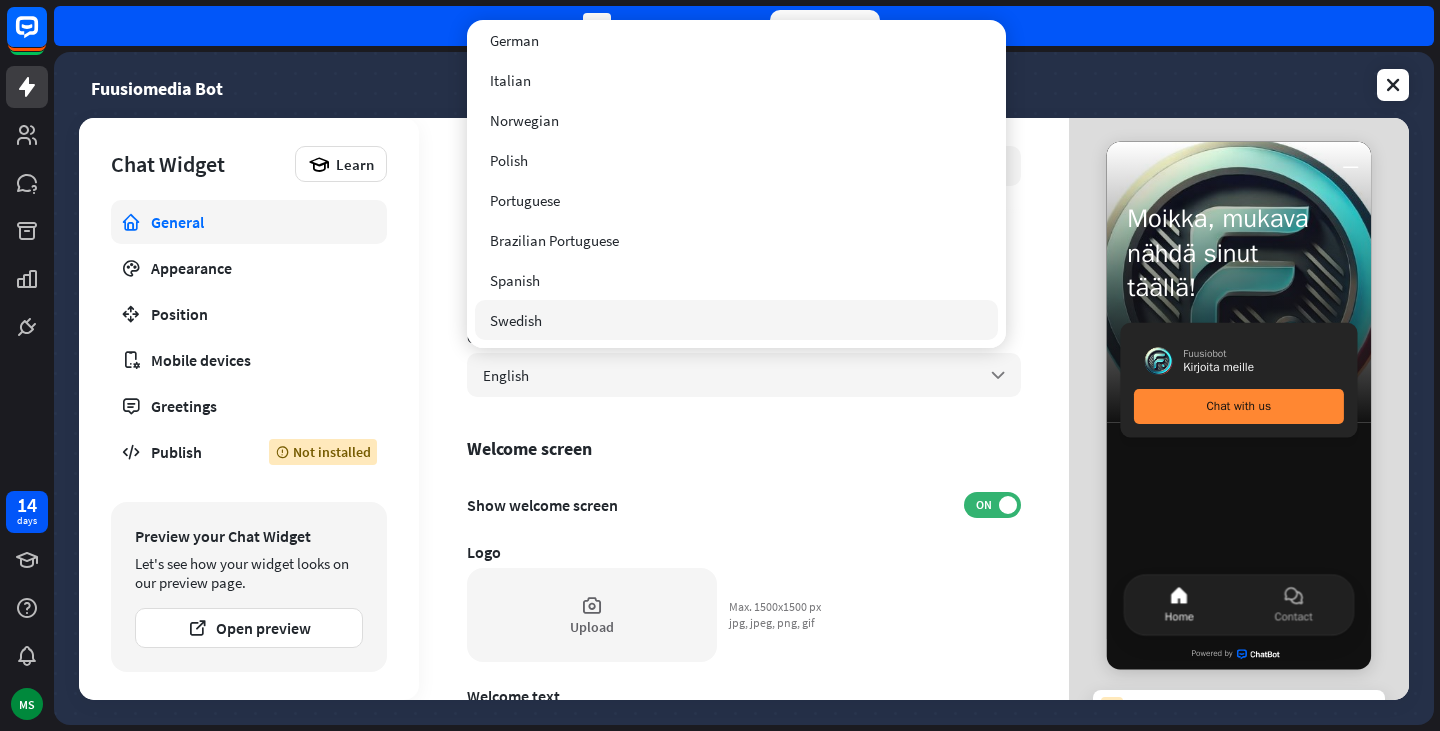 click on "Welcome screen" at bounding box center [744, 448] 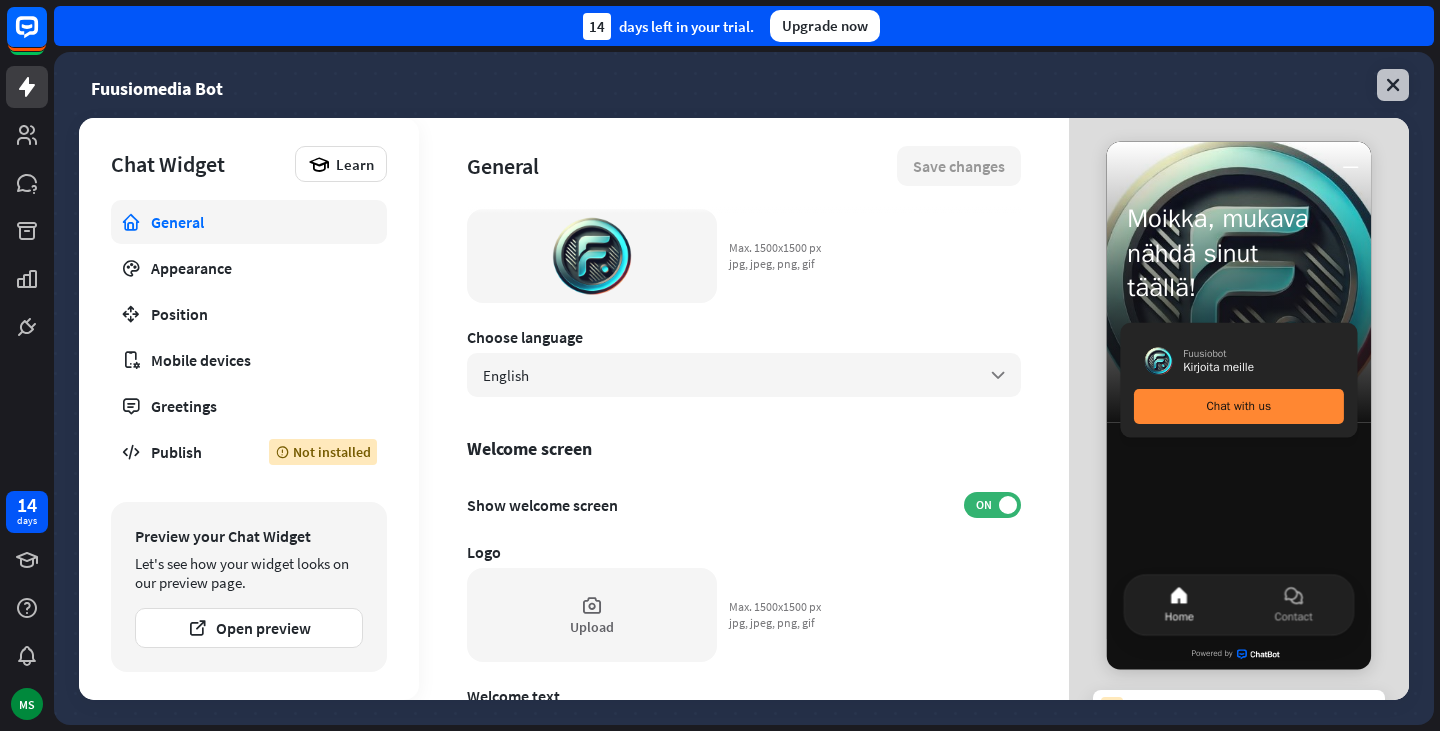 click at bounding box center [1393, 85] 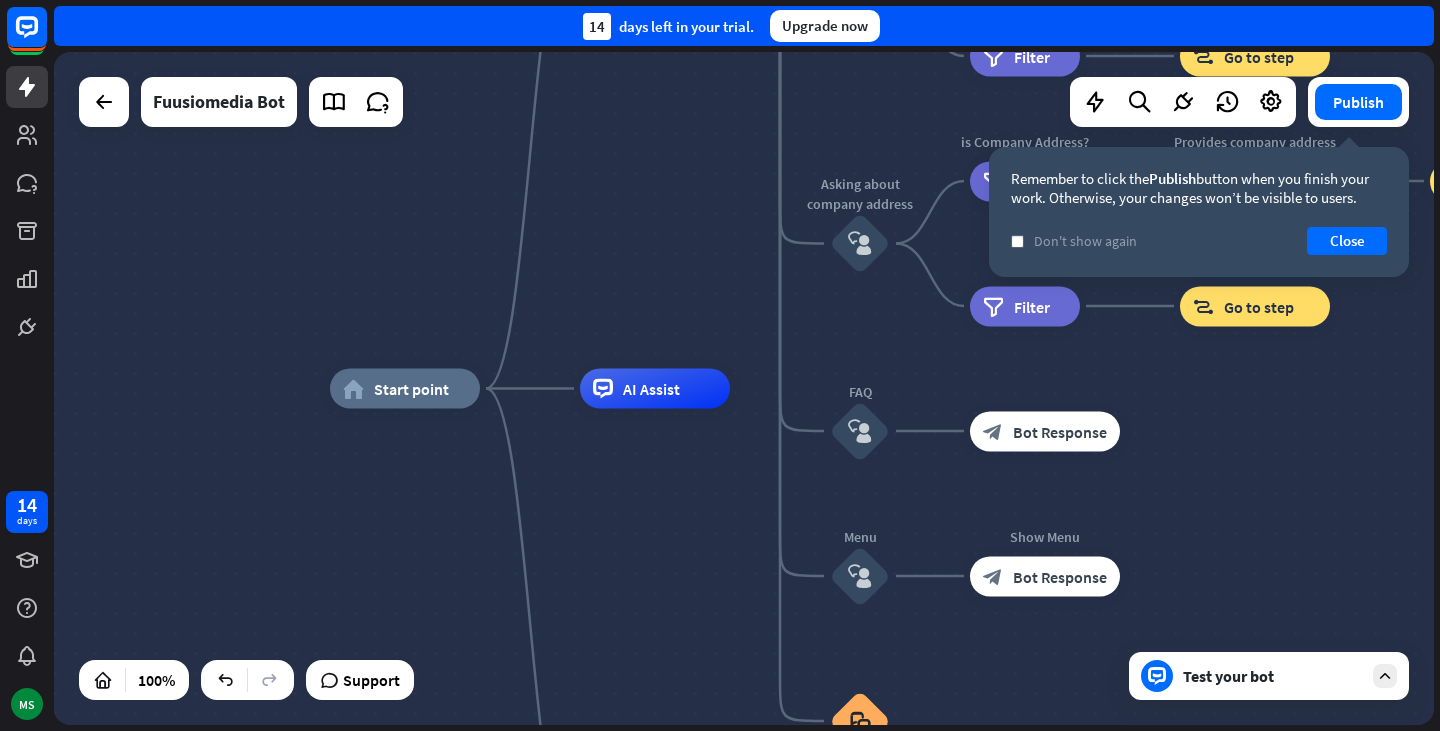 click on "Test your bot" at bounding box center [1273, 676] 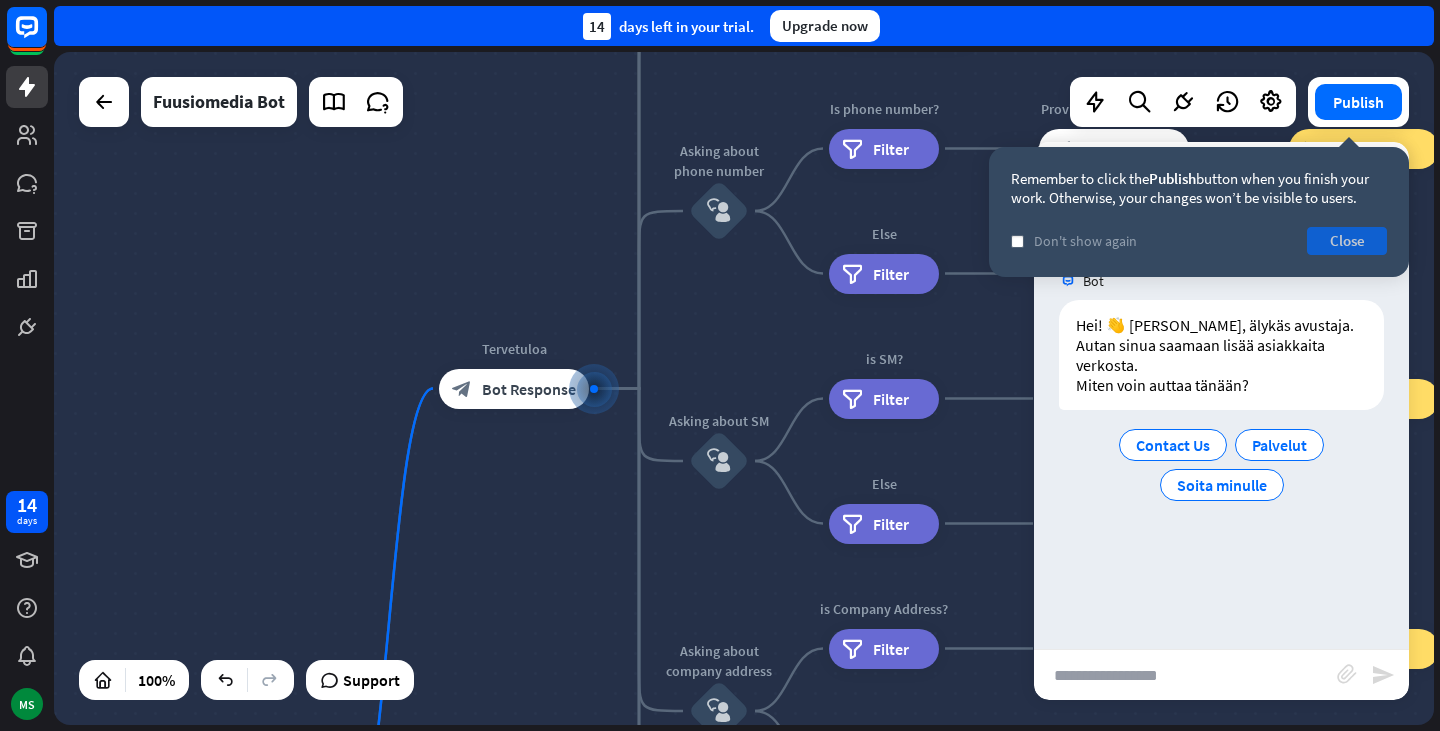 click on "Close" at bounding box center [1347, 241] 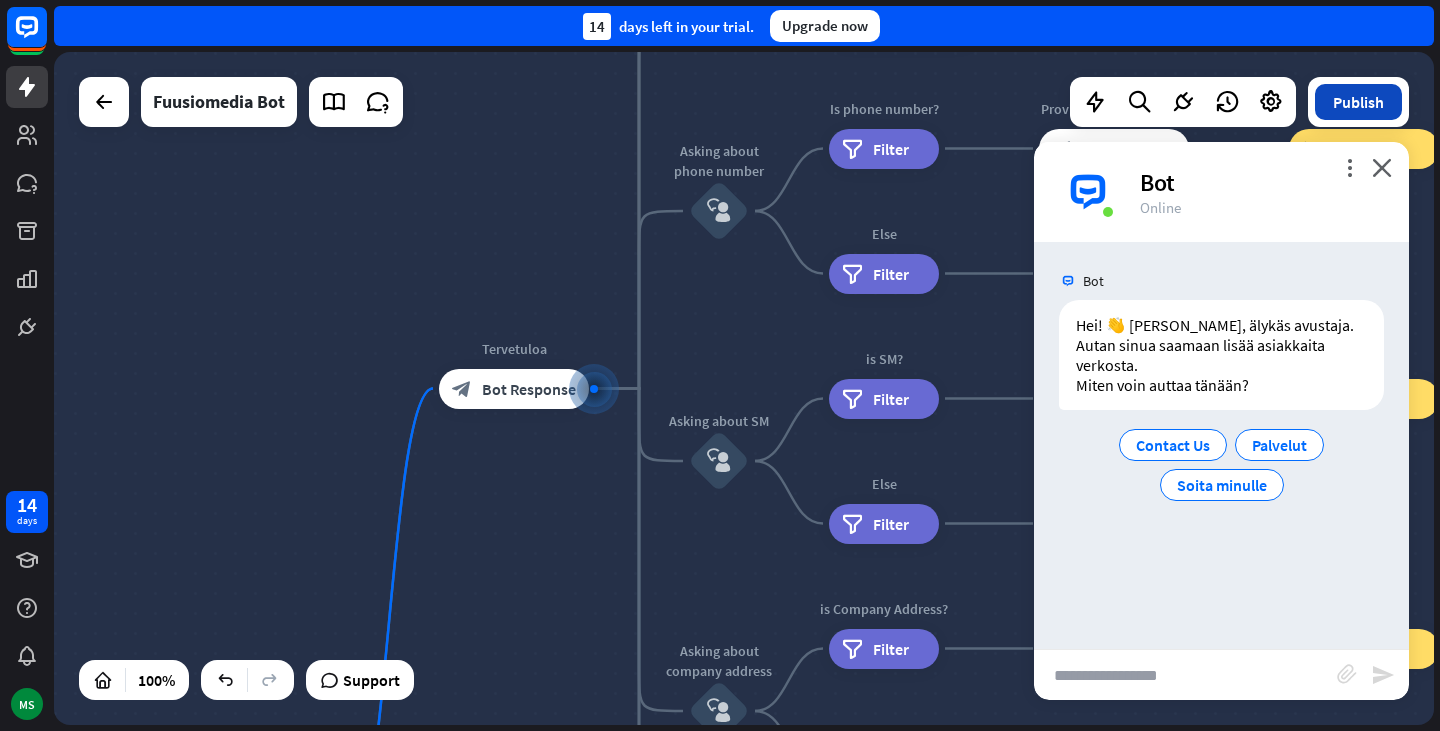 click on "Publish" at bounding box center (1358, 102) 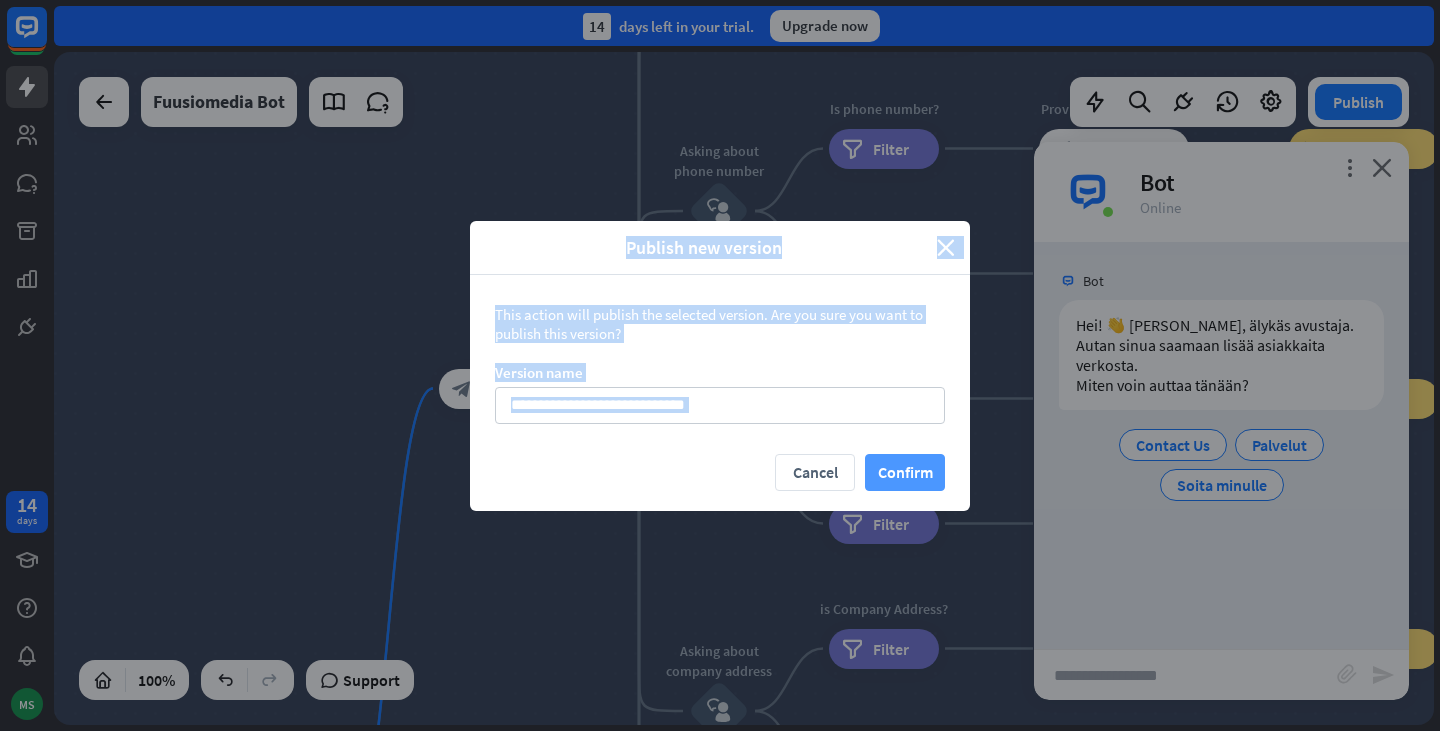 click on "Confirm" at bounding box center [905, 472] 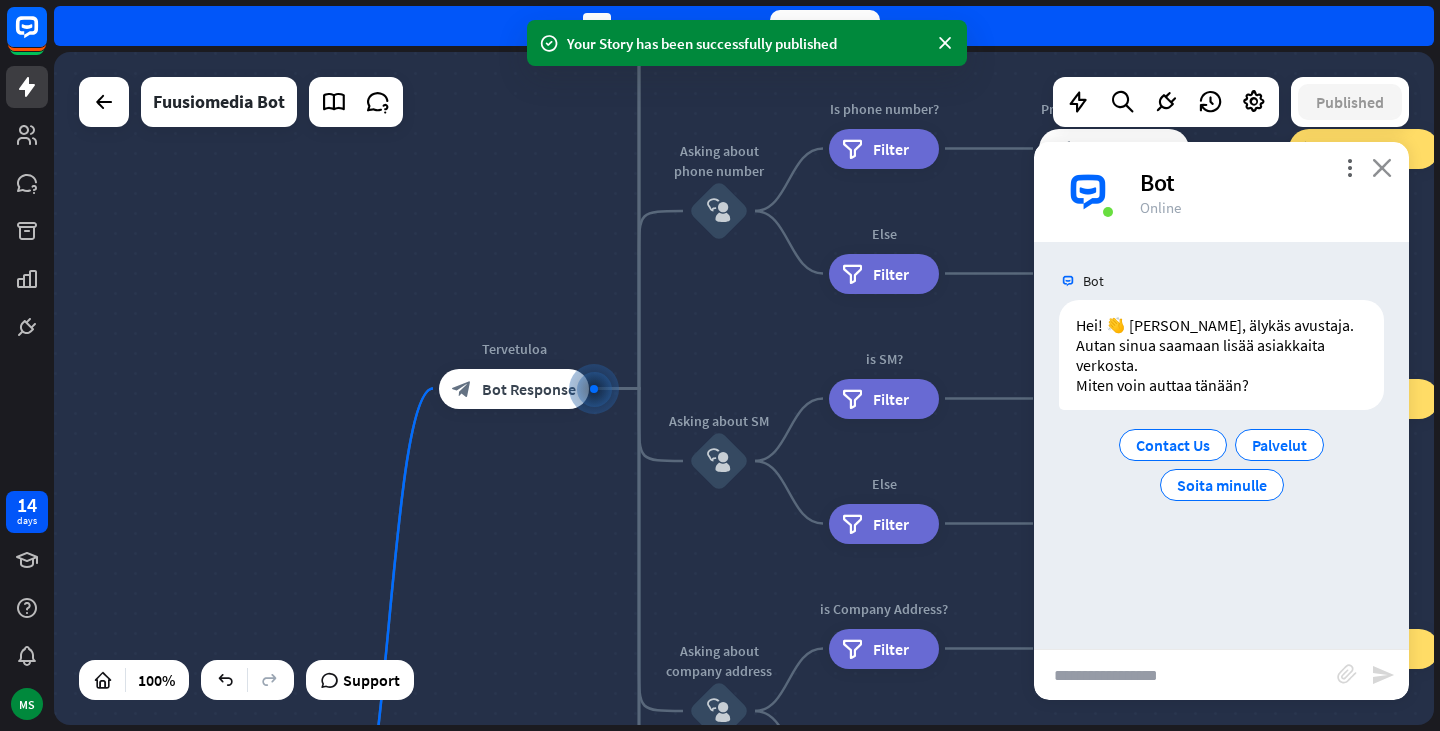 click on "close" at bounding box center [1382, 167] 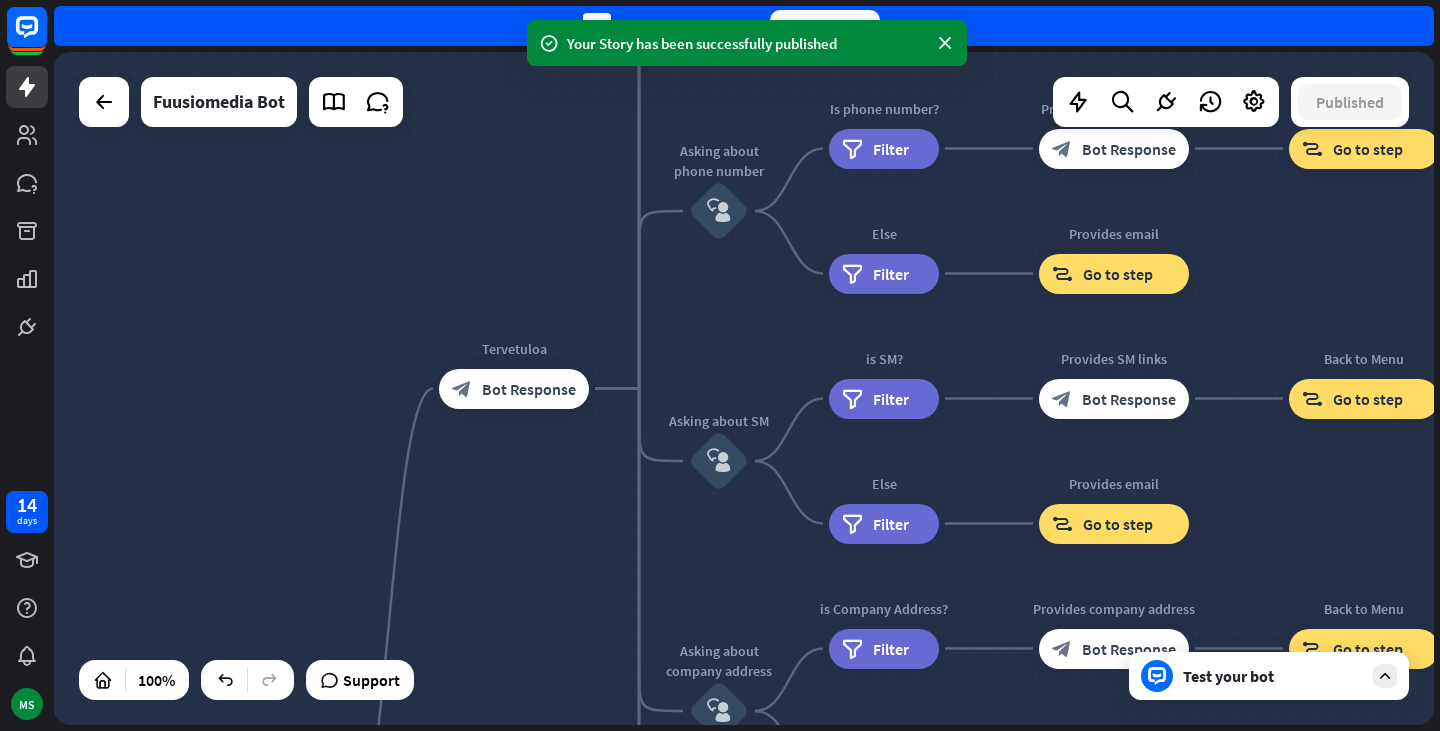 click on "home_2   Start point                 Tervetuloa   block_bot_response   Bot Response                     About us   block_user_input                 Provide company information   block_bot_response   Bot Response                 Back to Menu   block_user_input                 Was it helpful?   block_bot_response   Bot Response                 Yes   block_user_input                 Thank you!   block_bot_response   Bot Response                 No   block_user_input                 Back to Menu   block_goto   Go to step                 Contact us   block_user_input                 Contact flow   builder_tree   Flow                 Asking about email   block_user_input                   block_goto   Go to step                 Asking about phone number   block_user_input                 Is phone number?   filter   Filter                 Provides phone number   block_bot_response   Bot Response                 Back to Menu   block_goto   Go to step                 Else   filter   Filter" at bounding box center (744, 388) 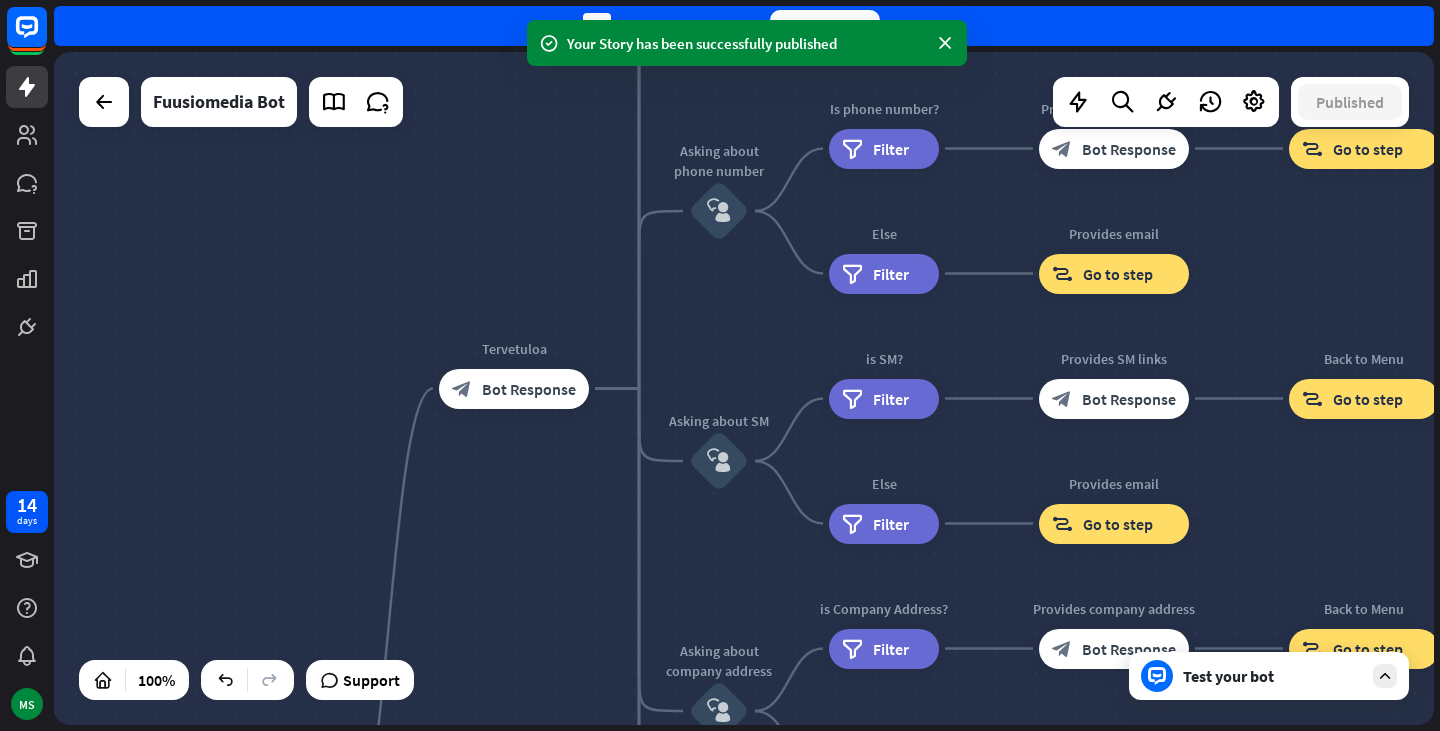 click on "Test your bot" at bounding box center (1269, 676) 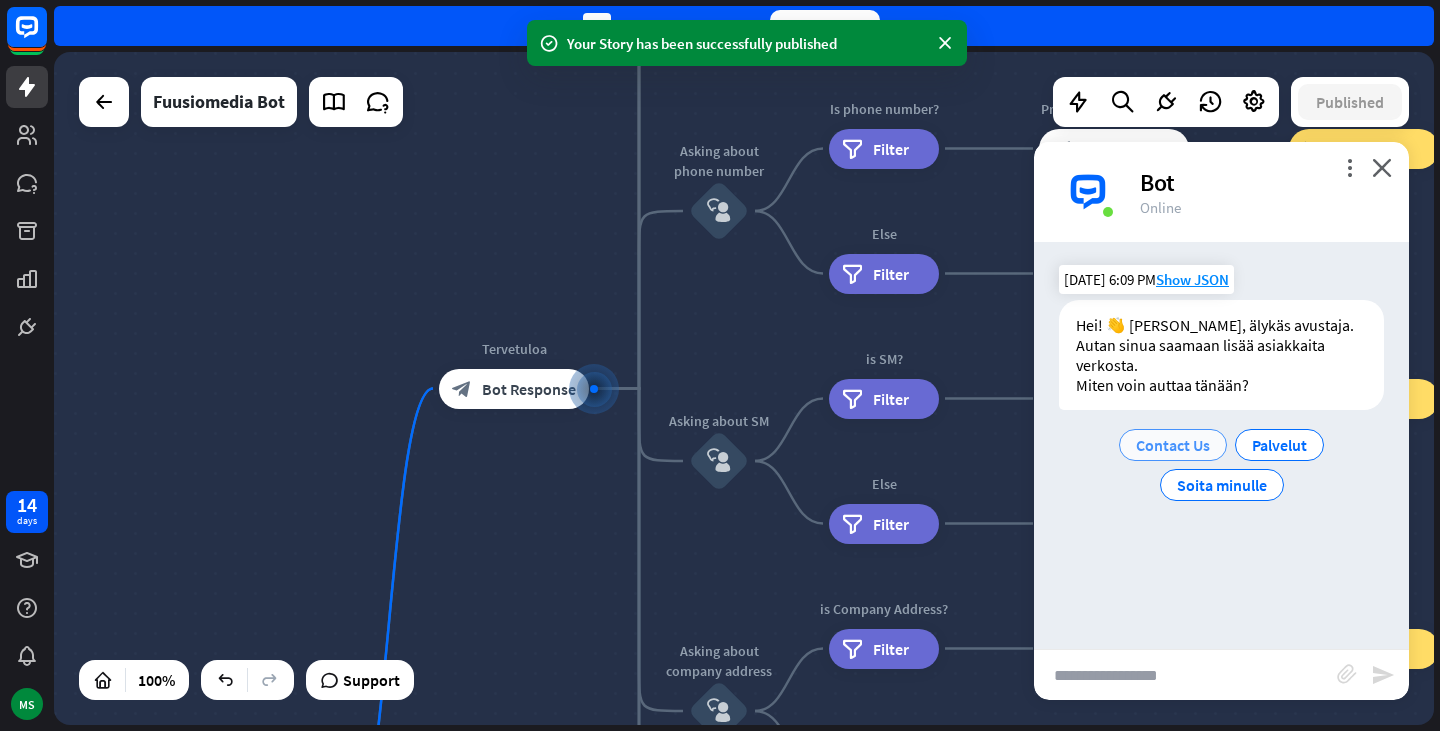 click on "Contact Us" at bounding box center (1173, 445) 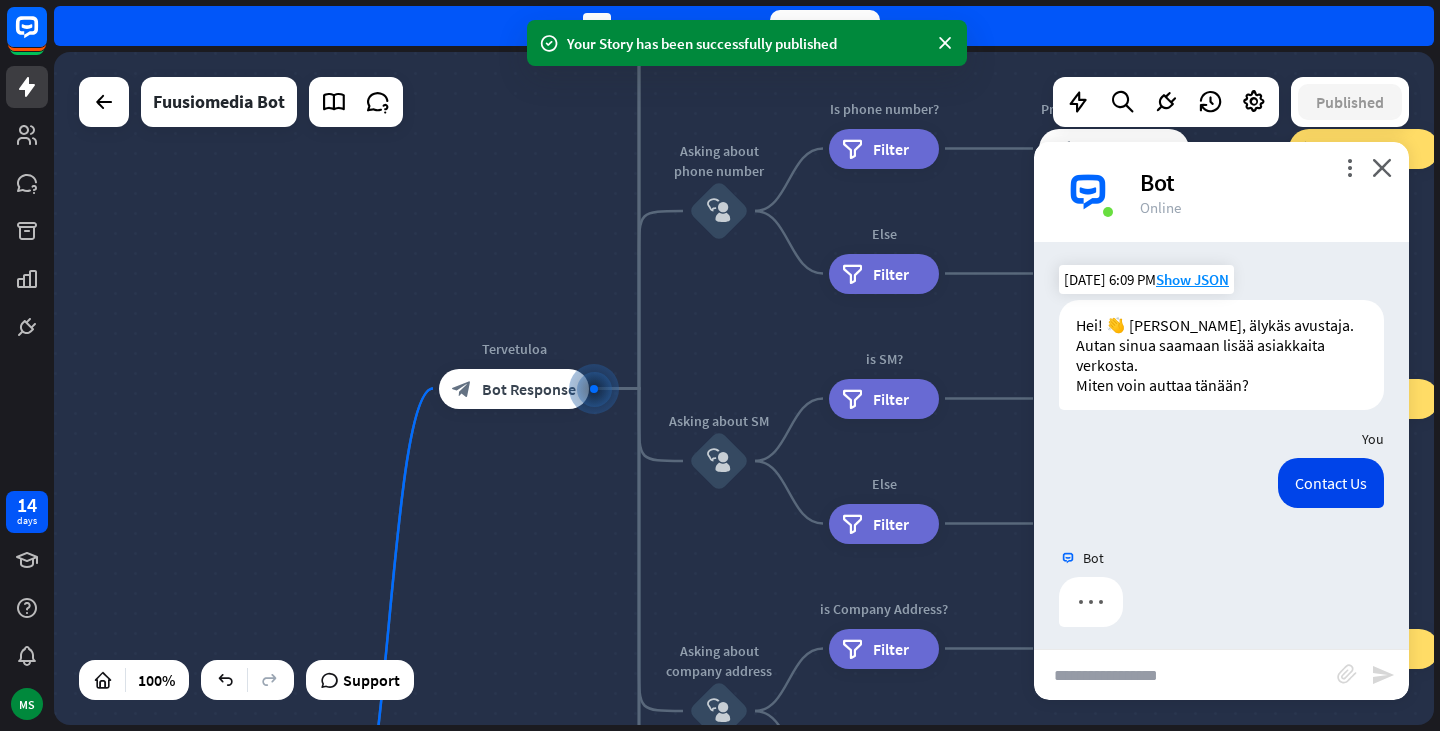 scroll, scrollTop: 0, scrollLeft: 0, axis: both 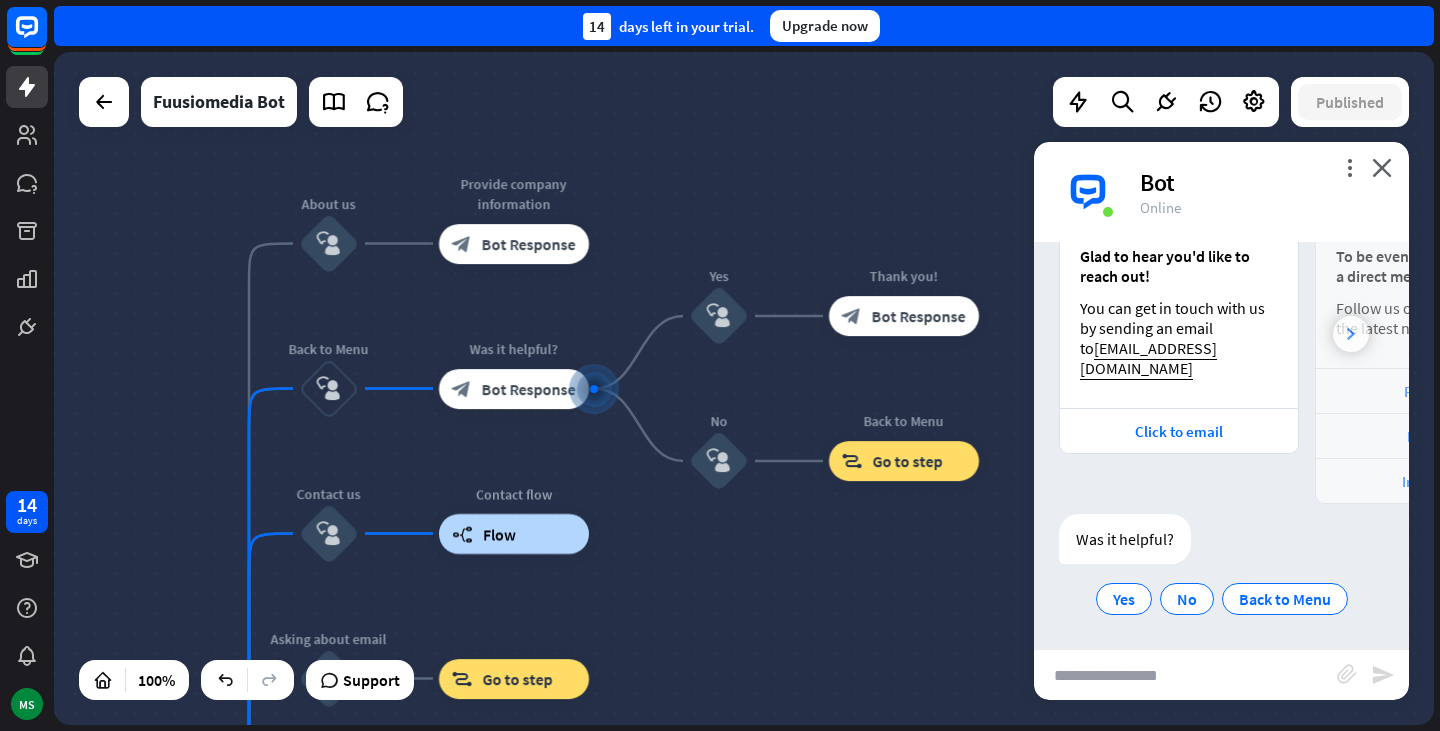 click at bounding box center (1351, 334) 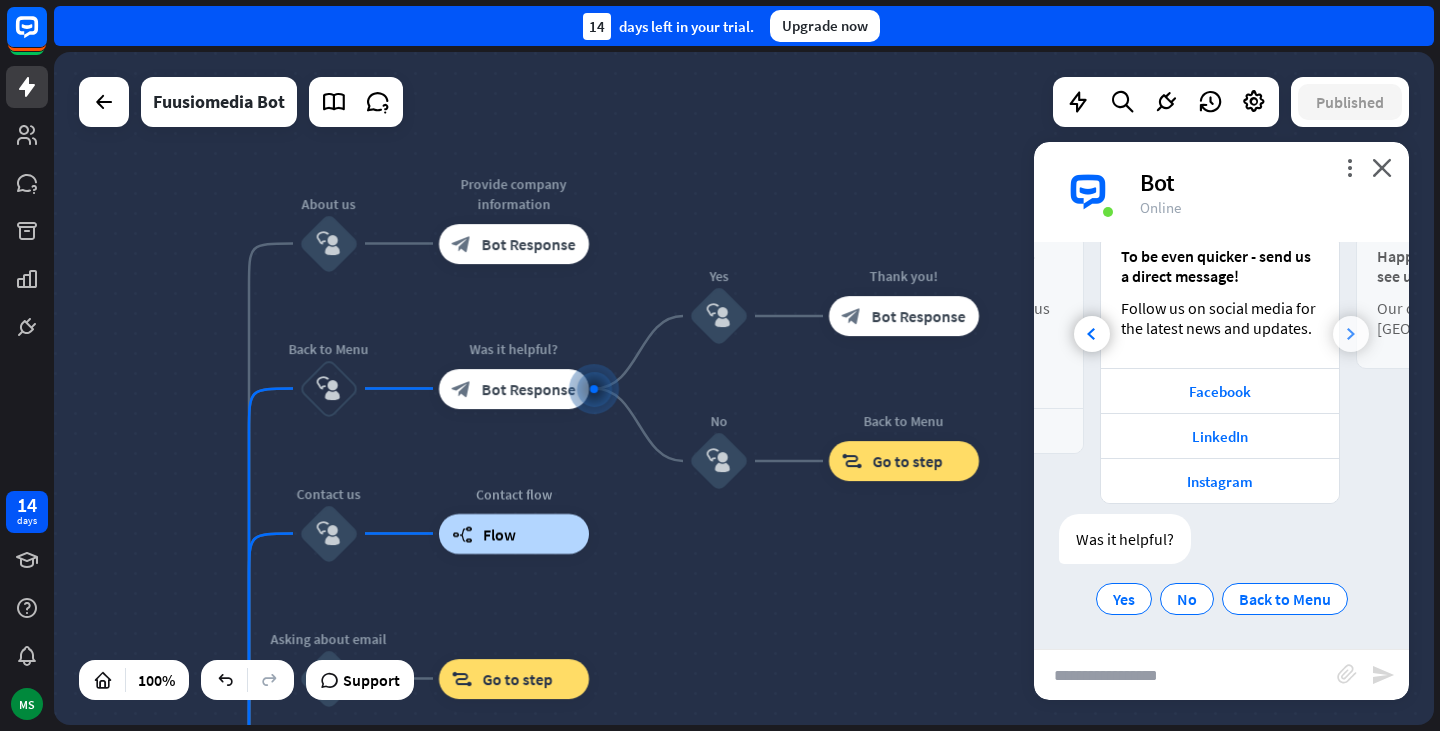 scroll, scrollTop: 0, scrollLeft: 221, axis: horizontal 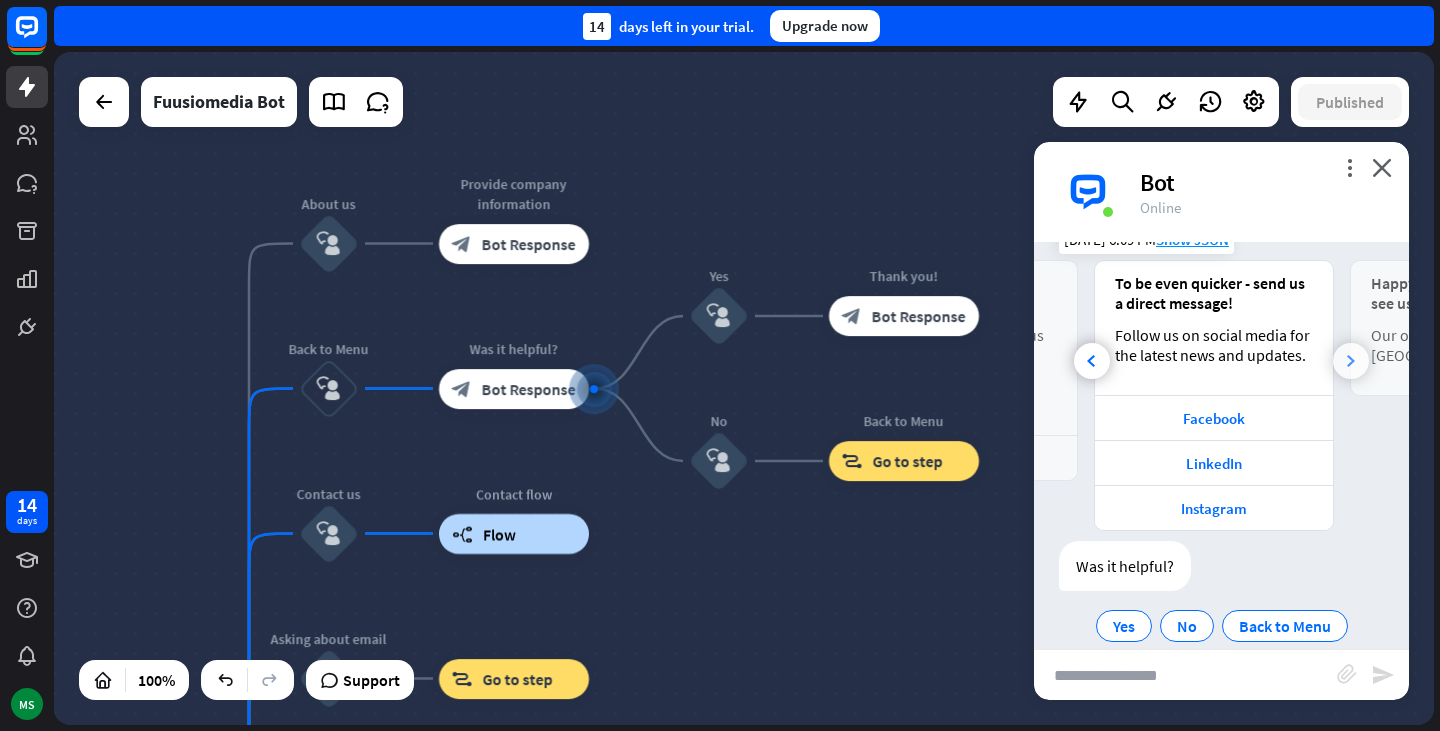 click at bounding box center [1351, 361] 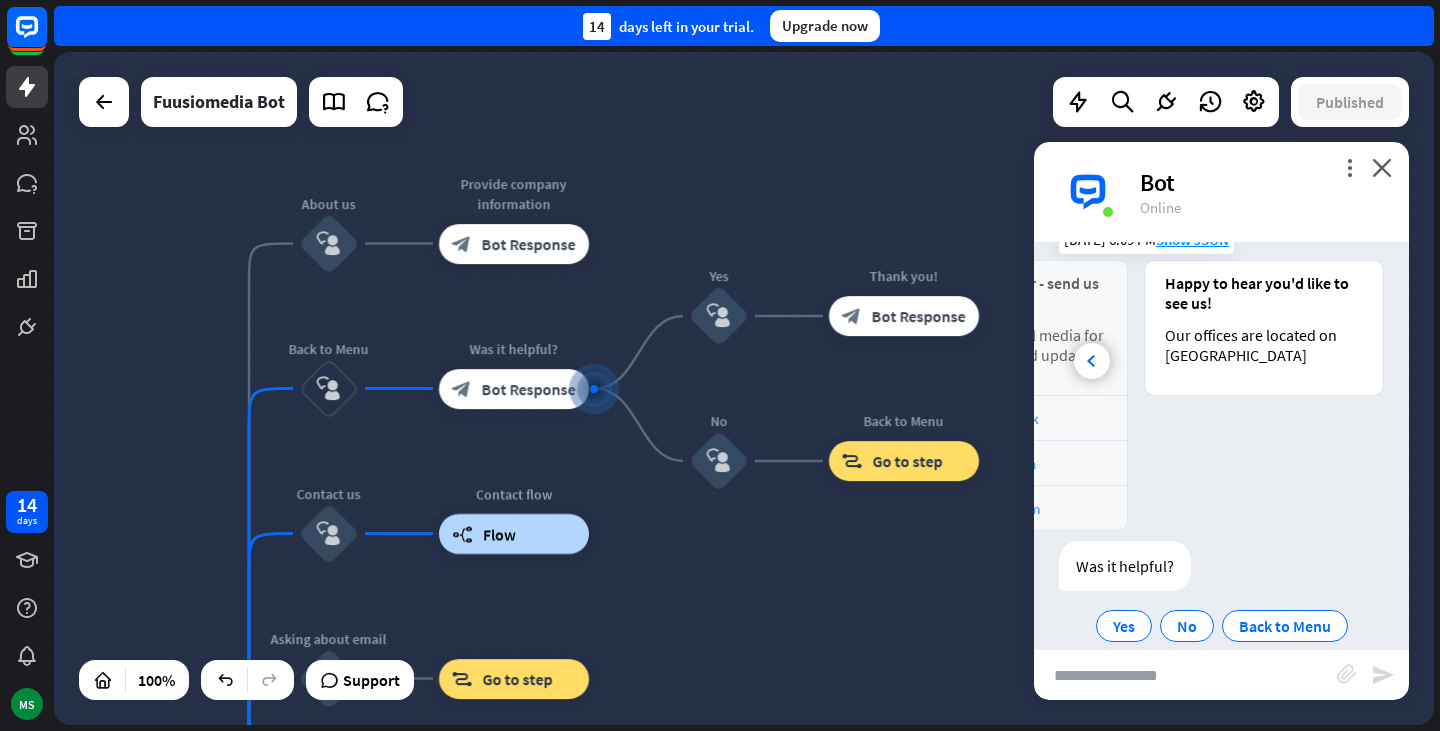 scroll, scrollTop: 0, scrollLeft: 442, axis: horizontal 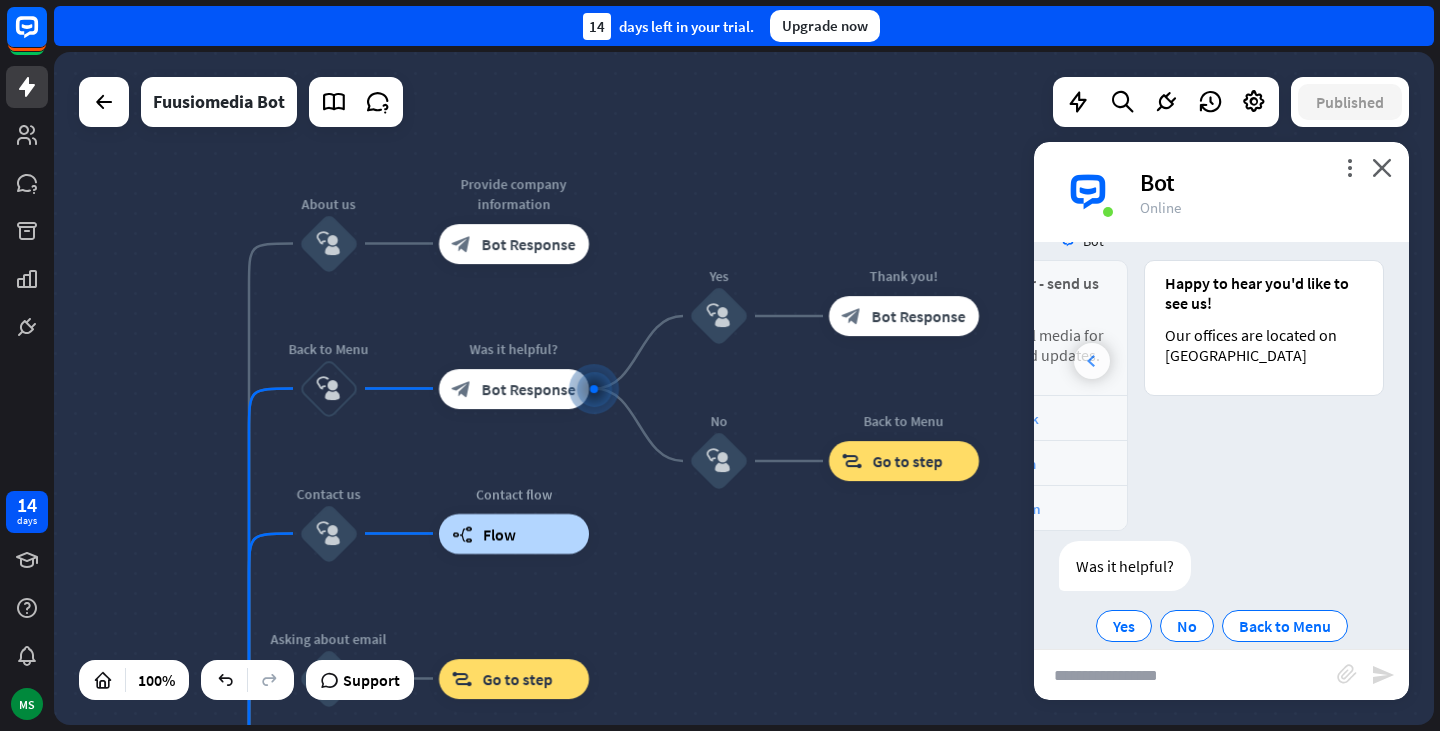 click 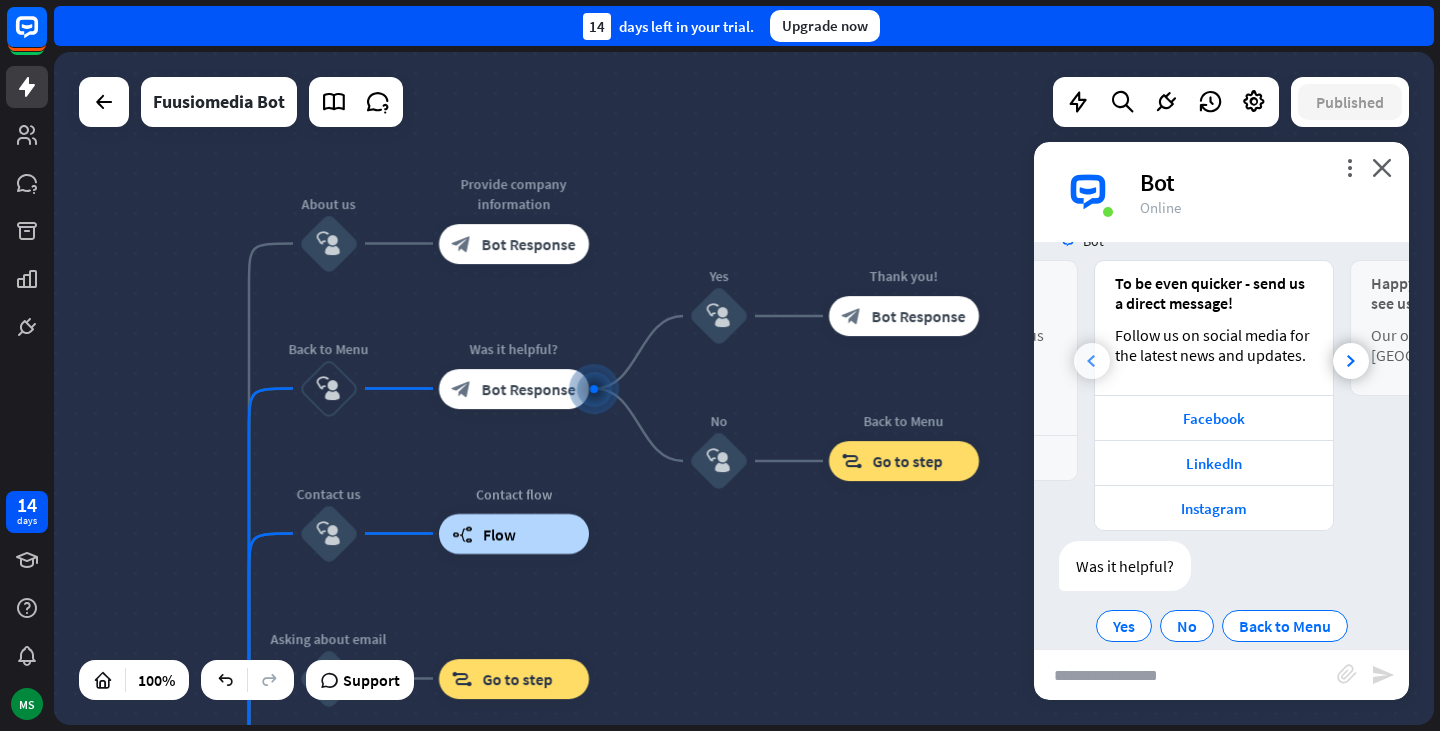 click 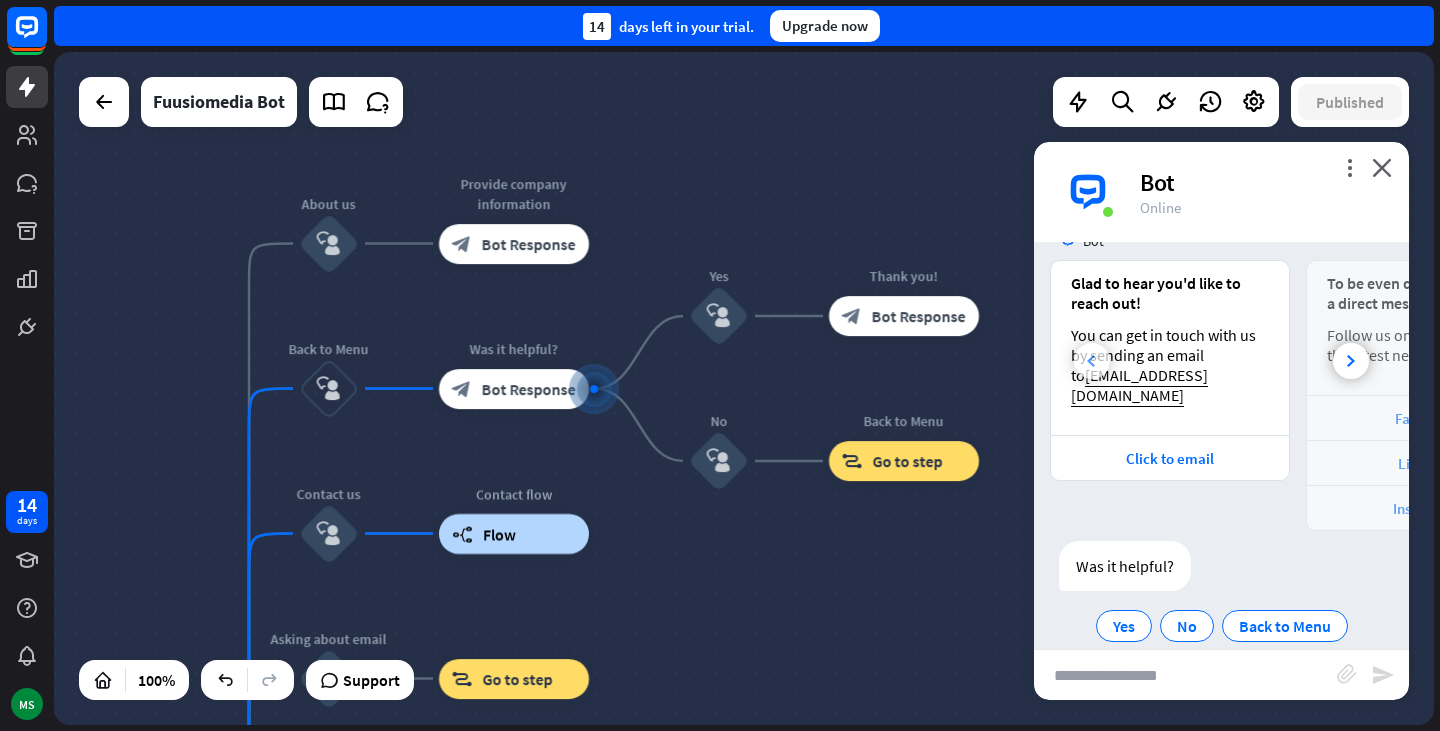 scroll, scrollTop: 0, scrollLeft: 0, axis: both 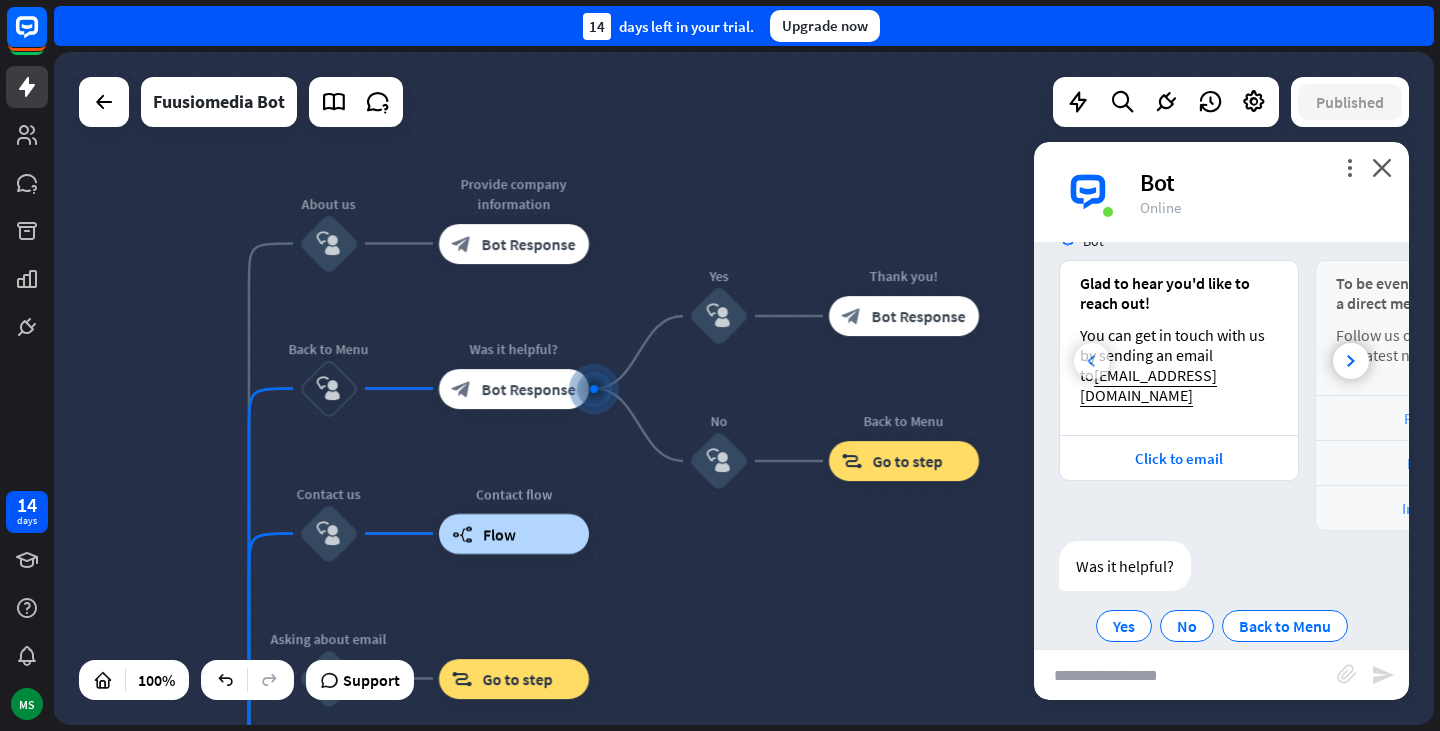 click 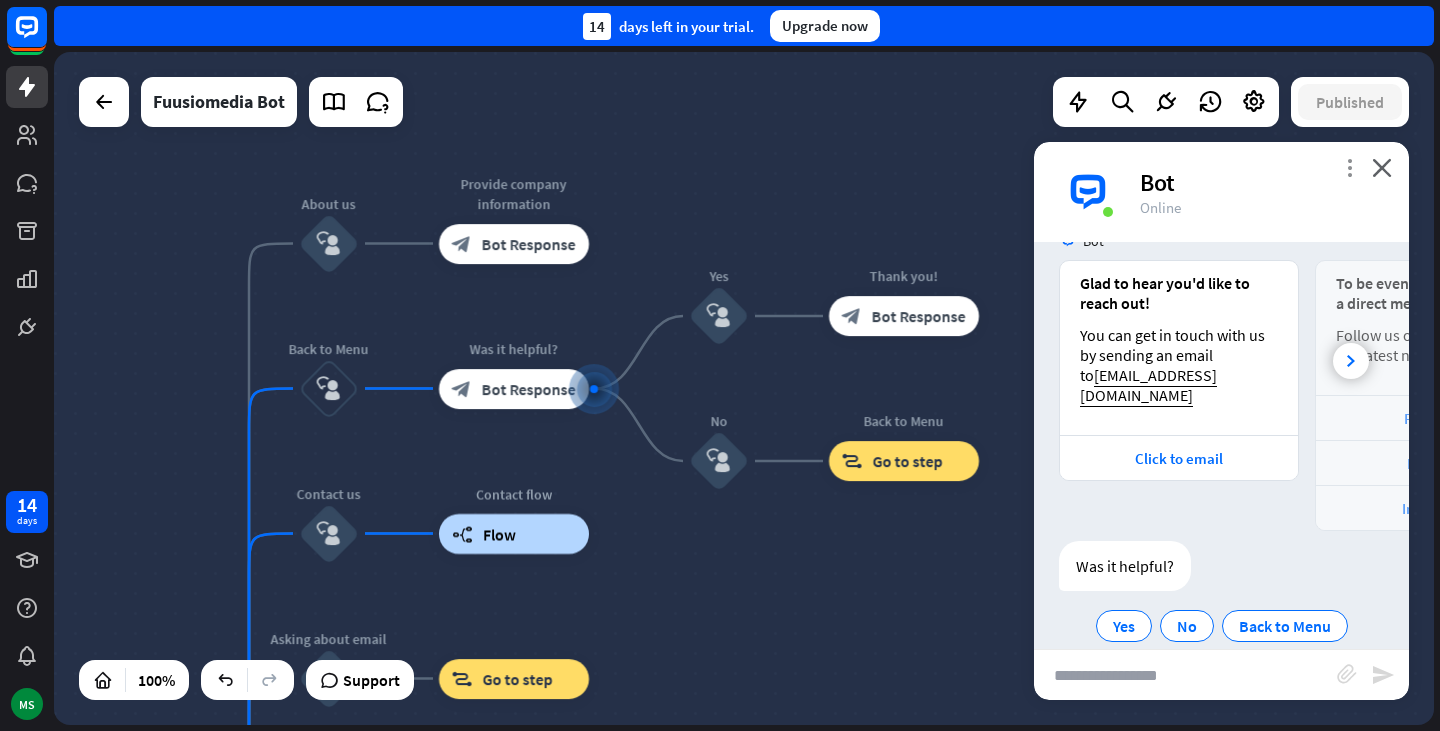 click on "more_vert" at bounding box center [1349, 167] 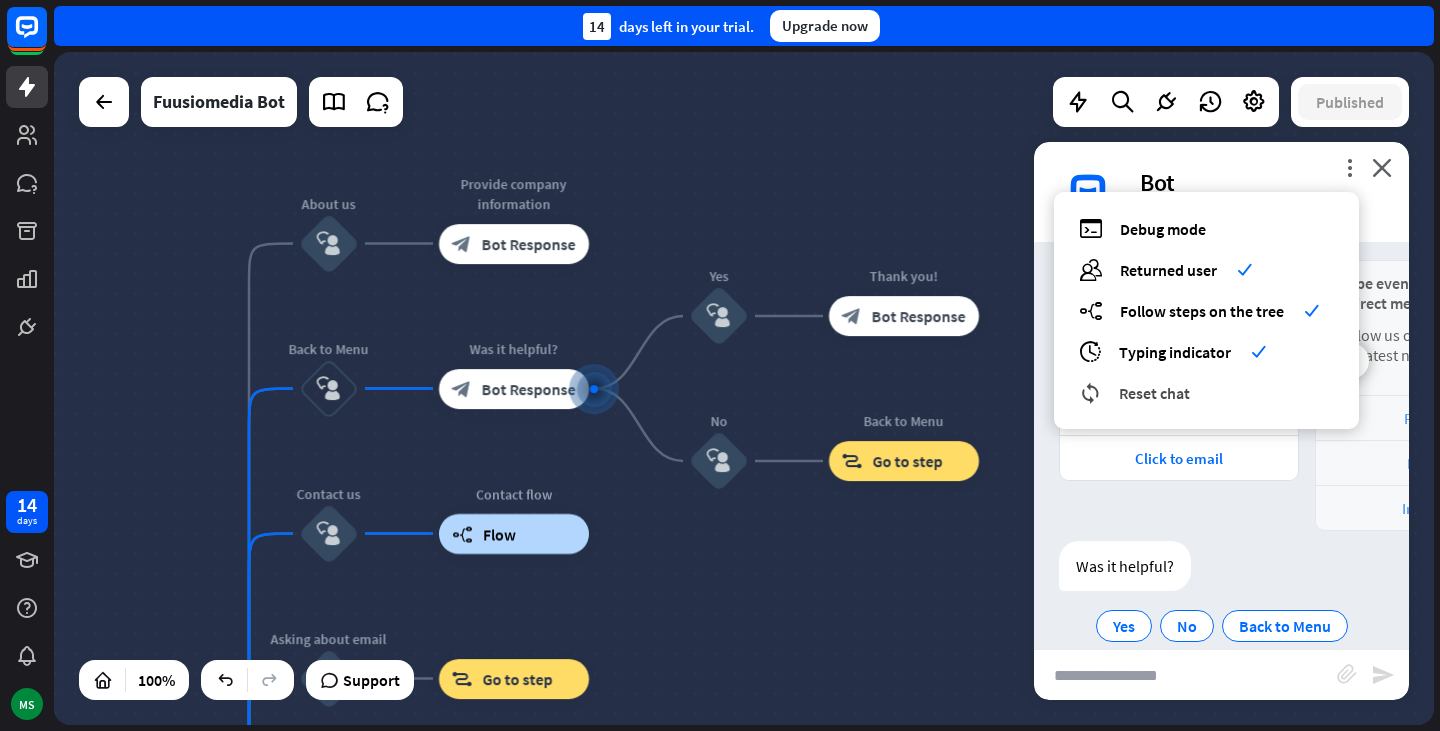 click on "Reset chat" at bounding box center [1154, 393] 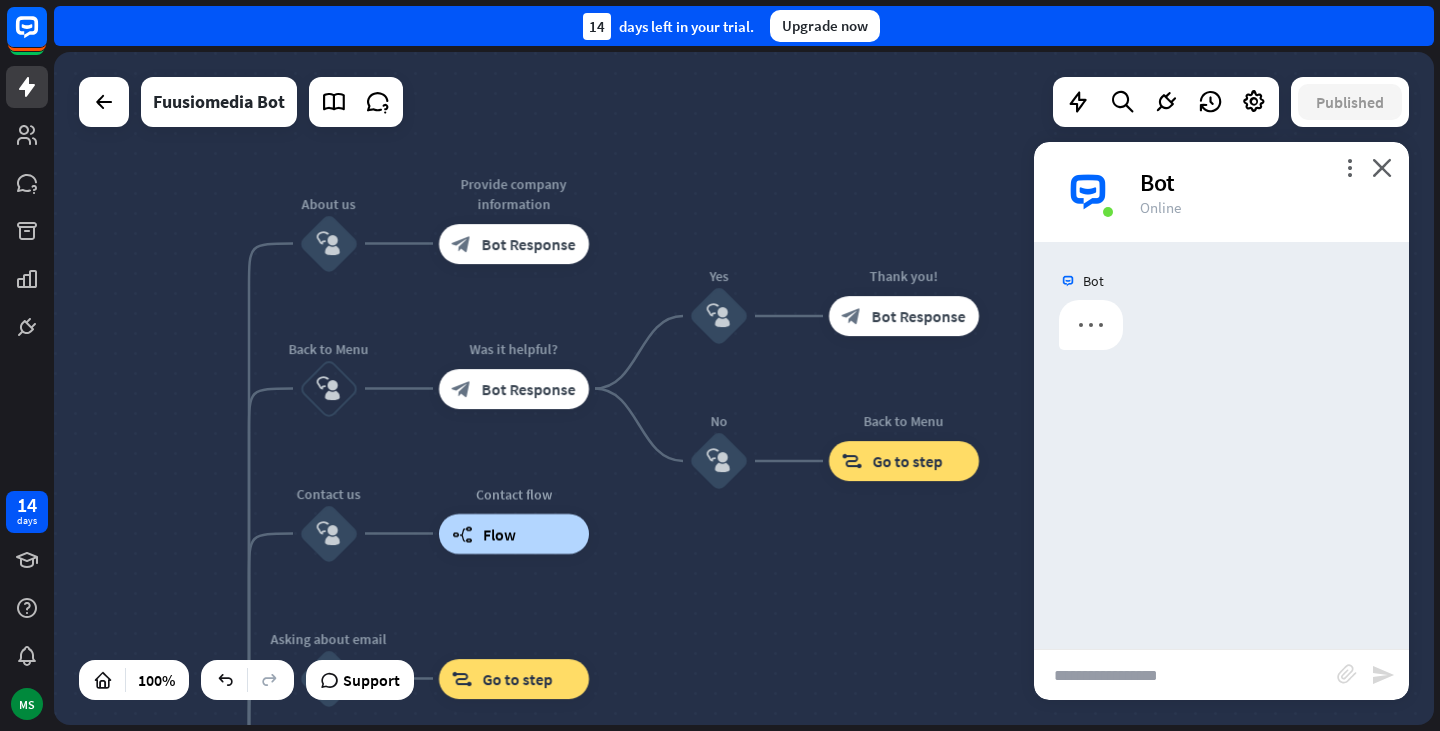 scroll, scrollTop: 0, scrollLeft: 0, axis: both 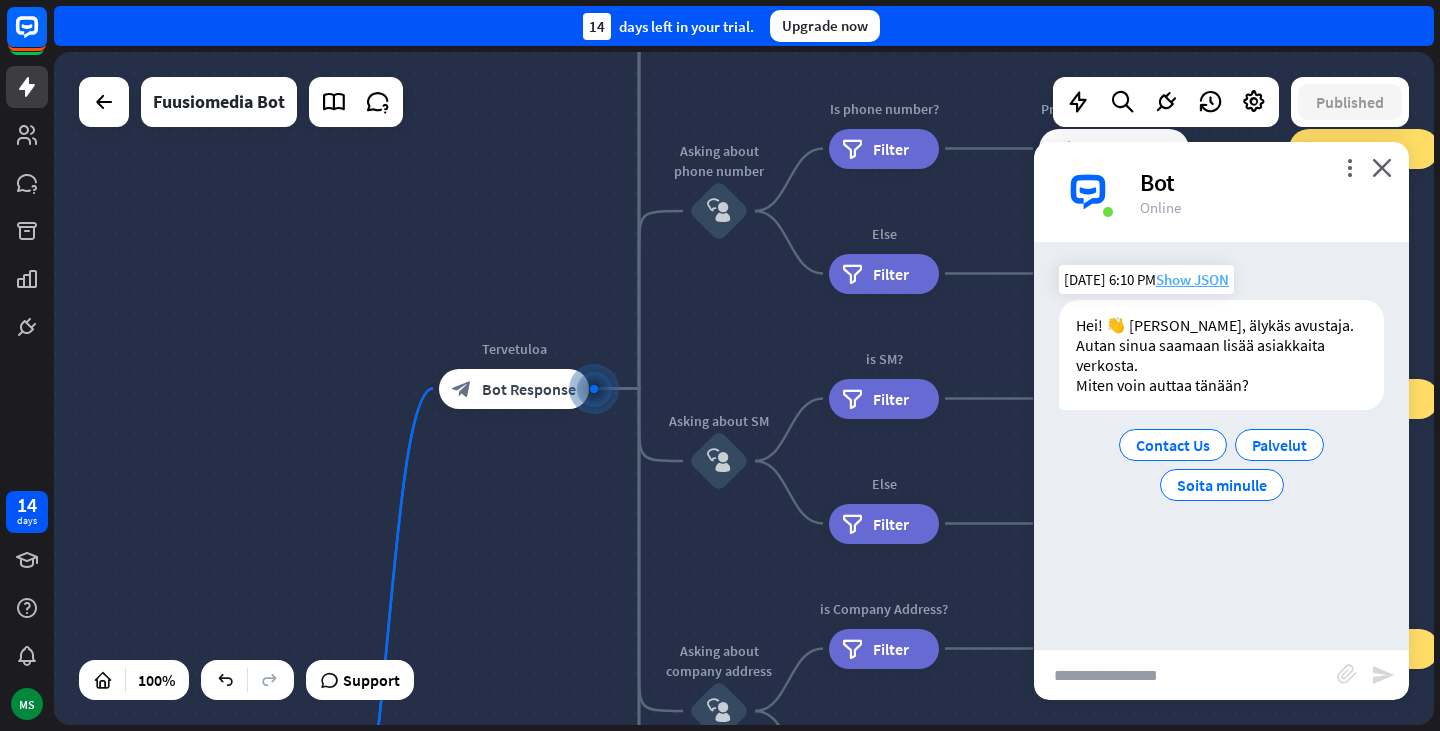click on "Show JSON" at bounding box center [1192, 279] 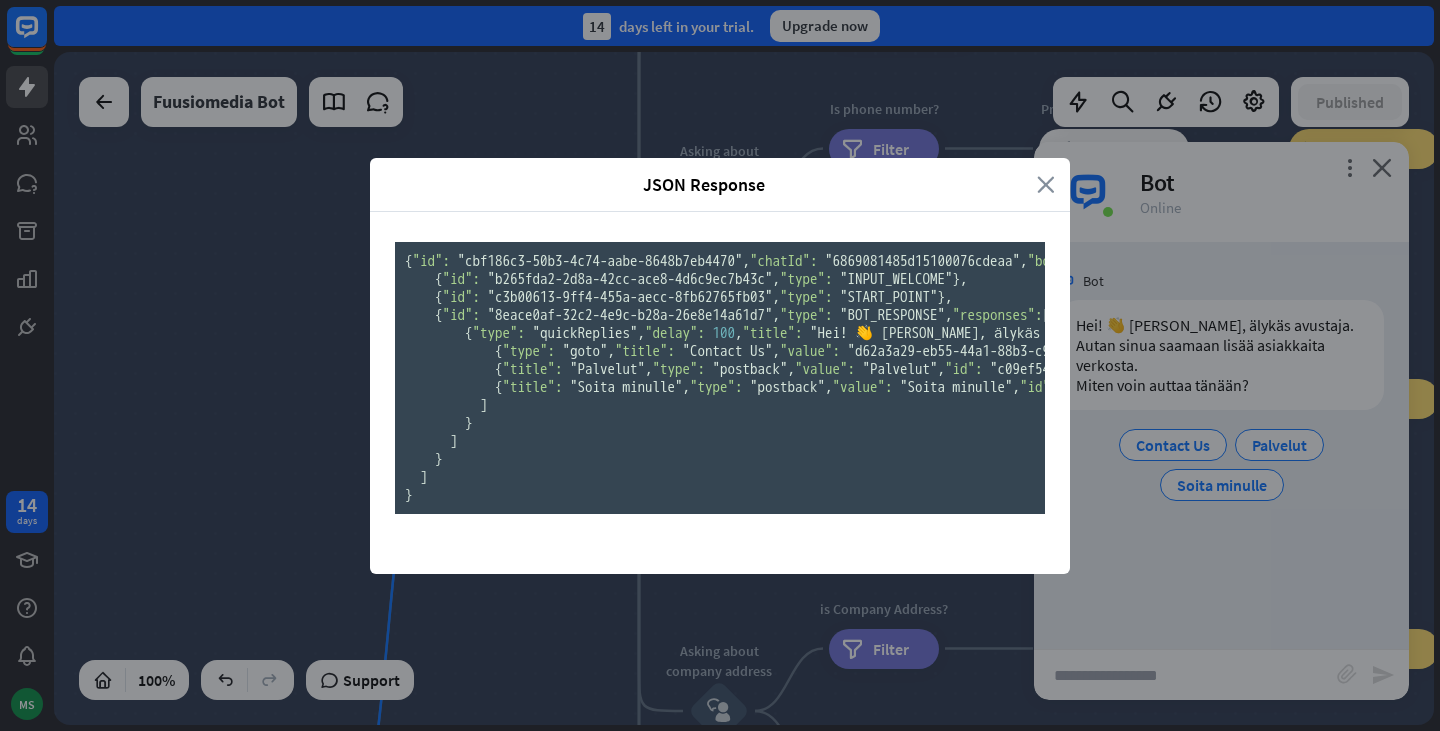 click on "close" at bounding box center [1046, 184] 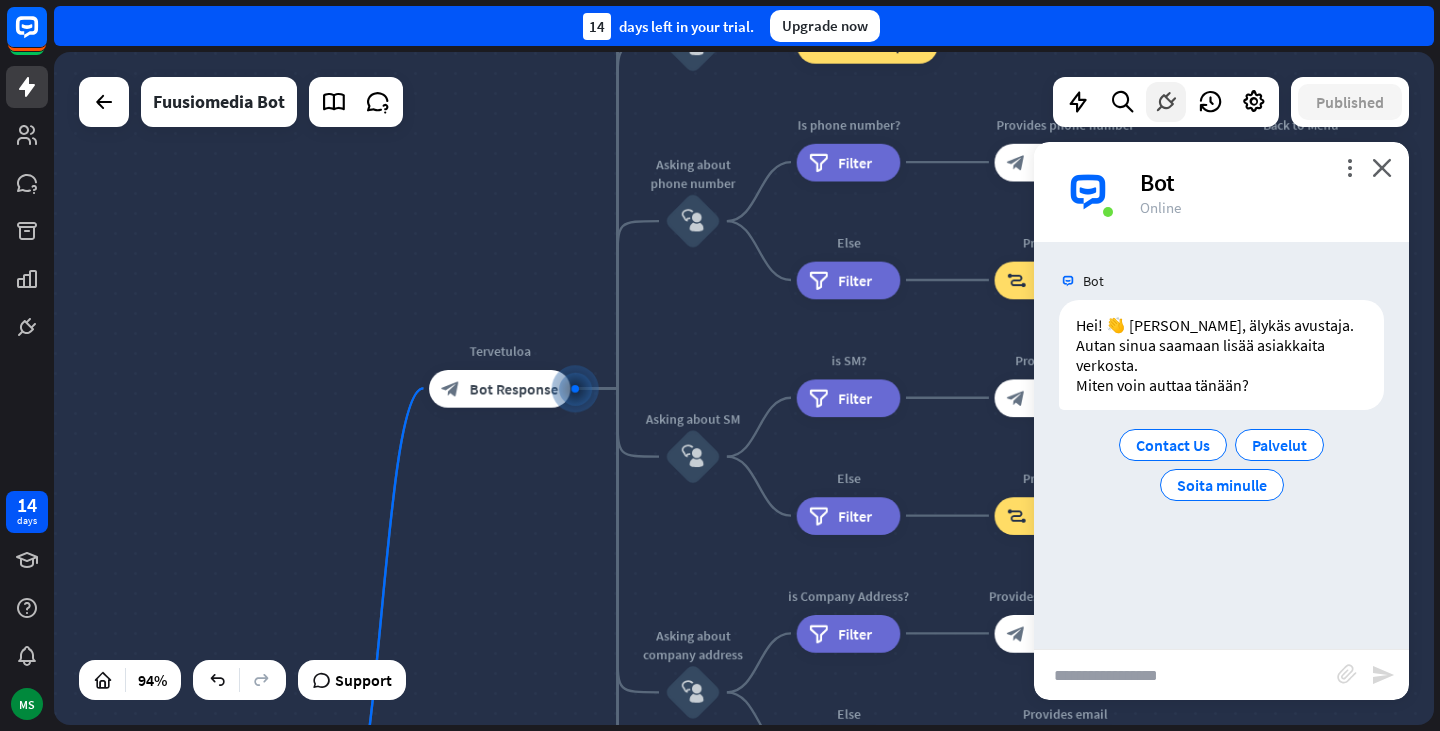 click at bounding box center [1166, 102] 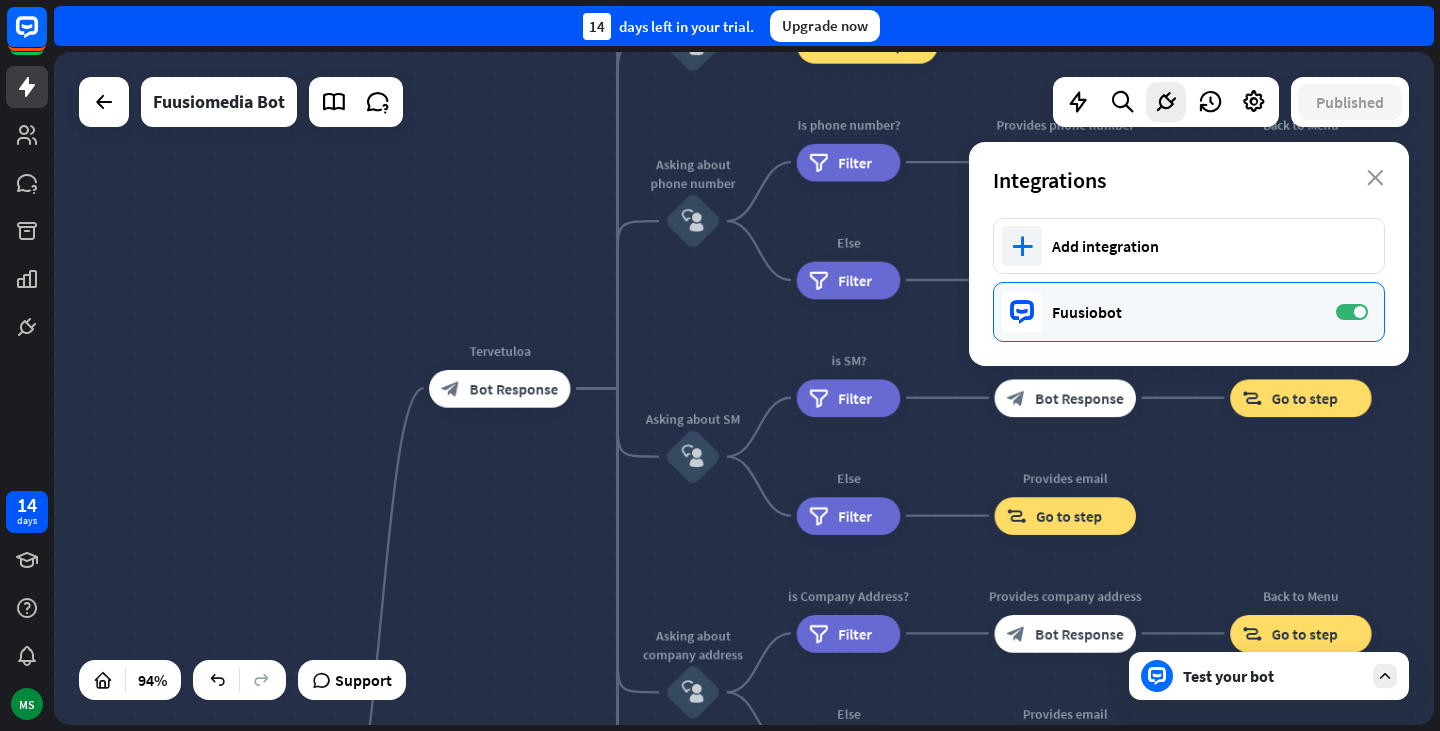 click on "Fuusiobot
ON" at bounding box center (1189, 312) 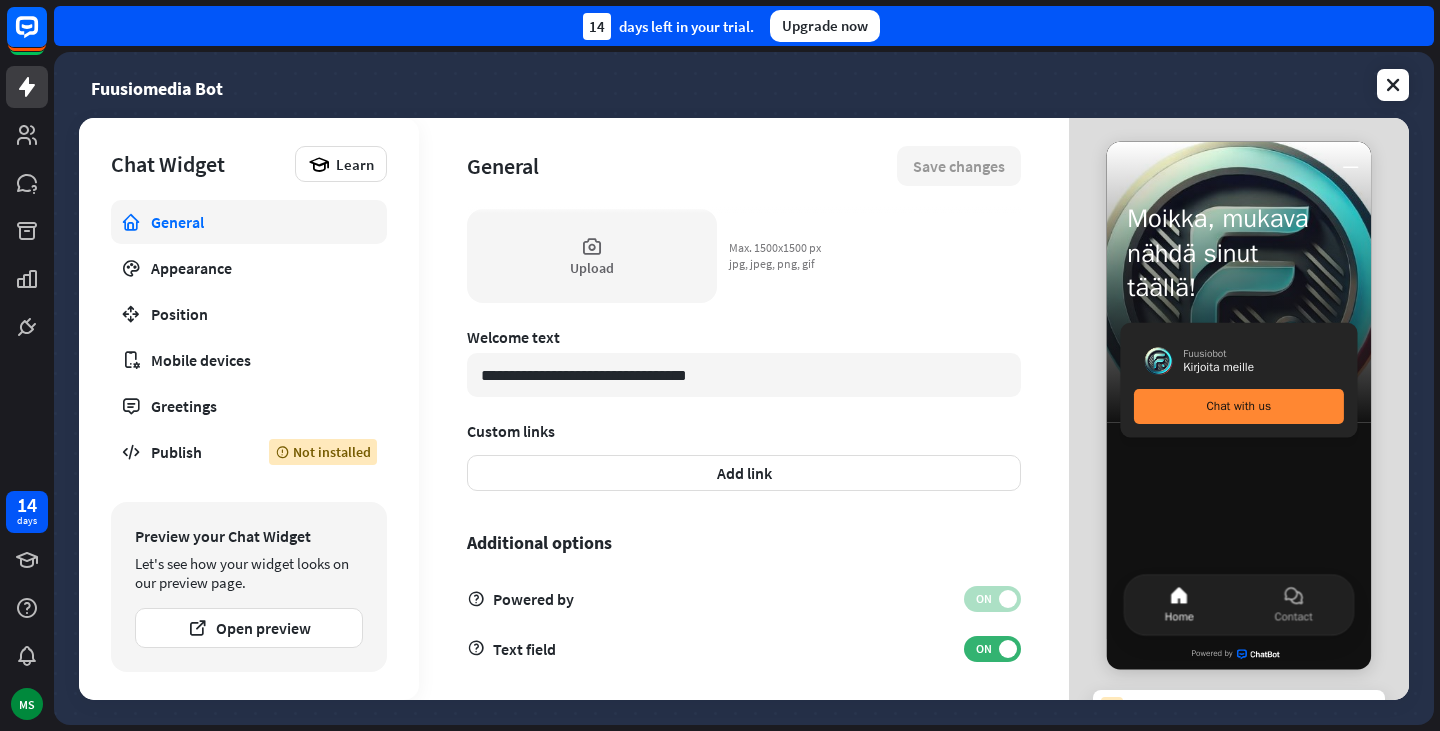 scroll, scrollTop: 586, scrollLeft: 0, axis: vertical 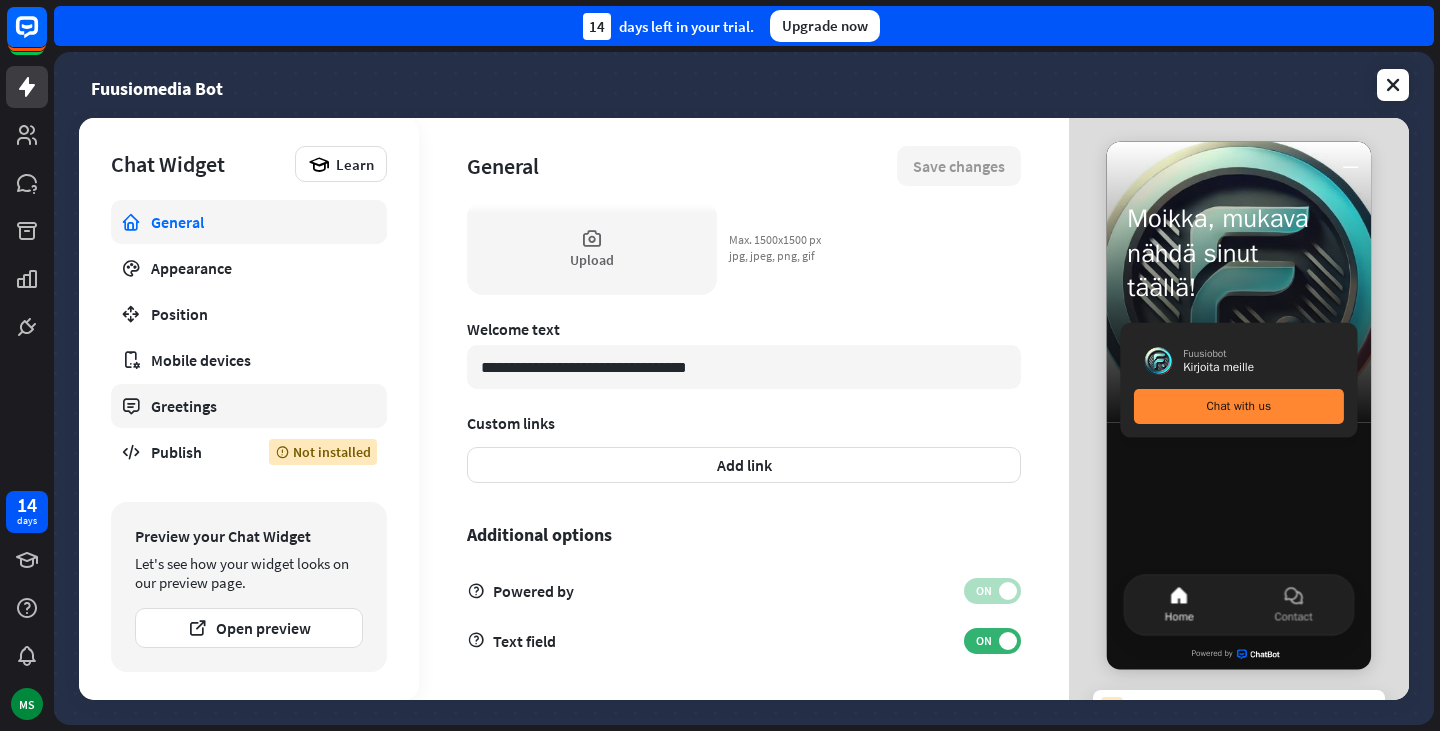 click on "Greetings" at bounding box center [249, 406] 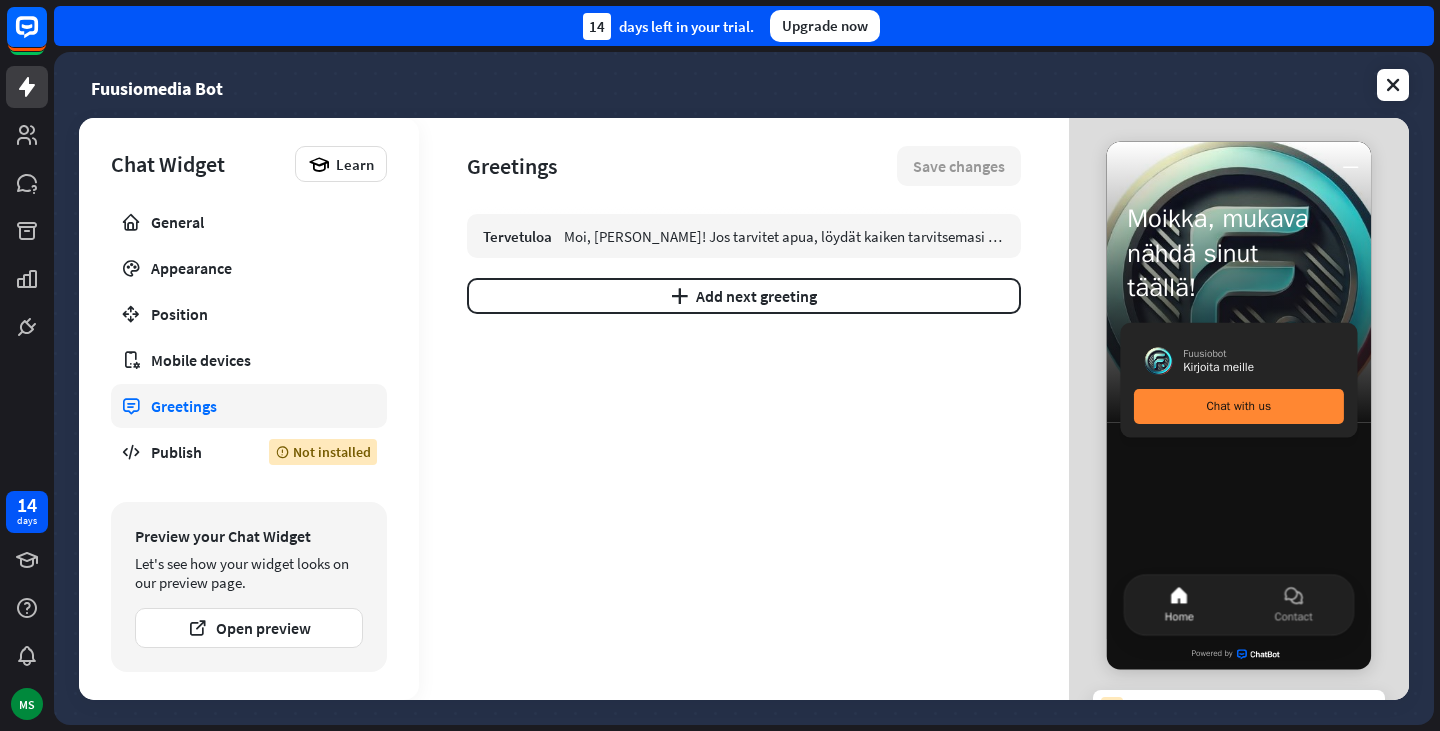 click on "Greetings" at bounding box center (249, 406) 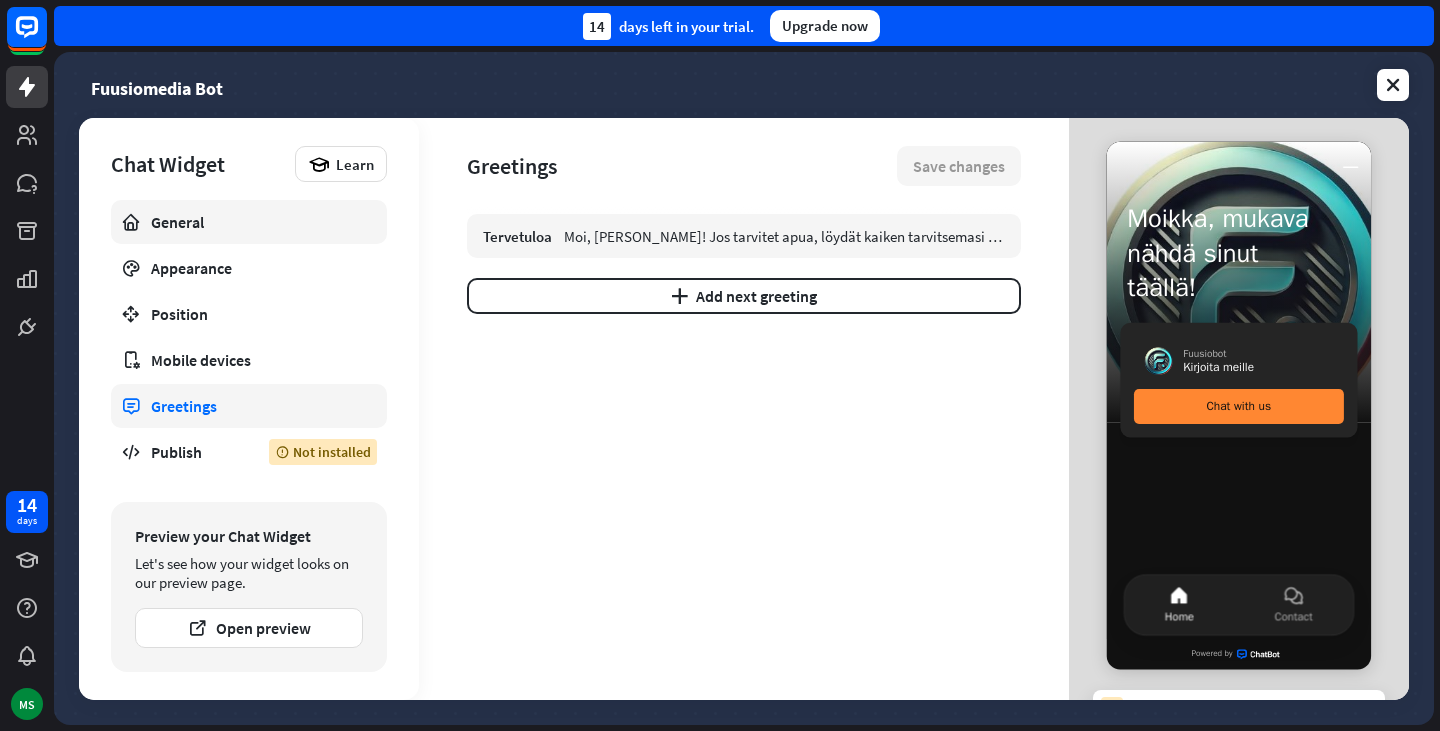 click on "General" at bounding box center [249, 222] 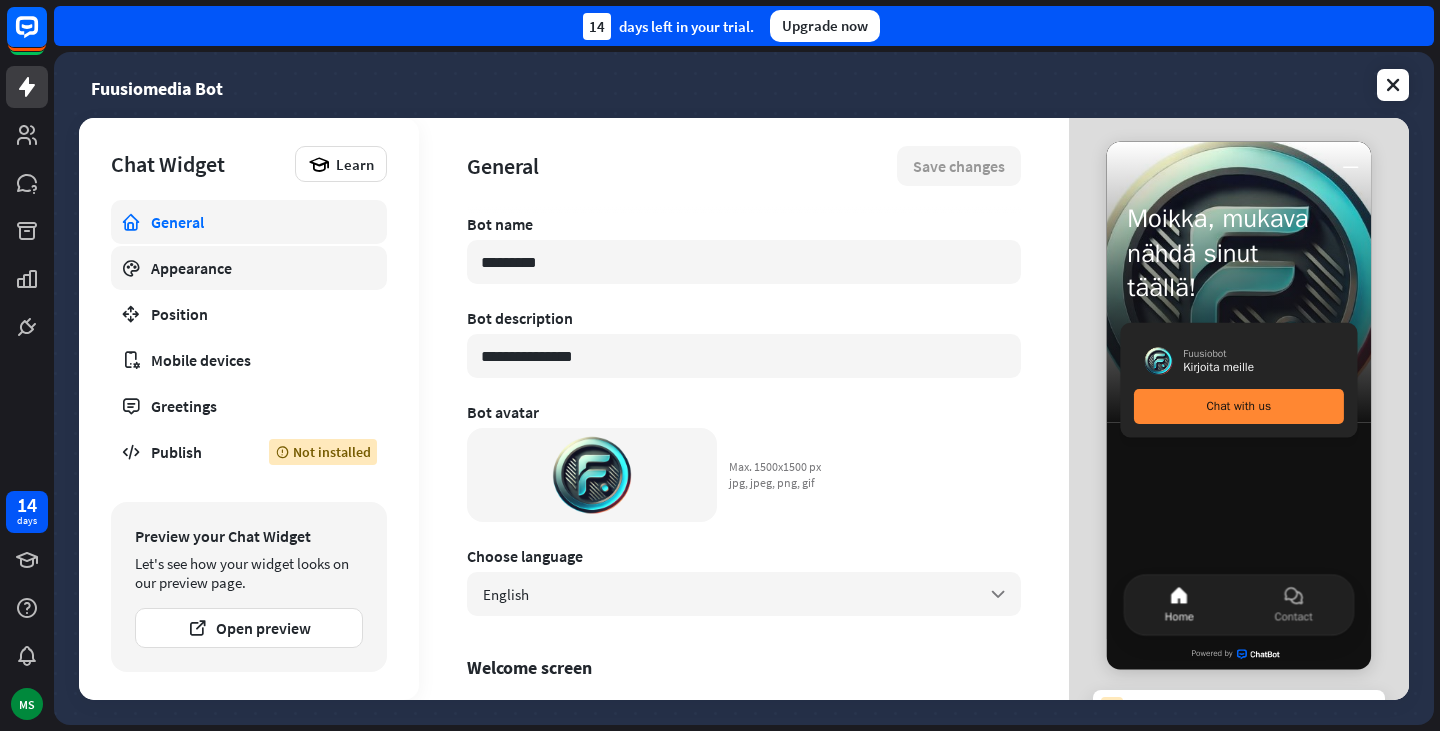 click on "Appearance" at bounding box center [249, 268] 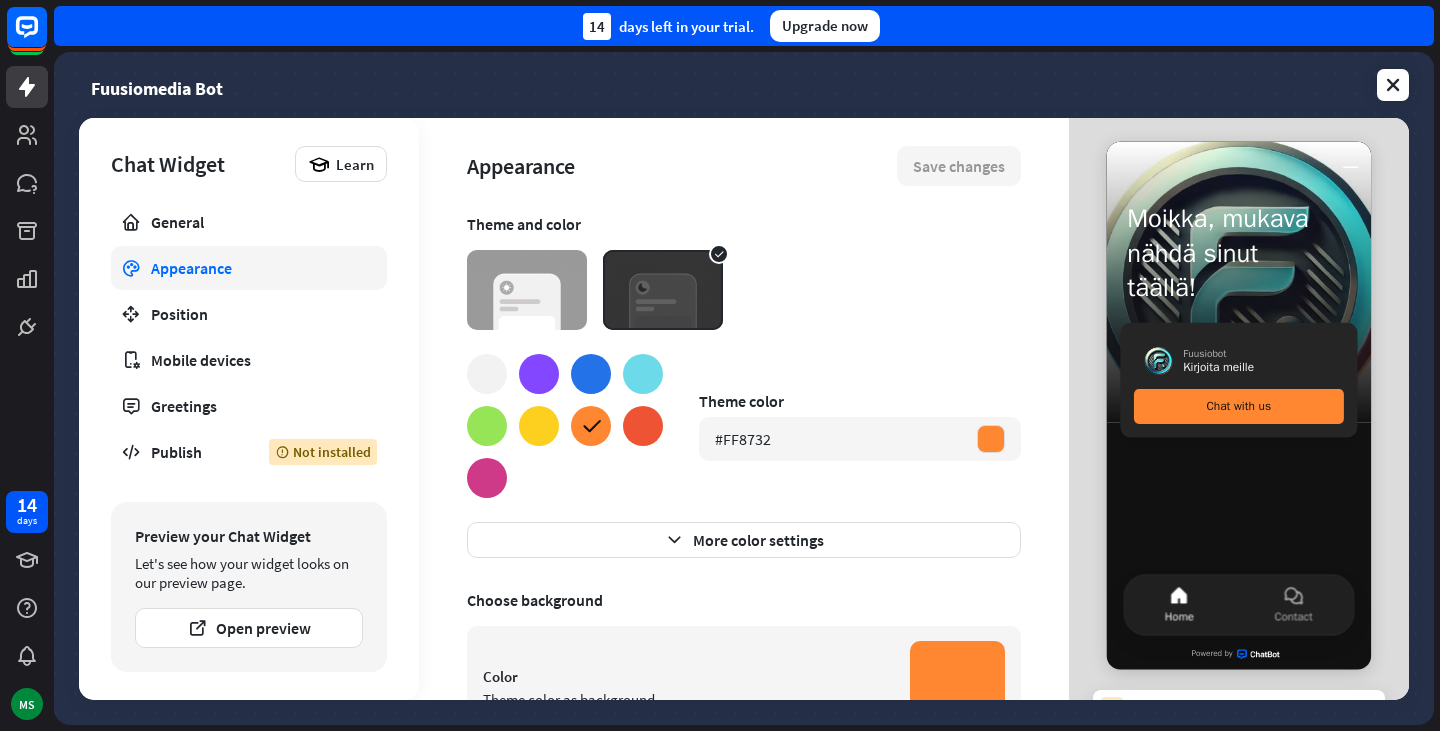 click on "Appearance" at bounding box center (249, 268) 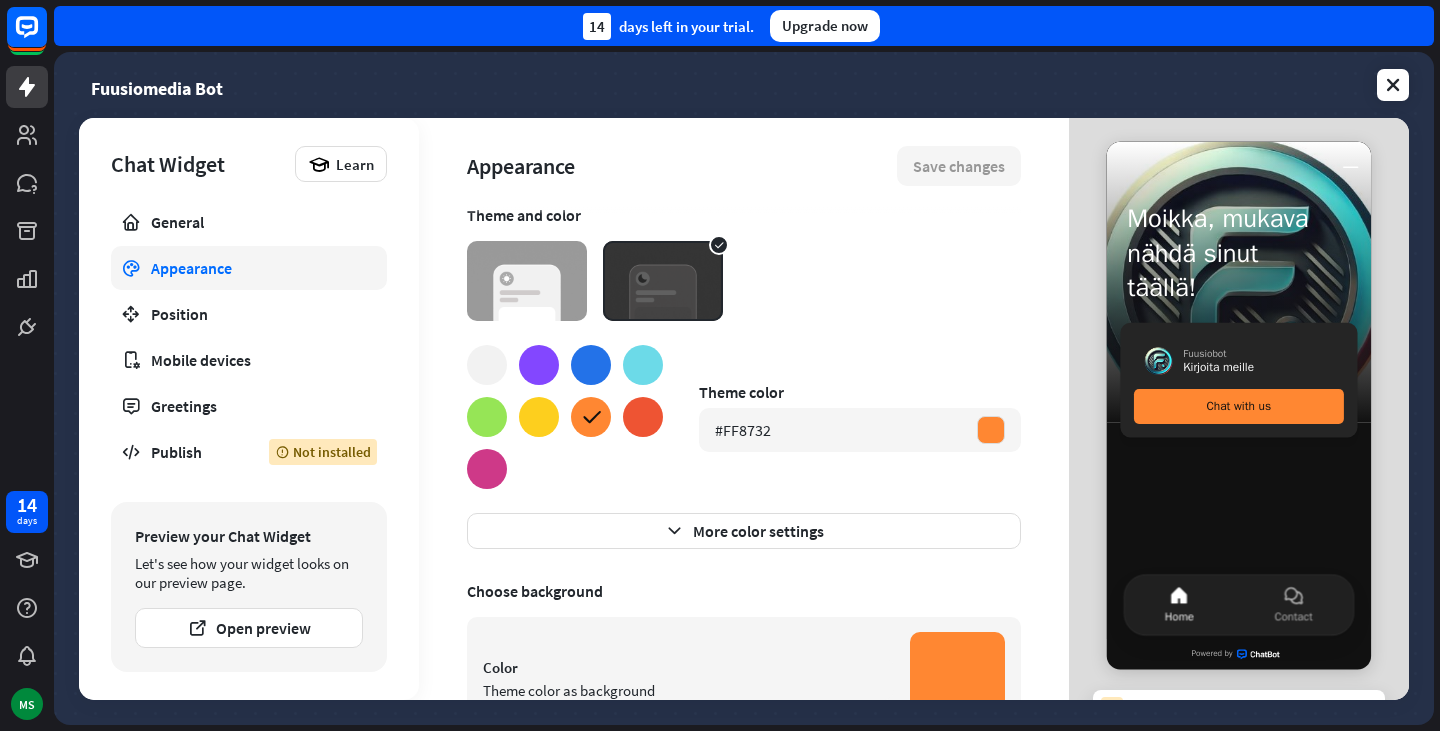 scroll, scrollTop: 0, scrollLeft: 0, axis: both 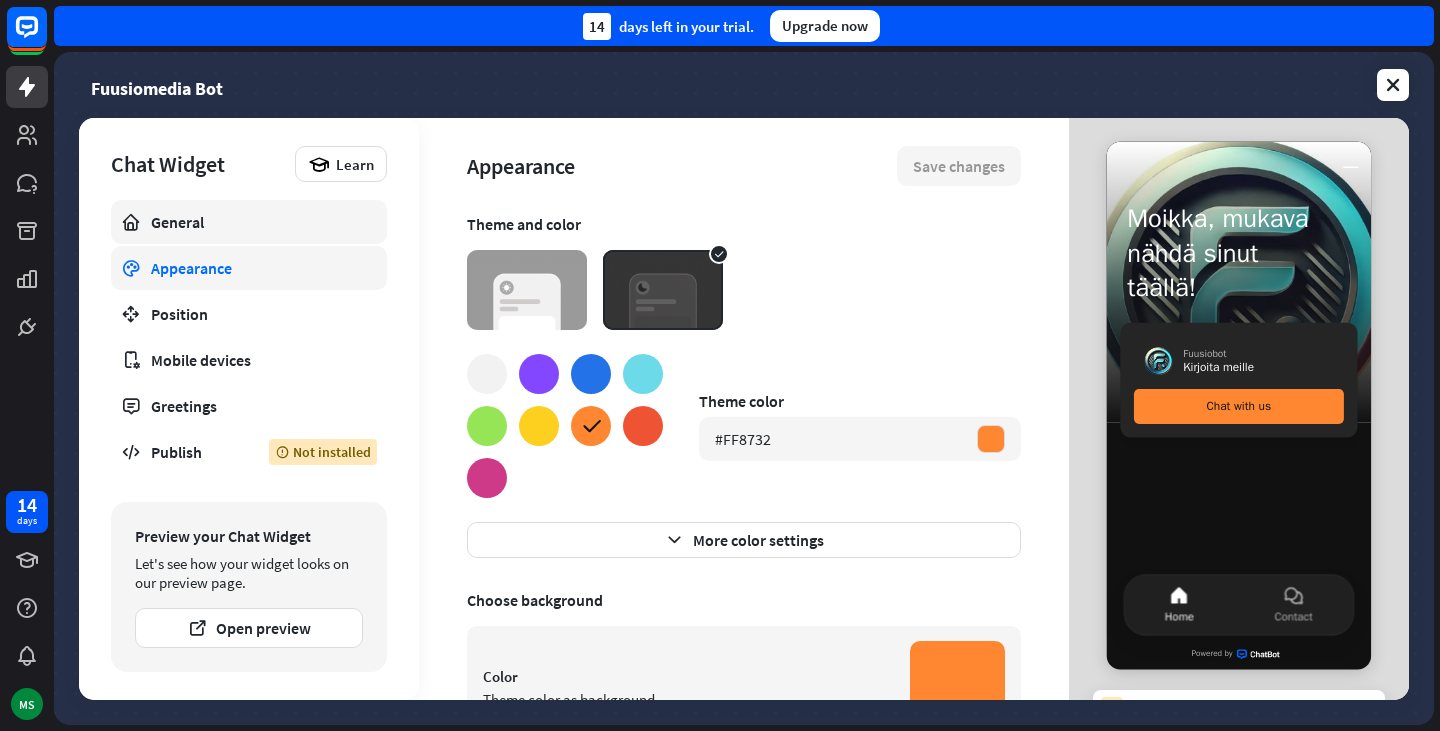 click on "General" at bounding box center [249, 222] 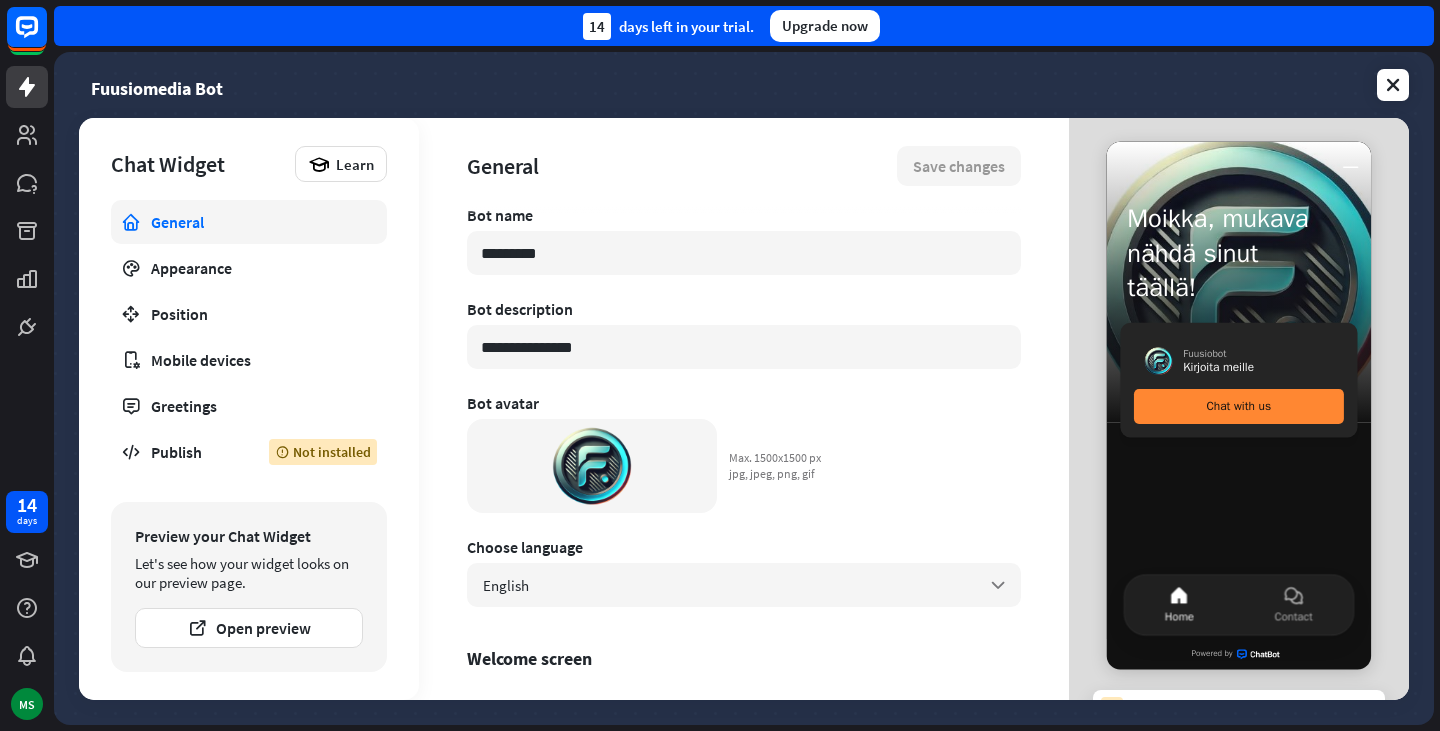 scroll, scrollTop: 8, scrollLeft: 0, axis: vertical 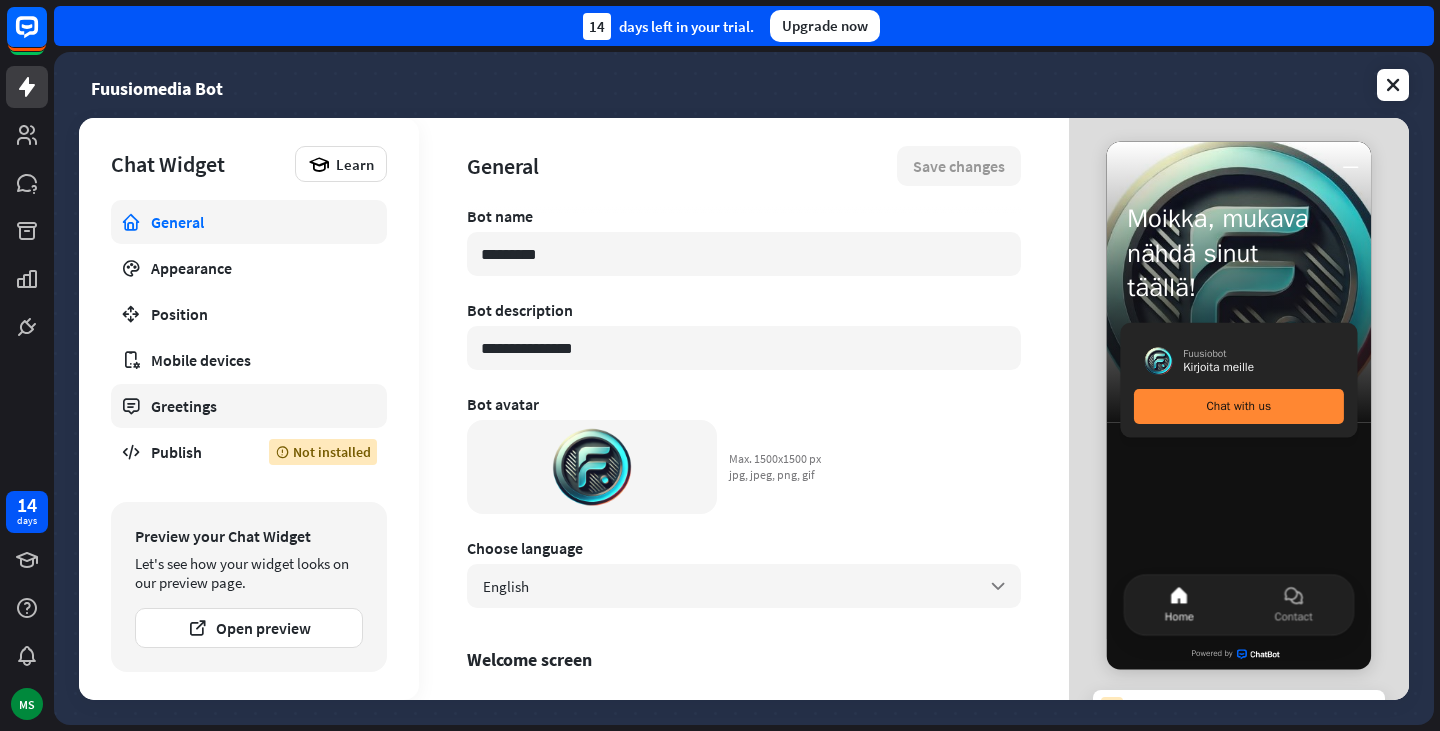 click on "Greetings" at bounding box center [249, 406] 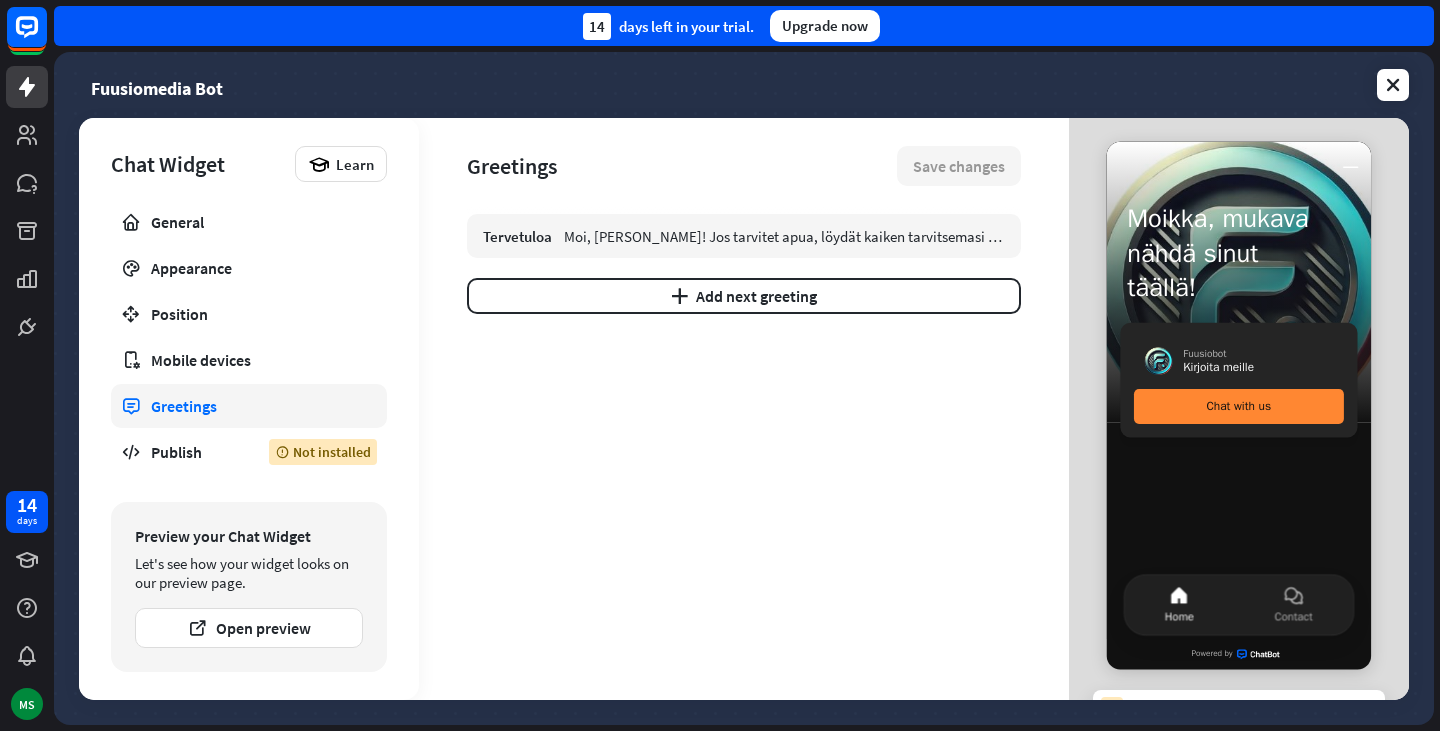 click on "Greetings" at bounding box center (249, 406) 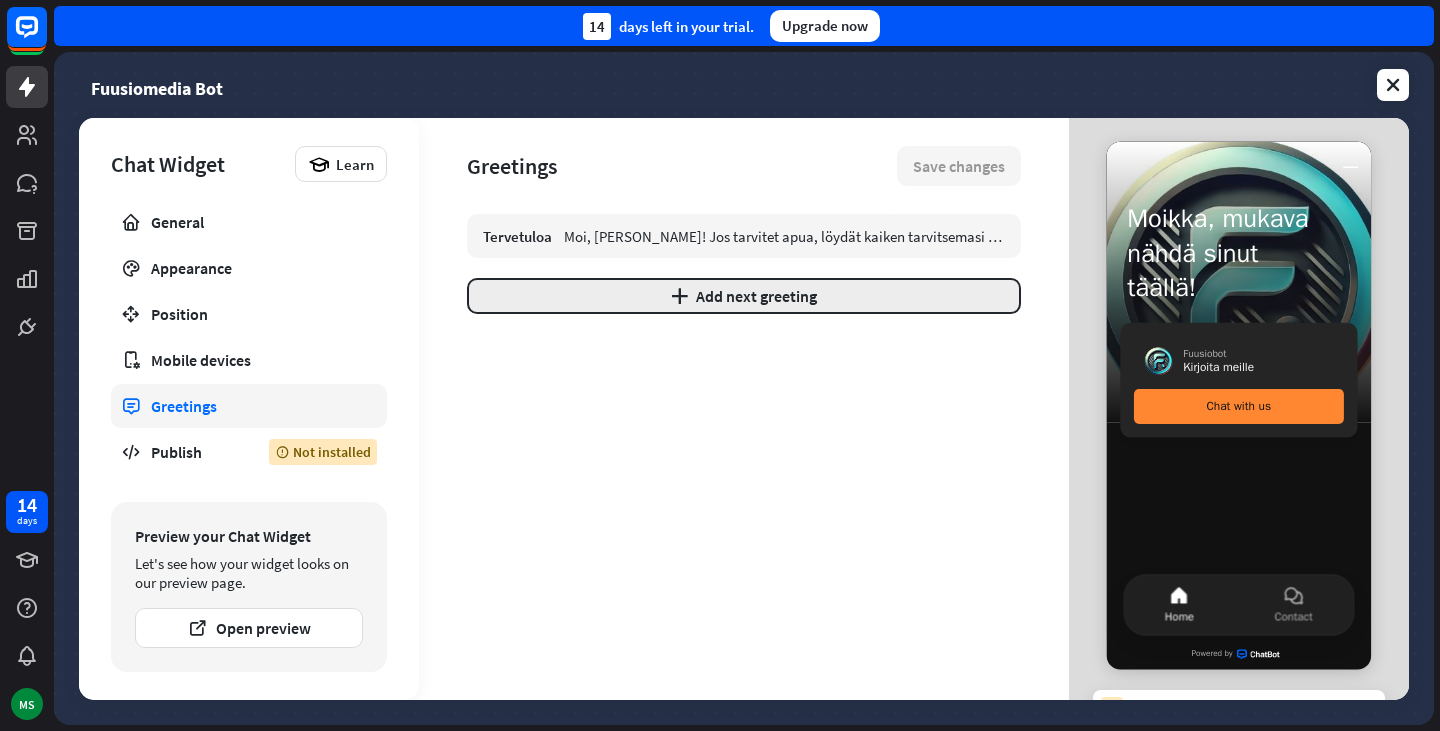 click on "plus
Add next greeting" at bounding box center (744, 296) 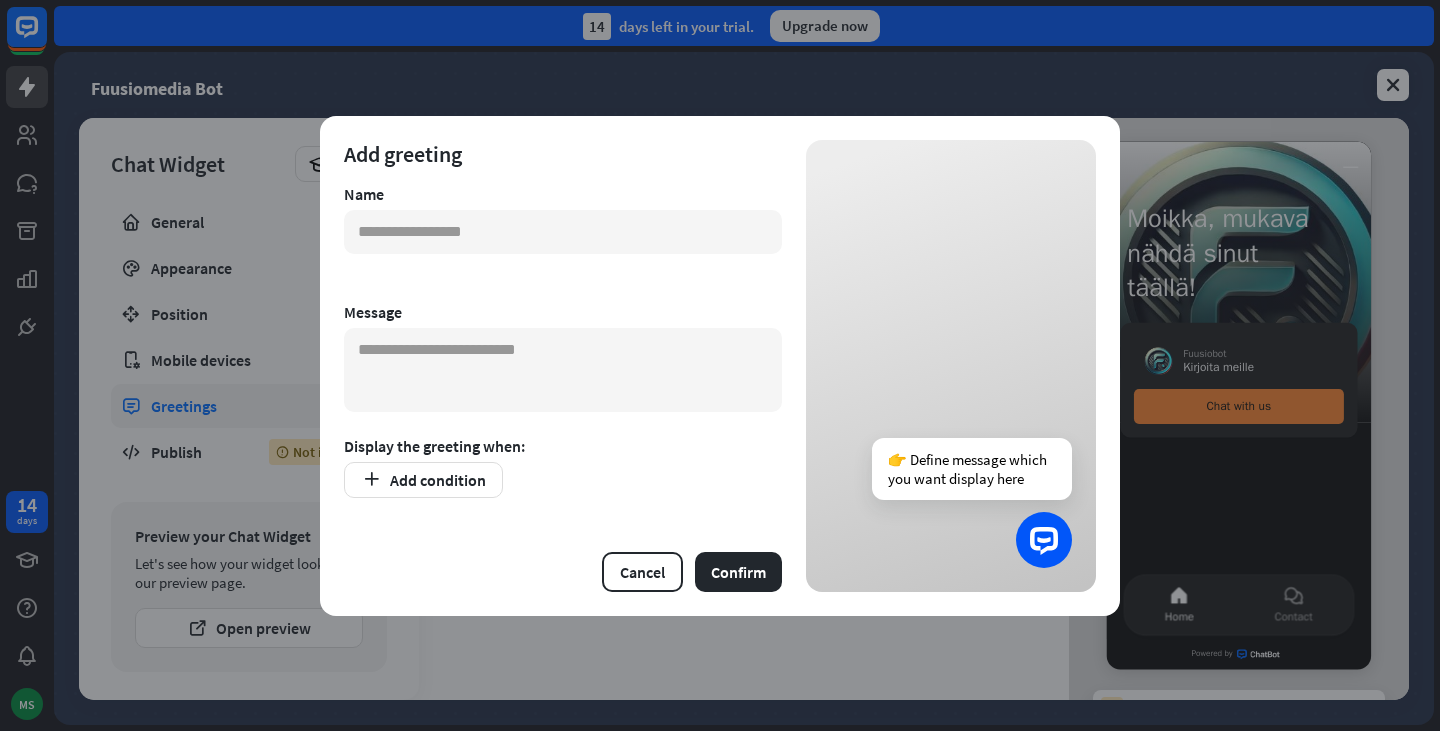 click on "Message" at bounding box center (563, 312) 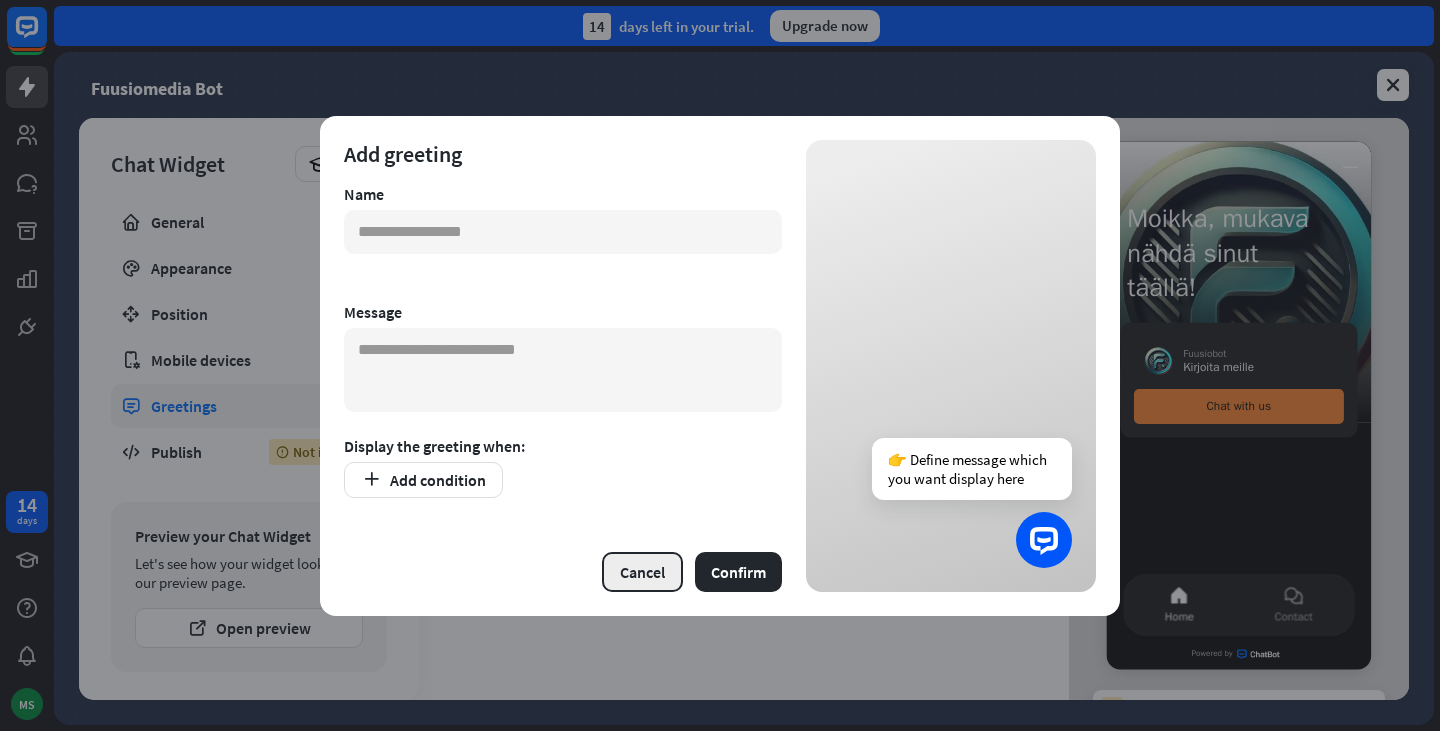click on "Cancel" at bounding box center (642, 572) 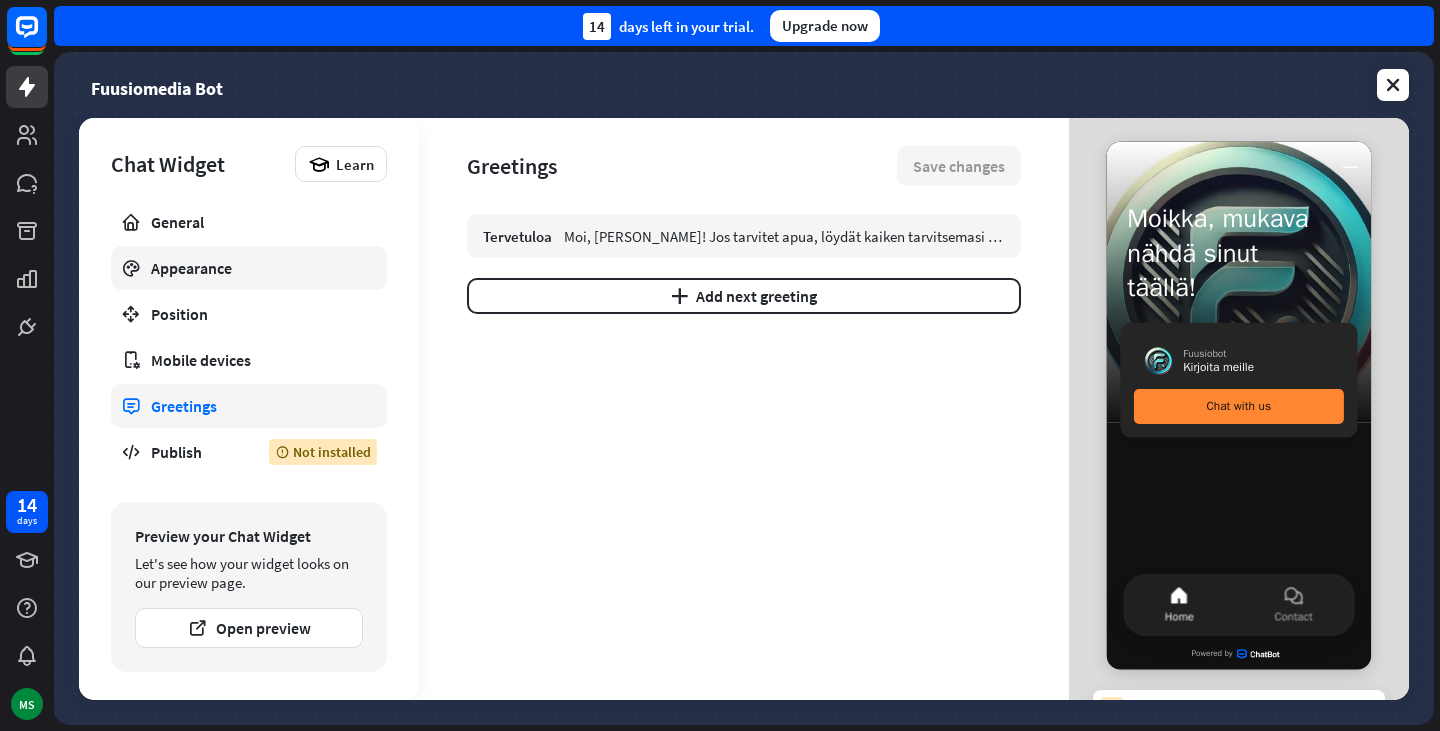 click on "Appearance" at bounding box center (249, 268) 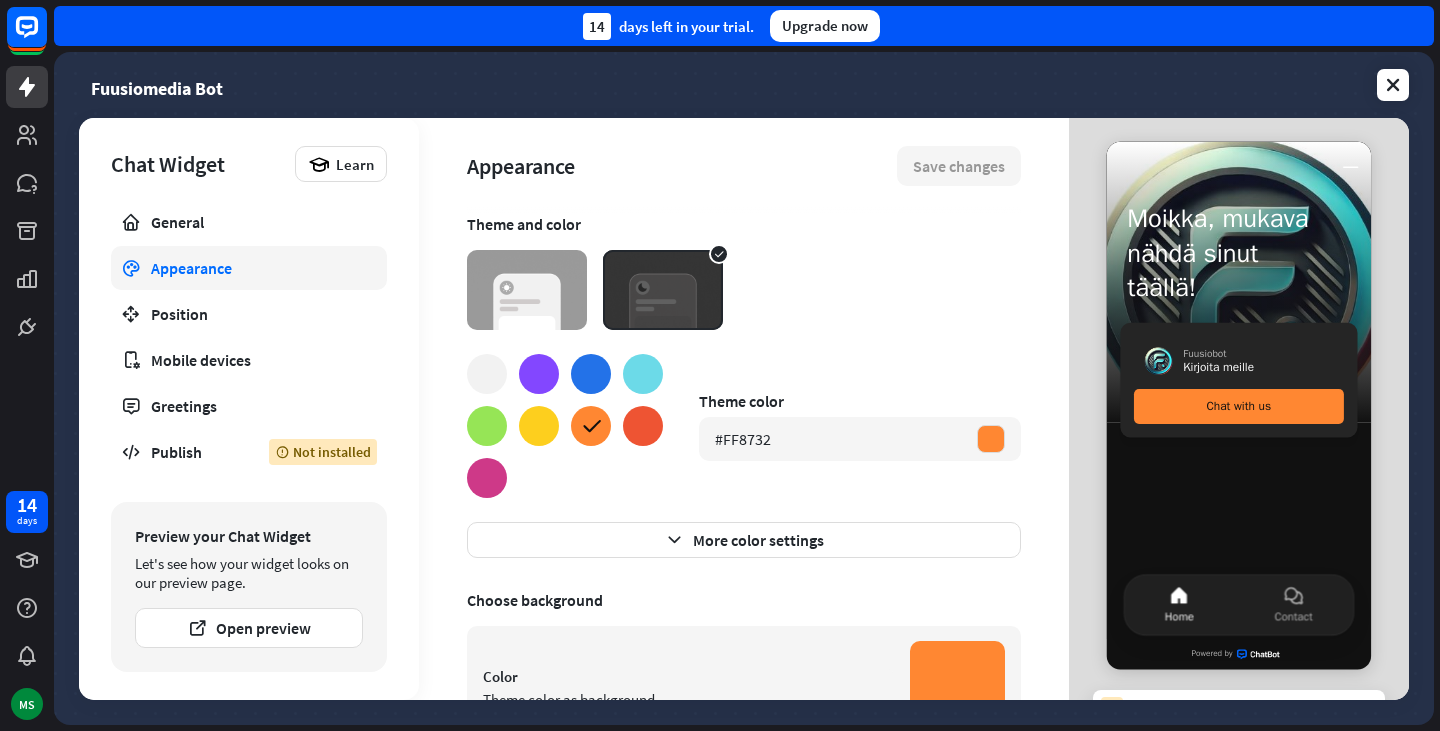 click on "Appearance" at bounding box center [249, 268] 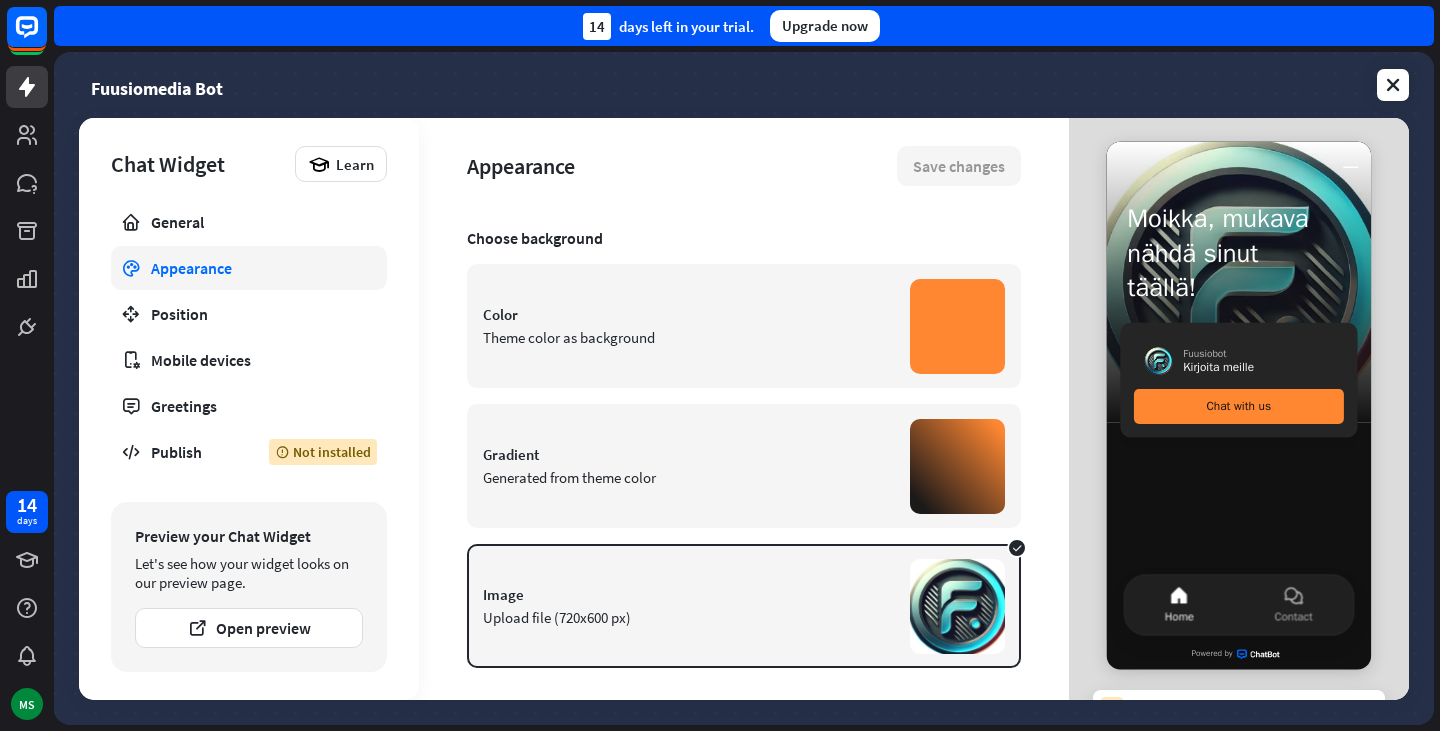 scroll, scrollTop: 370, scrollLeft: 0, axis: vertical 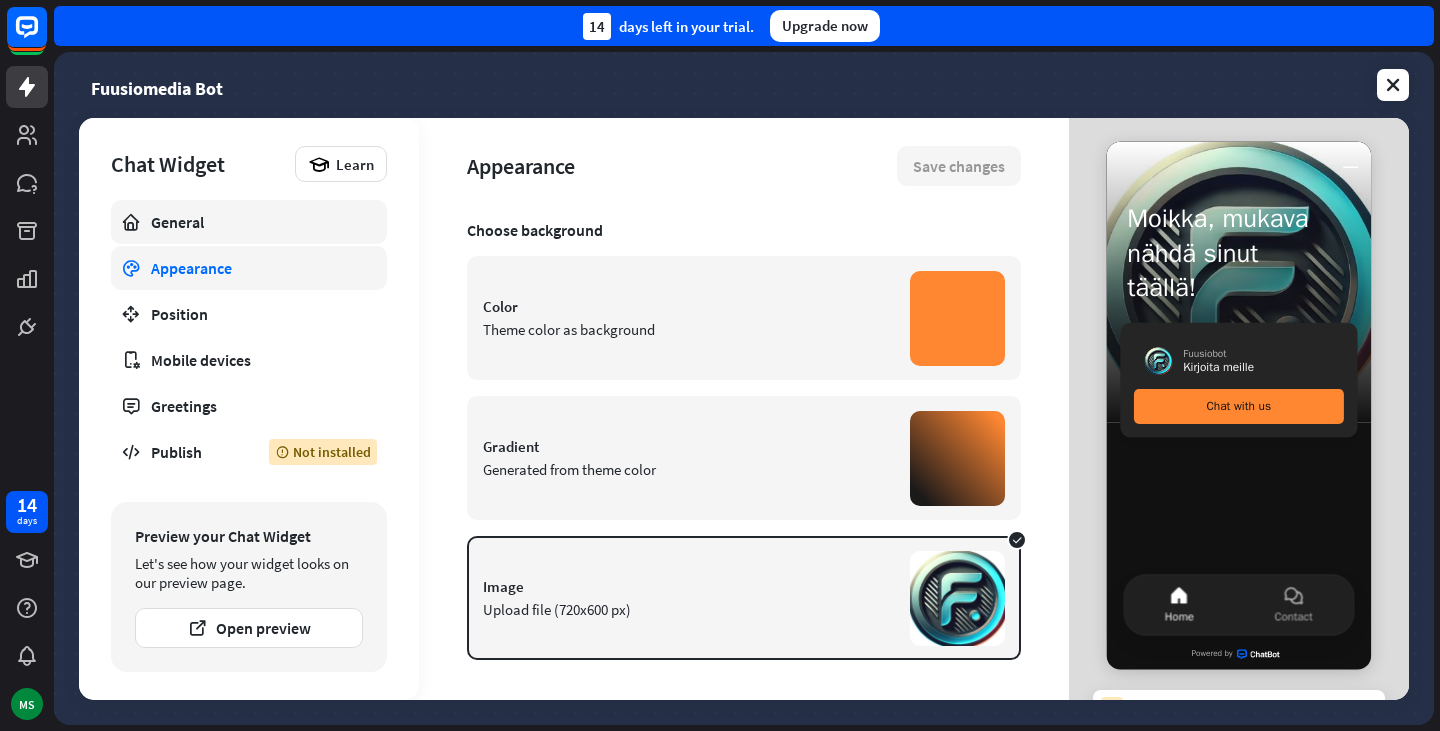 click on "General" at bounding box center (249, 222) 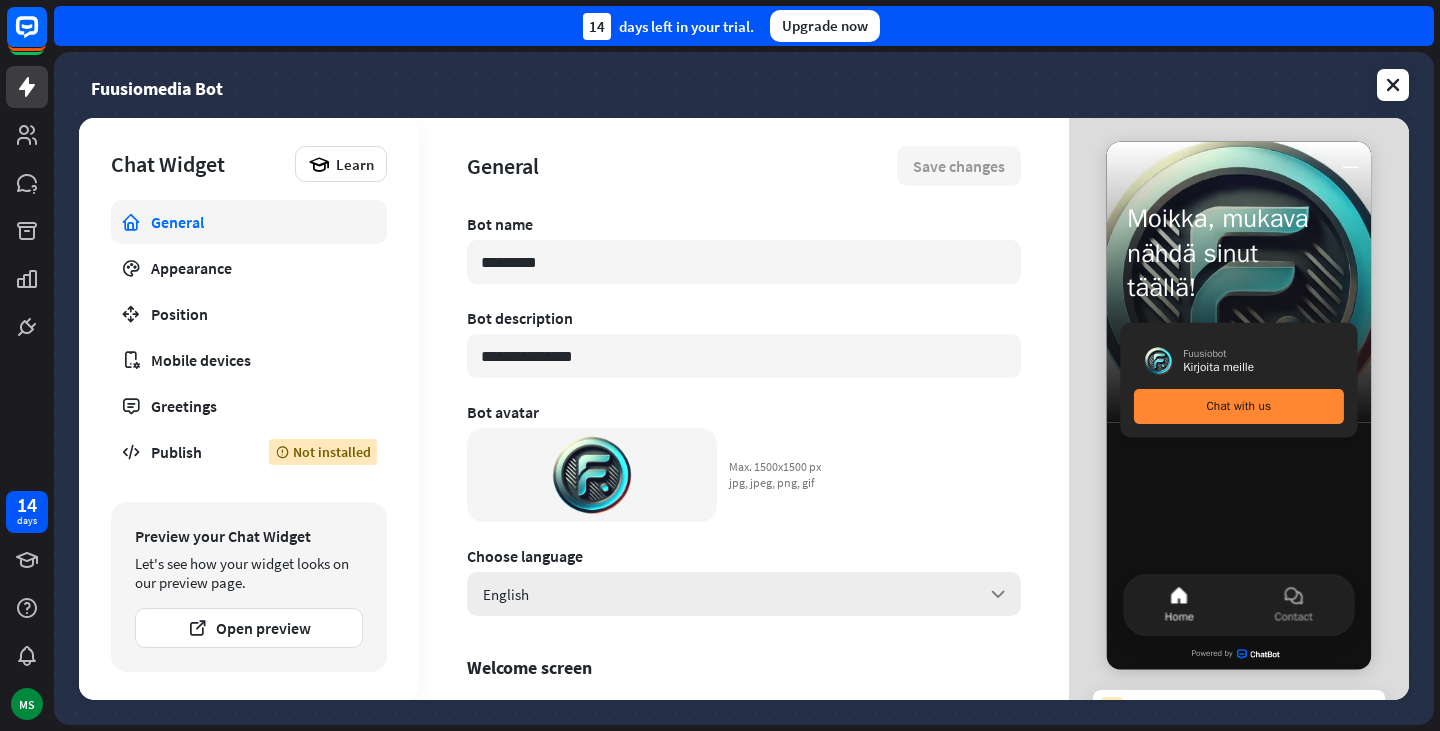 click on "English
arrow_down" at bounding box center (744, 594) 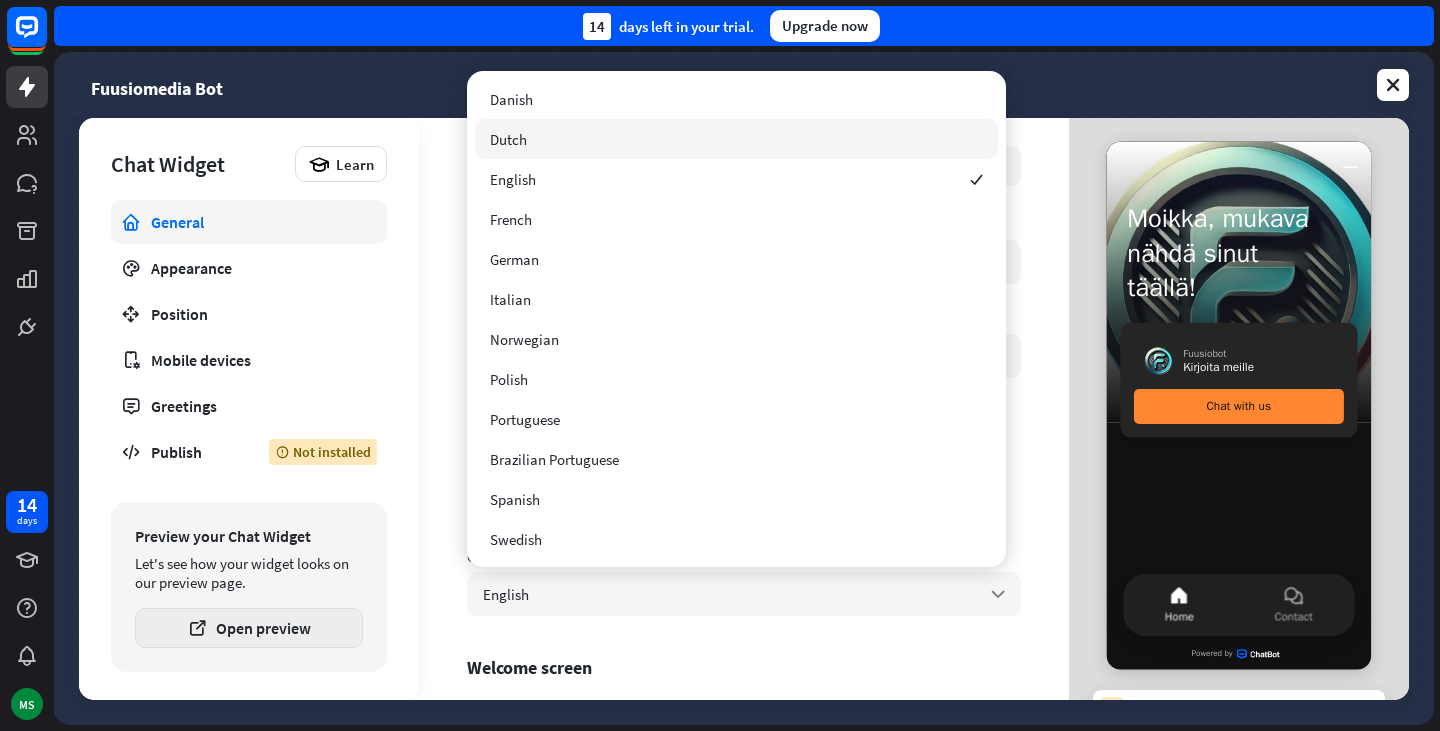 click on "Open preview" at bounding box center [249, 628] 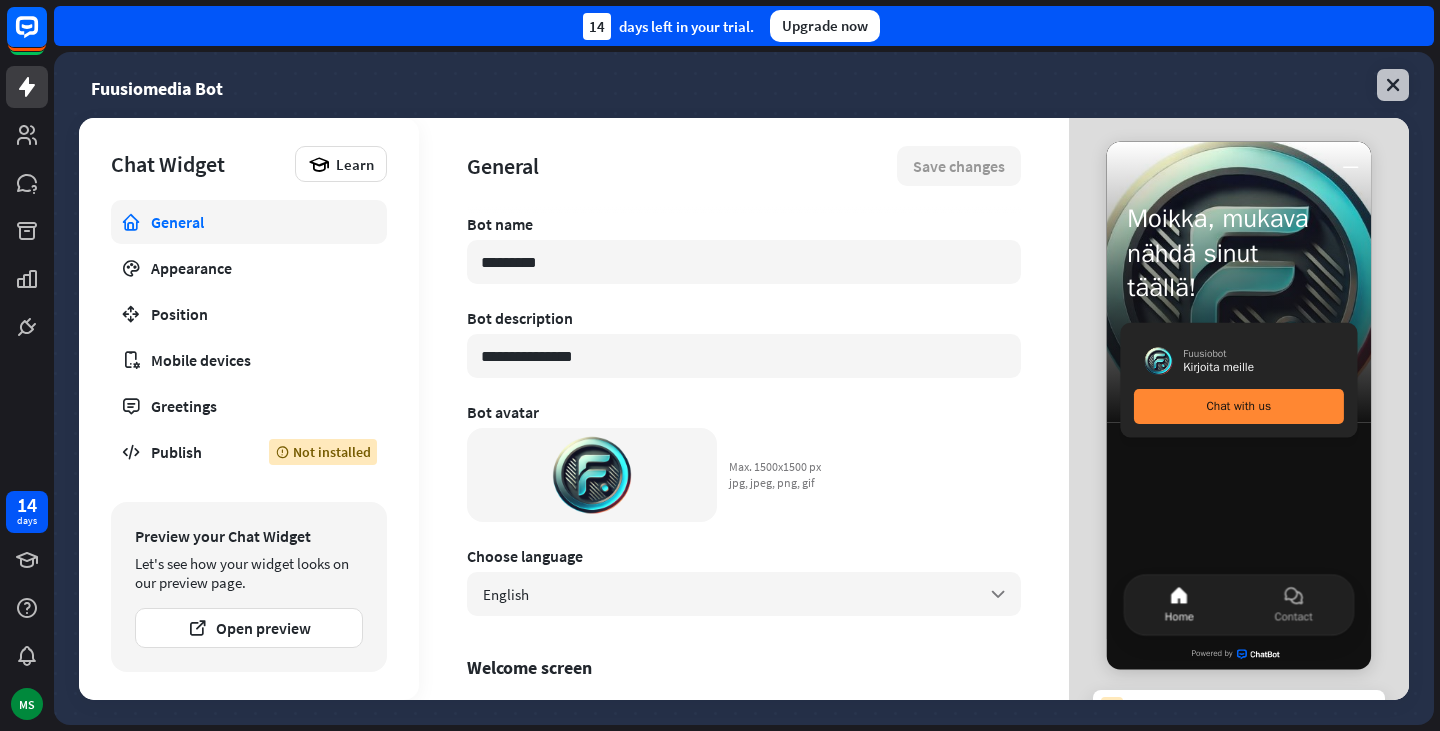 click at bounding box center [1393, 85] 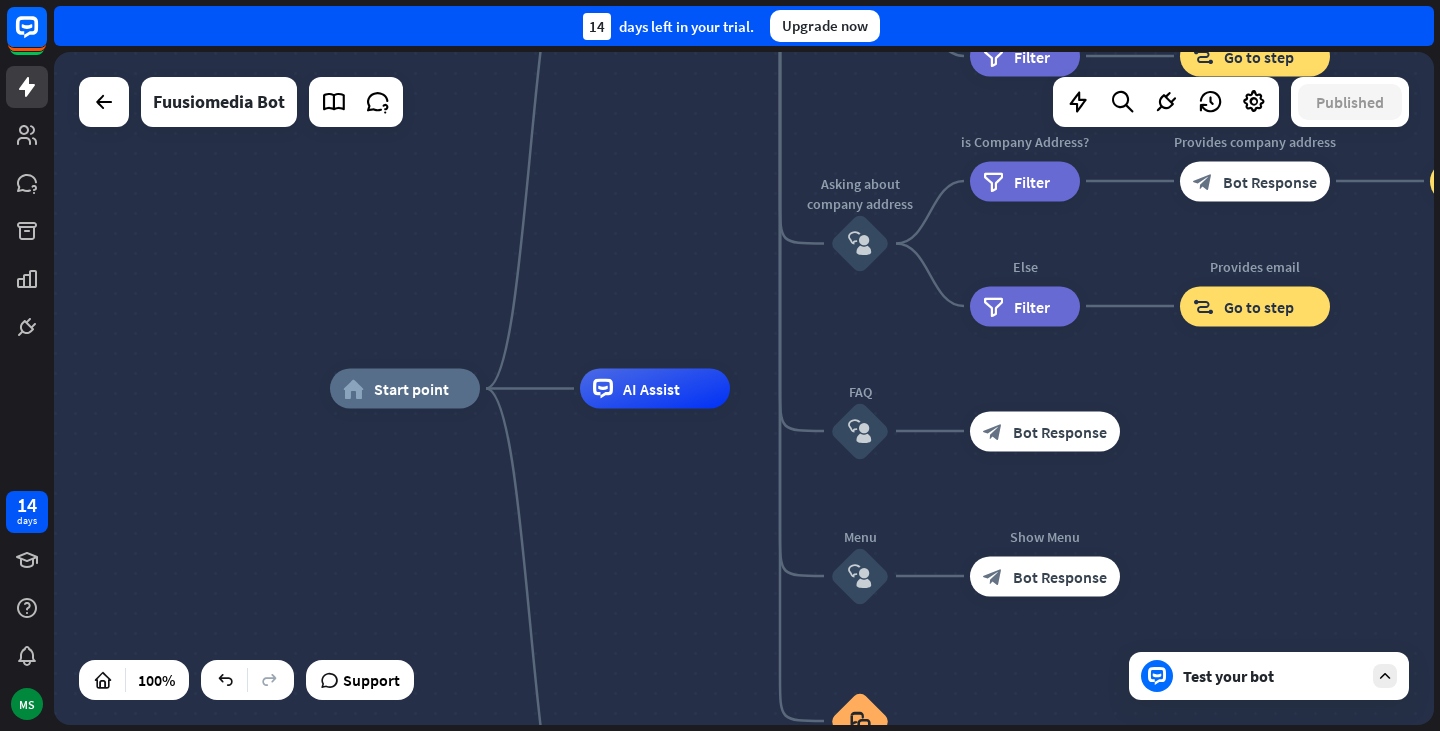 click on "Test your bot" at bounding box center (1273, 676) 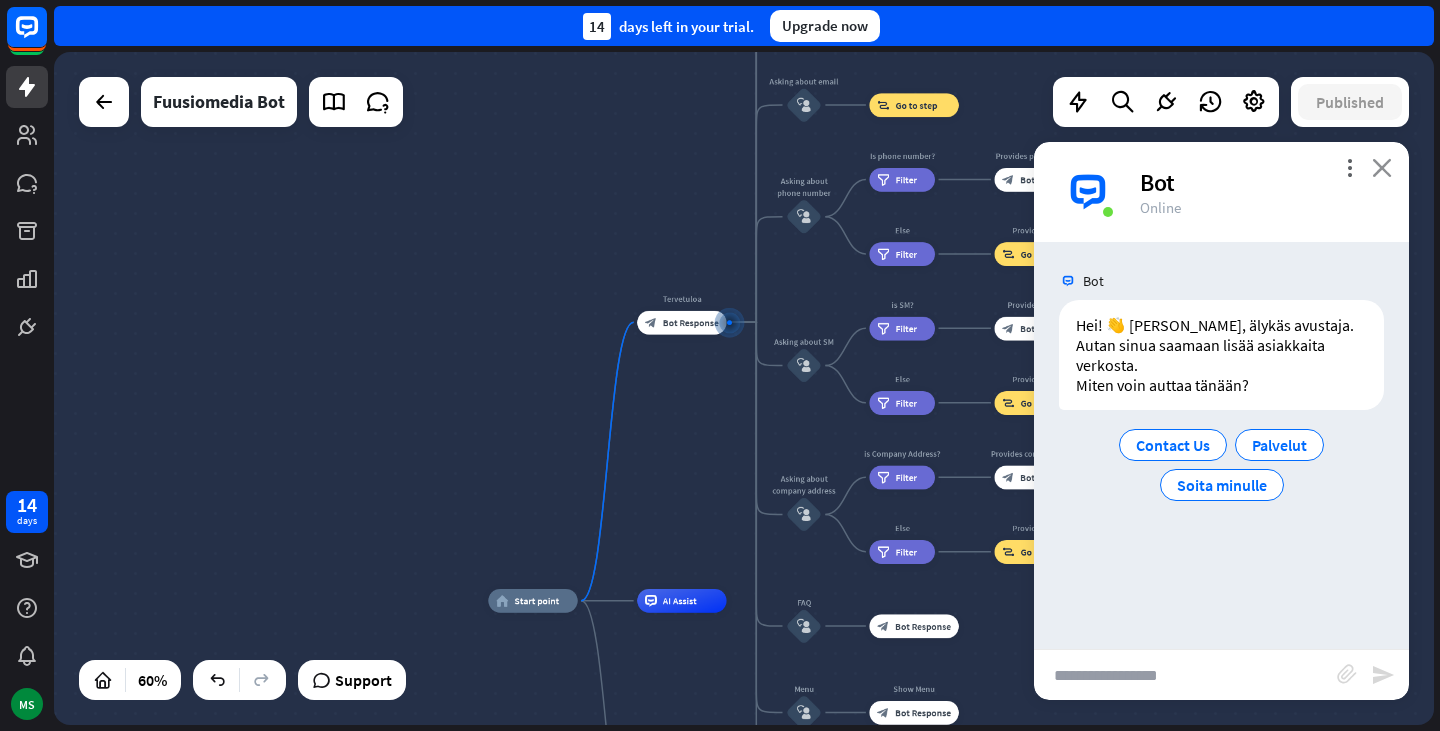 click on "close" at bounding box center (1382, 167) 